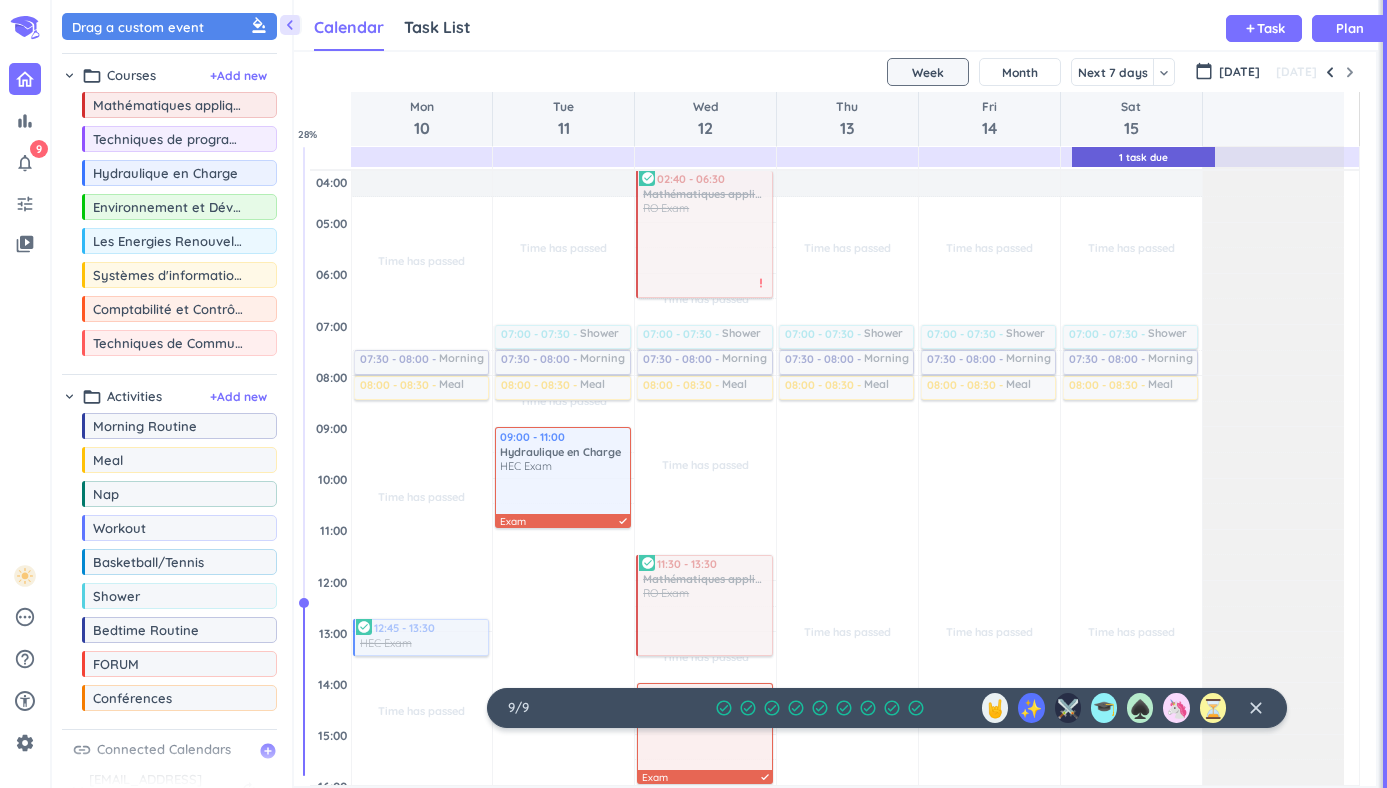 scroll, scrollTop: 0, scrollLeft: 0, axis: both 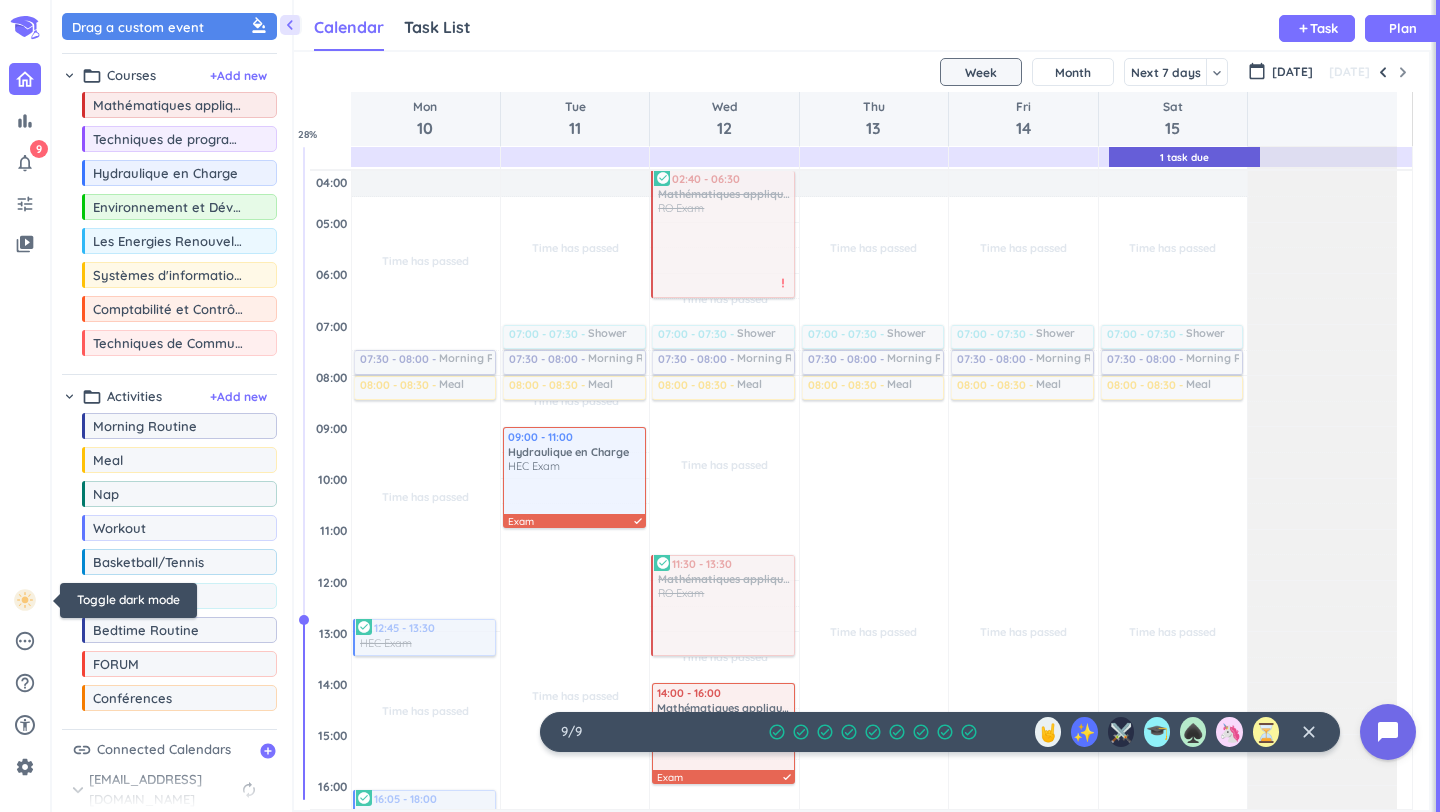 click 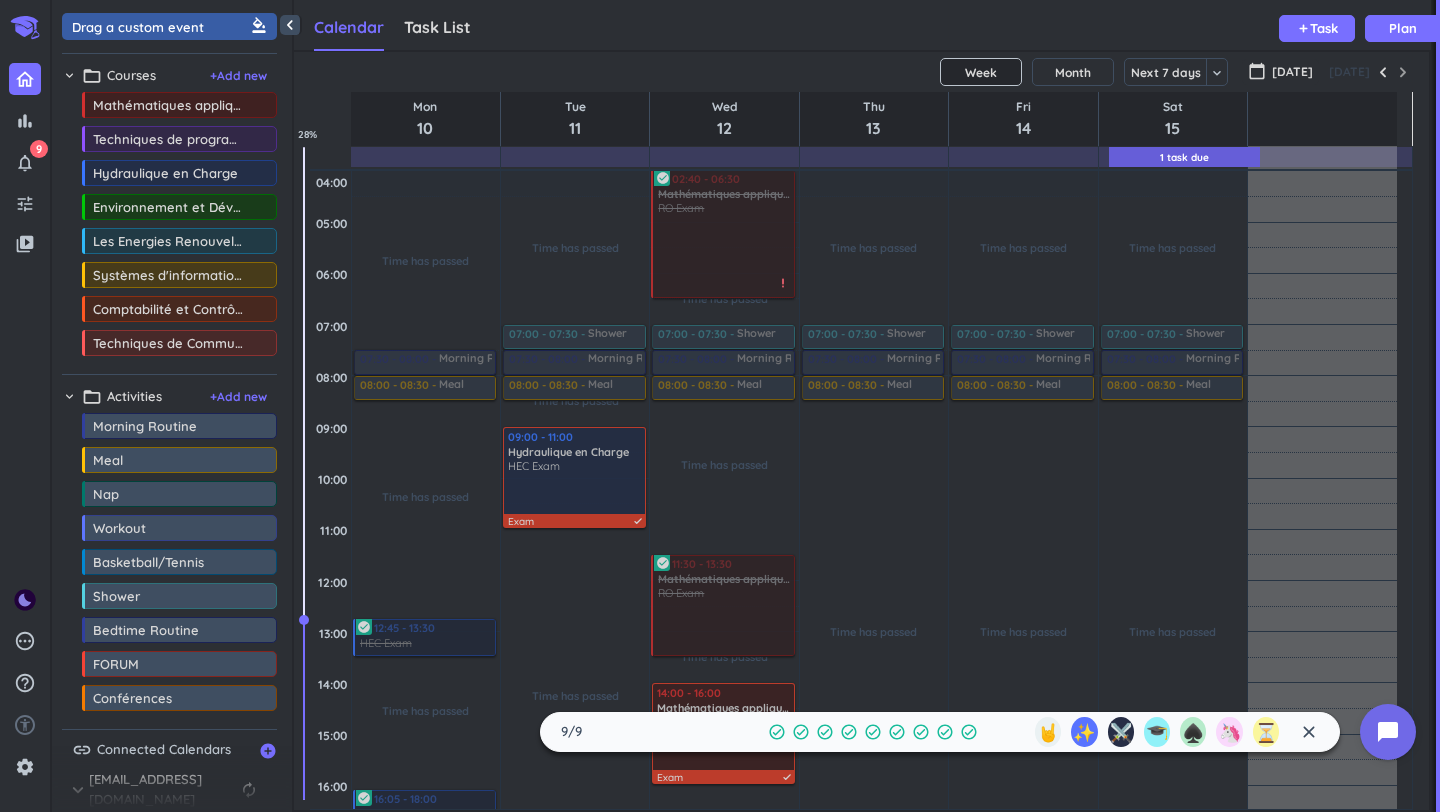 click on "close" at bounding box center [1309, 732] 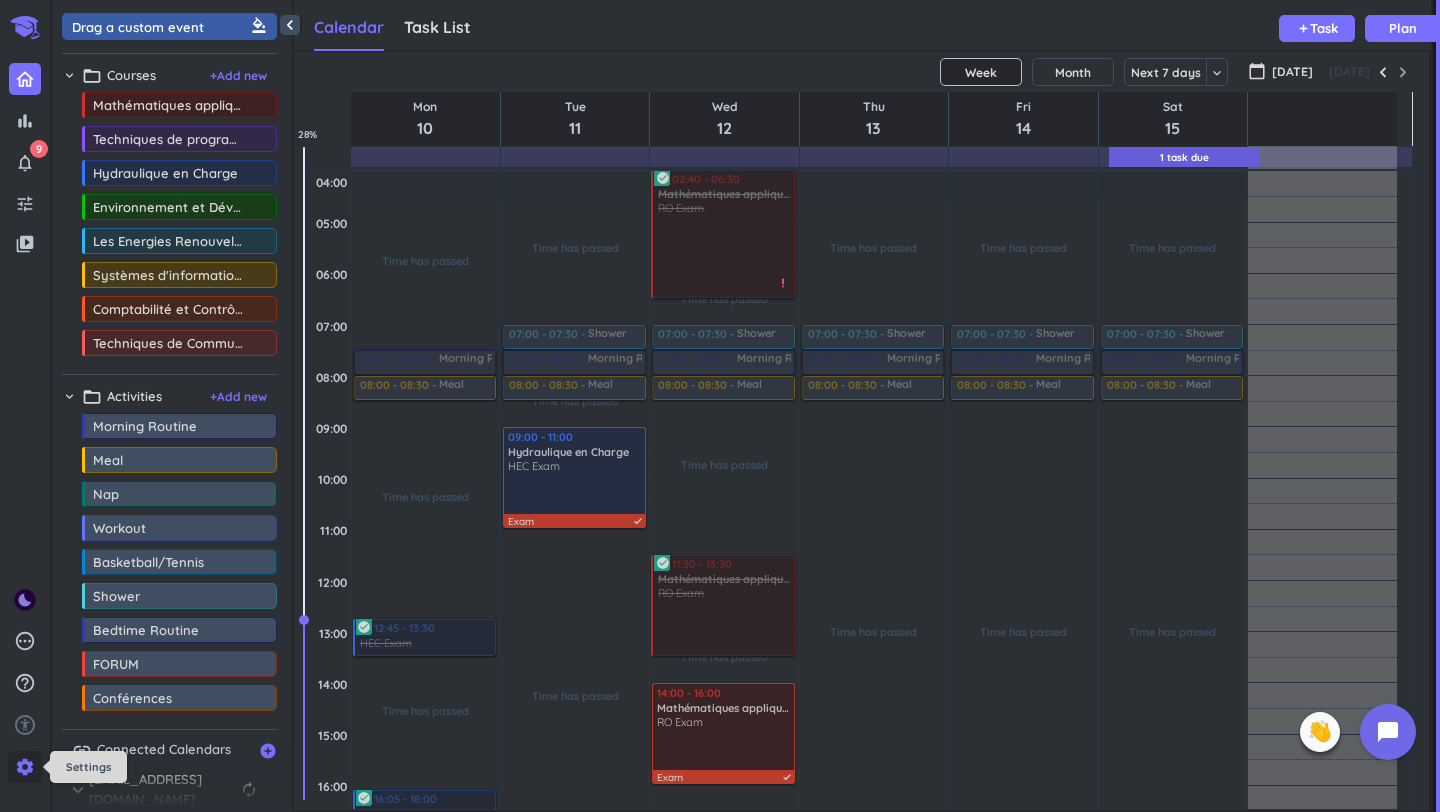 click on "settings" at bounding box center [25, 767] 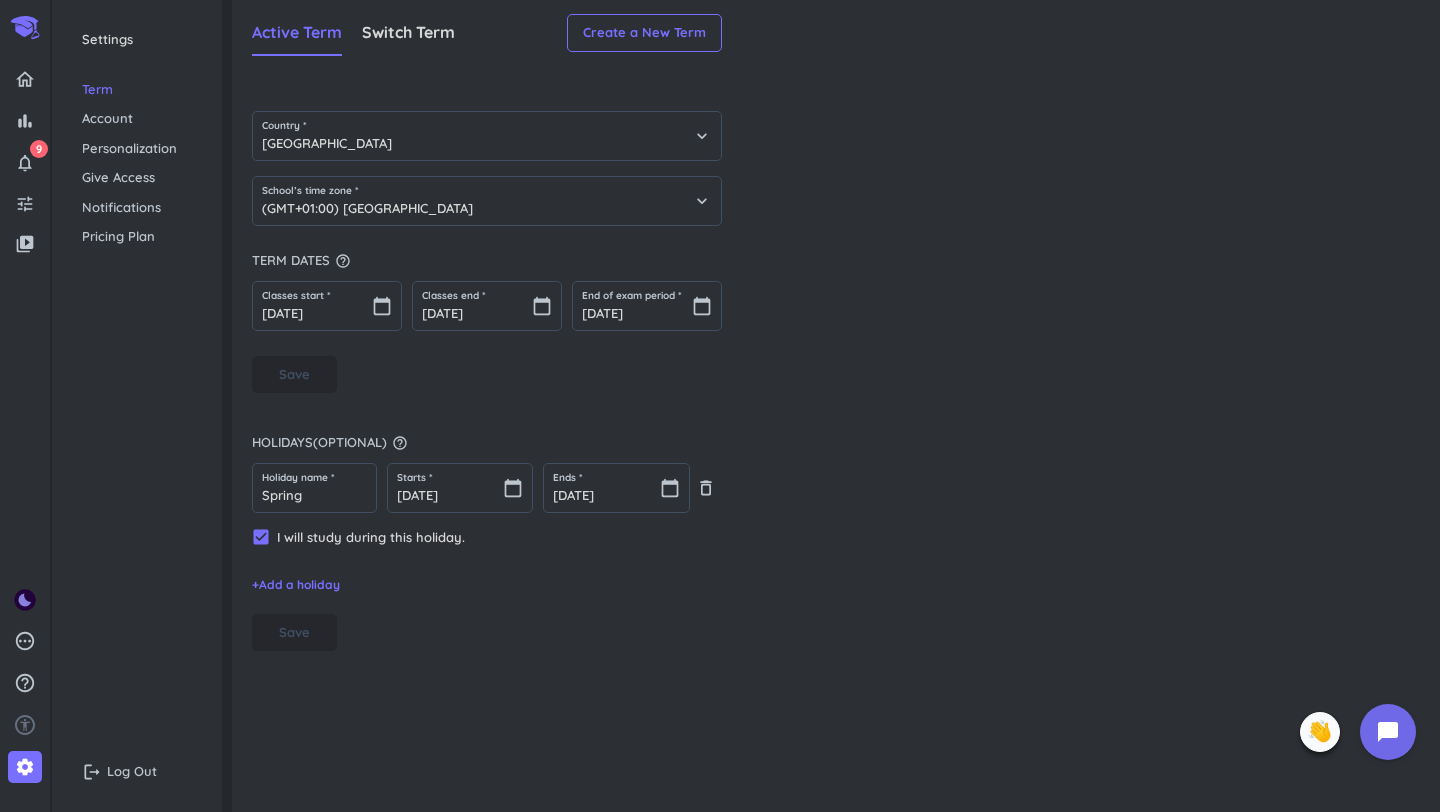 type on "[GEOGRAPHIC_DATA]" 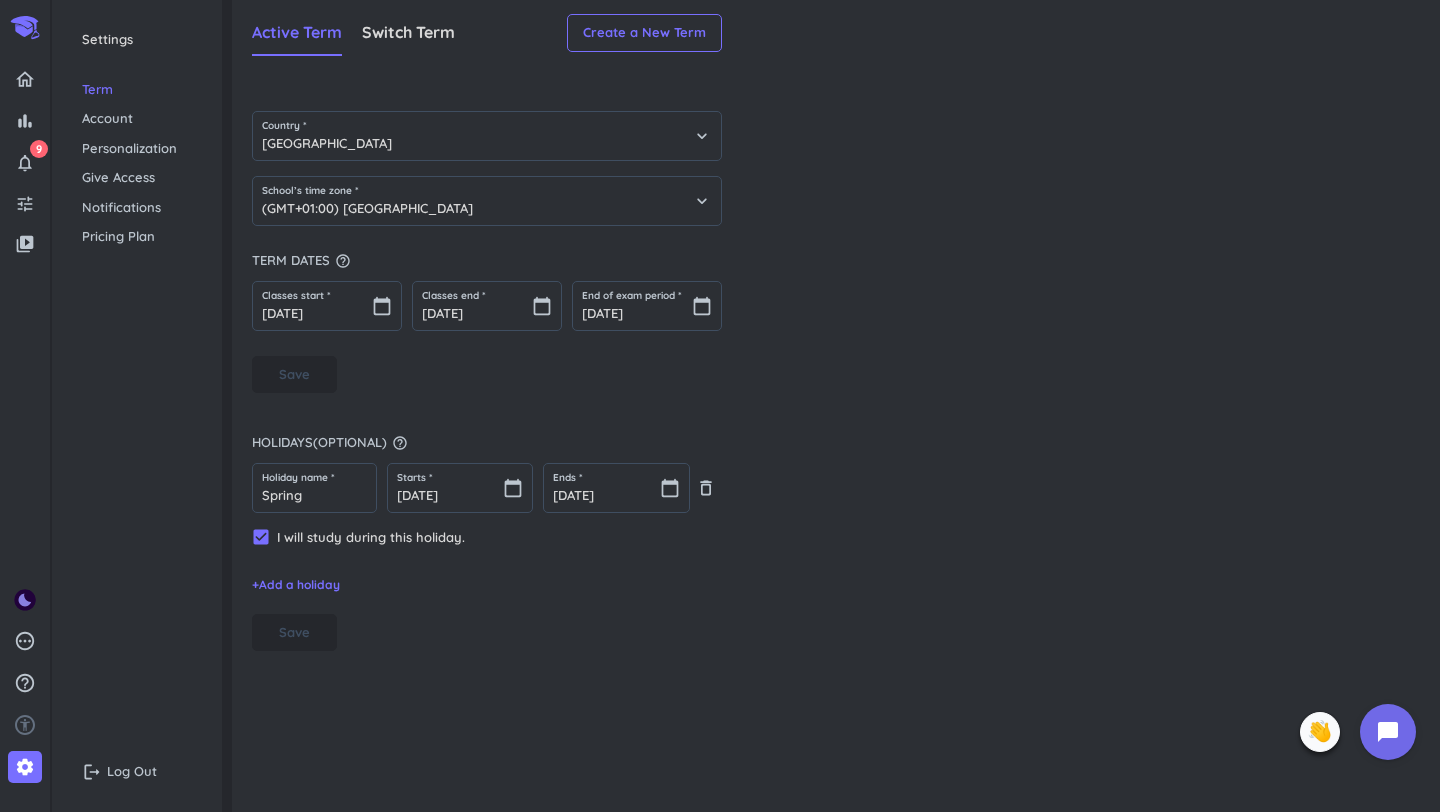 type on "(GMT+01:00) [GEOGRAPHIC_DATA]" 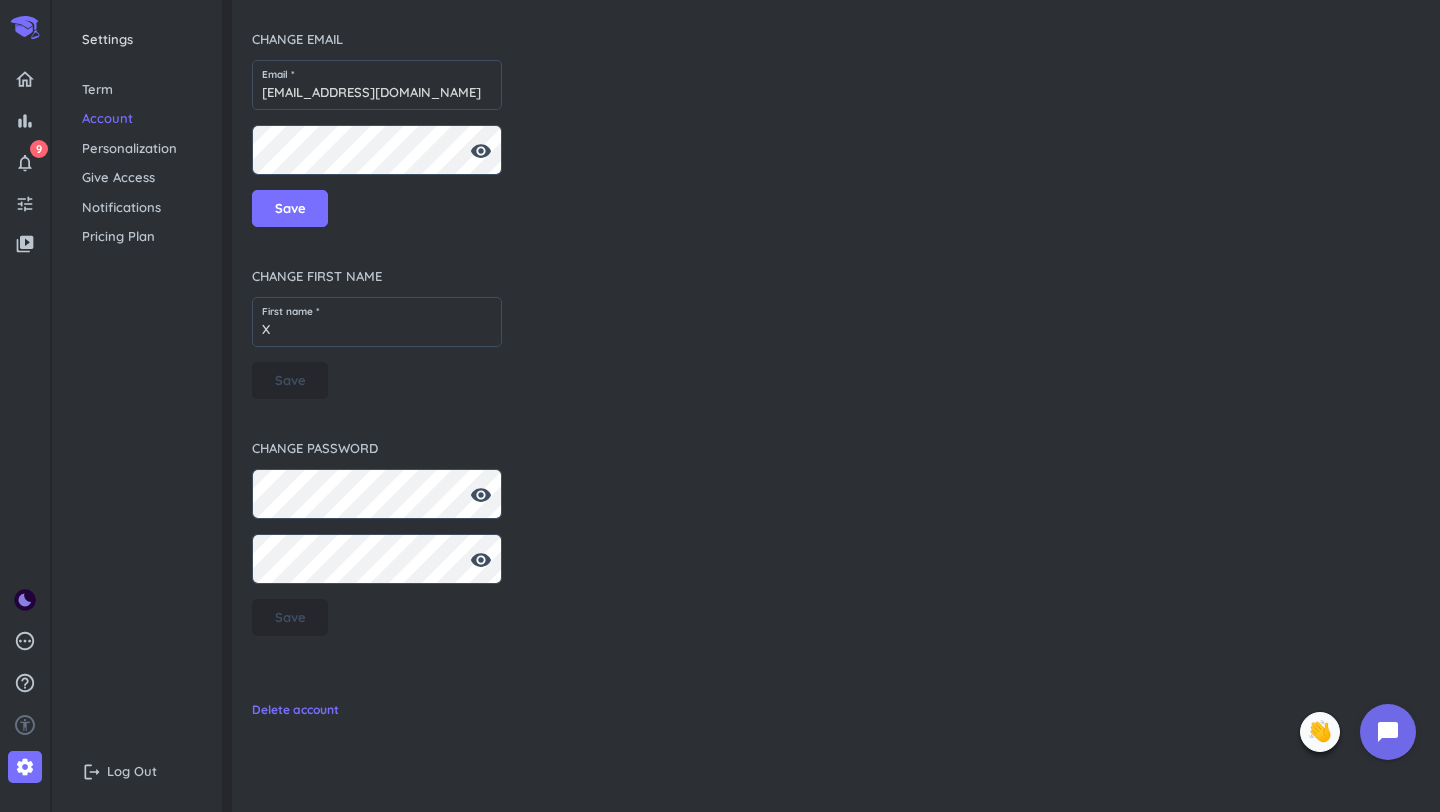 click on "Give Access" at bounding box center [137, 178] 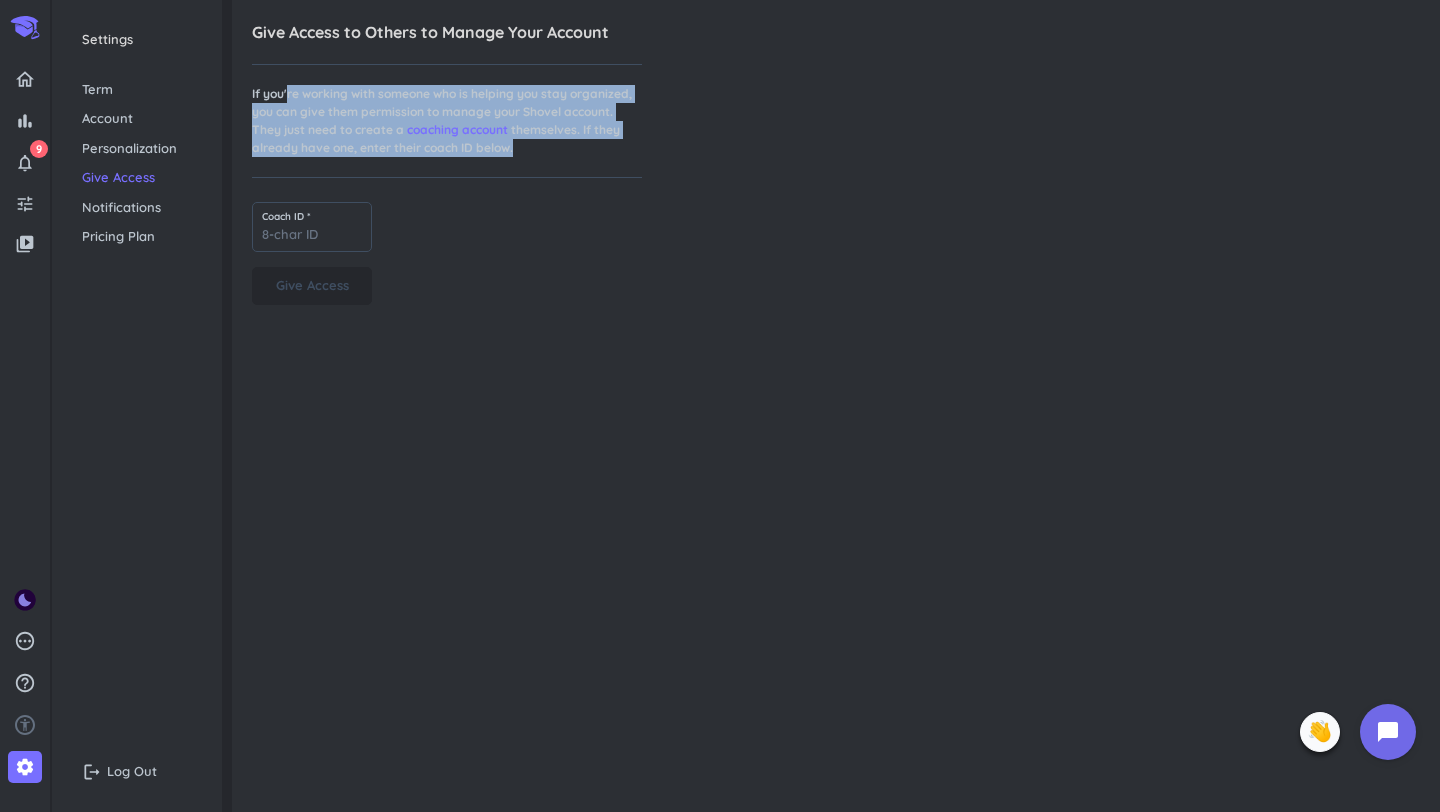 drag, startPoint x: 287, startPoint y: 95, endPoint x: 525, endPoint y: 149, distance: 244.04918 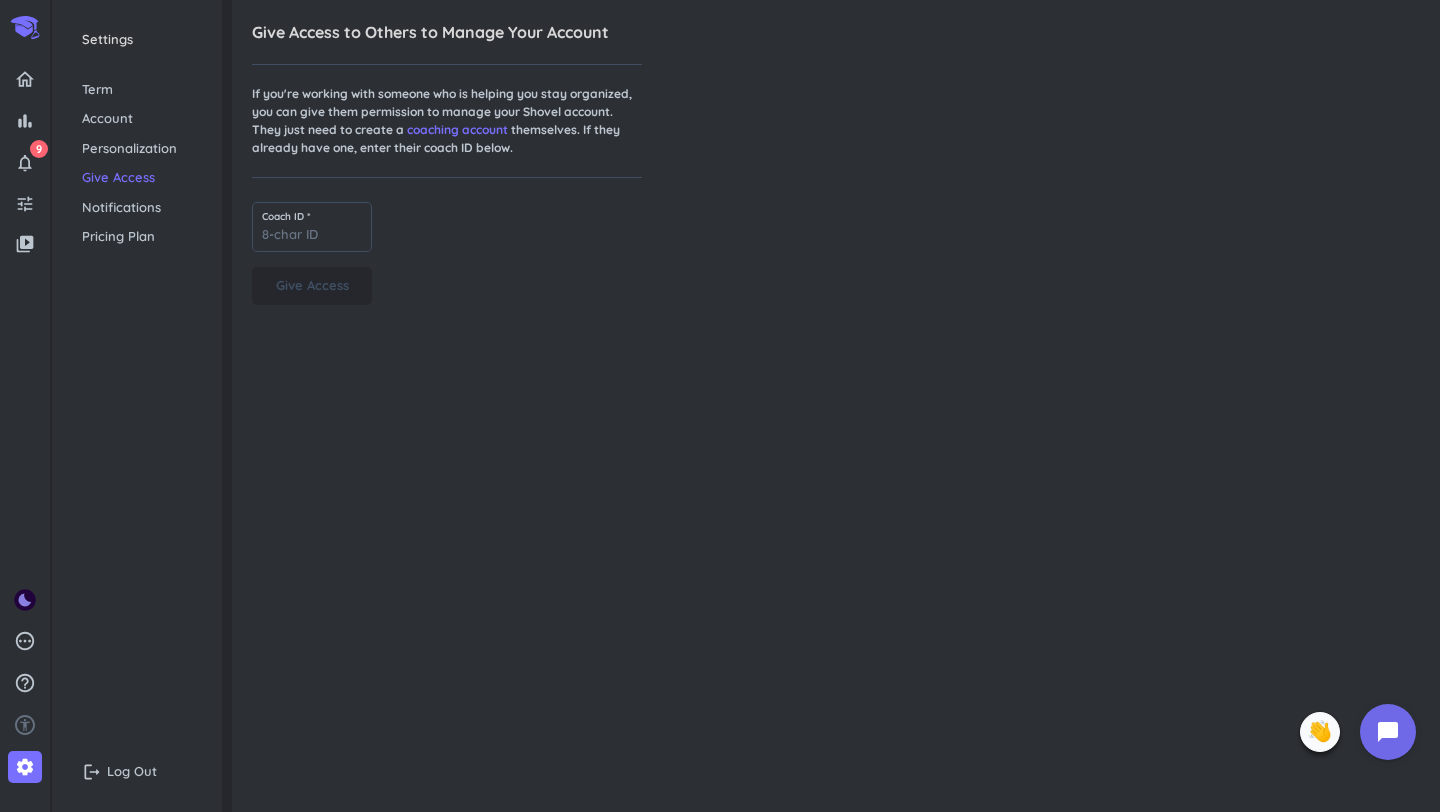 click on "If you're working with someone who is helping you stay organized, you can give them permission to manage your Shovel account. They just need to create a   coaching account   themselves. If they already have one, enter their coach ID below." at bounding box center (447, 121) 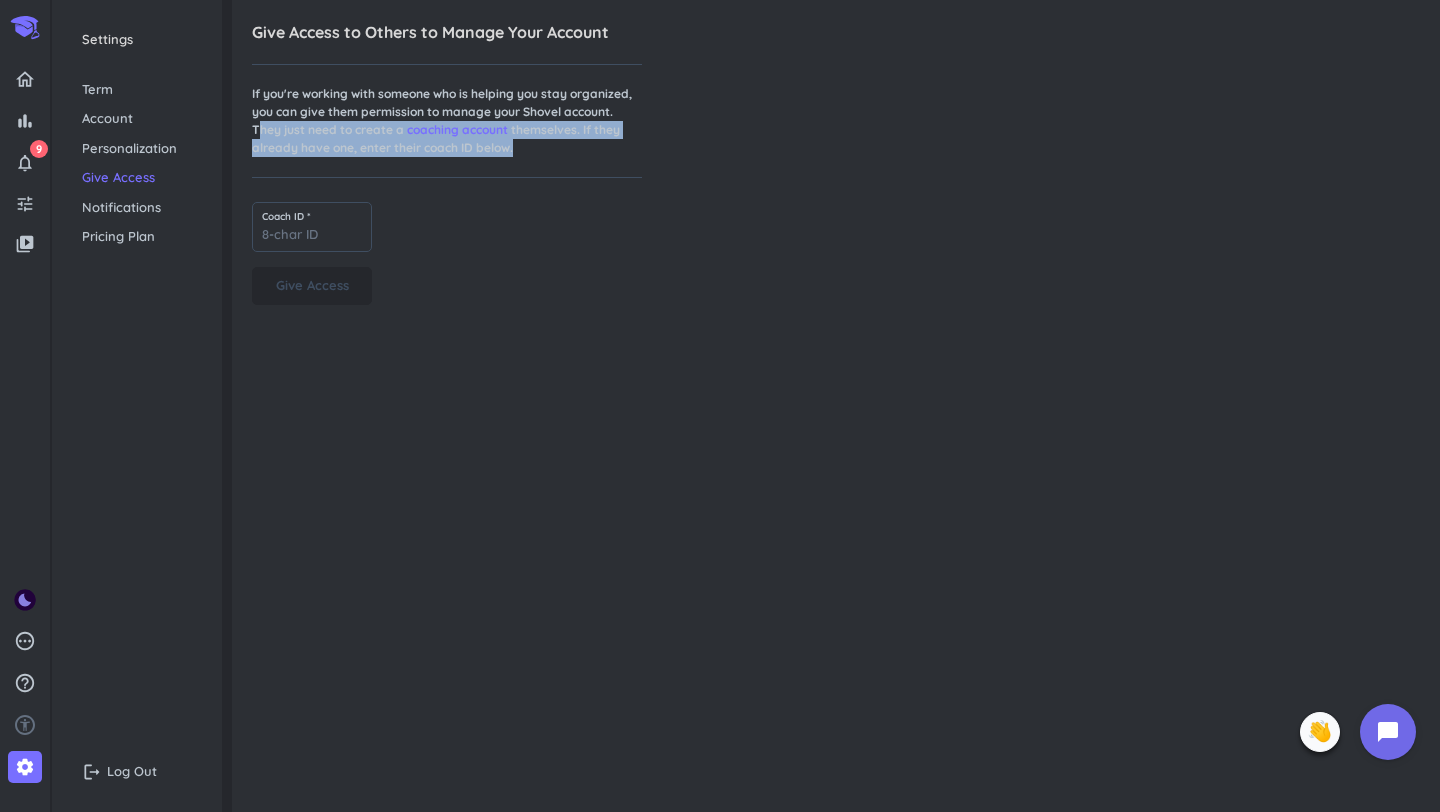 drag, startPoint x: 260, startPoint y: 130, endPoint x: 635, endPoint y: 149, distance: 375.48102 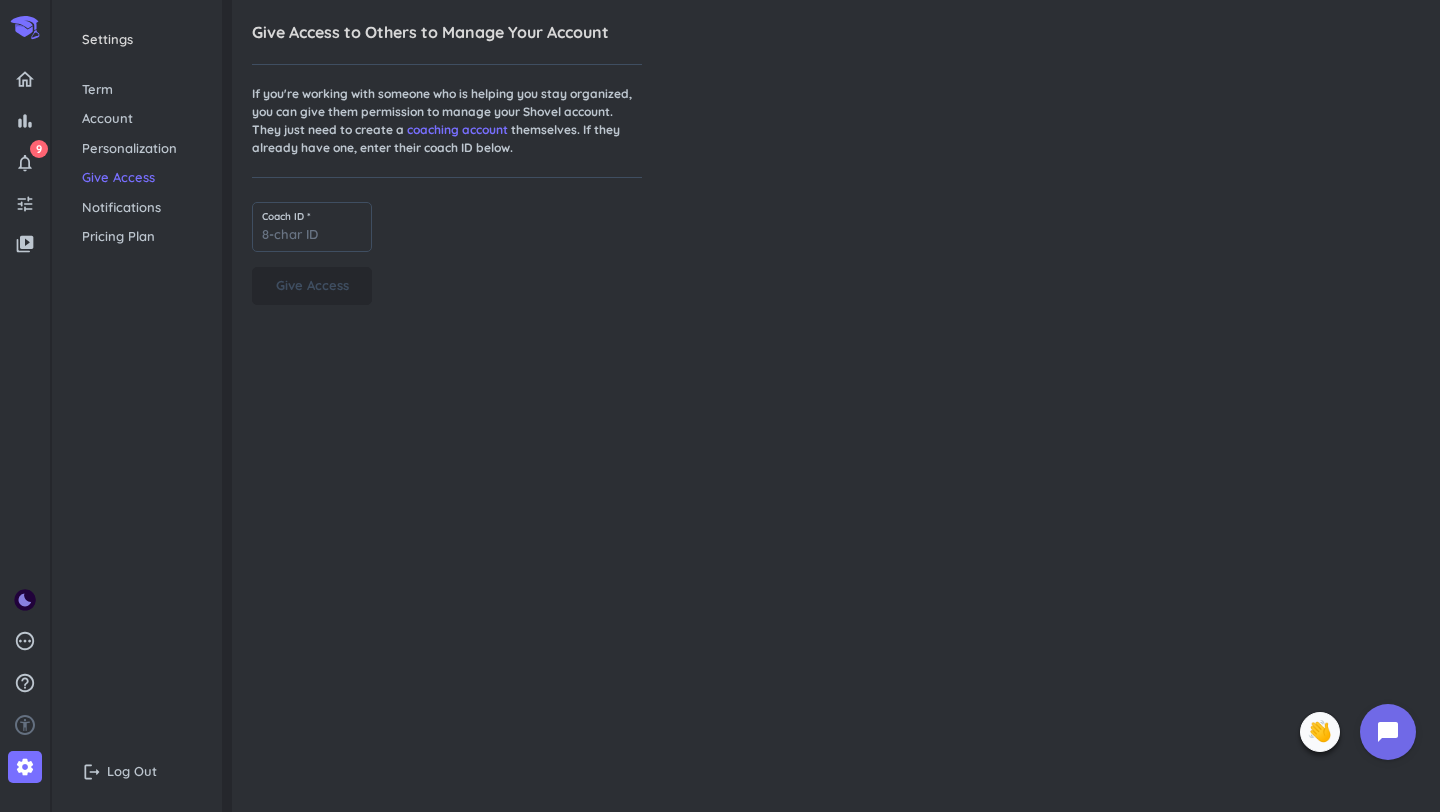 click on "Settings Term Account Personalization Give Access Notifications Pricing Plan logout Log Out" at bounding box center (137, 406) 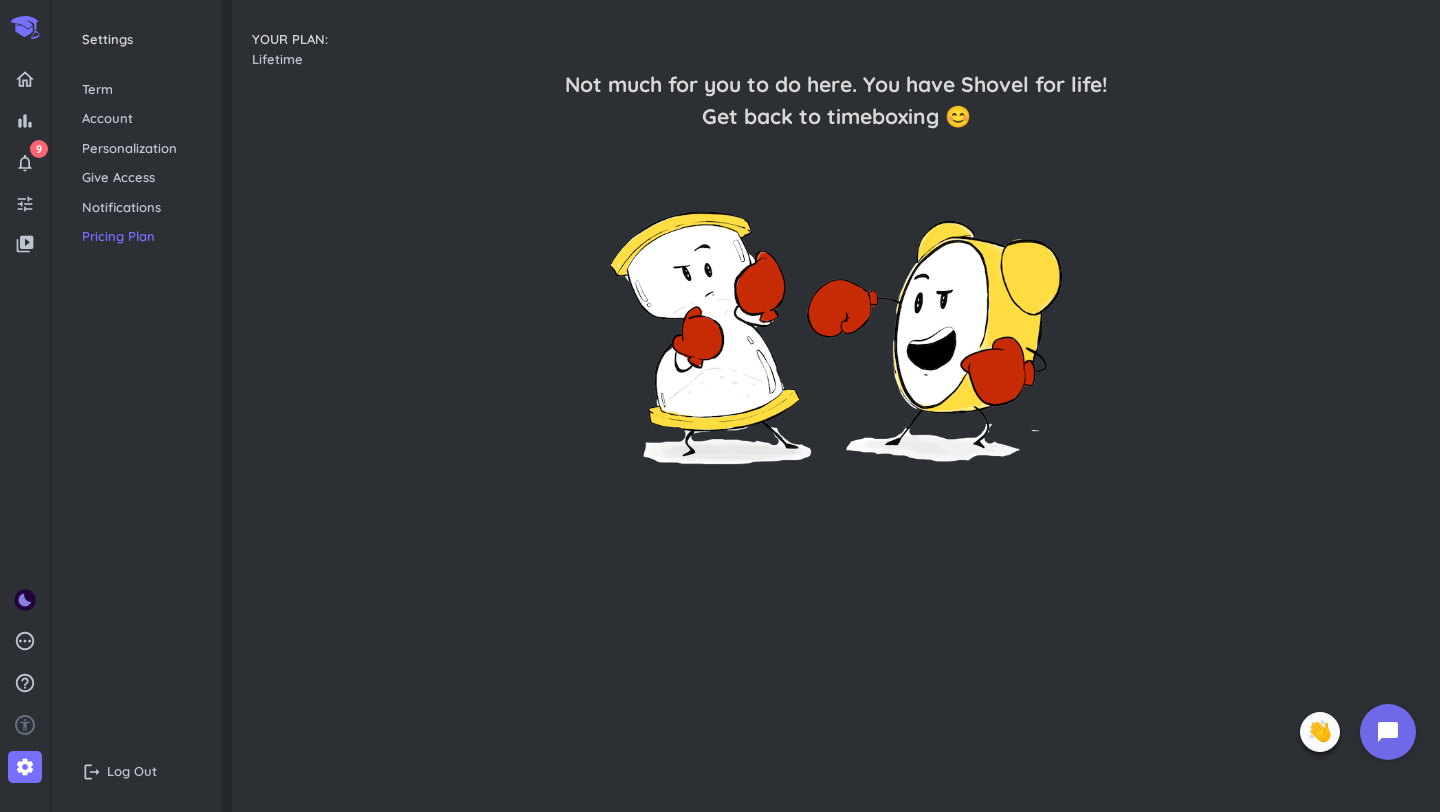 click on "Notifications" at bounding box center [137, 208] 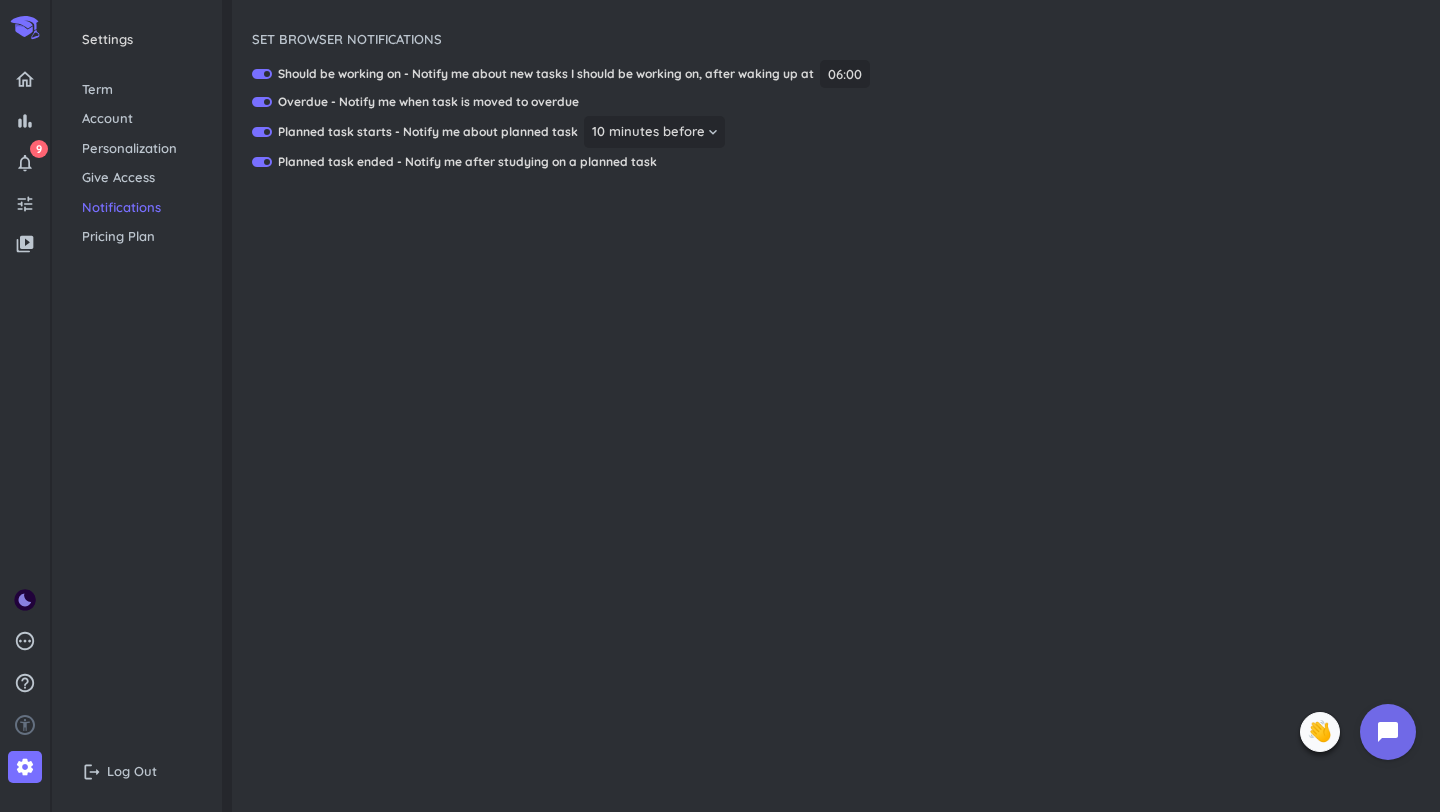 click on "Give Access" at bounding box center [137, 178] 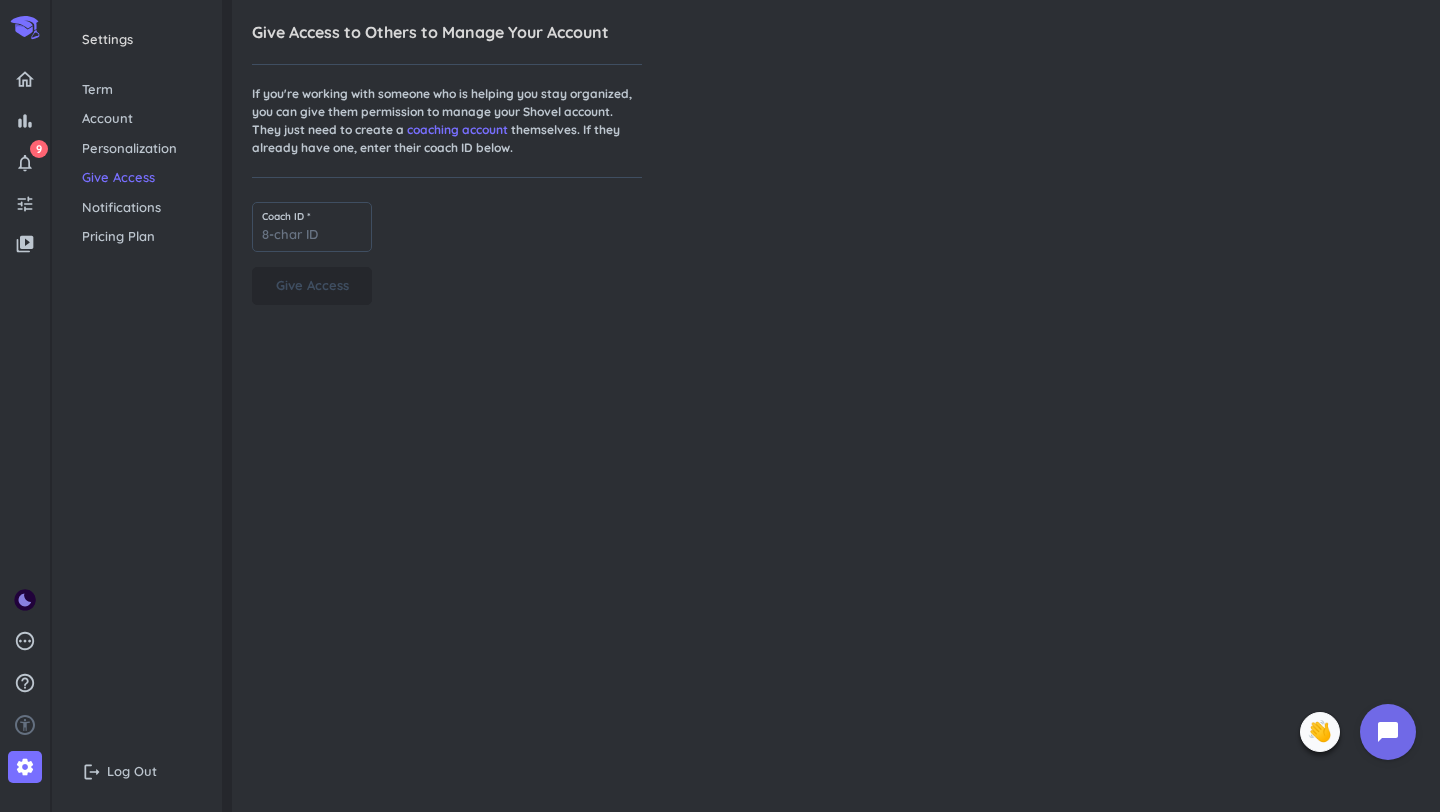 click on "Personalization" at bounding box center (137, 149) 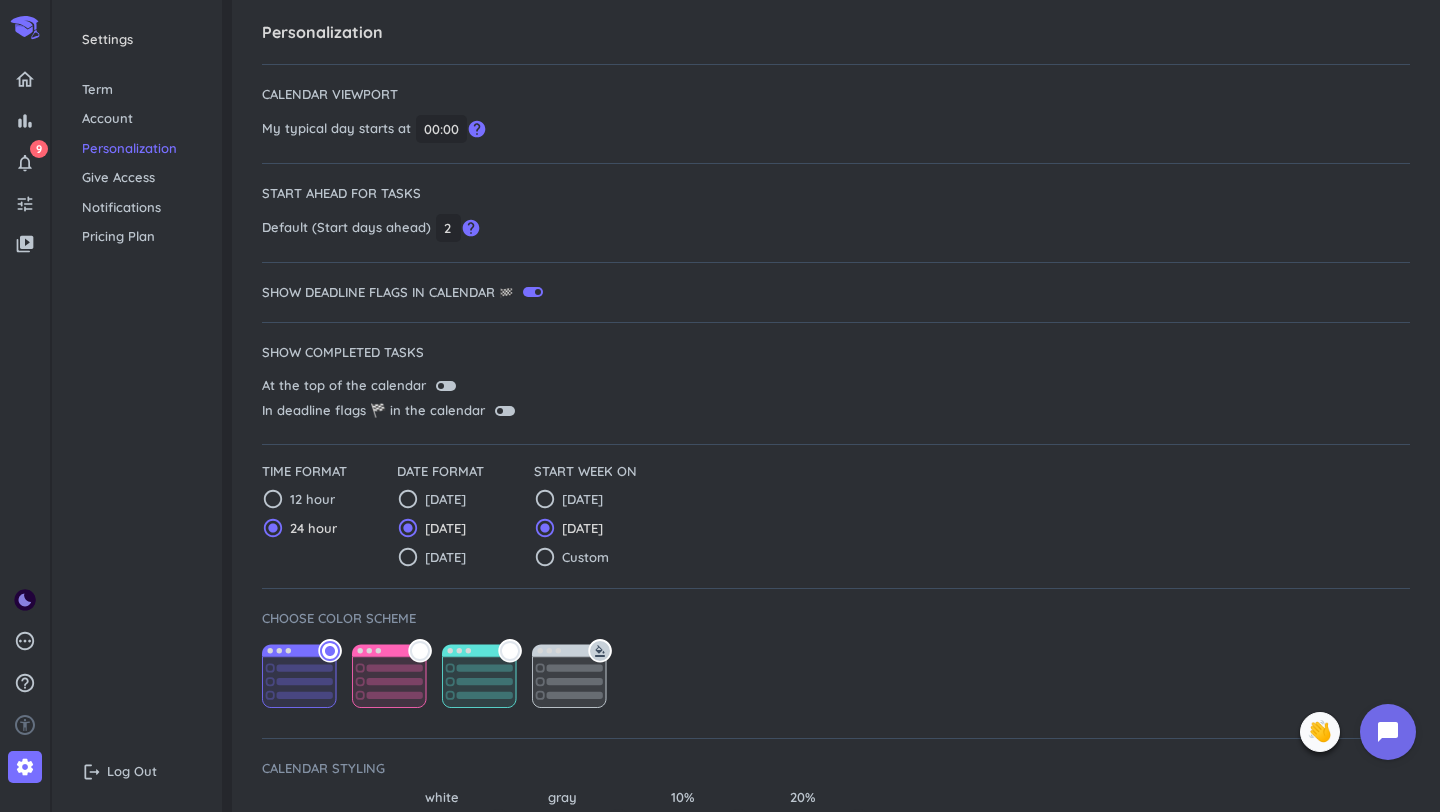 click on "Account" at bounding box center [137, 119] 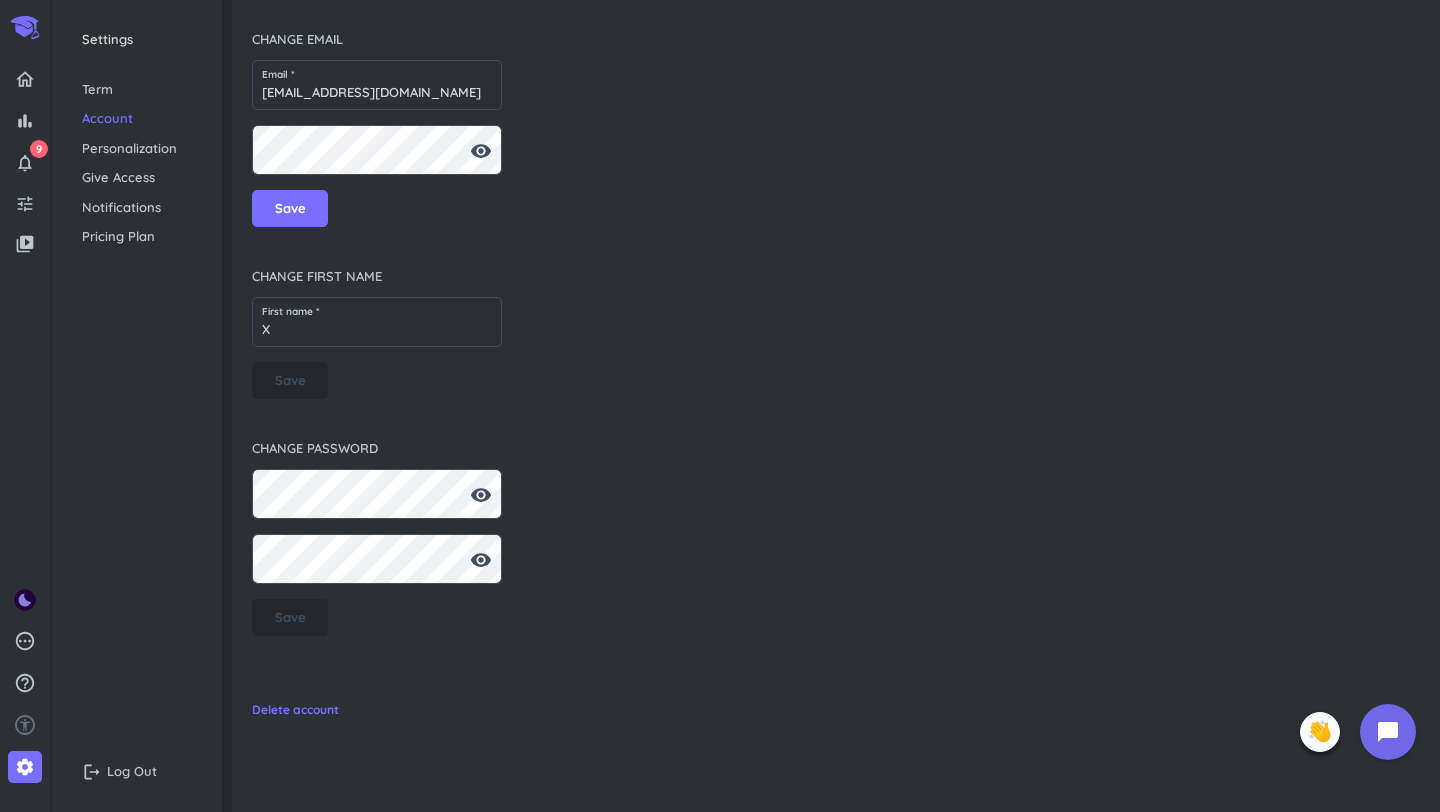 click on "Term" at bounding box center (137, 90) 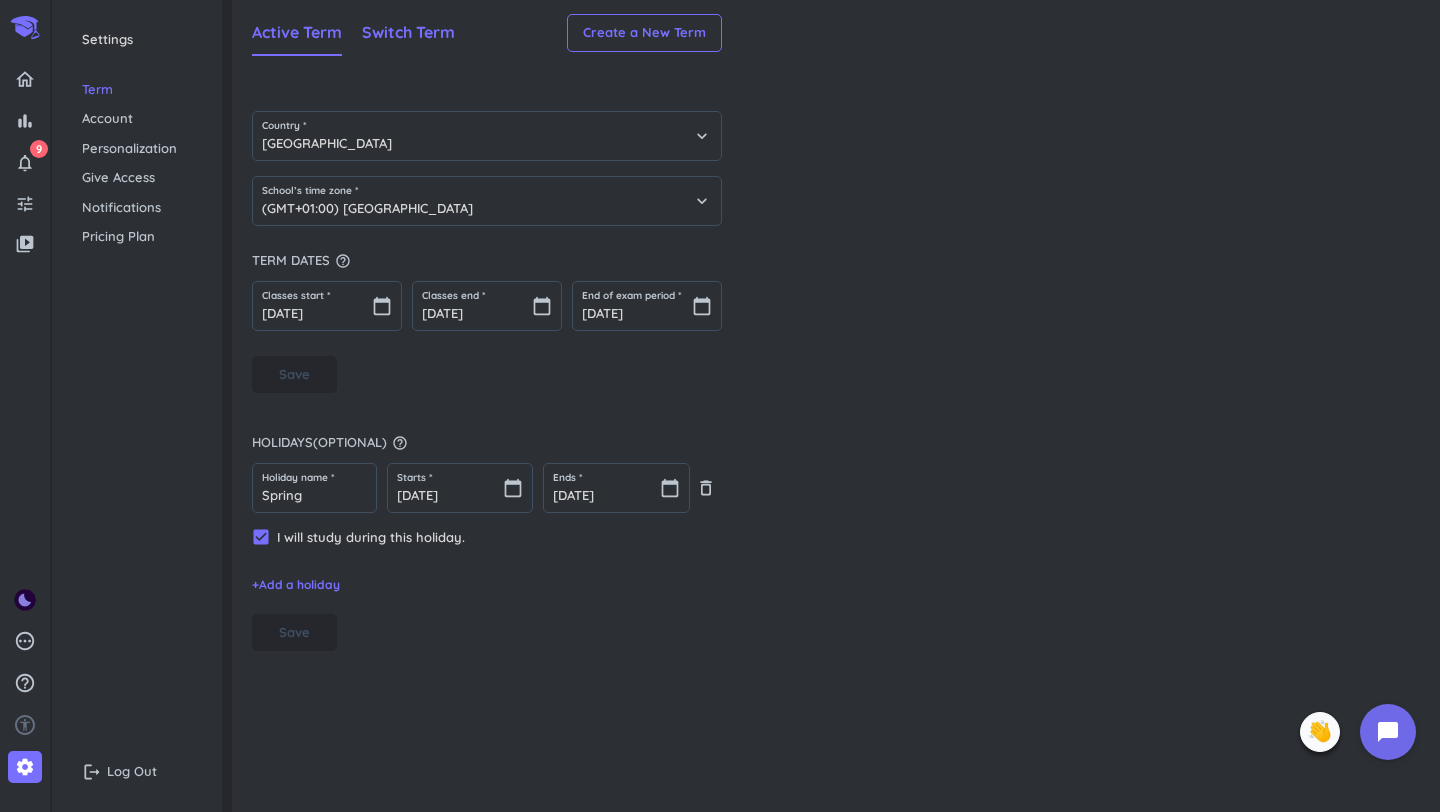click on "Switch Term" at bounding box center [408, 32] 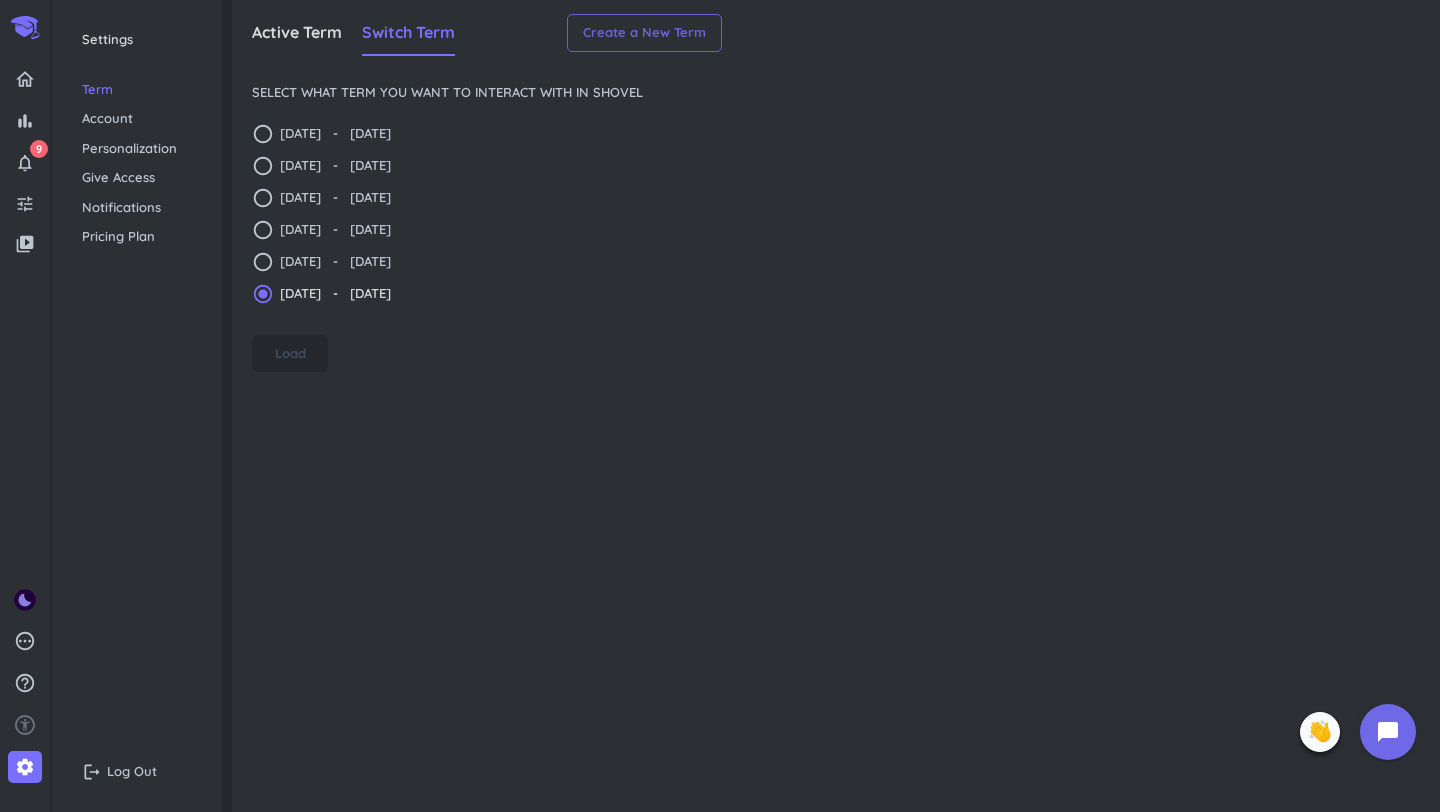click on "Create a New Term" at bounding box center (644, 33) 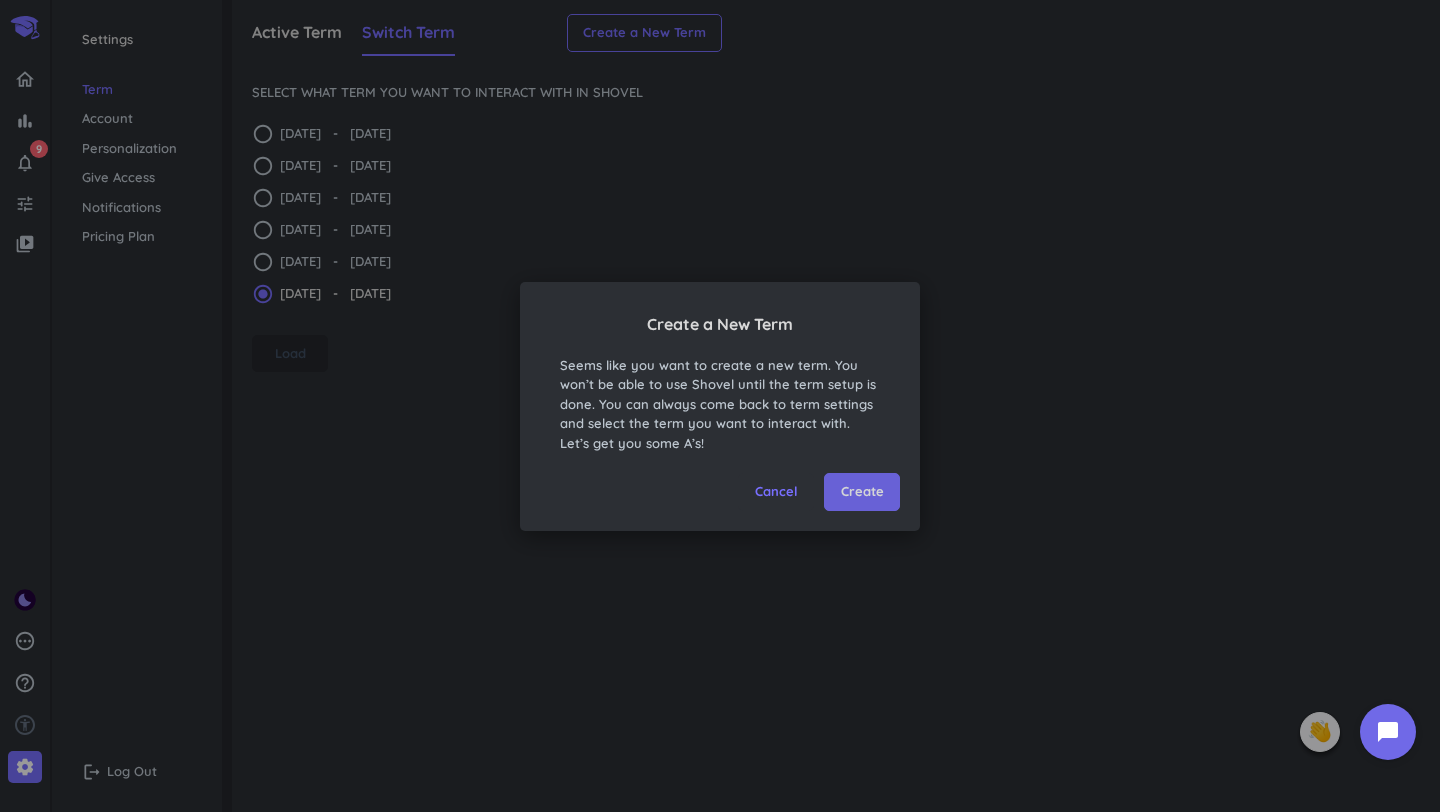 click on "Create" at bounding box center (862, 492) 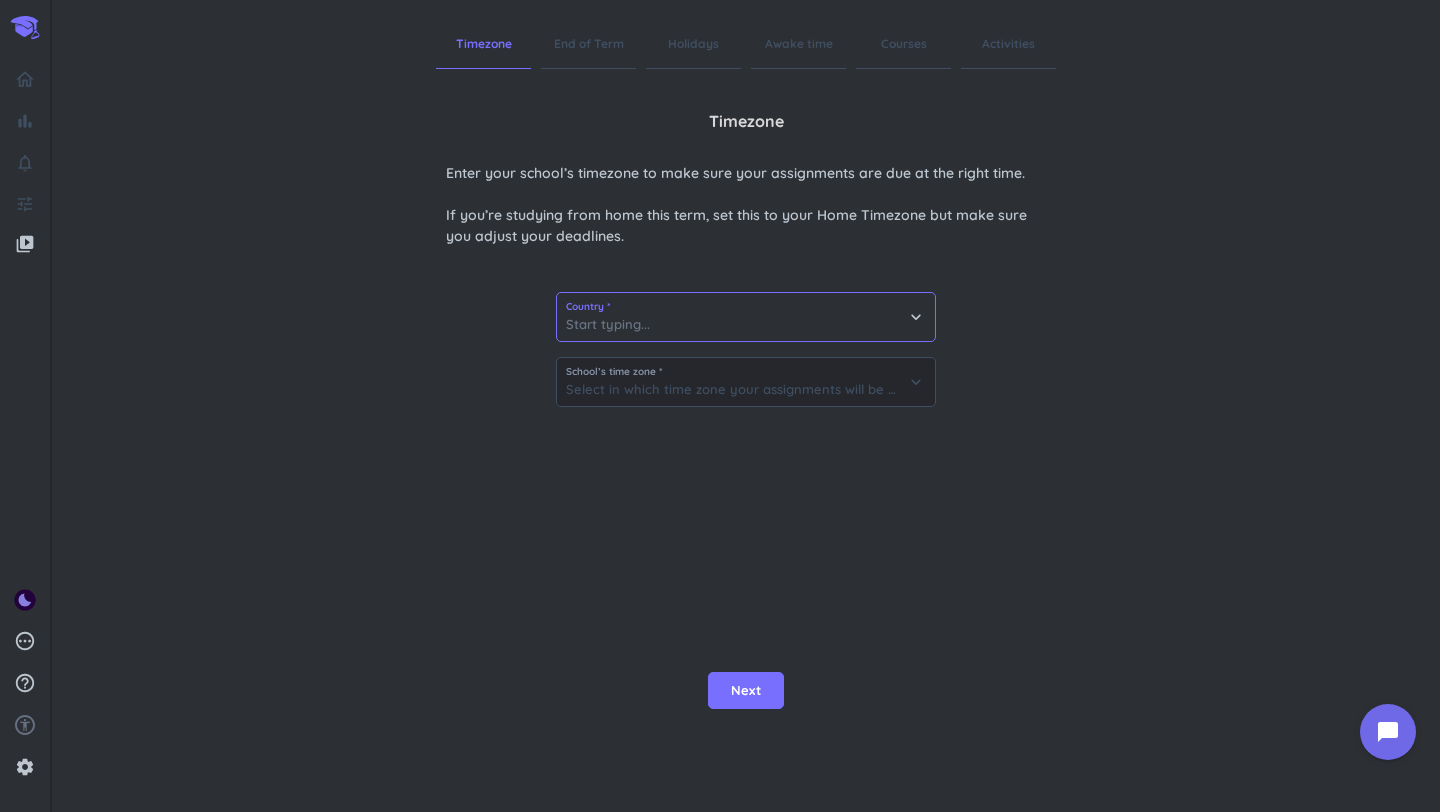 click at bounding box center [746, 317] 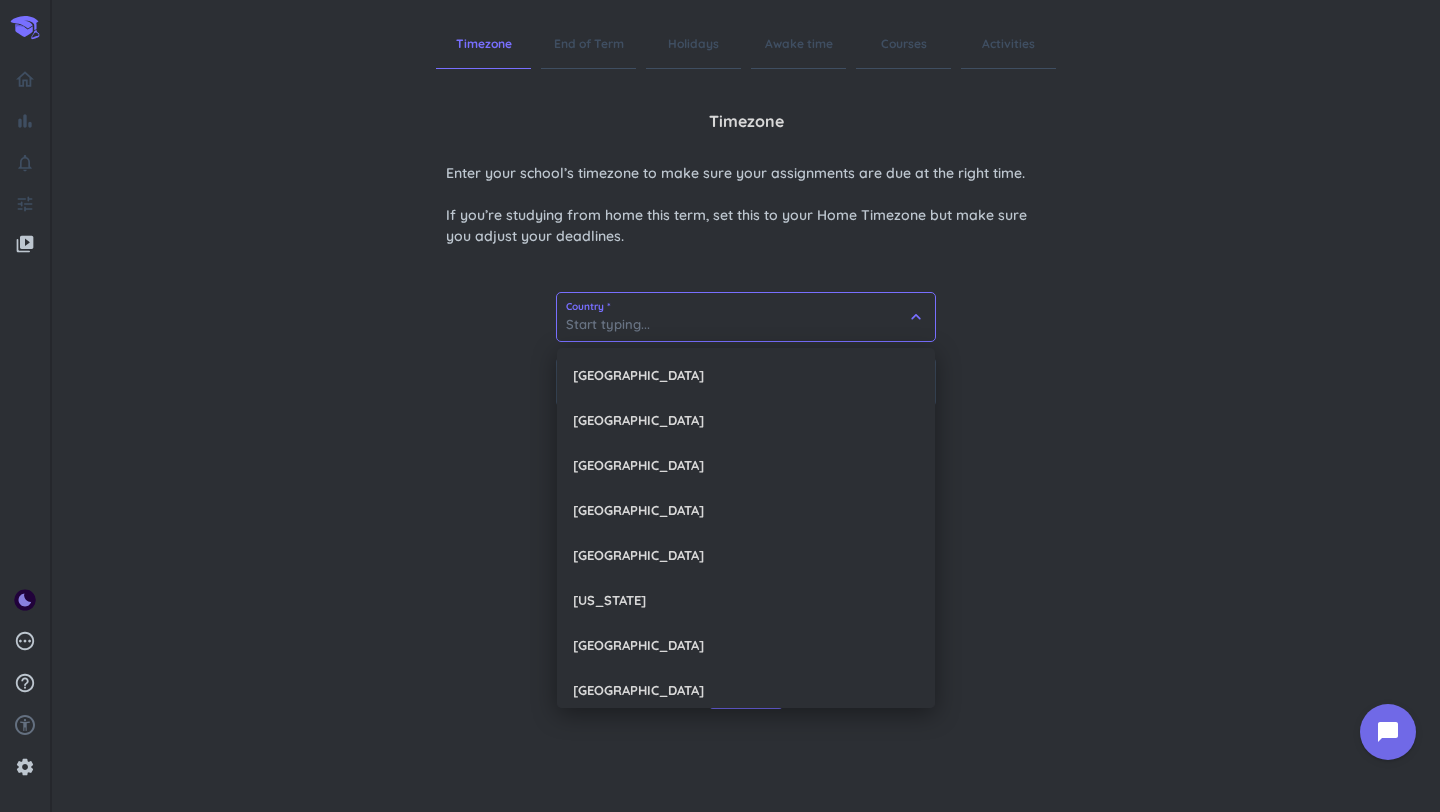 click at bounding box center [746, 317] 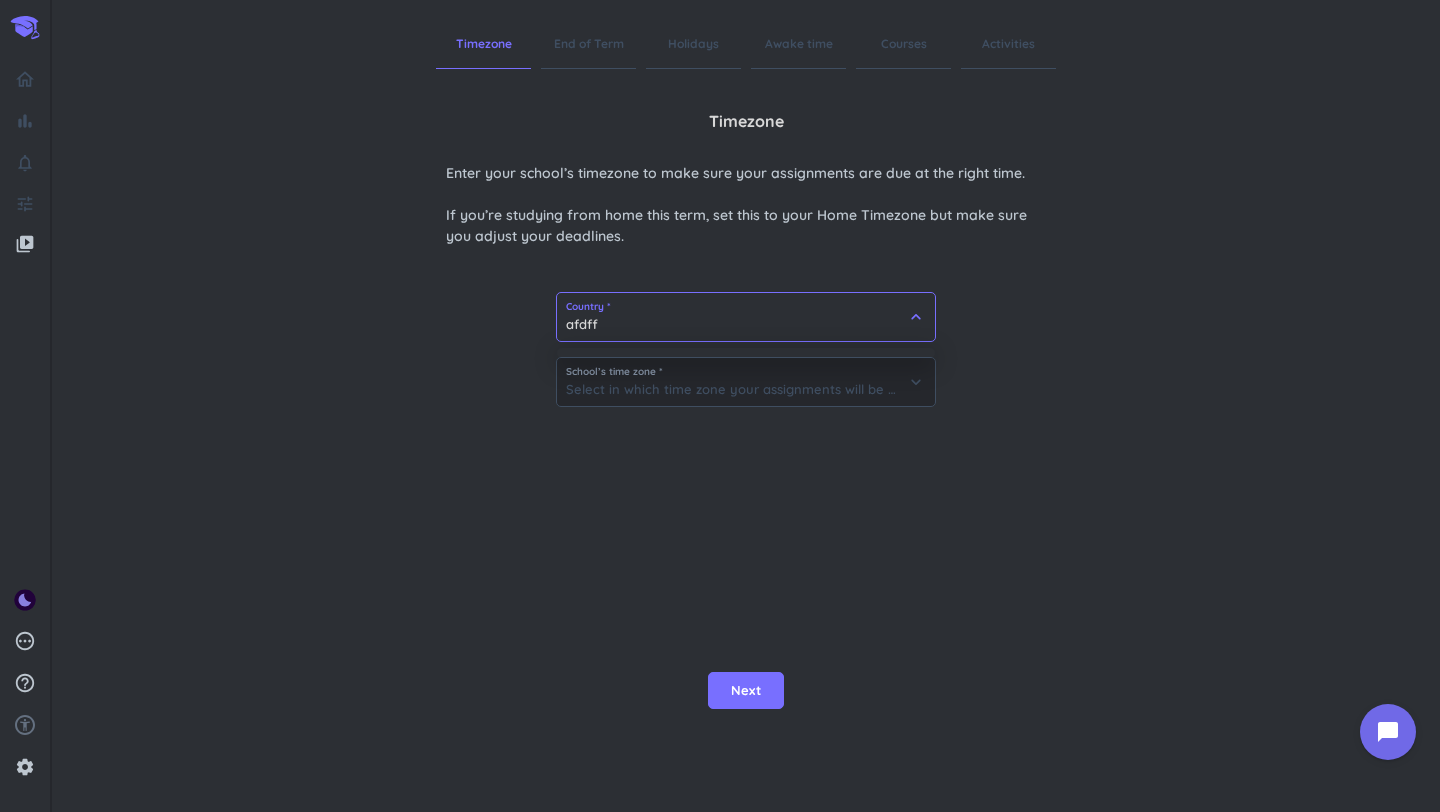 drag, startPoint x: 639, startPoint y: 315, endPoint x: 575, endPoint y: 316, distance: 64.00781 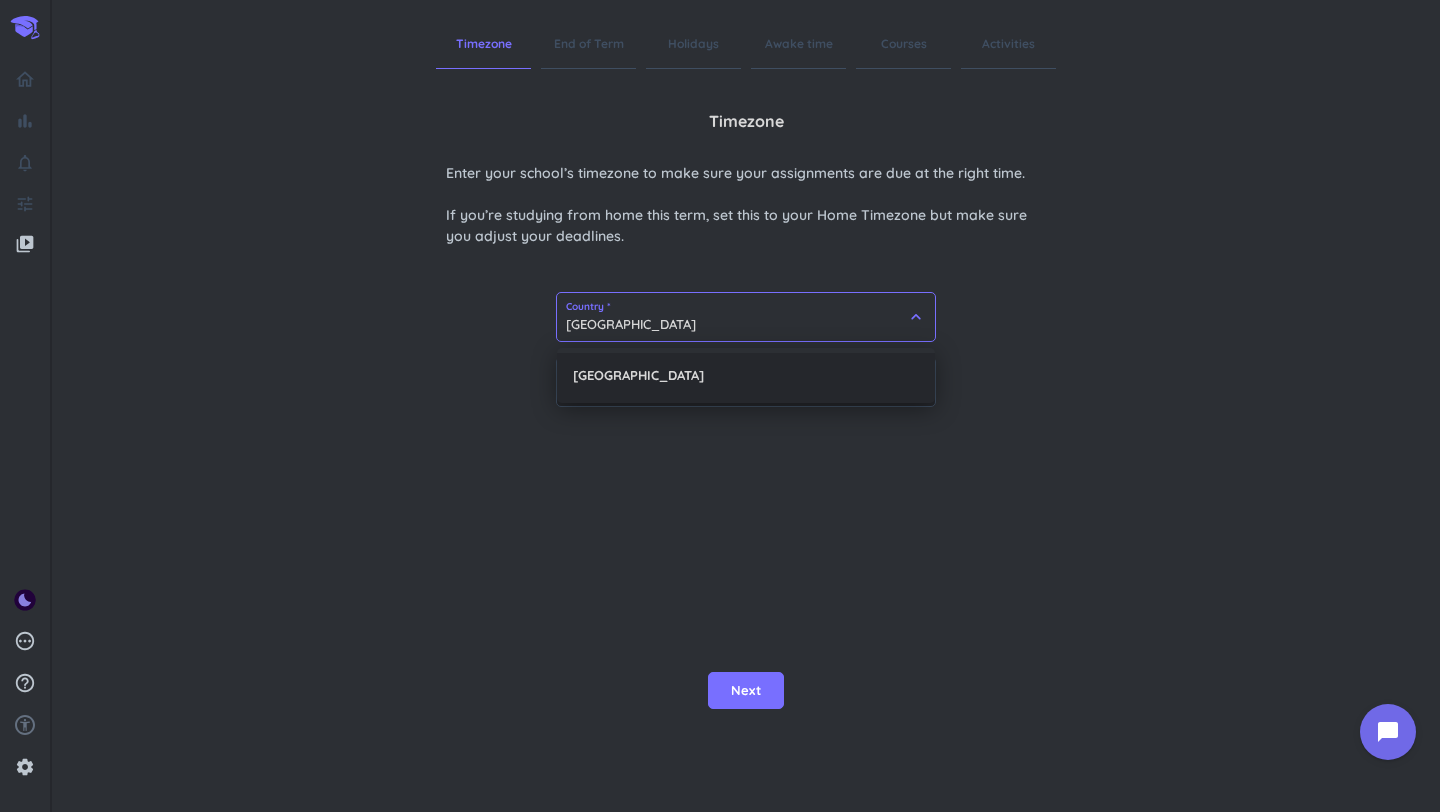 click on "[GEOGRAPHIC_DATA]" at bounding box center [746, 375] 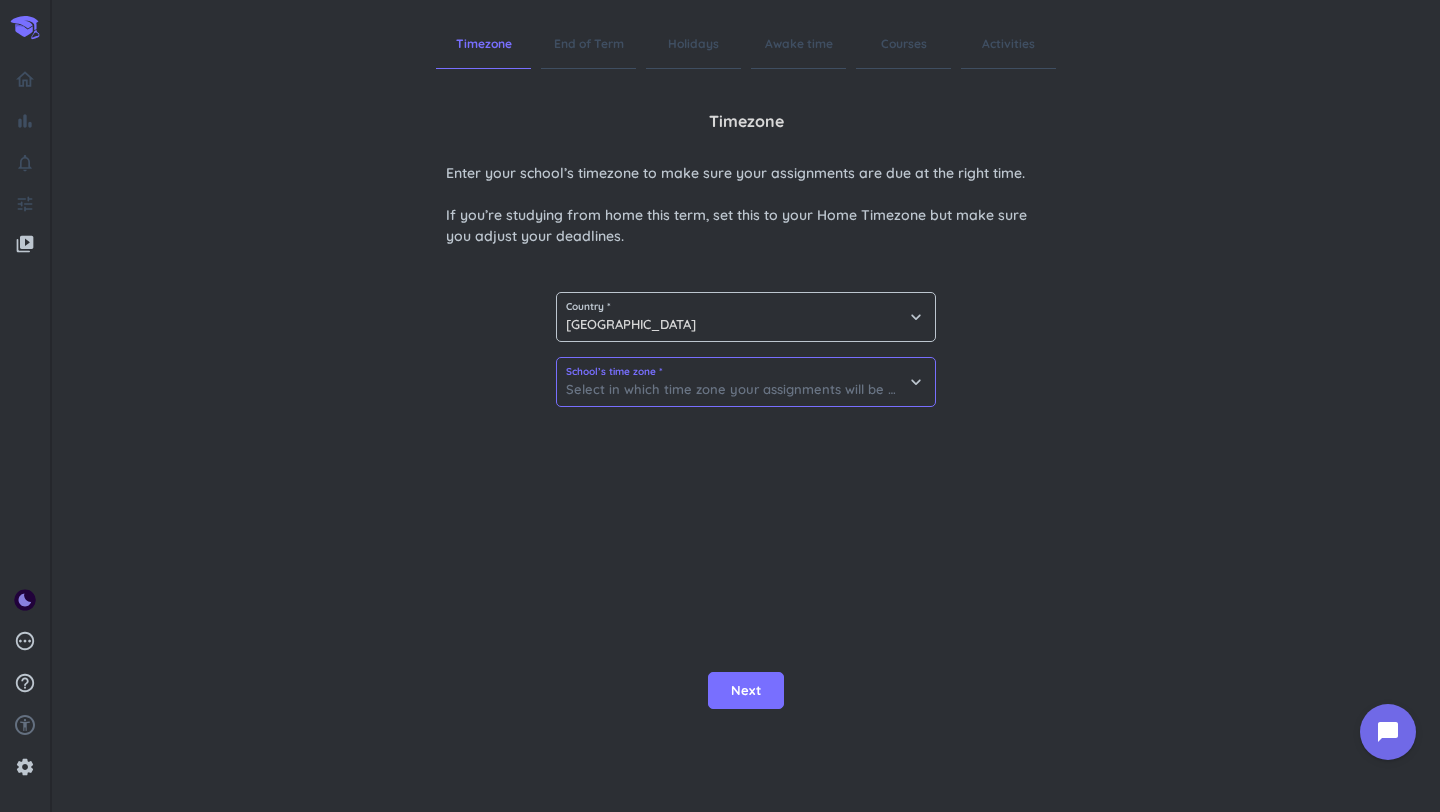 click at bounding box center (746, 382) 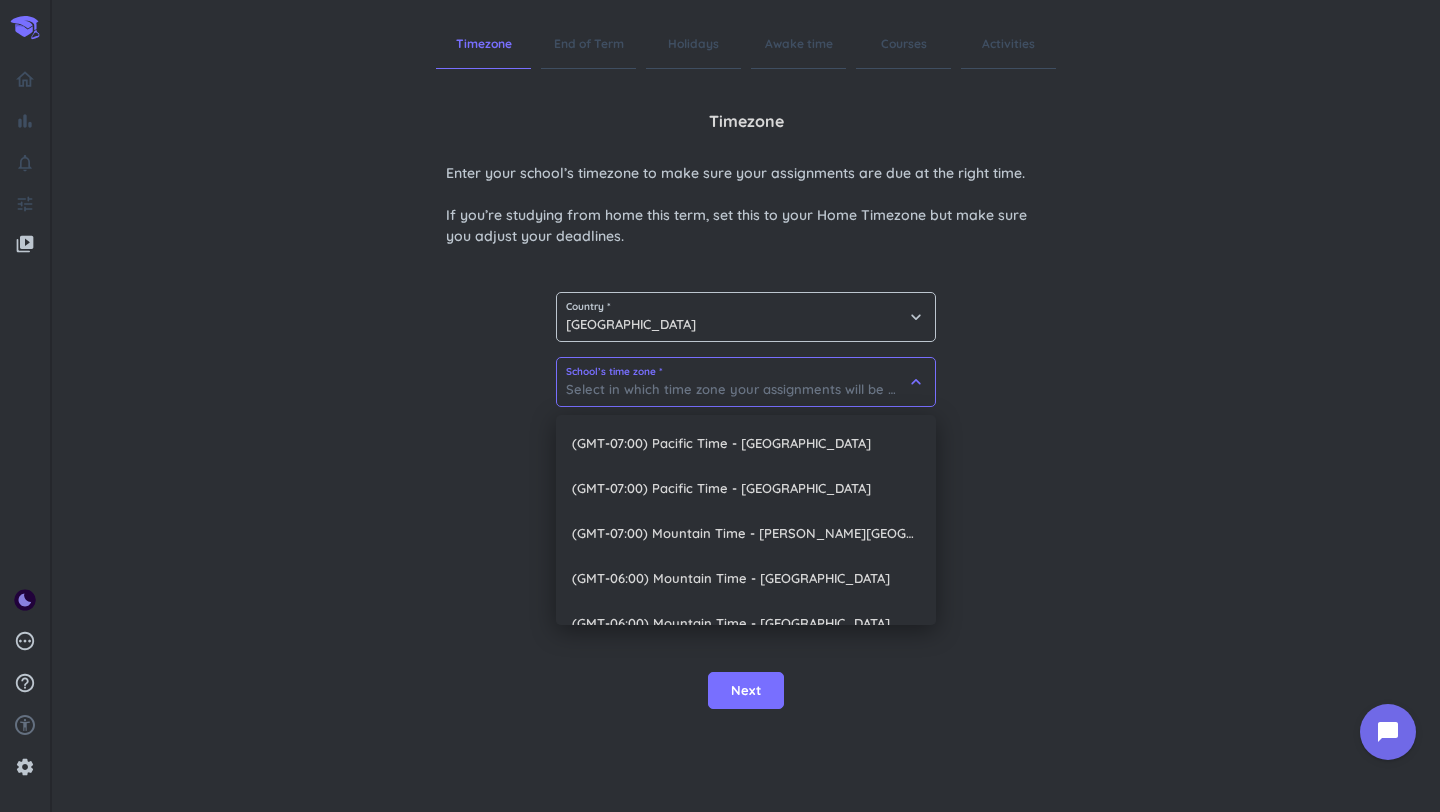 click at bounding box center (720, 406) 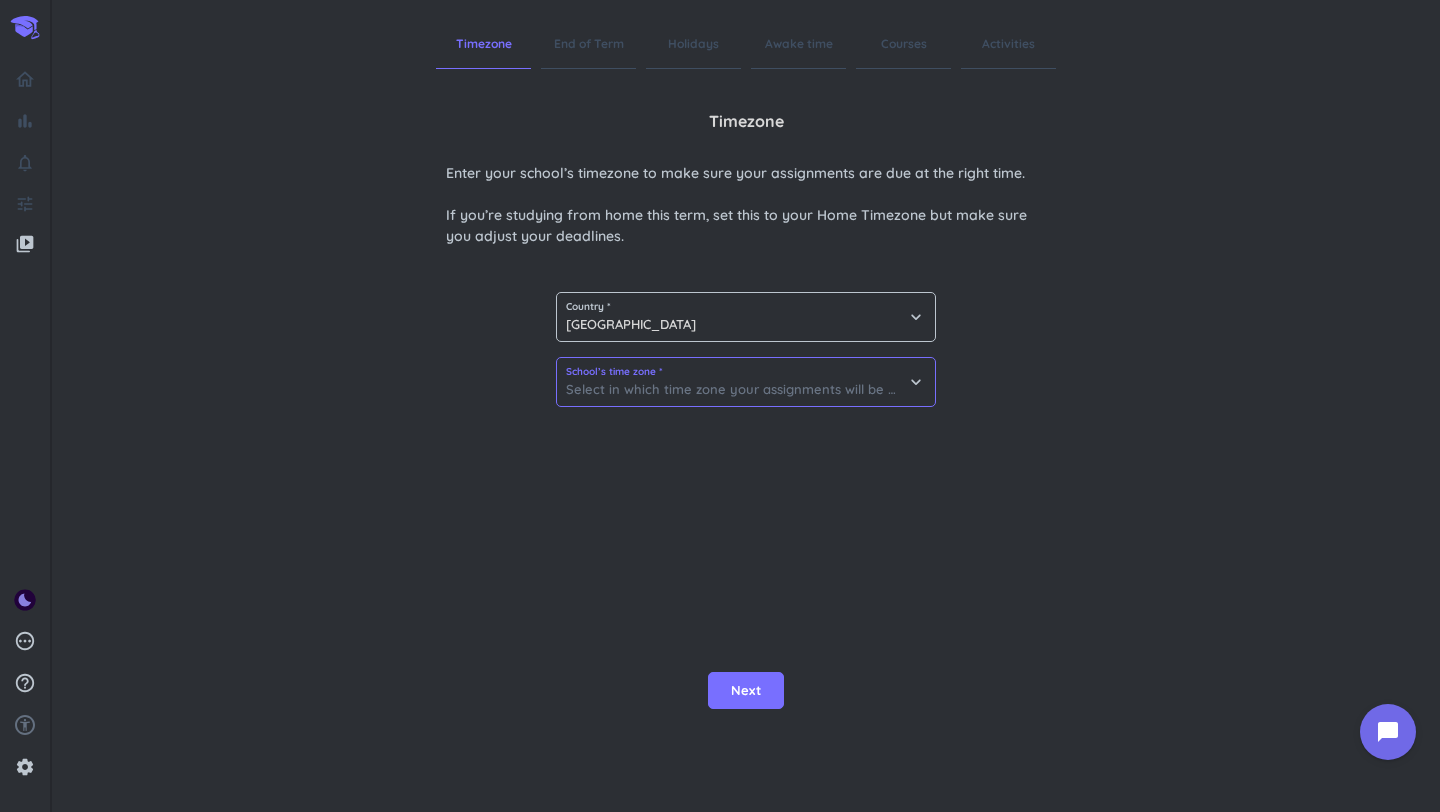 click at bounding box center (746, 382) 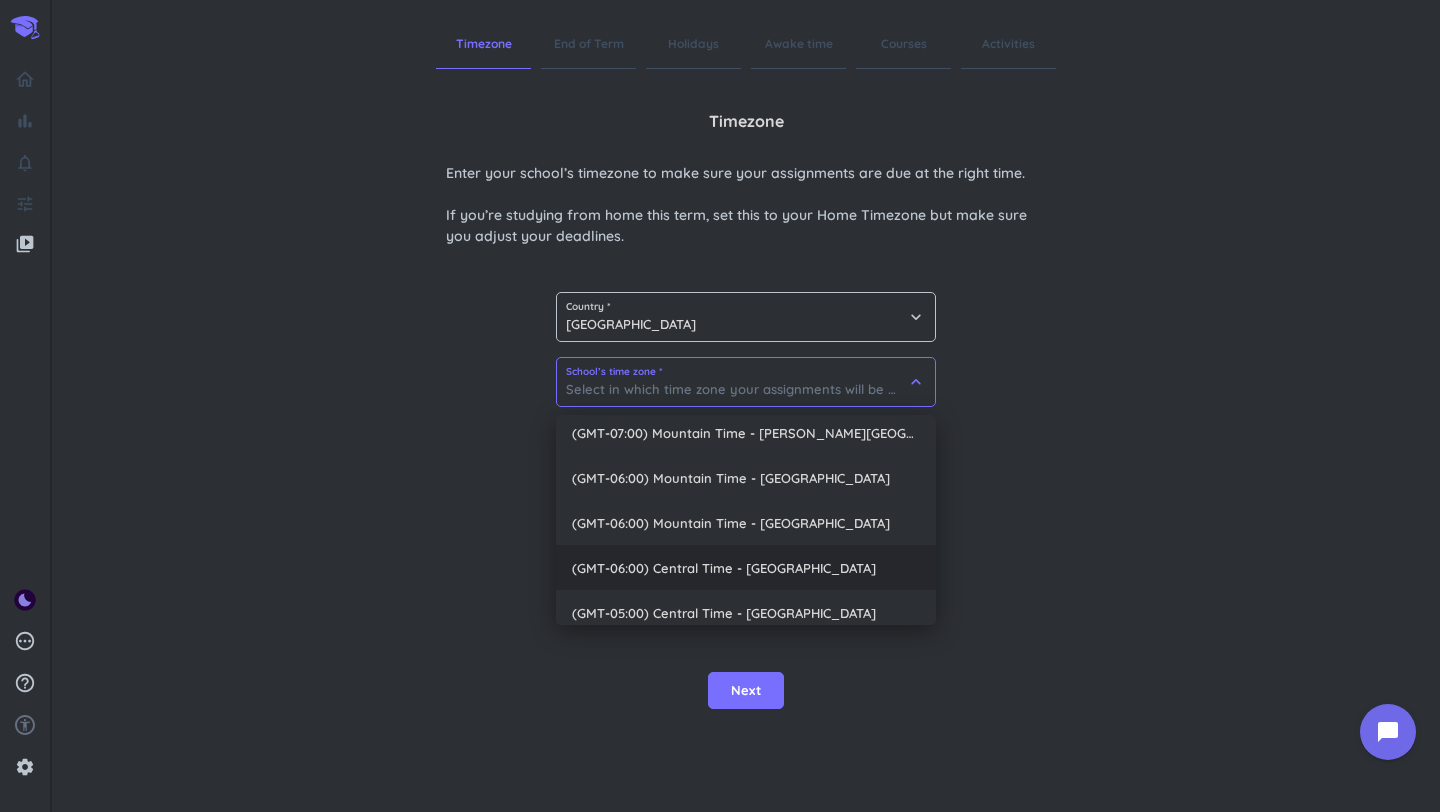 scroll, scrollTop: 90, scrollLeft: 0, axis: vertical 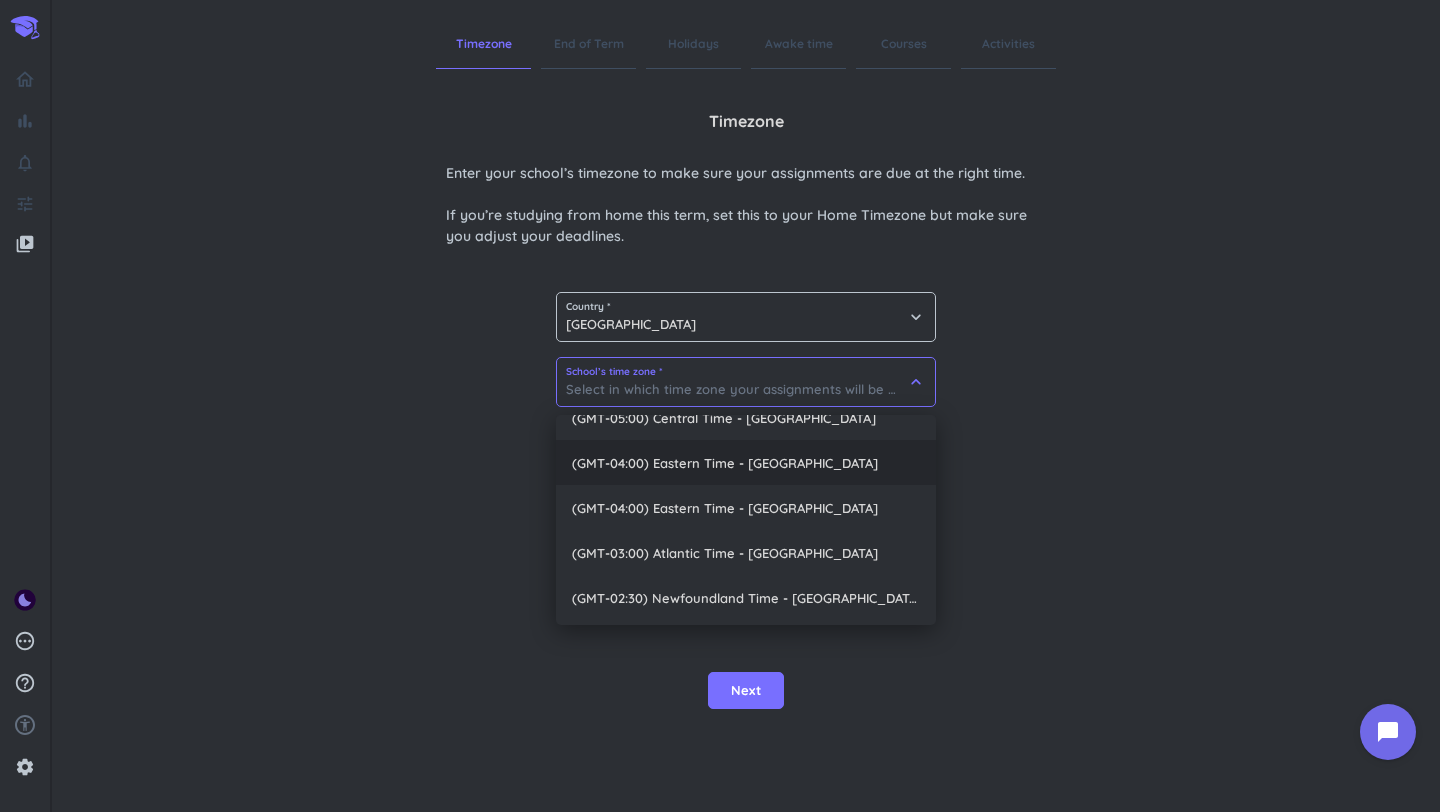 click on "(GMT-04:00) Eastern Time - [GEOGRAPHIC_DATA]" at bounding box center [746, 462] 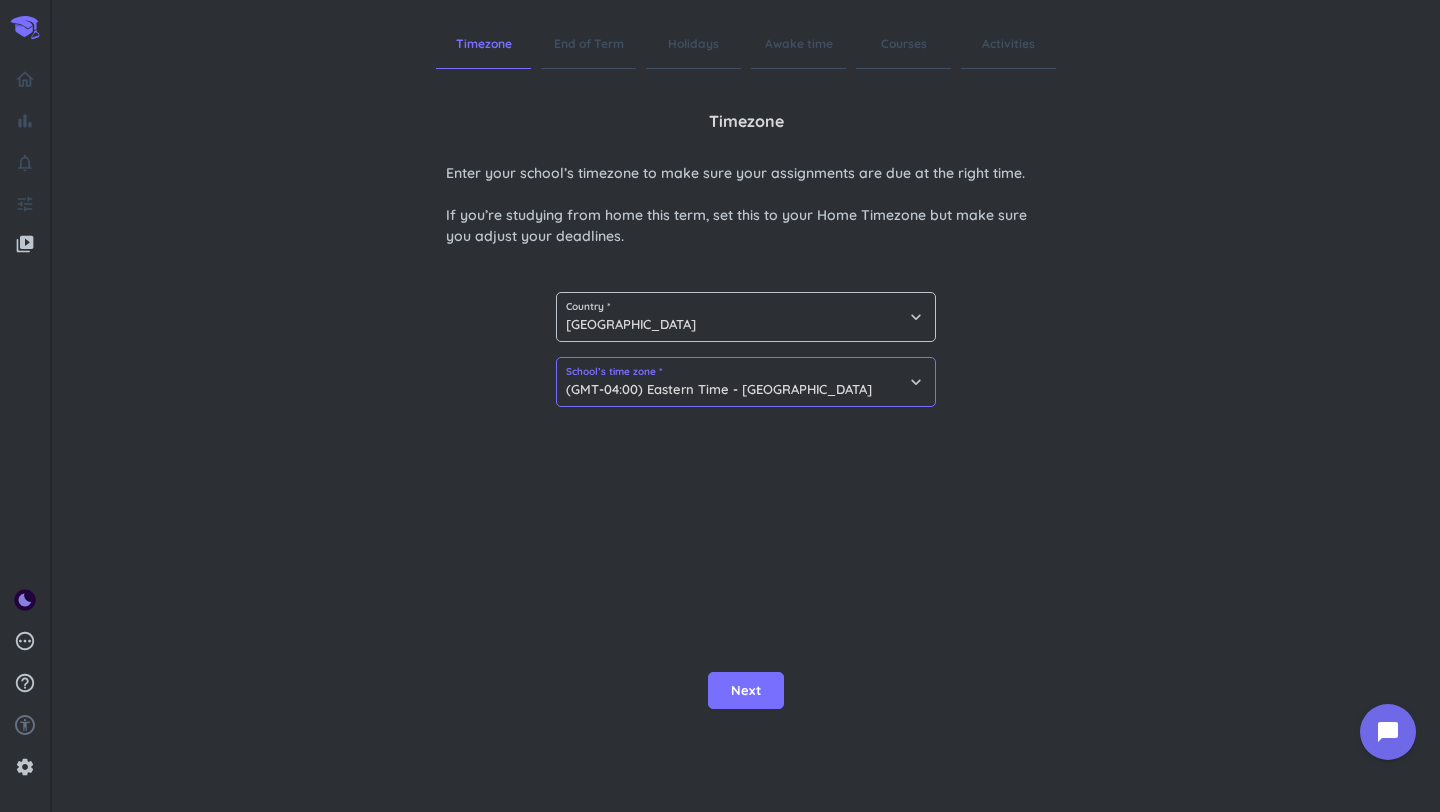 click on "(GMT-04:00) Eastern Time - [GEOGRAPHIC_DATA]" at bounding box center [746, 382] 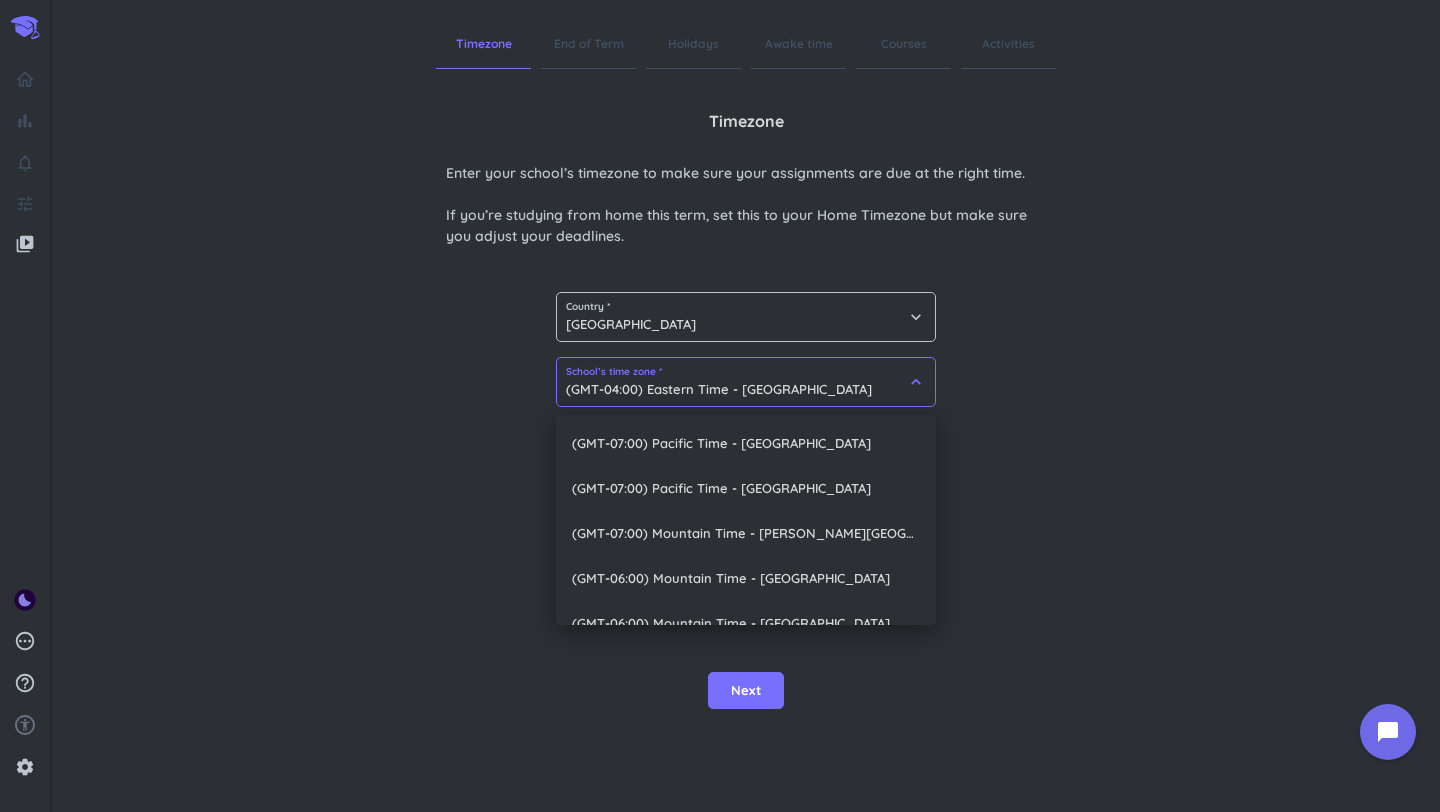 click at bounding box center (720, 406) 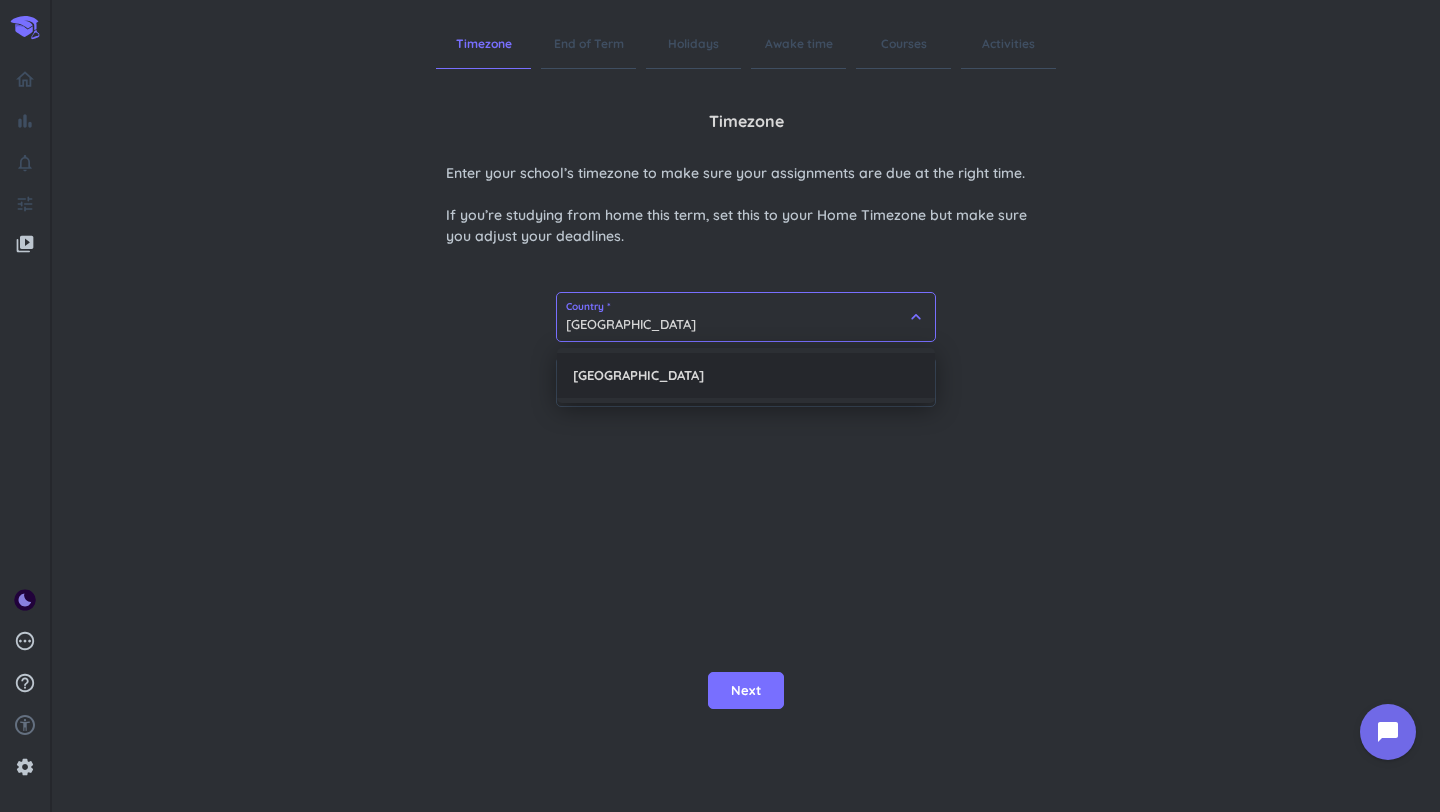 click on "[GEOGRAPHIC_DATA]" at bounding box center (746, 317) 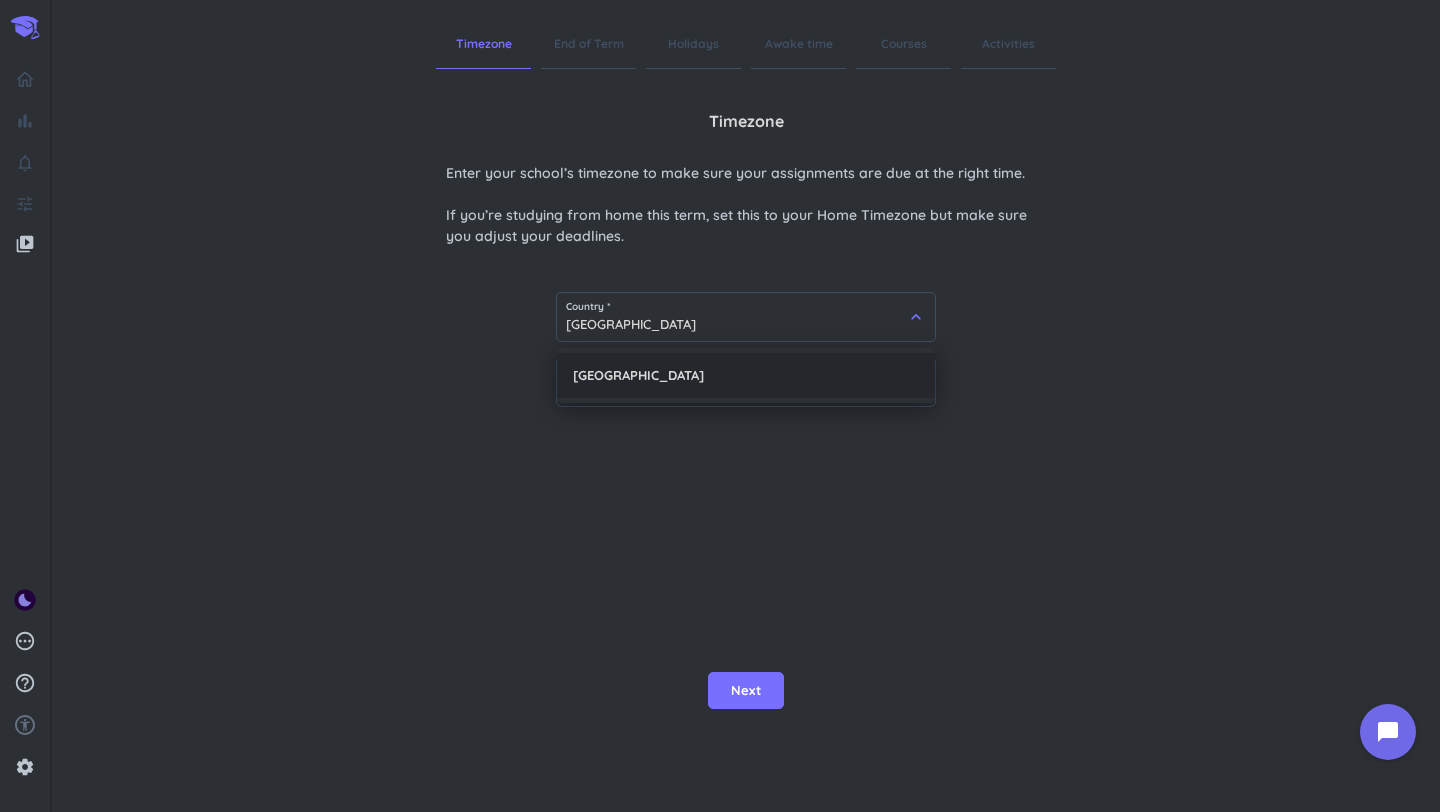 click on "Timezone Enter your school’s timezone to make sure your assignments are due at the right time.
If you’re studying from home this term, set this to your Home Timezone but make sure you adjust your deadlines. Country * [GEOGRAPHIC_DATA] [GEOGRAPHIC_DATA] keyboard_arrow_down School’s time zone * (GMT-04:00) Eastern Time - [GEOGRAPHIC_DATA] keyboard_arrow_down" at bounding box center (746, 344) 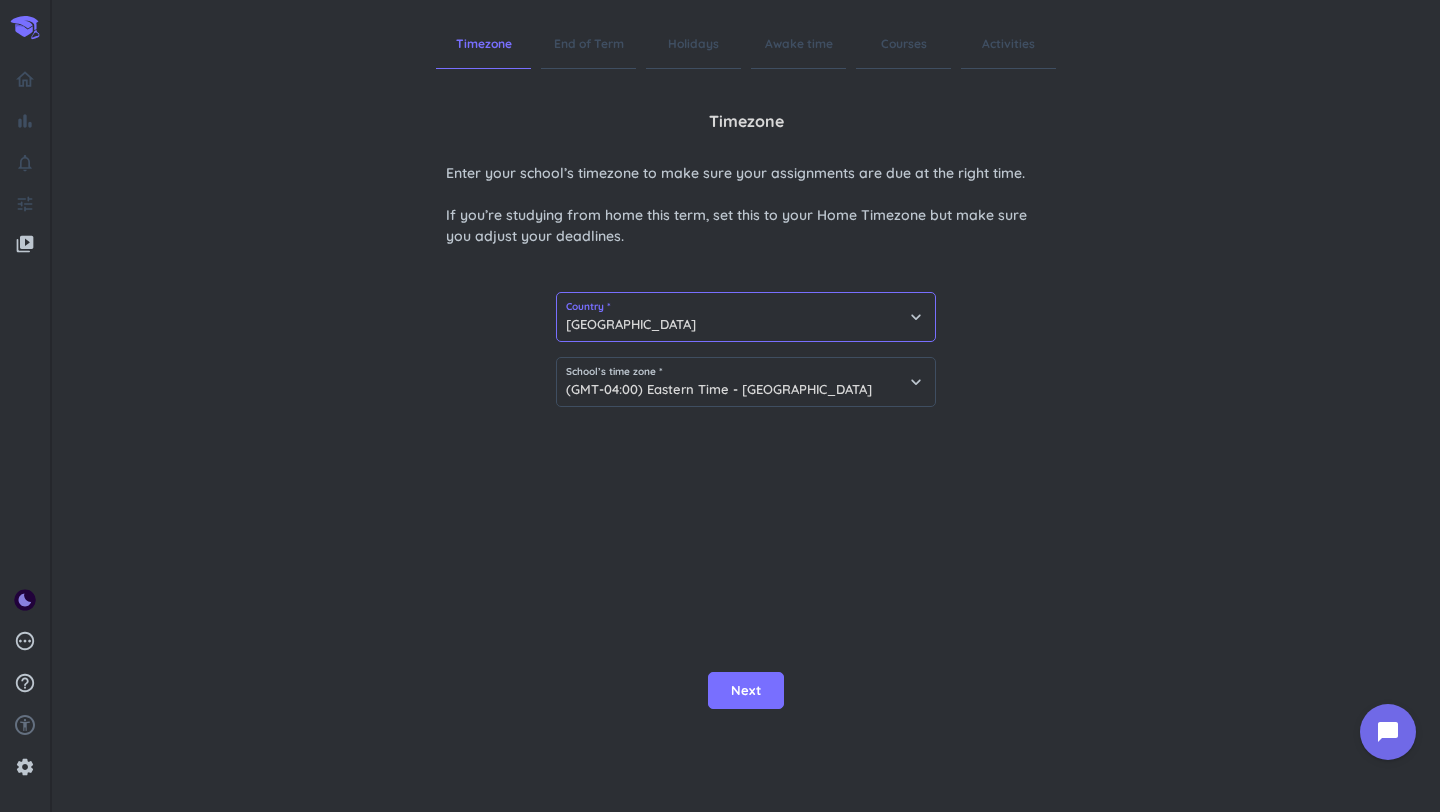 click on "[GEOGRAPHIC_DATA]" at bounding box center [746, 317] 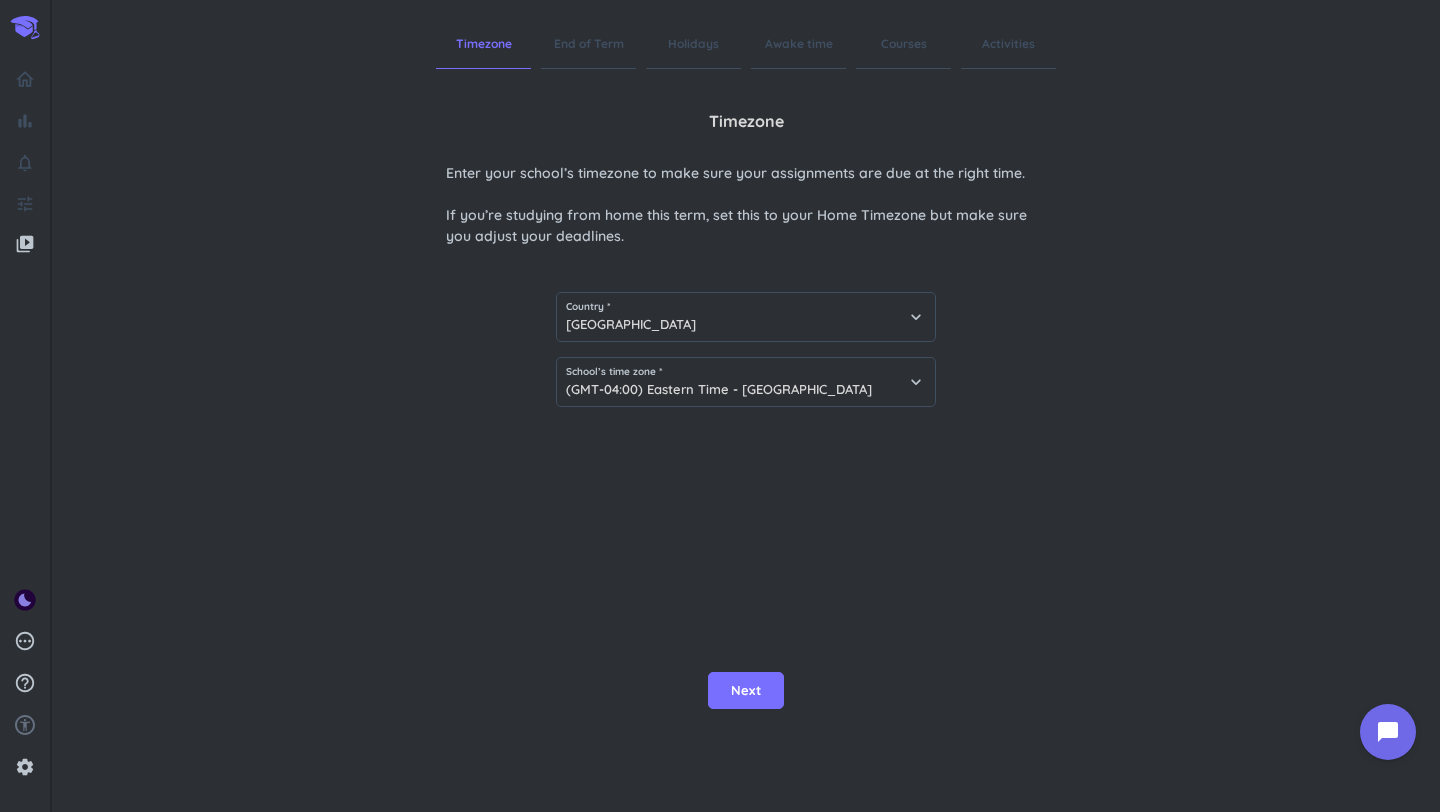 click on "Enter your school’s timezone to make sure your assignments are due at the right time.
If you’re studying from home this term, set this to your Home Timezone but make sure you adjust your deadlines." at bounding box center [746, 205] 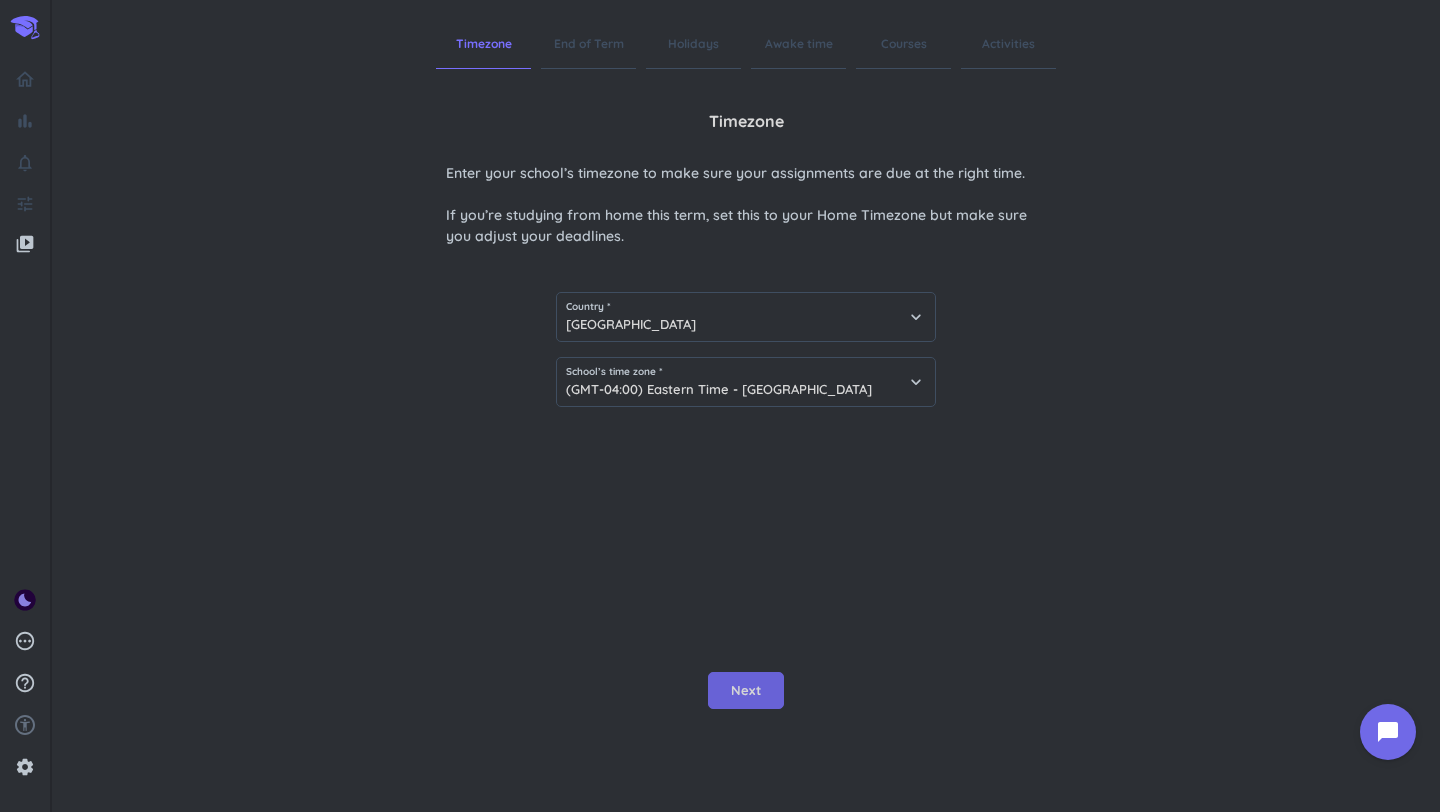 click on "Next" at bounding box center (746, 691) 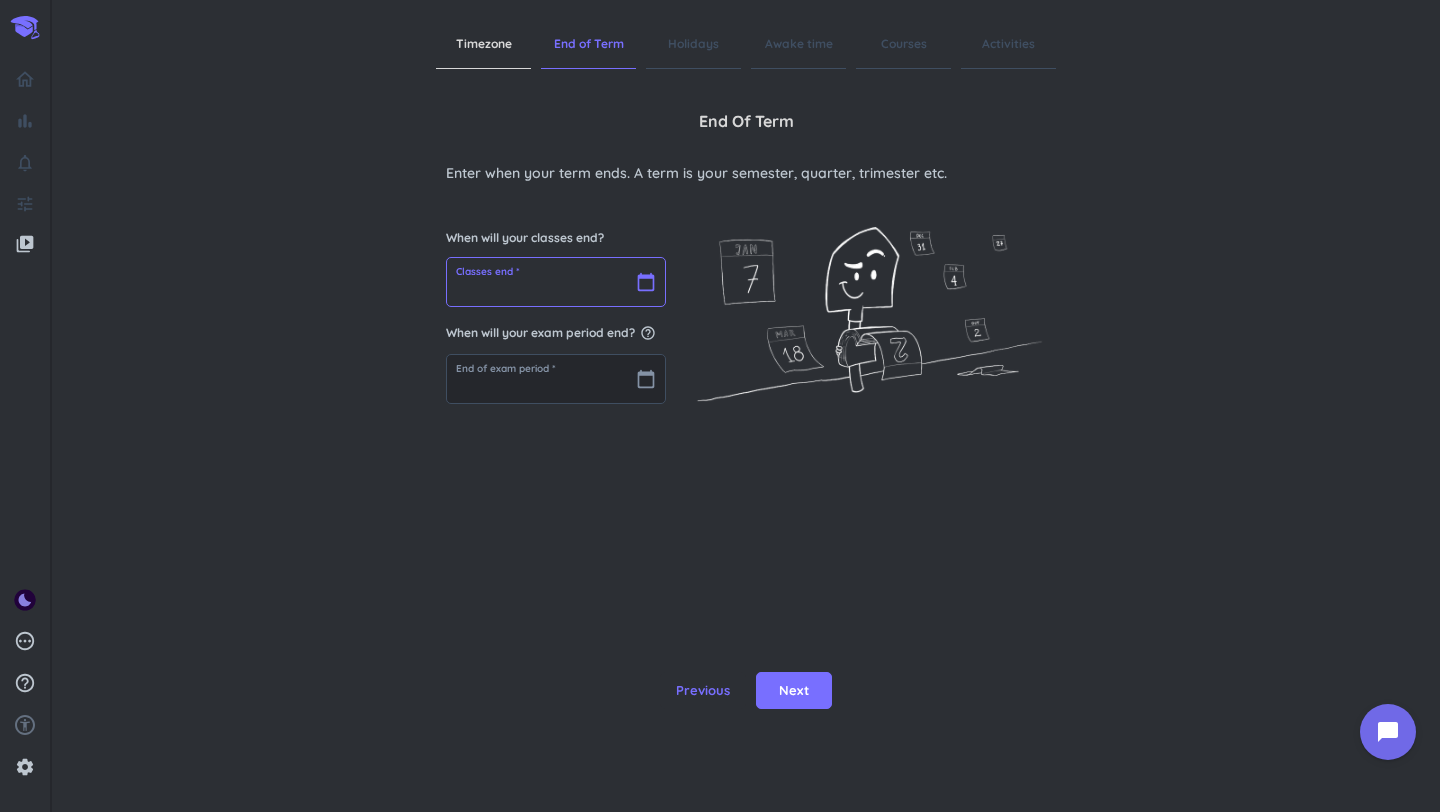 click at bounding box center (556, 282) 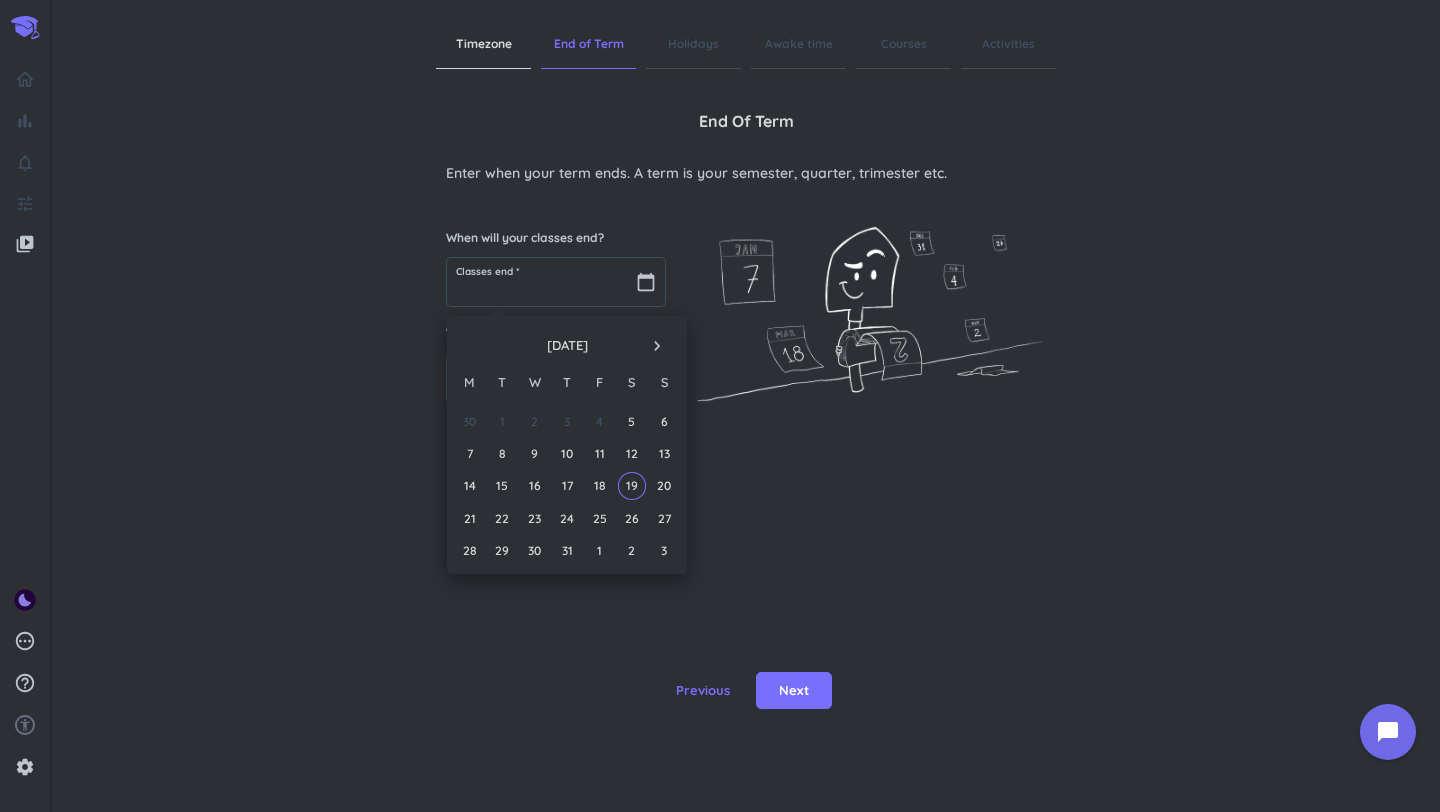 click on "navigate_next" at bounding box center [657, 346] 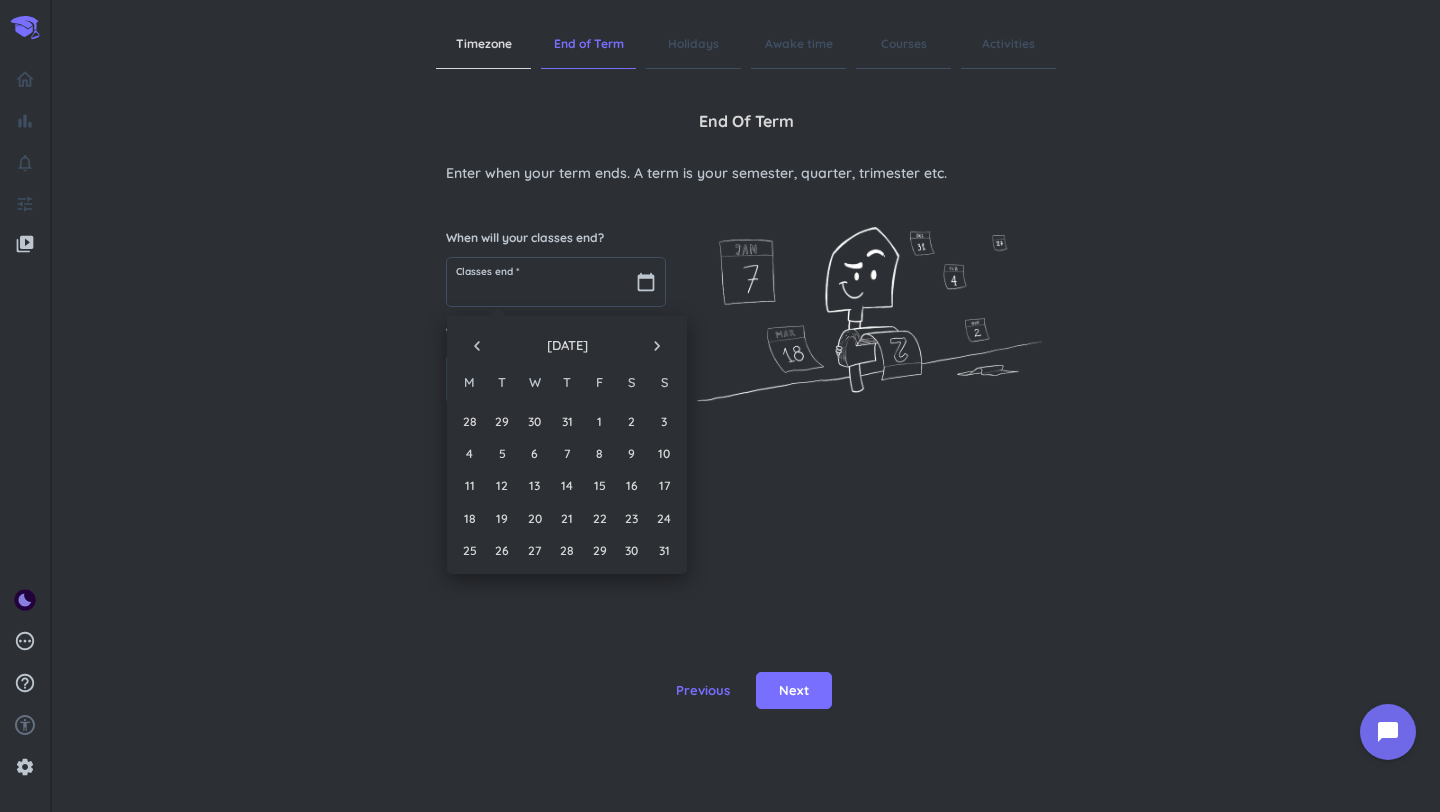 click on "navigate_next" at bounding box center (657, 346) 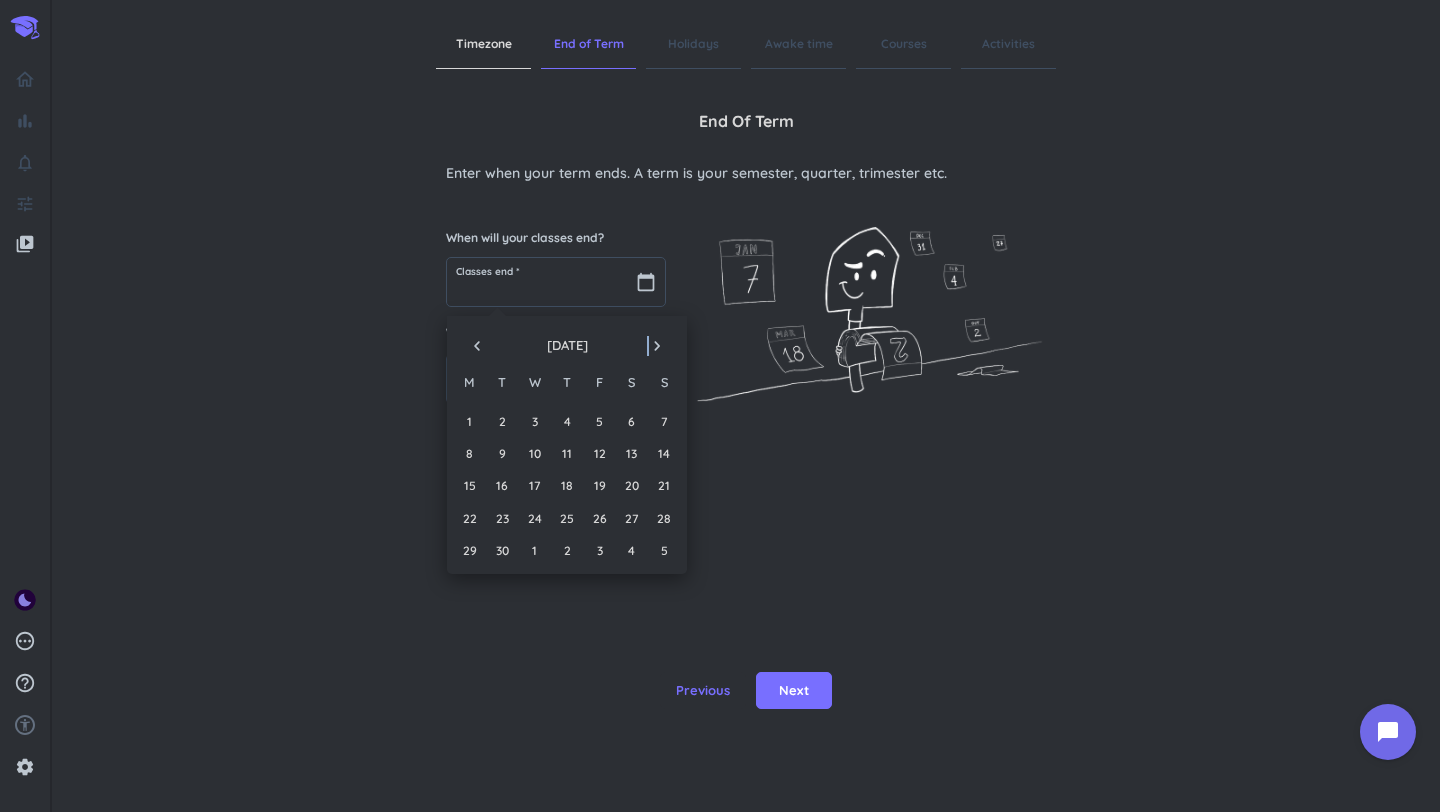 click on "navigate_next" at bounding box center (657, 346) 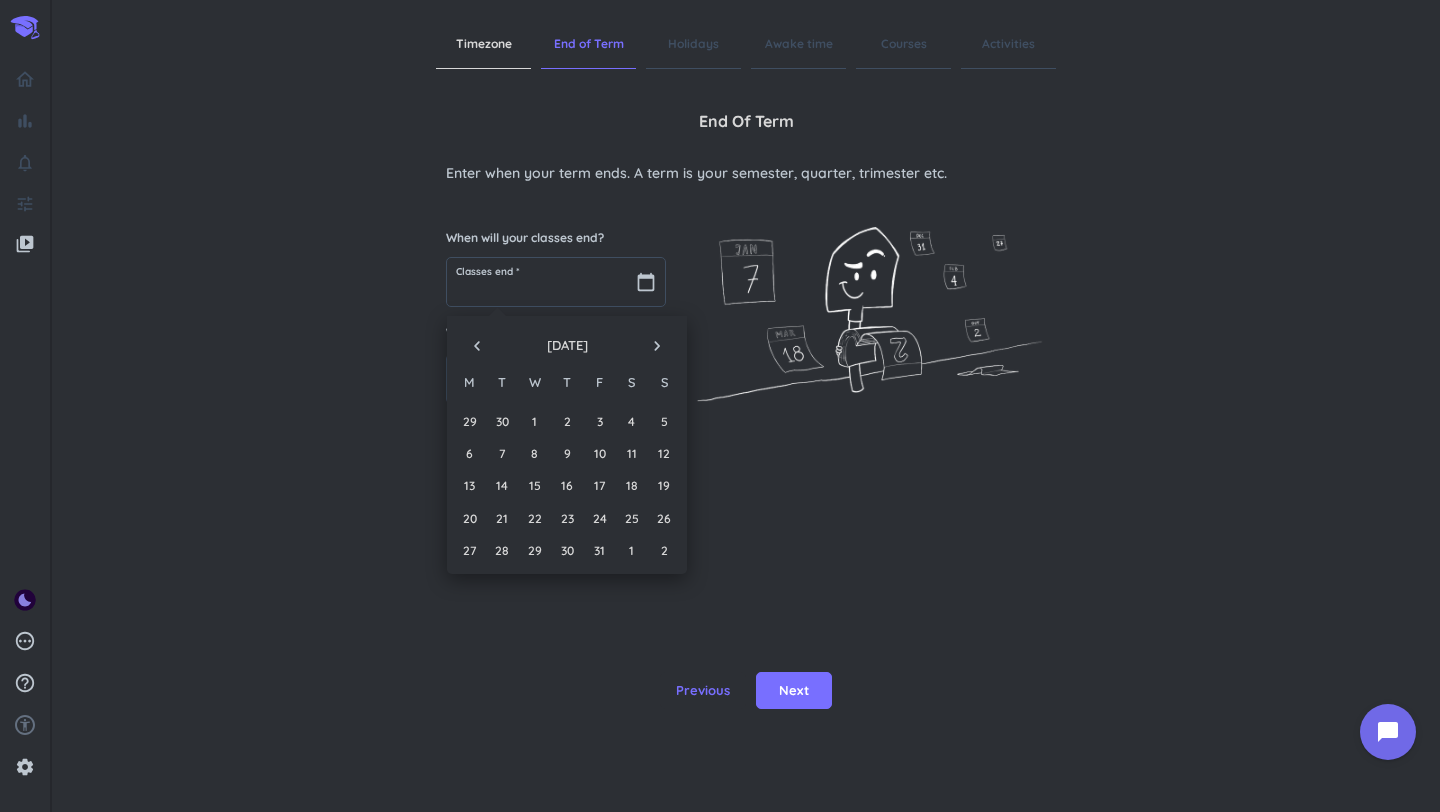 click on "navigate_next" at bounding box center (657, 346) 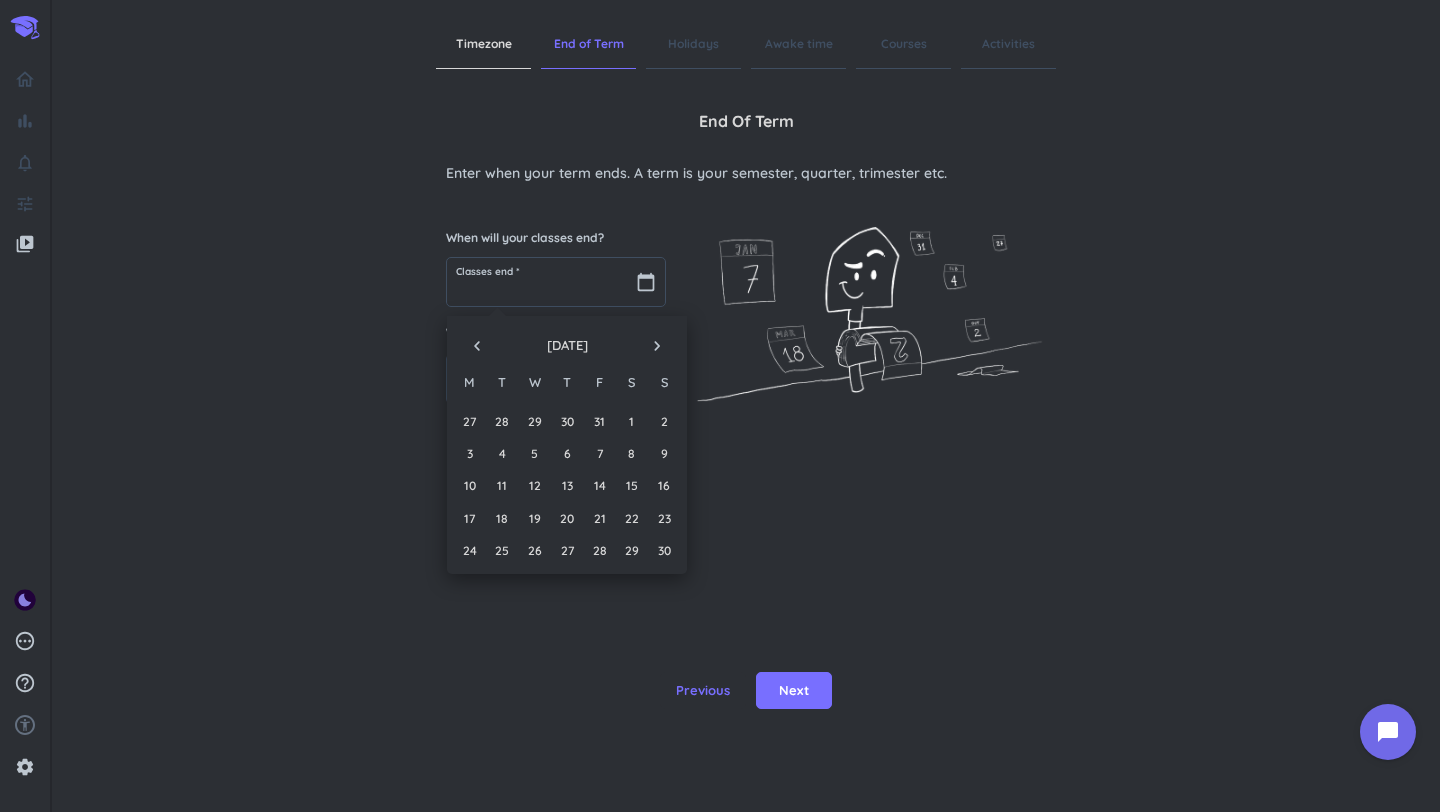 click on "navigate_next" at bounding box center (657, 346) 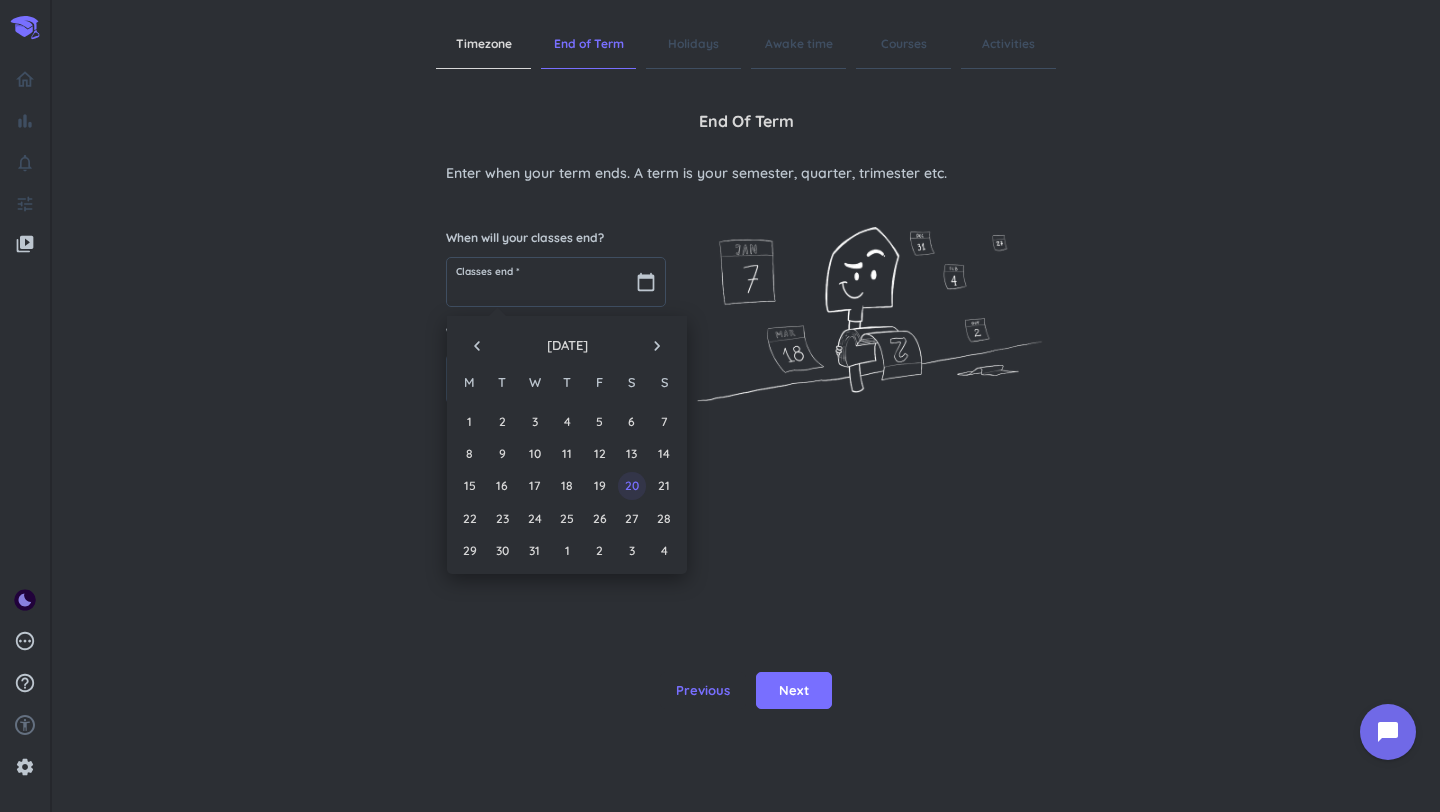 click on "20" at bounding box center (631, 485) 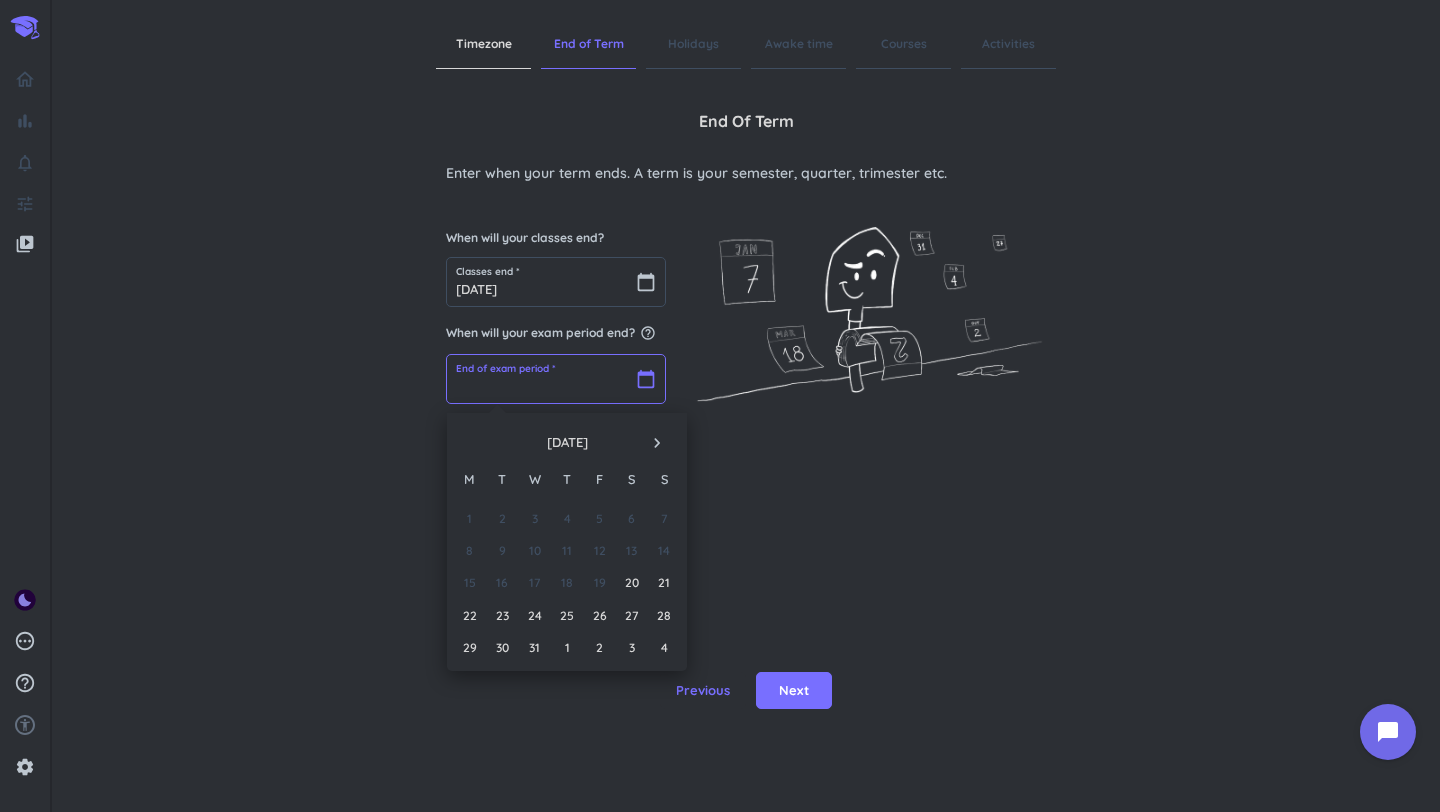 click at bounding box center (556, 379) 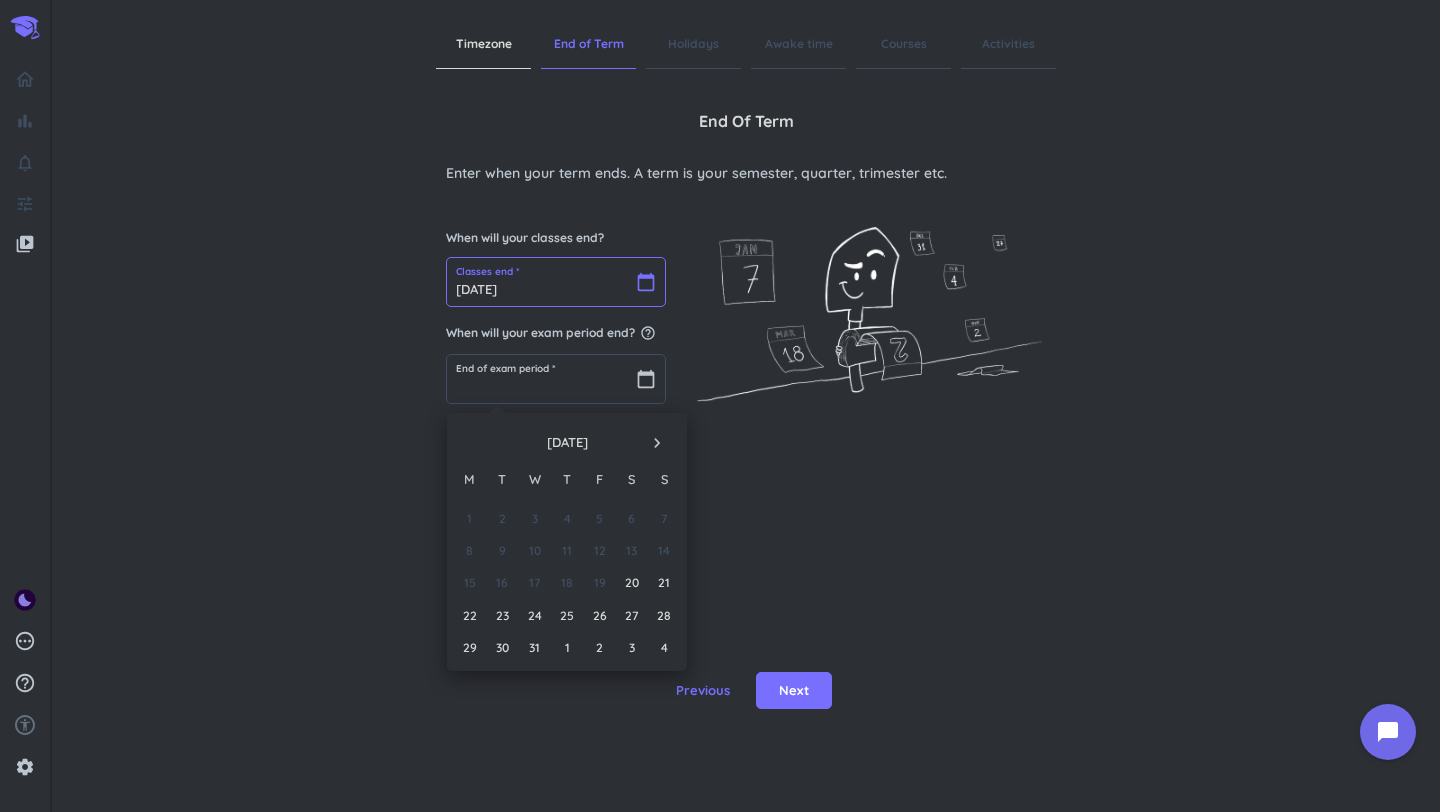 click on "[DATE]" at bounding box center (556, 282) 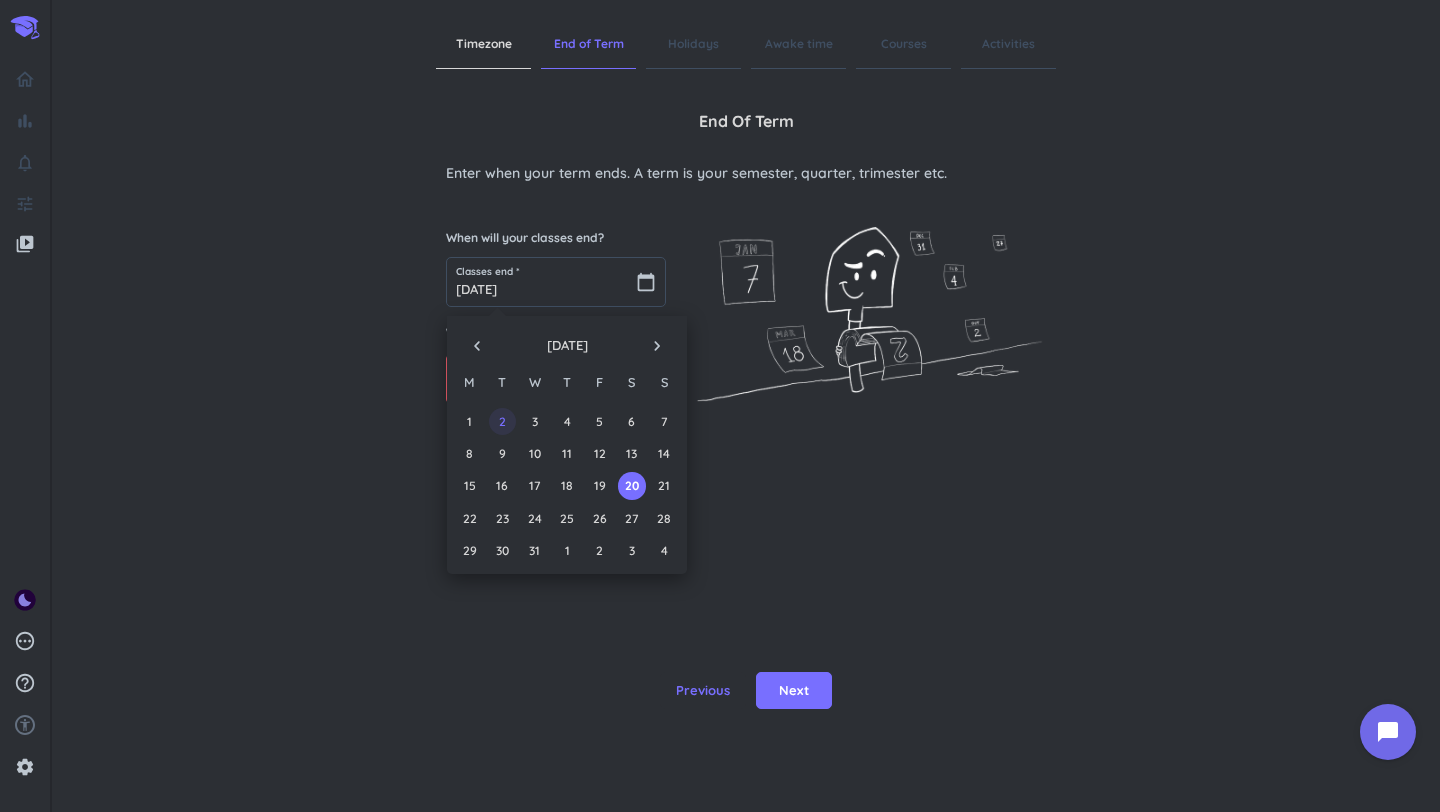 click on "2" at bounding box center [502, 421] 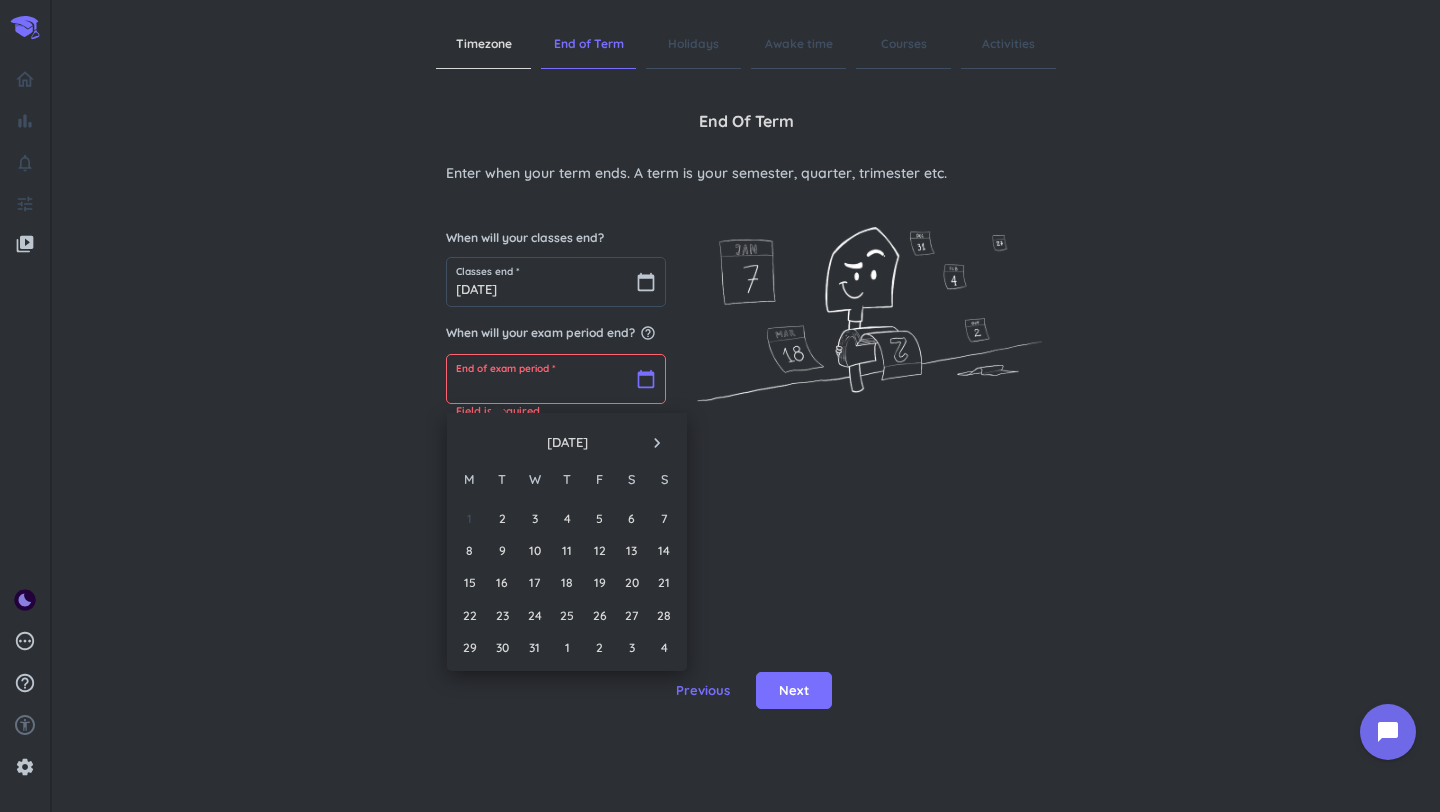 click at bounding box center (556, 379) 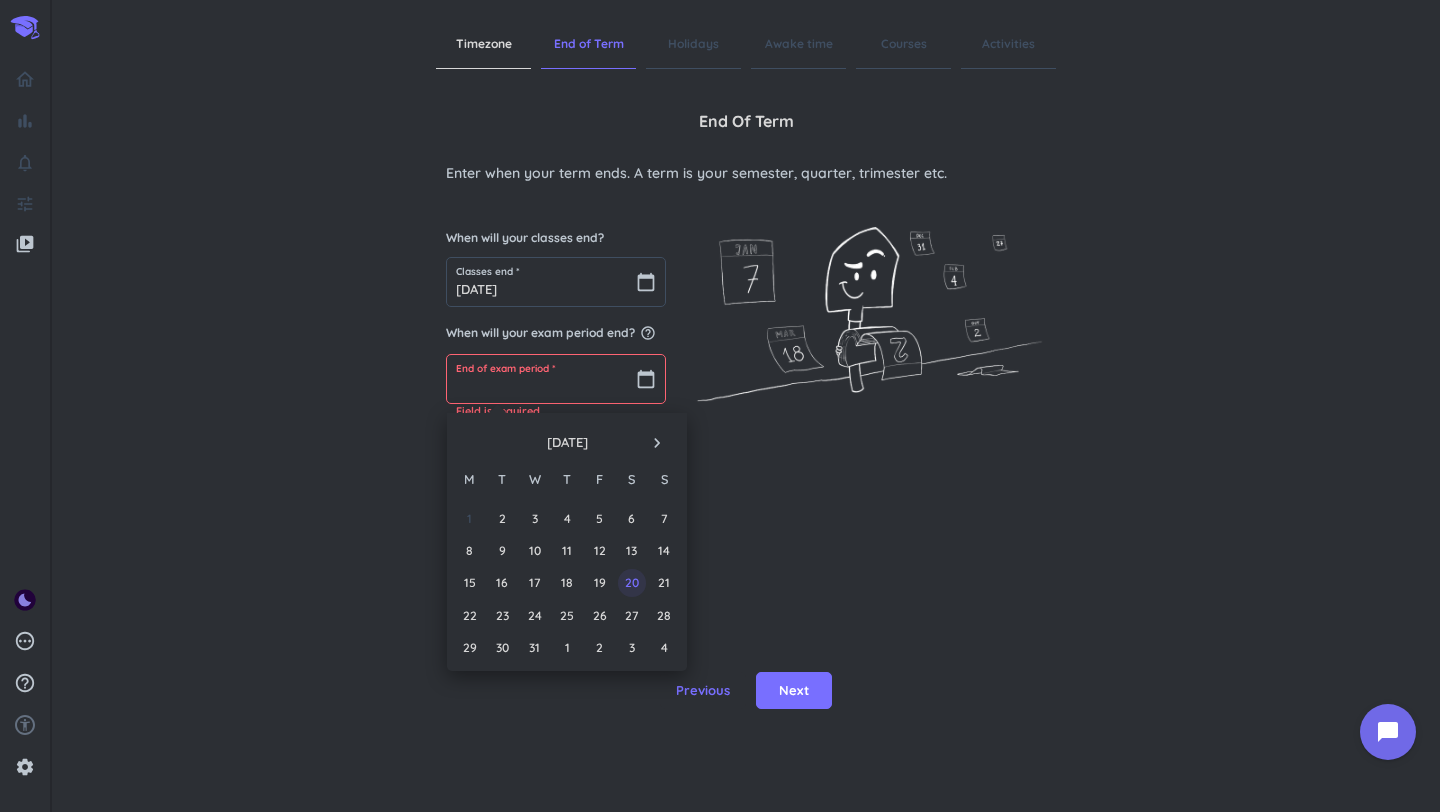 click on "20" at bounding box center [631, 582] 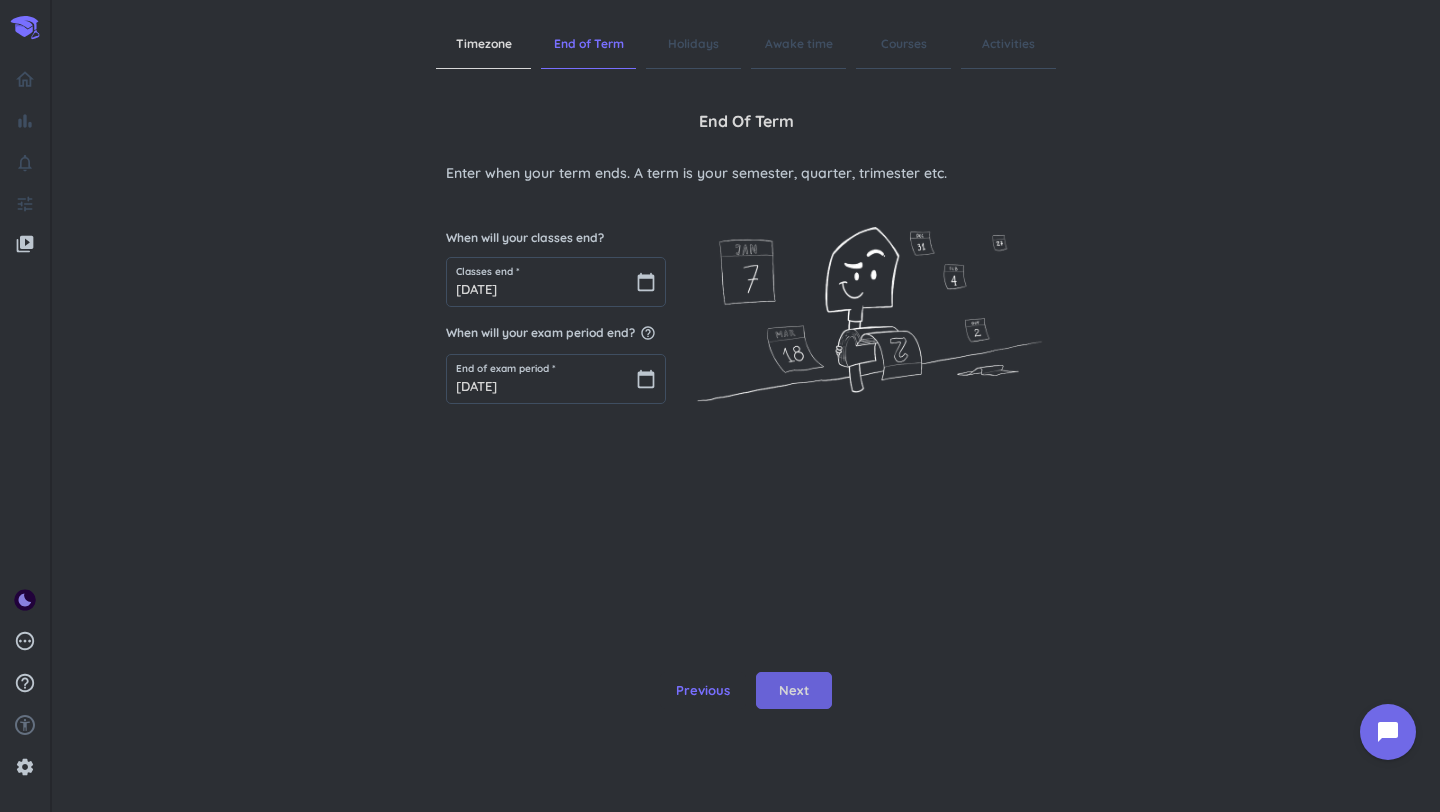 click on "Next" at bounding box center [794, 691] 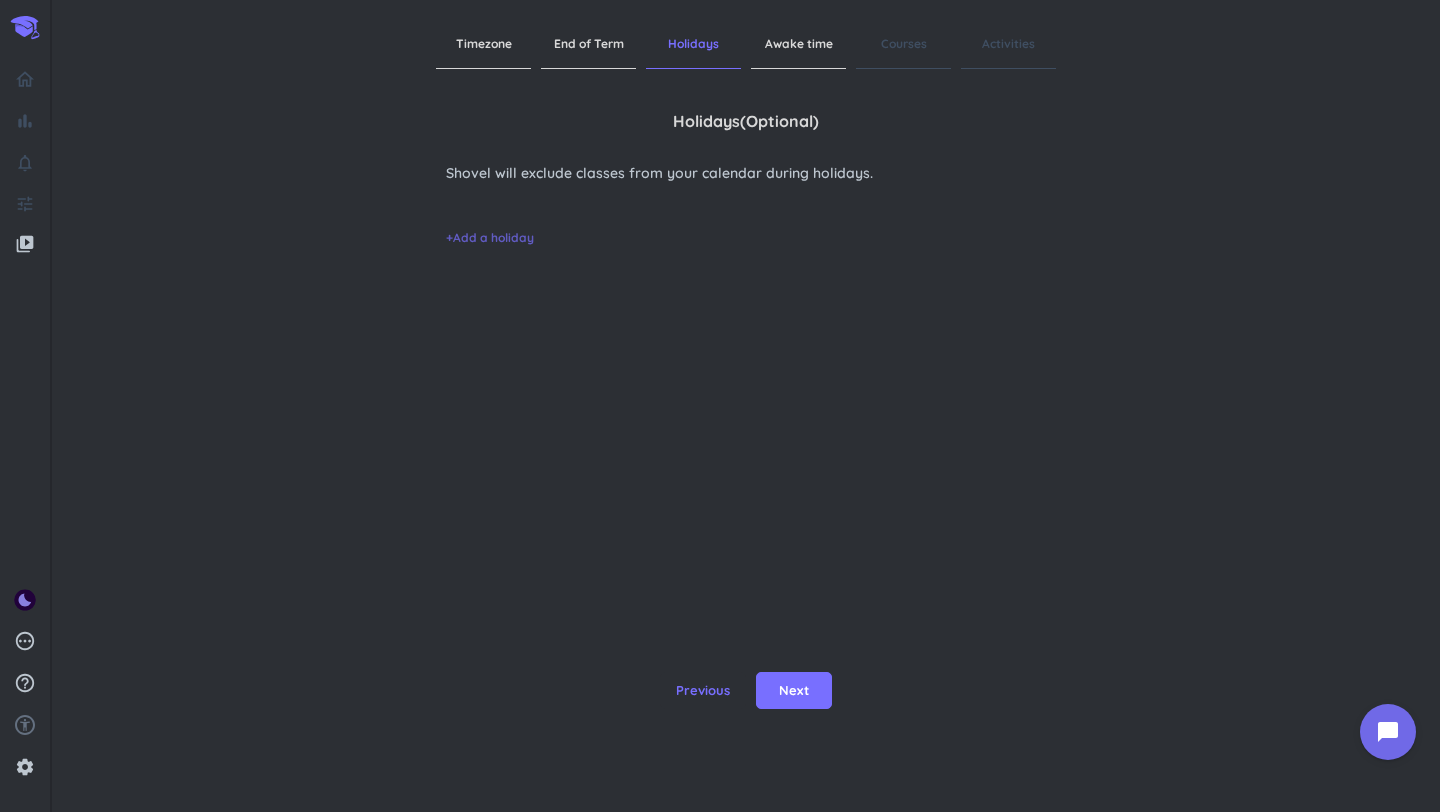 click on "+  Add a holiday" at bounding box center [490, 238] 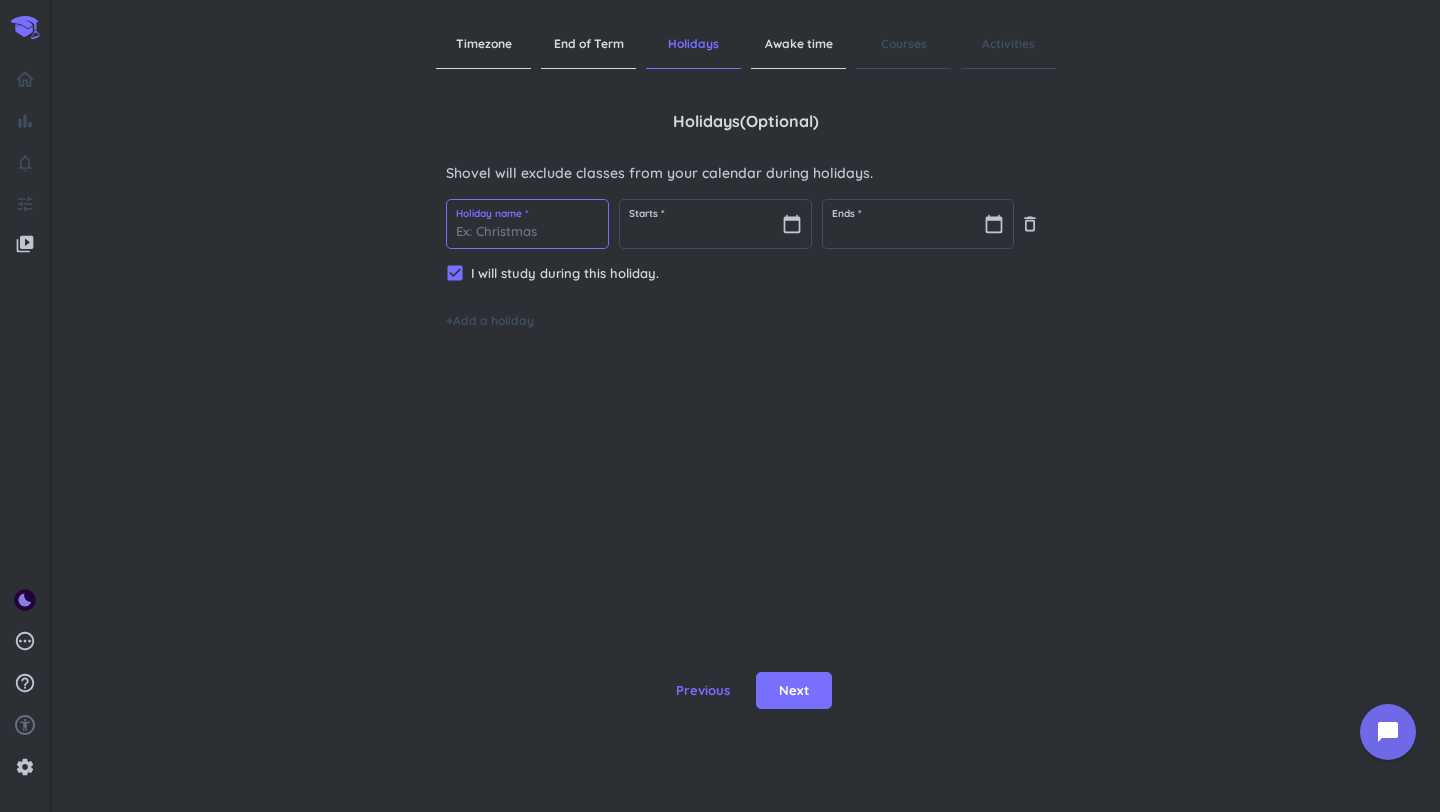 click at bounding box center (527, 224) 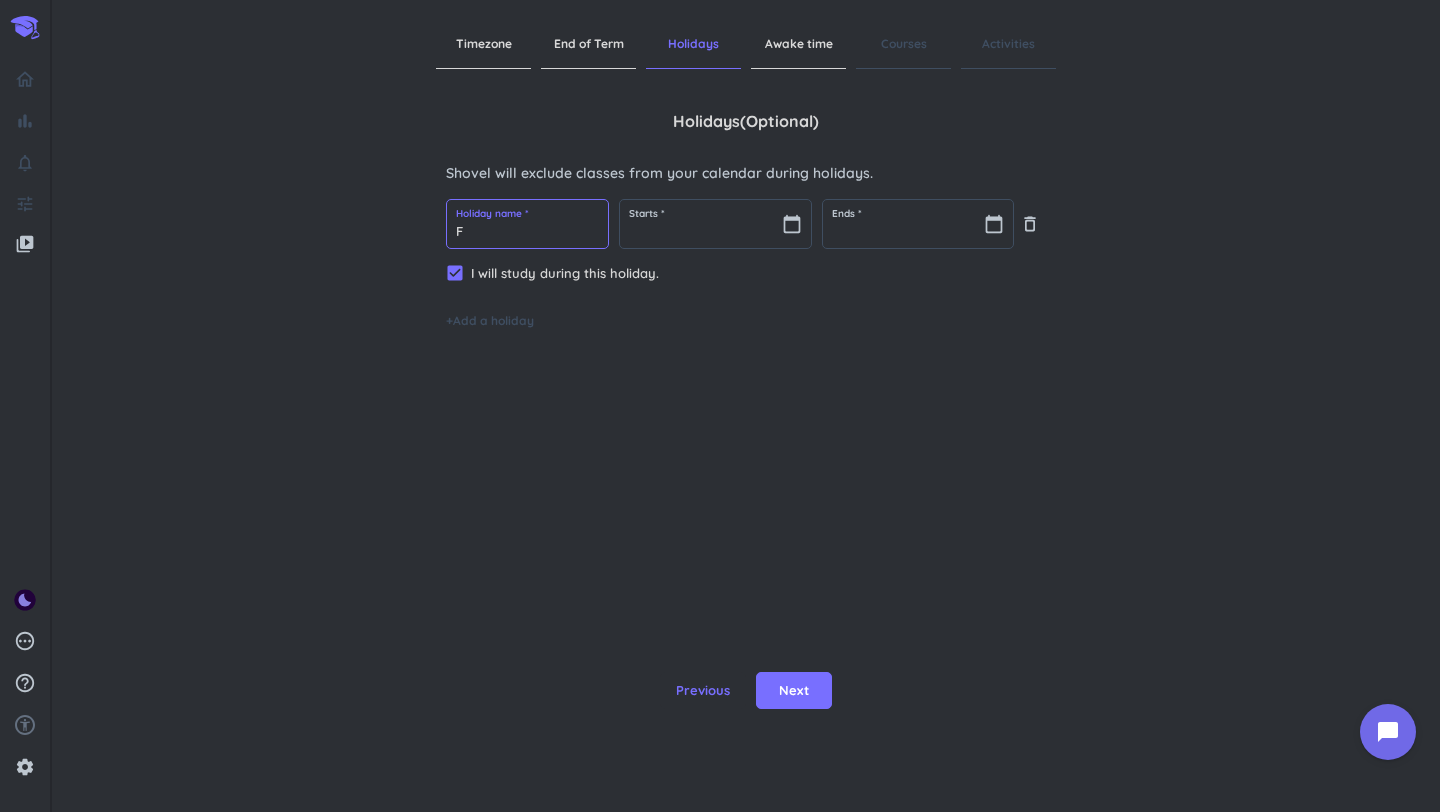 drag, startPoint x: 440, startPoint y: 231, endPoint x: 353, endPoint y: 230, distance: 87.005745 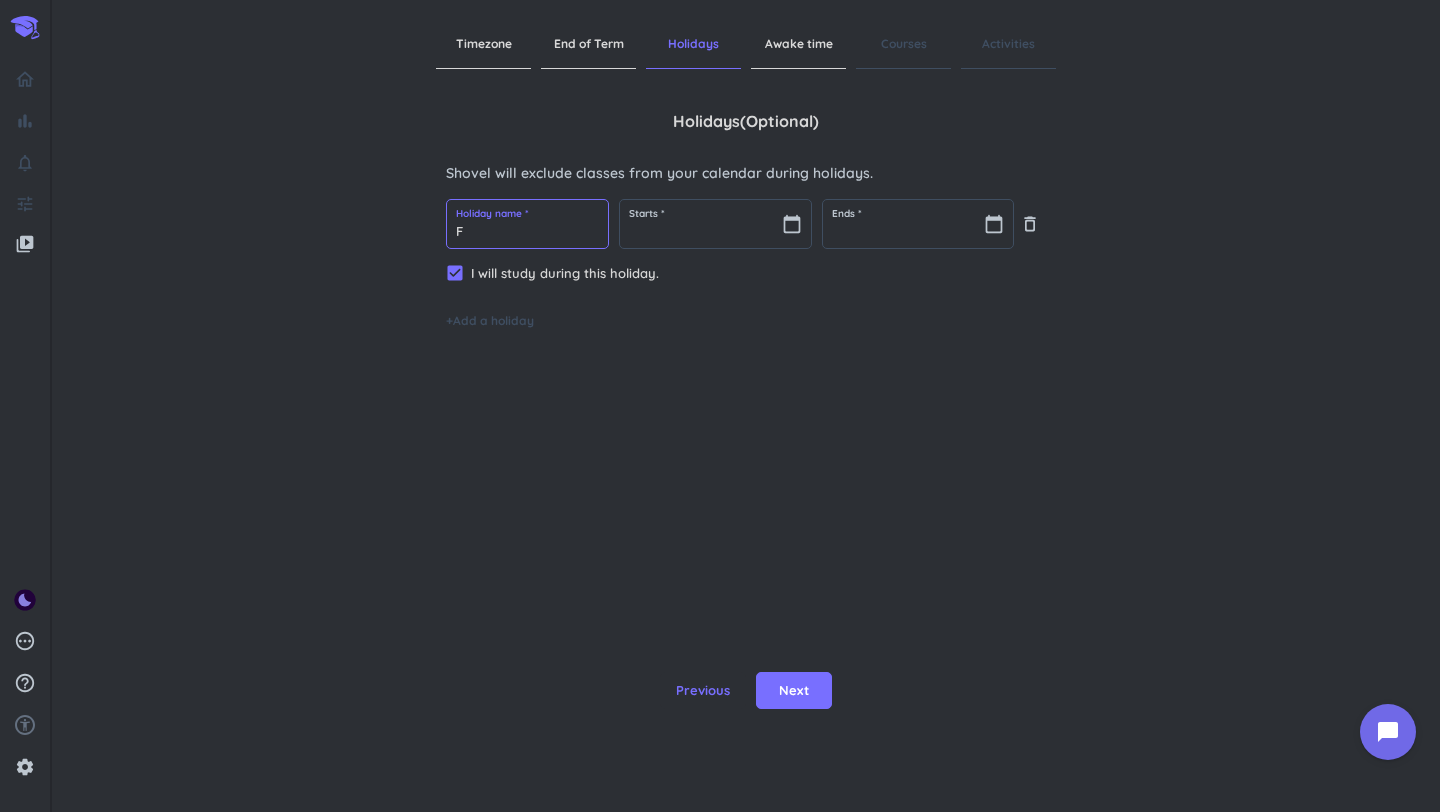 click on "F" at bounding box center (527, 224) 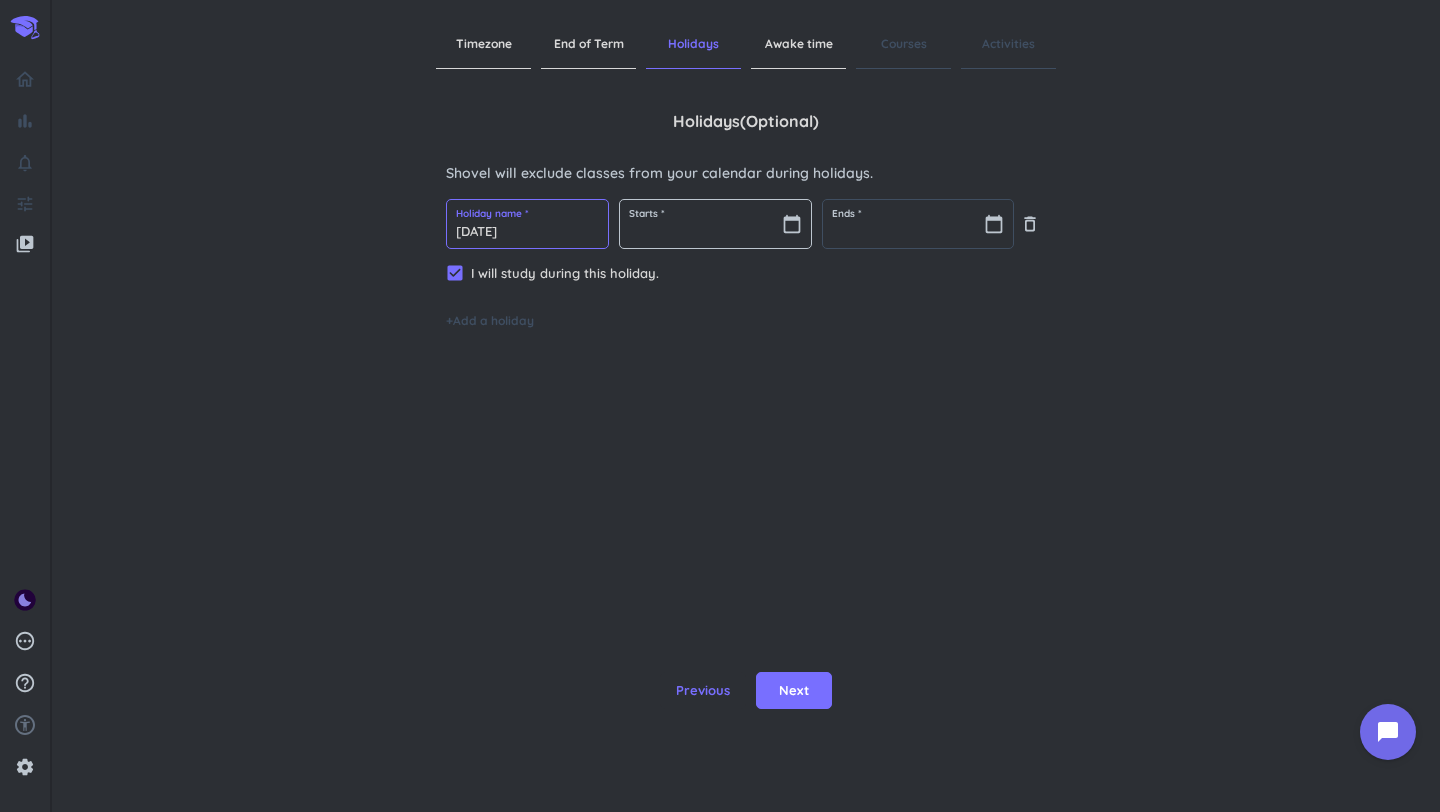 type on "[DATE]" 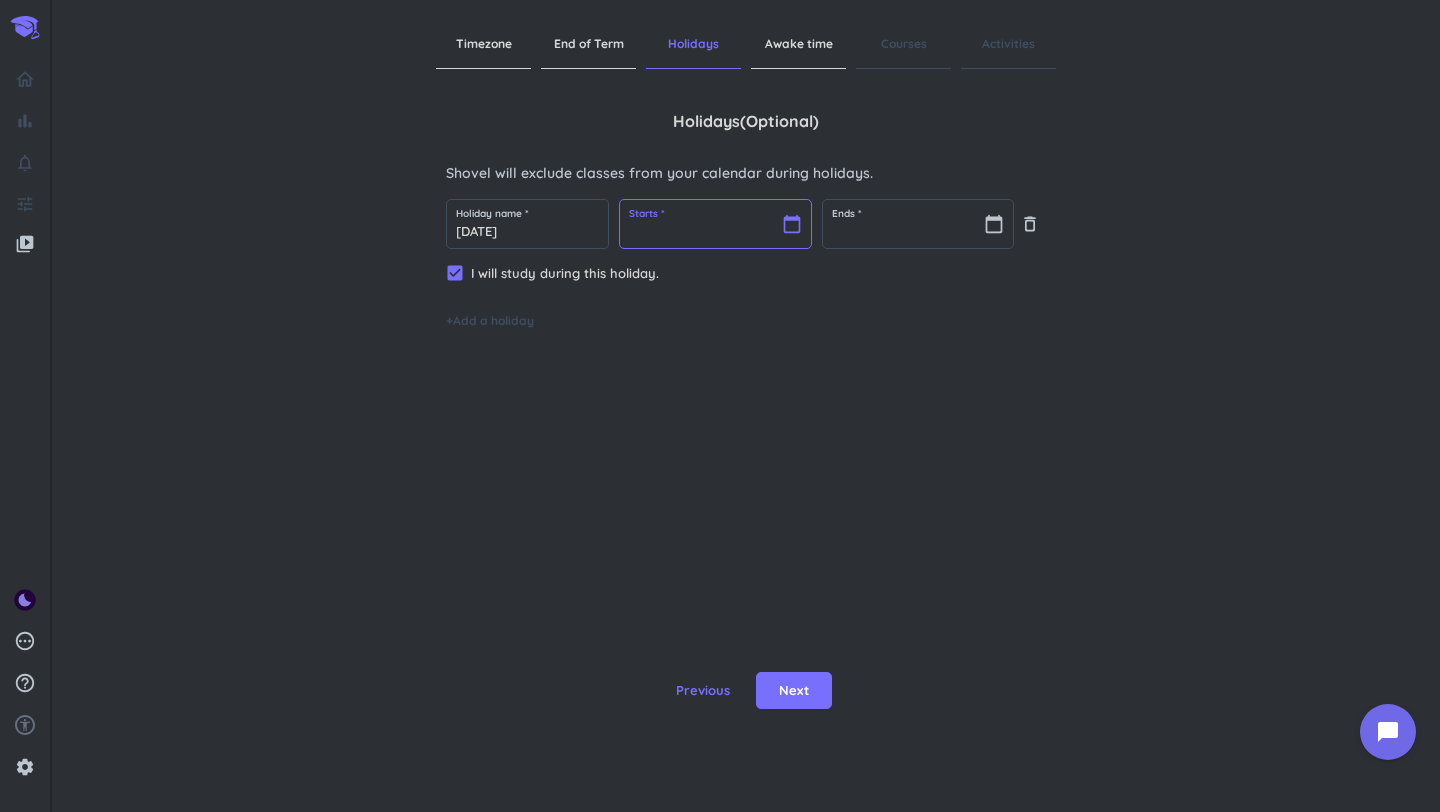 click at bounding box center (715, 224) 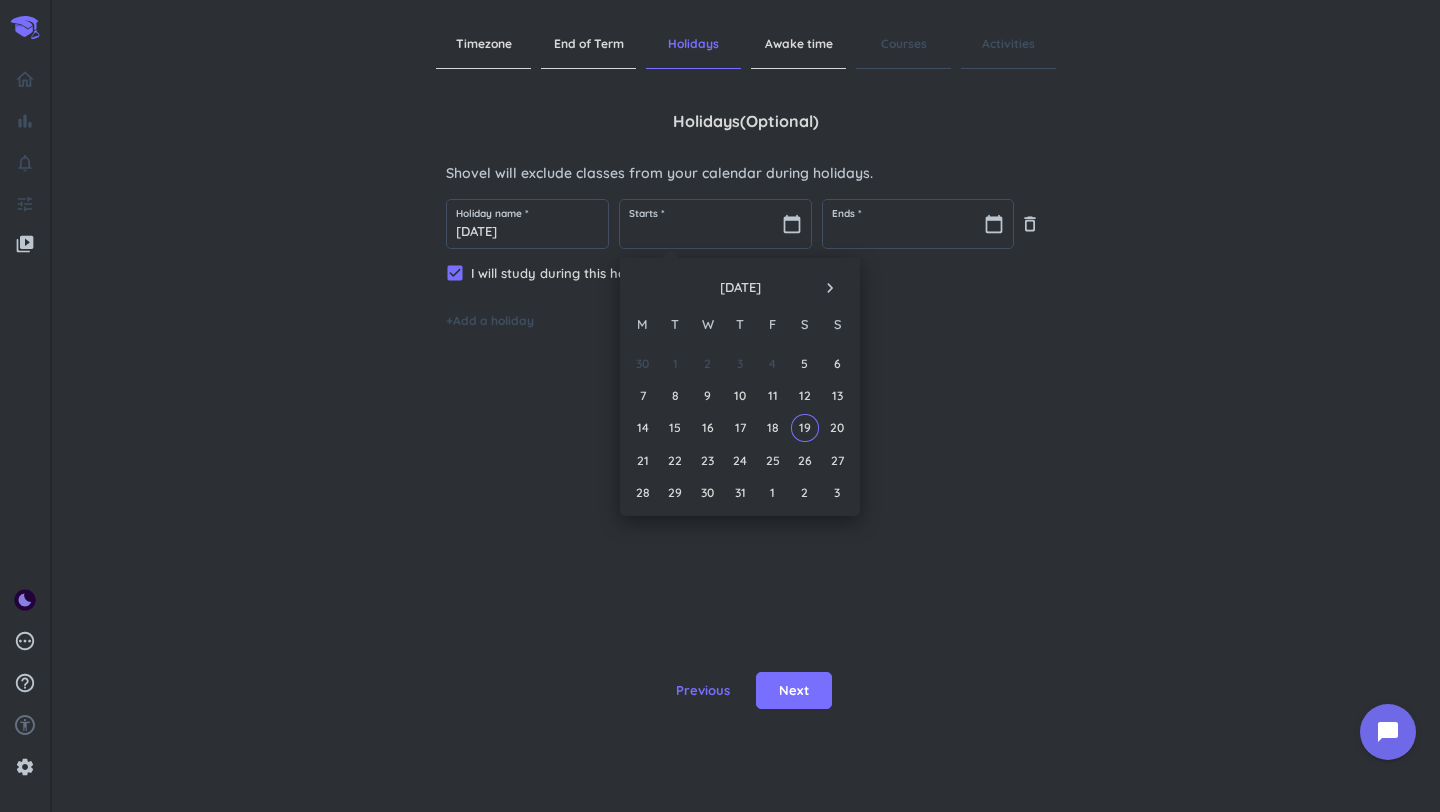 click on "navigate_next" at bounding box center [830, 288] 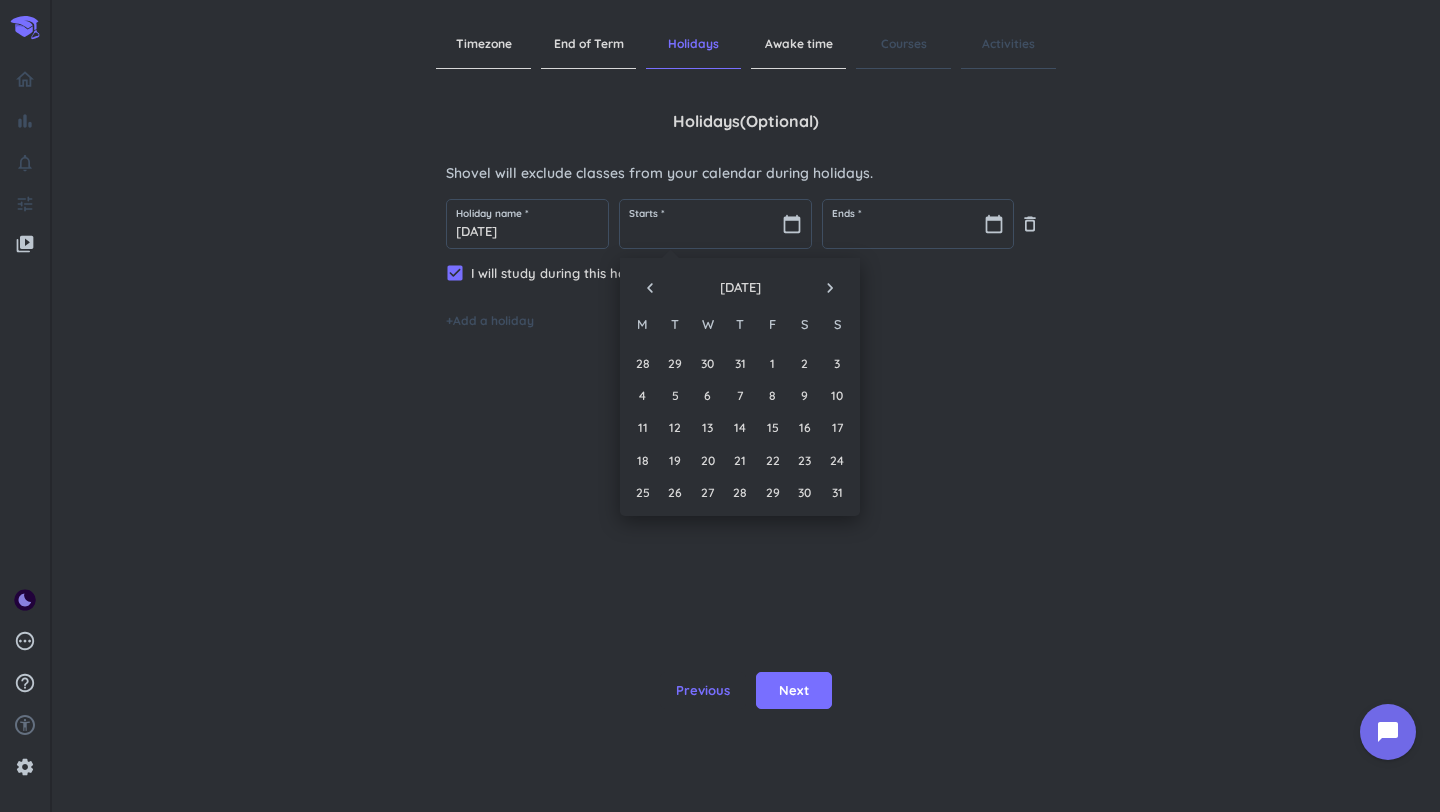 click on "navigate_next" at bounding box center [830, 288] 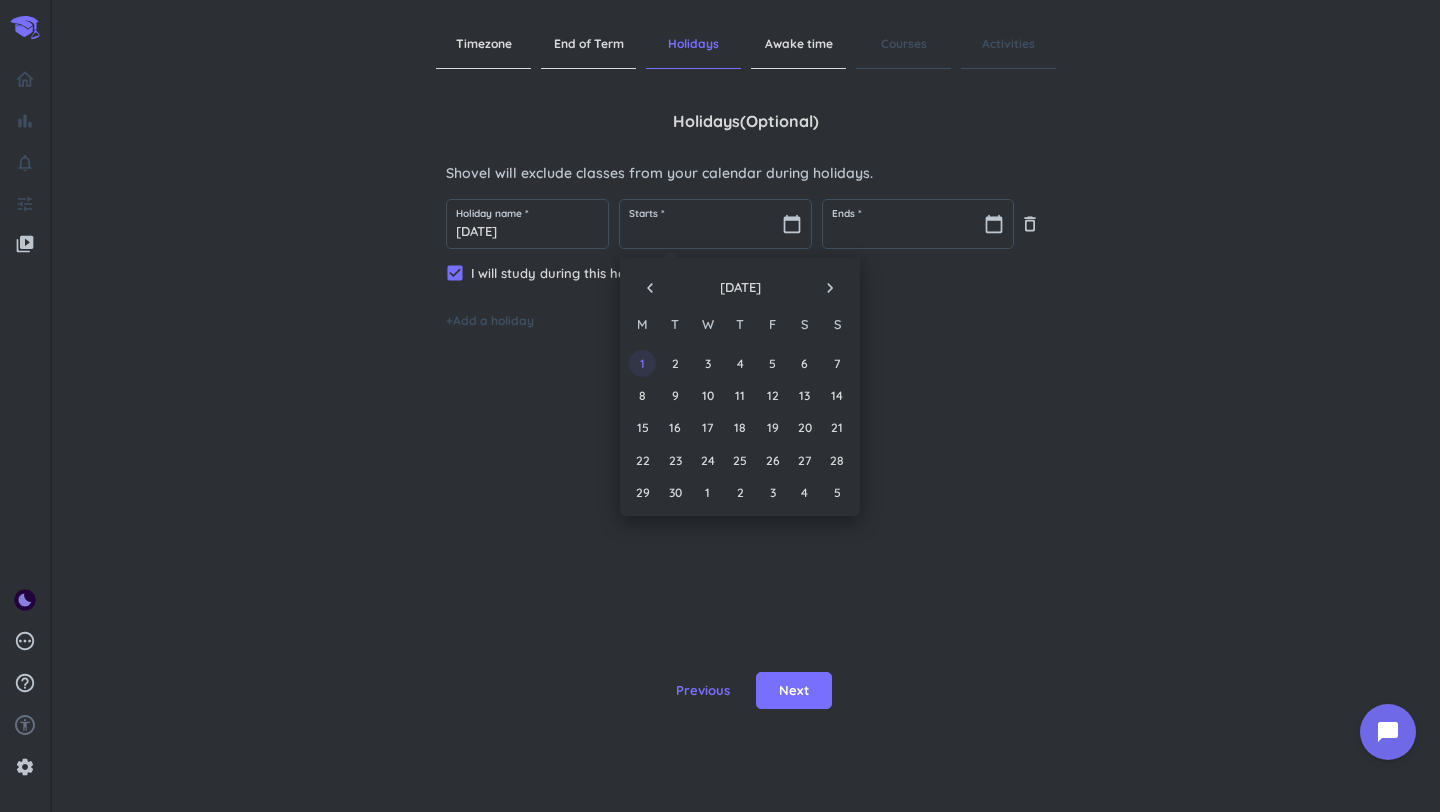 click on "1" at bounding box center [642, 363] 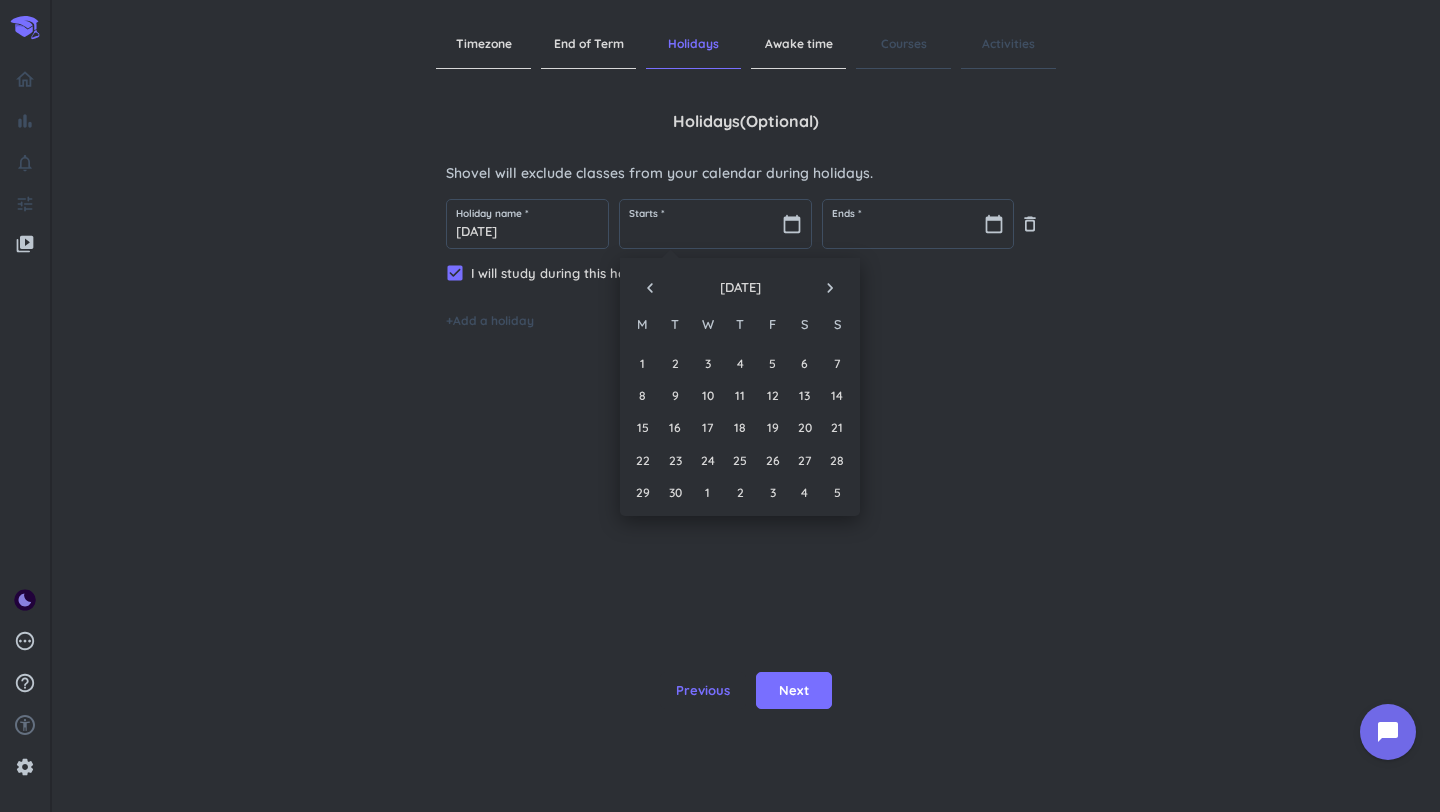 type on "[DATE]" 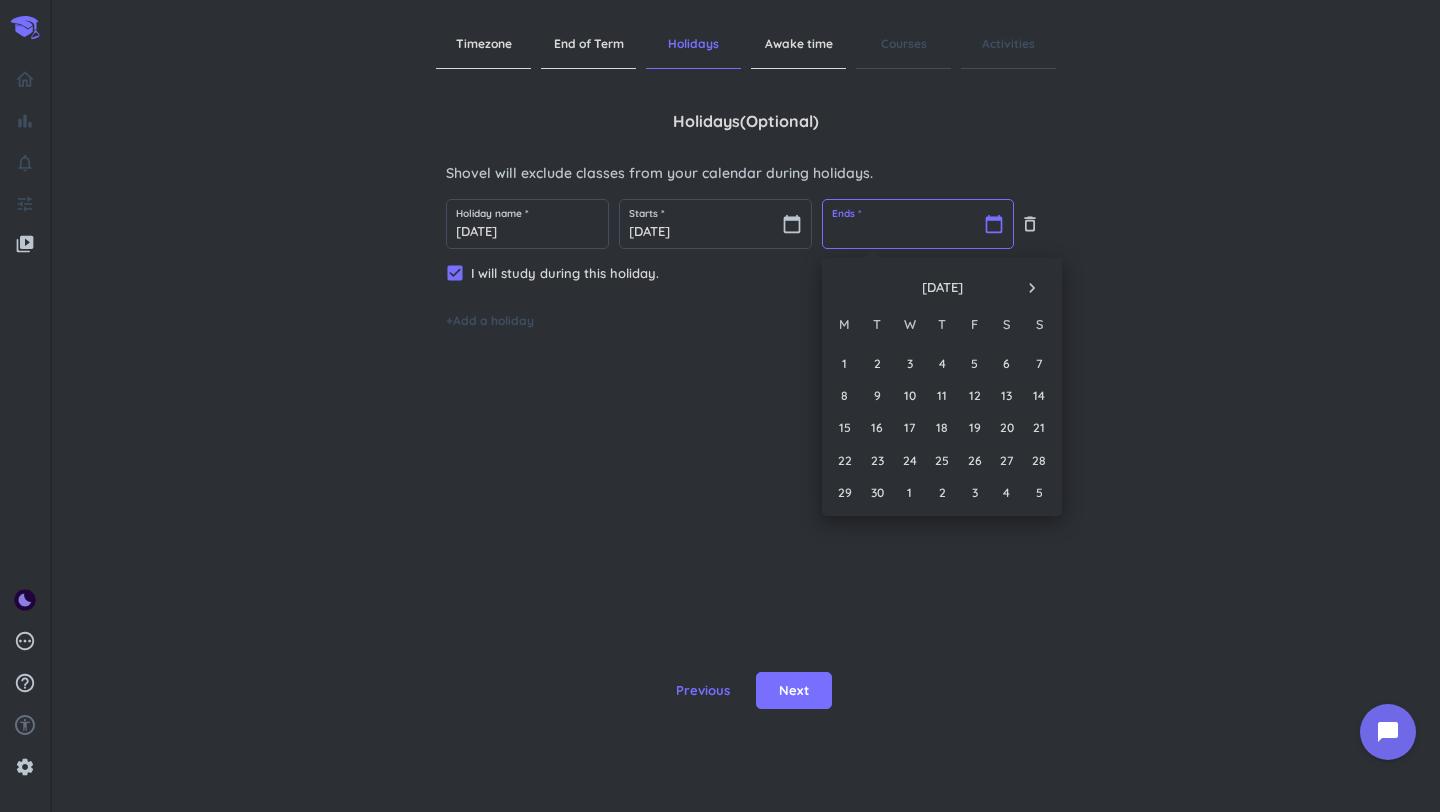 click at bounding box center [918, 224] 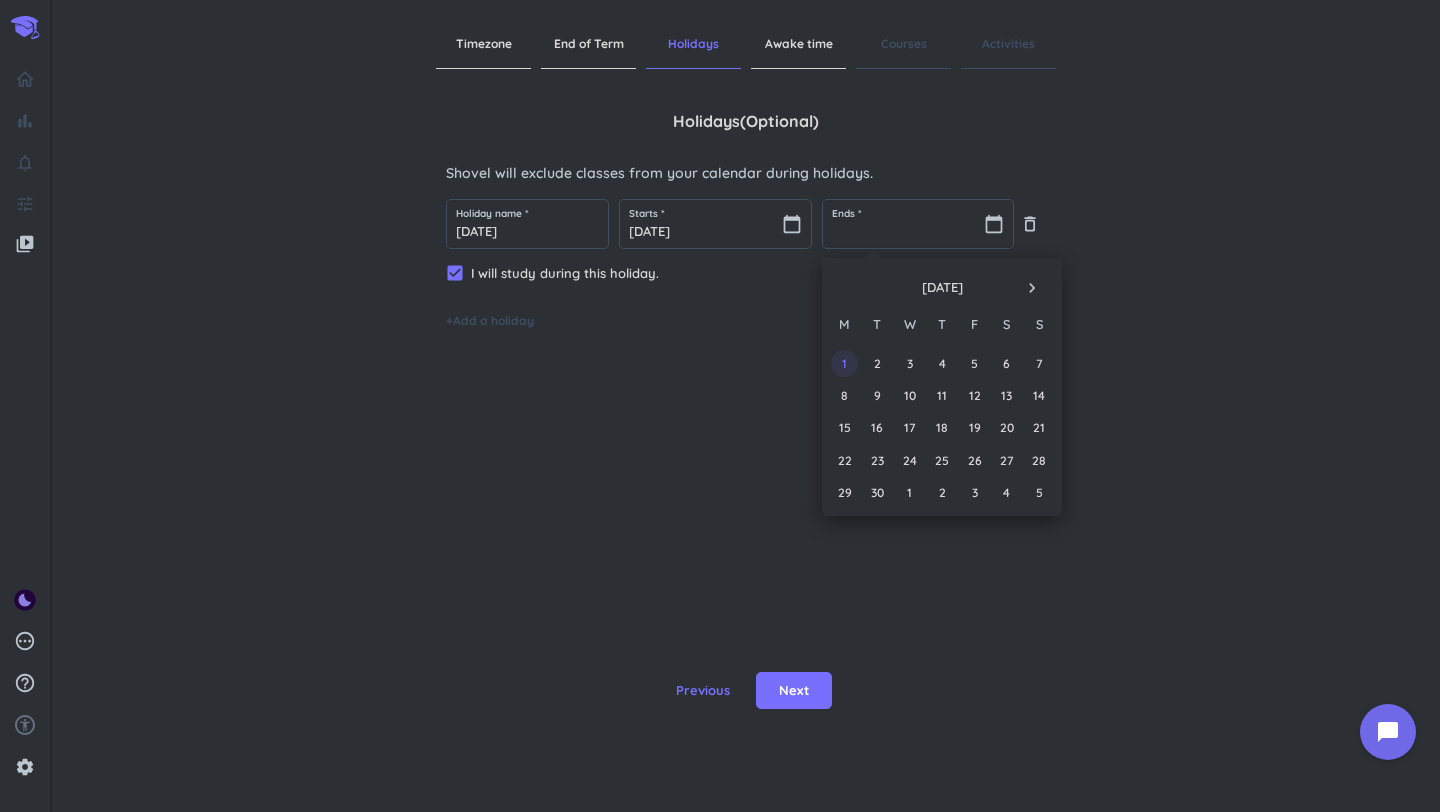 click on "1" at bounding box center (844, 363) 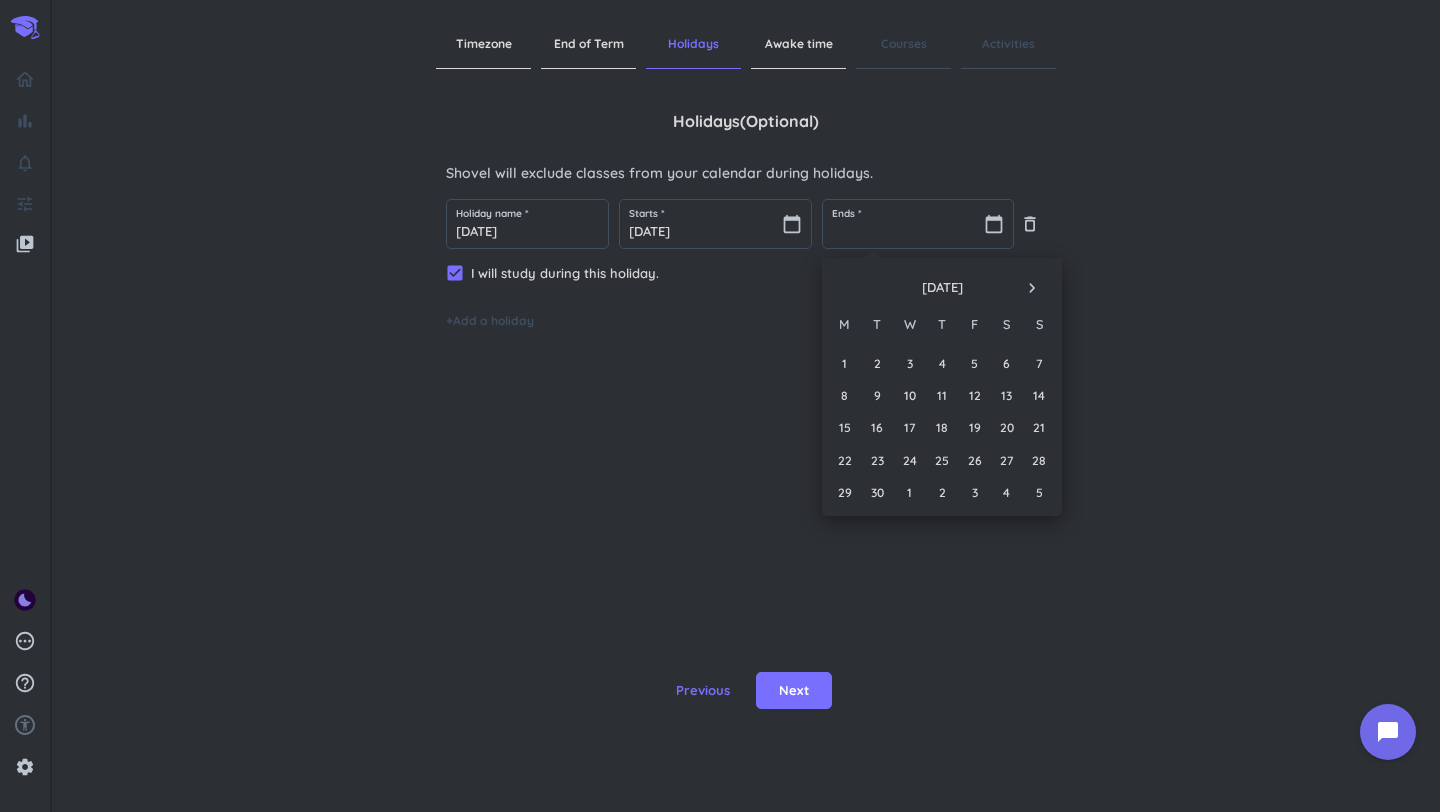 type on "[DATE]" 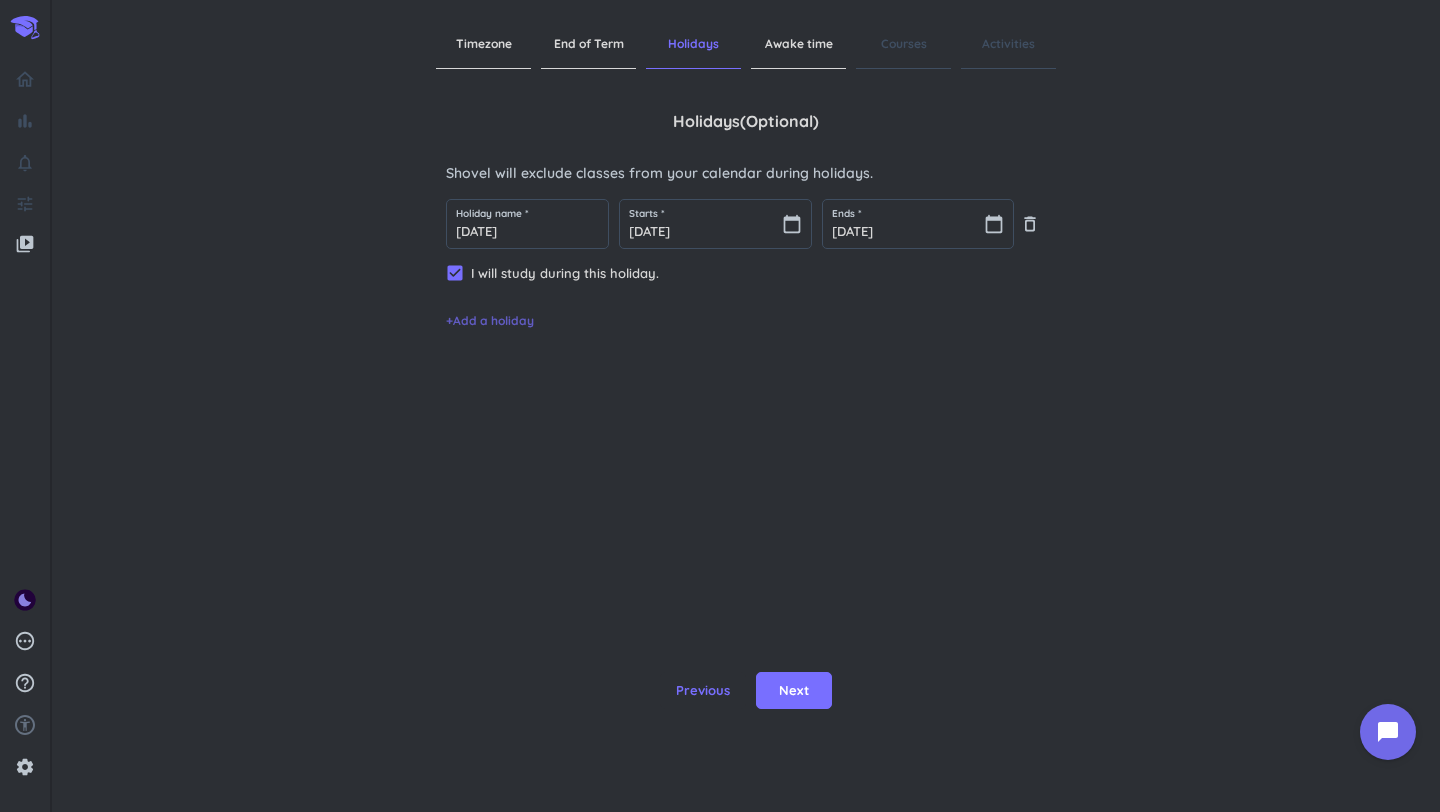 click on "+  Add a holiday" at bounding box center (490, 321) 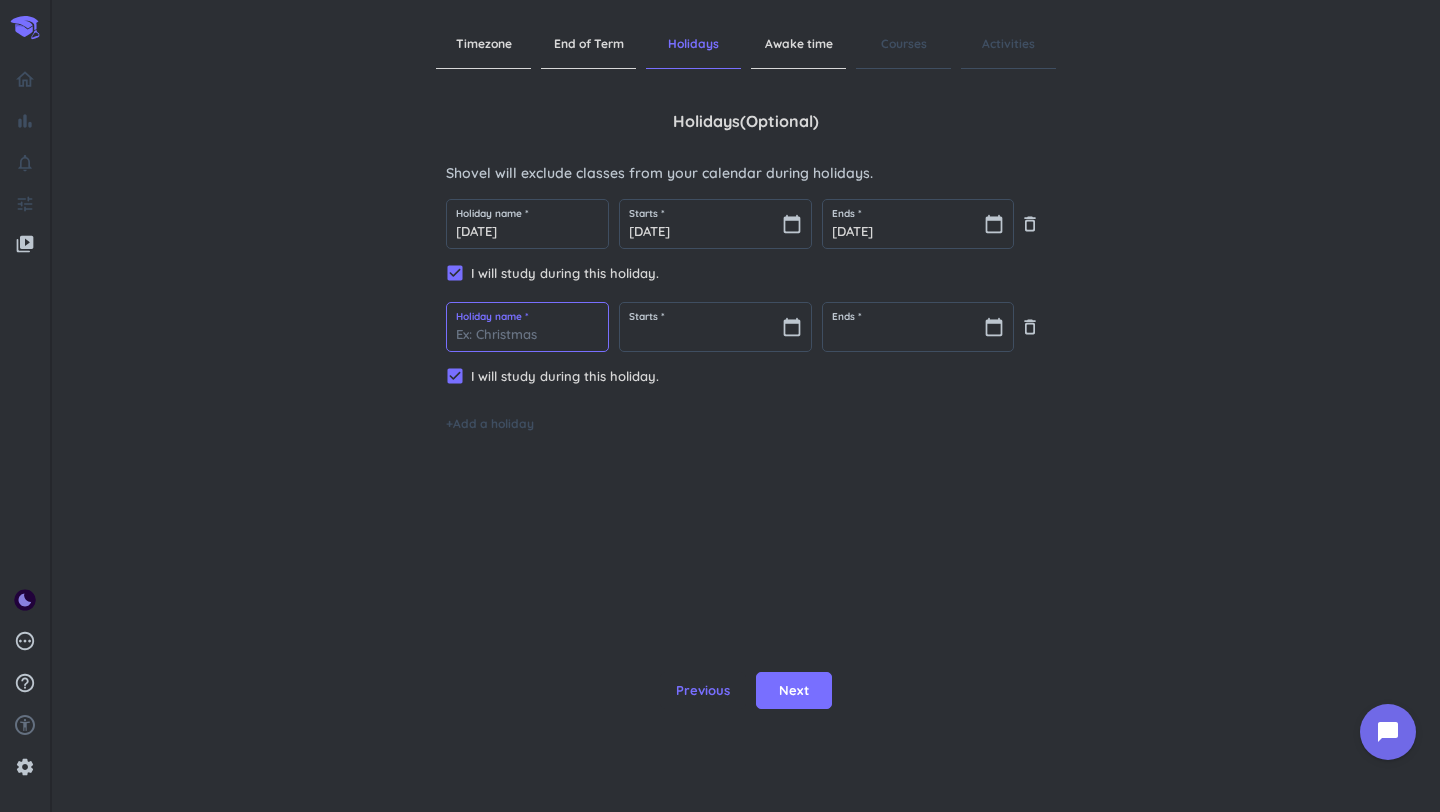 click at bounding box center [527, 327] 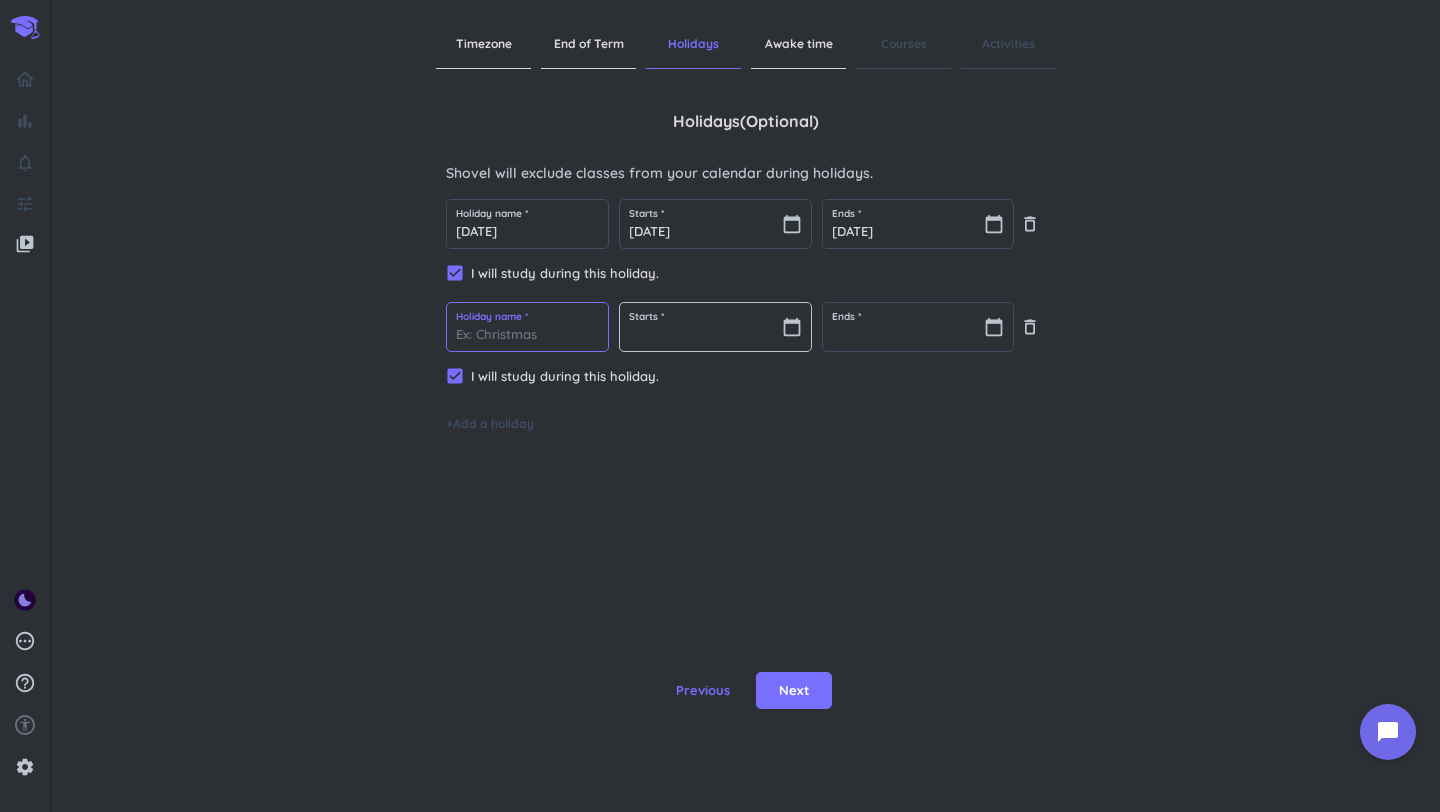 paste on "Journée nationale de la vérité et de la réconciliation" 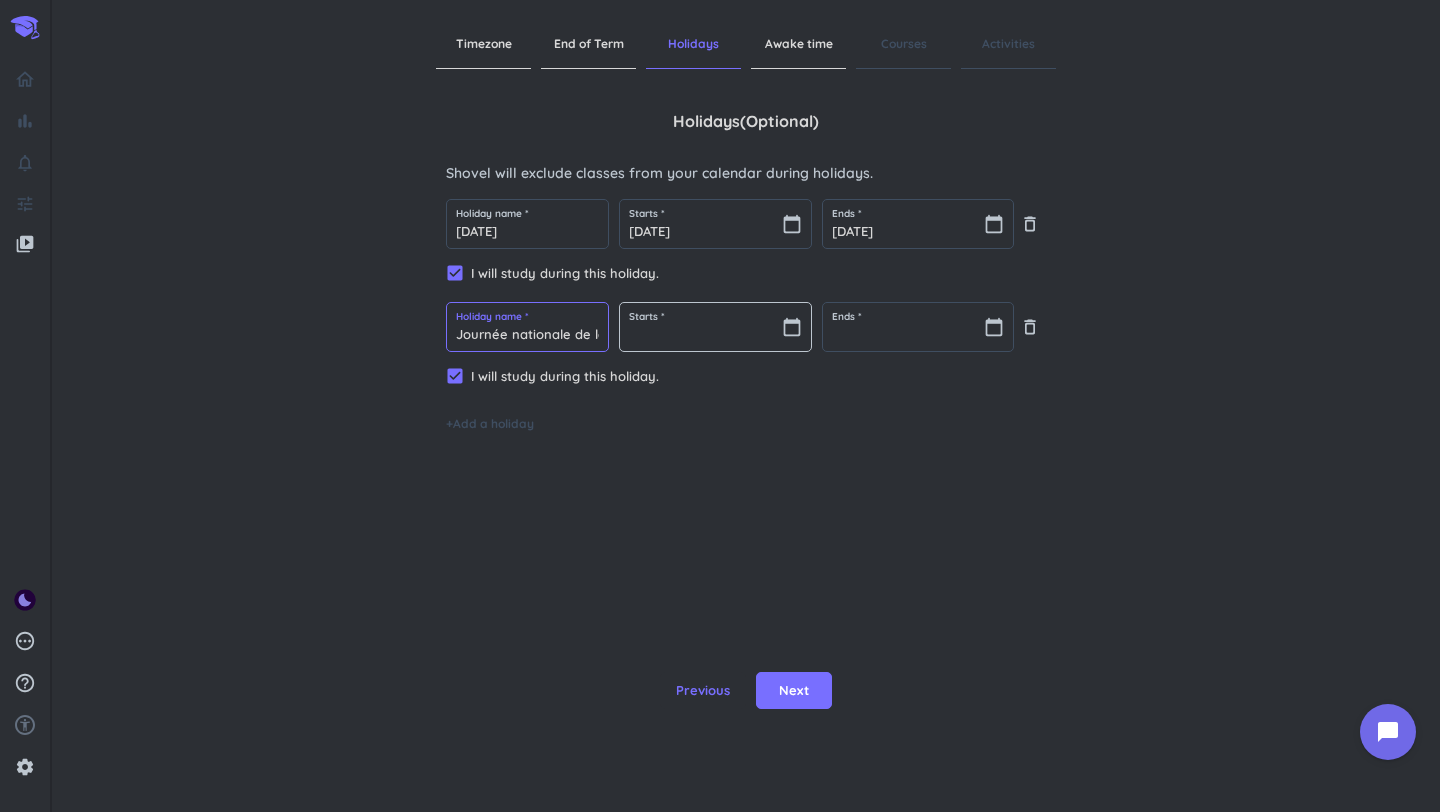 scroll, scrollTop: 0, scrollLeft: 189, axis: horizontal 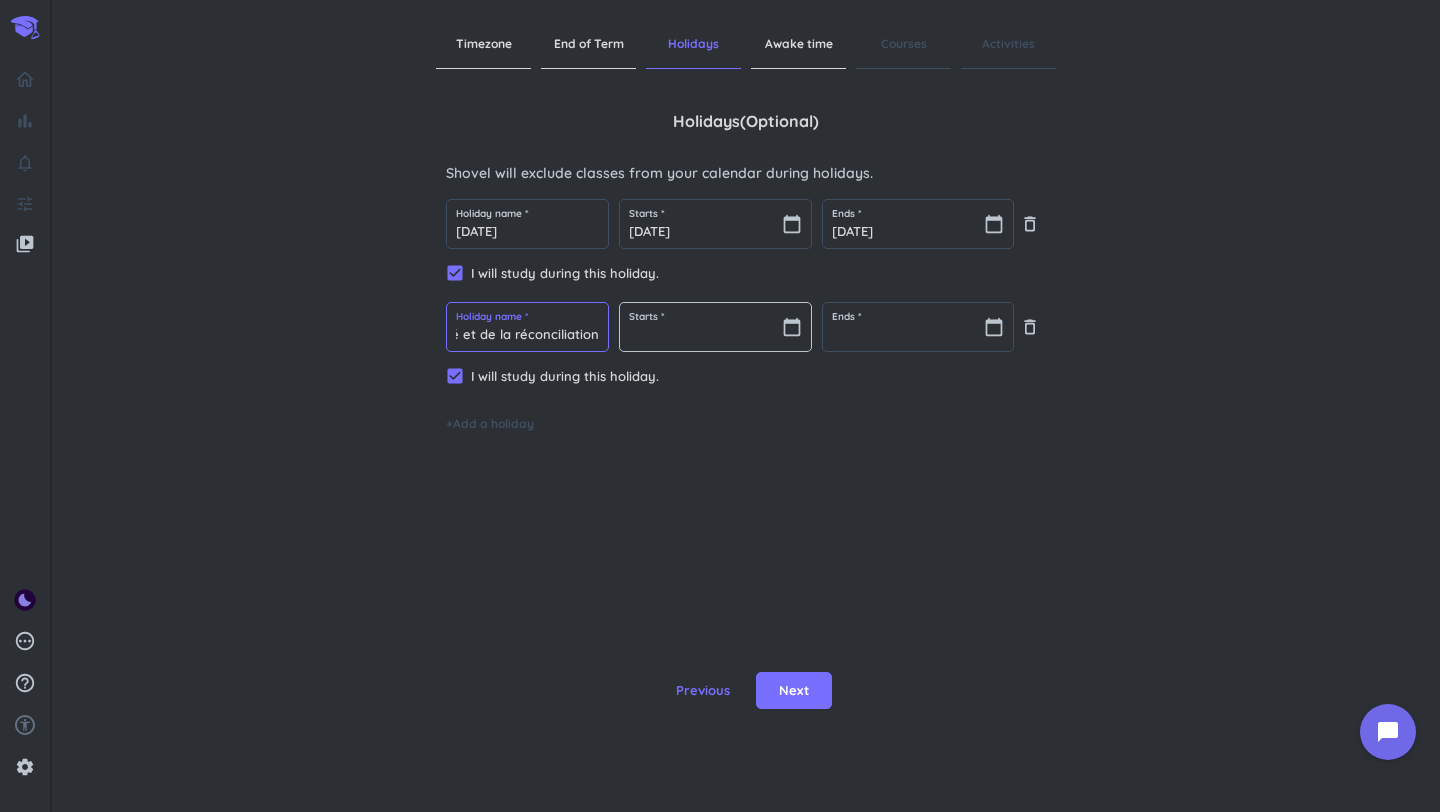 type on "Journée nationale de la vérité et de la réconciliation" 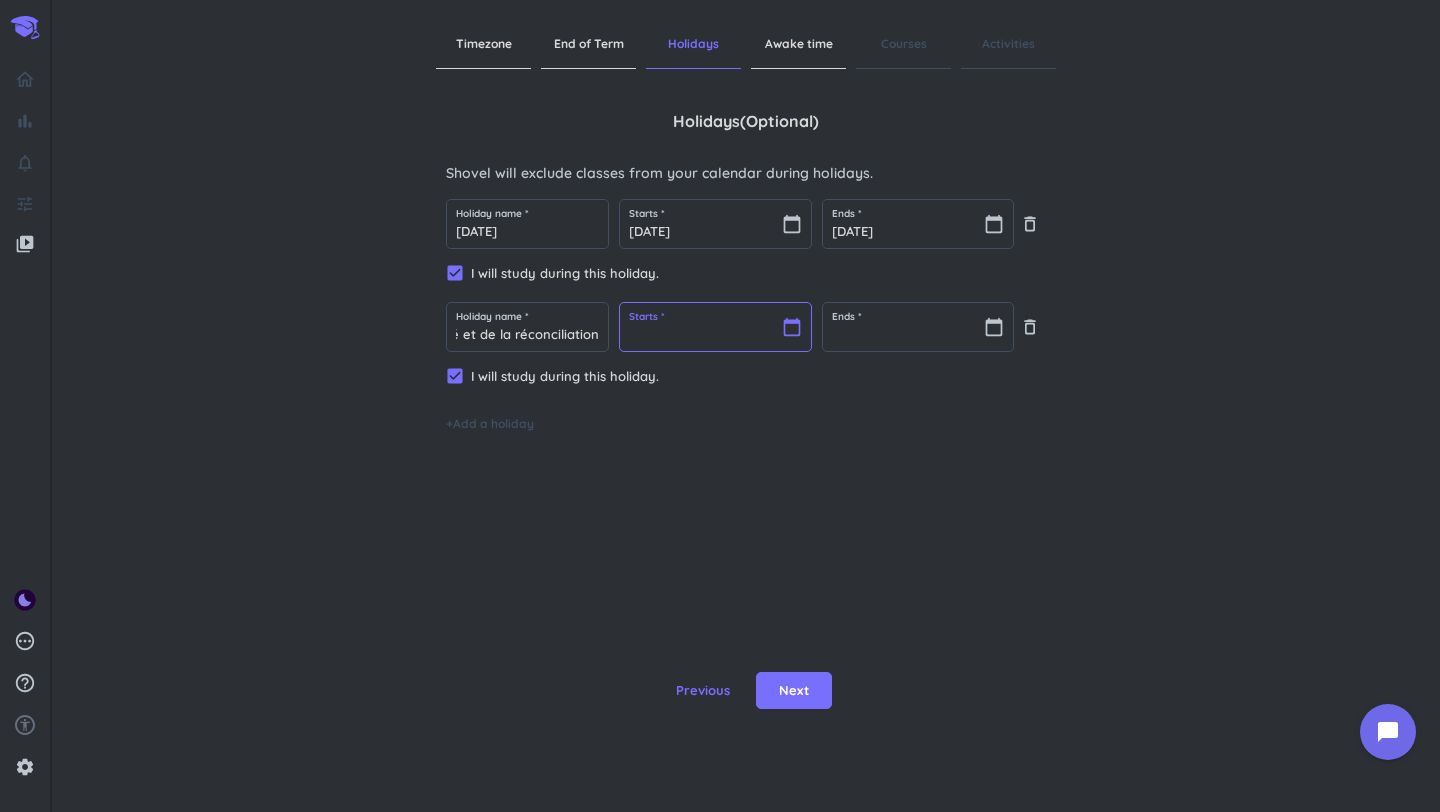 click at bounding box center (715, 327) 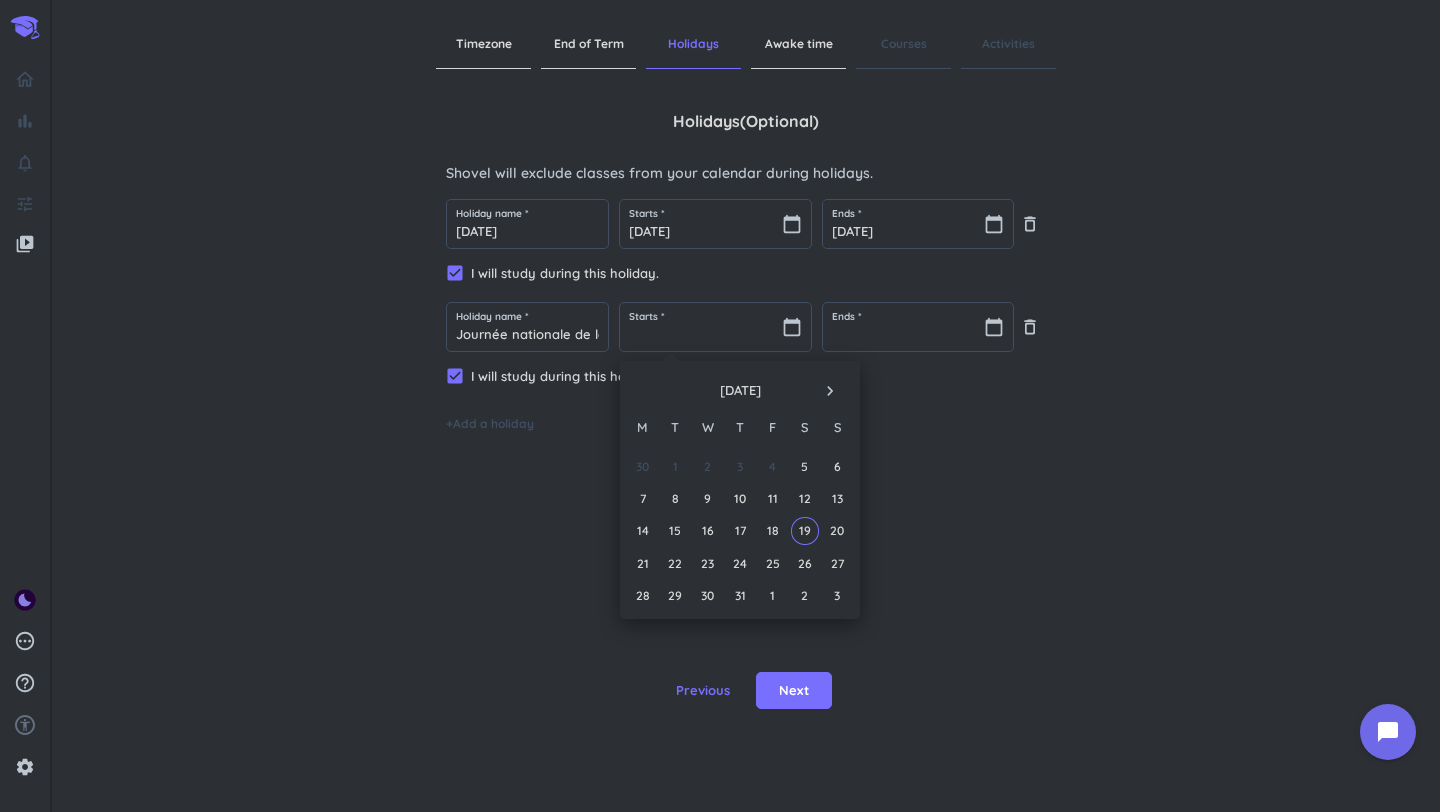 click on "navigate_next" at bounding box center (830, 391) 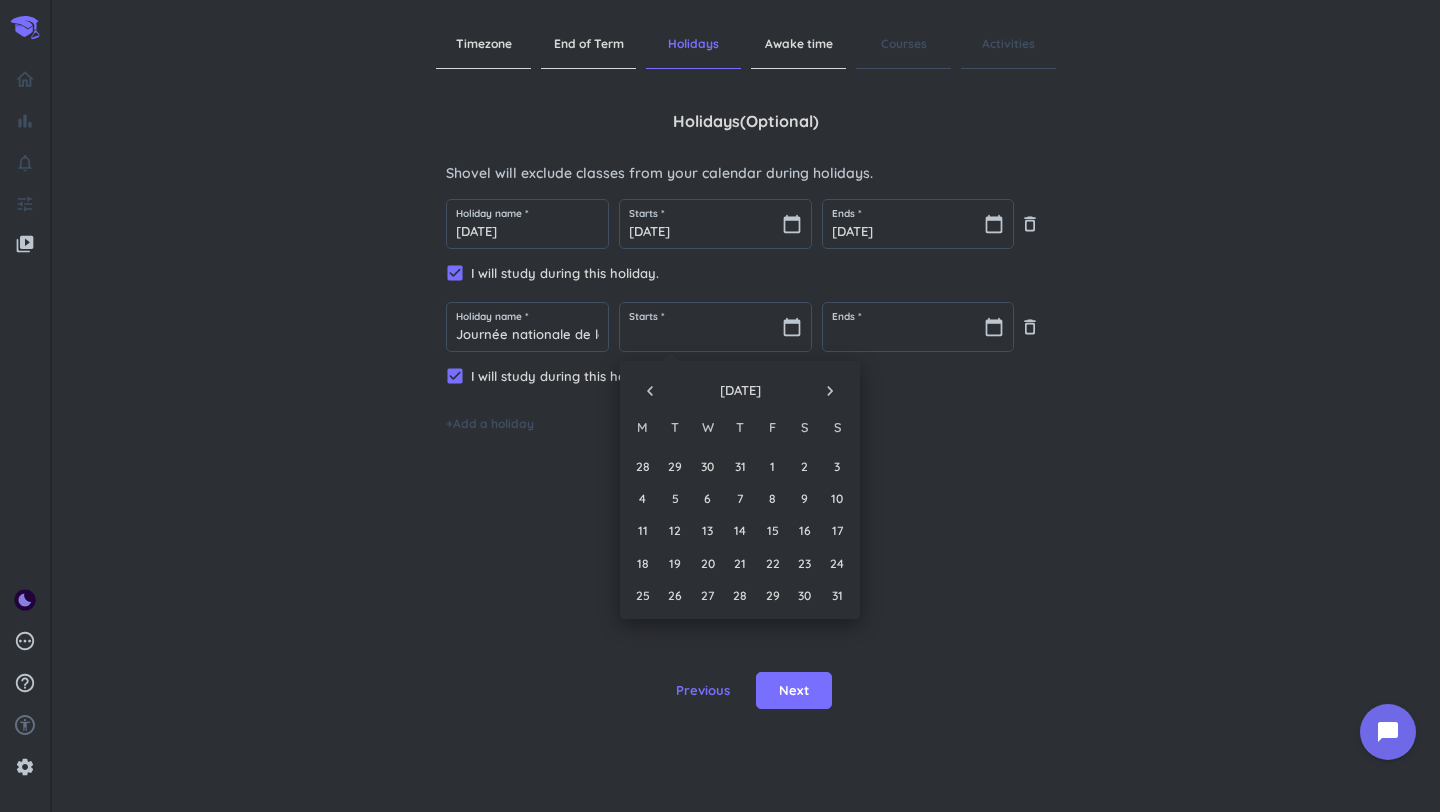 click on "navigate_before" at bounding box center [650, 391] 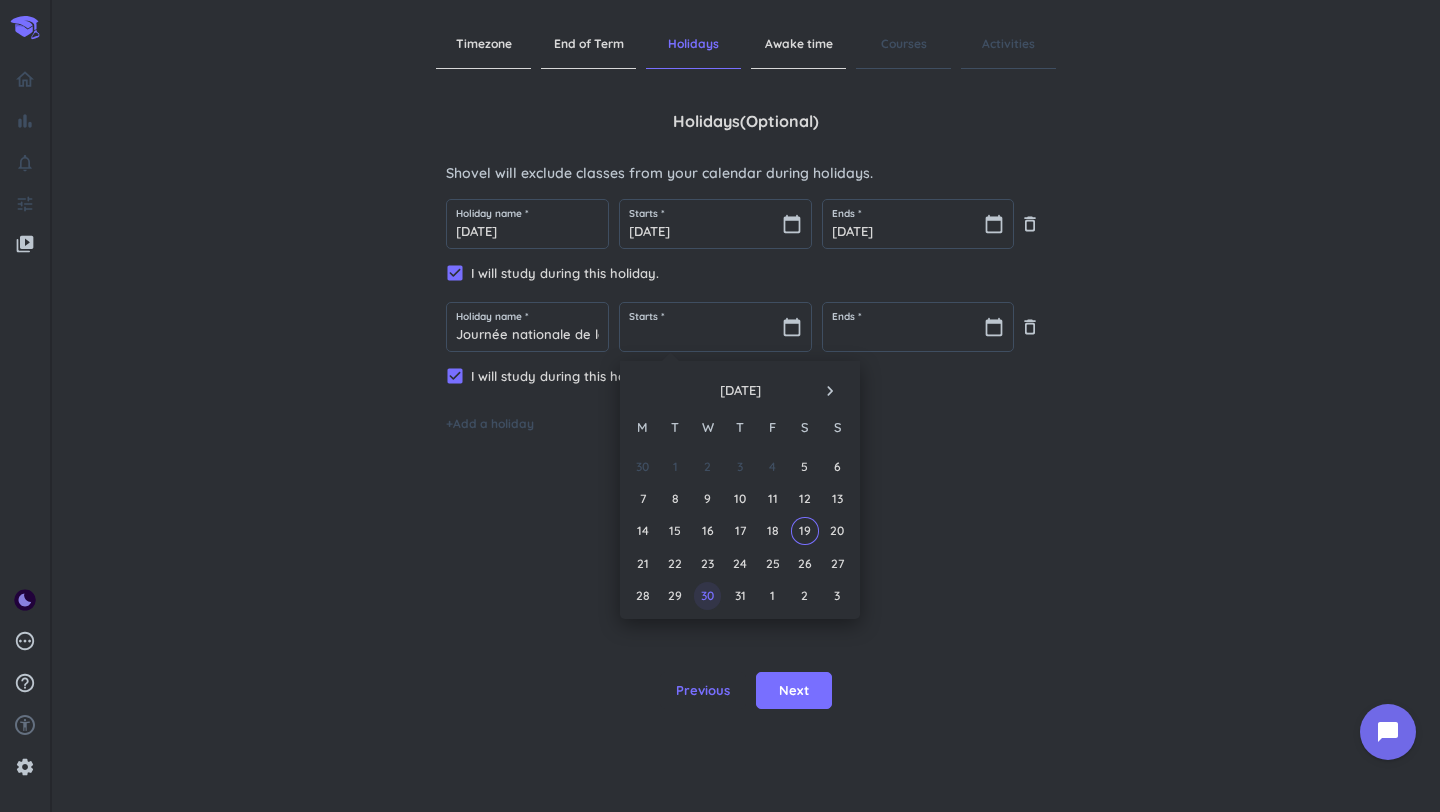 click on "30" at bounding box center (707, 595) 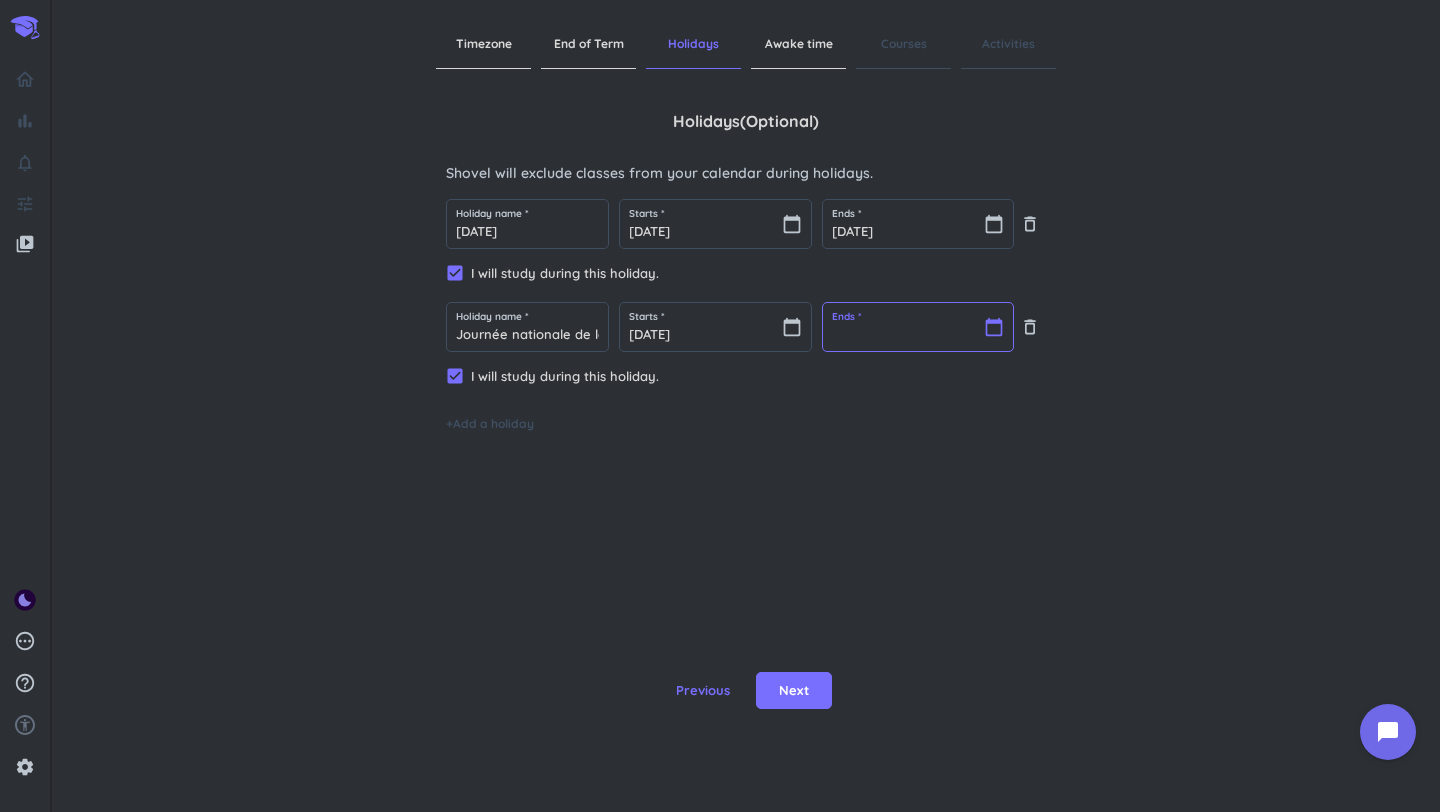 click at bounding box center [918, 327] 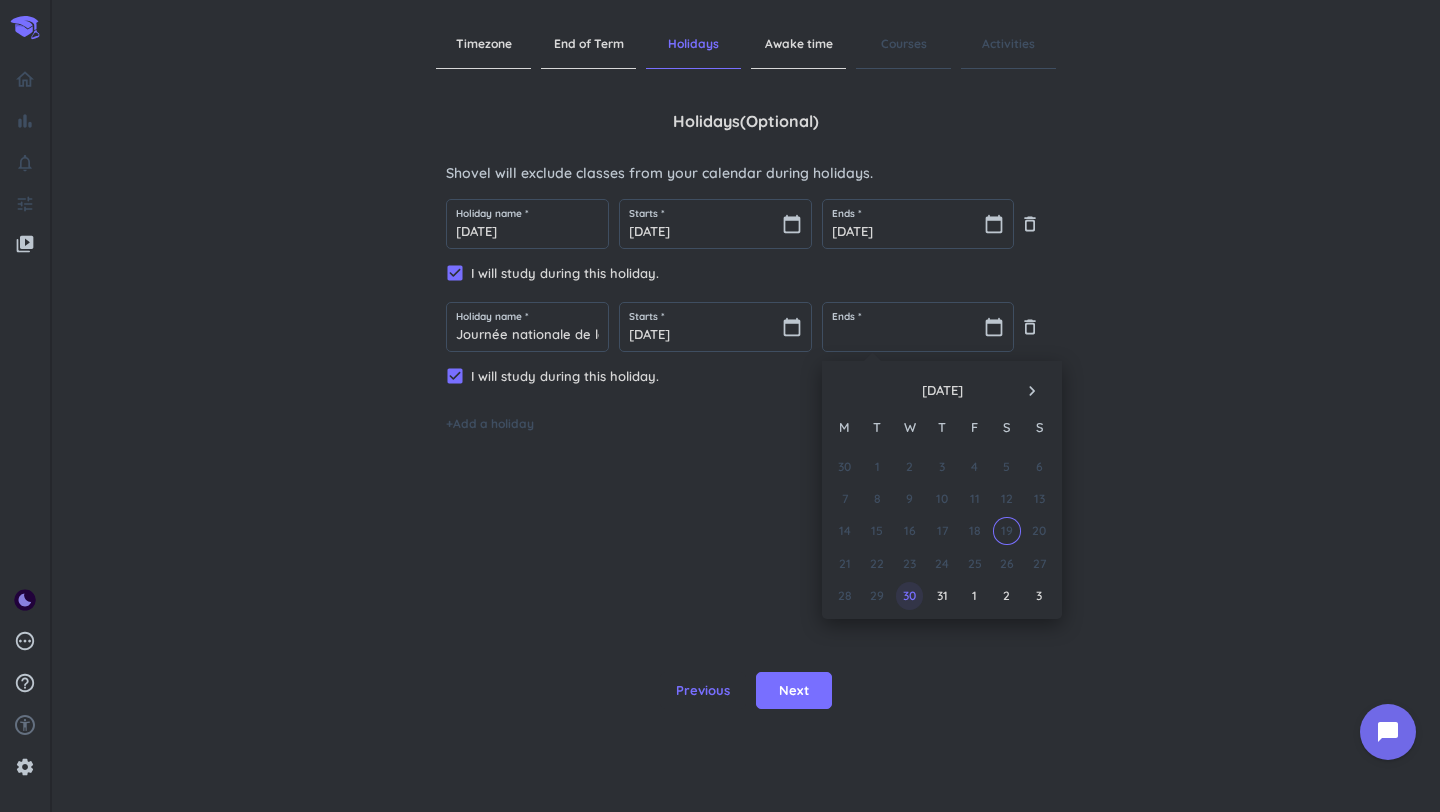 click on "30" at bounding box center (909, 595) 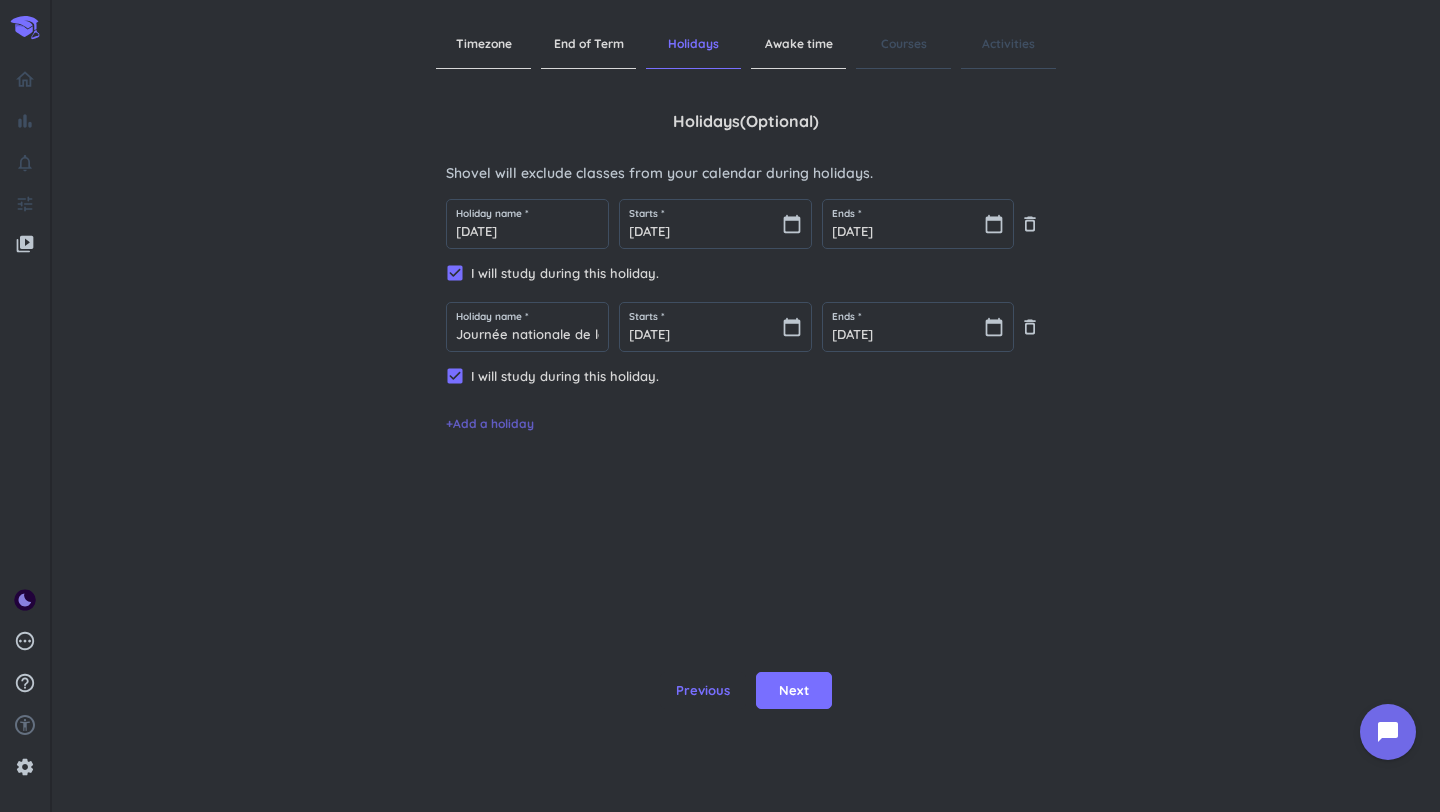 click on "+  Add a holiday" at bounding box center (490, 424) 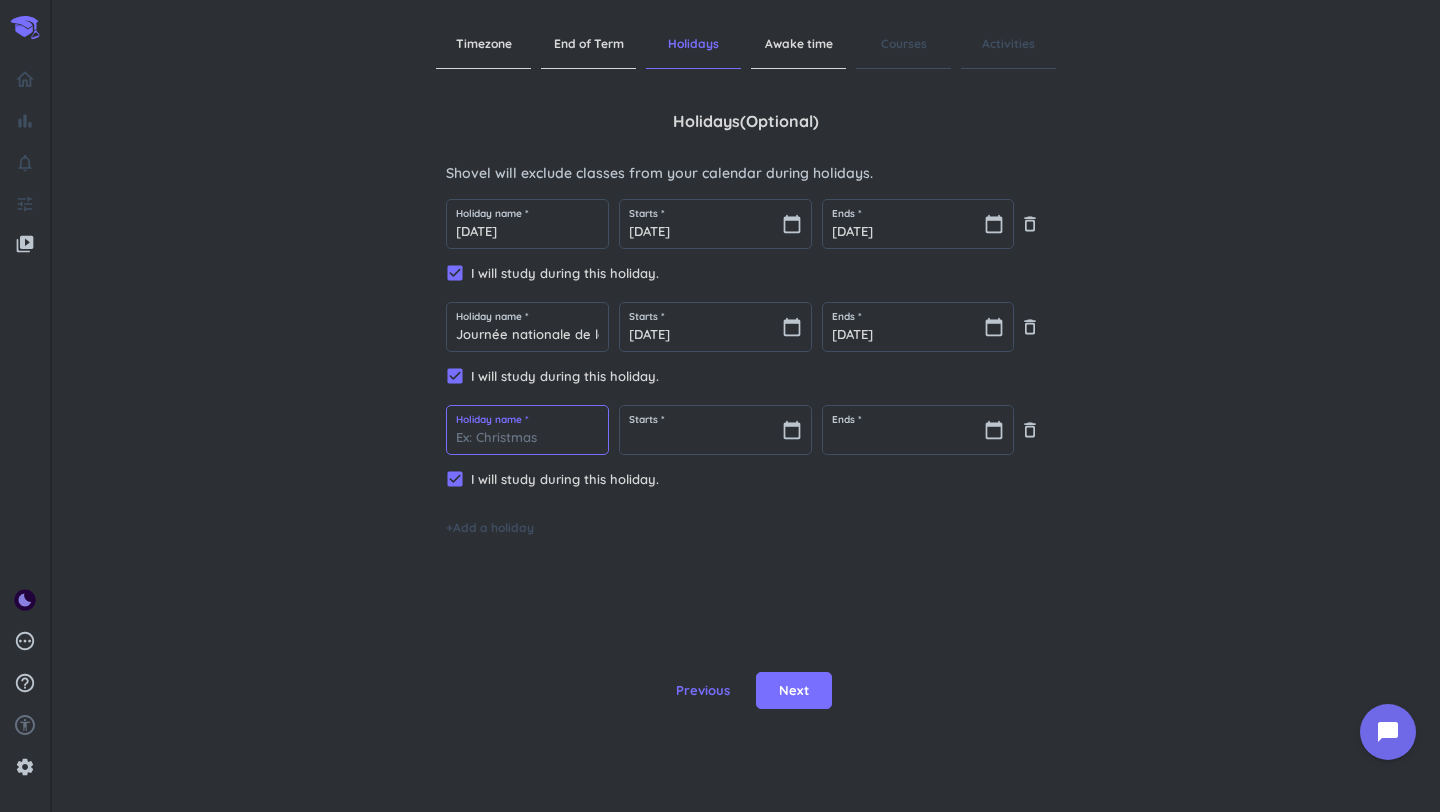 click at bounding box center (527, 430) 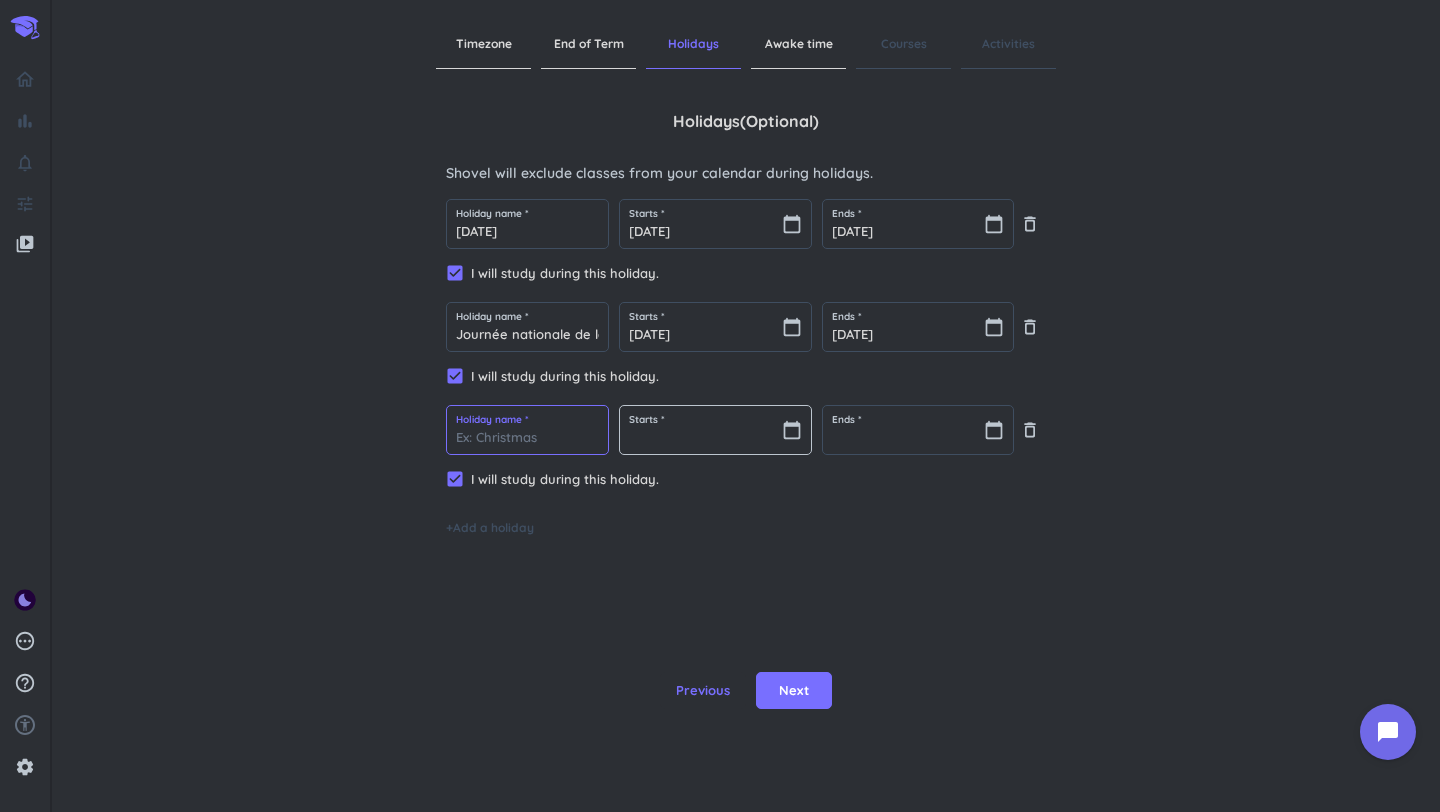 paste on "Action de grâces" 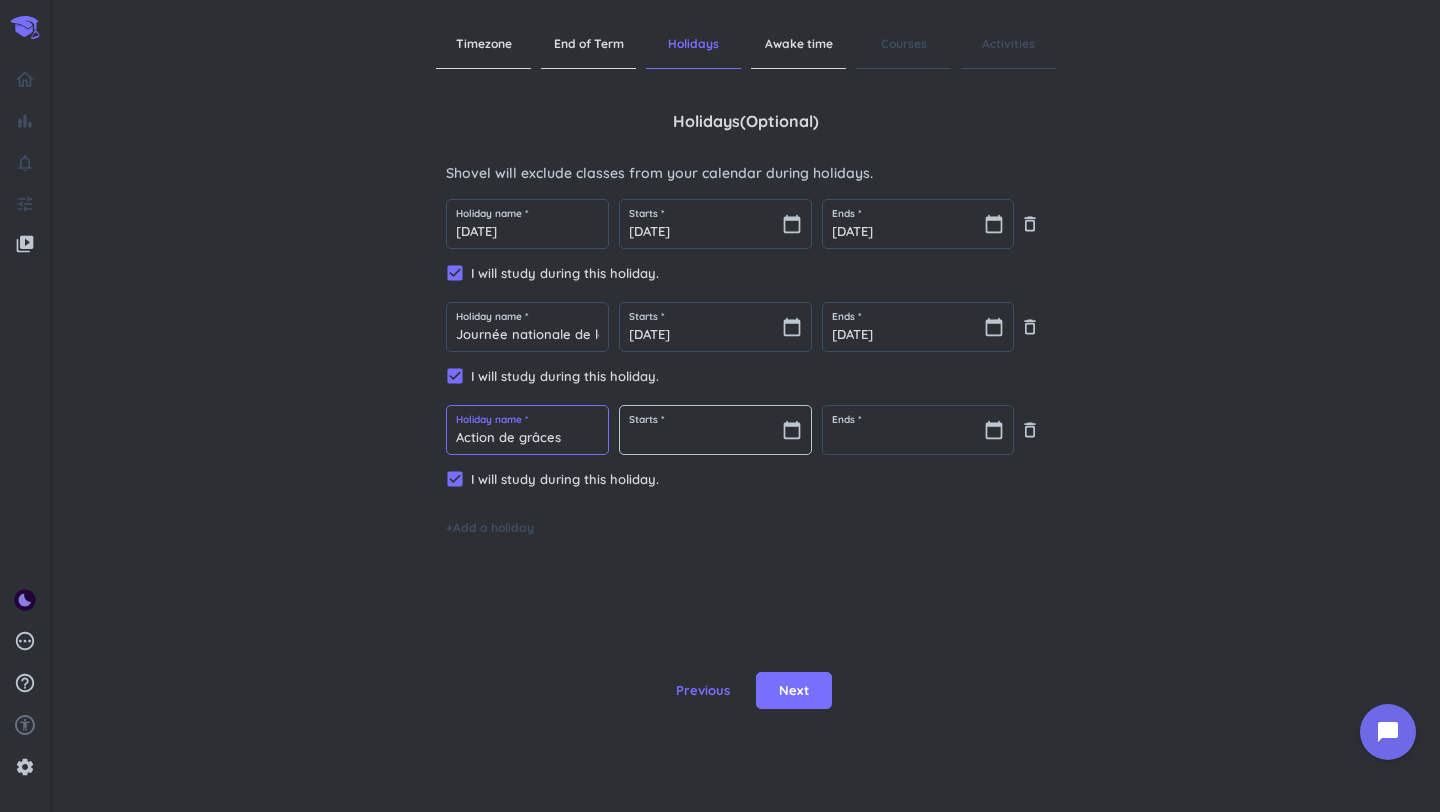 type on "Action de grâces" 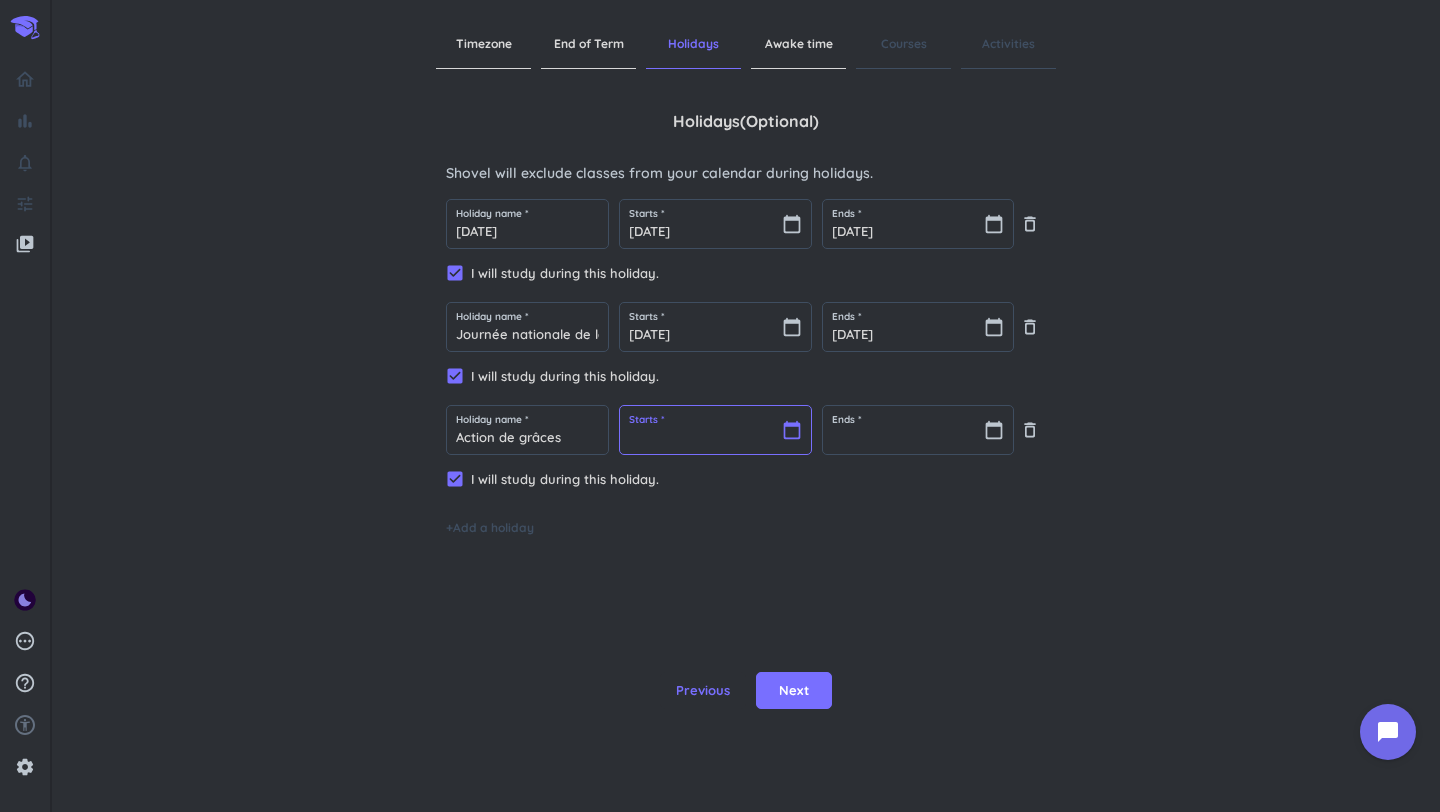 click at bounding box center [715, 430] 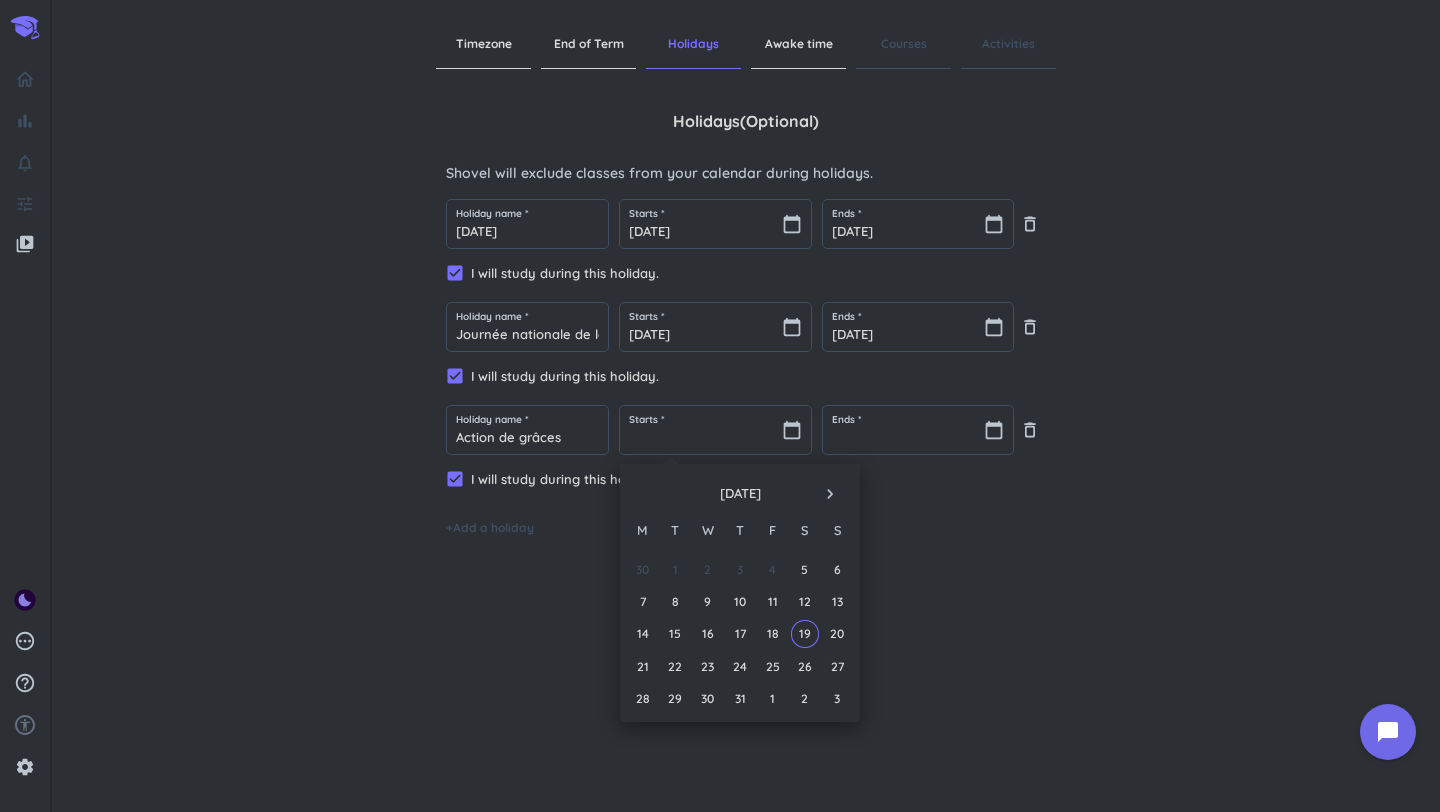 click on "navigate_next" at bounding box center (830, 494) 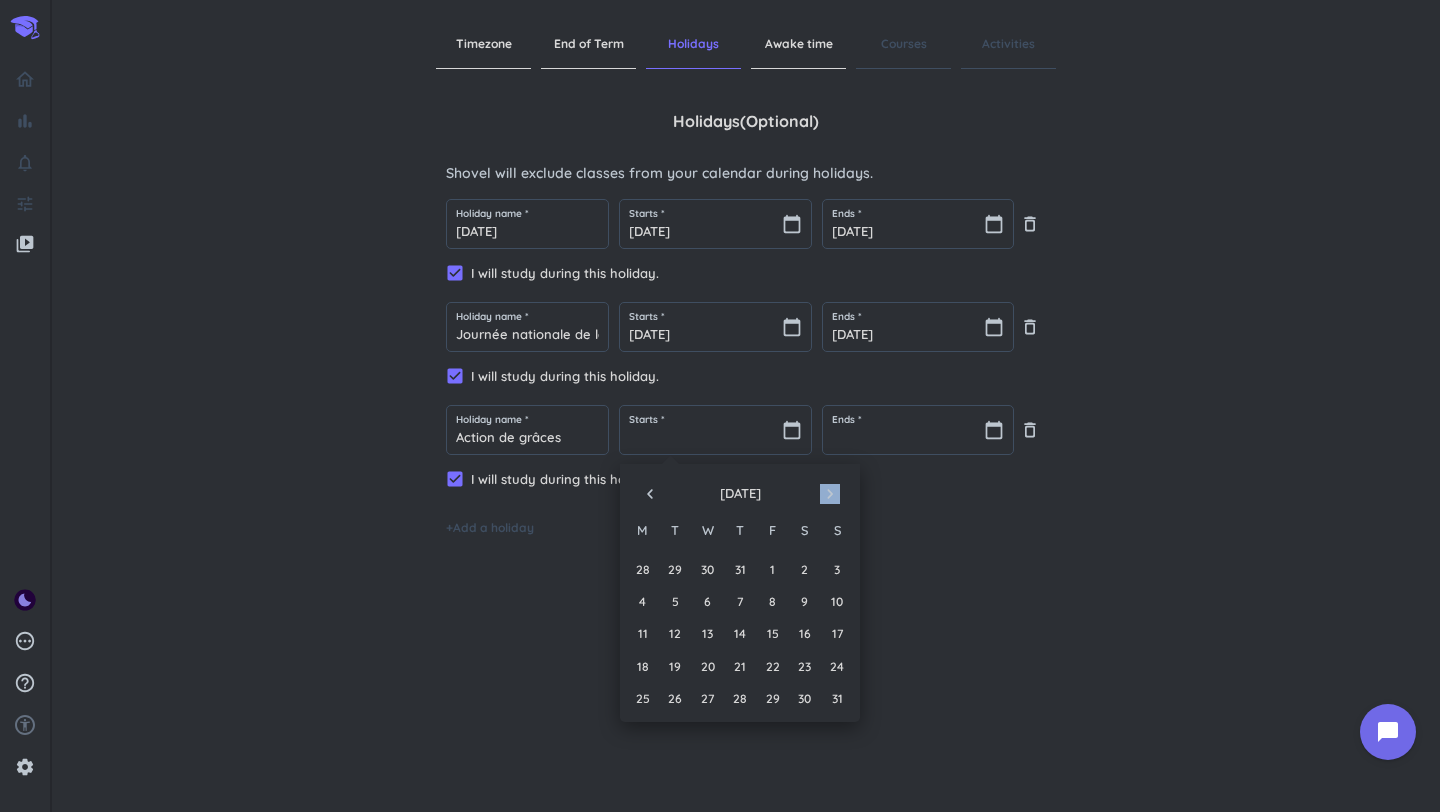 click on "navigate_next" at bounding box center [830, 494] 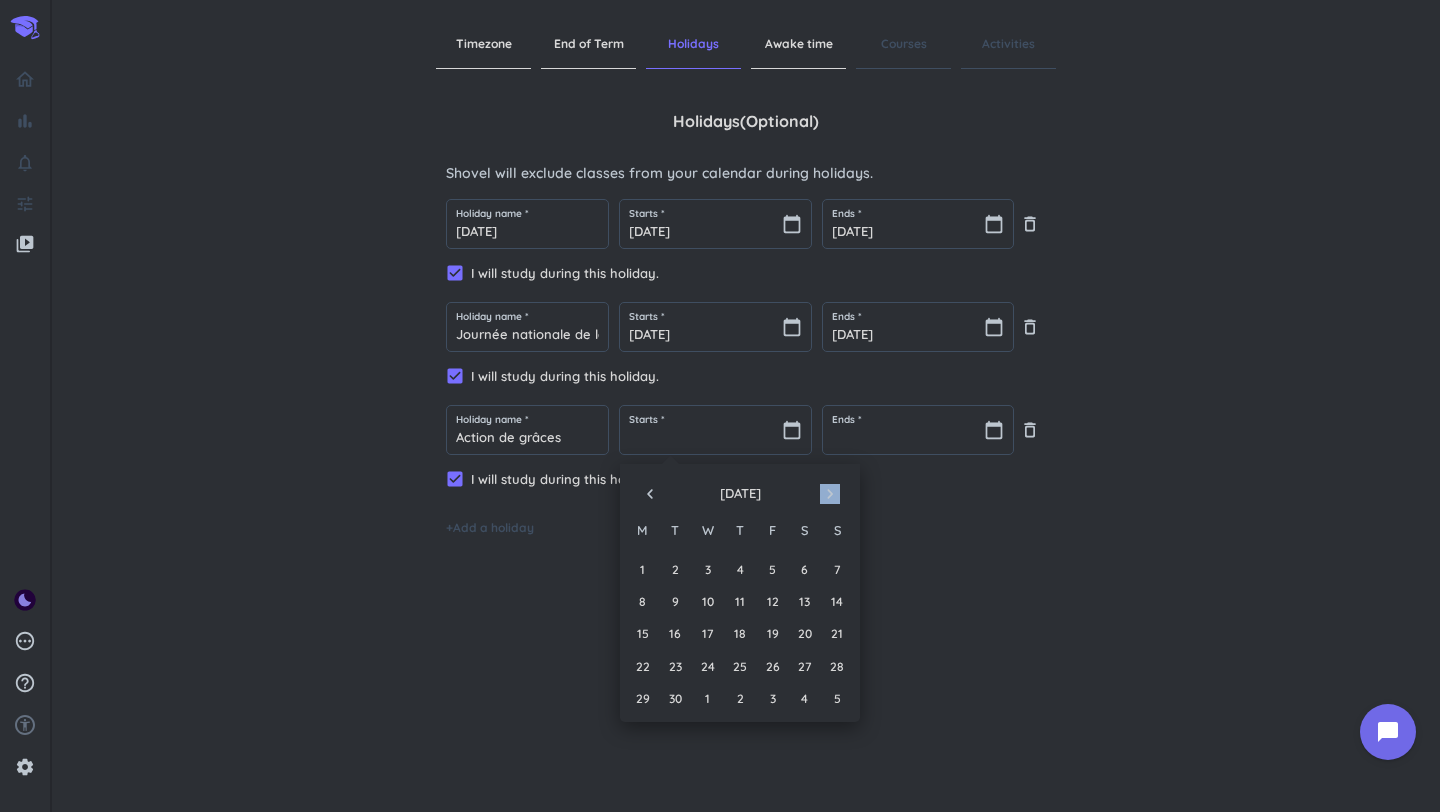 click on "navigate_next" at bounding box center (830, 494) 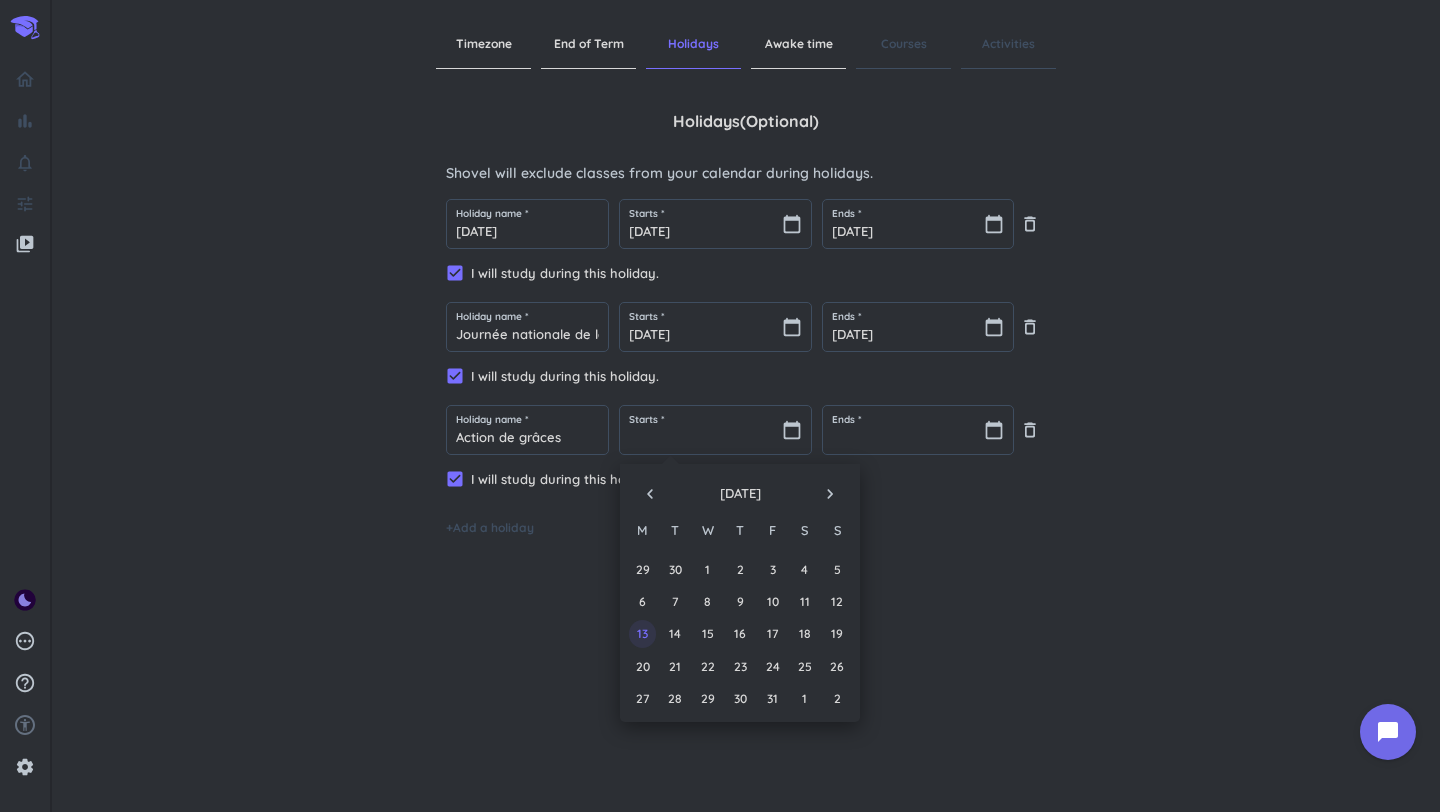 click on "13" at bounding box center [642, 633] 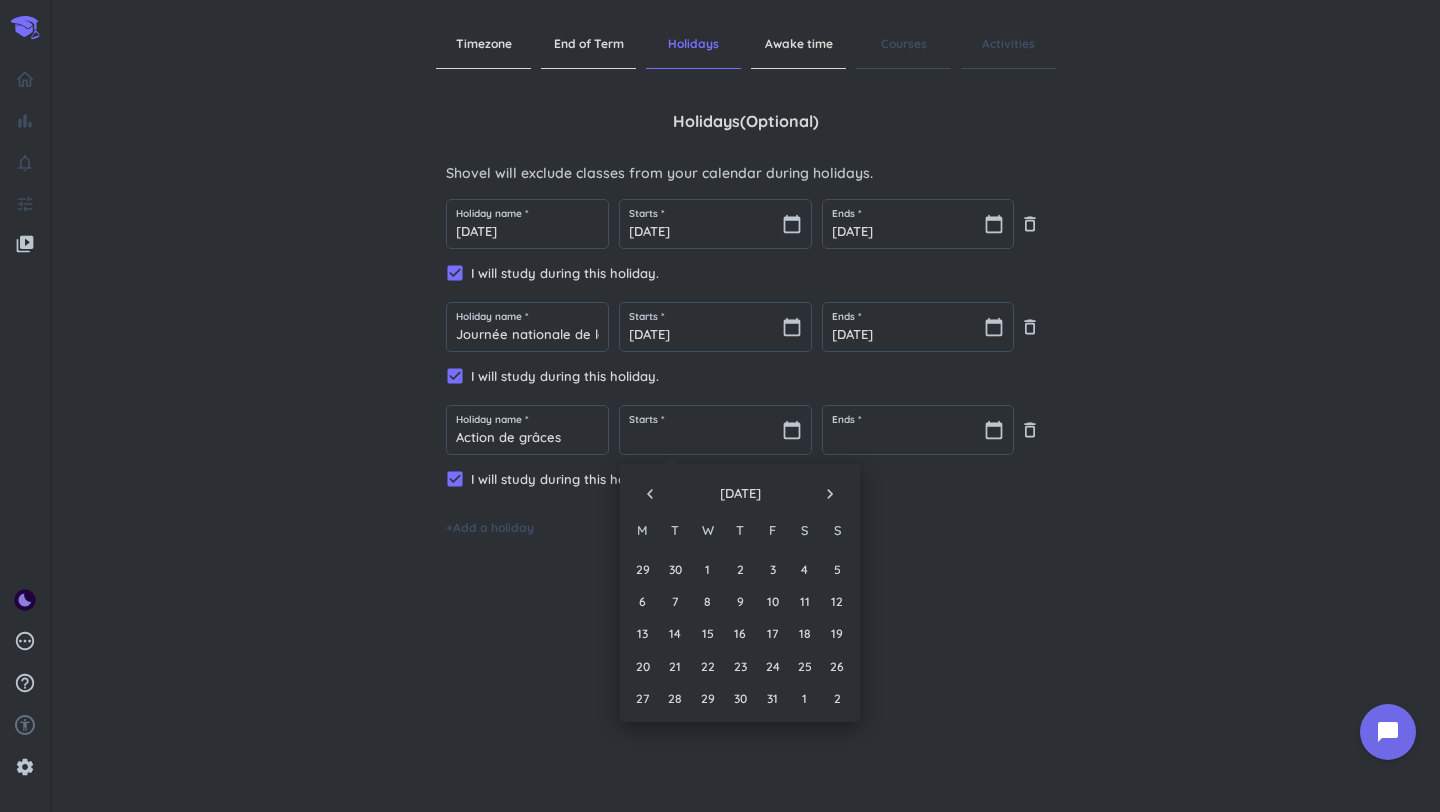 type on "[DATE]" 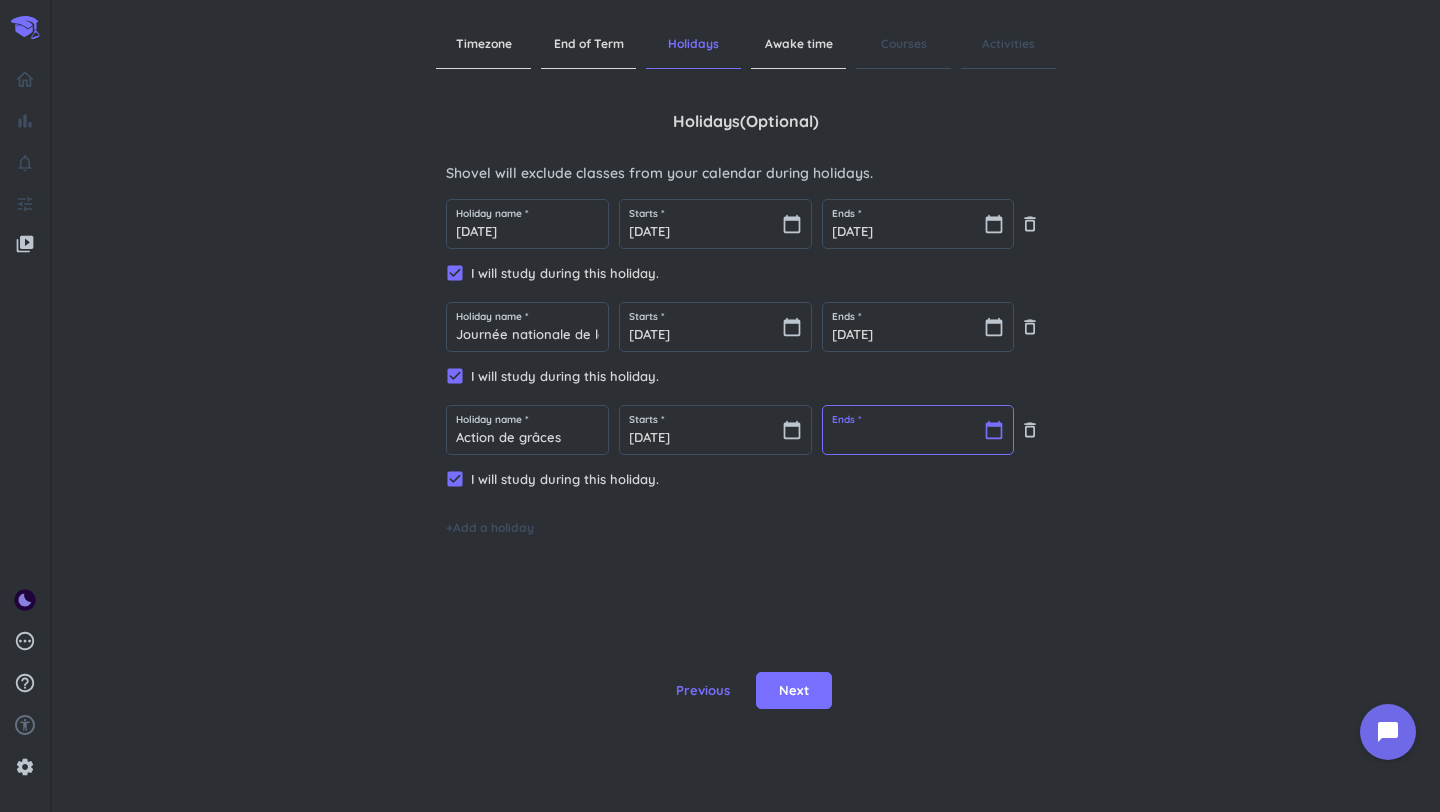 click at bounding box center [918, 430] 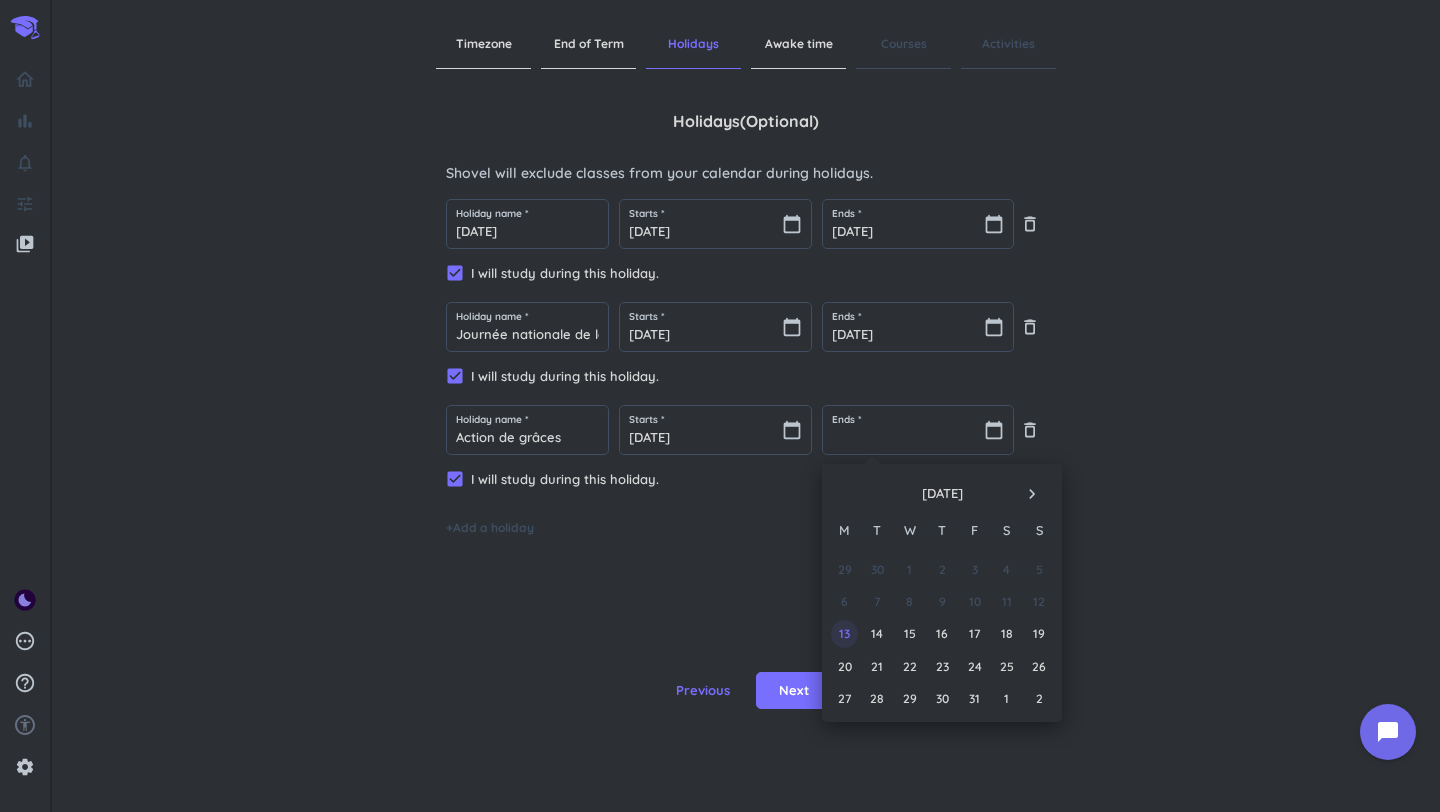 click on "13" at bounding box center [844, 633] 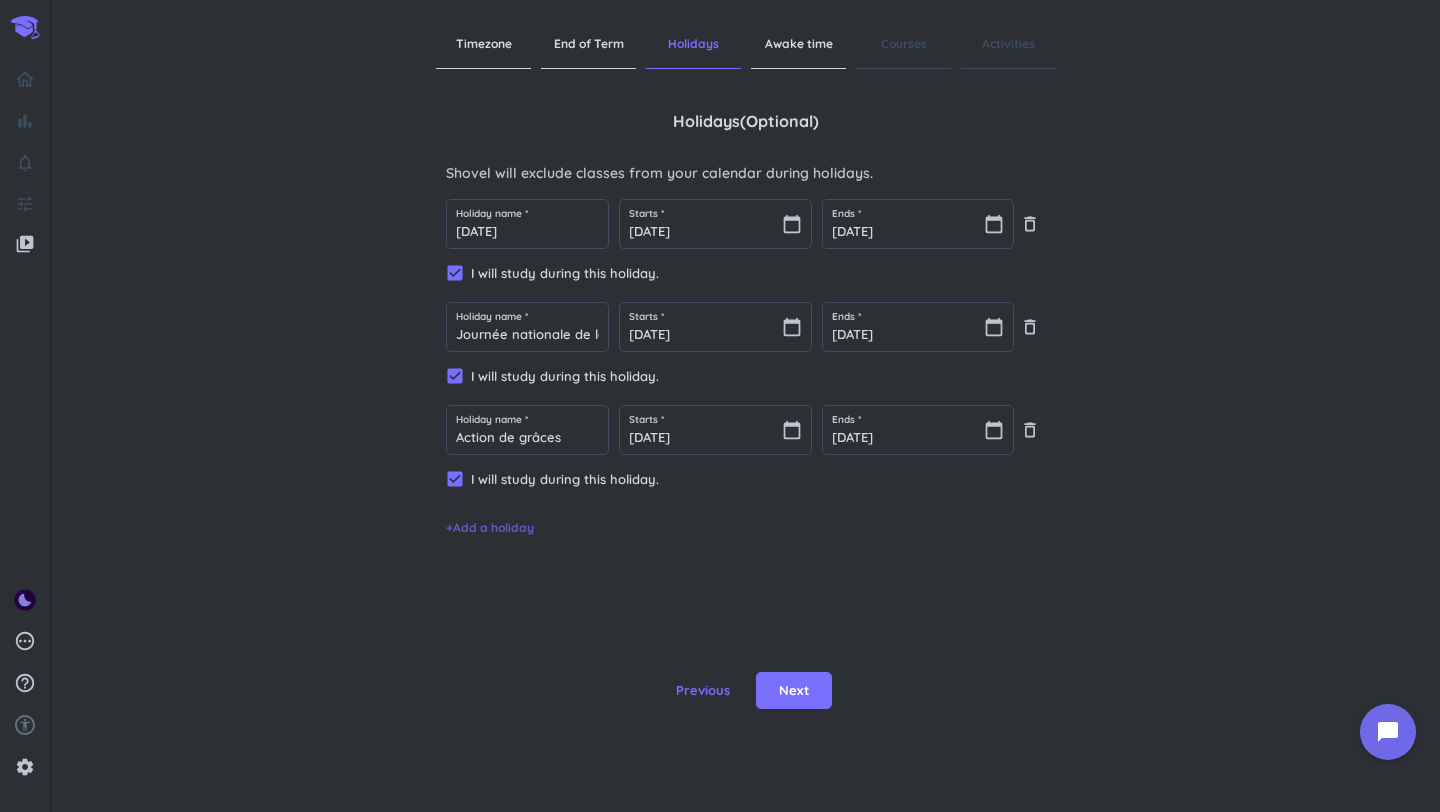 click on "+  Add a holiday" at bounding box center (490, 528) 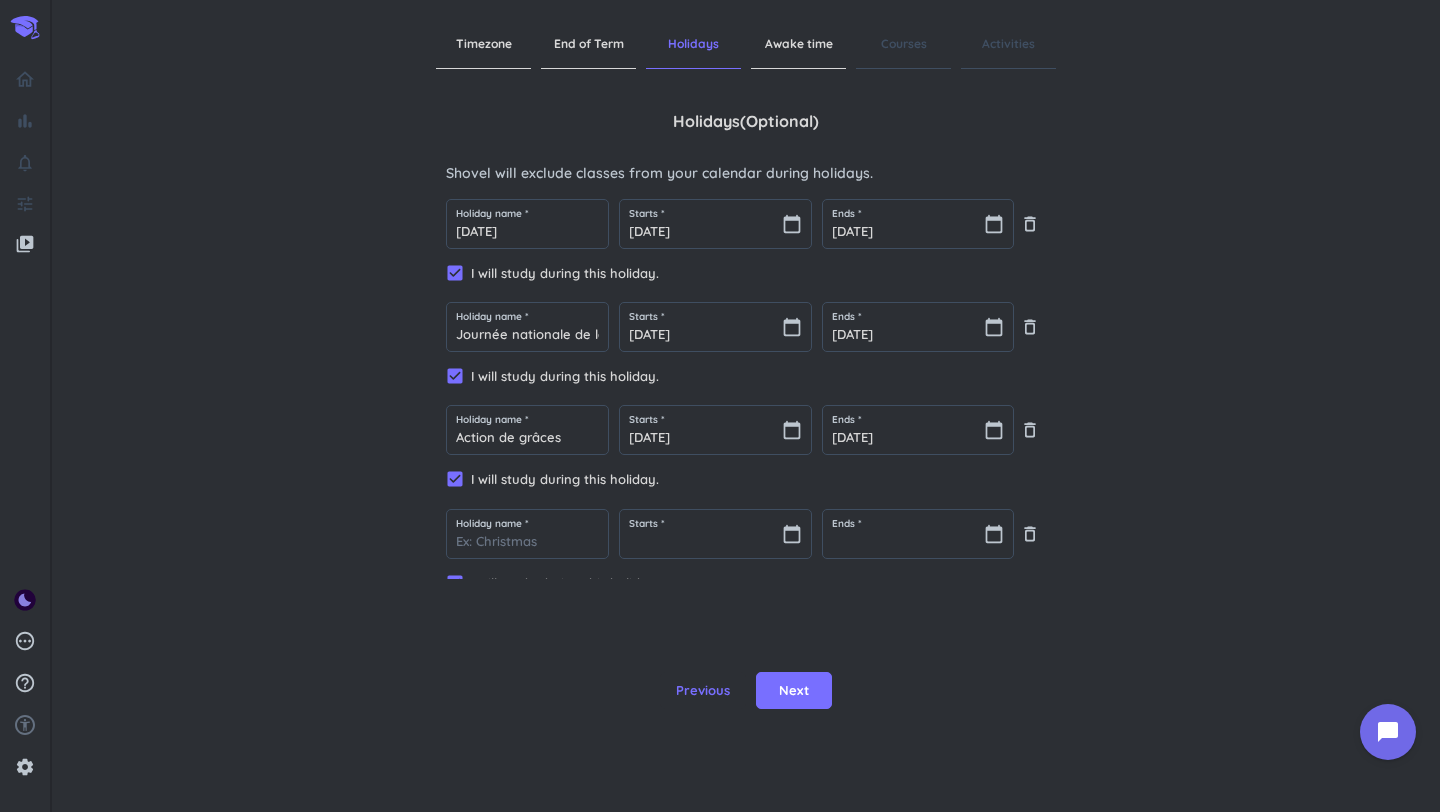 scroll, scrollTop: 61, scrollLeft: 0, axis: vertical 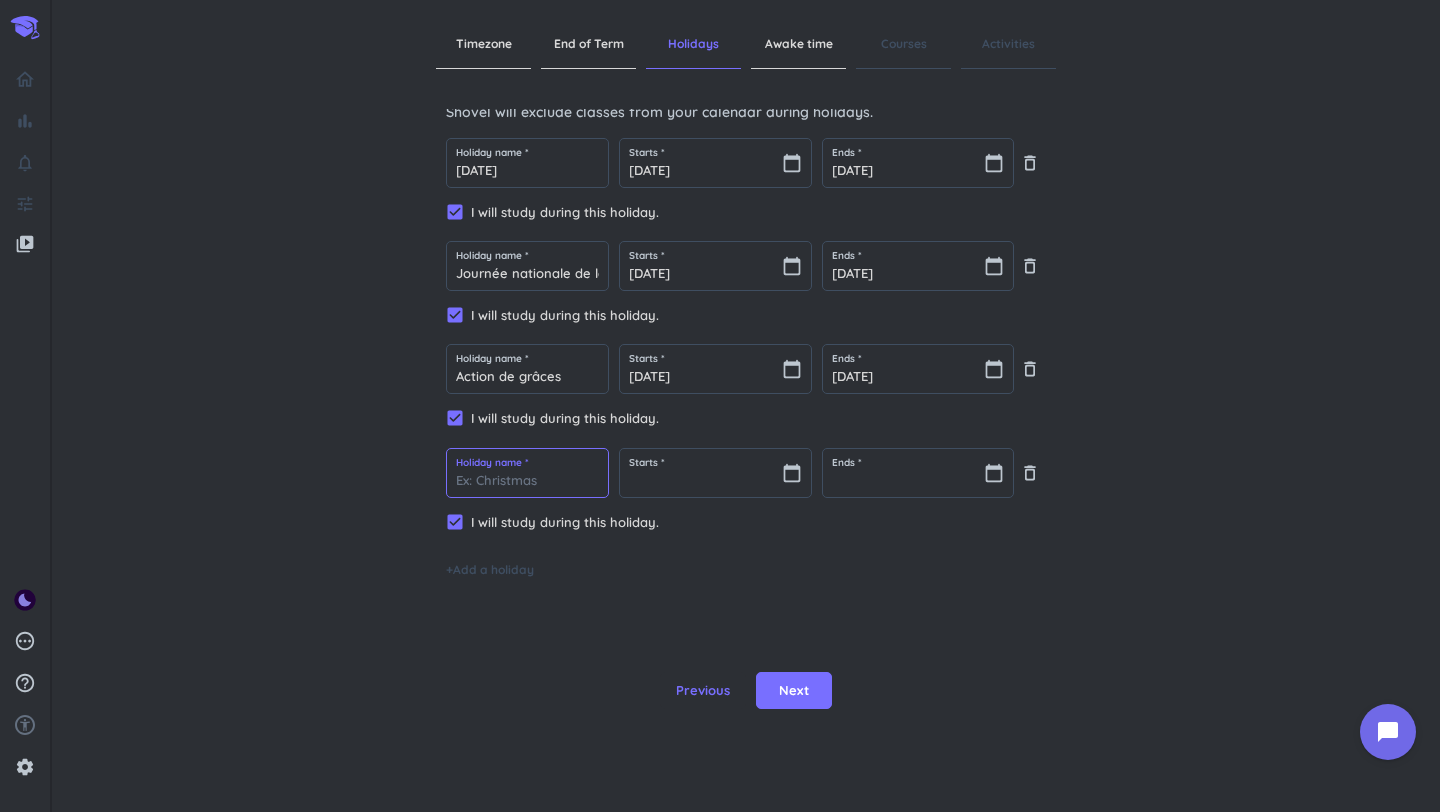 click at bounding box center [527, 473] 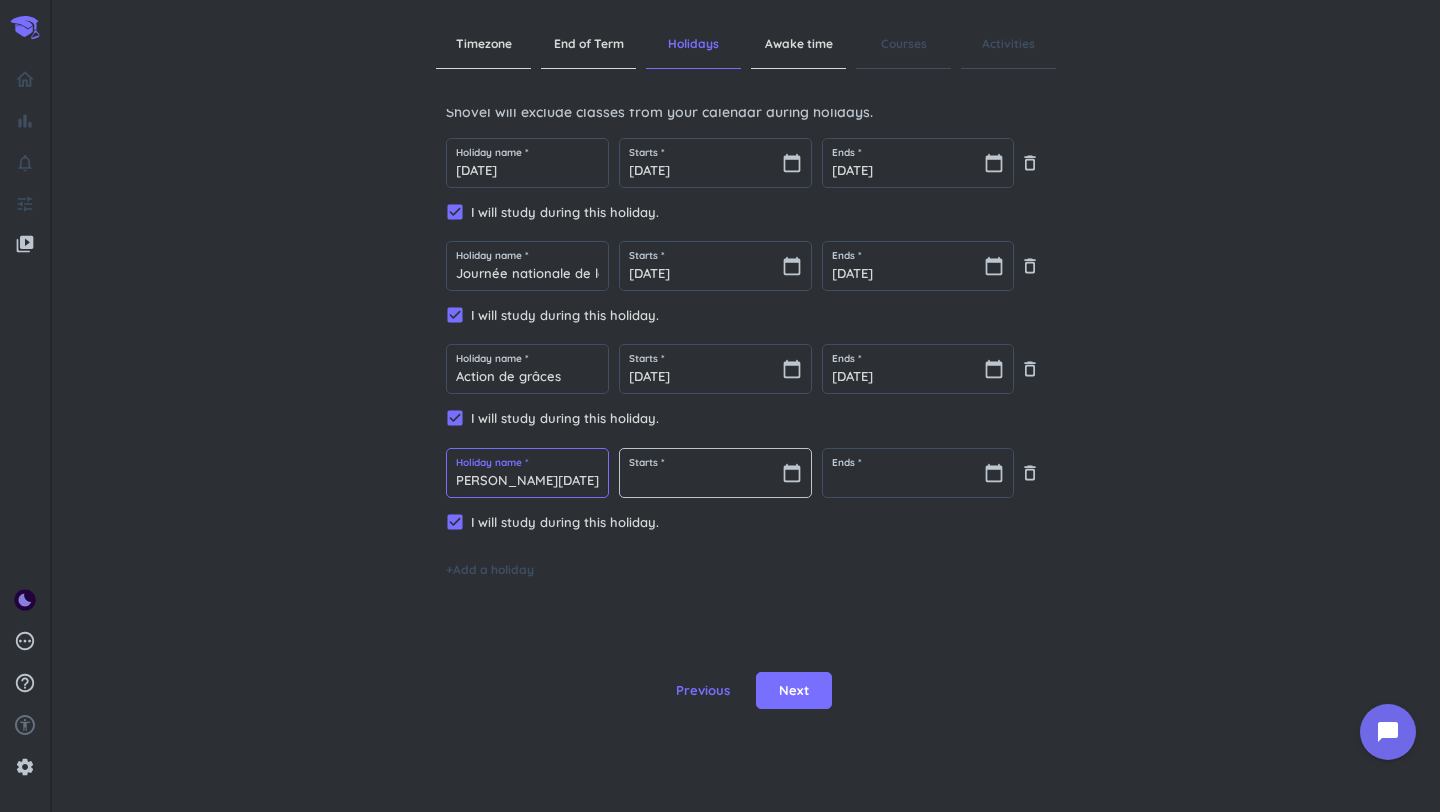 scroll, scrollTop: 0, scrollLeft: 30, axis: horizontal 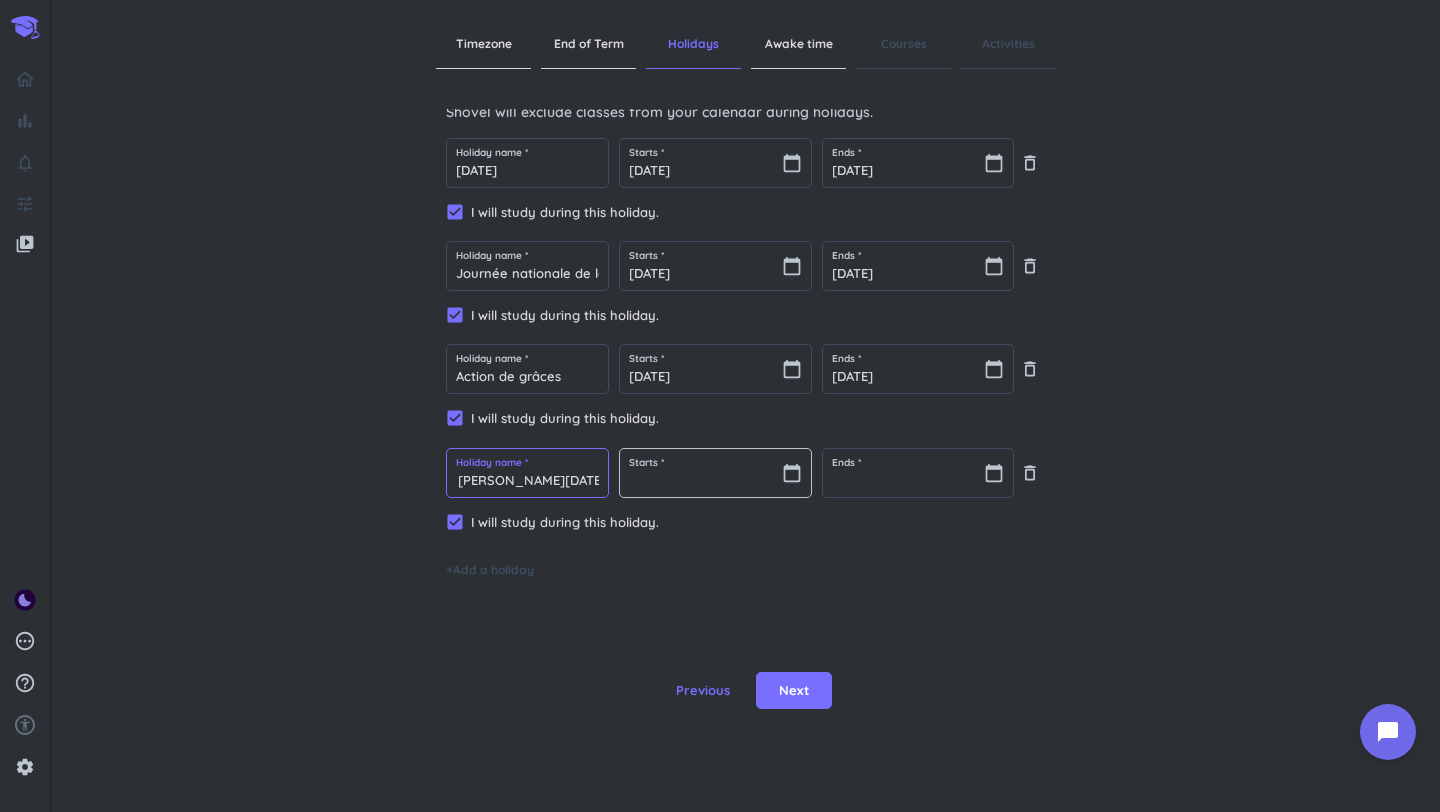 type on "Jour [PERSON_NAME][DATE] et lendemain" 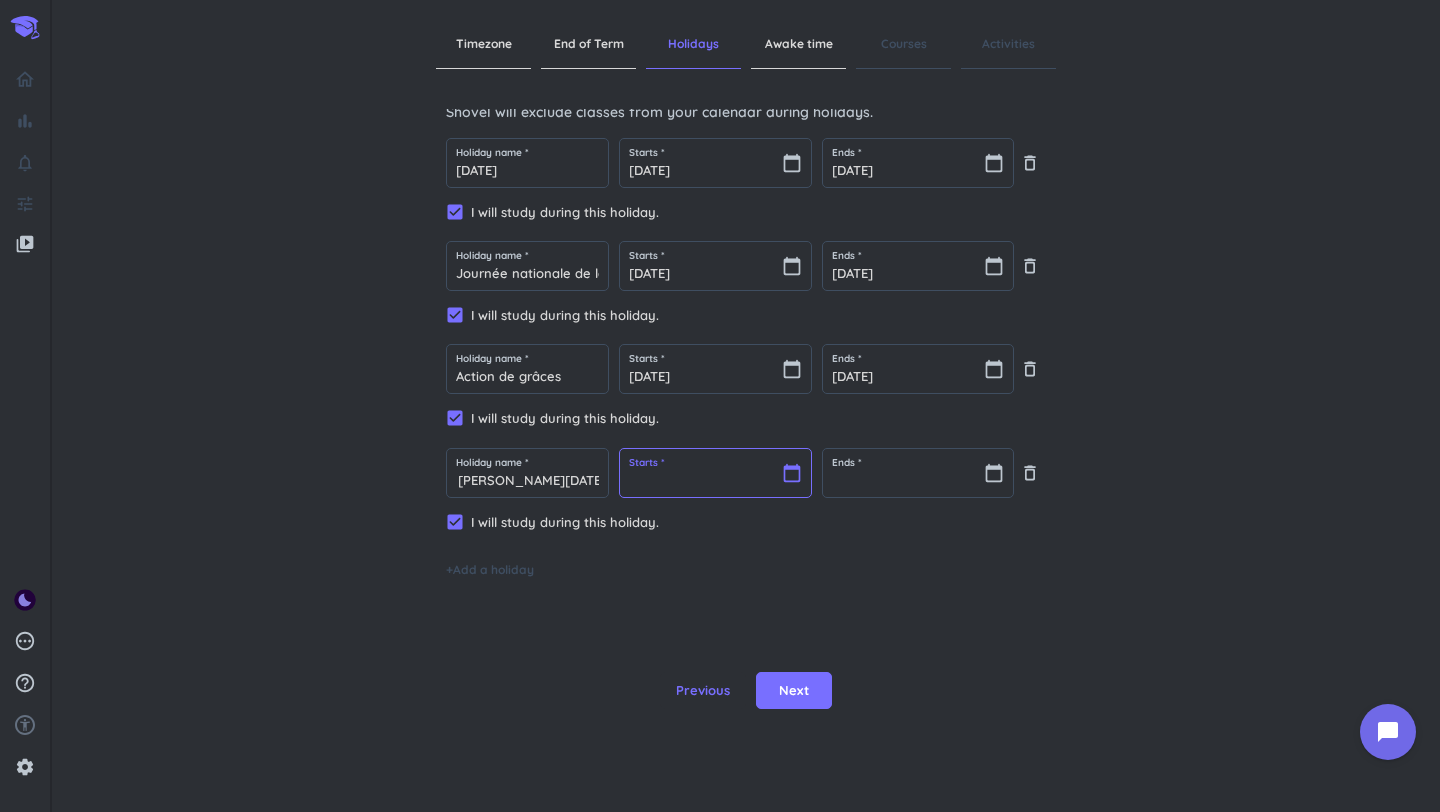 click at bounding box center [715, 473] 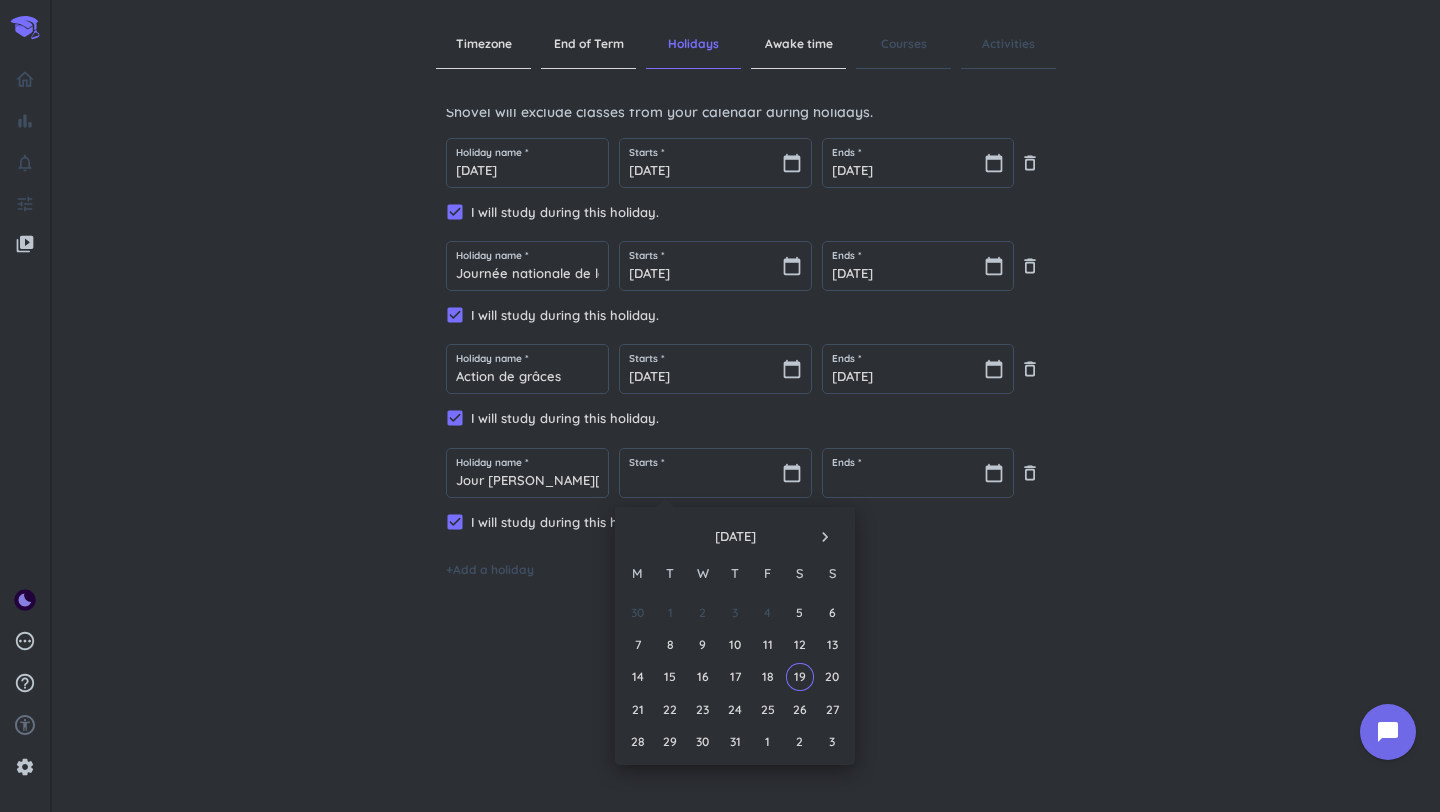 click on "Timezone End of Term Holidays Awake time Courses Activities Holidays  ( optional ) Shovel will exclude classes from your calendar during holidays. Holiday name * [DATE] Starts * [DATE] calendar_today Ends * [DATE] calendar_today delete_outline check_box I will study during this holiday. Holiday name * Journée nationale de la vérité et de la réconciliation Starts * [DATE] calendar_today Ends * [DATE] calendar_today delete_outline check_box I will study during this holiday. Holiday name * Action de grâces Starts * [DATE] calendar_today Ends * [DATE] calendar_today delete_outline check_box I will study during this holiday. Holiday name * Jour [PERSON_NAME][DATE] et lendemain Starts * calendar_today Ends * calendar_today delete_outline check_box I will study during this holiday. +  Add a holiday Previous Next" at bounding box center [746, 406] 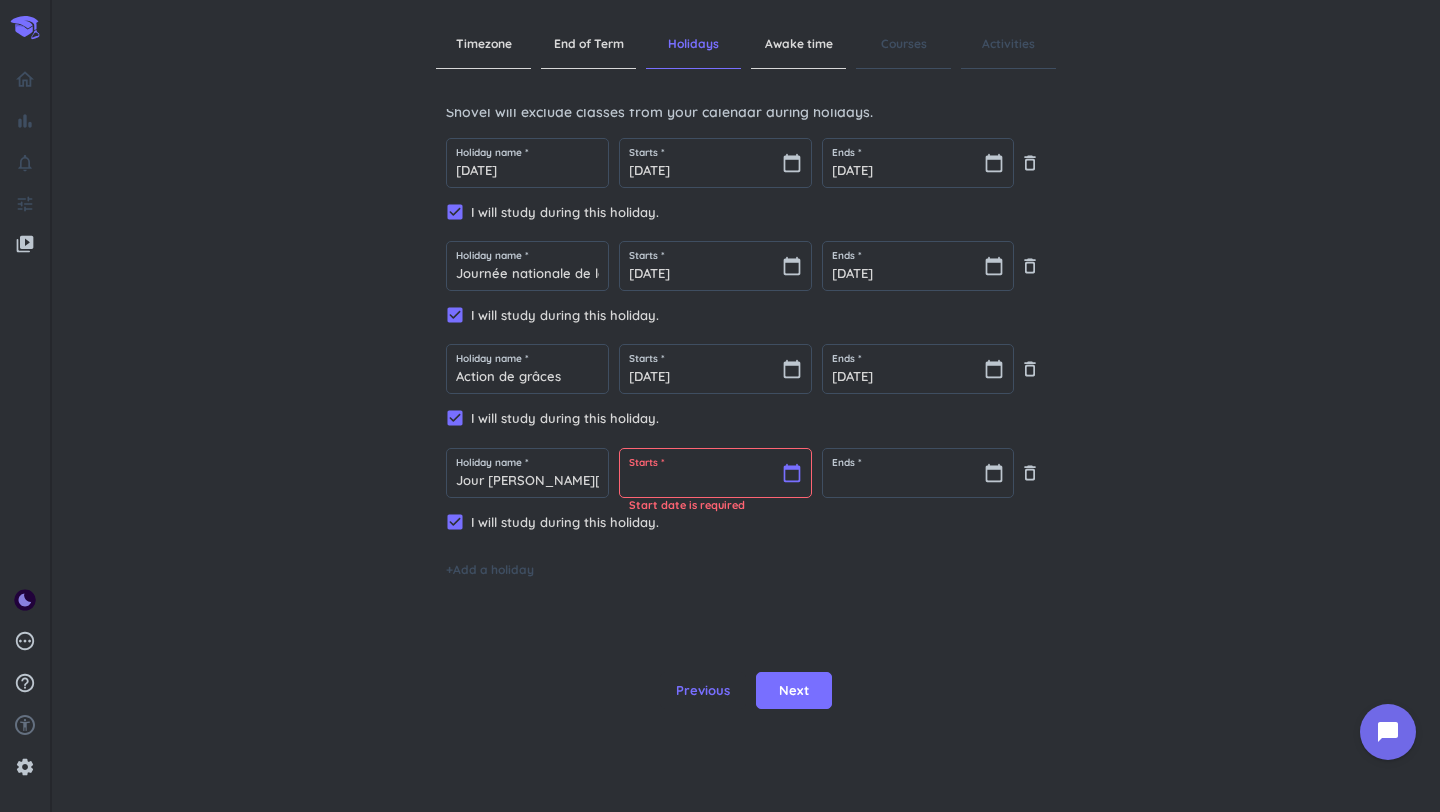 click at bounding box center [715, 473] 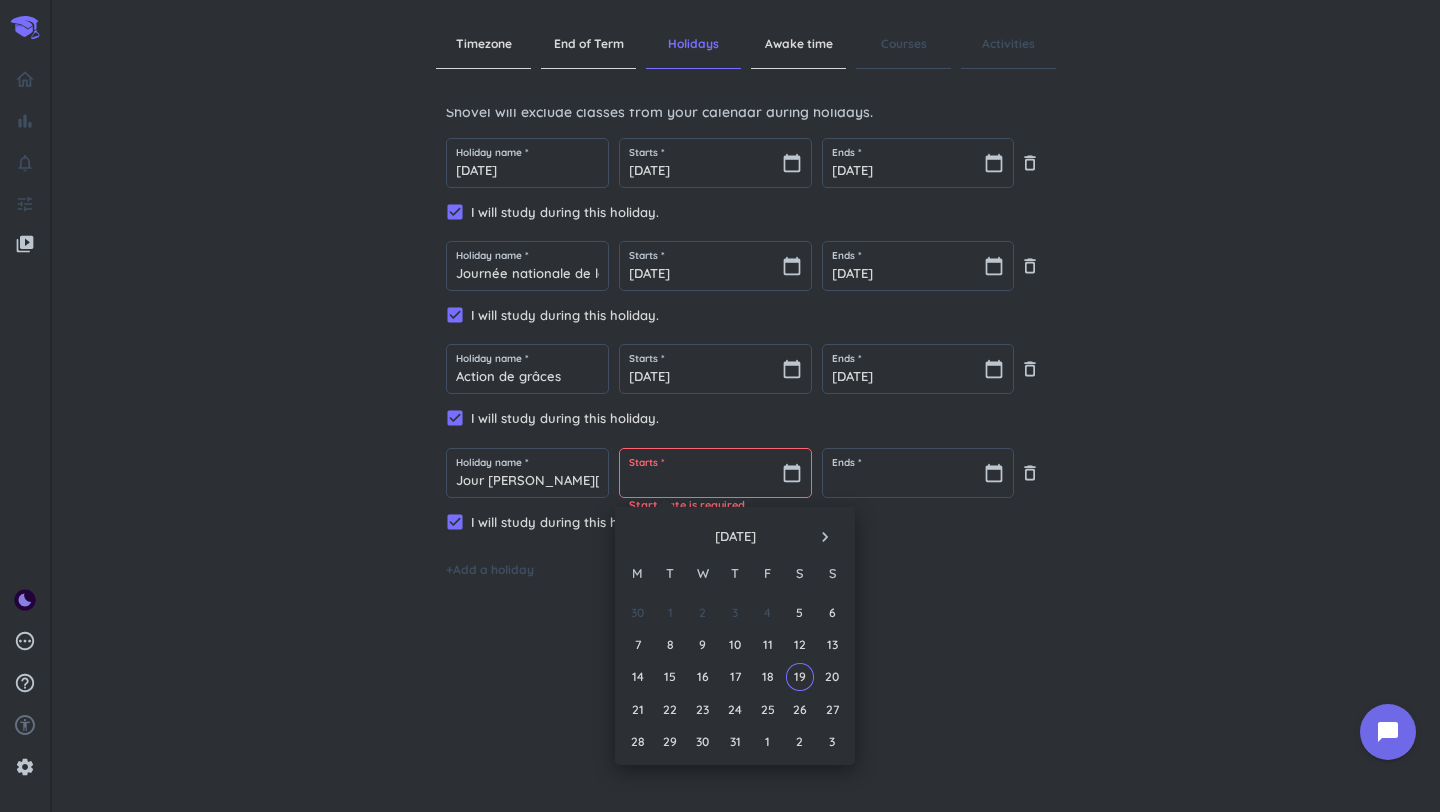 click on "navigate_next" at bounding box center [825, 537] 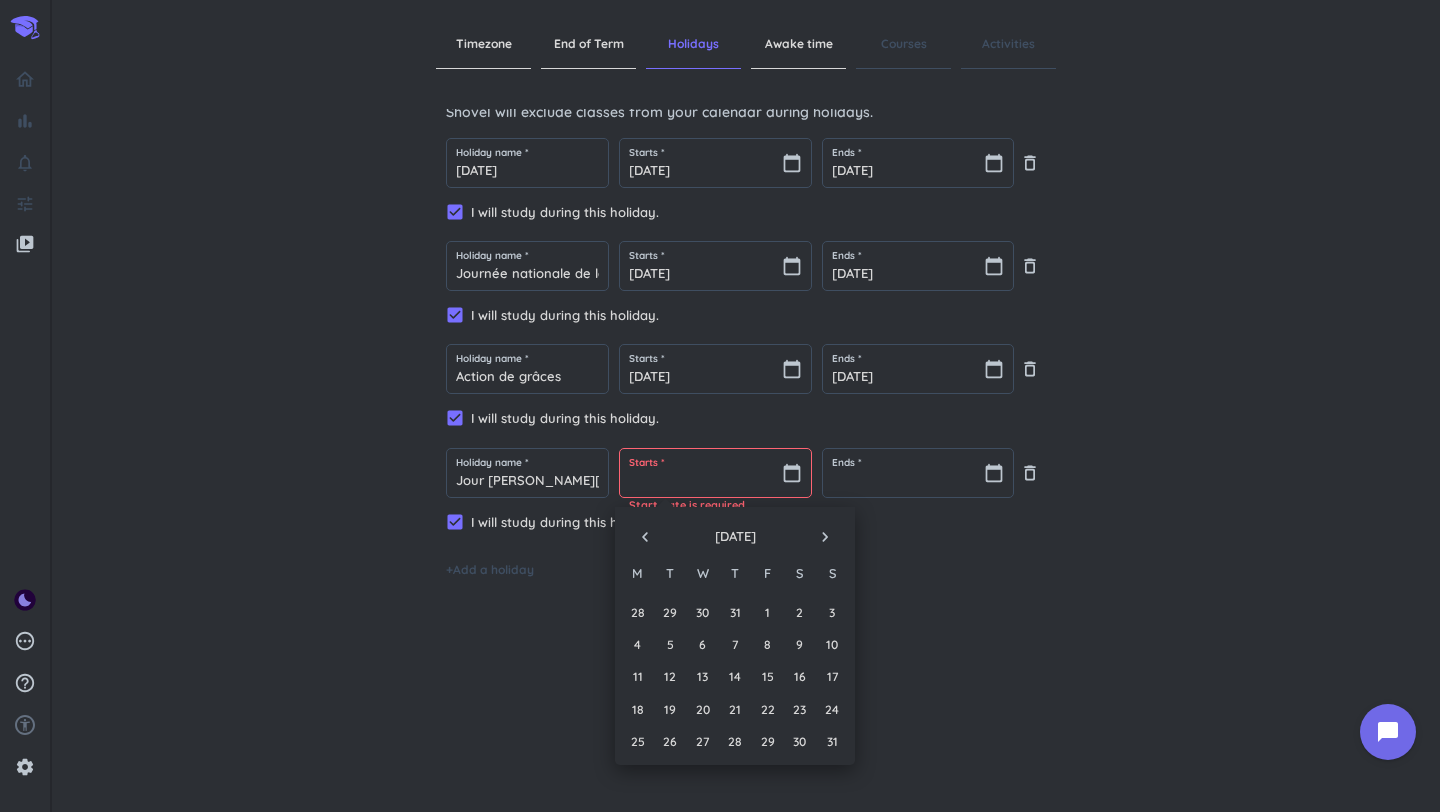 click on "navigate_next" at bounding box center [825, 537] 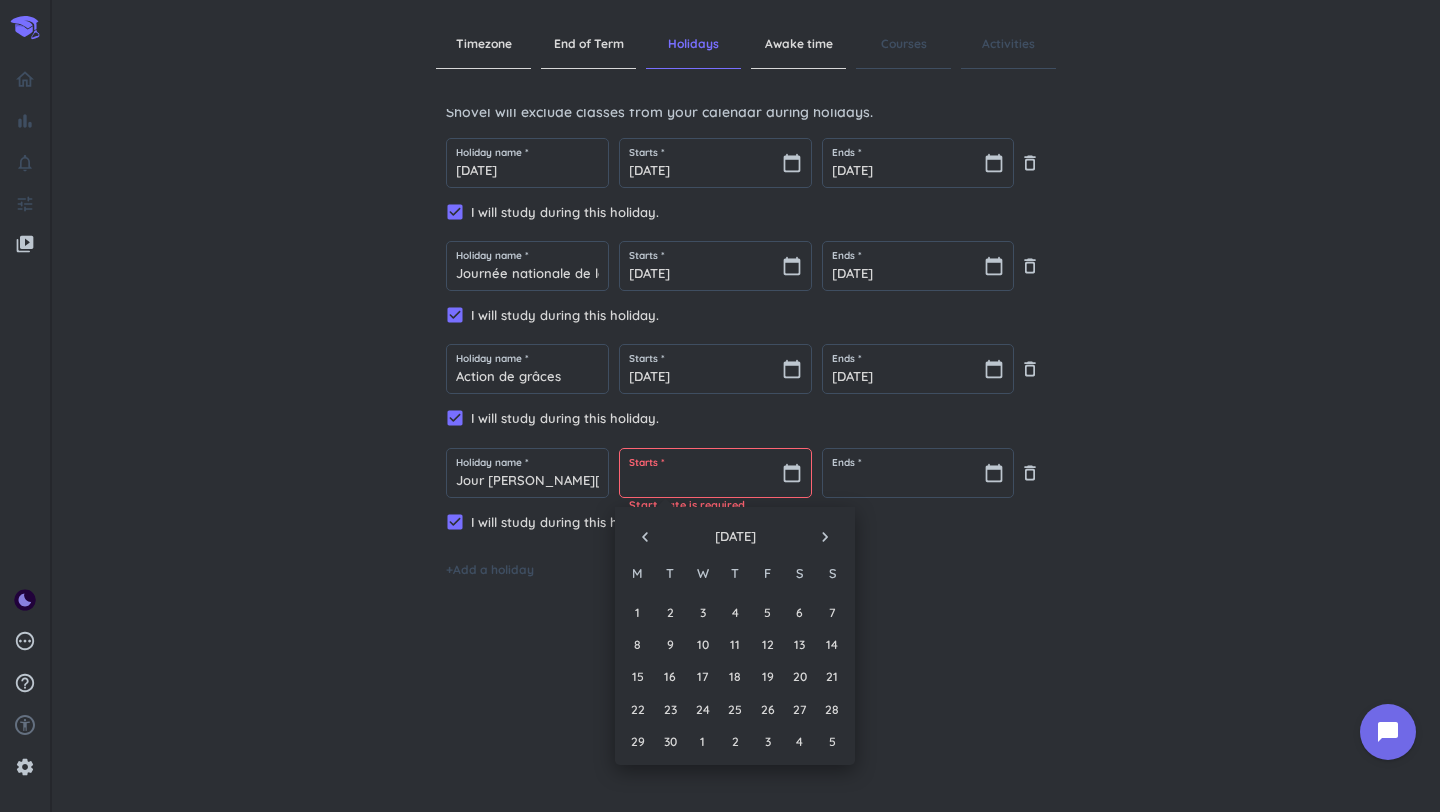 click on "navigate_next" at bounding box center [825, 537] 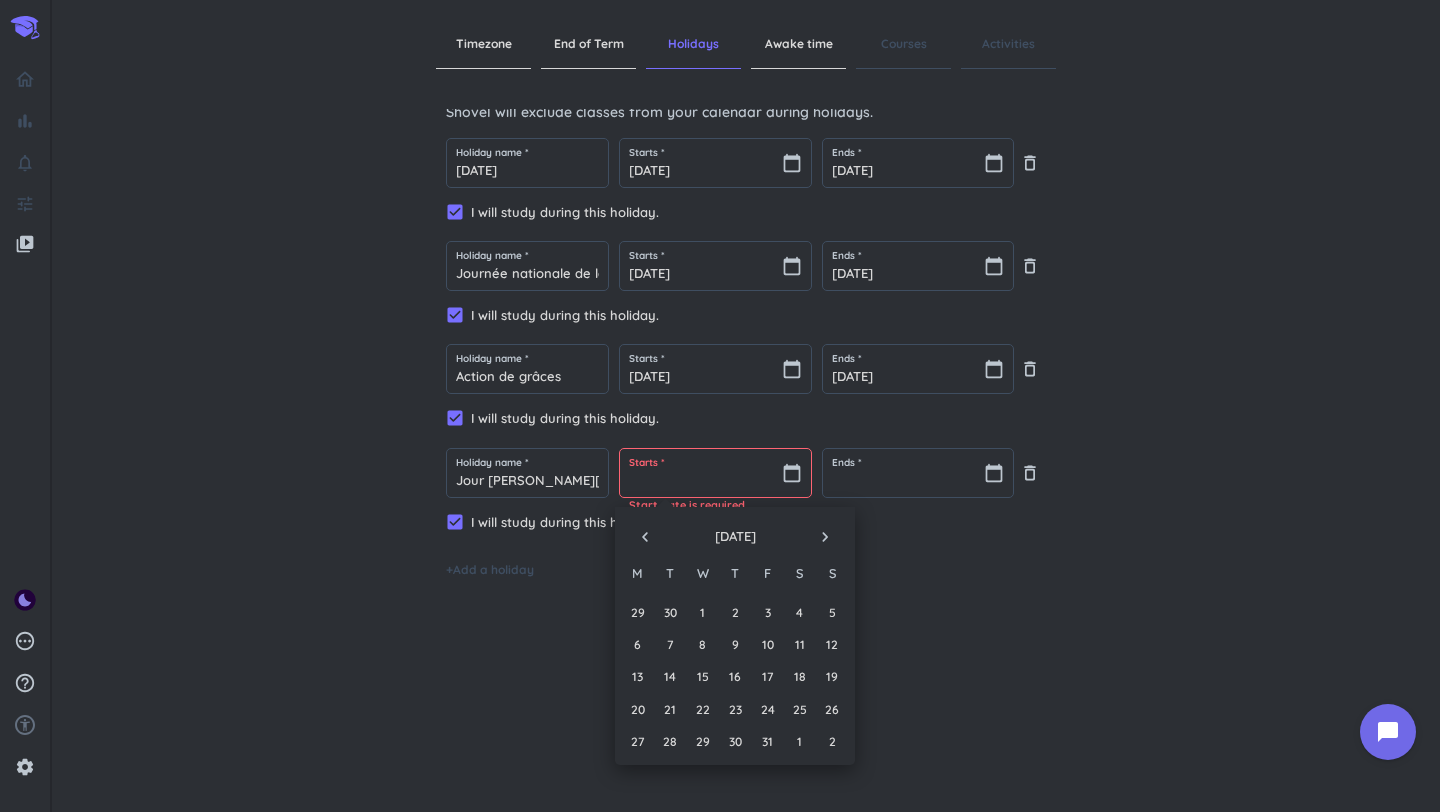 click on "navigate_next" at bounding box center [825, 537] 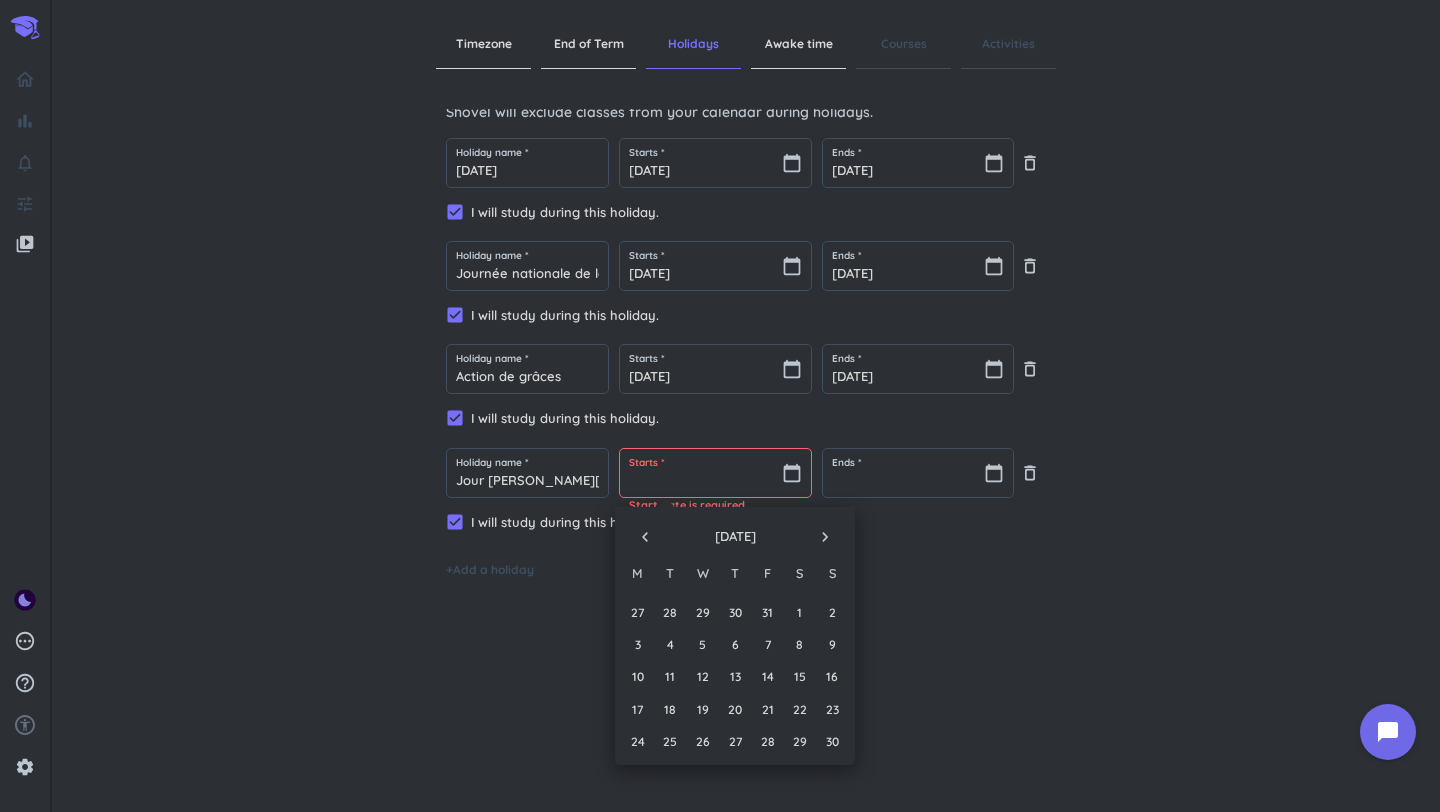 click on "navigate_next" at bounding box center (825, 537) 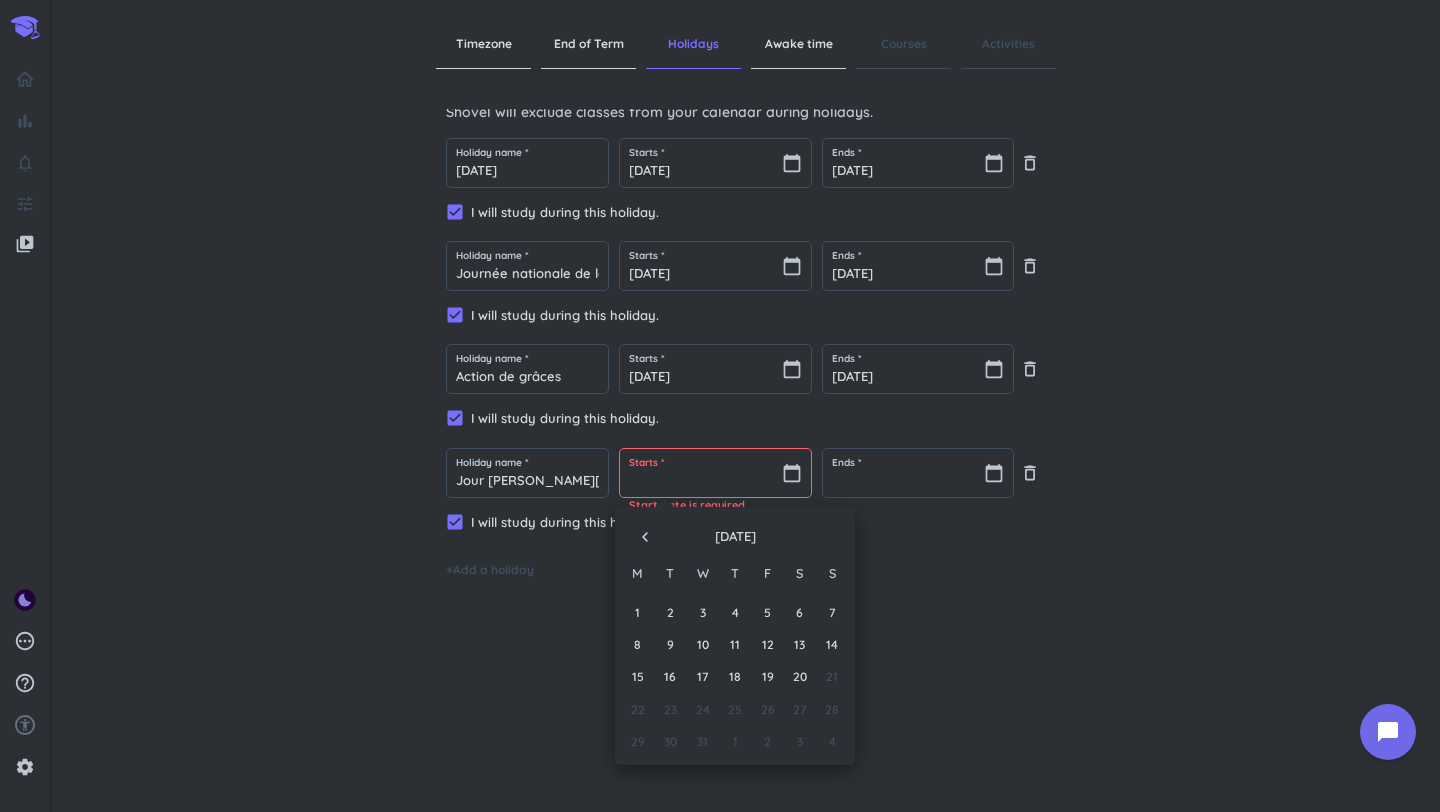 click on "Timezone End of Term Holidays Awake time Courses Activities Holidays  ( optional ) Shovel will exclude classes from your calendar during holidays. Holiday name * [DATE] Starts * [DATE] calendar_today Ends * [DATE] calendar_today delete_outline check_box I will study during this holiday. Holiday name * Journée nationale de la vérité et de la réconciliation Starts * [DATE] calendar_today Ends * [DATE] calendar_today delete_outline check_box I will study during this holiday. Holiday name * Action de grâces Starts * [DATE] calendar_today Ends * [DATE] calendar_today delete_outline check_box I will study during this holiday. Holiday name * Jour [PERSON_NAME][DATE] et lendemain Starts * calendar_today Start date is required Ends * calendar_today delete_outline check_box I will study during this holiday. +  Add a holiday Previous Next" at bounding box center (746, 406) 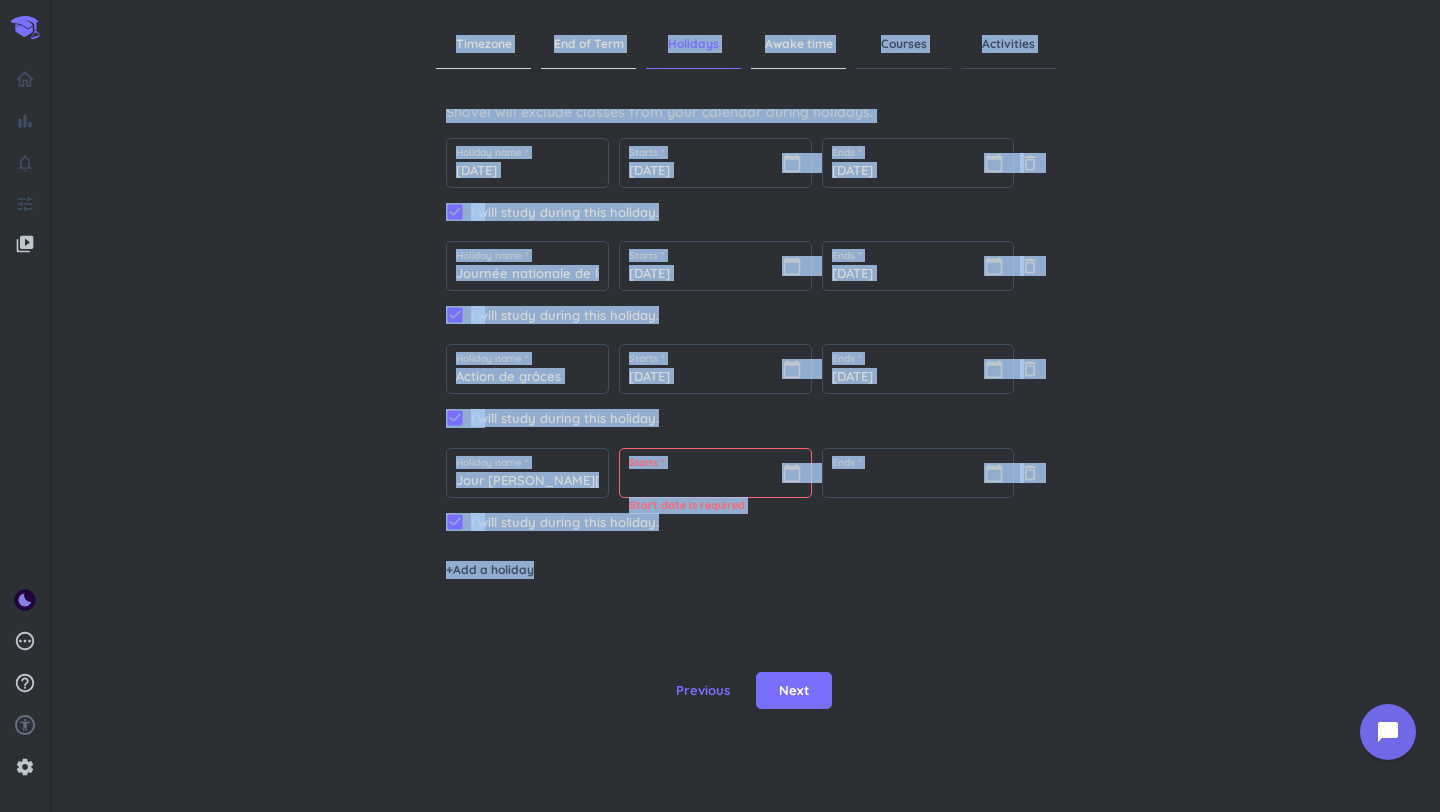 drag, startPoint x: 292, startPoint y: 50, endPoint x: 1205, endPoint y: 633, distance: 1083.2627 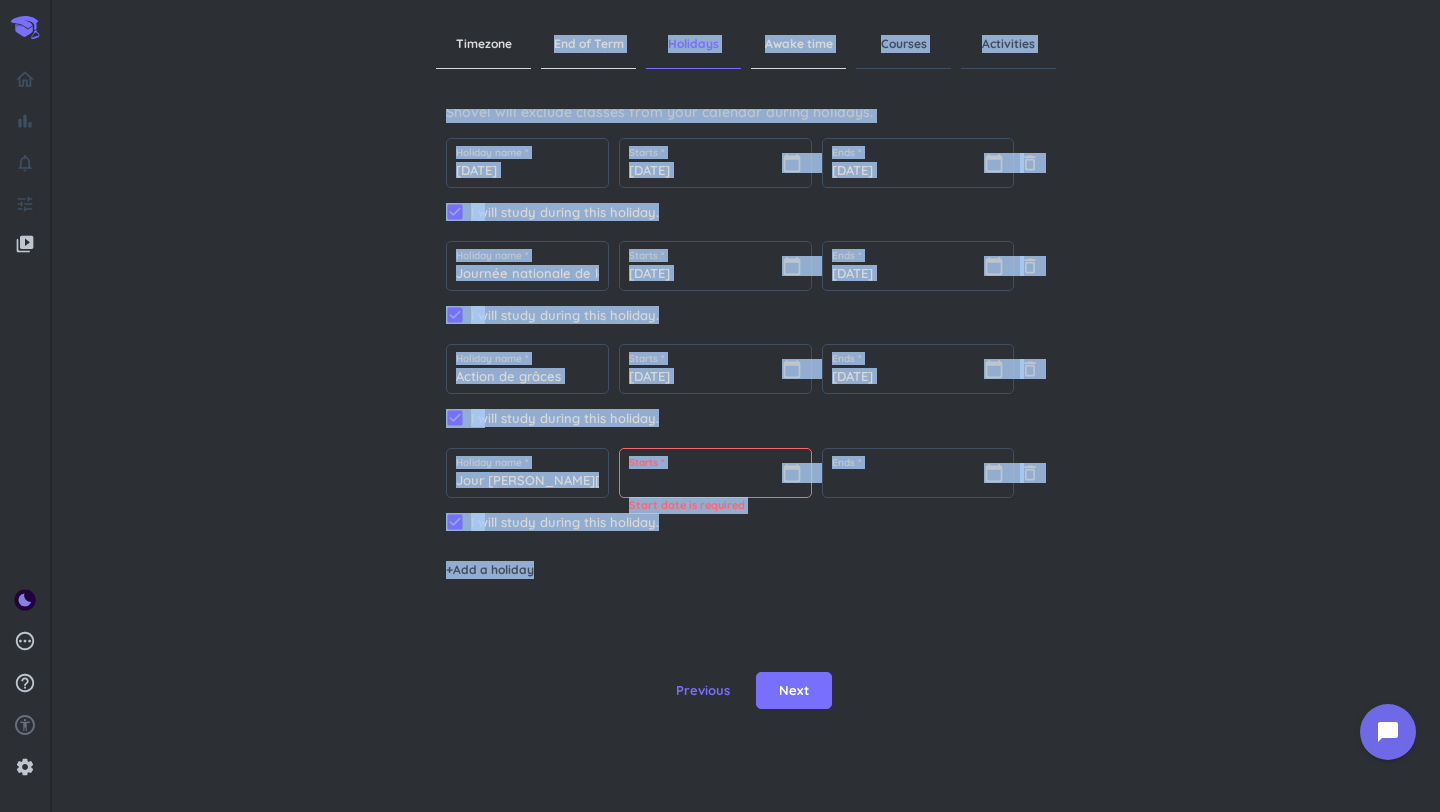 scroll, scrollTop: 0, scrollLeft: 0, axis: both 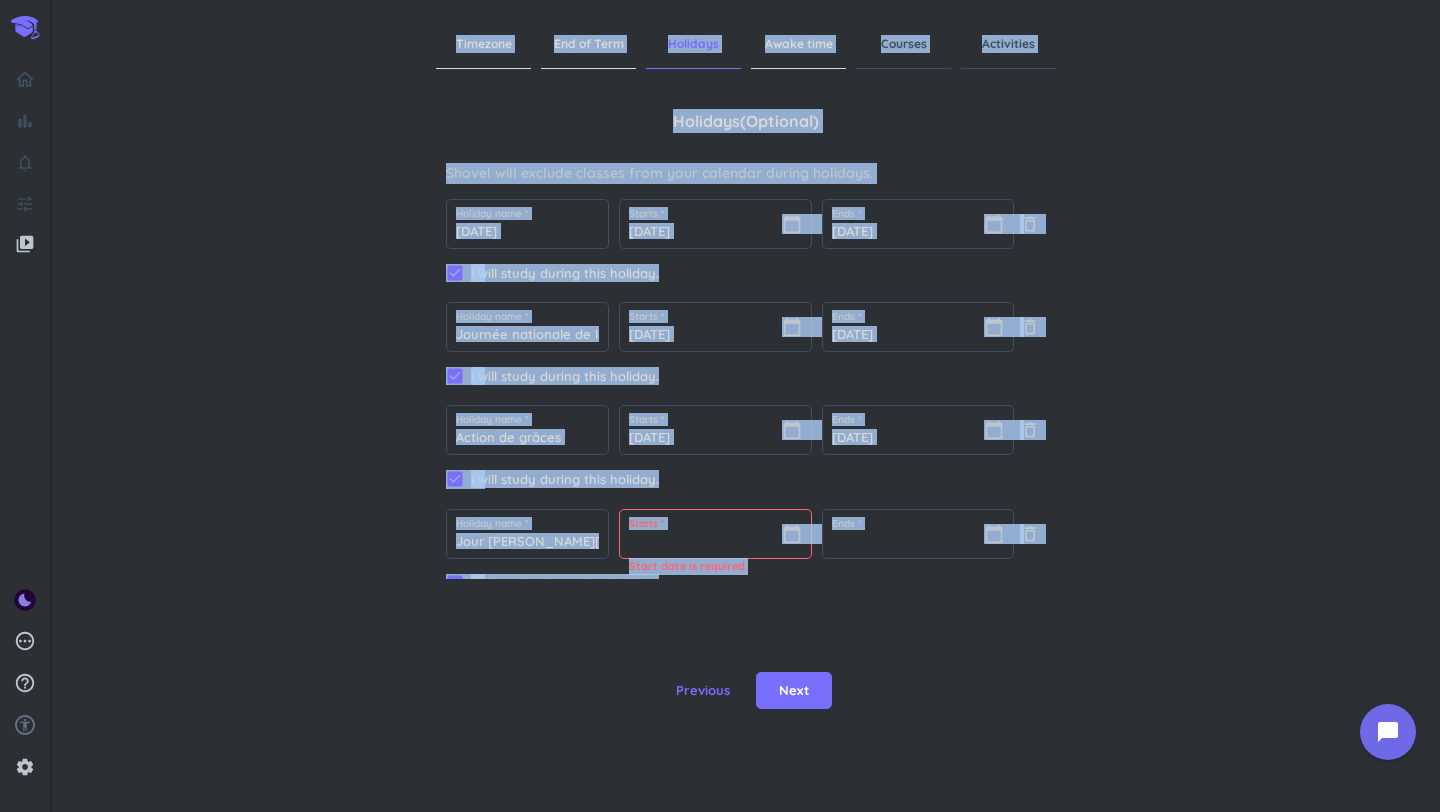 drag, startPoint x: 1167, startPoint y: 682, endPoint x: 355, endPoint y: 41, distance: 1034.5168 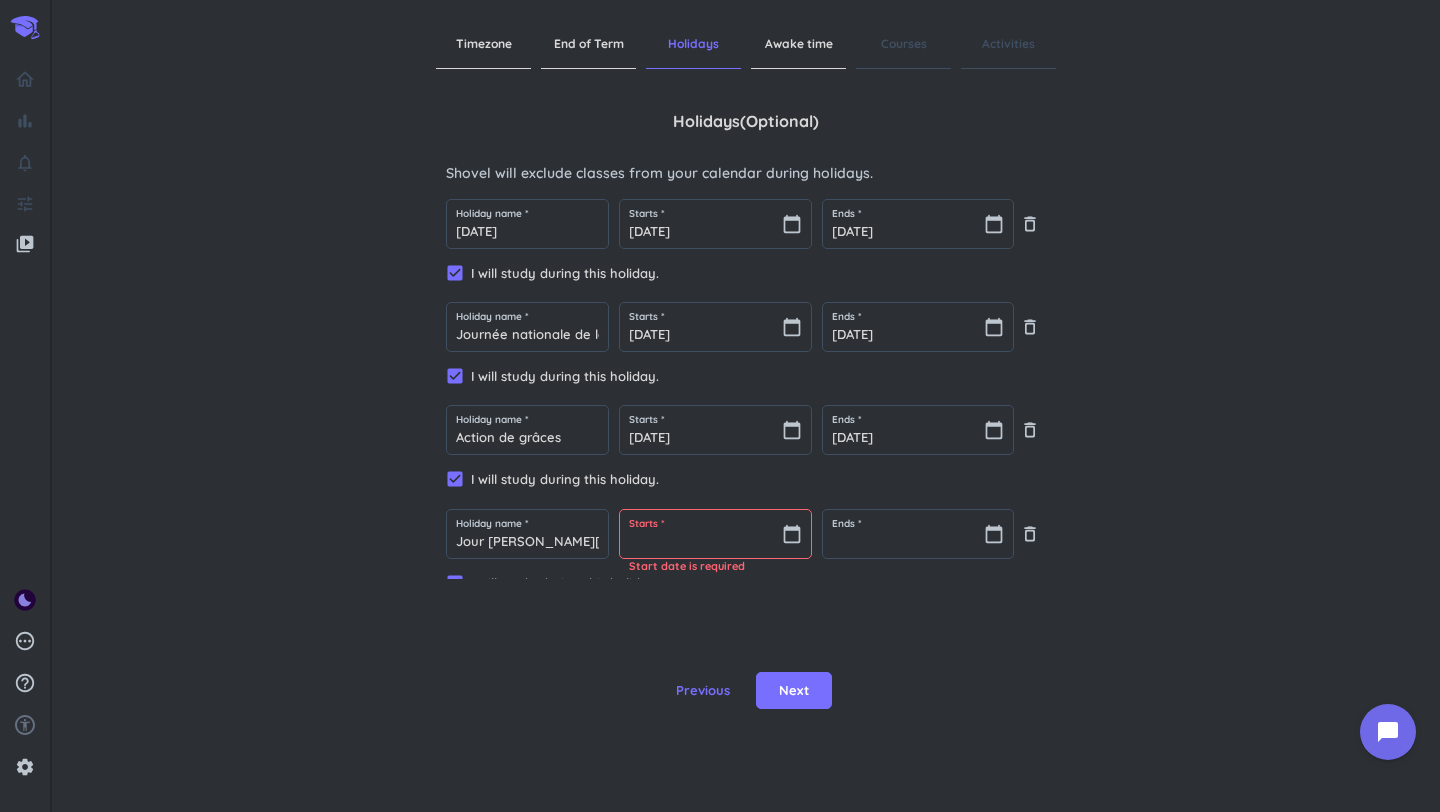 click on "Timezone End of Term Holidays Awake time Courses Activities Holidays  ( optional ) Shovel will exclude classes from your calendar during holidays. Holiday name * [DATE] Starts * [DATE] calendar_today Ends * [DATE] calendar_today delete_outline check_box I will study during this holiday. Holiday name * Journée nationale de la vérité et de la réconciliation Starts * [DATE] calendar_today Ends * [DATE] calendar_today delete_outline check_box I will study during this holiday. Holiday name * Action de grâces Starts * [DATE] calendar_today Ends * [DATE] calendar_today delete_outline check_box I will study during this holiday. Holiday name * Jour [PERSON_NAME][DATE] et lendemain Starts * calendar_today Start date is required Ends * calendar_today delete_outline check_box I will study during this holiday. +  Add a holiday Previous Next" at bounding box center (746, 406) 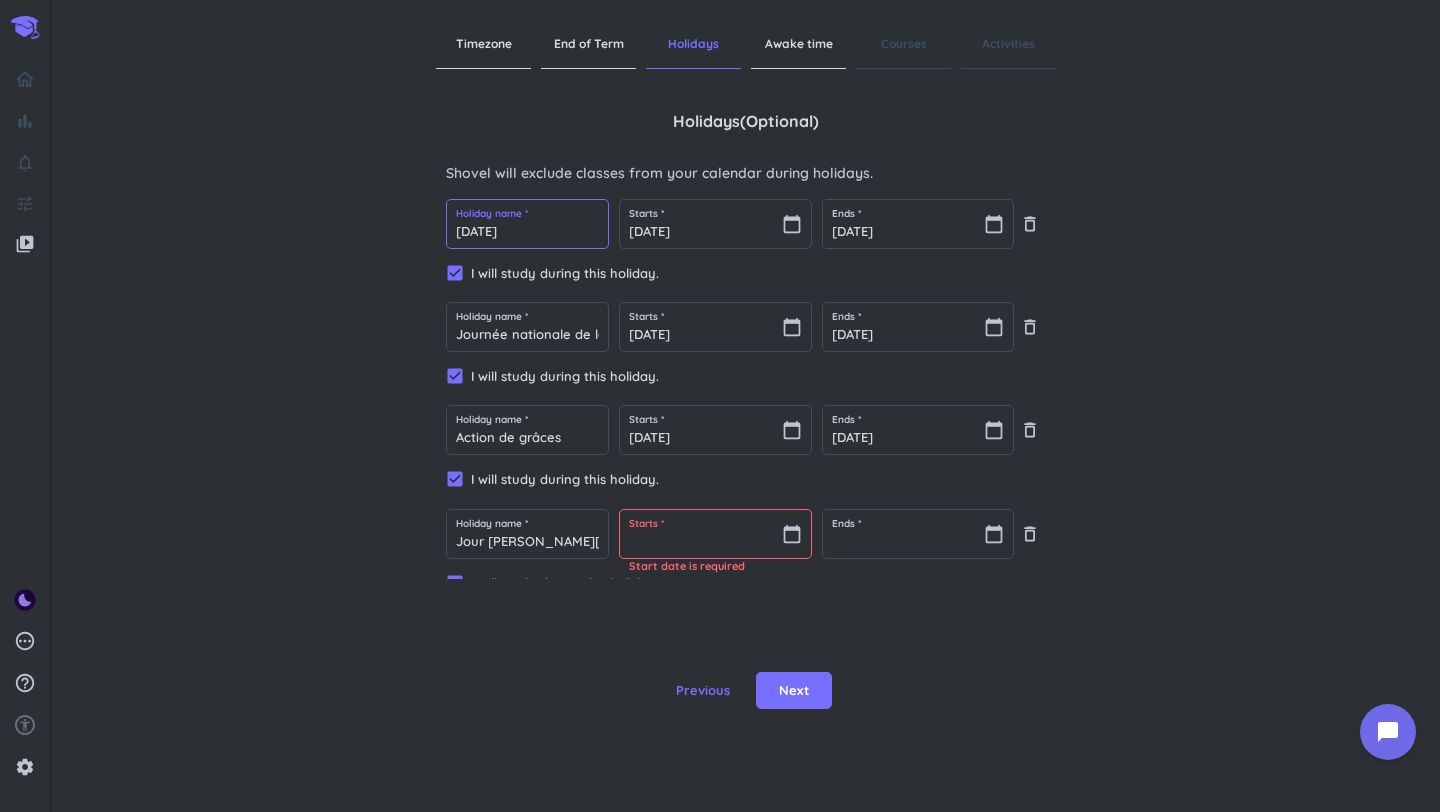 click on "[DATE]" at bounding box center [527, 224] 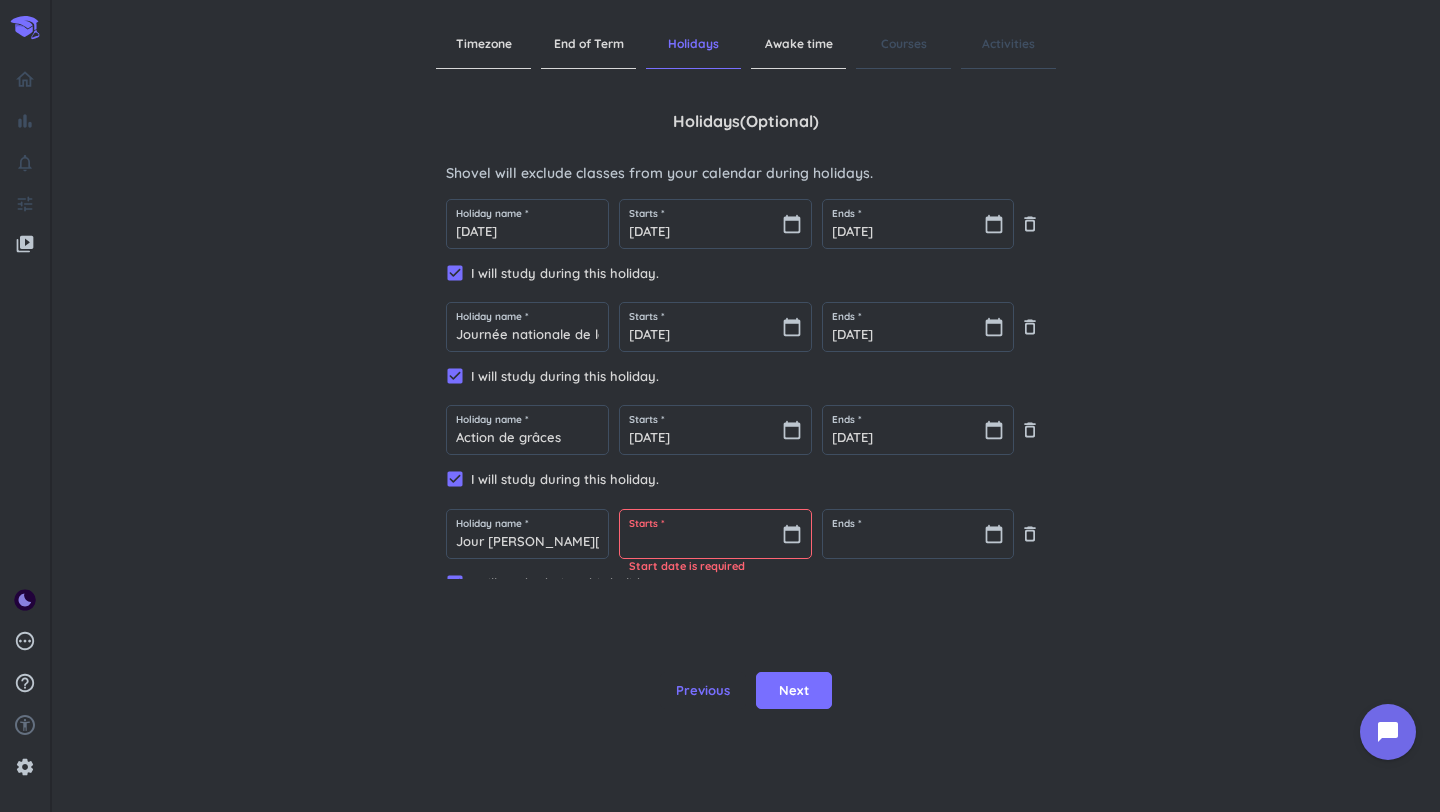 drag, startPoint x: 298, startPoint y: 154, endPoint x: 342, endPoint y: 177, distance: 49.648766 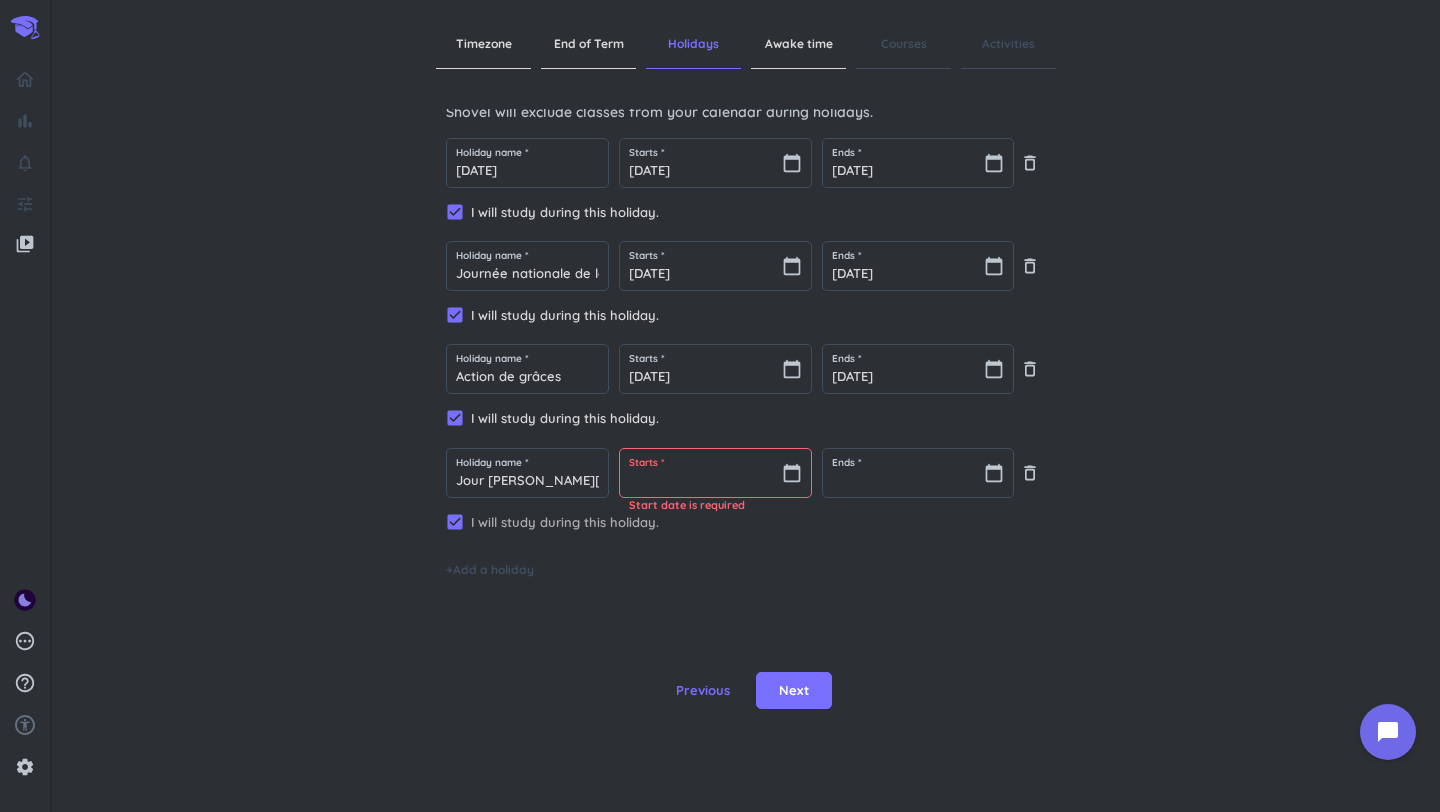 scroll, scrollTop: 0, scrollLeft: 0, axis: both 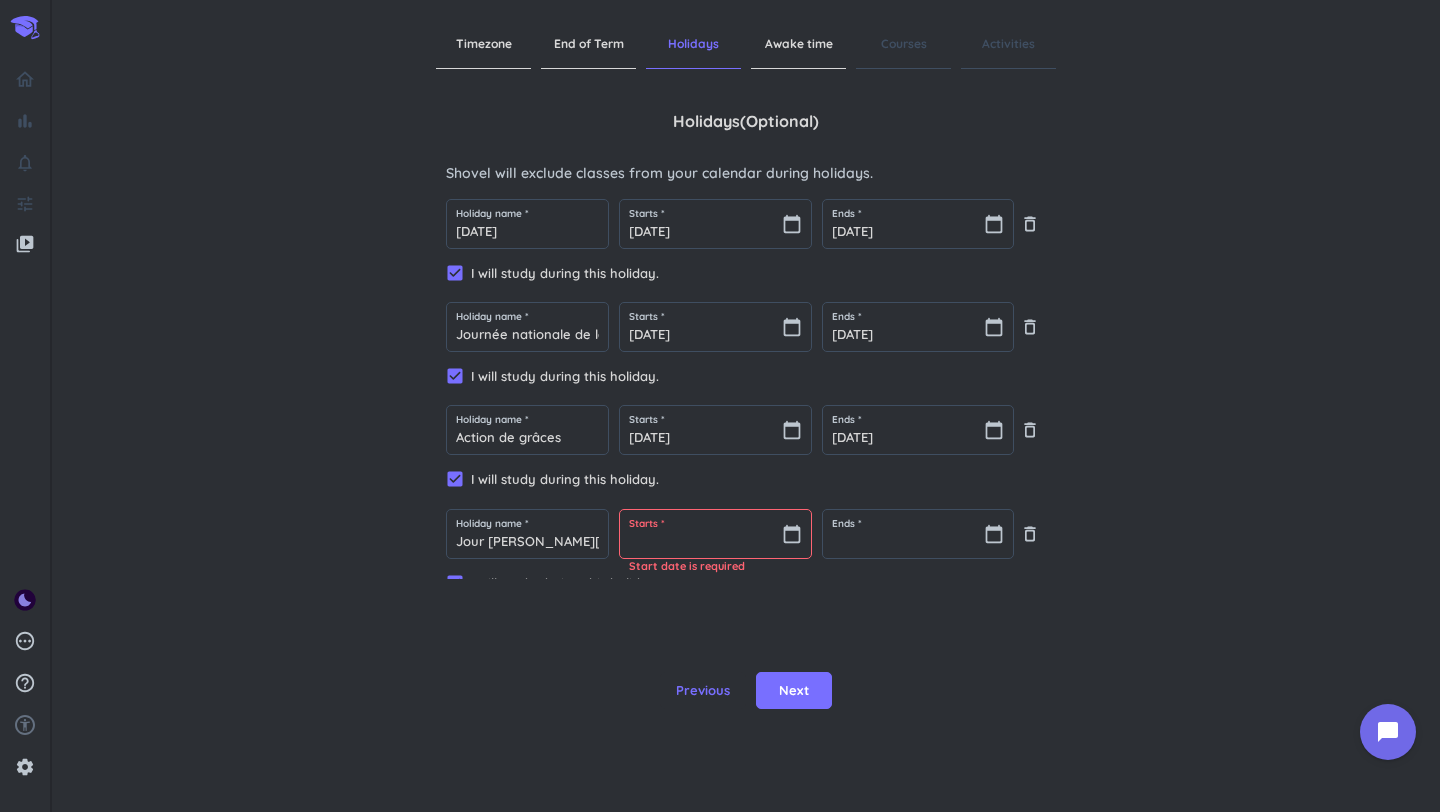 click on "Timezone End of Term Holidays Awake time Courses Activities Holidays  ( optional ) Shovel will exclude classes from your calendar during holidays. Holiday name * [DATE] Starts * [DATE] calendar_today Ends * [DATE] calendar_today delete_outline check_box I will study during this holiday. Holiday name * Journée nationale de la vérité et de la réconciliation Starts * [DATE] calendar_today Ends * [DATE] calendar_today delete_outline check_box I will study during this holiday. Holiday name * Action de grâces Starts * [DATE] calendar_today Ends * [DATE] calendar_today delete_outline check_box I will study during this holiday. Holiday name * Jour [PERSON_NAME][DATE] et lendemain Starts * calendar_today Start date is required Ends * calendar_today delete_outline check_box I will study during this holiday. +  Add a holiday Previous Next" at bounding box center [746, 406] 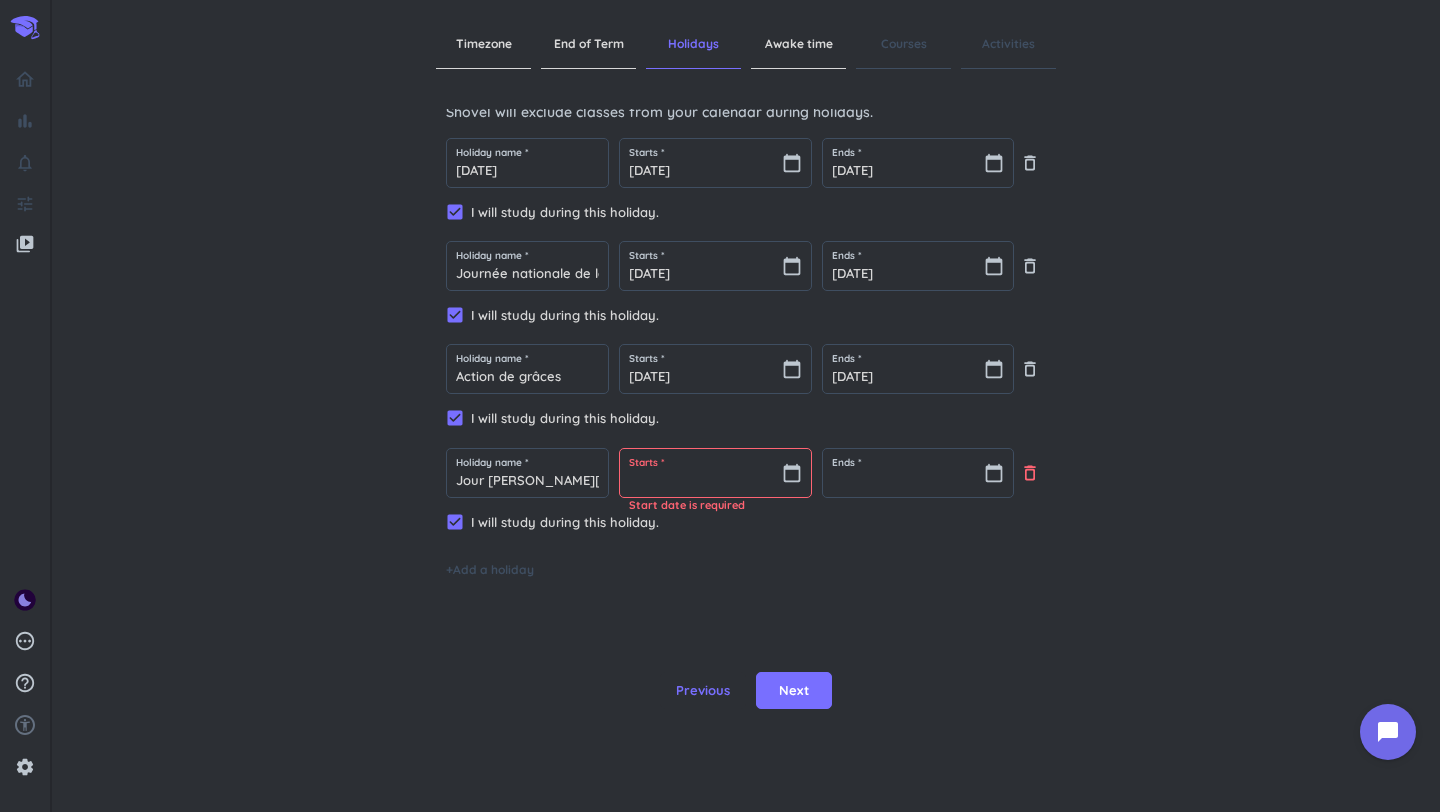 click on "delete_outline" at bounding box center [1030, 473] 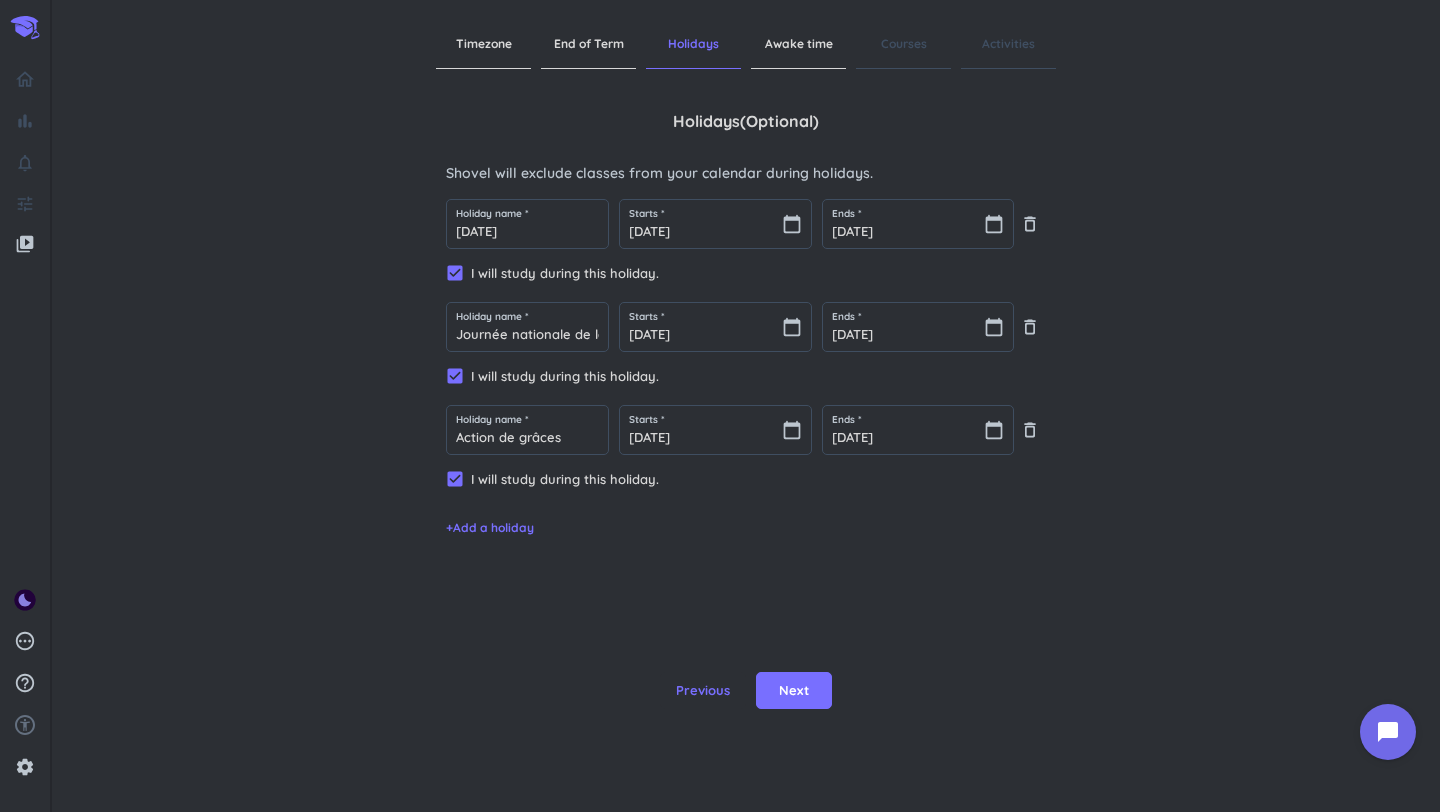 scroll, scrollTop: 0, scrollLeft: 0, axis: both 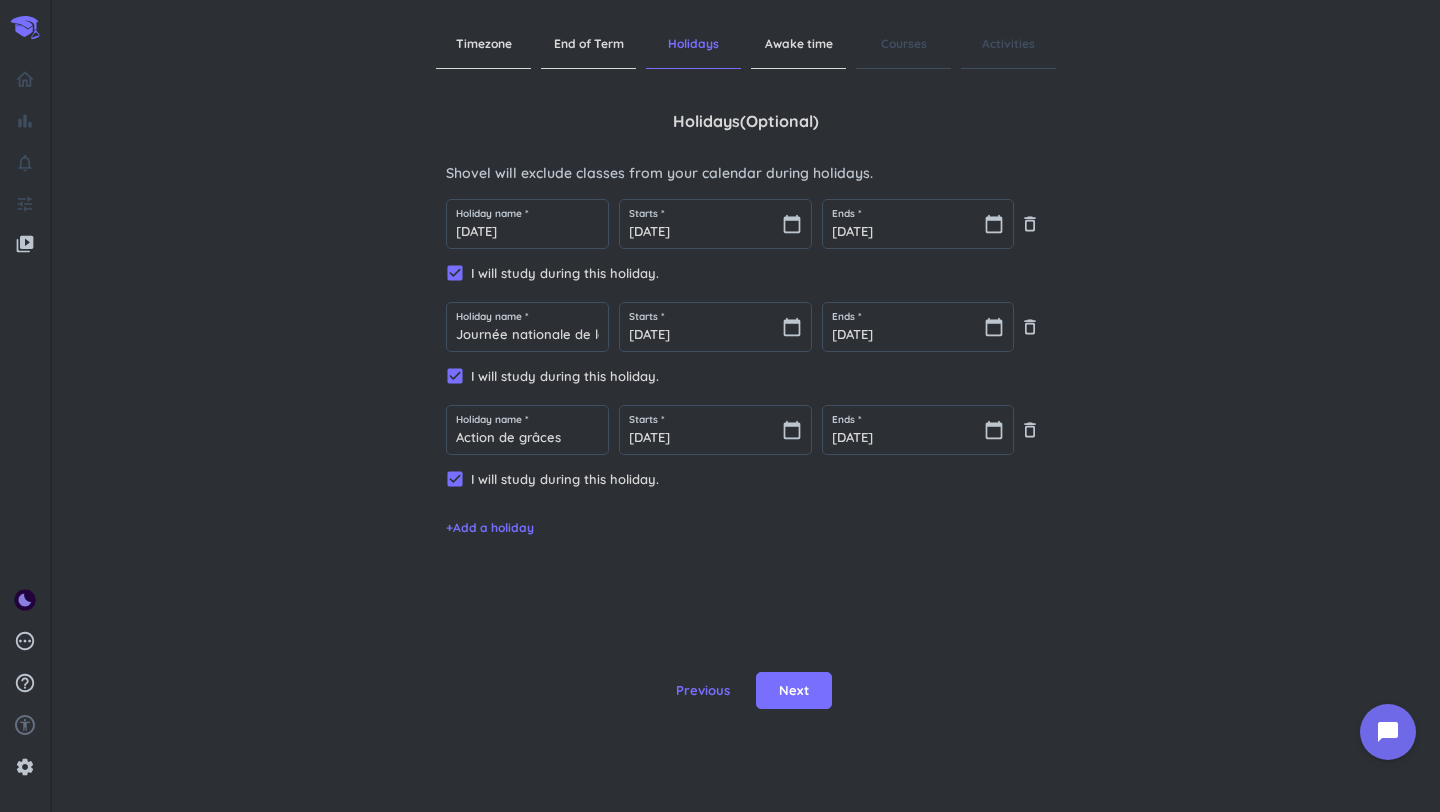 click on "Timezone End of Term Holidays Awake time Courses Activities Holidays  ( optional ) Shovel will exclude classes from your calendar during holidays. Holiday name * [DATE] Starts * [DATE] calendar_today Ends * [DATE] calendar_today delete_outline check_box I will study during this holiday. Holiday name * Journée nationale de la vérité et de la réconciliation Starts * [DATE] calendar_today Ends * [DATE] calendar_today delete_outline check_box I will study during this holiday. Holiday name * Action de grâces Starts * [DATE] calendar_today Ends * [DATE] calendar_today delete_outline check_box I will study during this holiday. +  Add a holiday Previous Next" at bounding box center [746, 406] 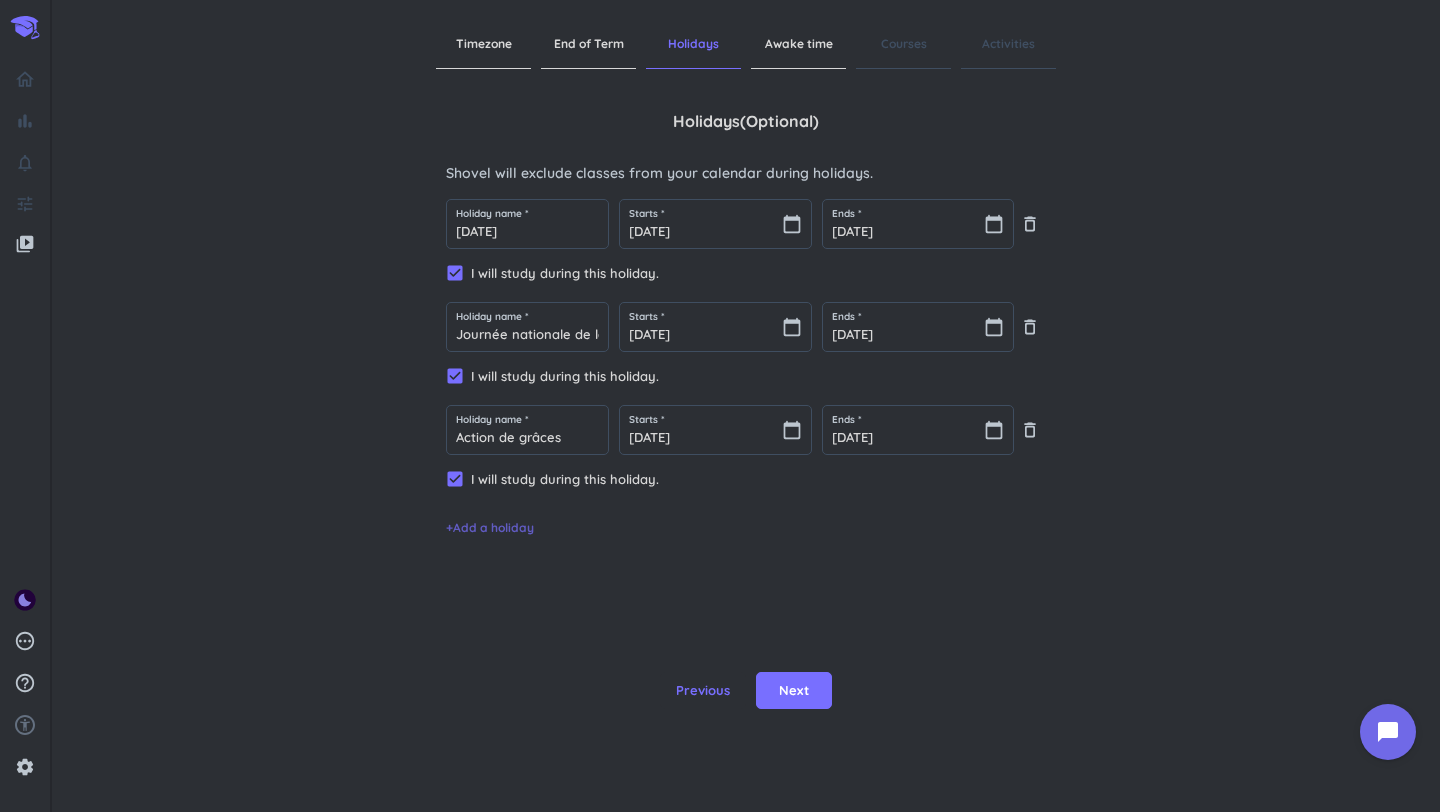 click on "+  Add a holiday" at bounding box center [490, 528] 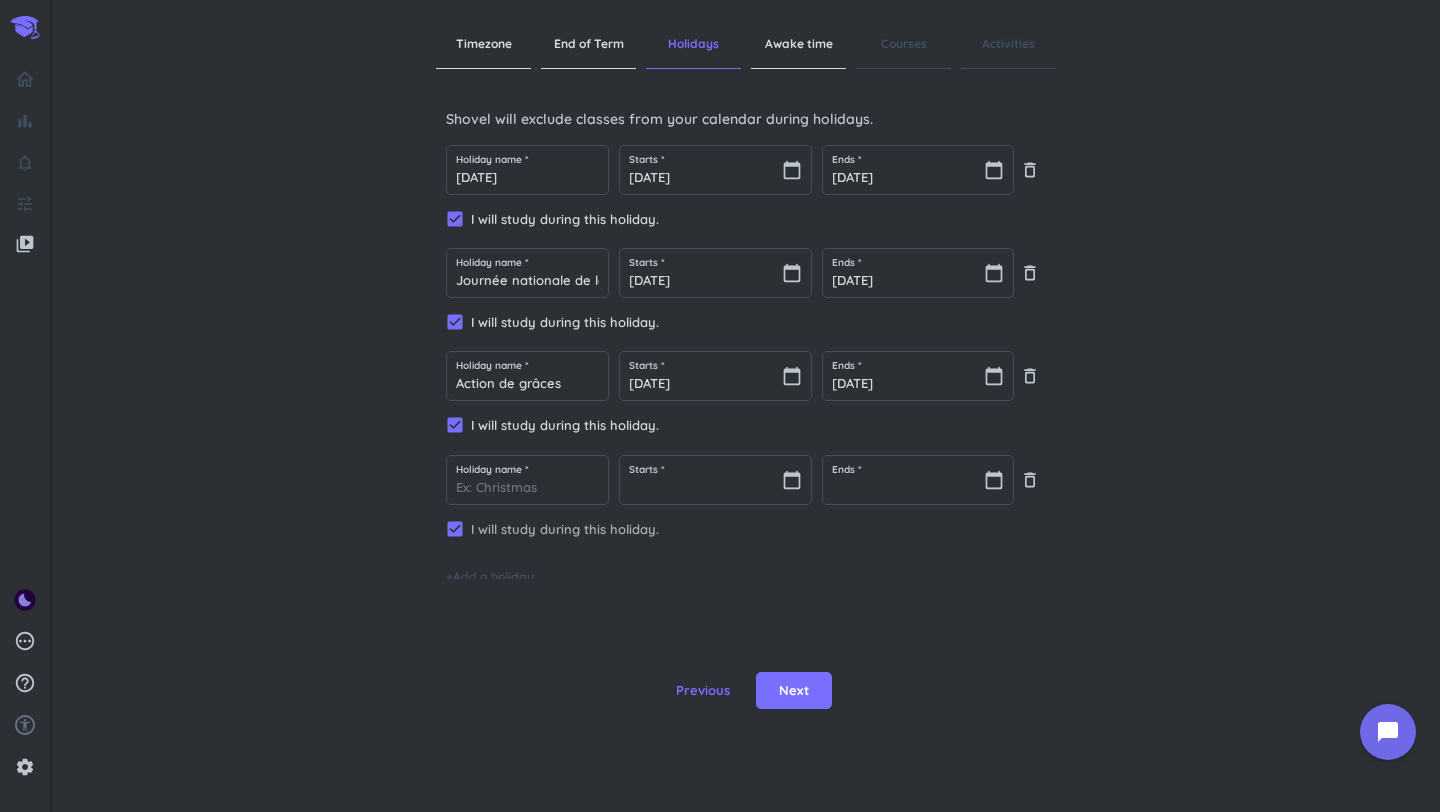 scroll, scrollTop: 61, scrollLeft: 0, axis: vertical 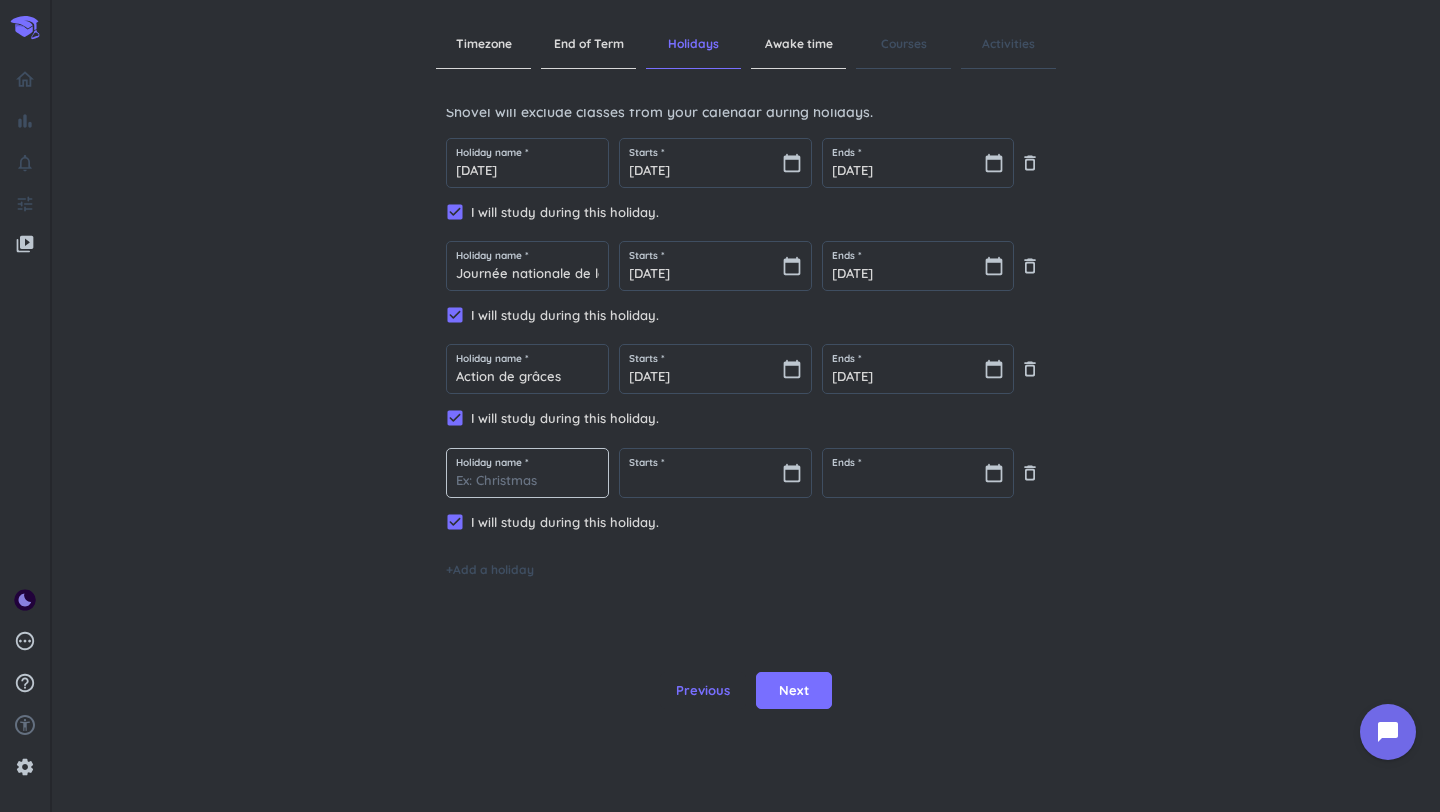 type 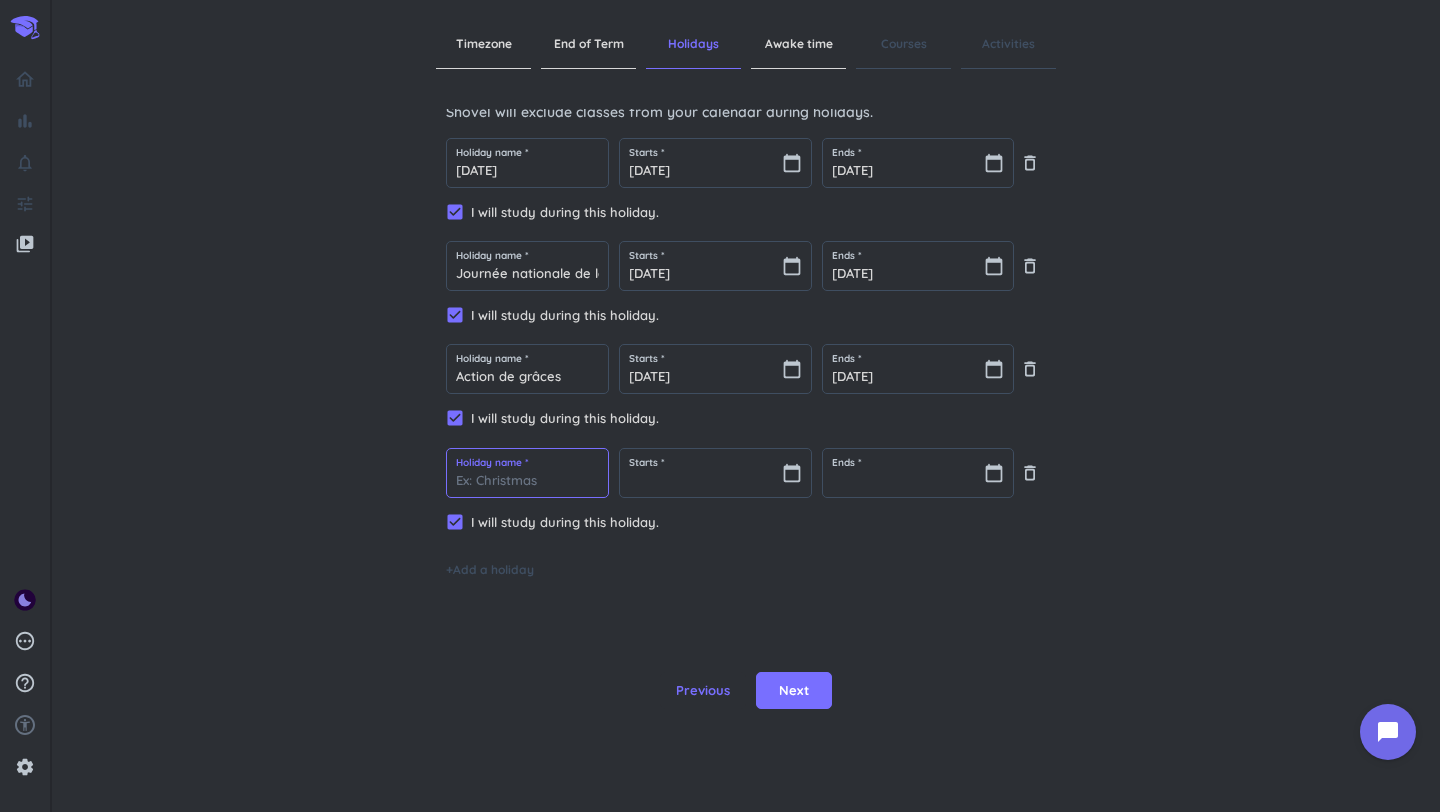 click at bounding box center [527, 473] 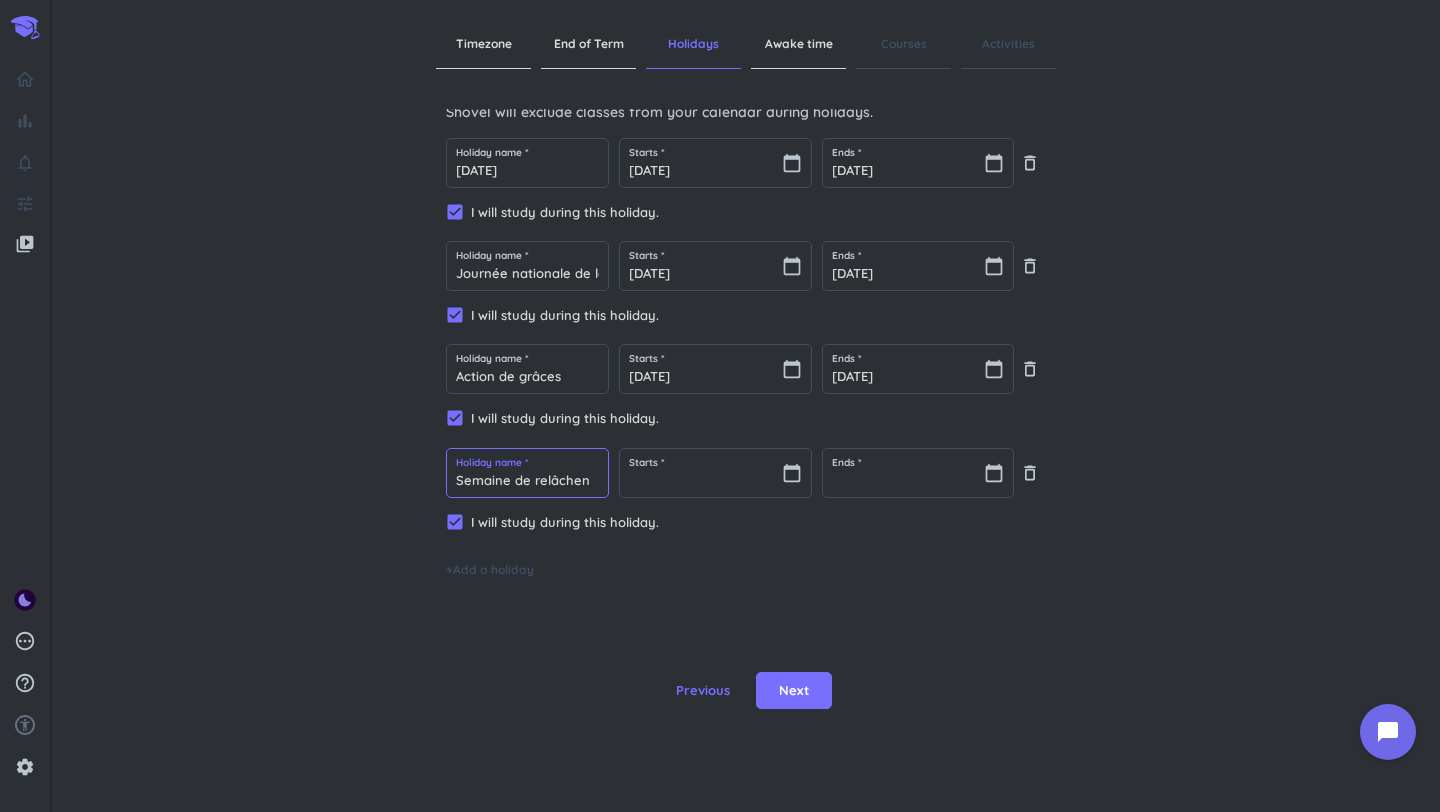 scroll, scrollTop: 0, scrollLeft: 0, axis: both 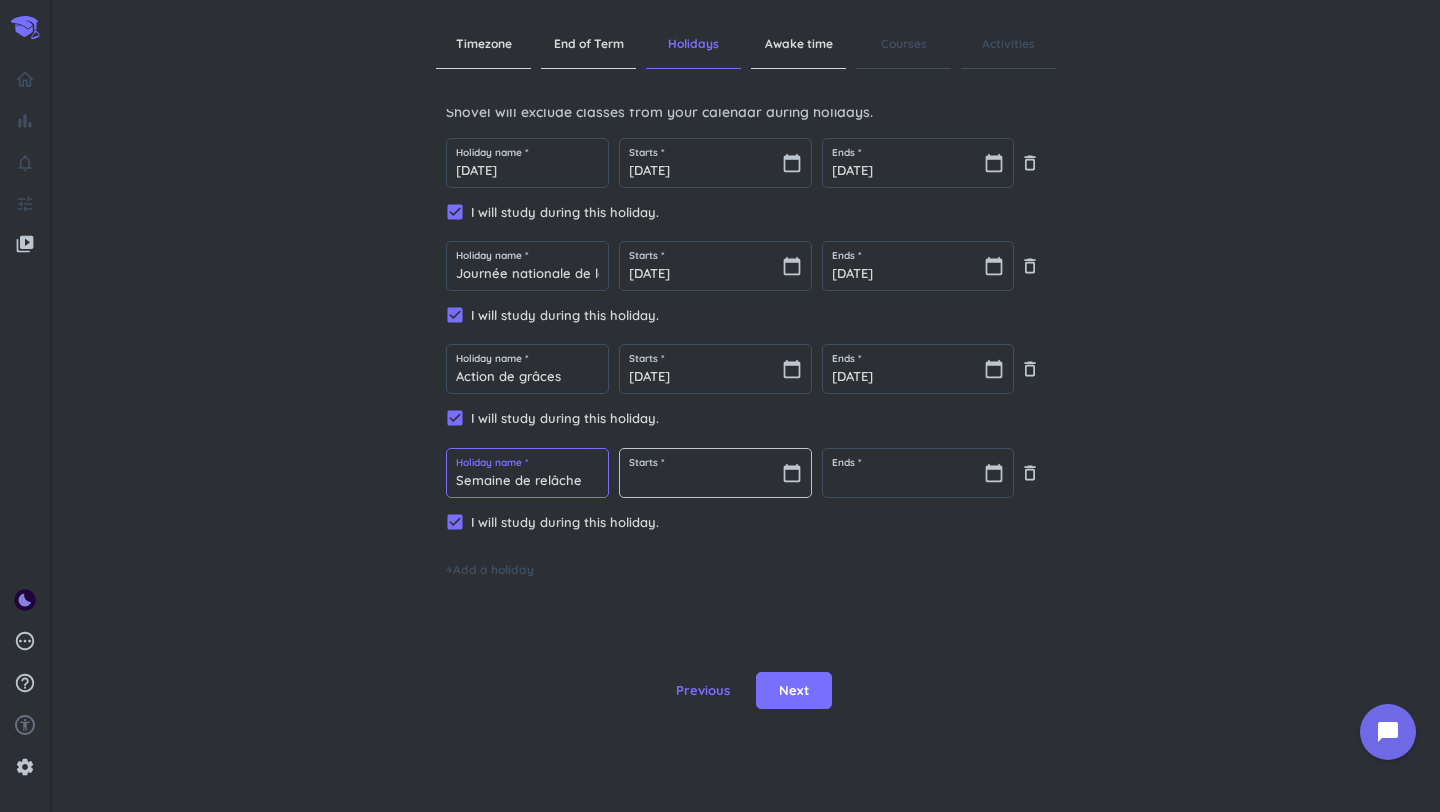 type on "Semaine de relâche" 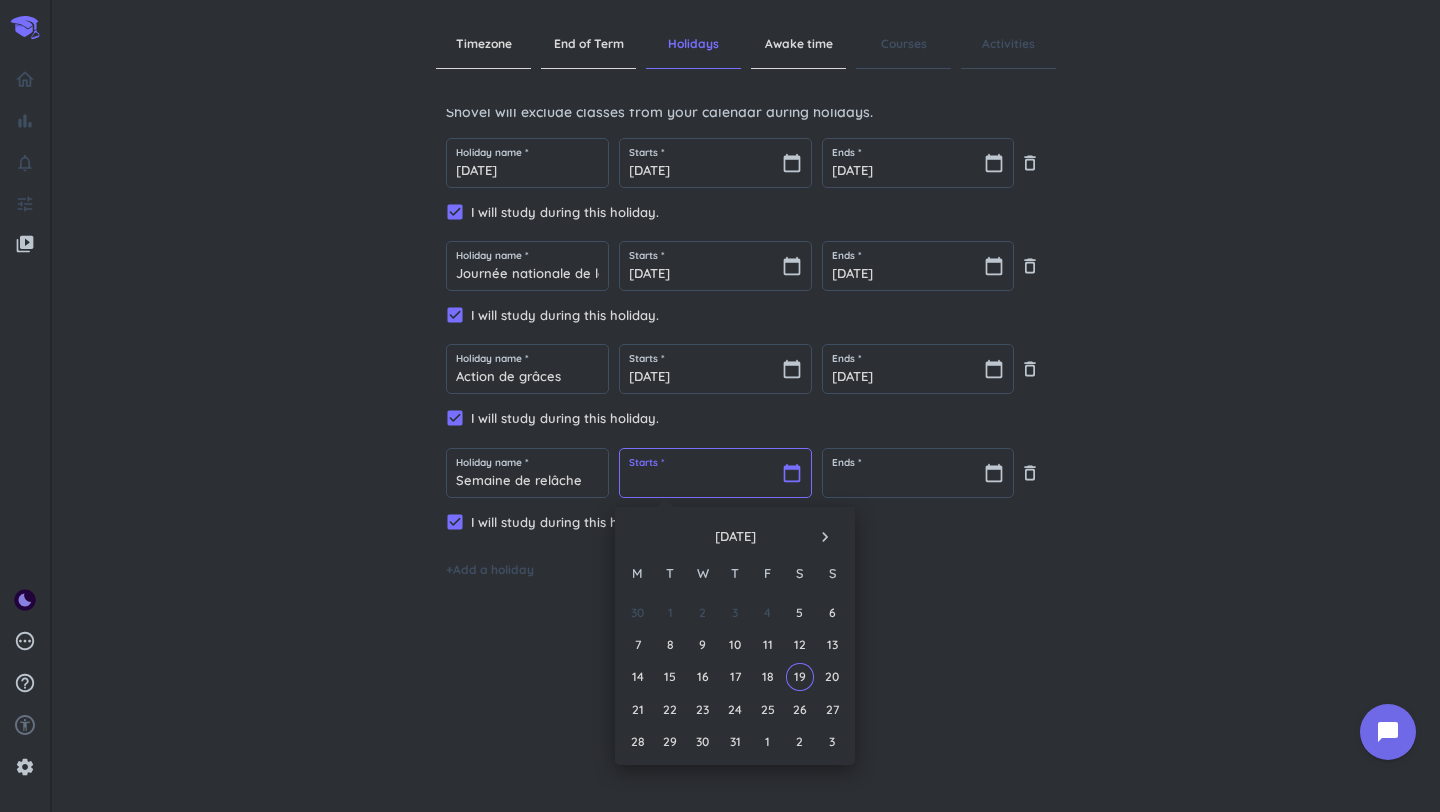click at bounding box center [715, 473] 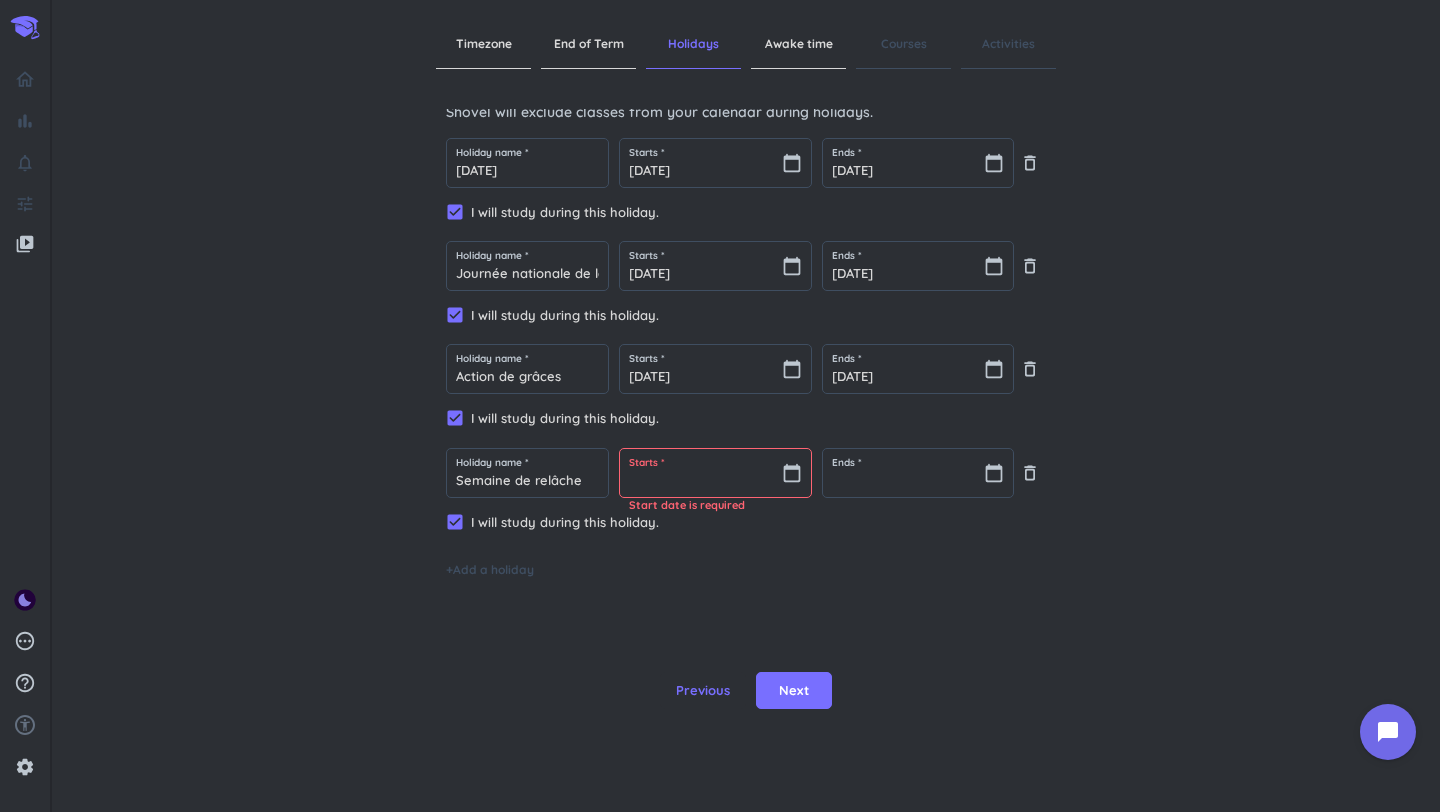 click on "Holiday name * [DATE] Starts * [DATE] calendar_today Ends * [DATE] calendar_today delete_outline check_box I will study during this holiday. Holiday name * Journée nationale de la vérité et de la réconciliation Starts * [DATE] calendar_today Ends * [DATE] calendar_today delete_outline check_box I will study during this holiday. Holiday name * Action de grâces Starts * [DATE] calendar_today Ends * [DATE] calendar_today delete_outline check_box I will study during this holiday. Holiday name * Semaine de relâche Starts * calendar_today Start date is required Ends * calendar_today delete_outline check_box I will study during this holiday. +  Add a holiday" at bounding box center (746, 358) 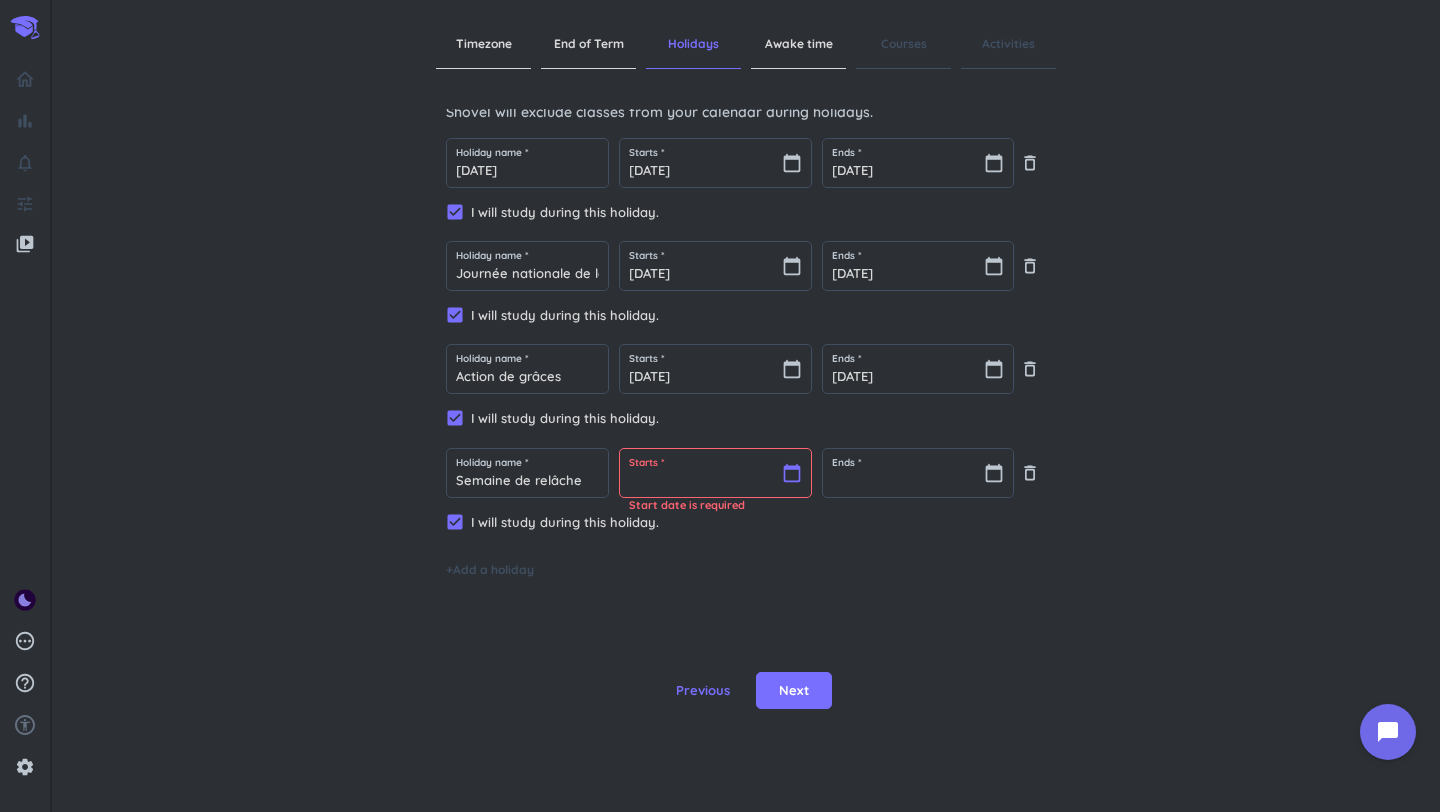 click at bounding box center (715, 473) 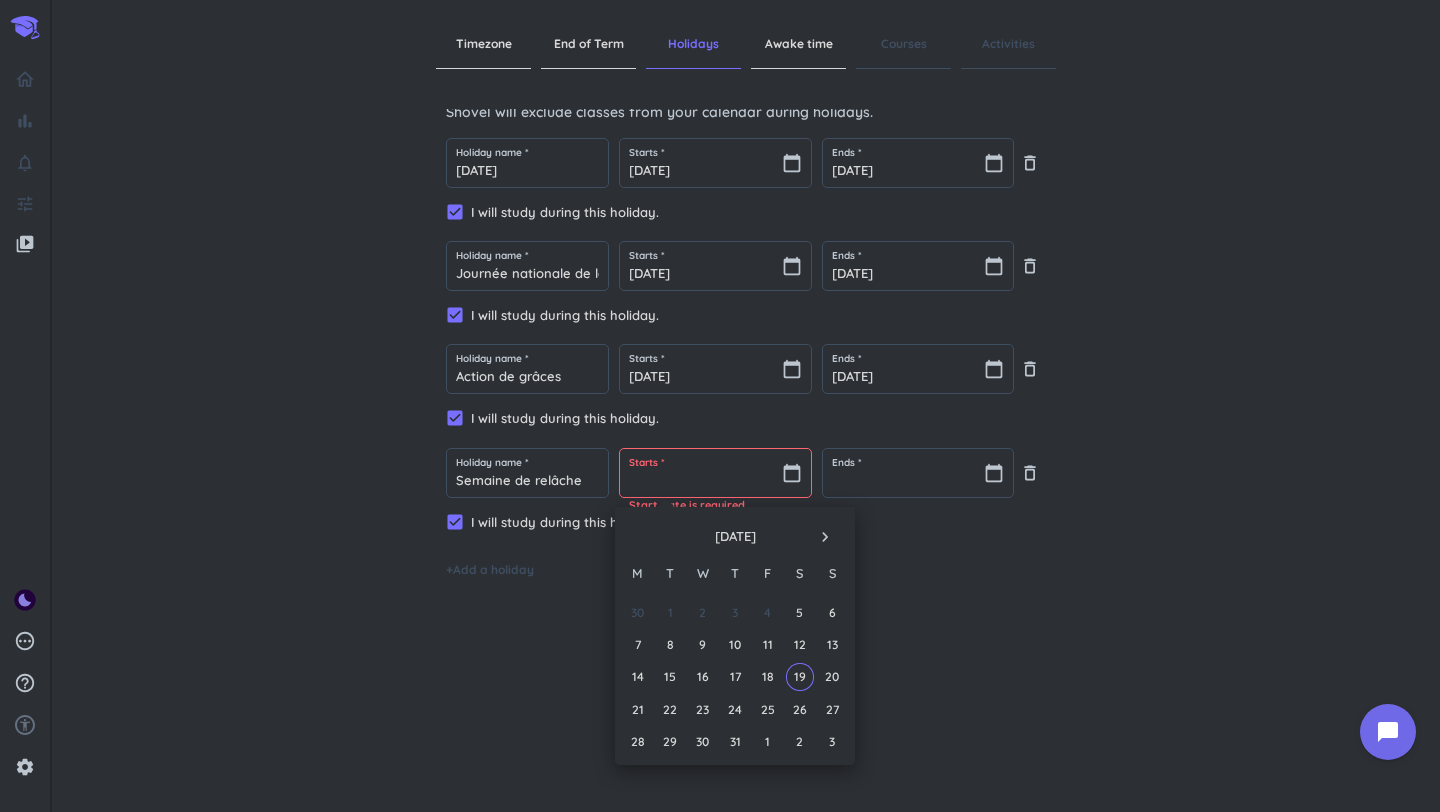 click on "navigate_next" at bounding box center [825, 537] 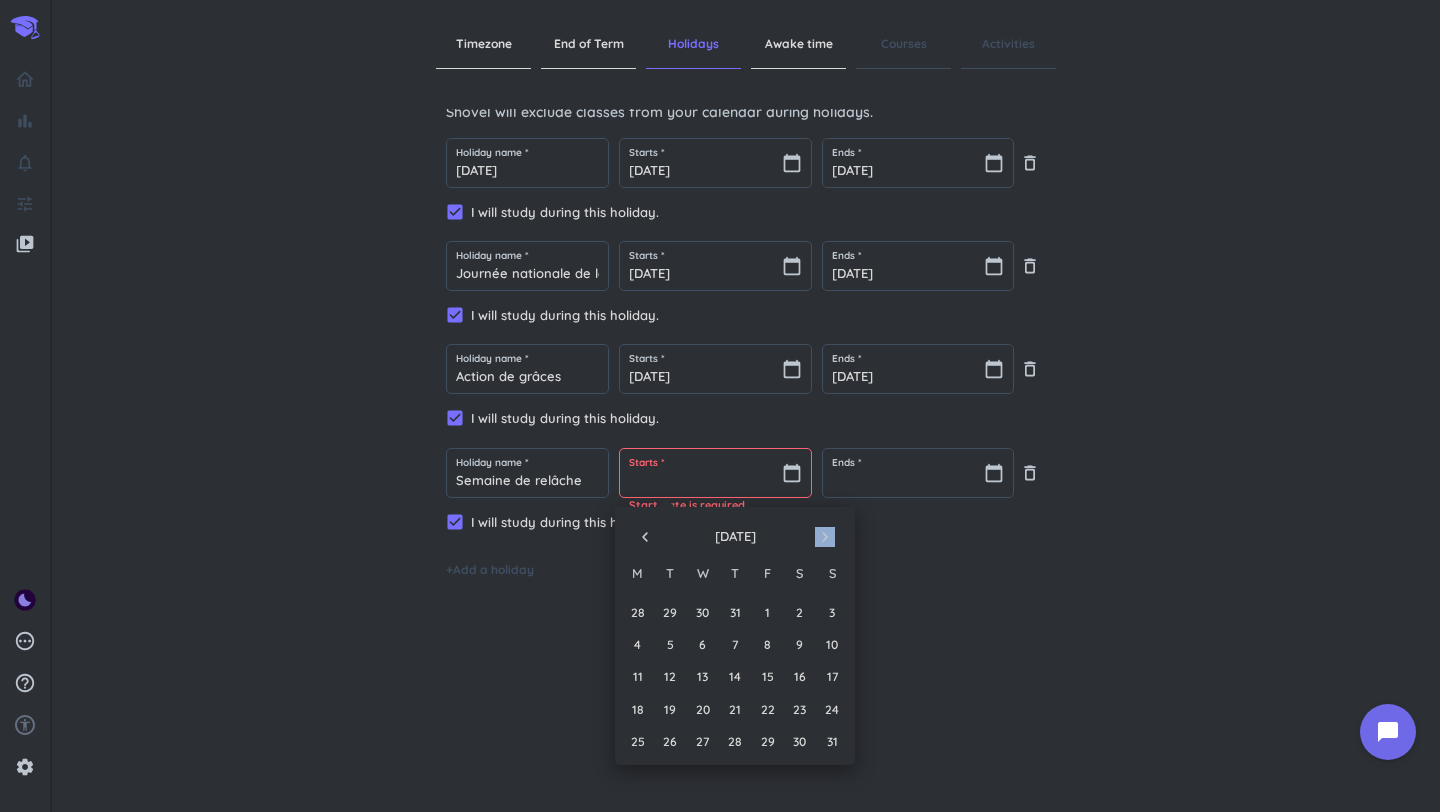click on "navigate_next" at bounding box center [825, 537] 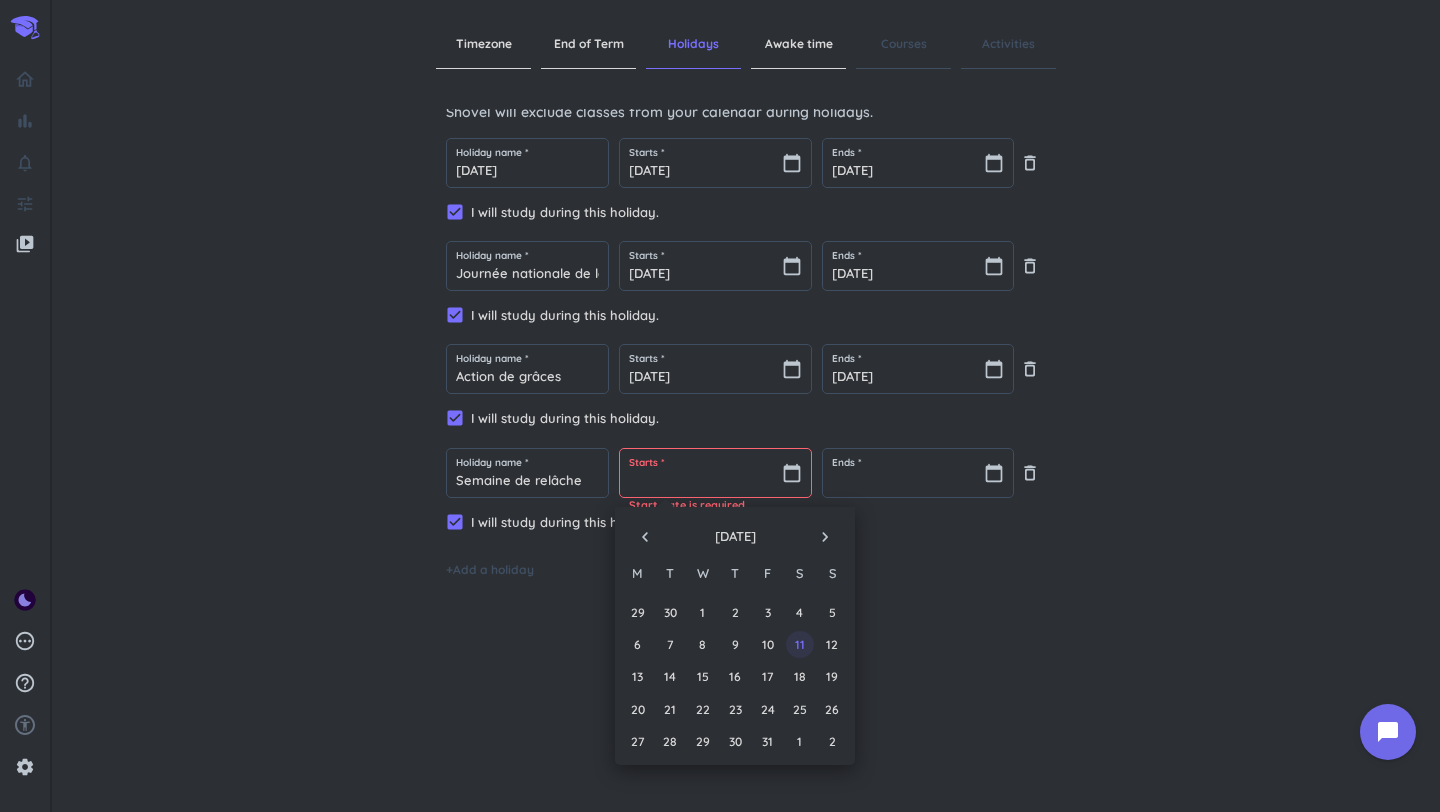 click on "11" at bounding box center (799, 644) 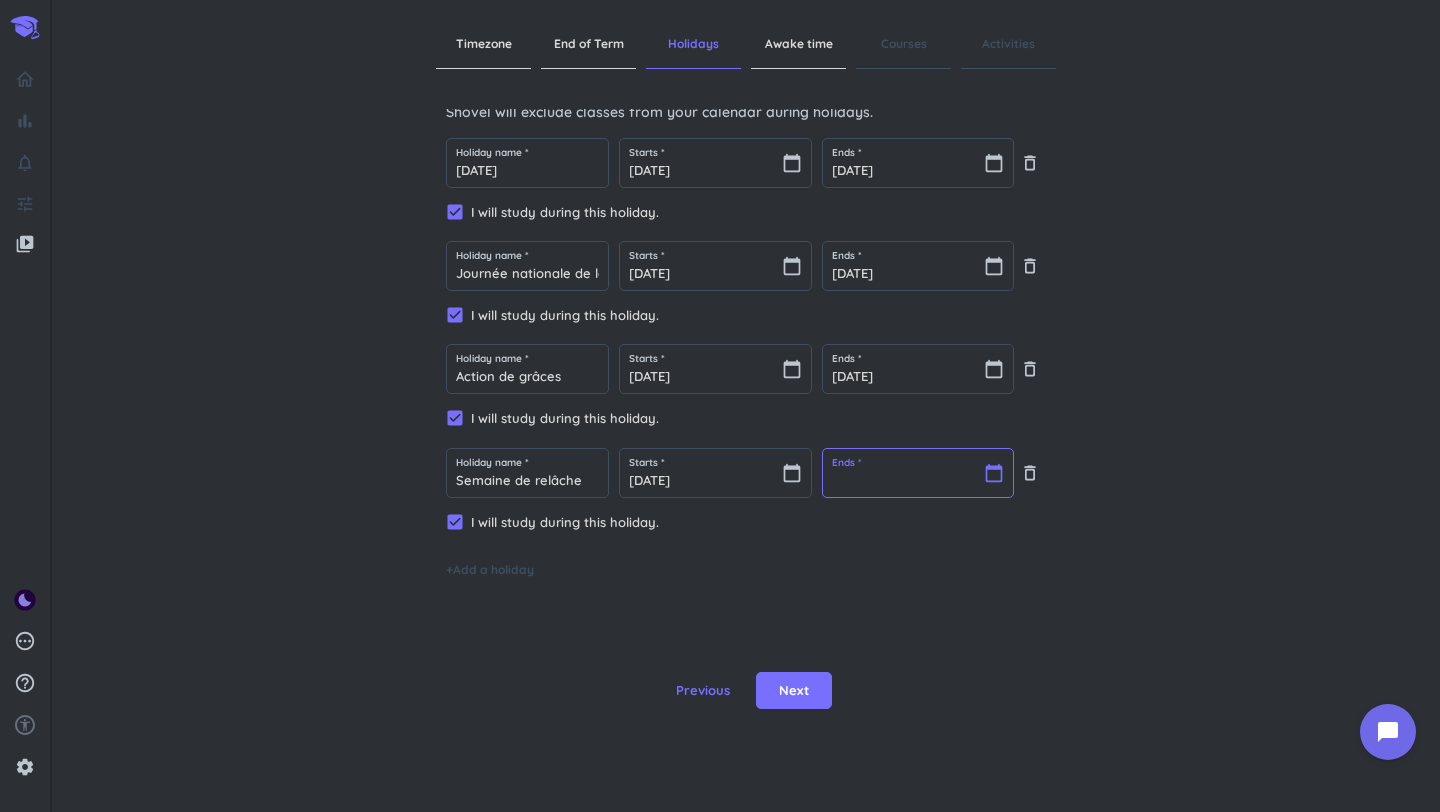 click at bounding box center (918, 473) 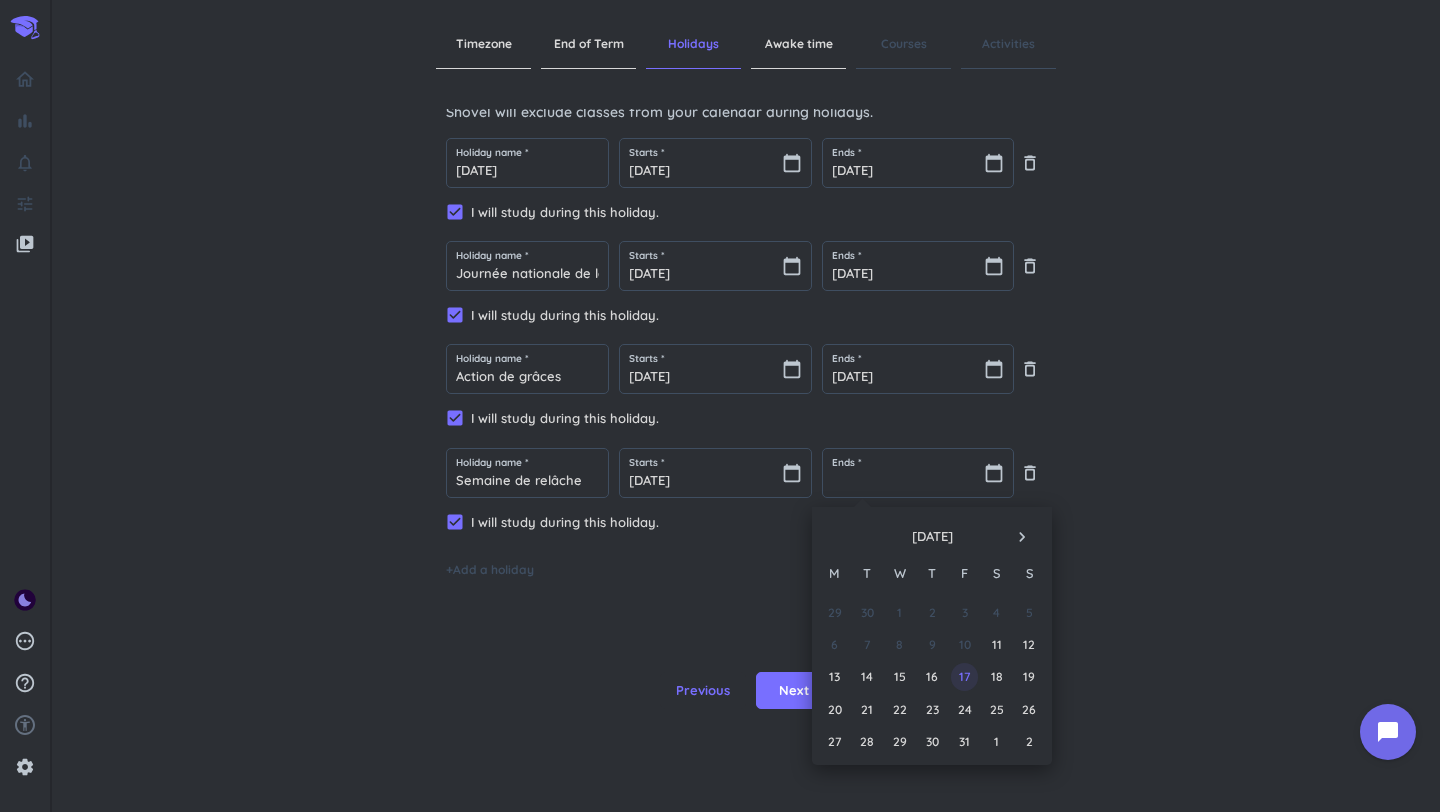 click on "17" at bounding box center (964, 676) 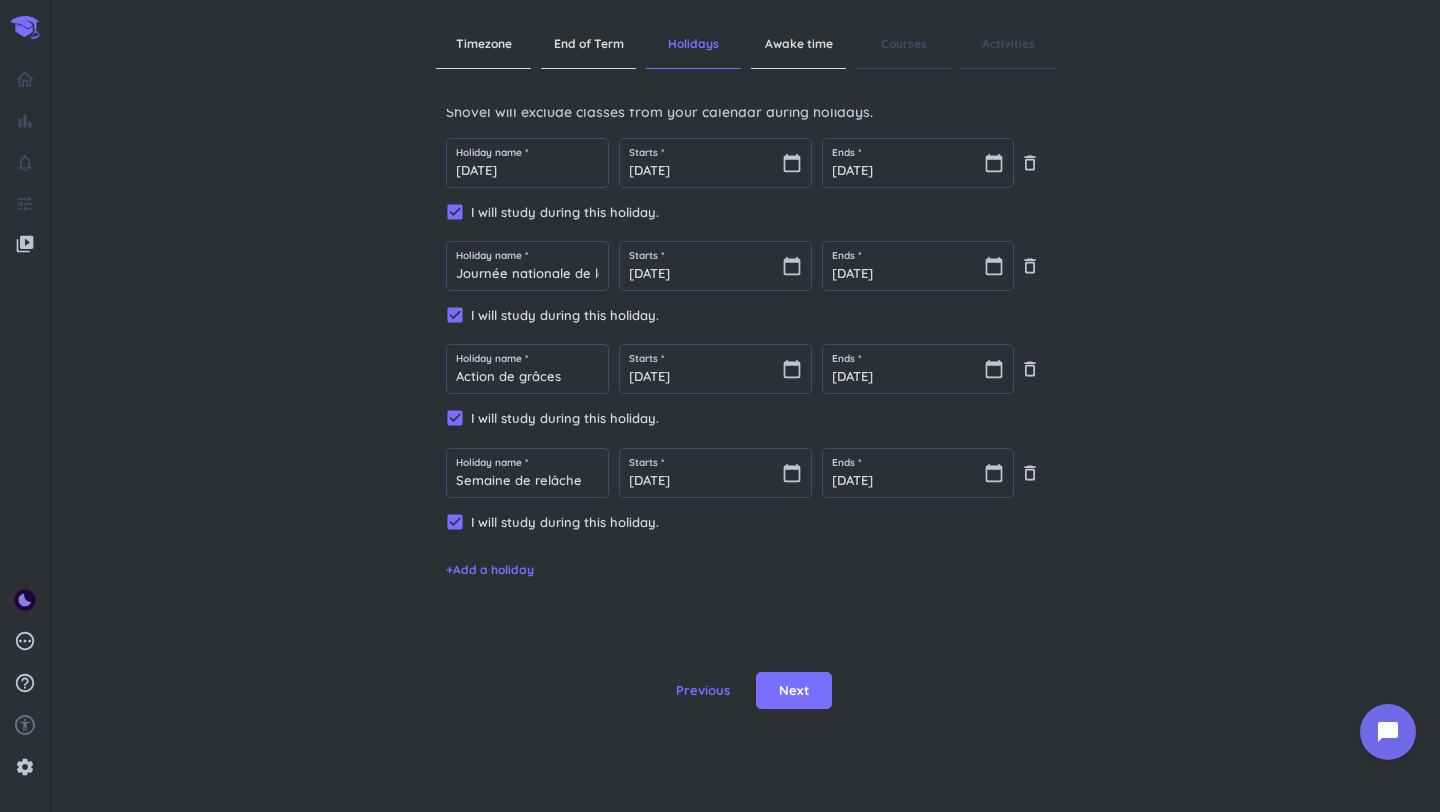 click on "Timezone End of Term Holidays Awake time Courses Activities Holidays  ( optional ) Shovel will exclude classes from your calendar during holidays. Holiday name * [DATE] Starts * [DATE] calendar_today Ends * [DATE] calendar_today delete_outline check_box I will study during this holiday. Holiday name * Journée nationale de la vérité et de la réconciliation Starts * [DATE] calendar_today Ends * [DATE] calendar_today delete_outline check_box I will study during this holiday. Holiday name * Action de grâces Starts * [DATE] calendar_today Ends * [DATE] calendar_today delete_outline check_box I will study during this holiday. Holiday name * Semaine de relâche Starts * [DATE] calendar_today Ends * [DATE] calendar_today delete_outline check_box I will study during this holiday. +  Add a holiday Previous Next" at bounding box center (746, 406) 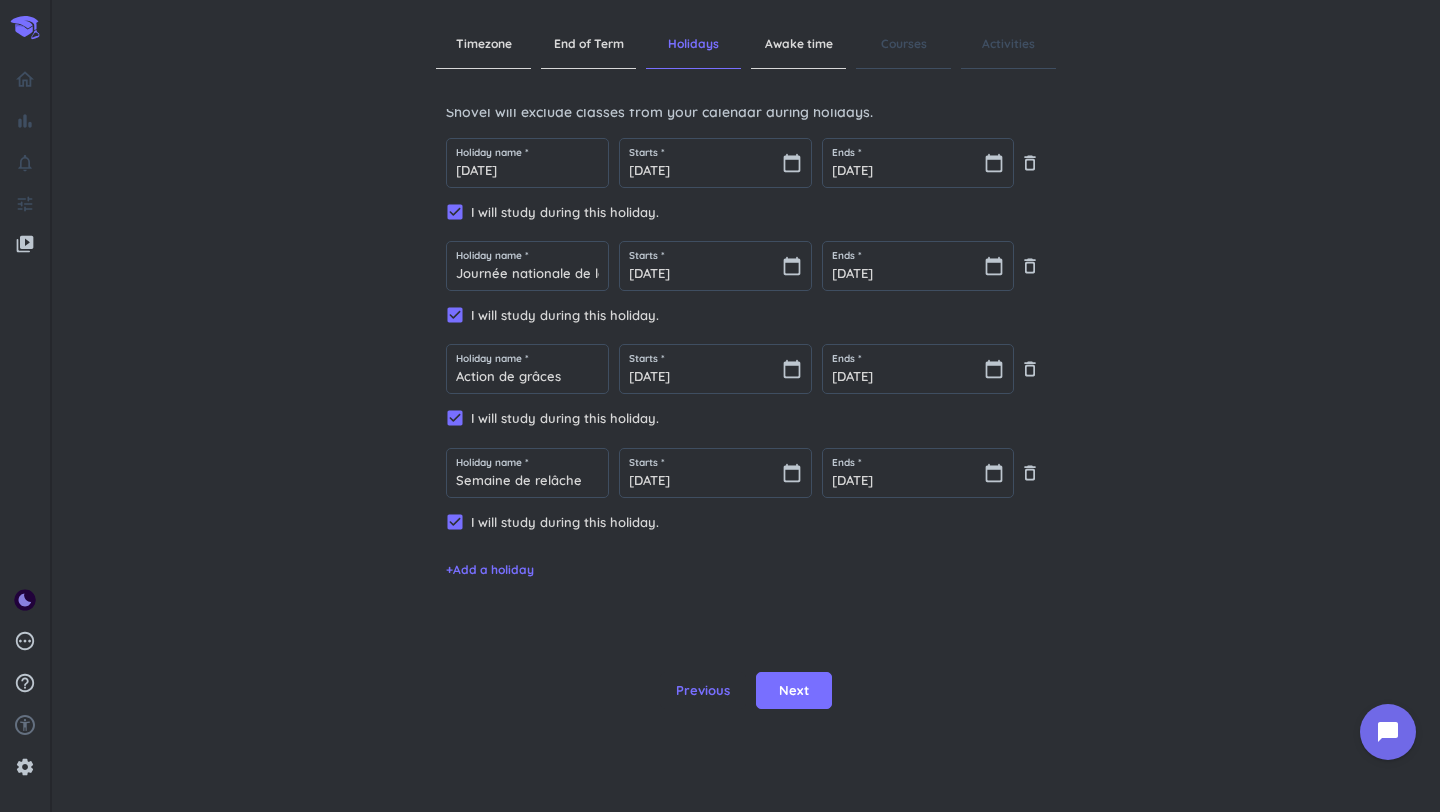 click on "Holiday name * [DATE] Starts * [DATE] calendar_today Ends * [DATE] calendar_today delete_outline check_box I will study during this holiday. Holiday name * Journée nationale de la vérité et de la réconciliation Starts * [DATE] calendar_today Ends * [DATE] calendar_today delete_outline check_box I will study during this holiday. Holiday name * Action de grâces Starts * [DATE] calendar_today Ends * [DATE] calendar_today delete_outline check_box I will study during this holiday. Holiday name * Semaine de relâche Starts * [DATE] calendar_today Ends * [DATE] calendar_today delete_outline check_box I will study during this holiday. +  Add a holiday" at bounding box center (746, 358) 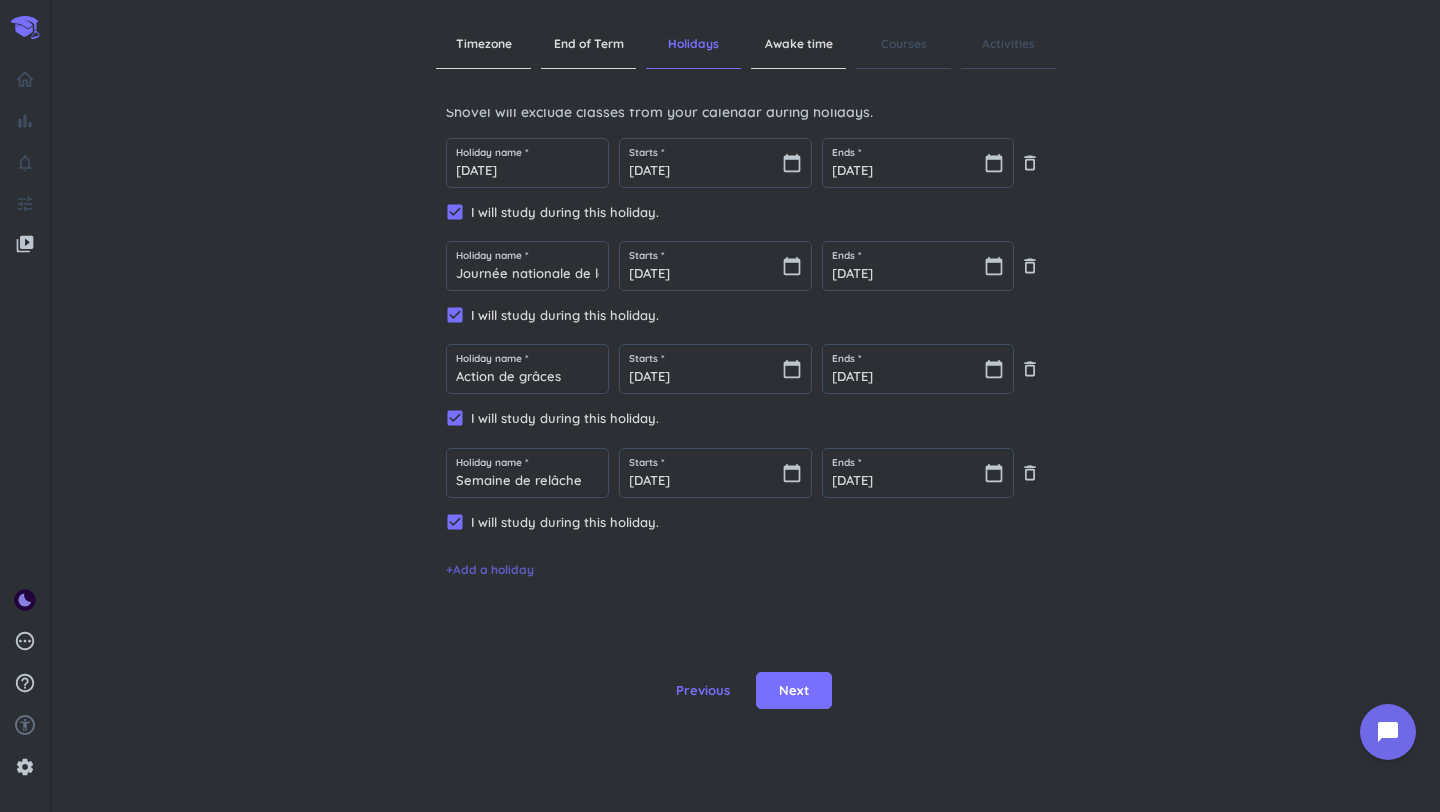 click on "+  Add a holiday" at bounding box center (490, 570) 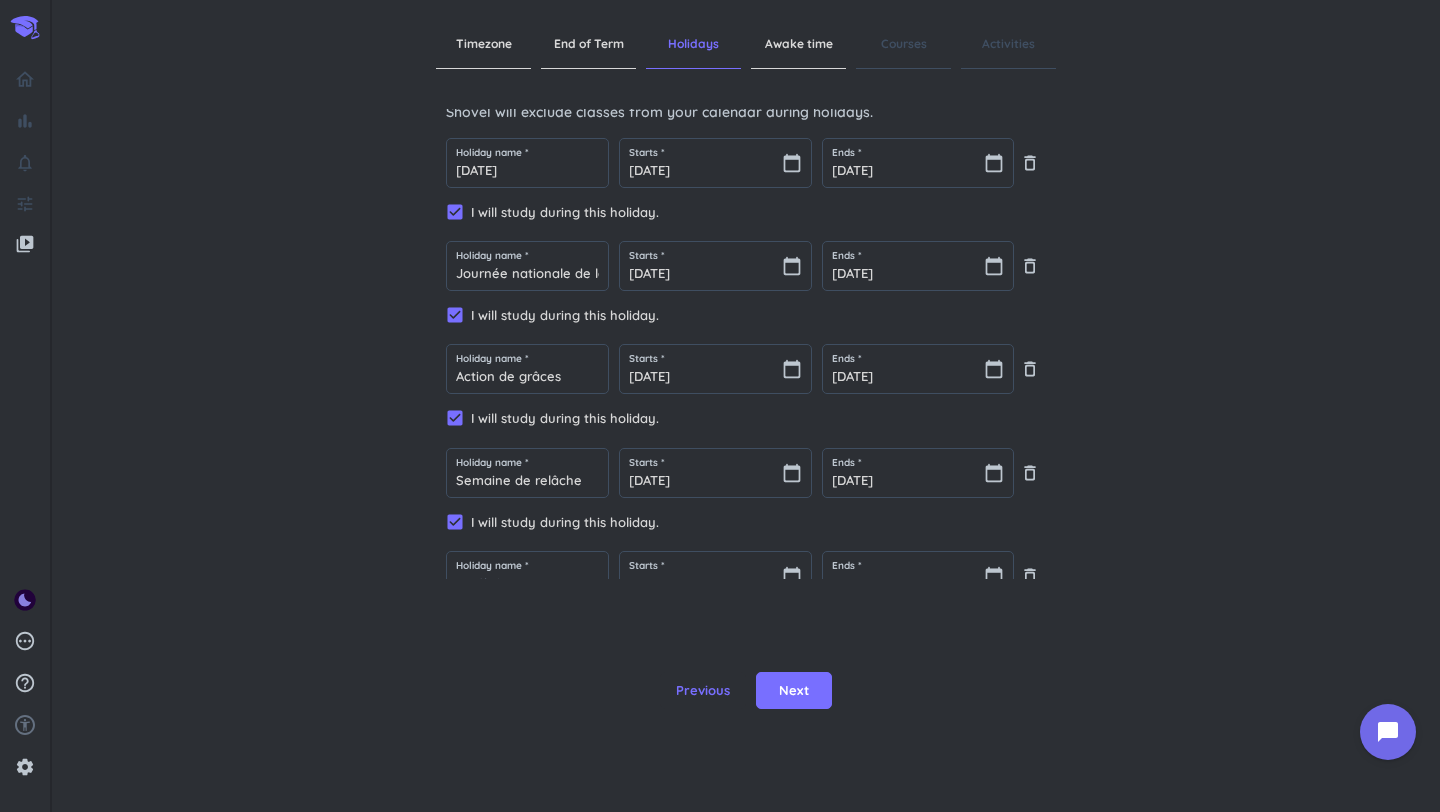 scroll, scrollTop: 164, scrollLeft: 0, axis: vertical 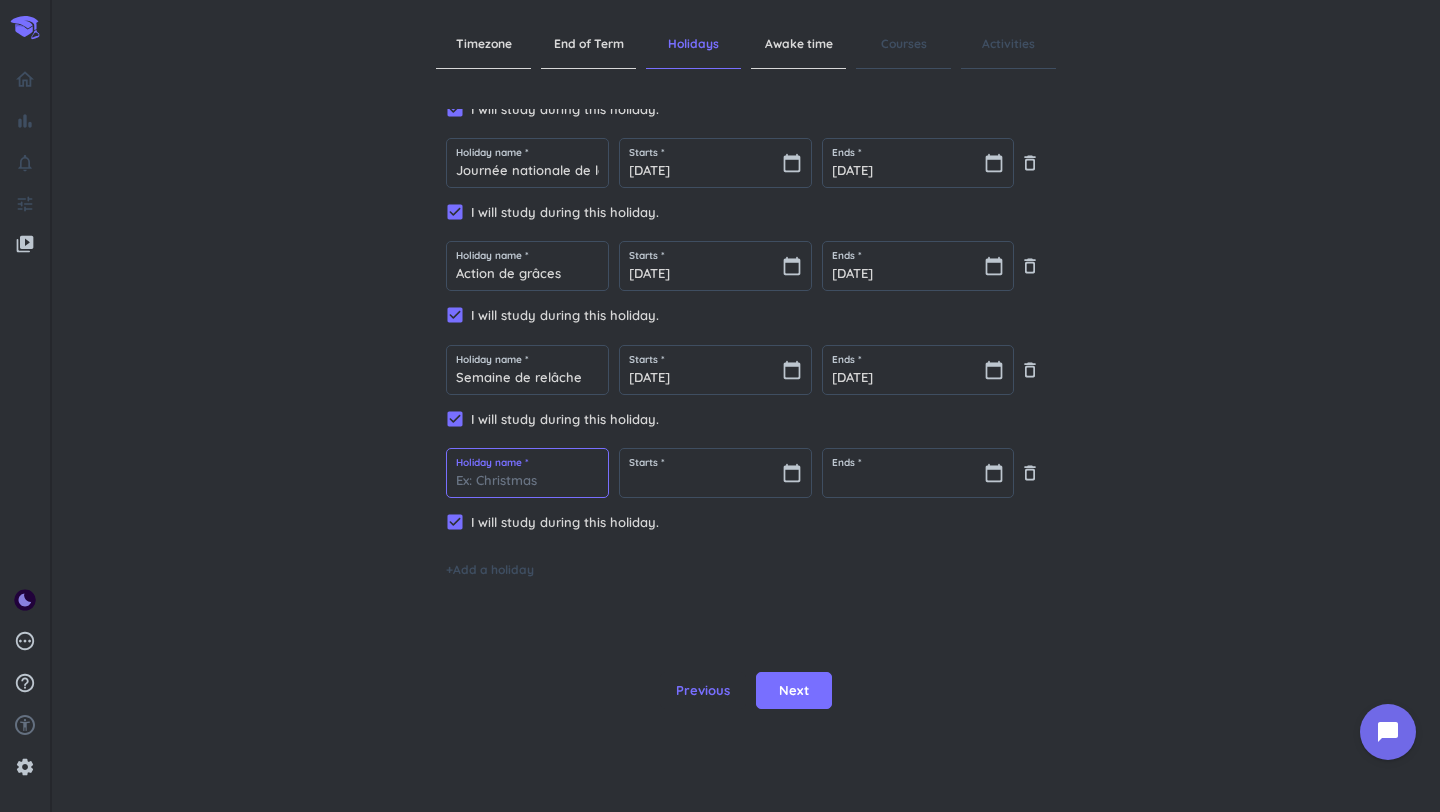 click at bounding box center [527, 473] 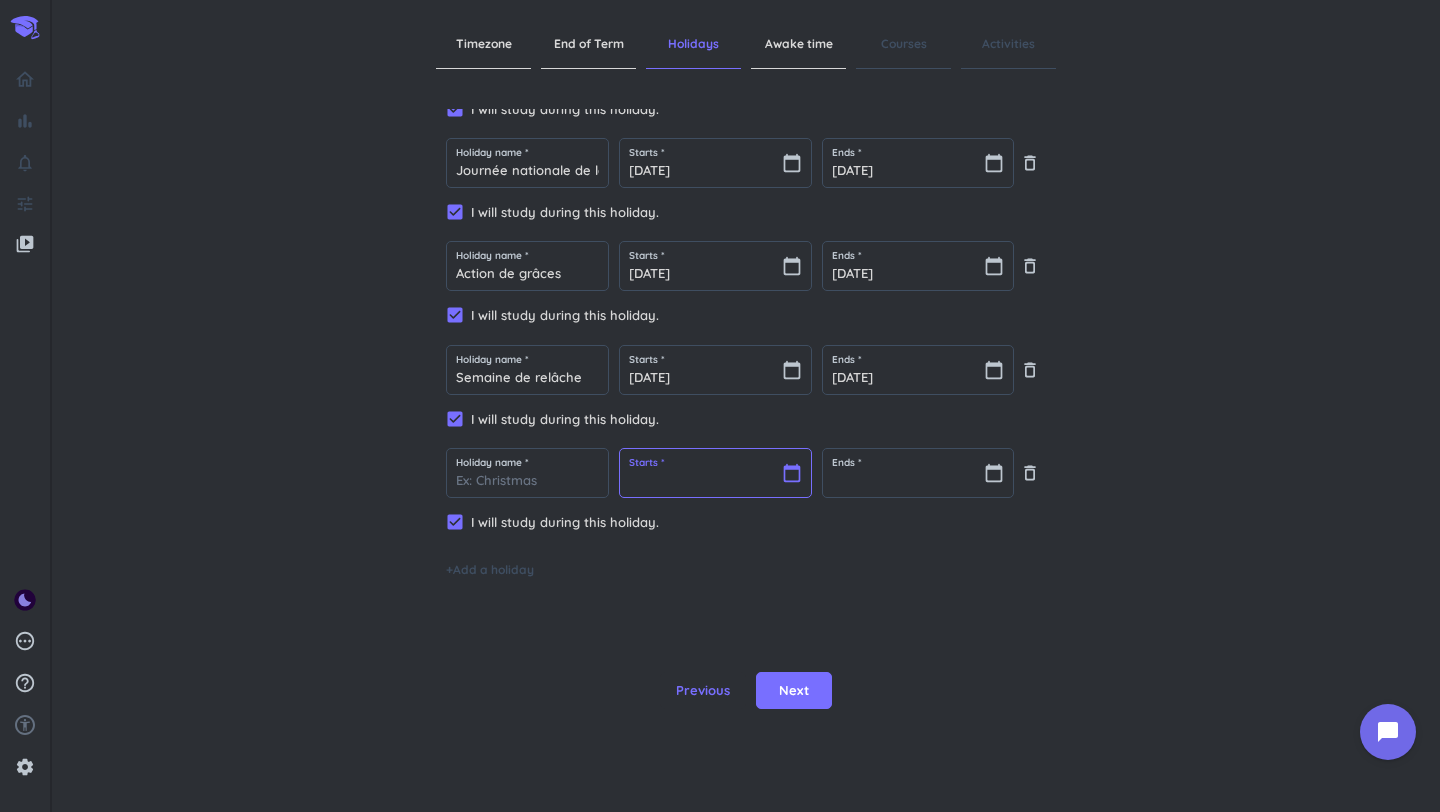 click at bounding box center [715, 473] 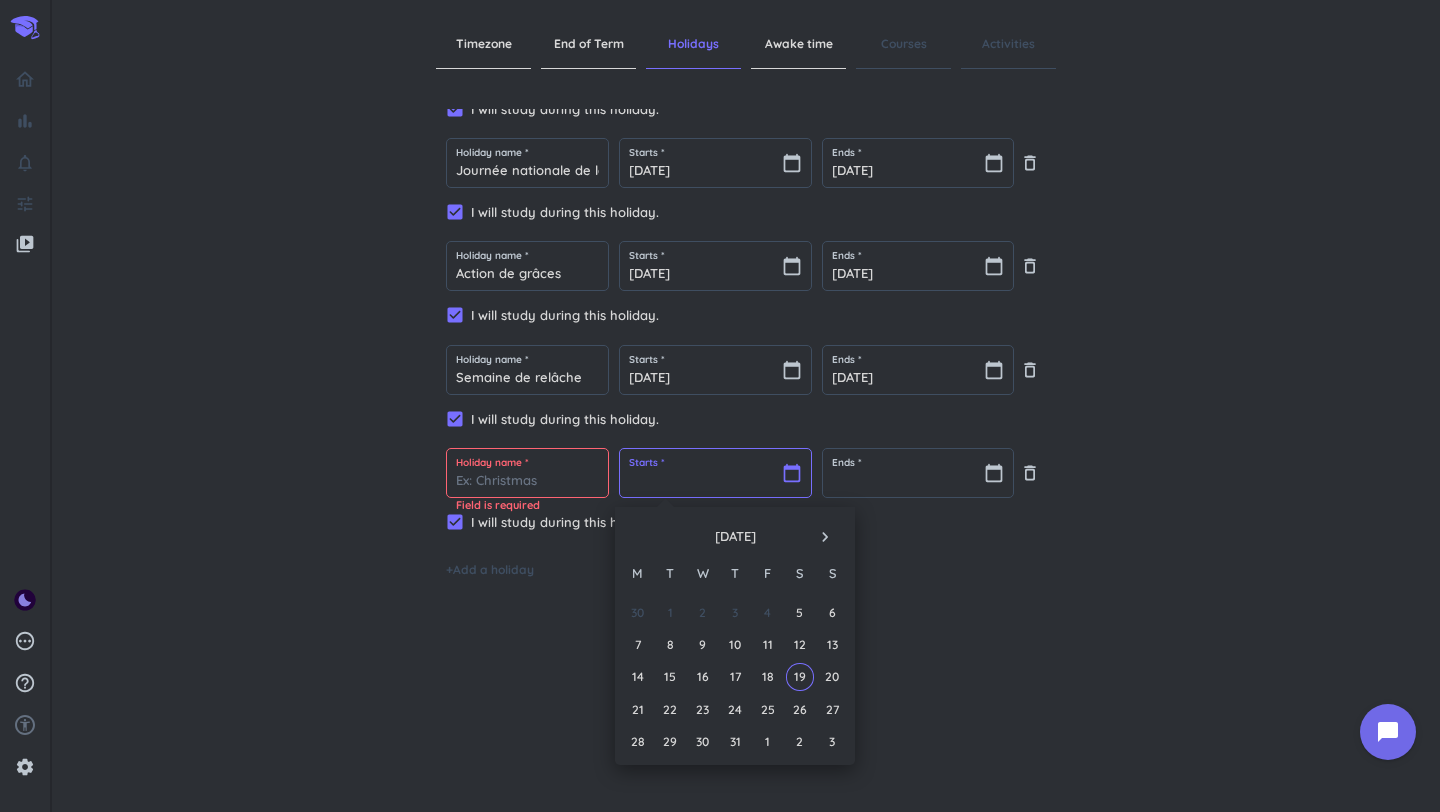 click at bounding box center [715, 473] 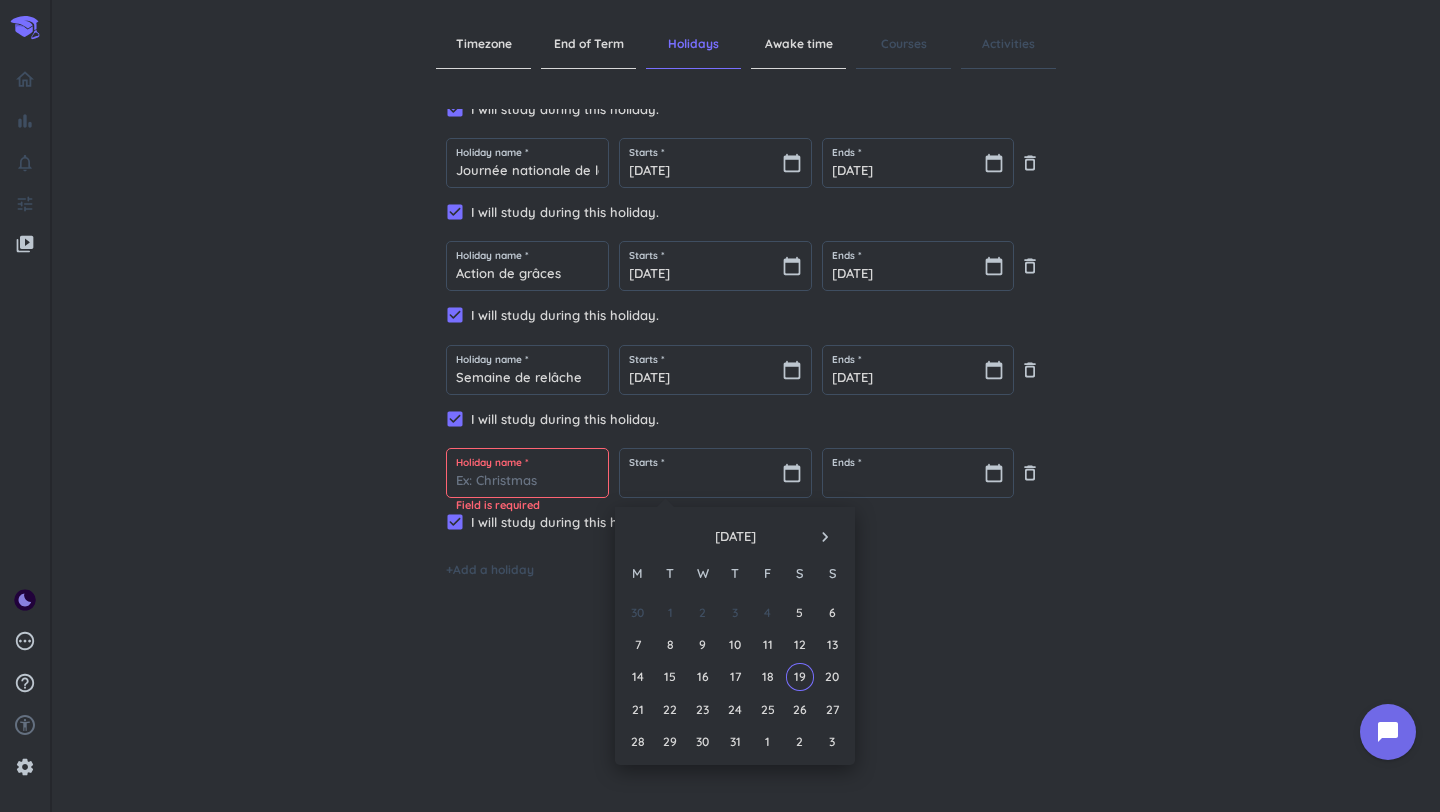 click at bounding box center (527, 473) 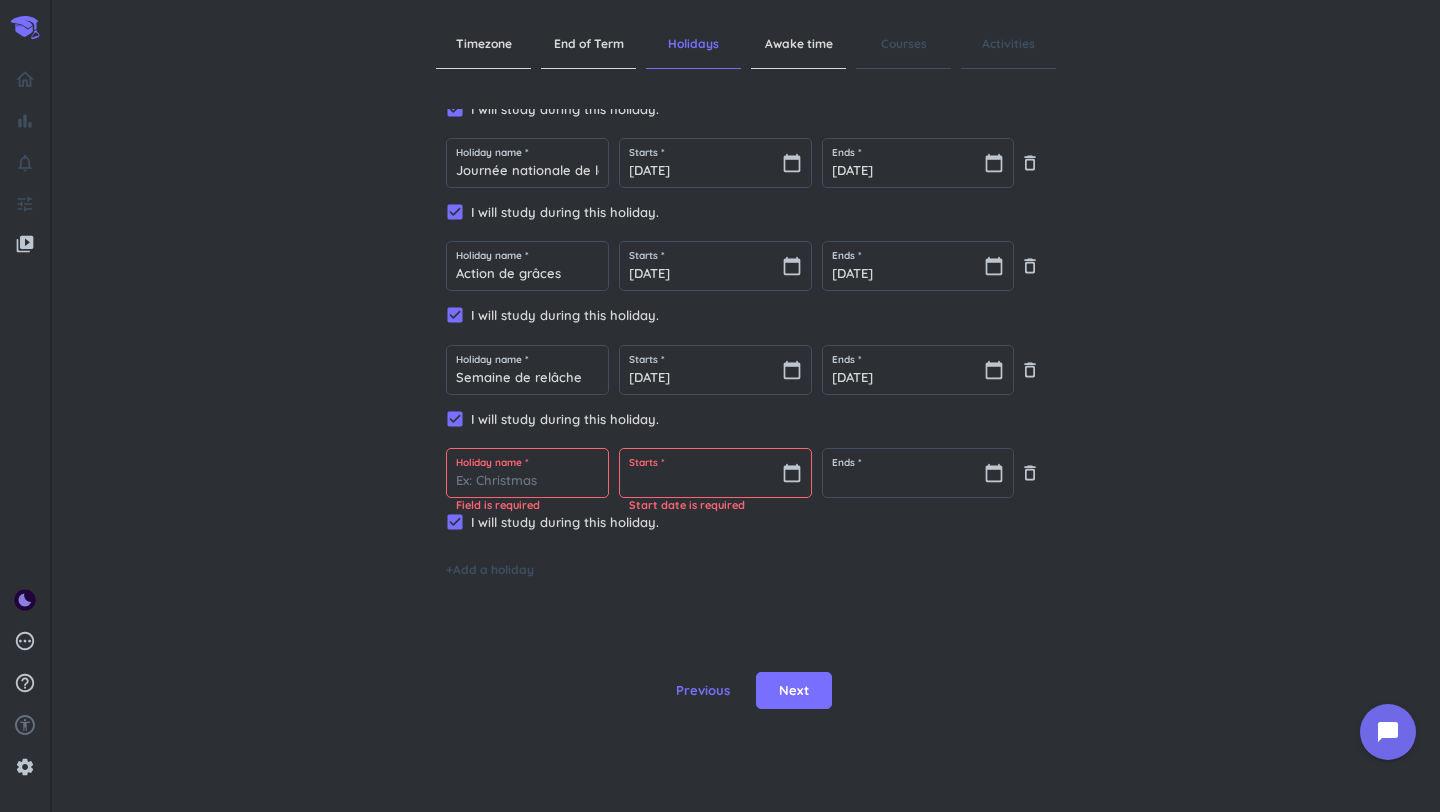 click at bounding box center (527, 473) 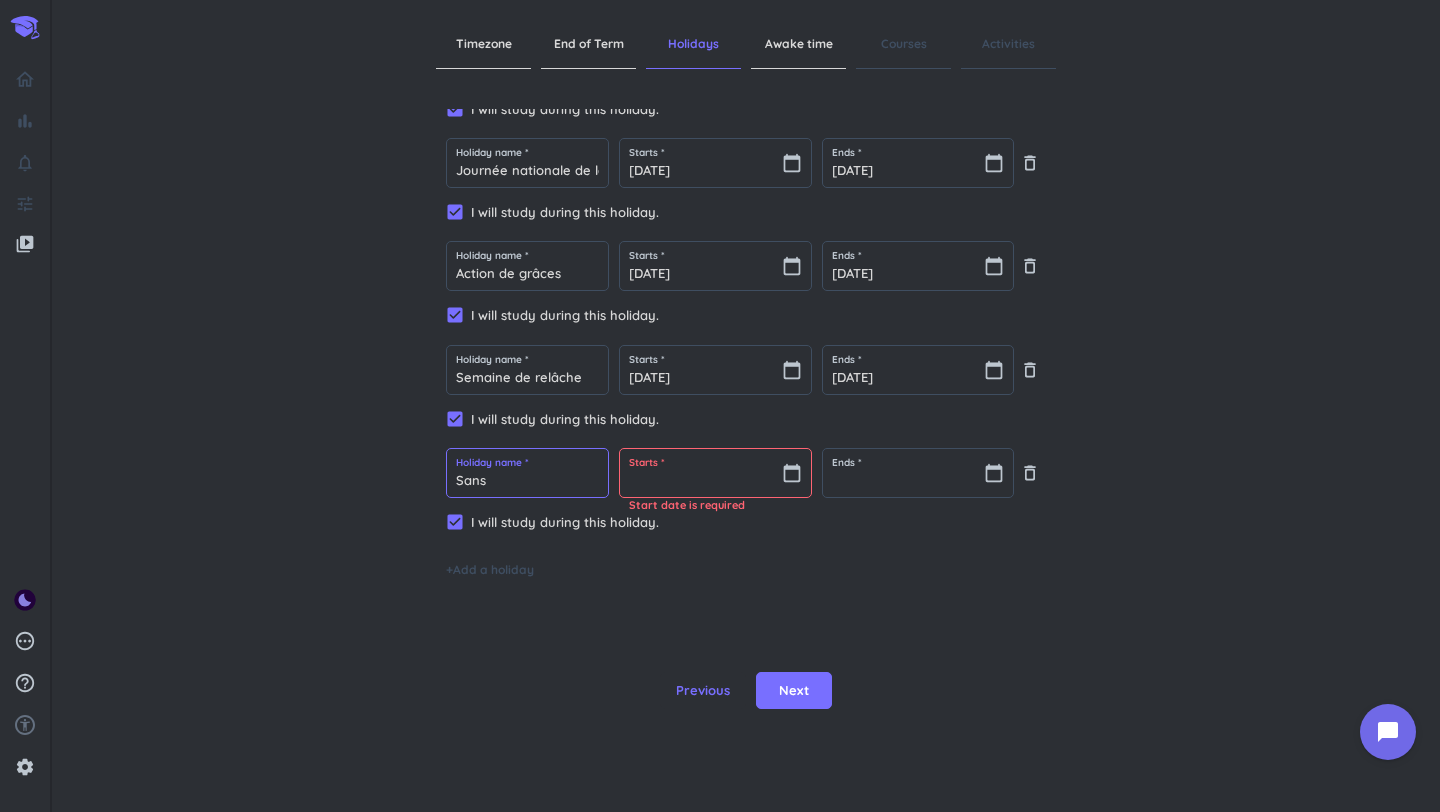 type on "Sans" 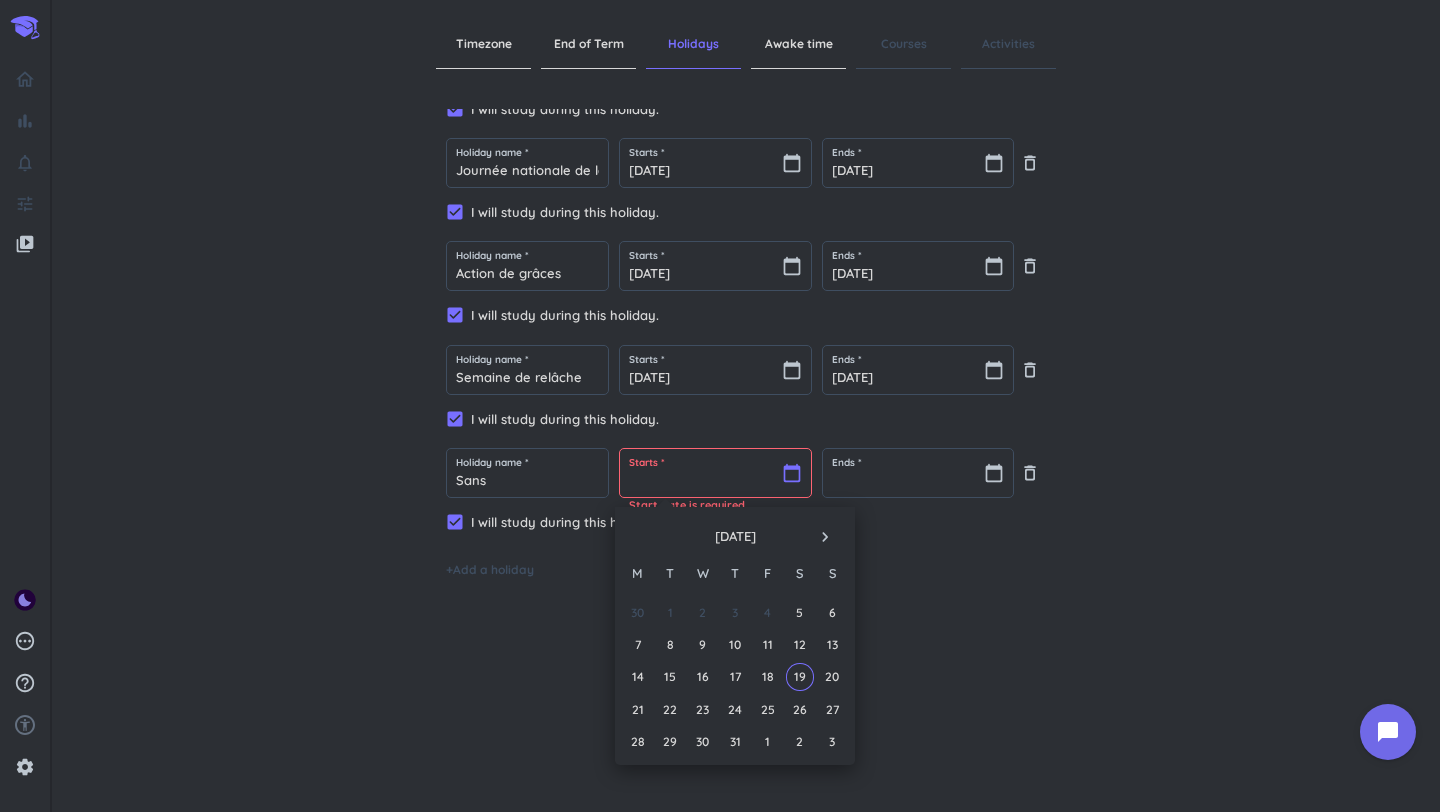 click at bounding box center (715, 473) 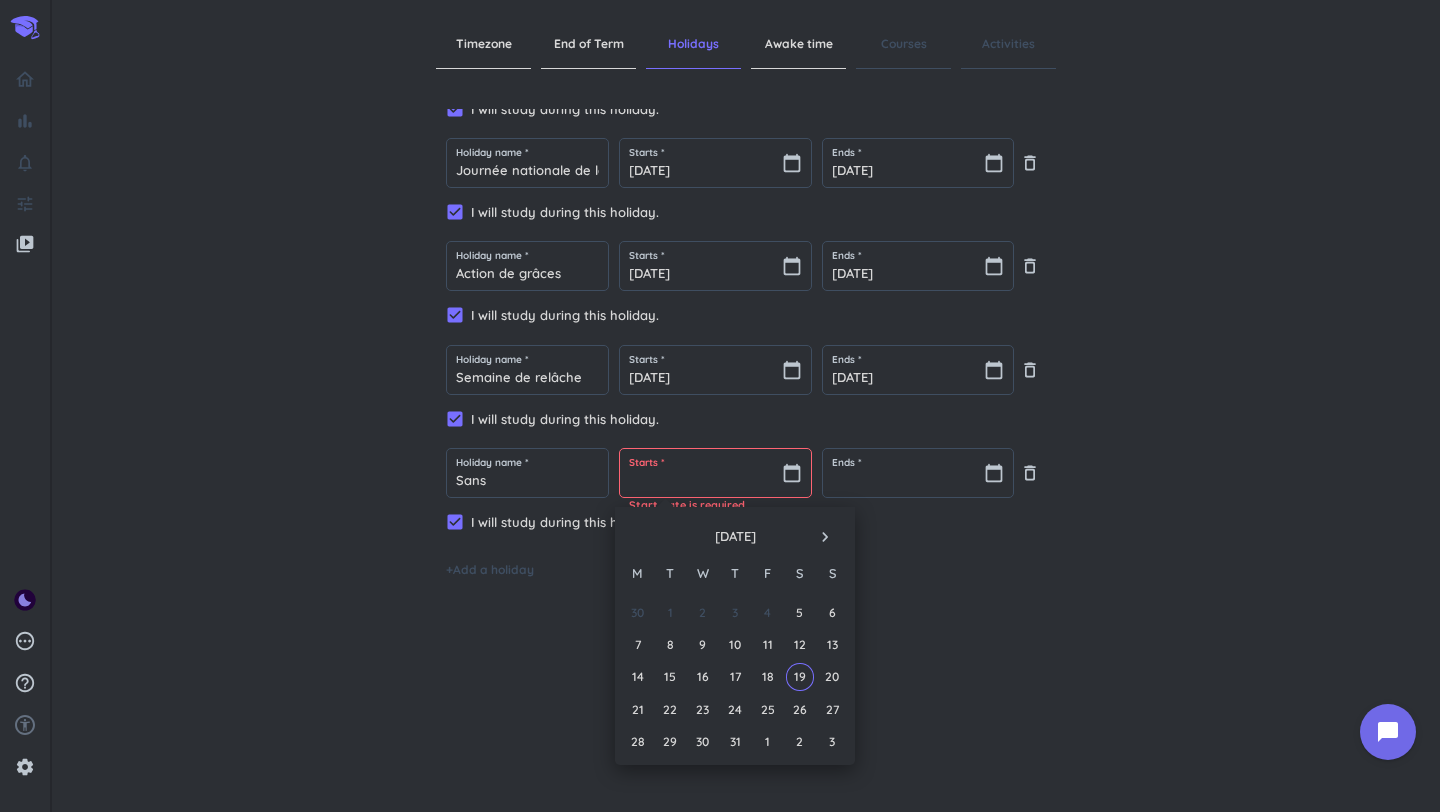 click on "navigate_next" at bounding box center (825, 537) 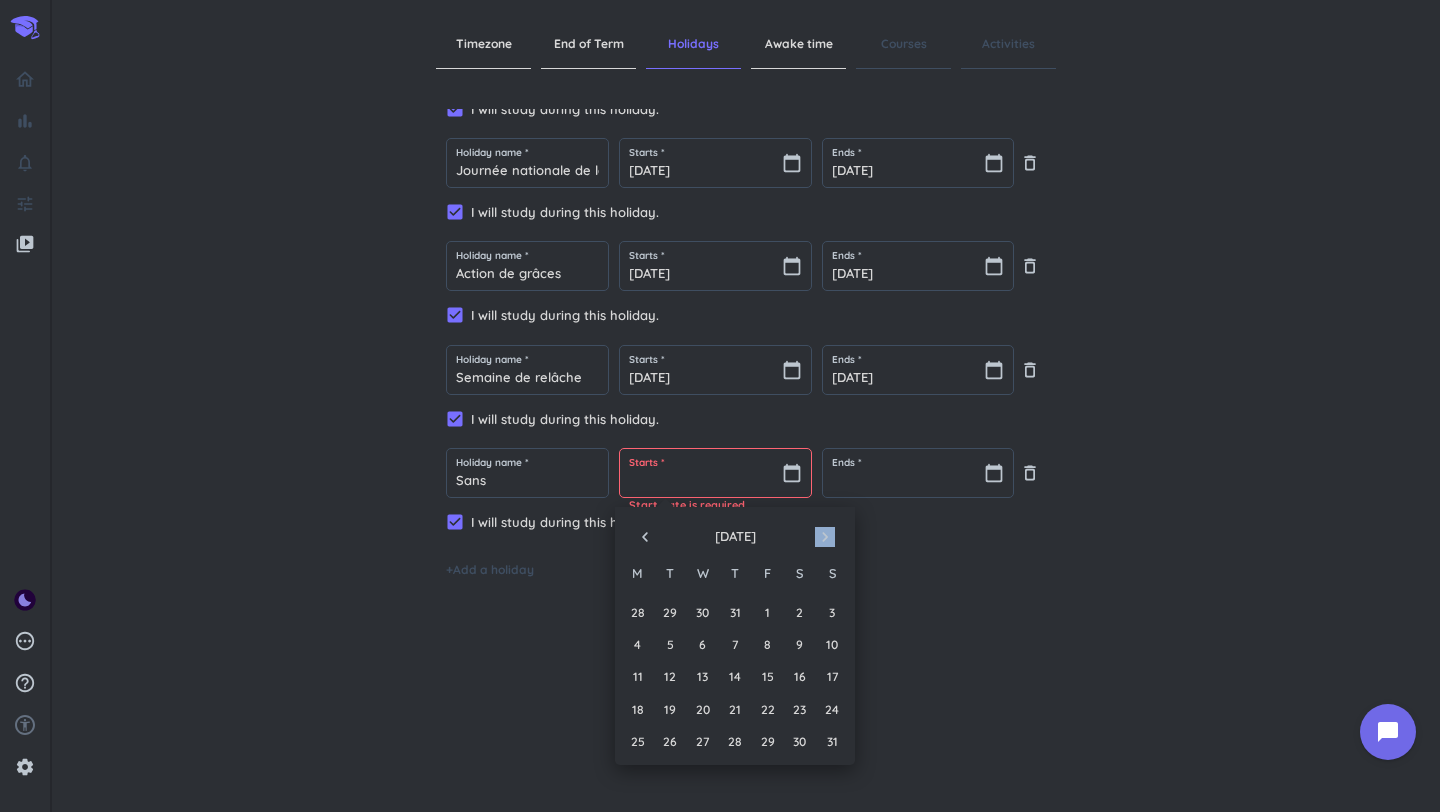 click on "navigate_next" at bounding box center (825, 537) 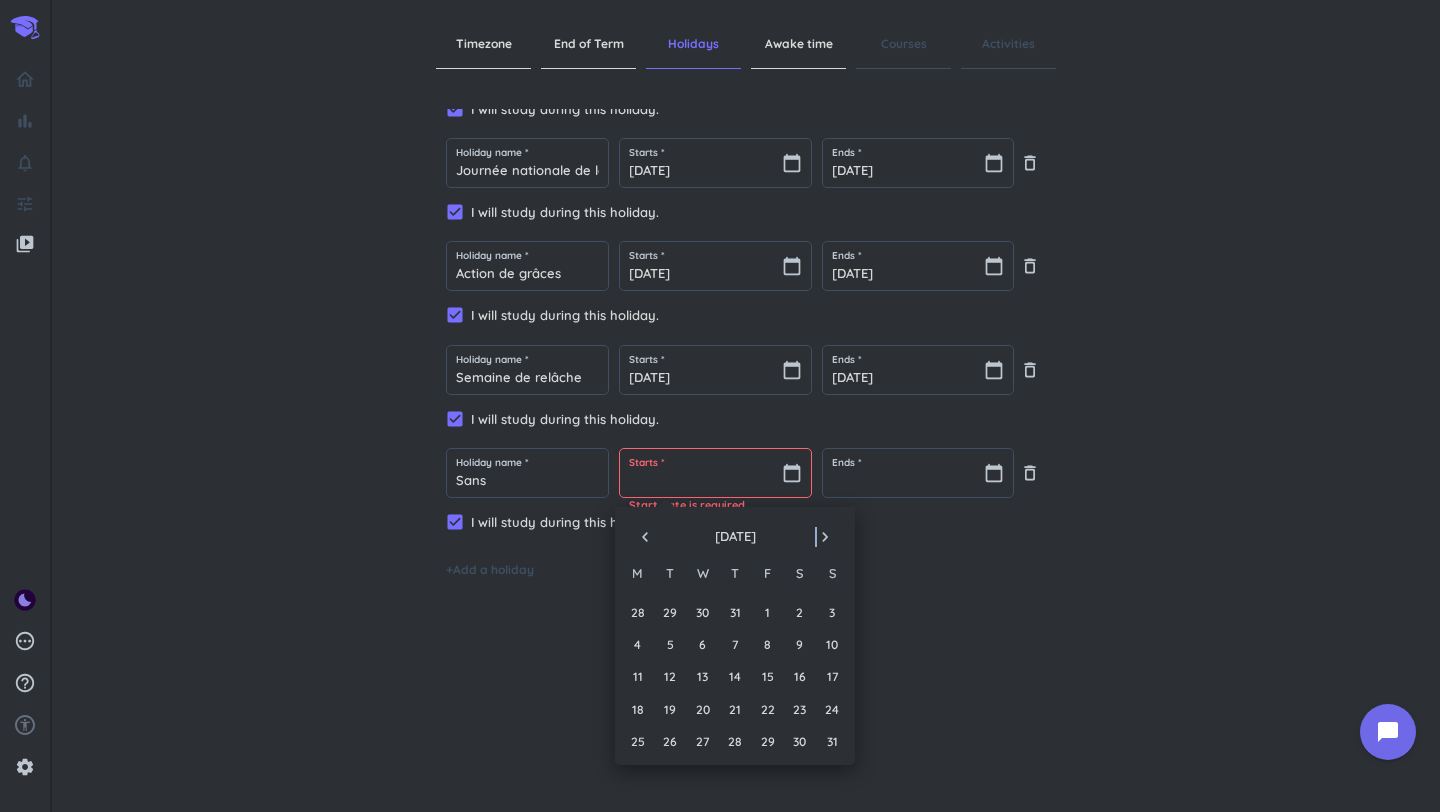 click on "navigate_next" at bounding box center (825, 537) 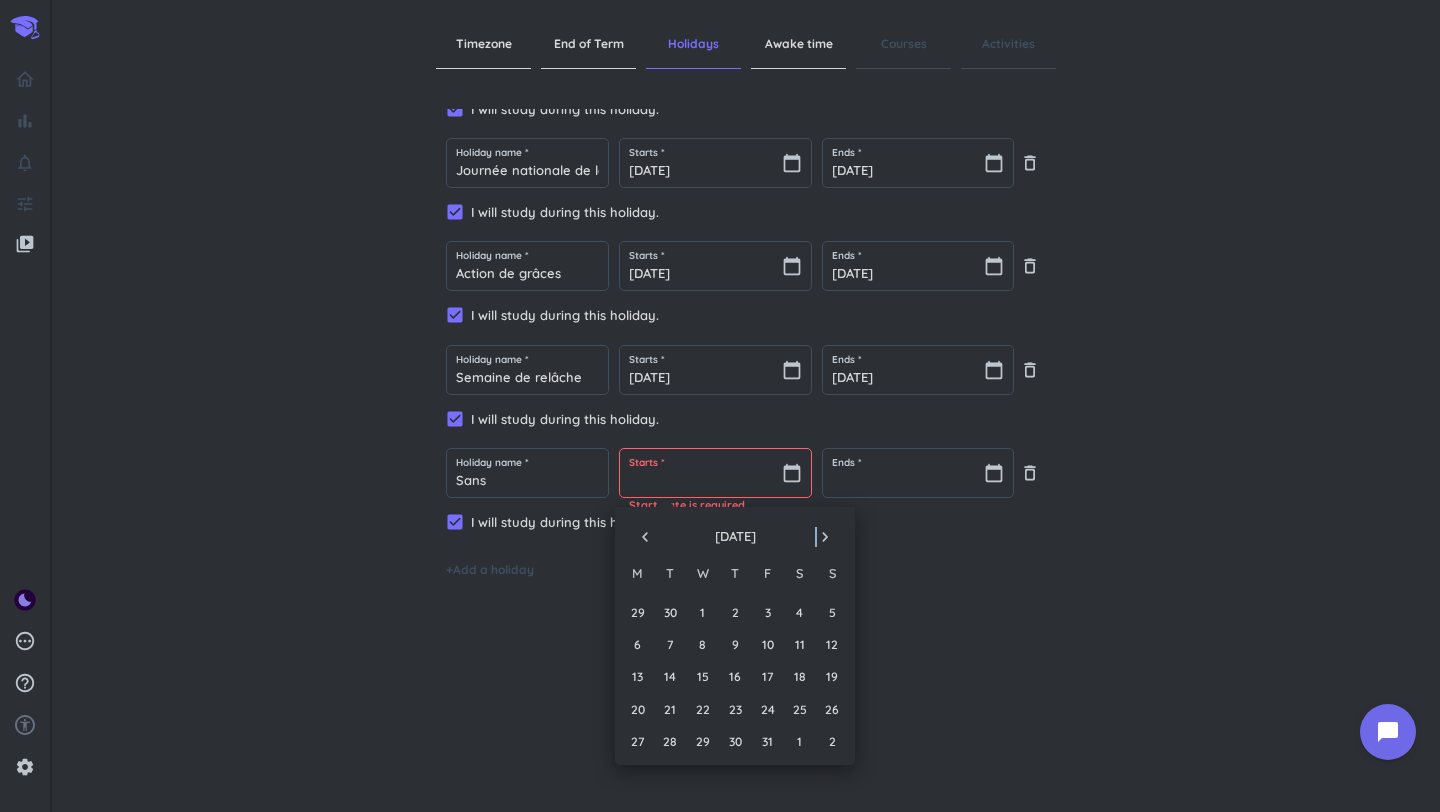 click on "navigate_next" at bounding box center [825, 537] 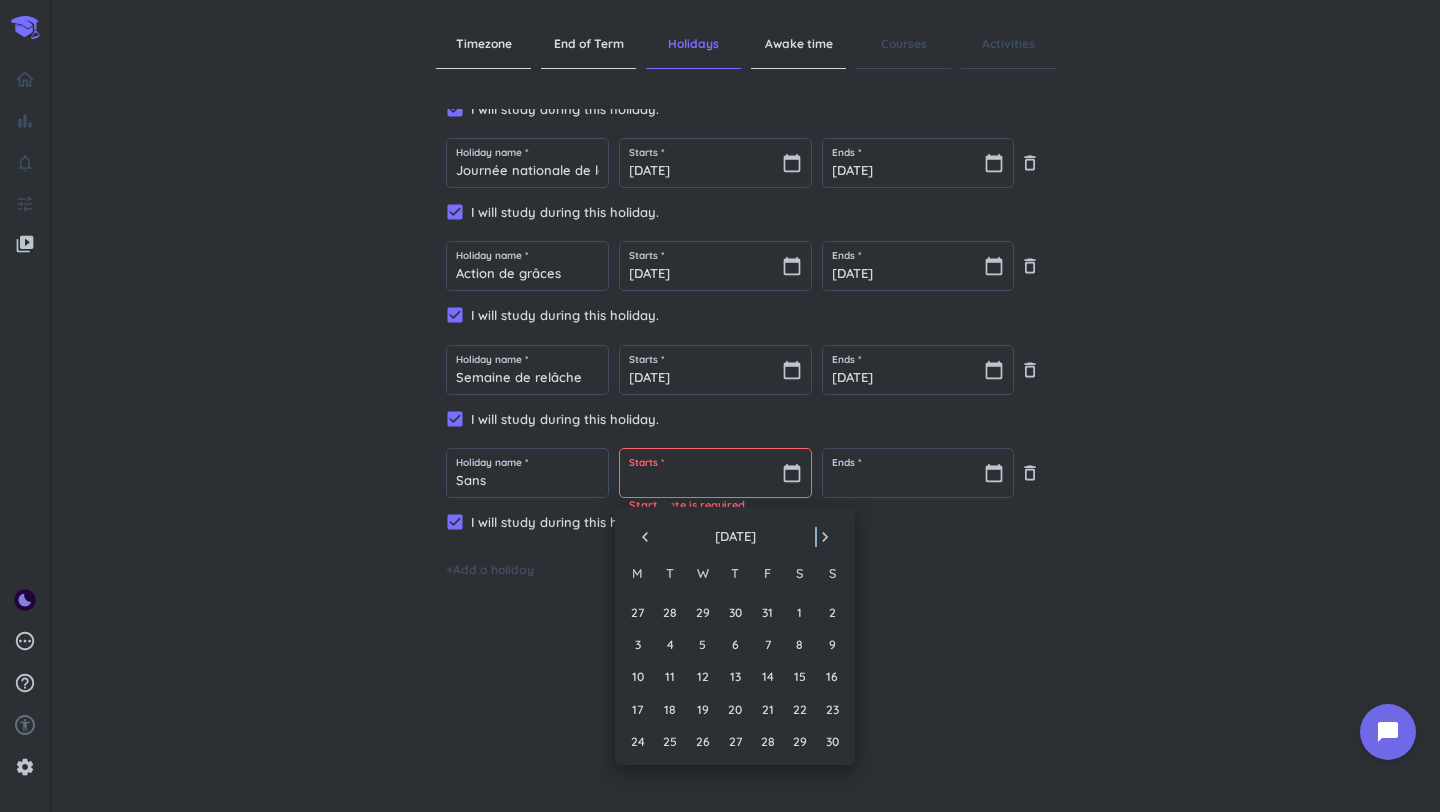 click on "navigate_next" at bounding box center [825, 537] 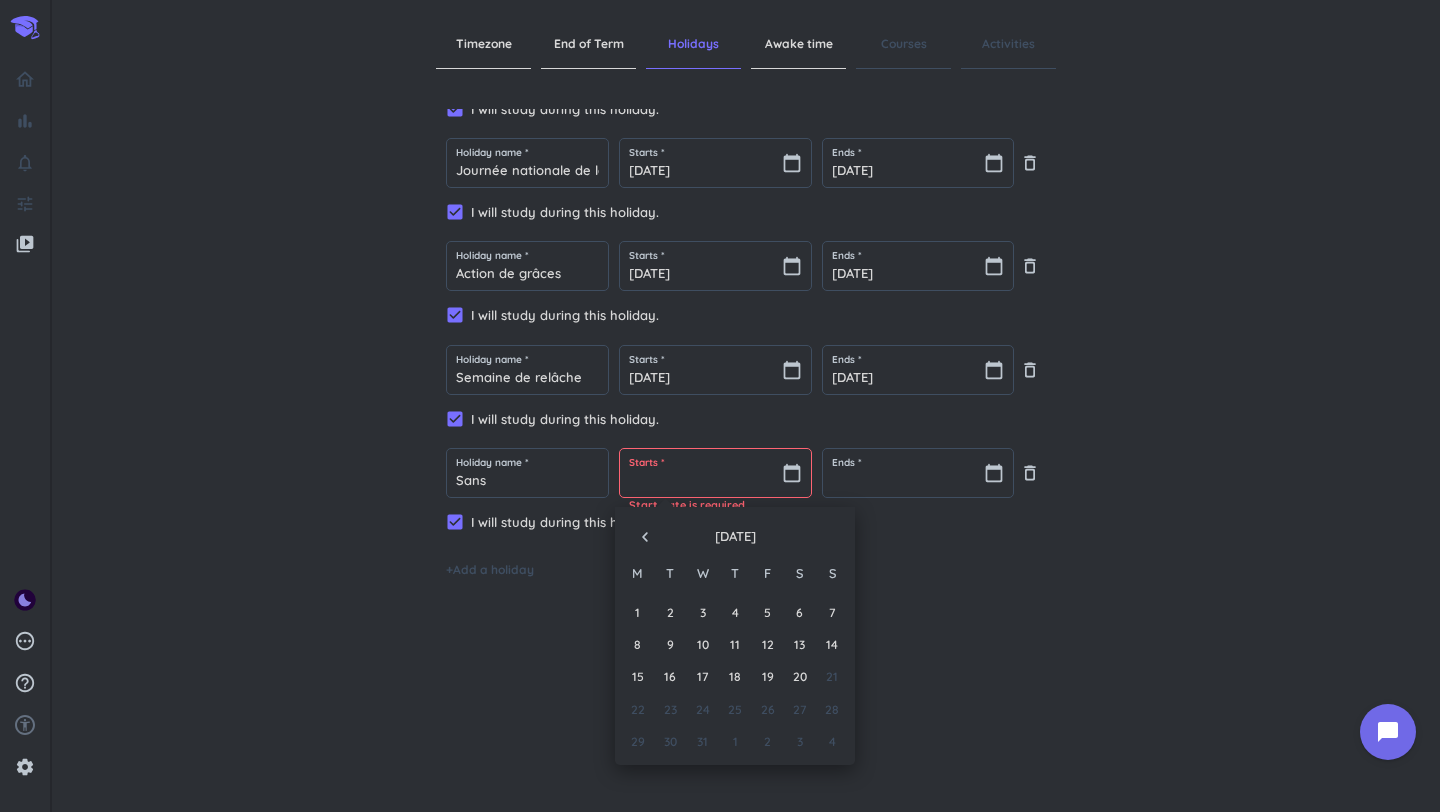 click at bounding box center (825, 537) 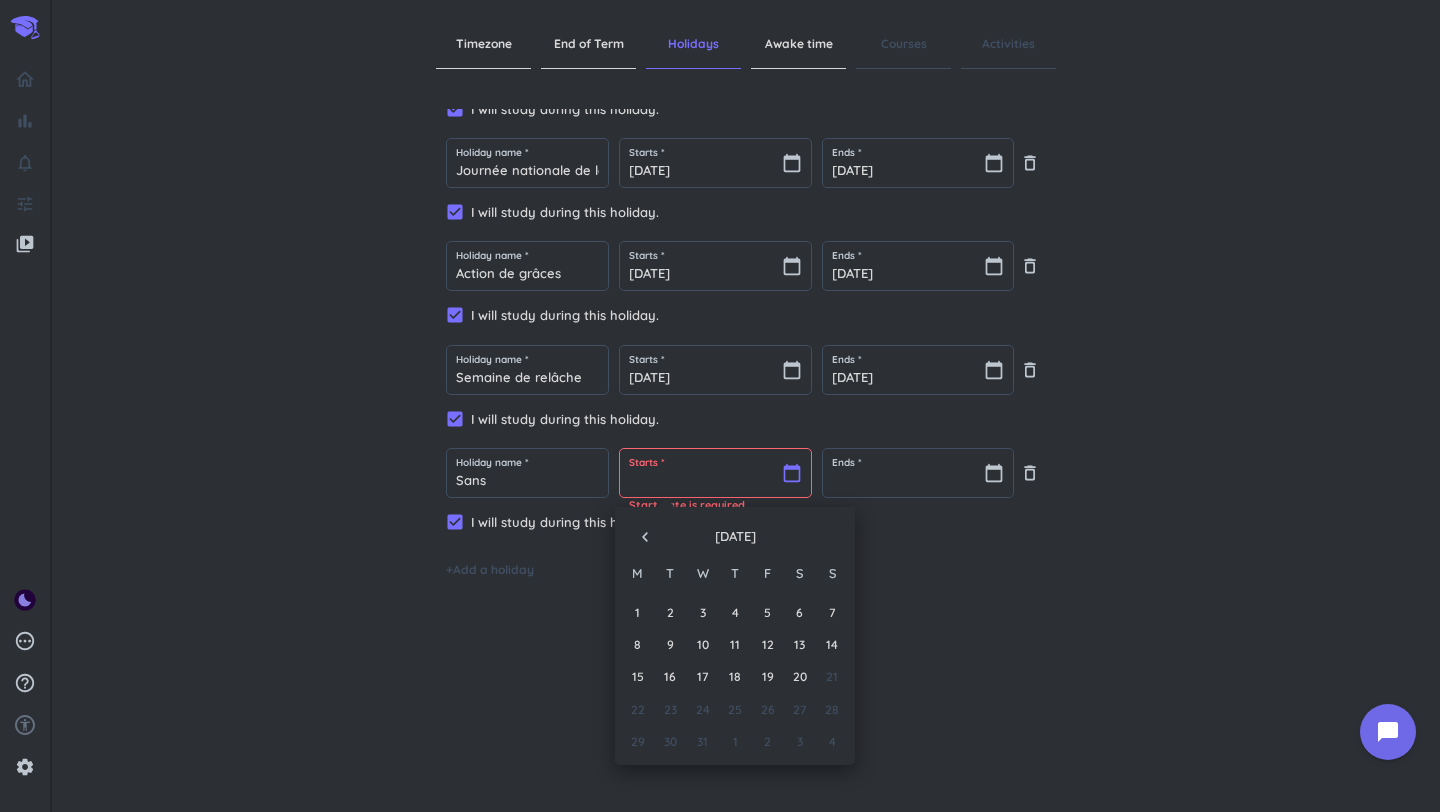 click at bounding box center (715, 473) 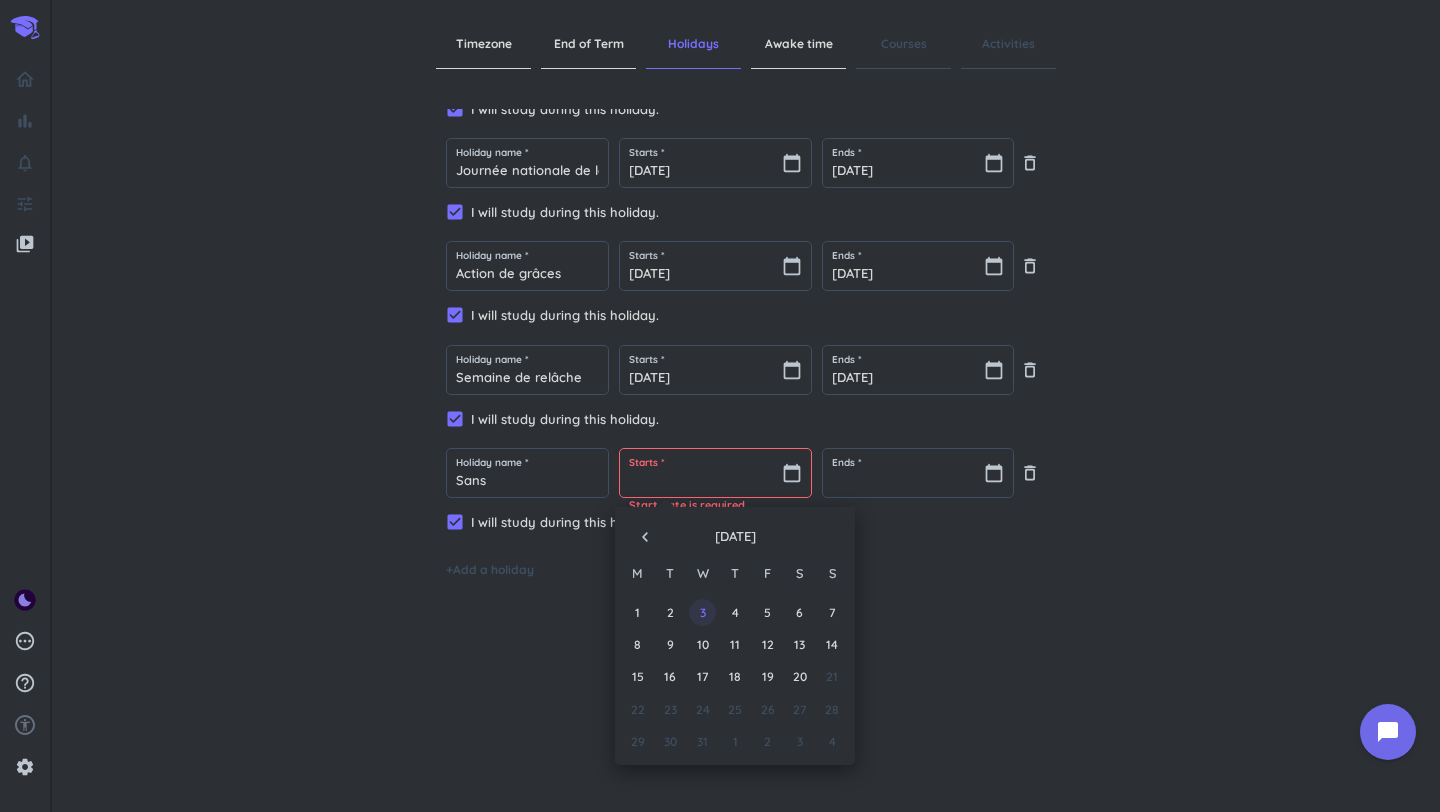 click on "3" at bounding box center (702, 612) 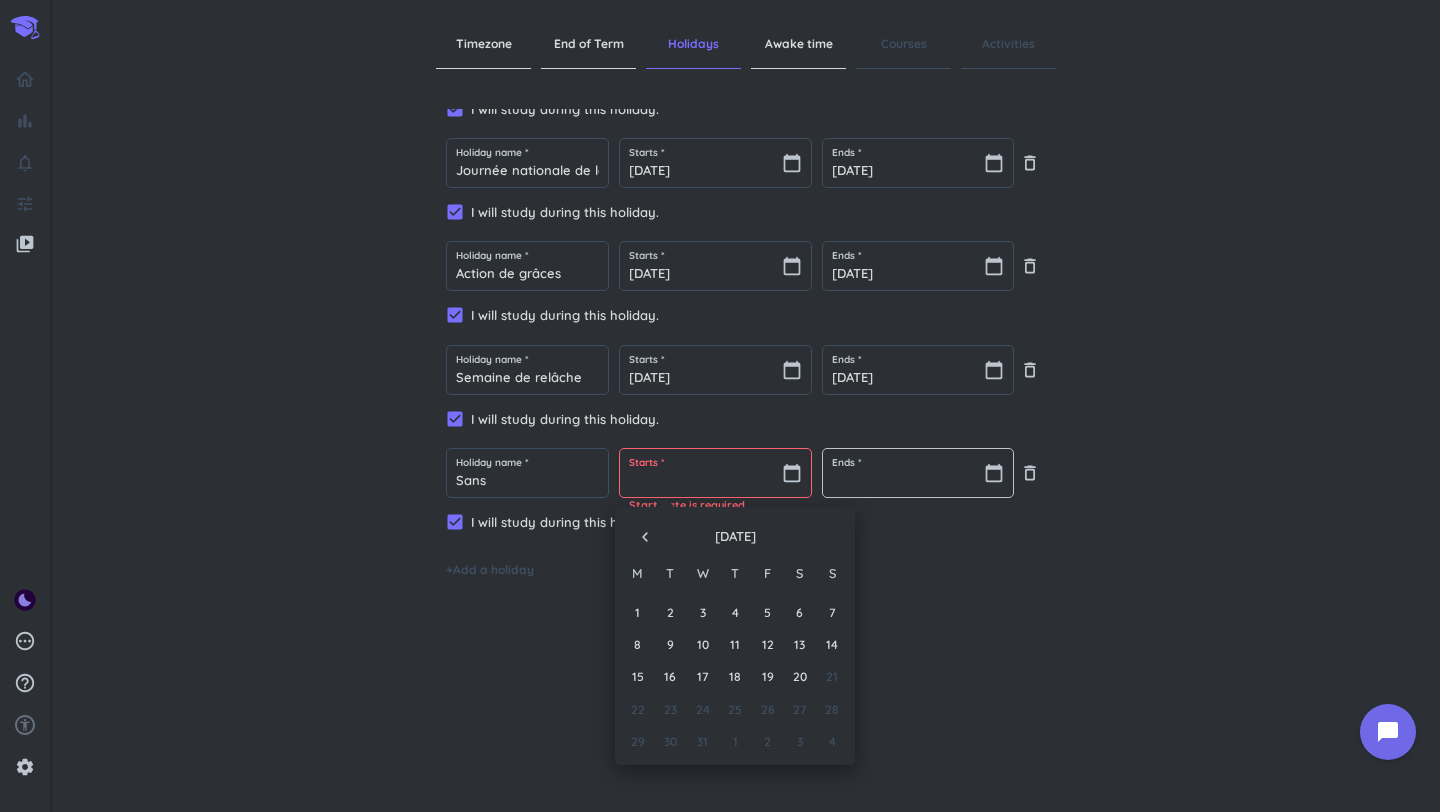 type on "[DATE]" 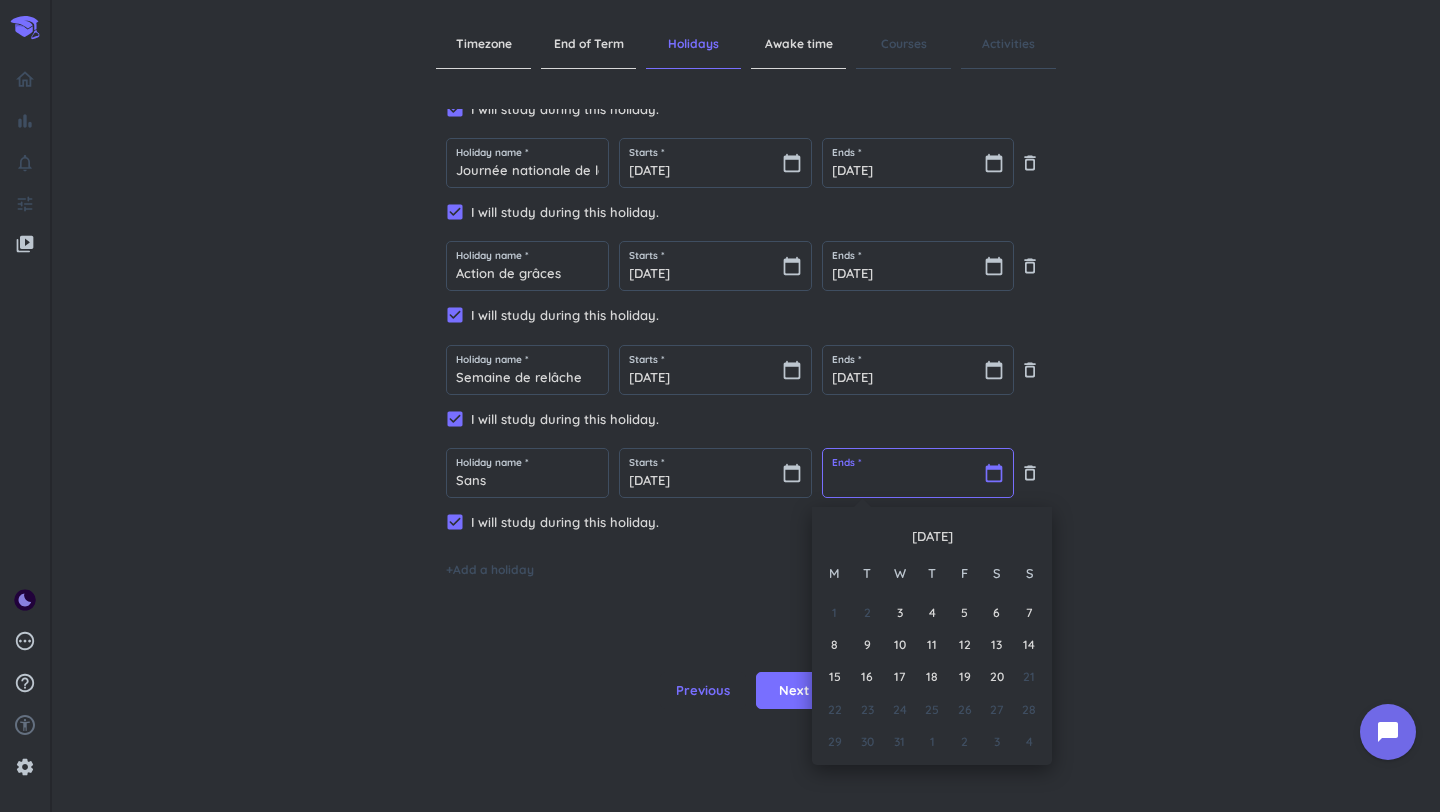 click at bounding box center [918, 473] 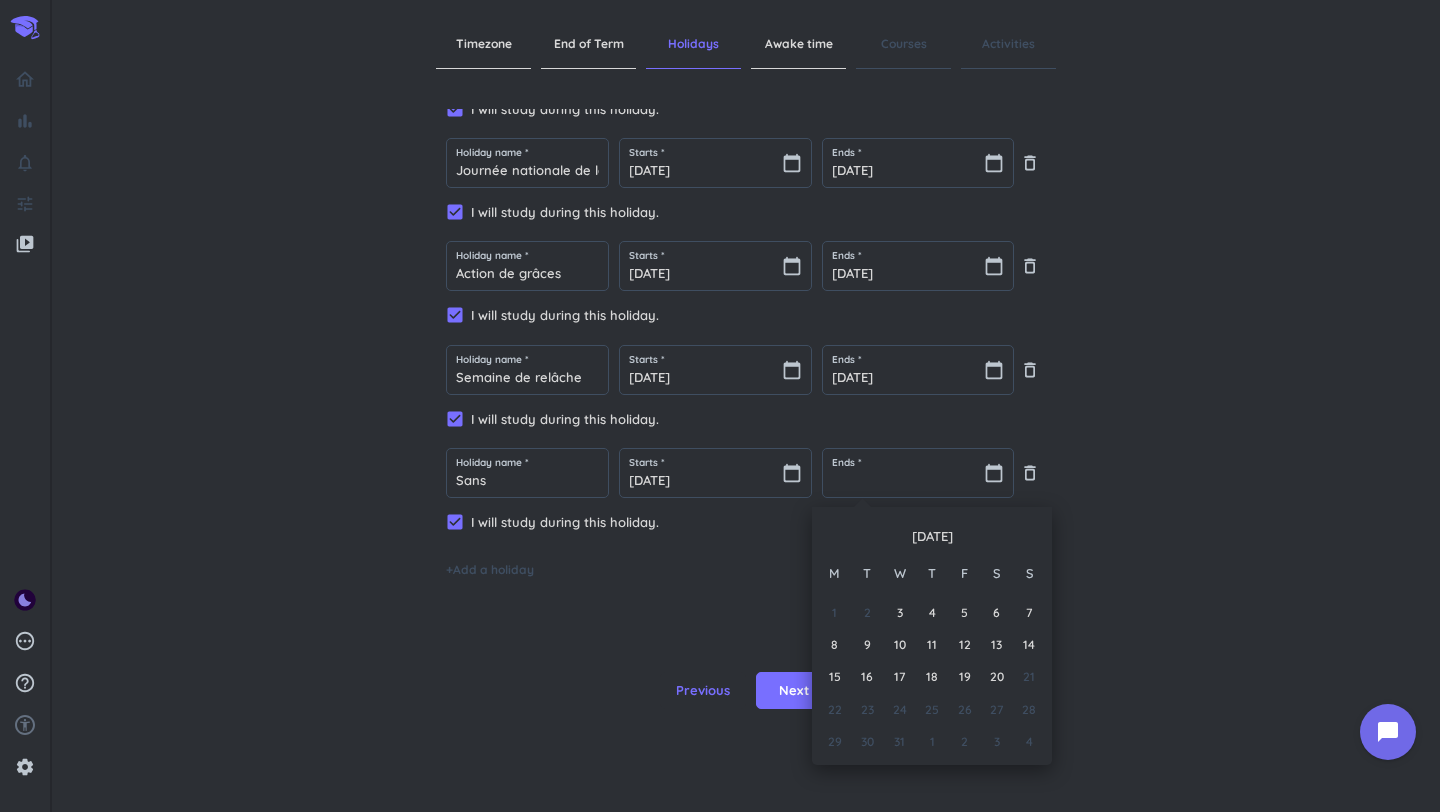 click on "1 2 3 4 5 6 7" at bounding box center (931, 612) 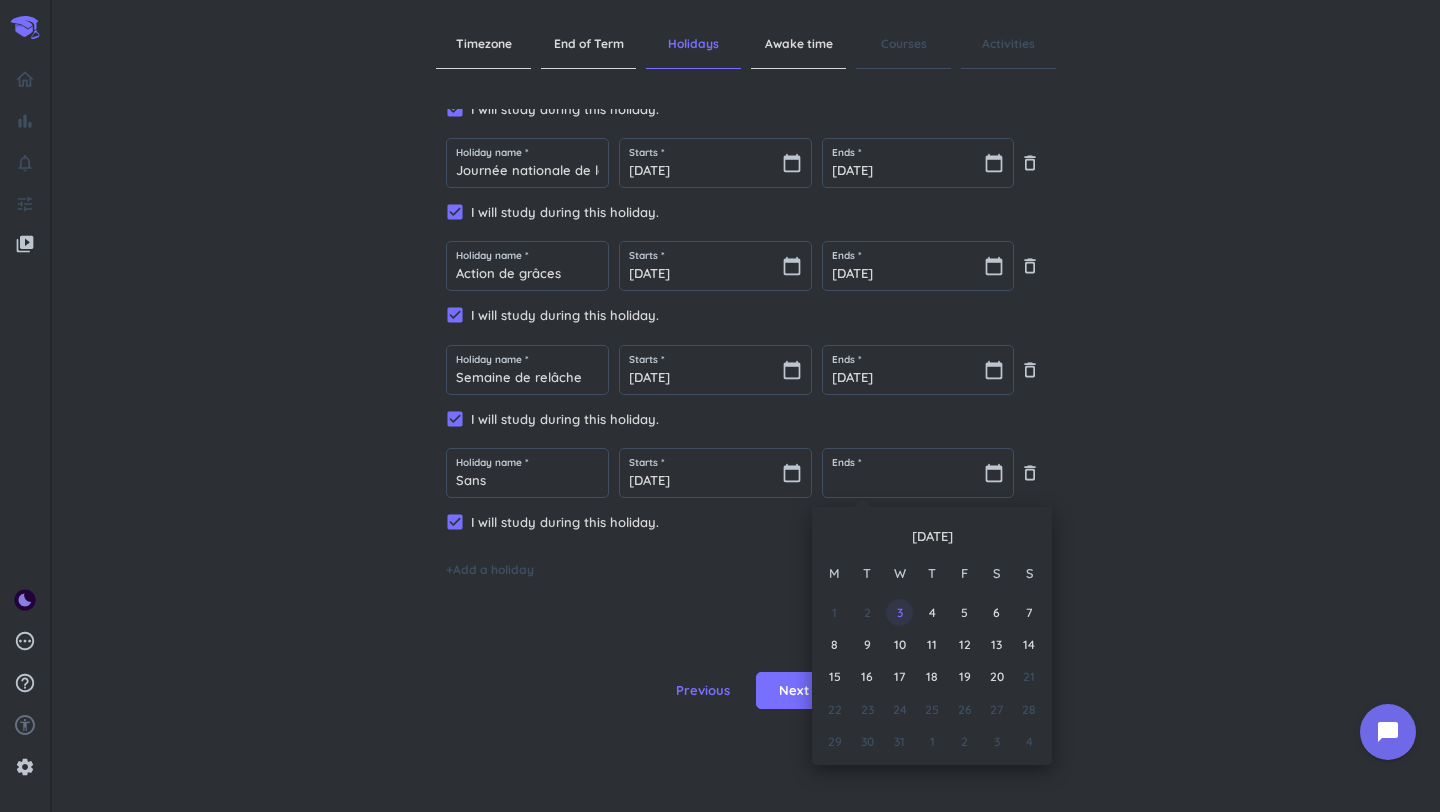 click on "3" at bounding box center (899, 612) 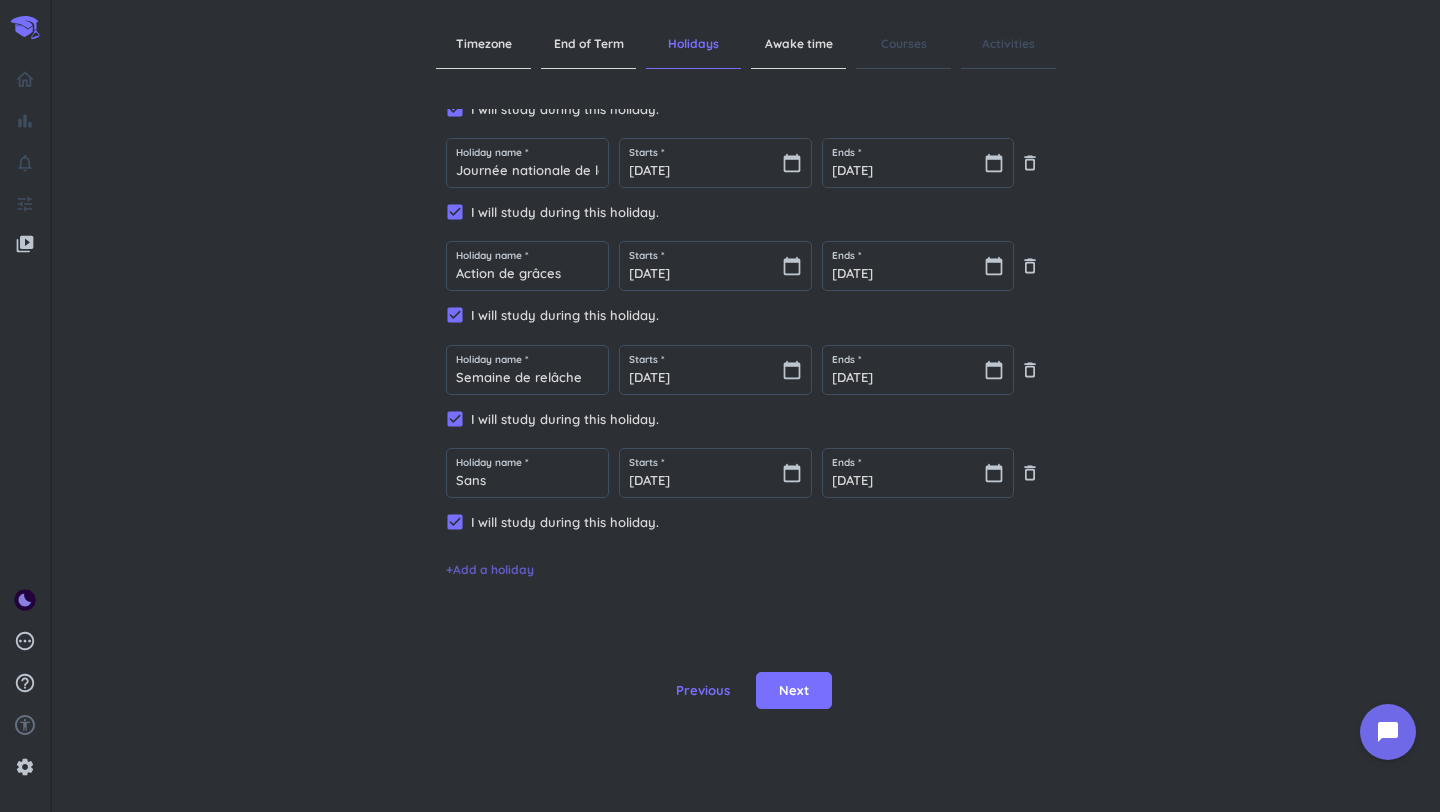 click on "+  Add a holiday" at bounding box center [490, 570] 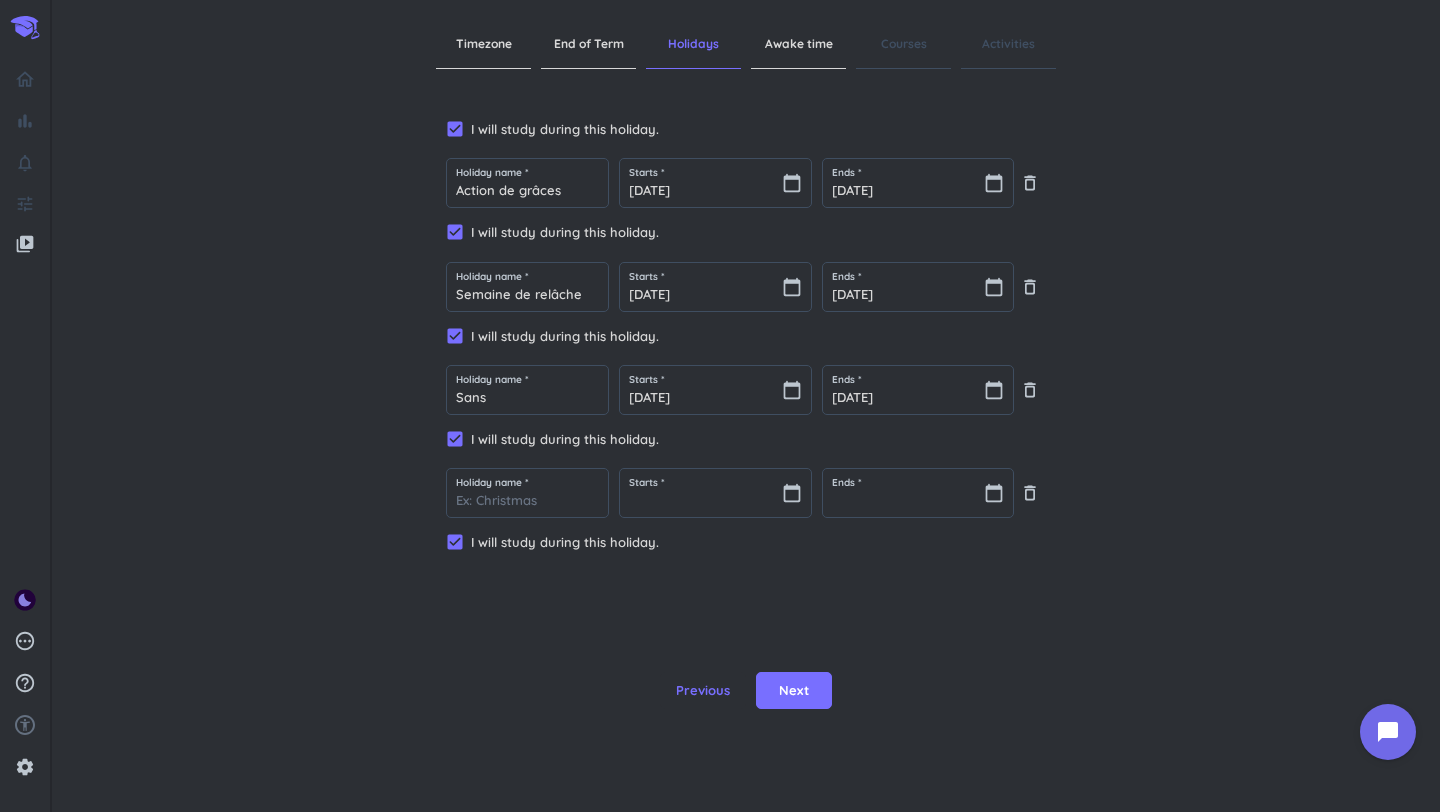 scroll, scrollTop: 267, scrollLeft: 0, axis: vertical 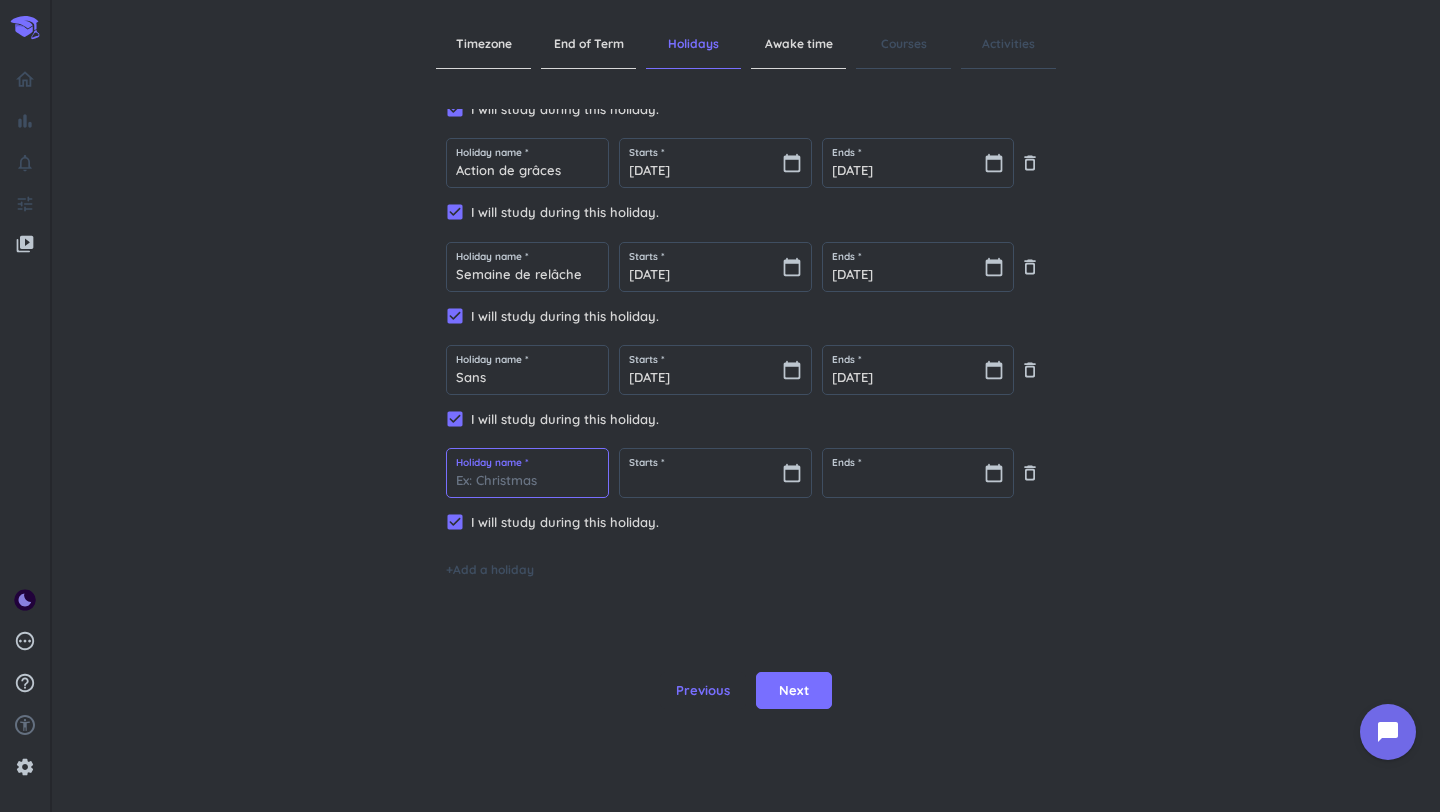 click at bounding box center (527, 473) 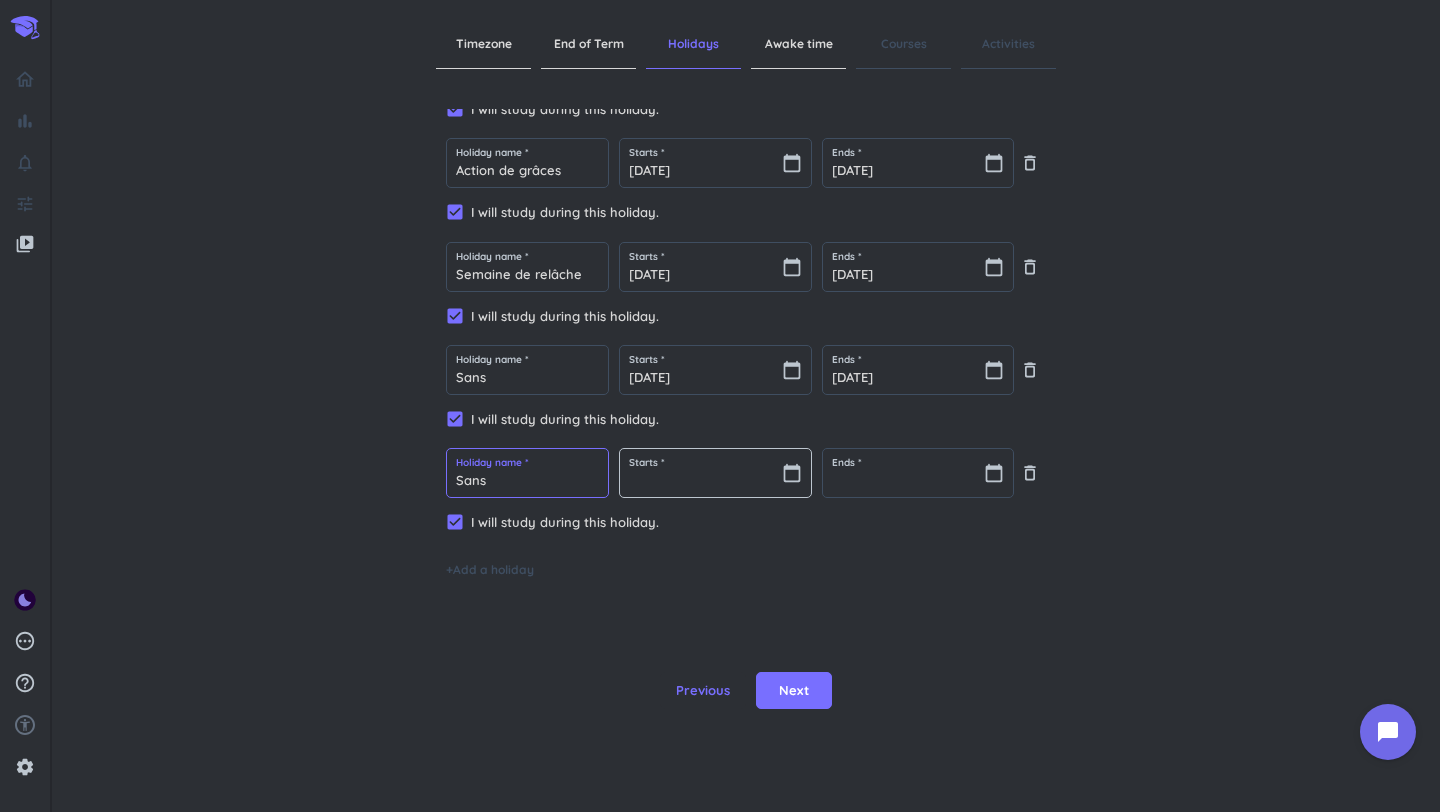 type on "Sans" 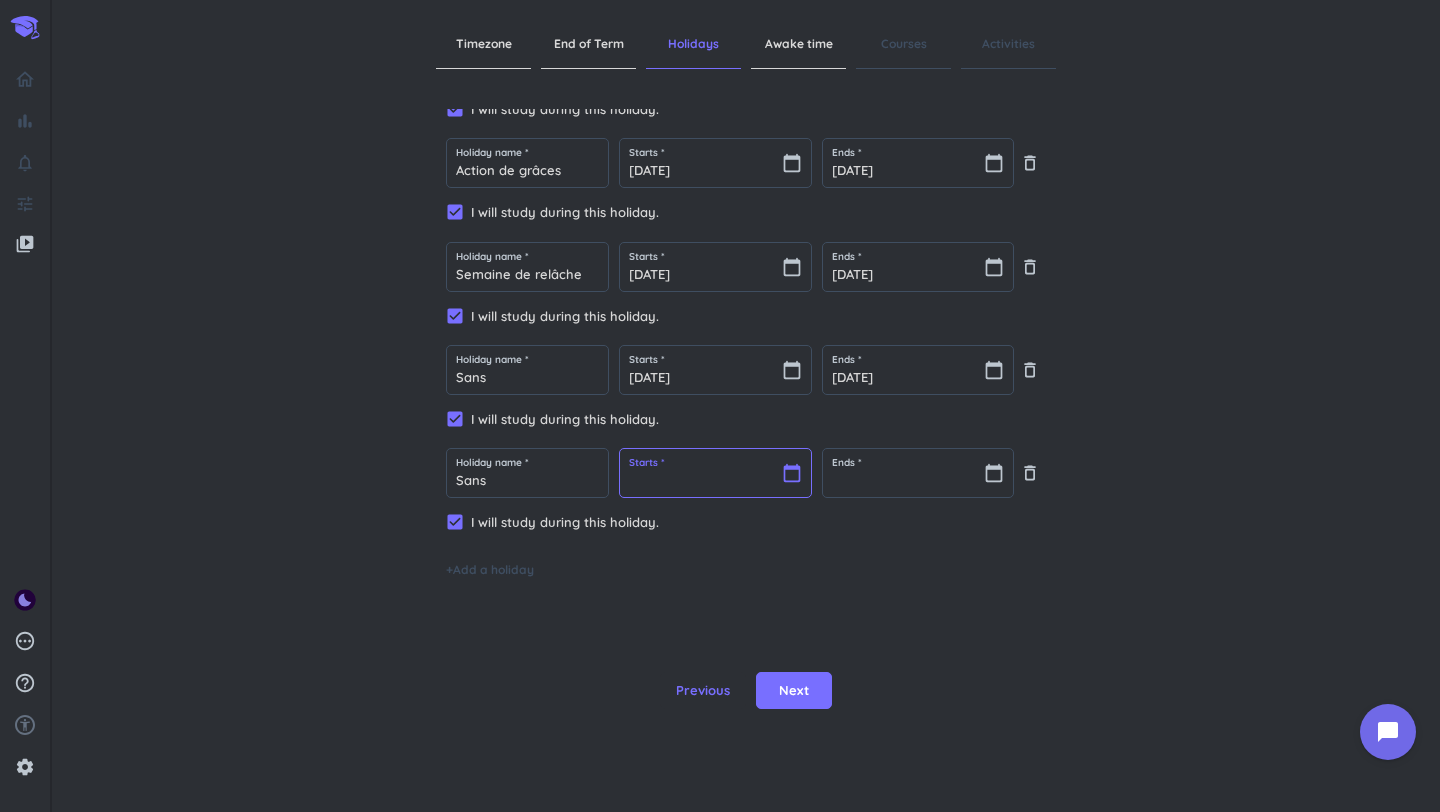 click at bounding box center [715, 473] 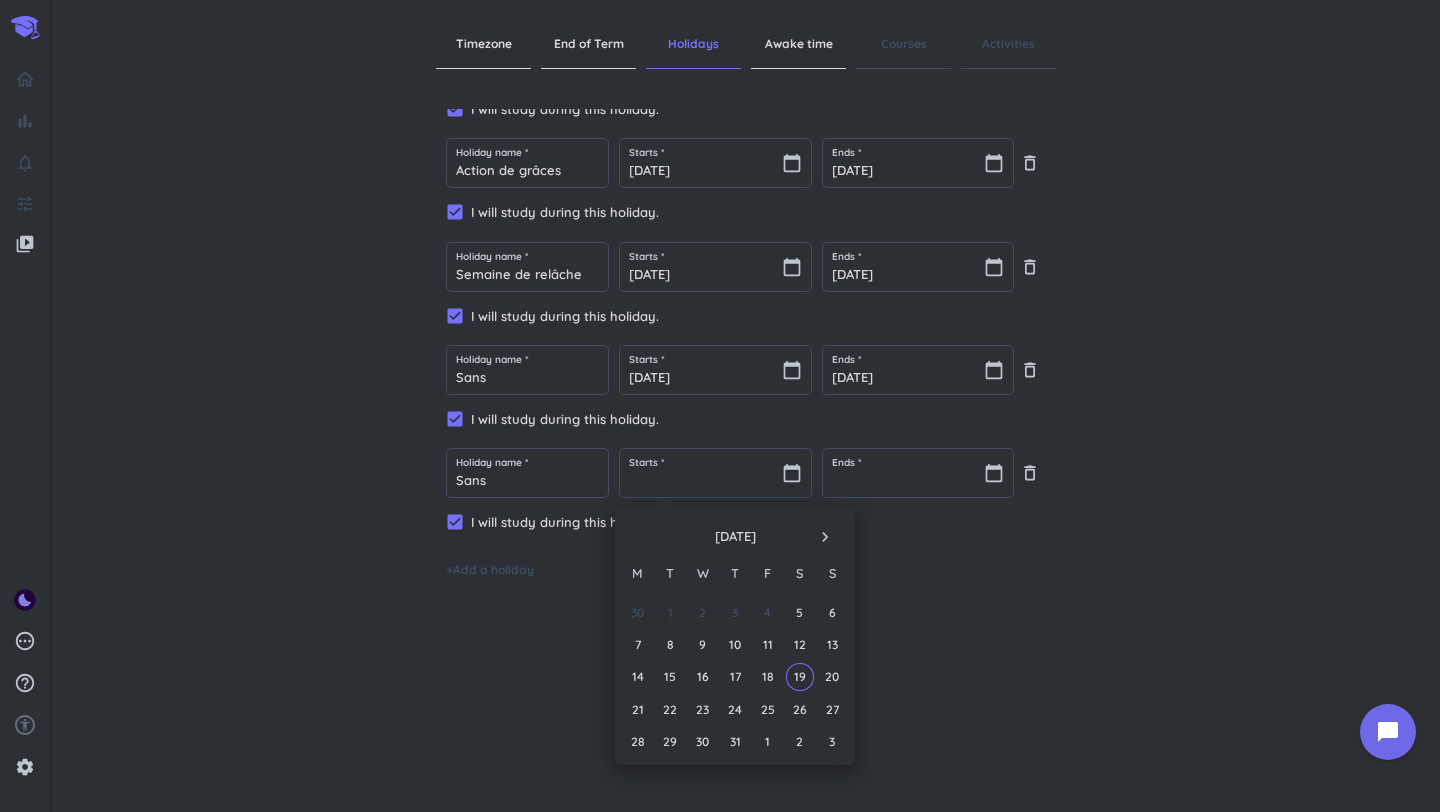 click on "navigate_next" at bounding box center (825, 537) 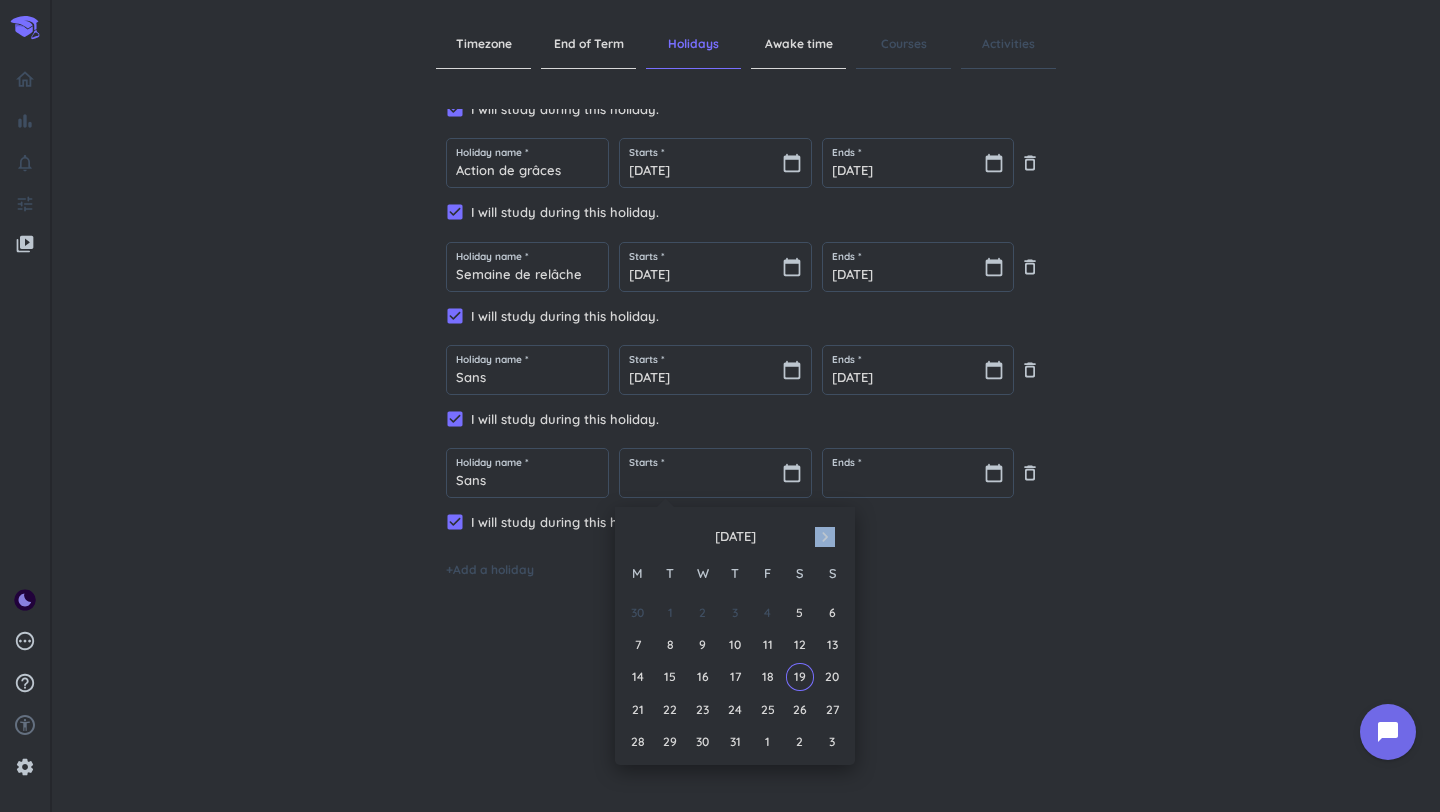click on "navigate_next" at bounding box center [825, 537] 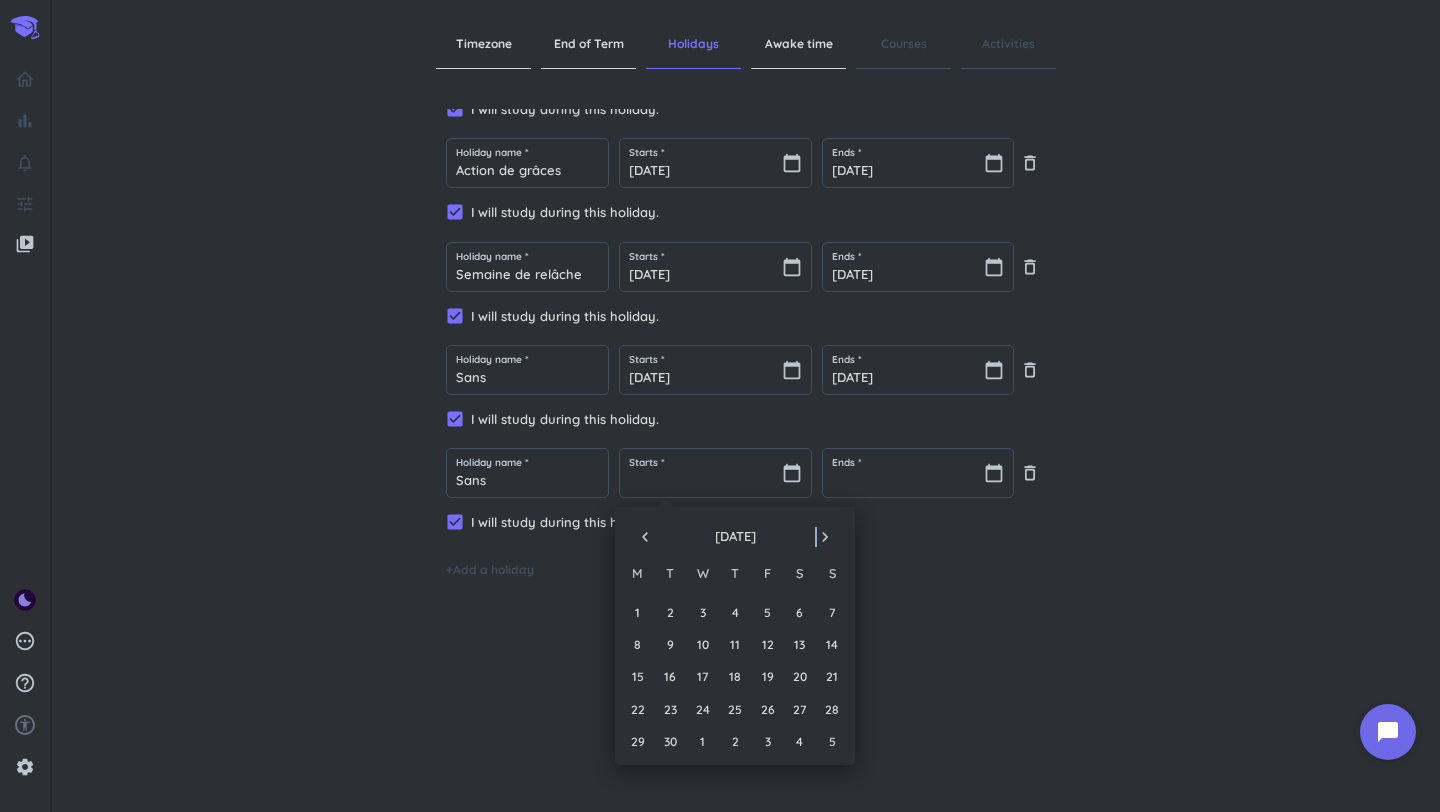 click on "navigate_next" at bounding box center (825, 537) 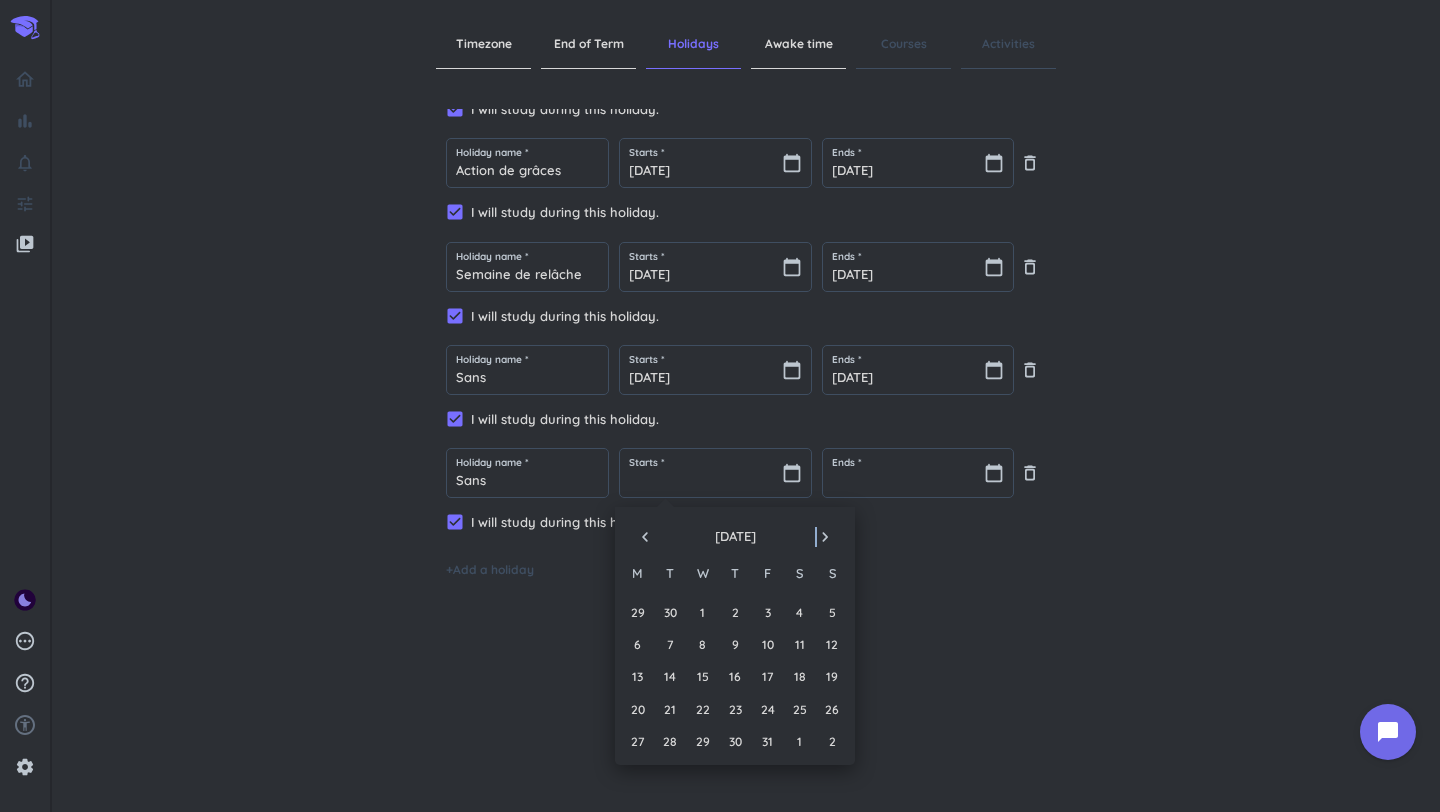click on "navigate_next" at bounding box center (825, 537) 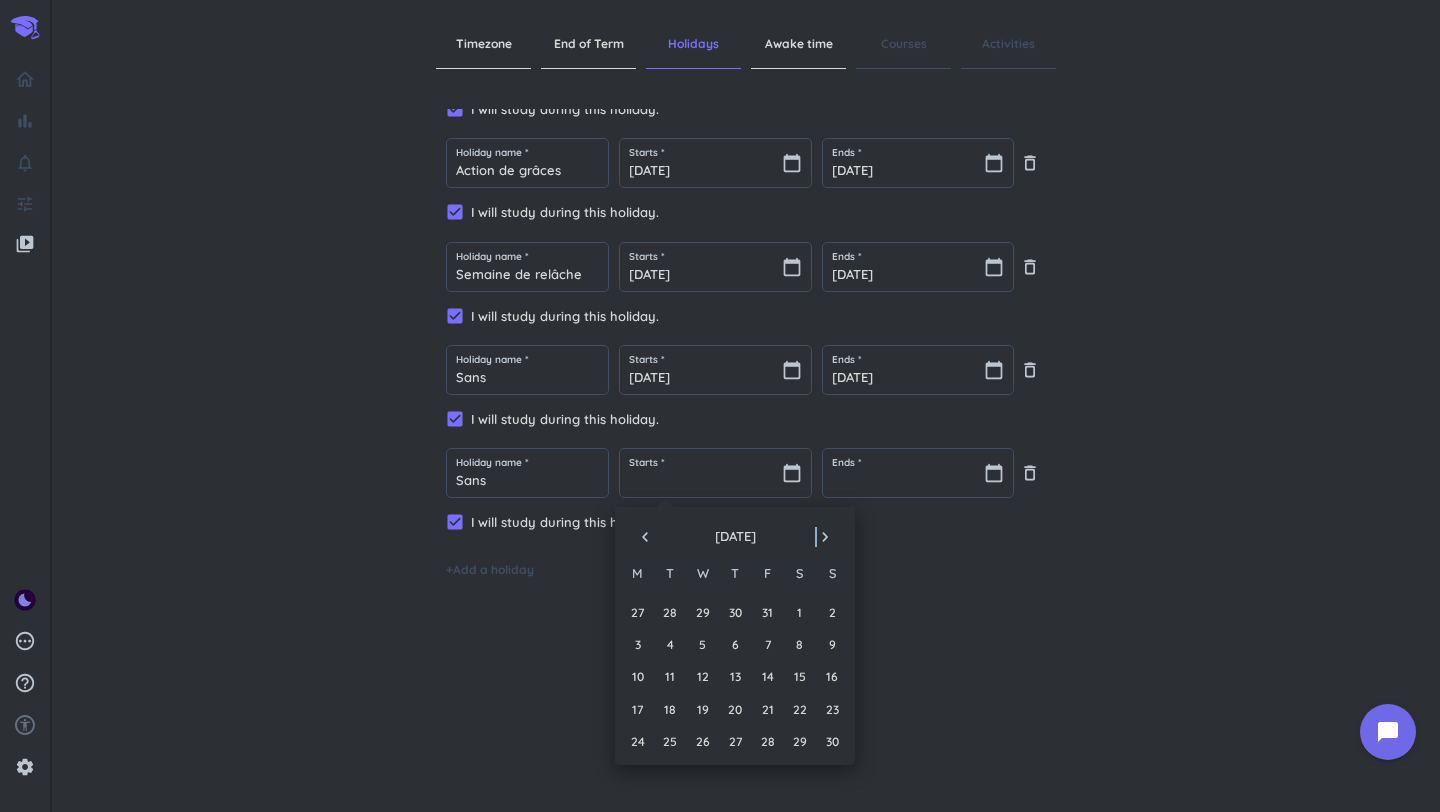 click on "navigate_next" at bounding box center (825, 537) 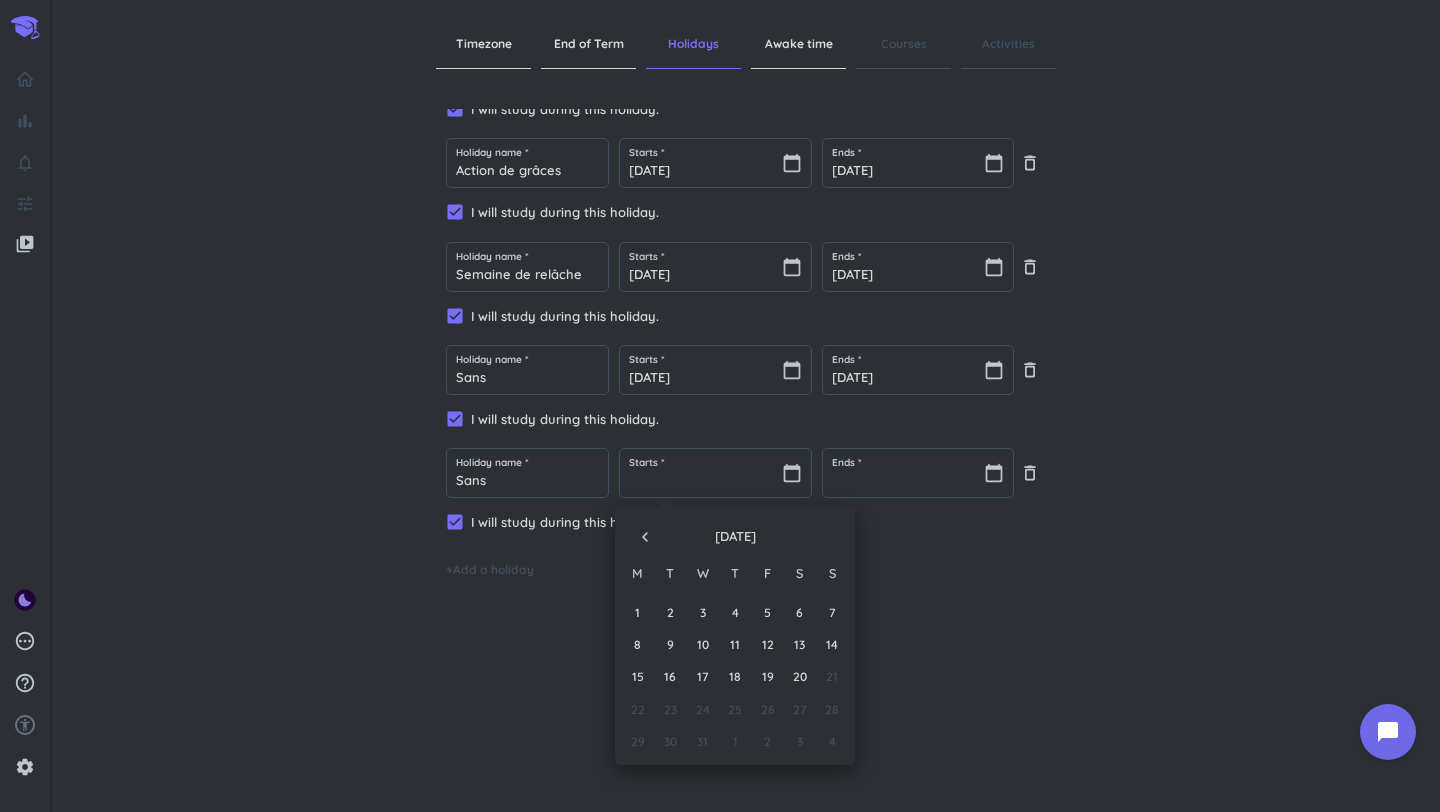 click at bounding box center (825, 537) 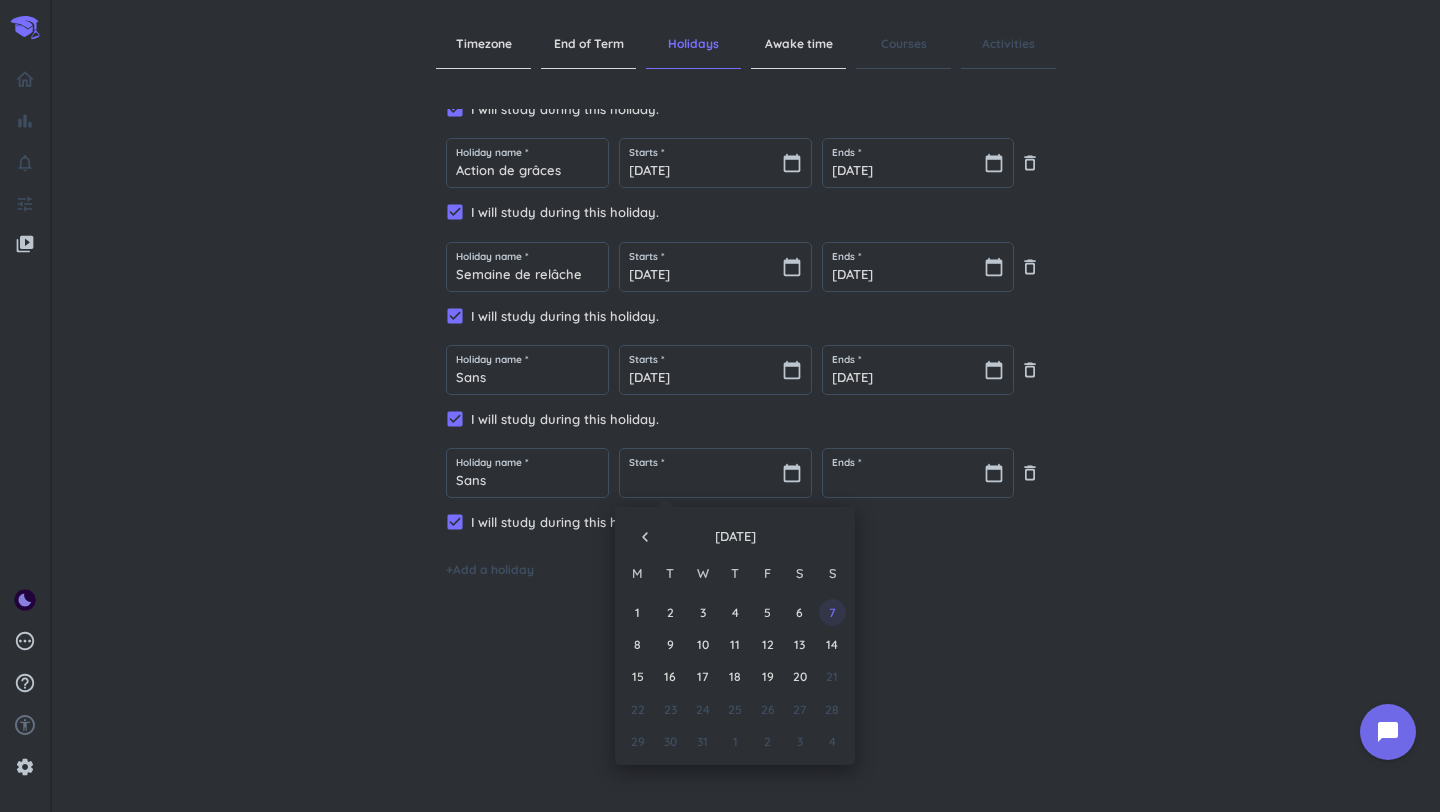 click on "7" at bounding box center (832, 612) 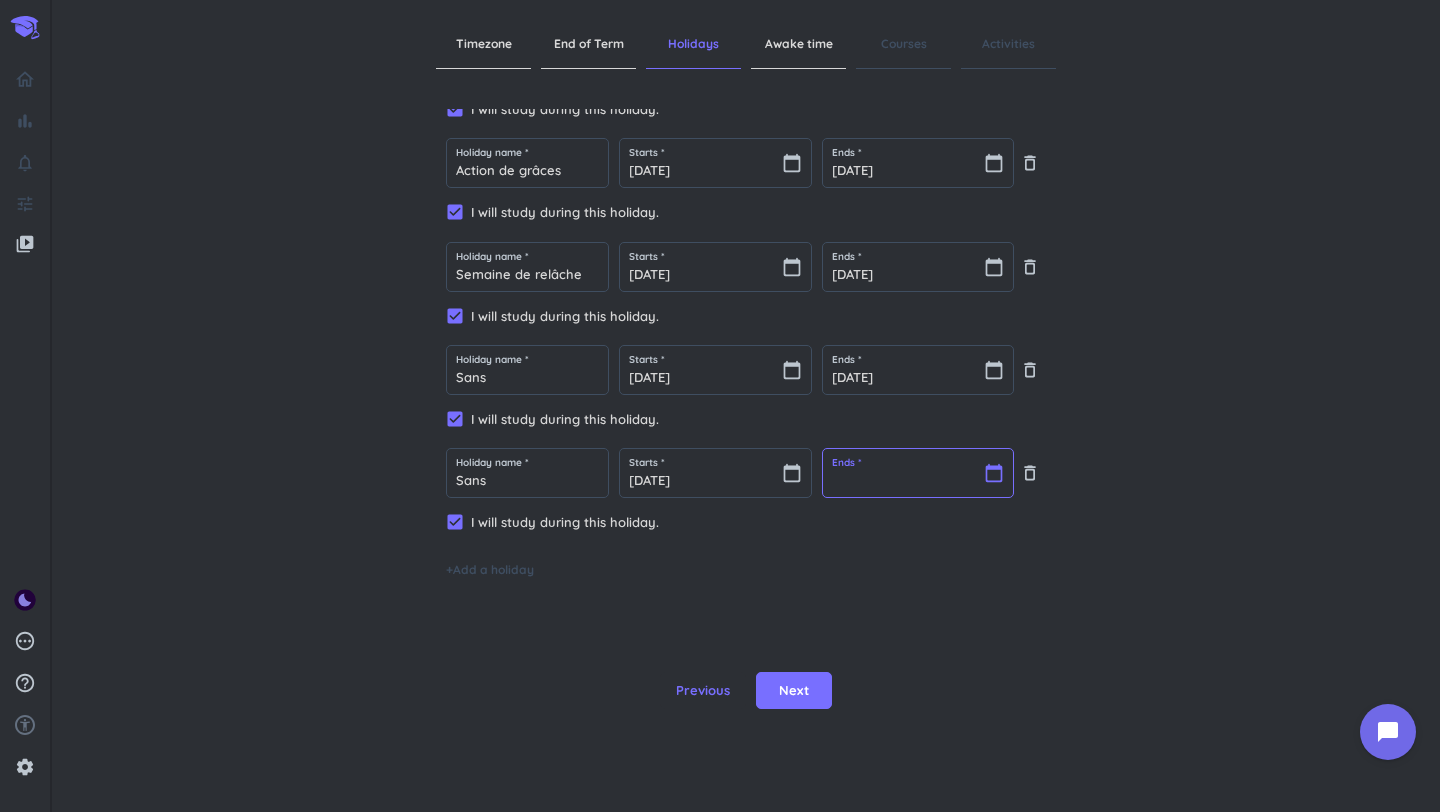 click at bounding box center [918, 473] 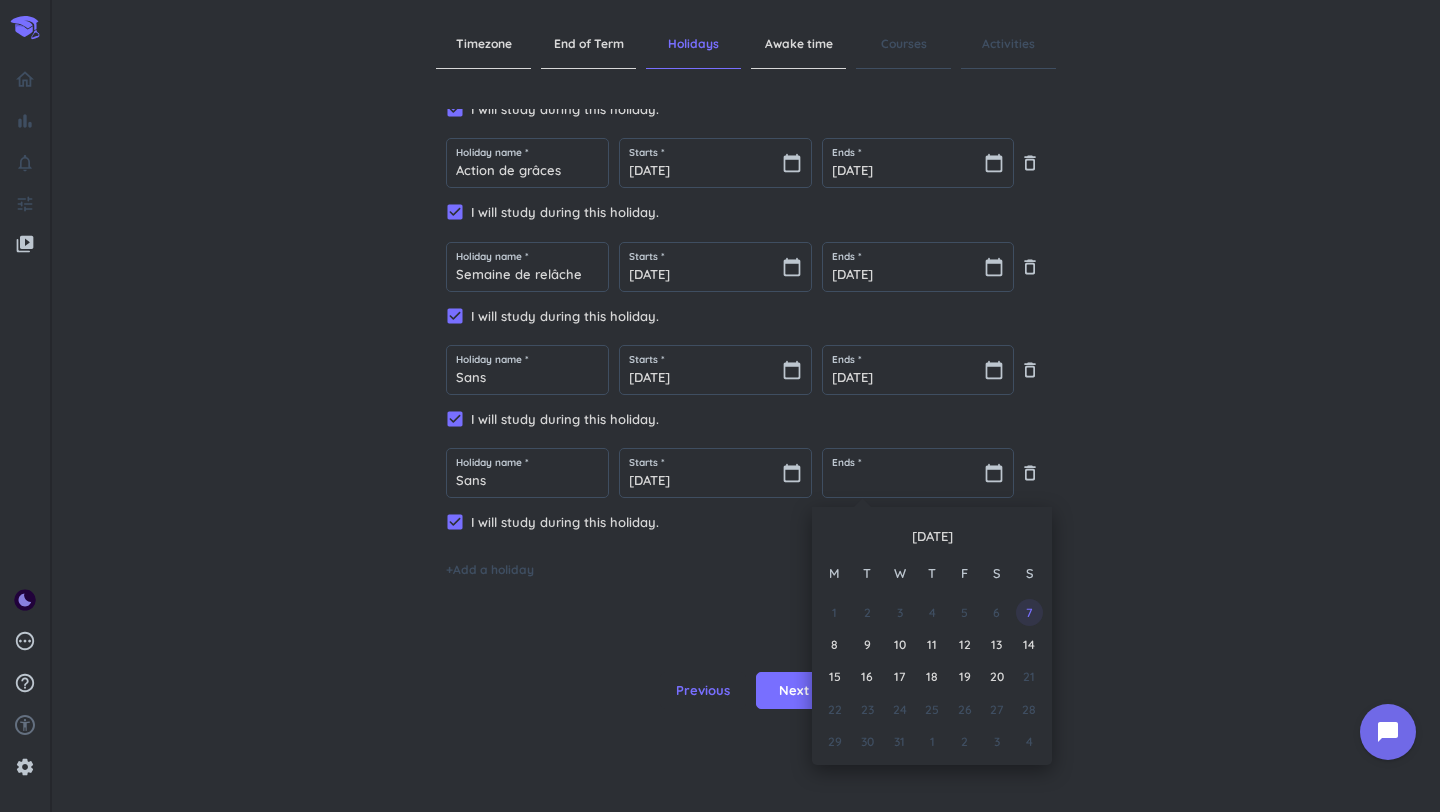 click on "7" at bounding box center (1029, 612) 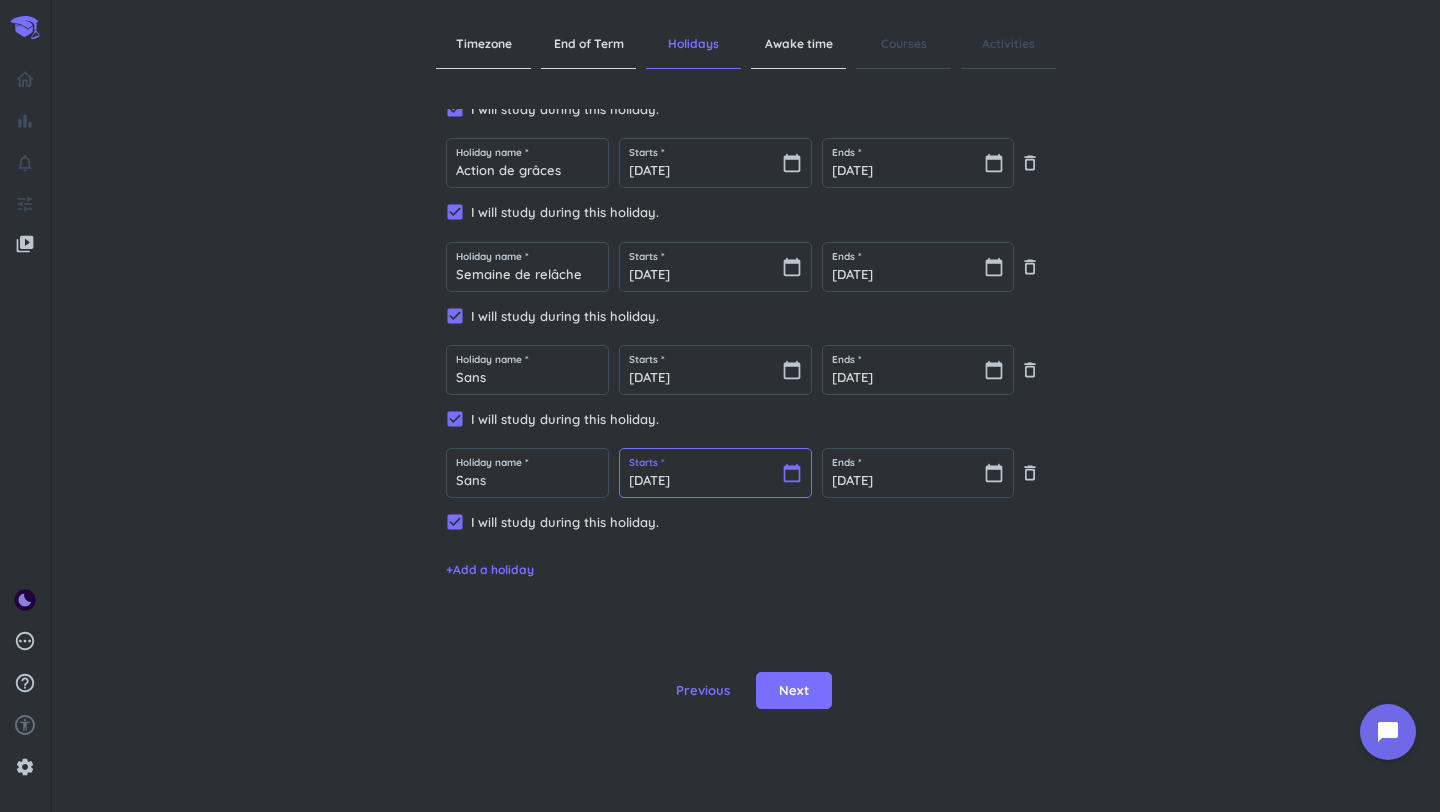 click on "[DATE]" at bounding box center (715, 473) 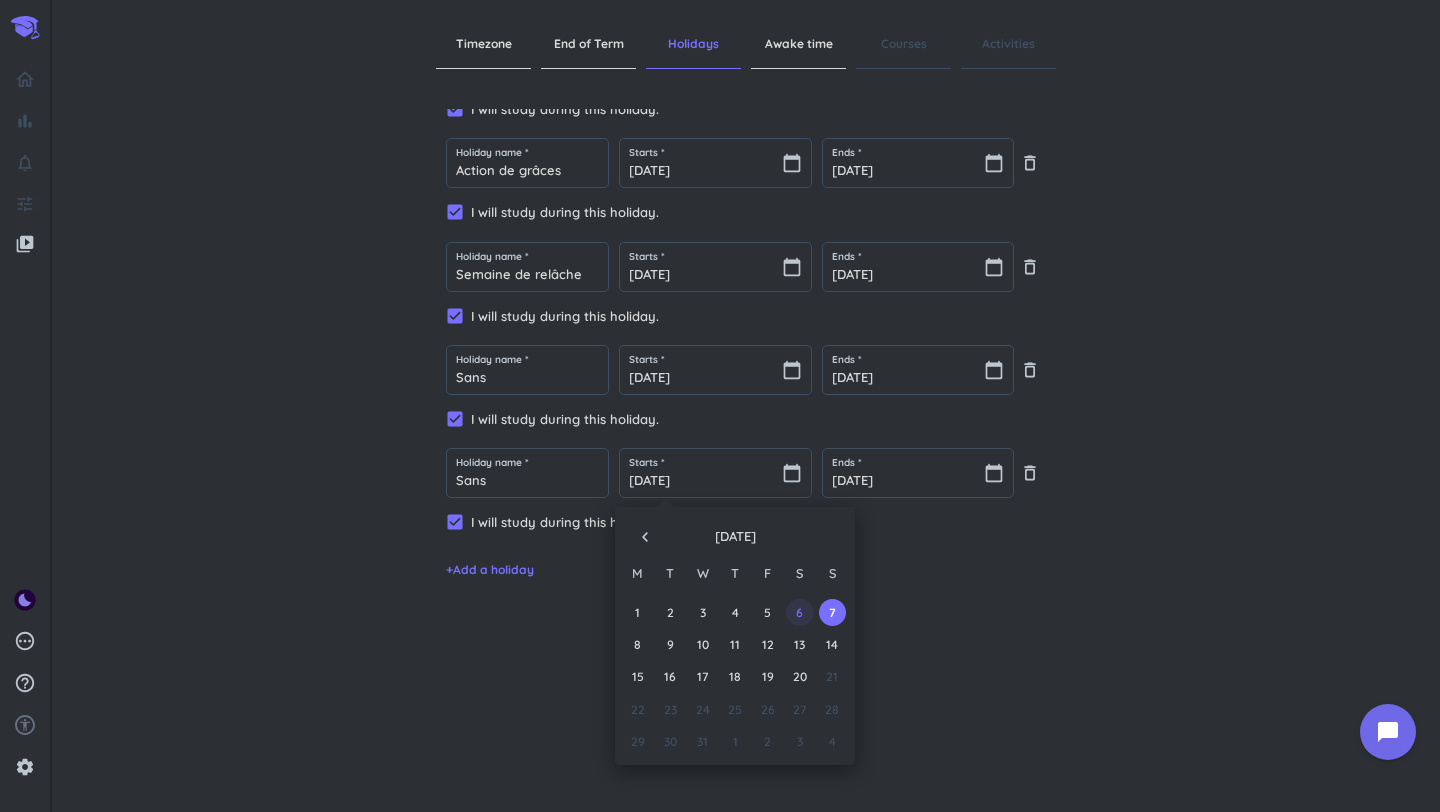 click on "6" at bounding box center [799, 612] 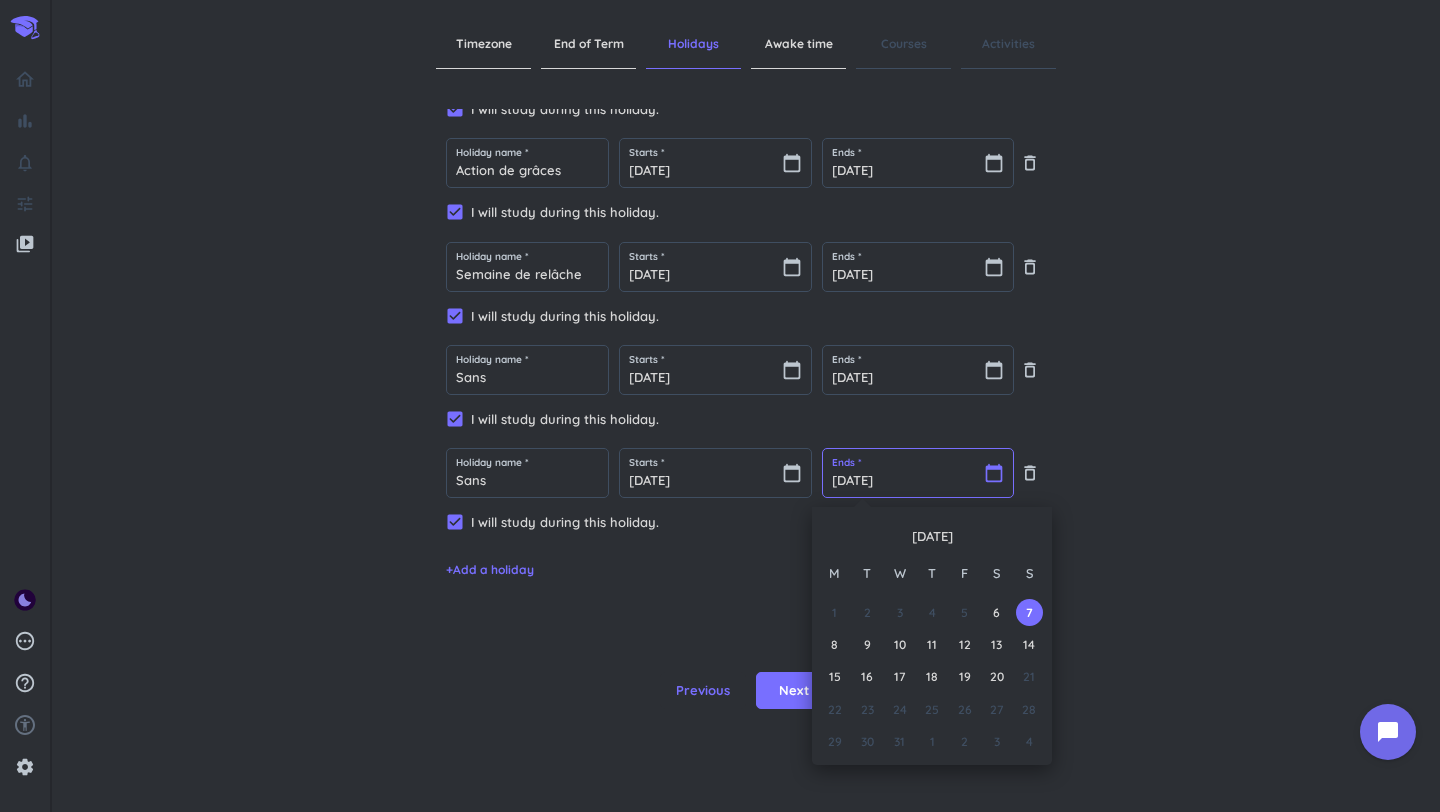 click on "[DATE]" at bounding box center [918, 473] 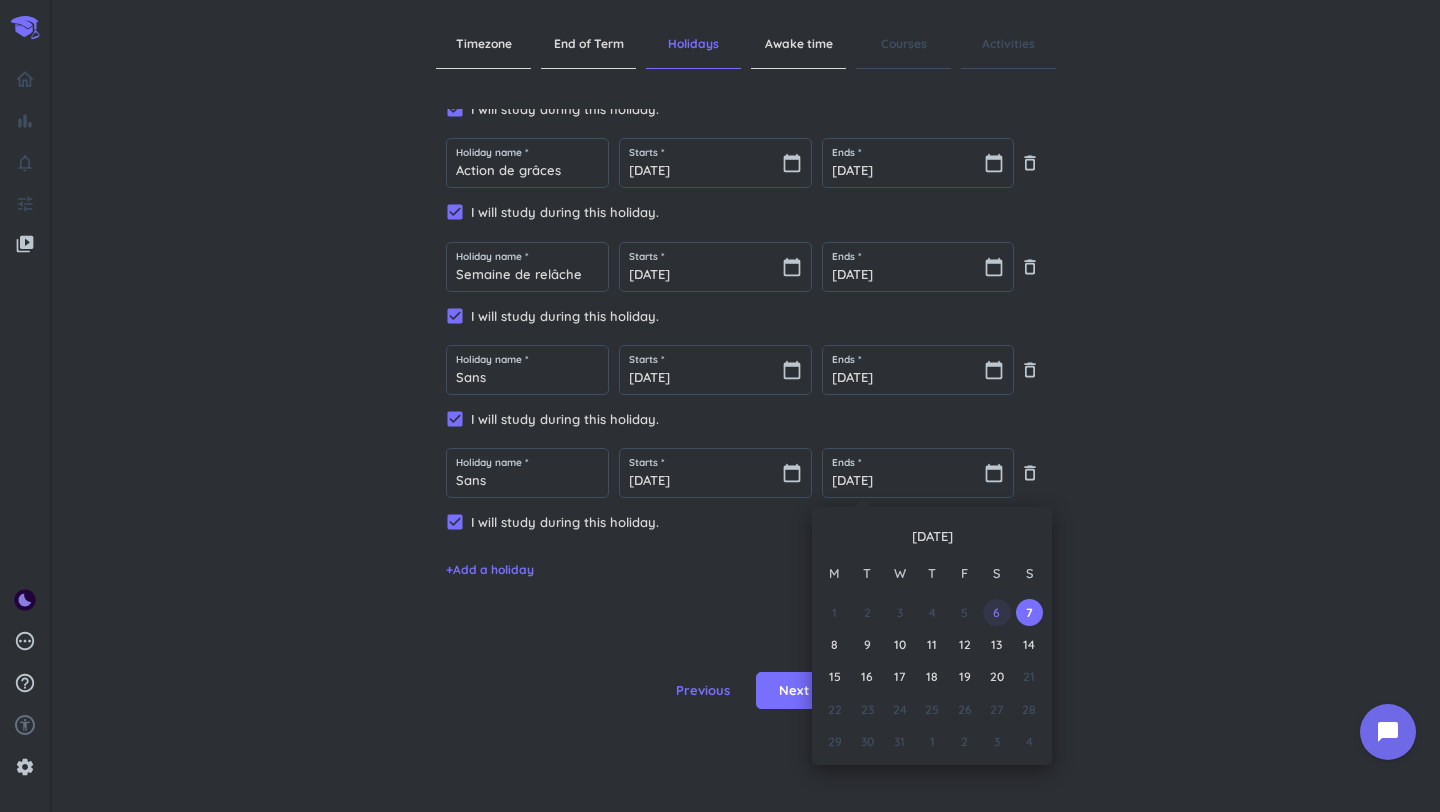 click on "6" at bounding box center [996, 612] 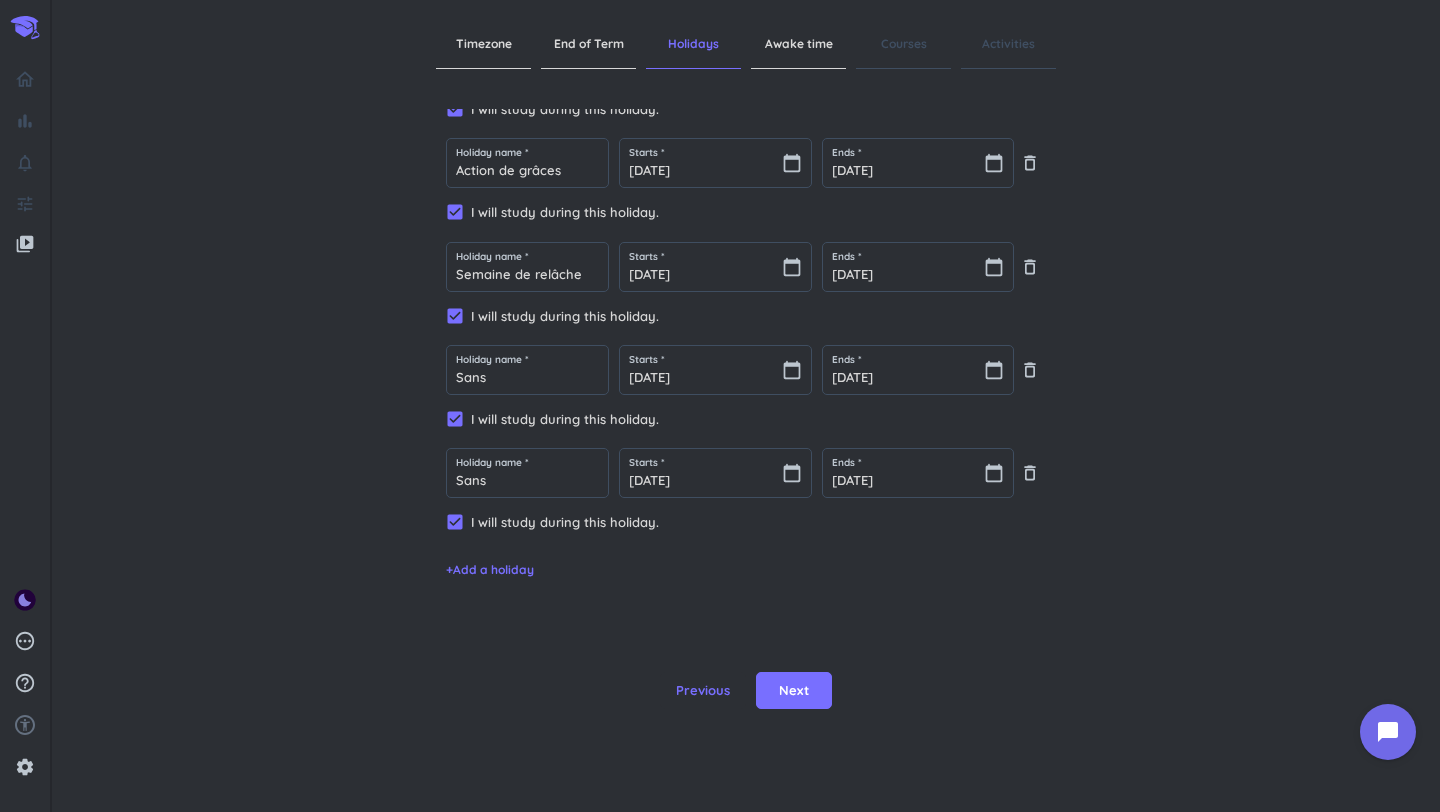 scroll, scrollTop: 0, scrollLeft: 0, axis: both 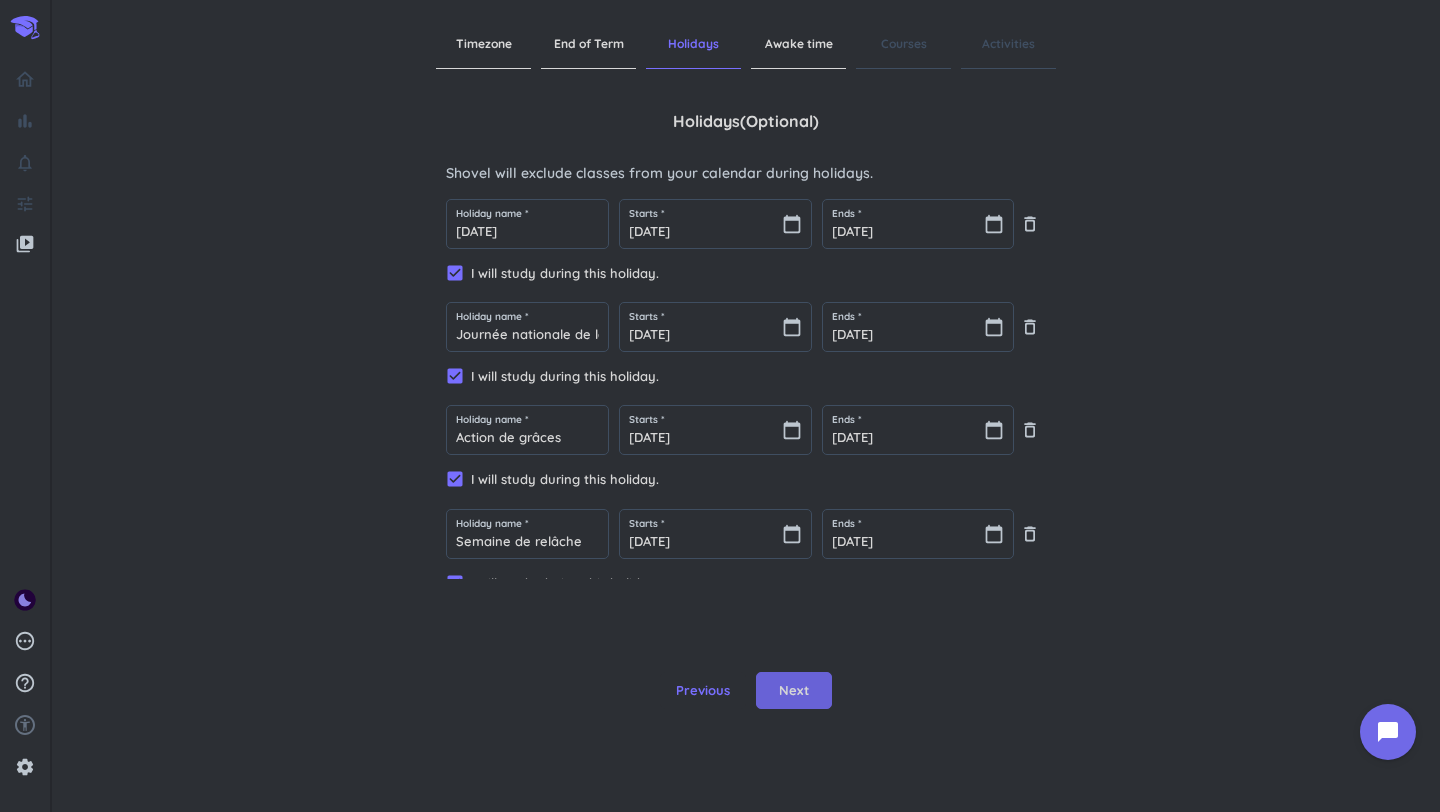 click on "Next" at bounding box center [794, 691] 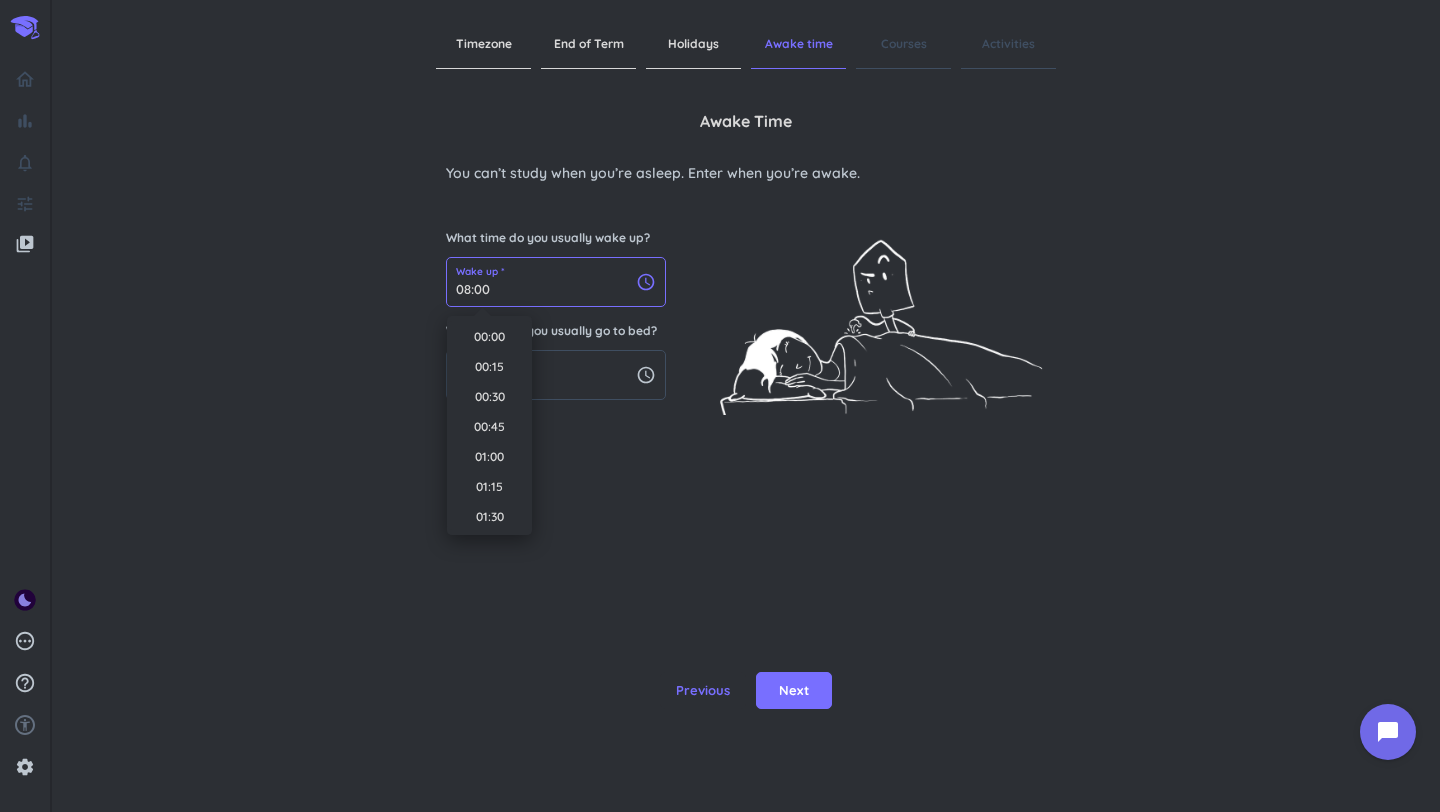 click on "08:00" at bounding box center (556, 282) 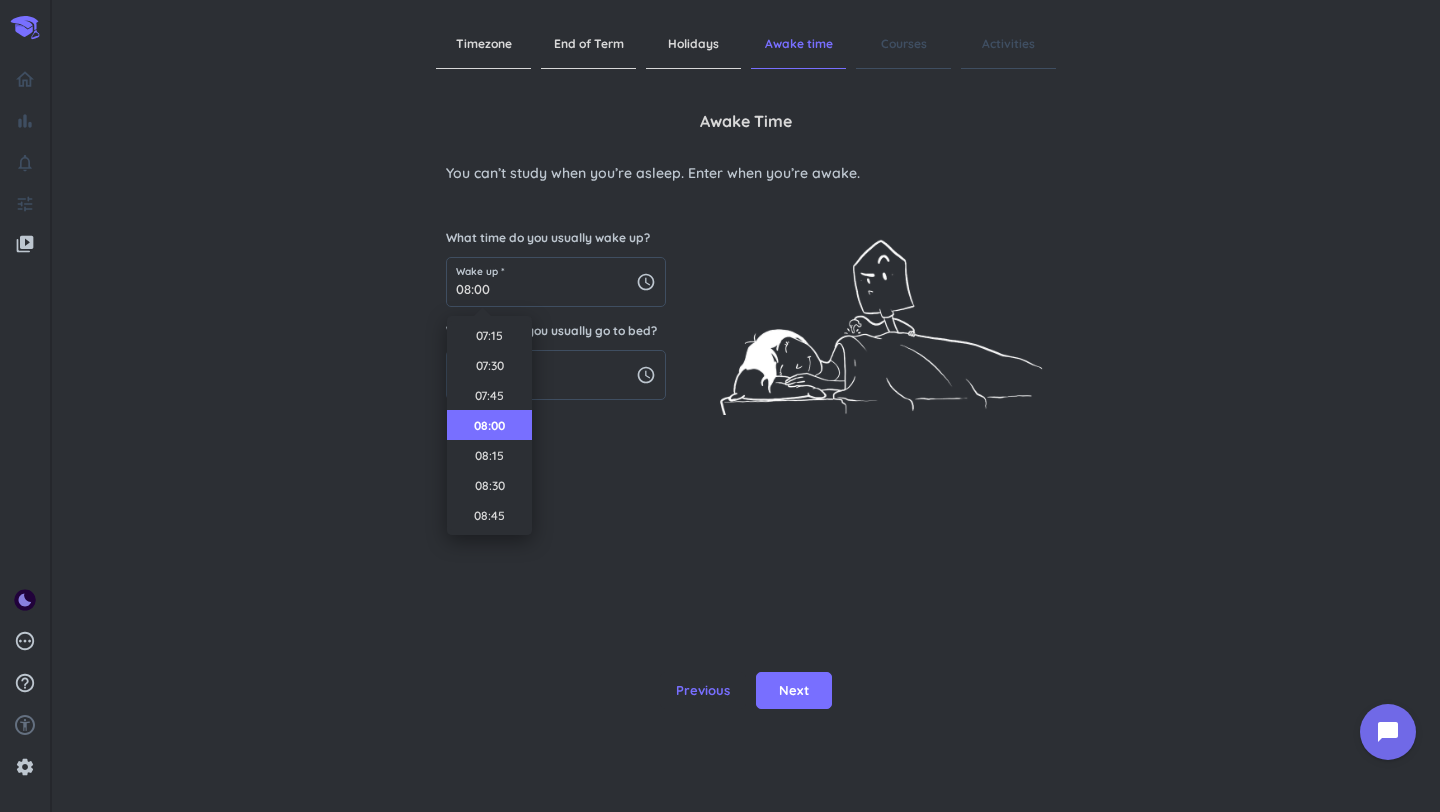 click on "Awake time You can’t study when you’re asleep. Enter when you’re awake. What time do you usually wake up? Wake up * 08:00 schedule What time do you usually go to bed? Bedtime * 01:00 schedule" at bounding box center (746, 344) 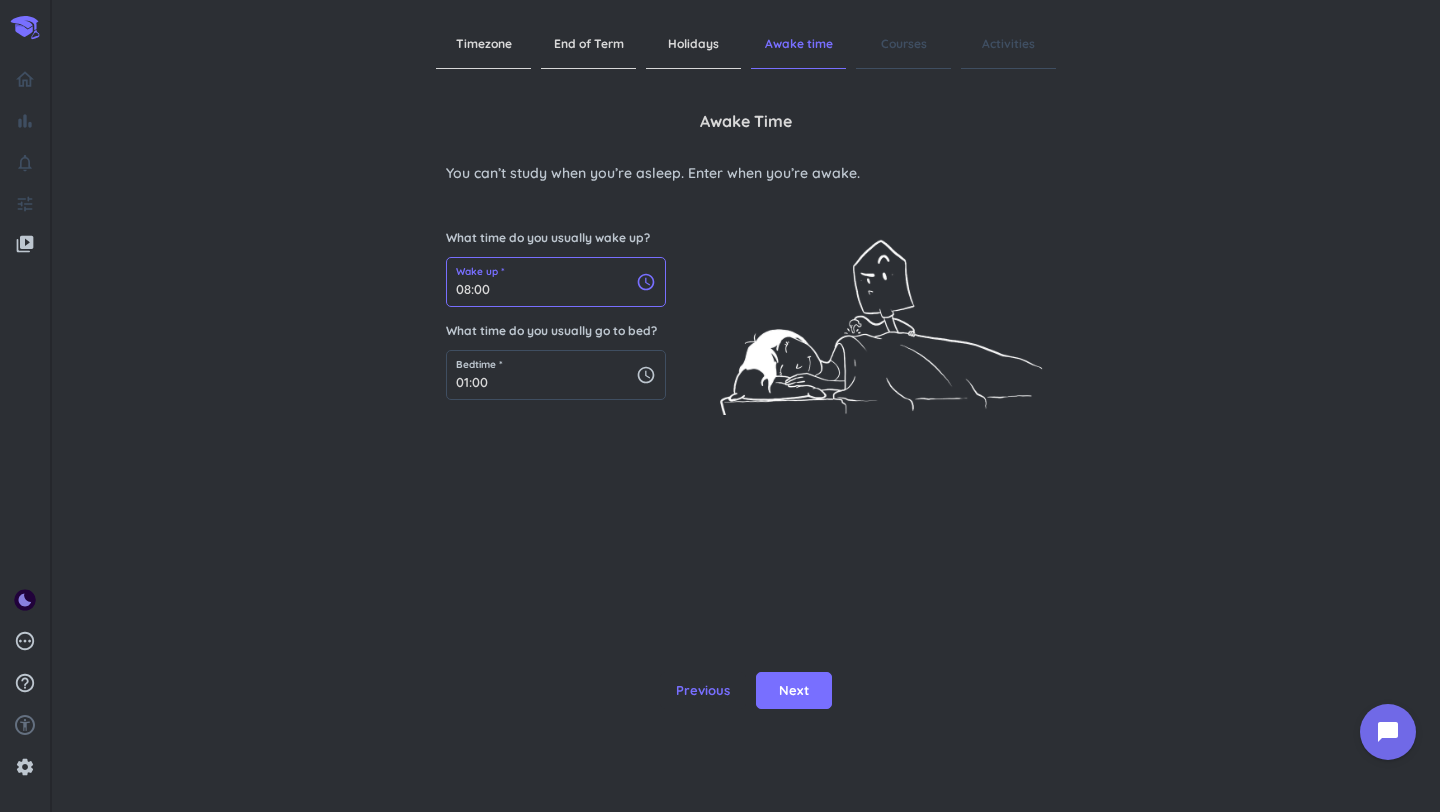 click on "08:00" at bounding box center [556, 282] 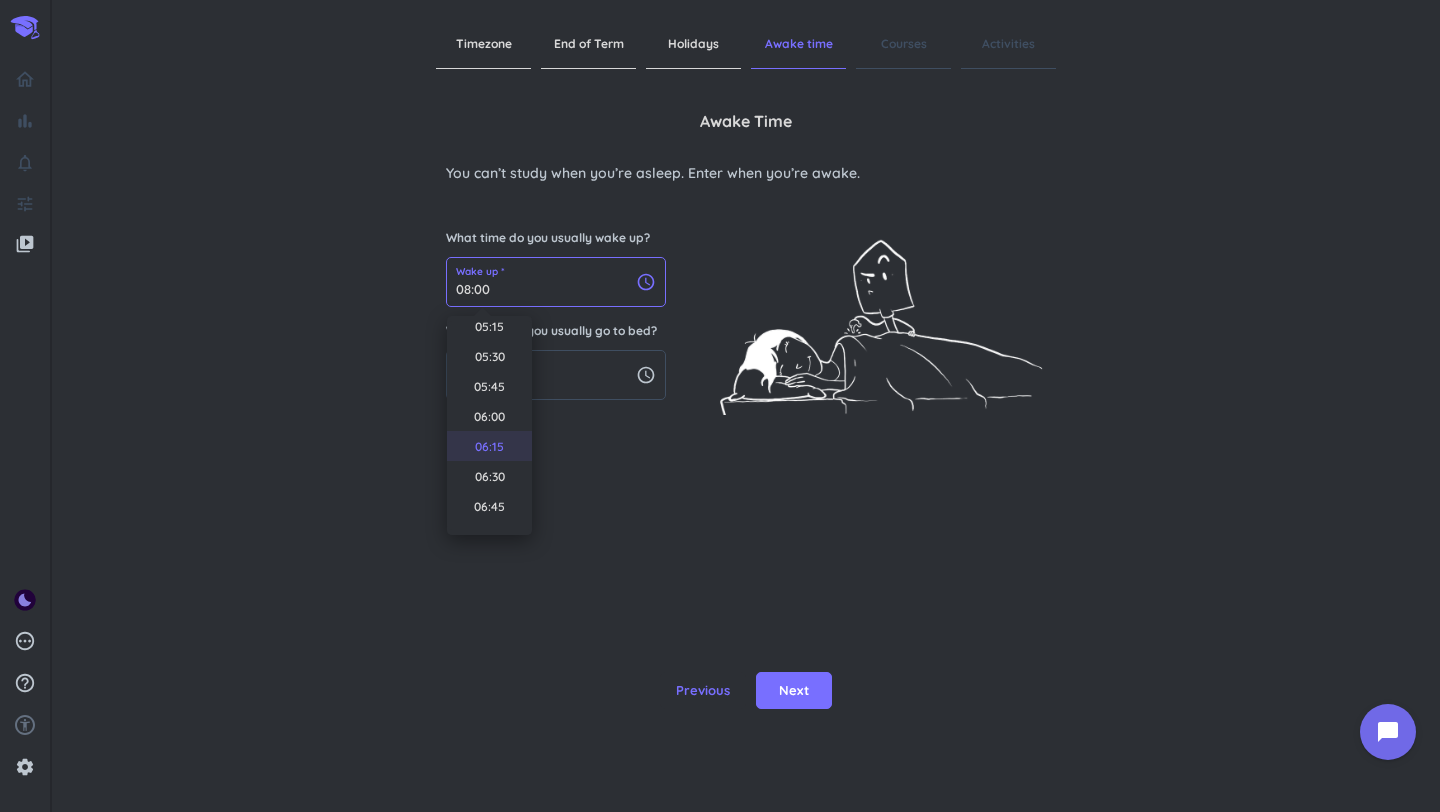 scroll, scrollTop: 675, scrollLeft: 0, axis: vertical 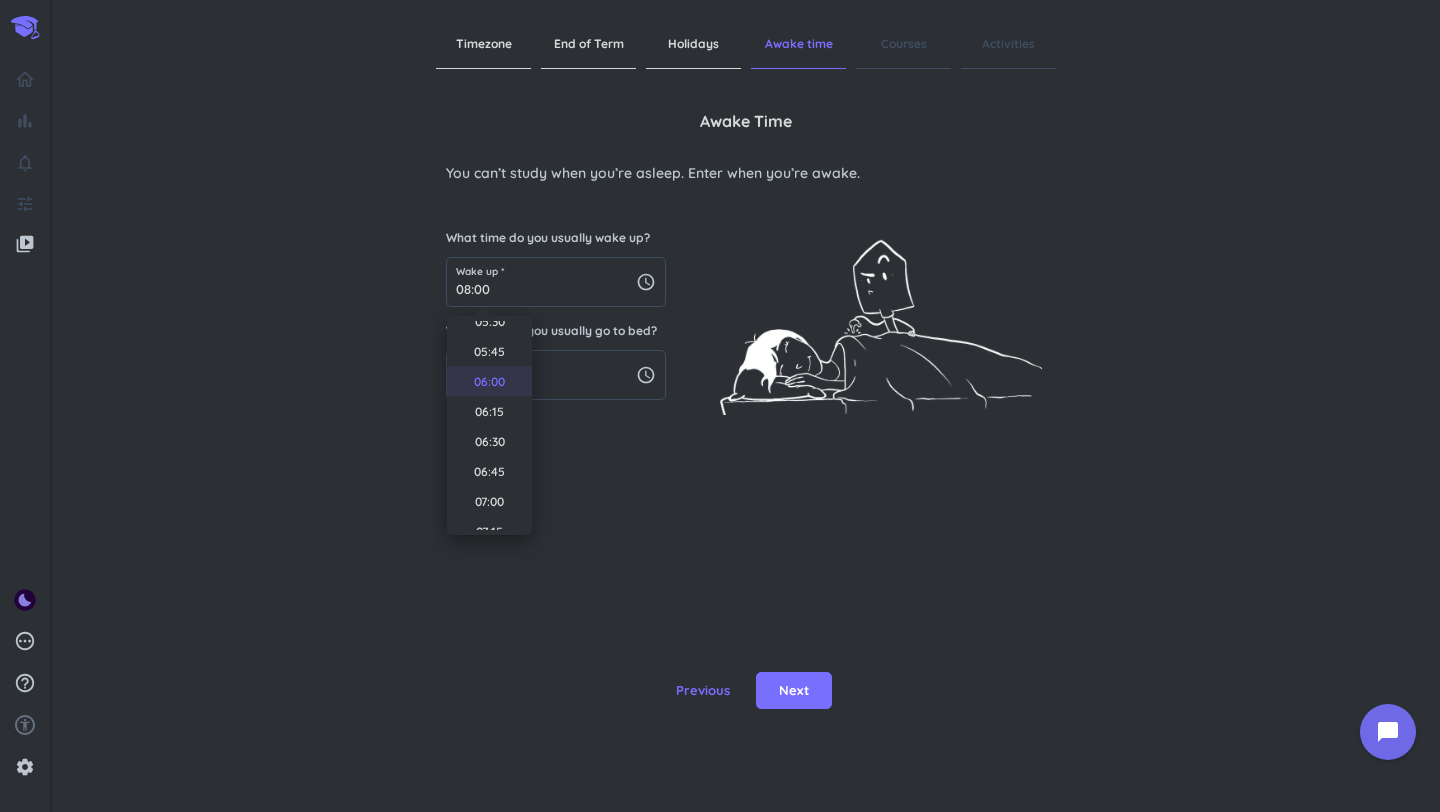 click on "06:00" at bounding box center [489, 381] 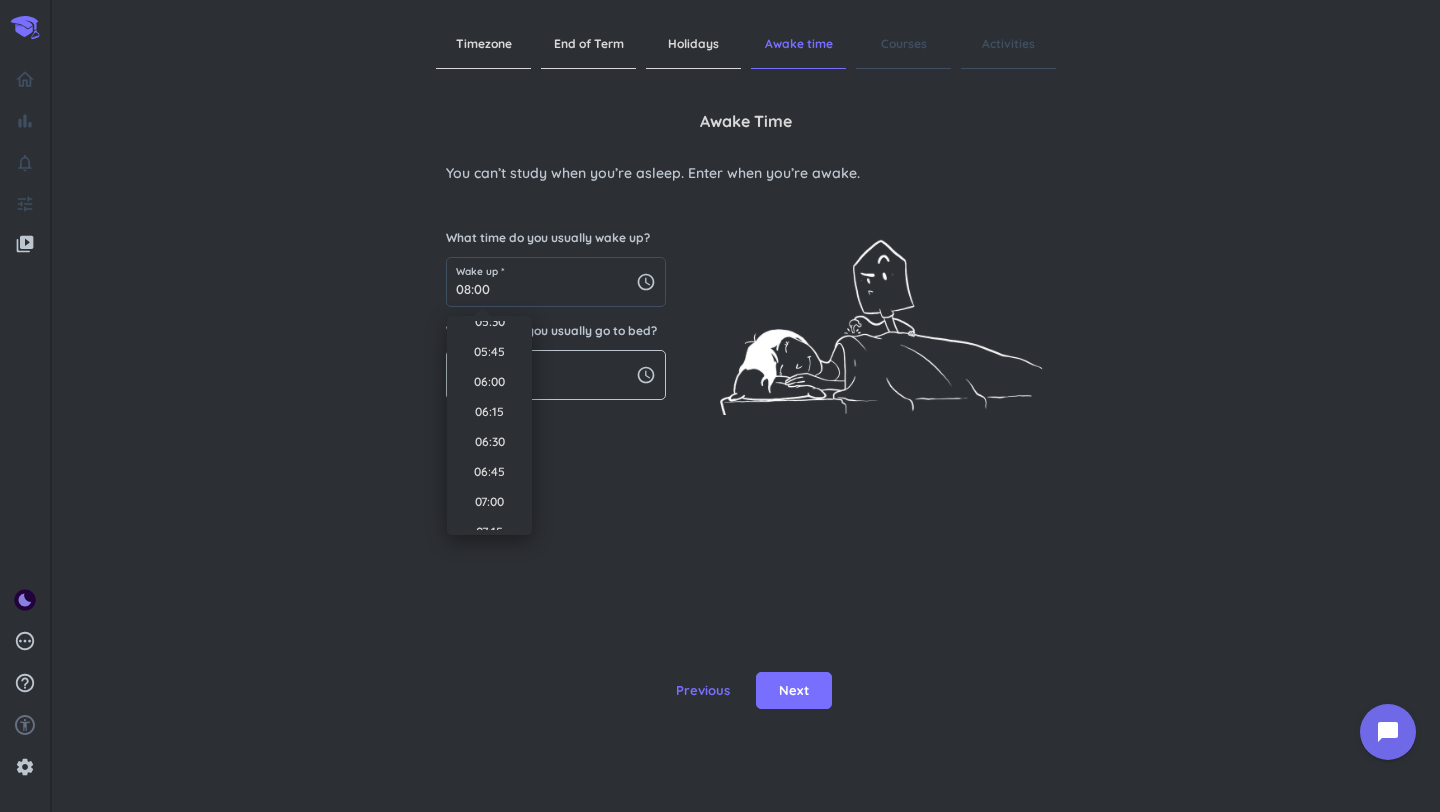 type on "06:00" 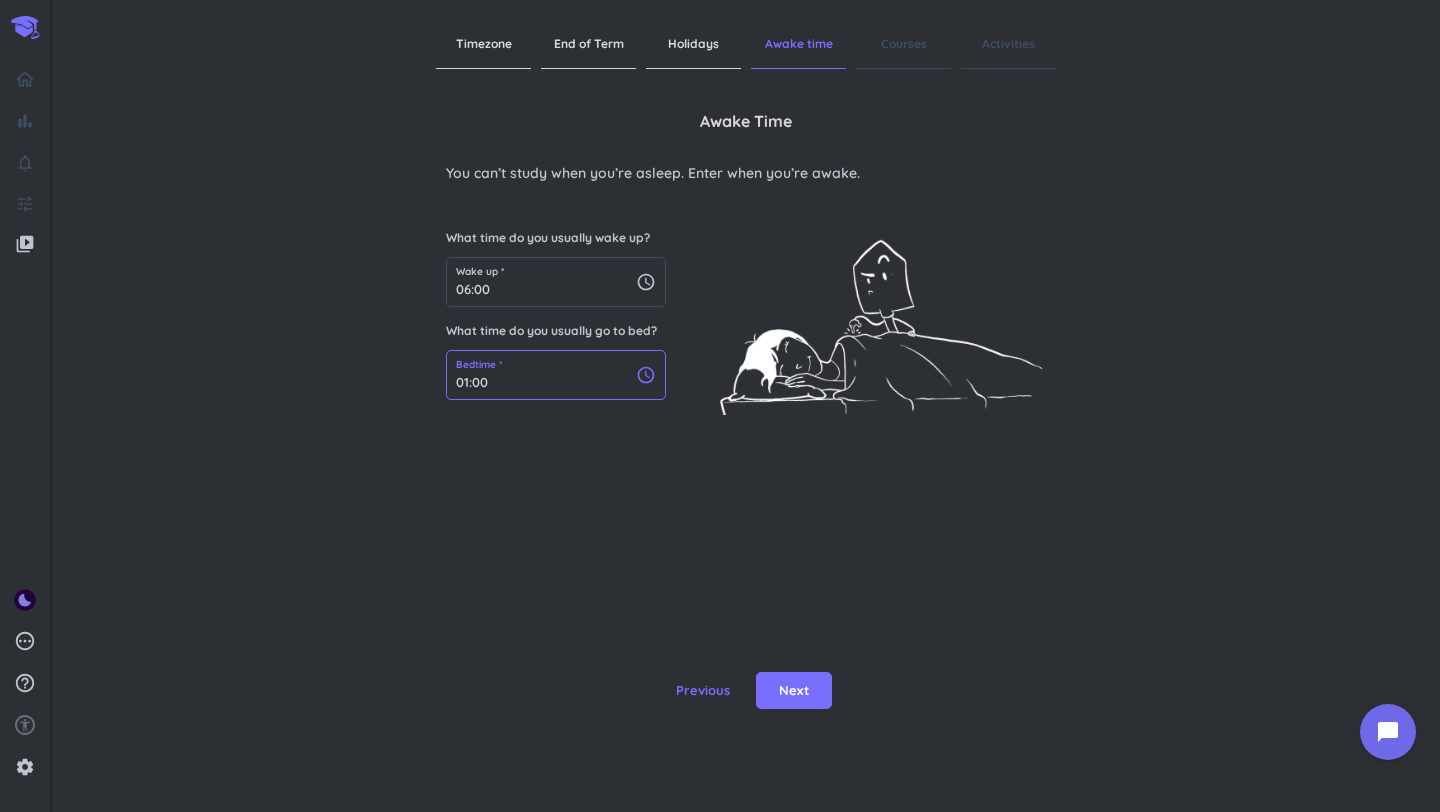 click on "01:00" at bounding box center [556, 375] 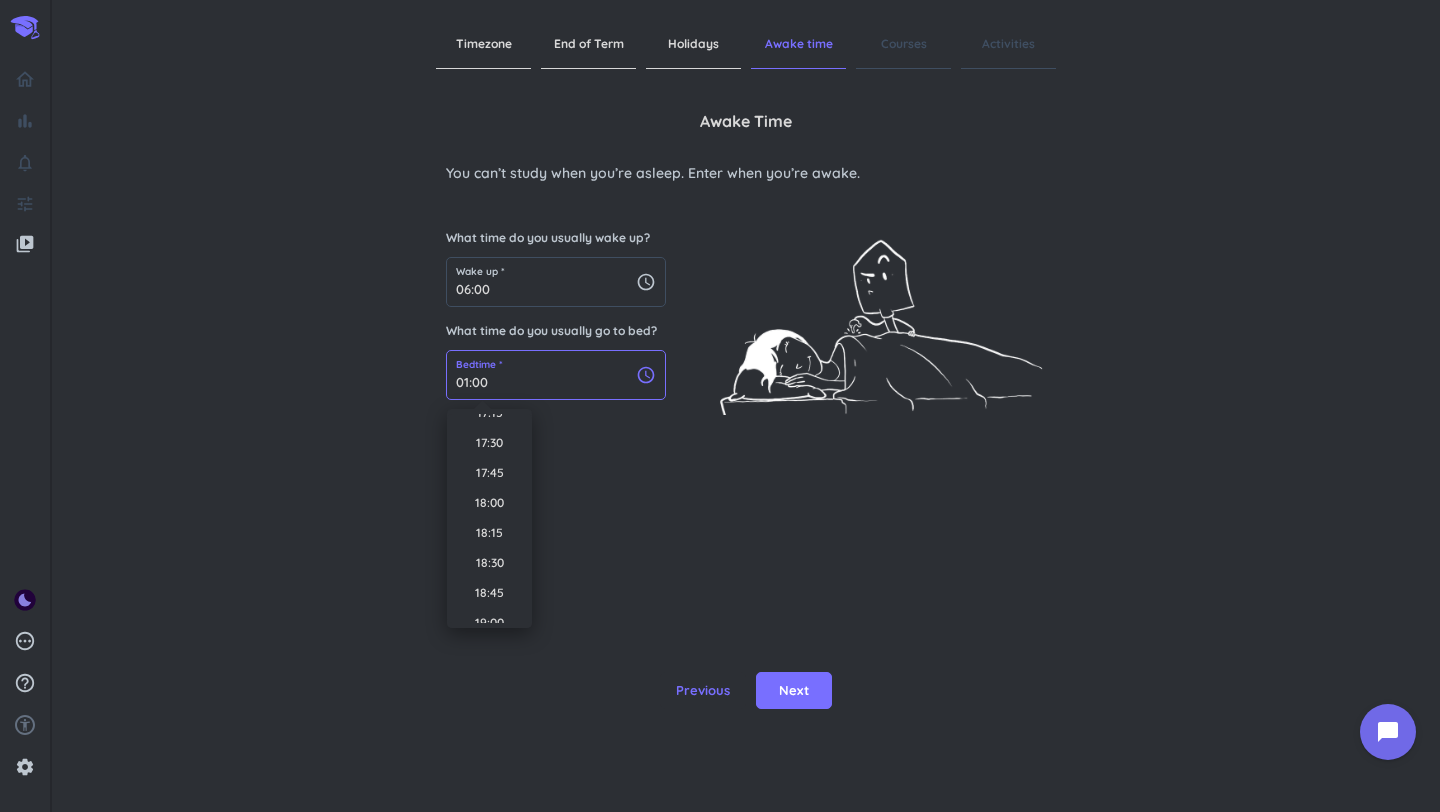 scroll, scrollTop: 2671, scrollLeft: 0, axis: vertical 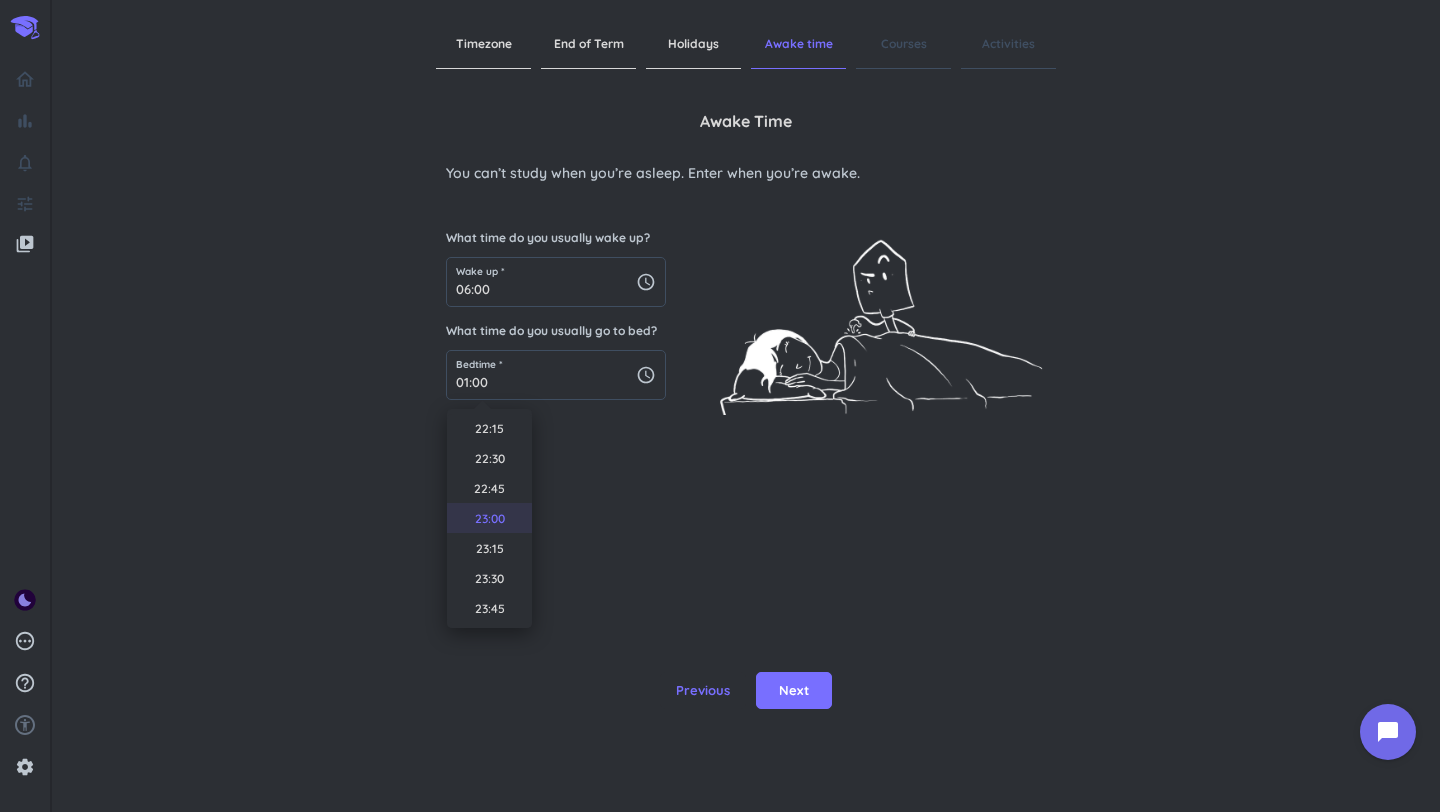 click on "23:00" at bounding box center (489, 518) 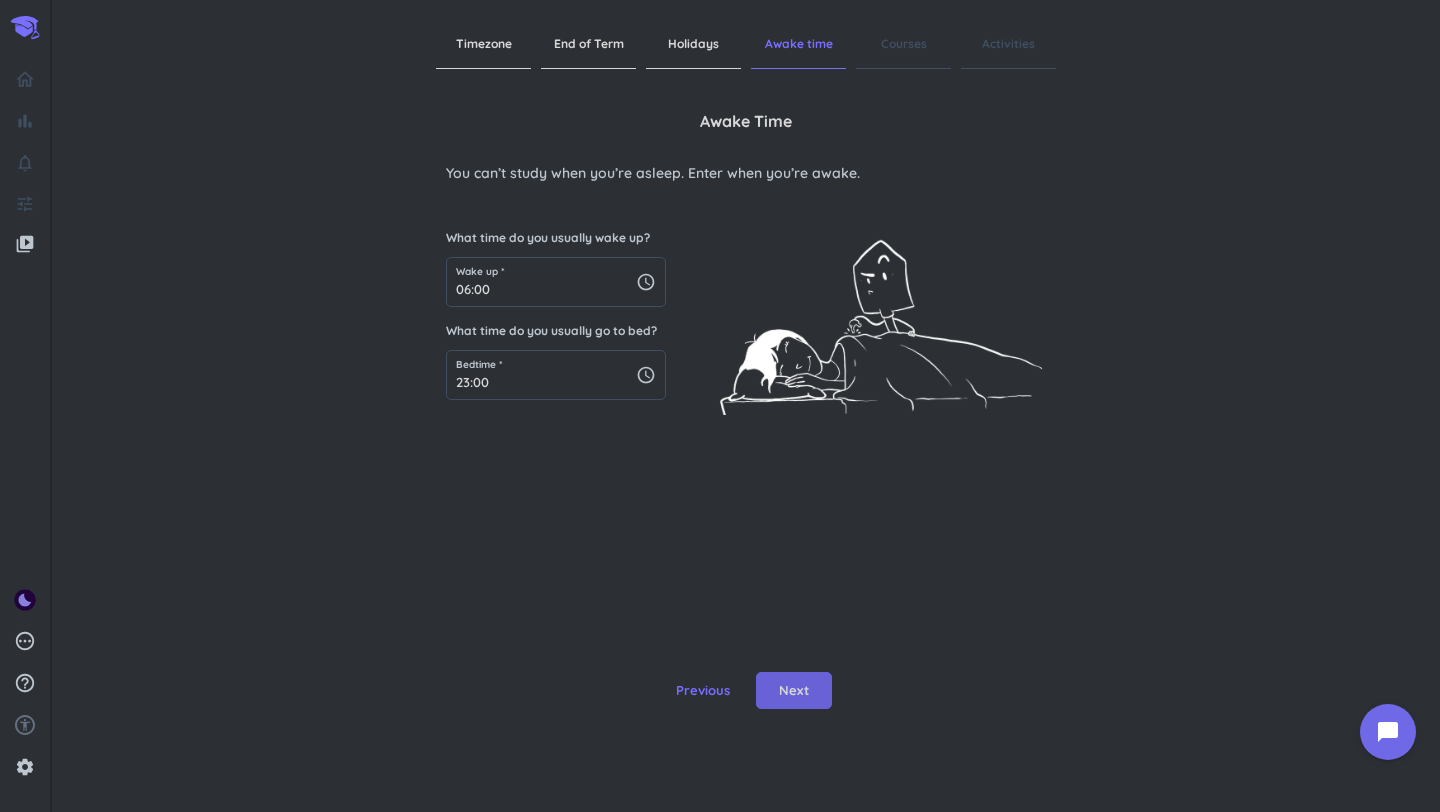 click on "Next" at bounding box center [794, 691] 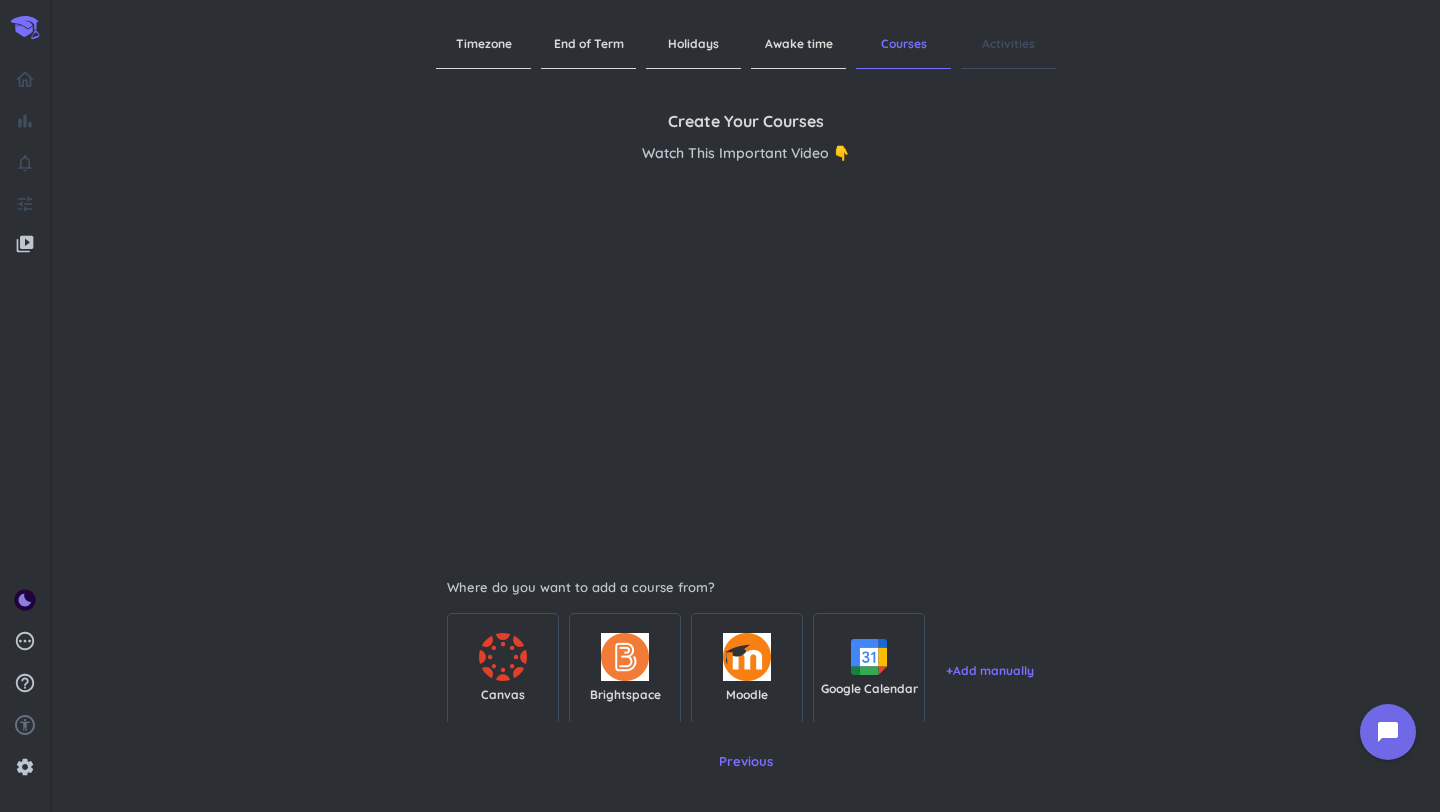 scroll, scrollTop: 103, scrollLeft: 0, axis: vertical 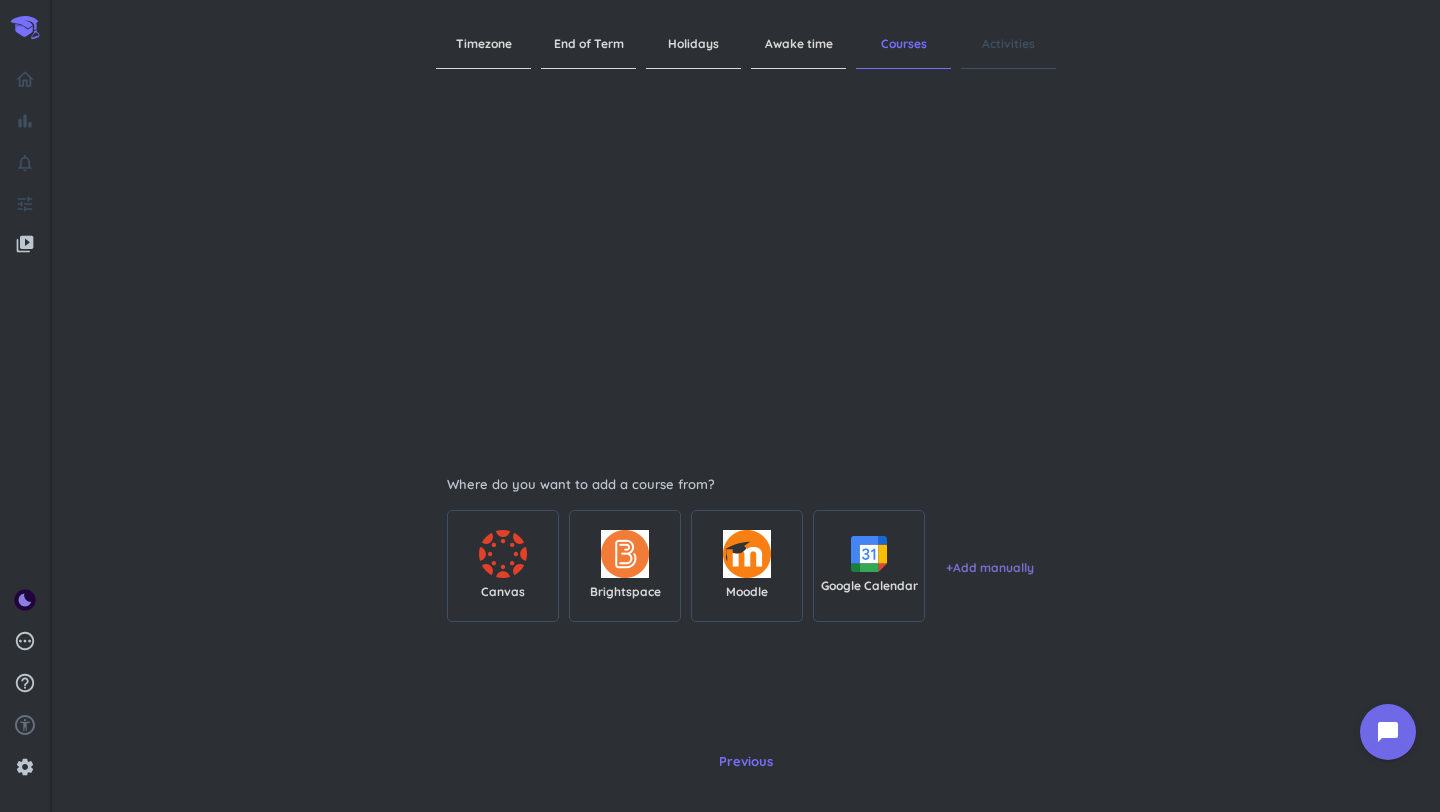 click on "+  Add manually" at bounding box center (990, 568) 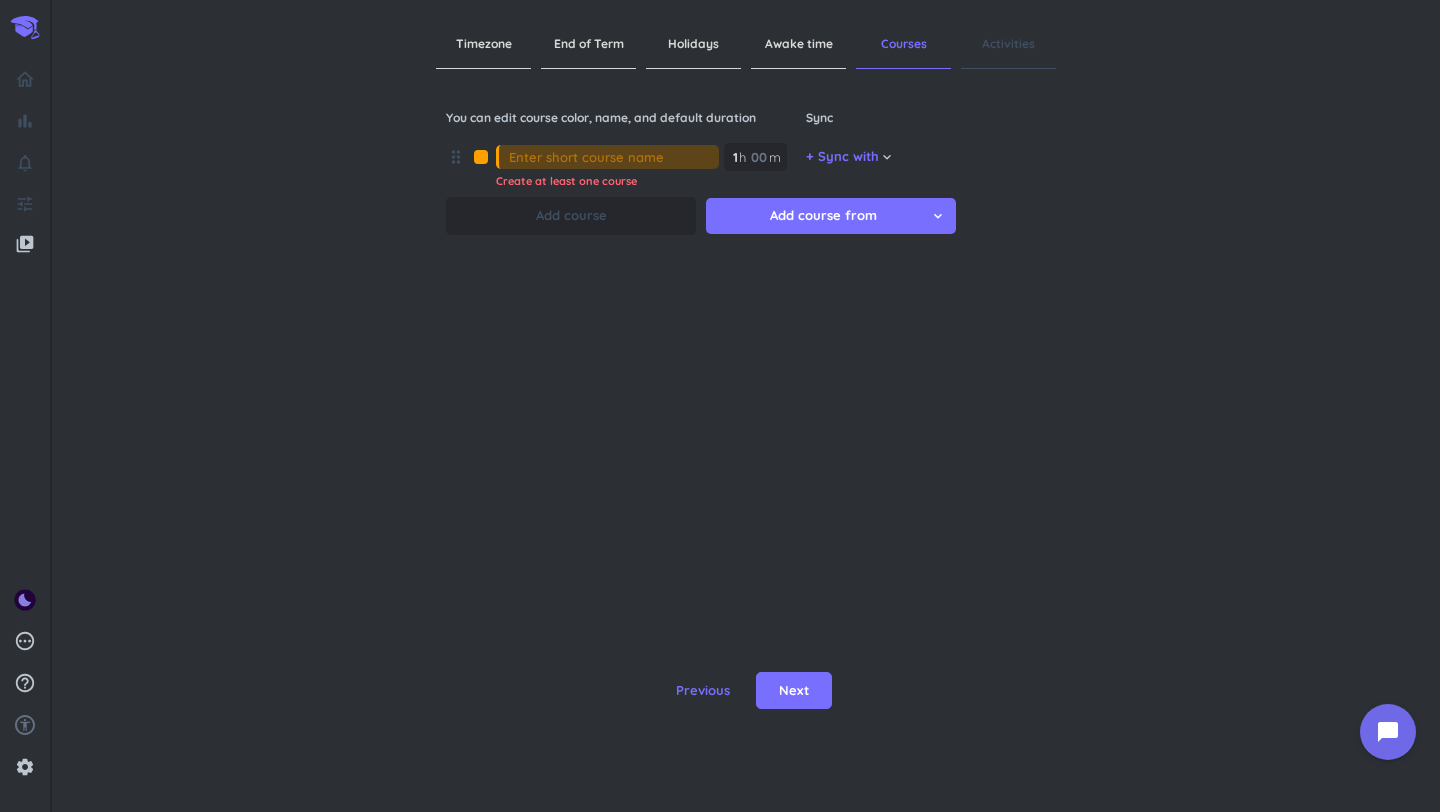 paste on "Jour [PERSON_NAME][DATE] et lendemain" 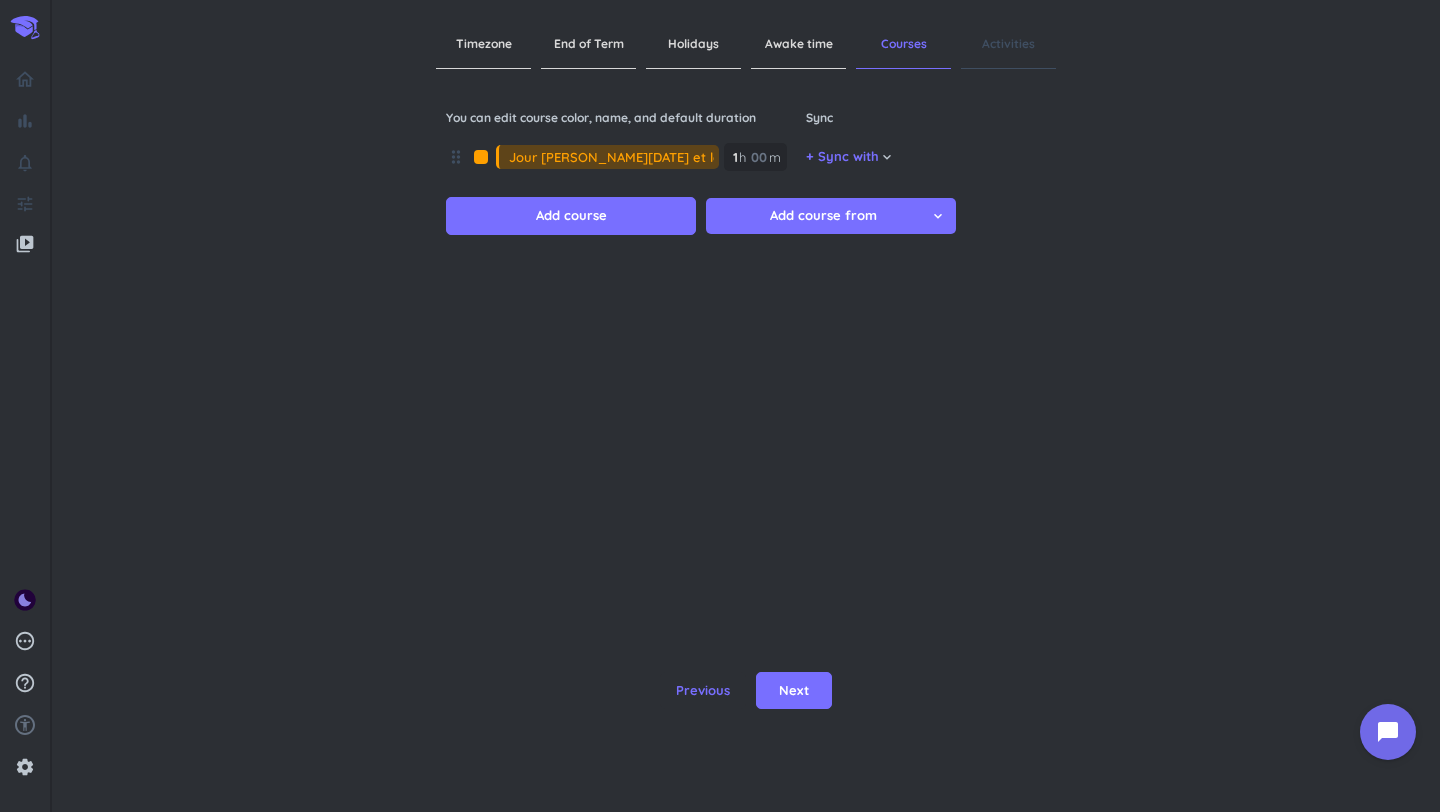 drag, startPoint x: 683, startPoint y: 159, endPoint x: 420, endPoint y: 158, distance: 263.0019 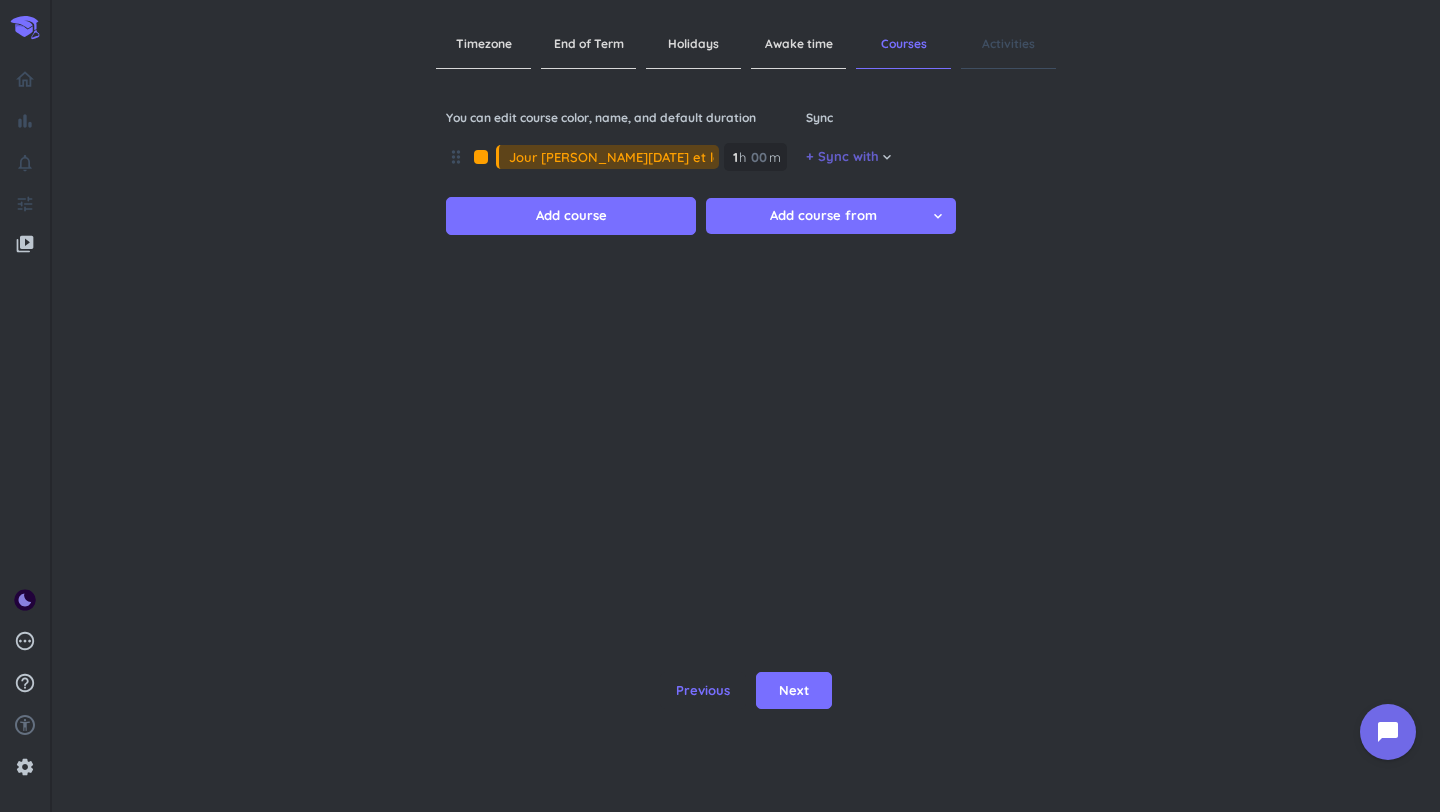 paste on "PHS8501 - Bases onysiques de la teledetectio" 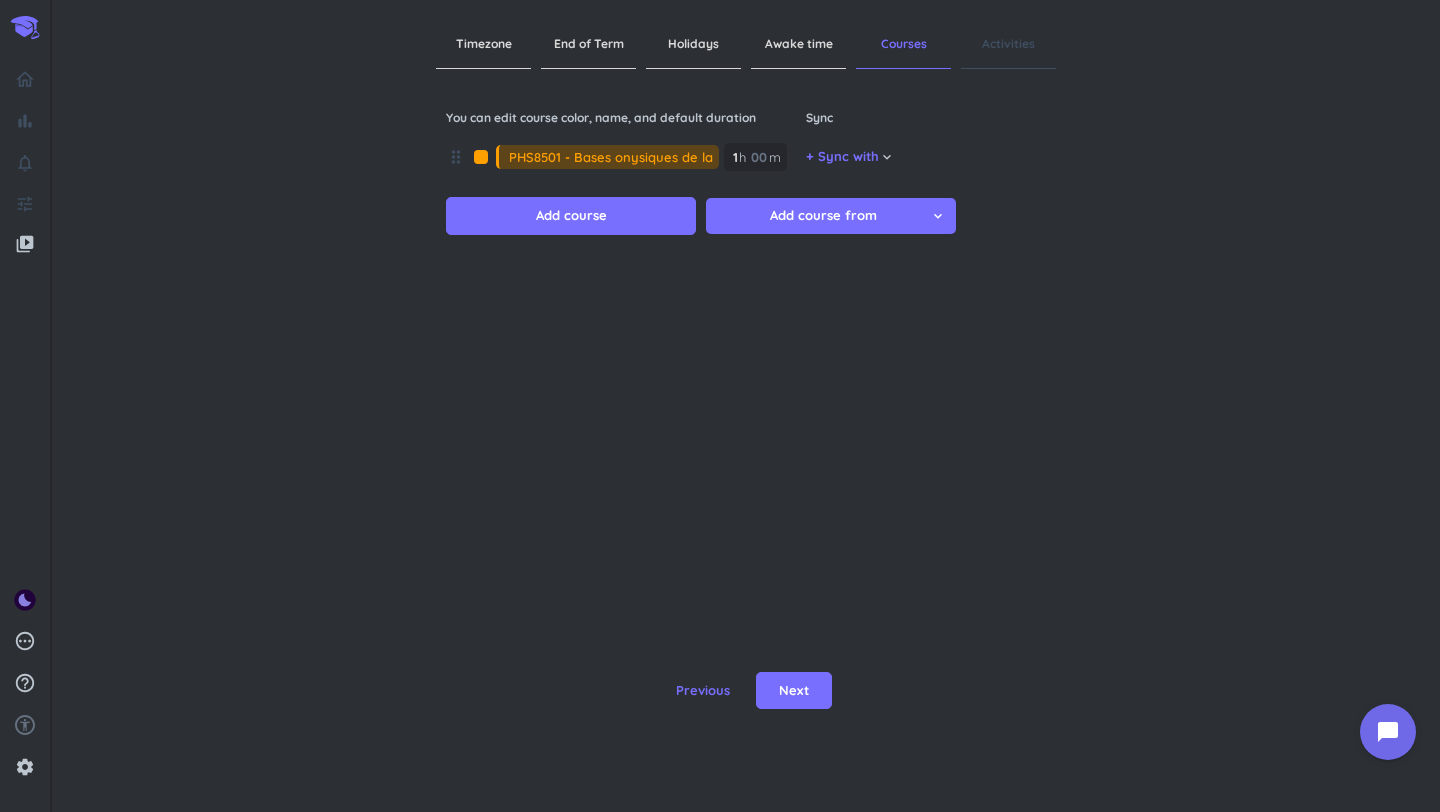 scroll, scrollTop: 0, scrollLeft: 80, axis: horizontal 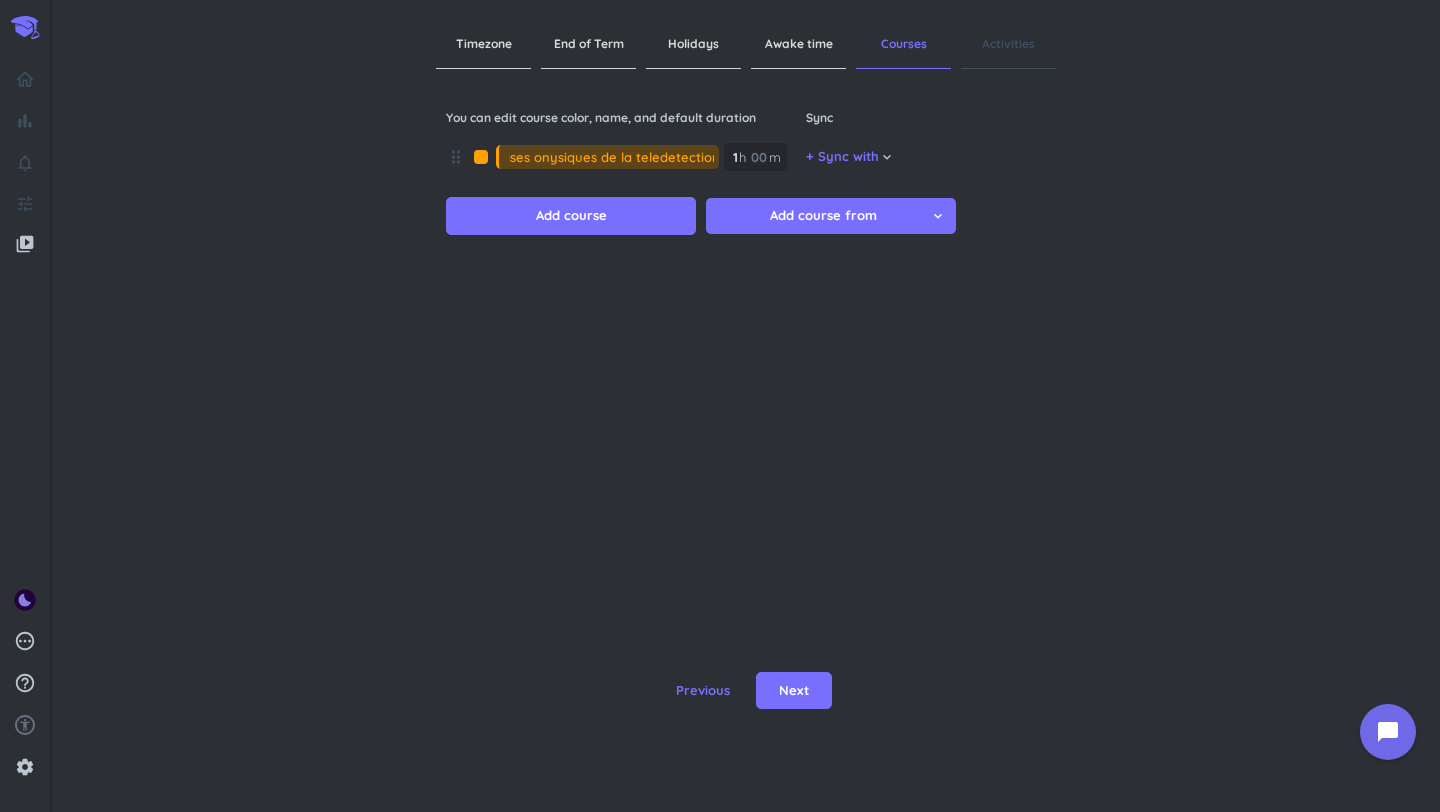 drag, startPoint x: 629, startPoint y: 155, endPoint x: 686, endPoint y: 158, distance: 57.07889 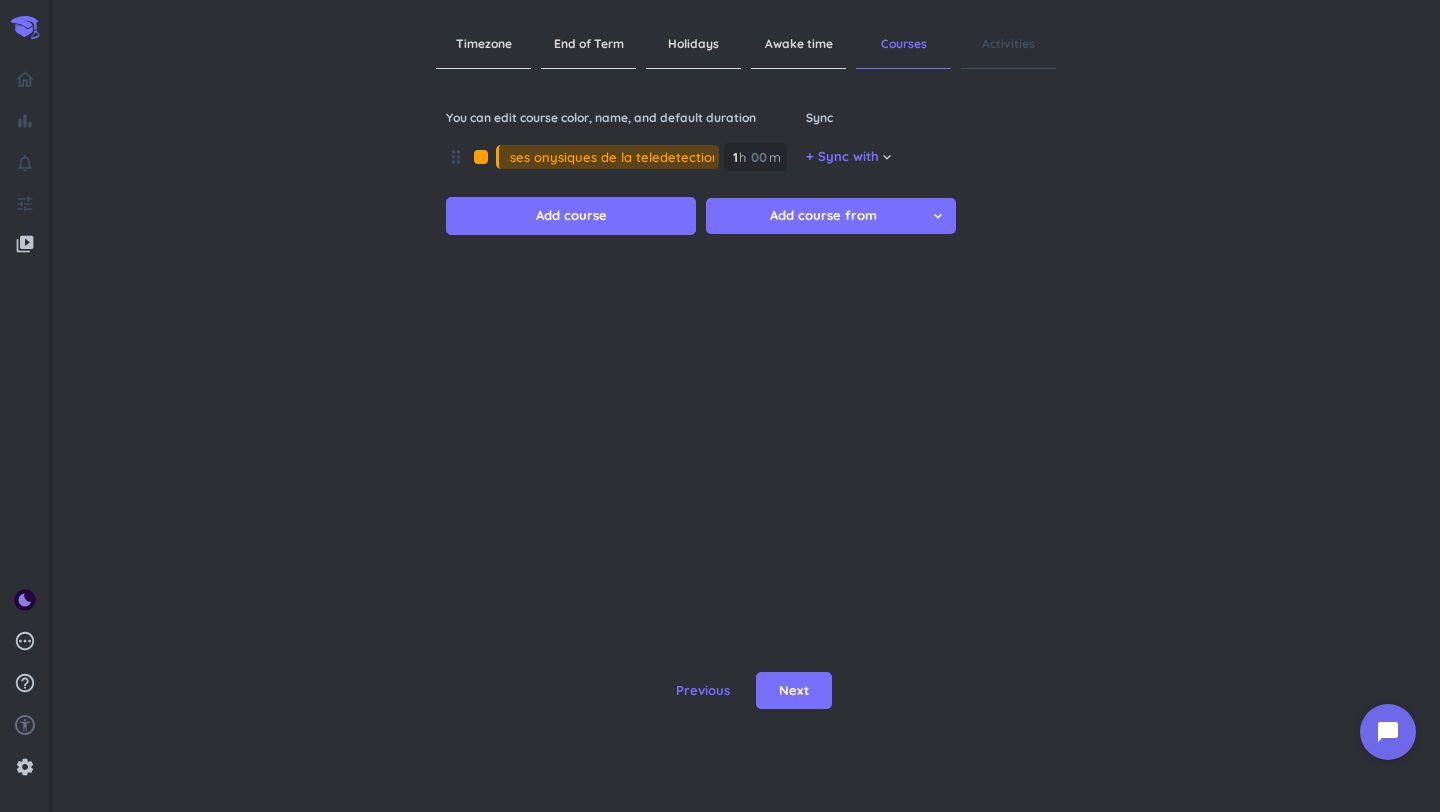 click on "drag_indicator PHS8501 - Bases onysiques de la teledetection 1 1 00 h 00 m" at bounding box center (626, 162) 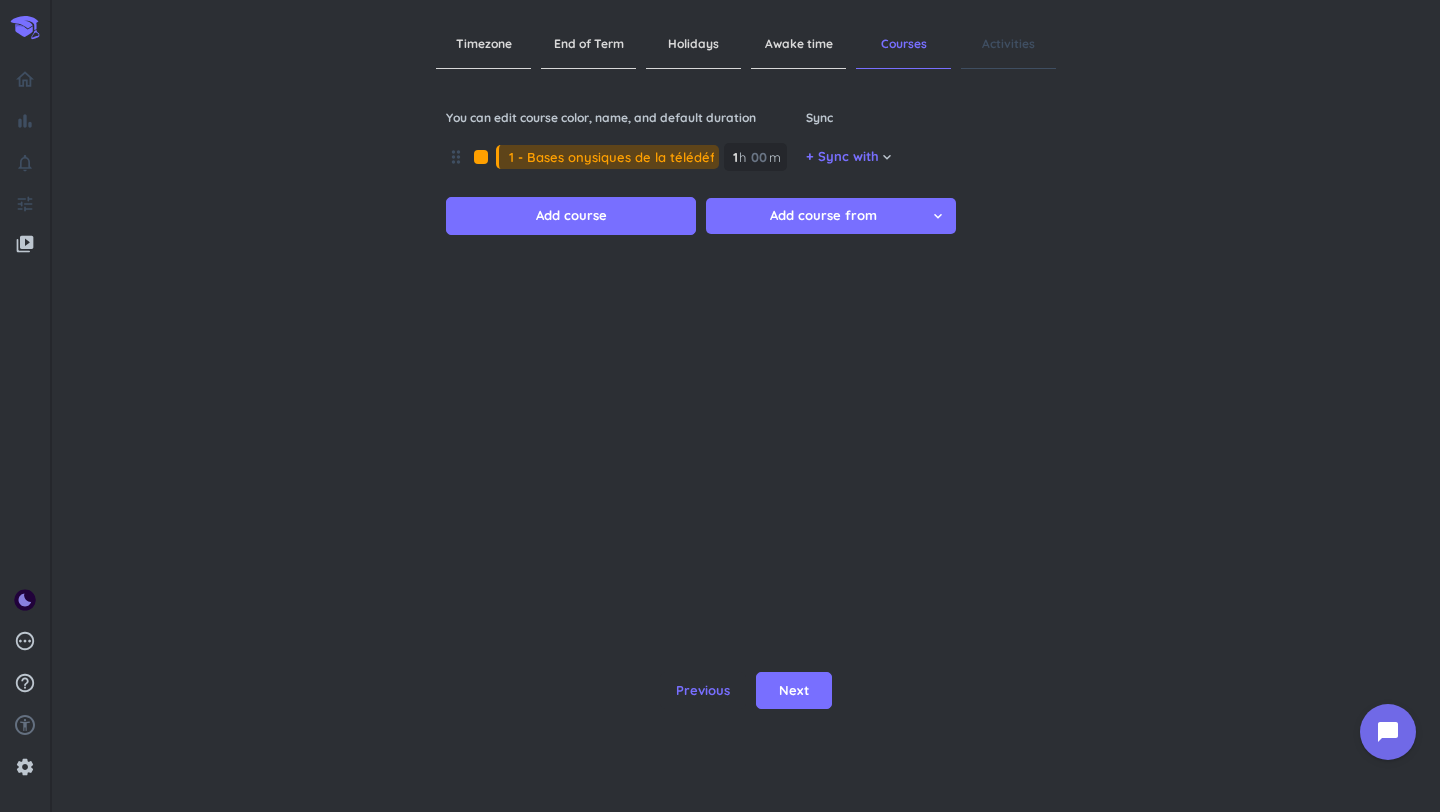 scroll, scrollTop: 0, scrollLeft: 49, axis: horizontal 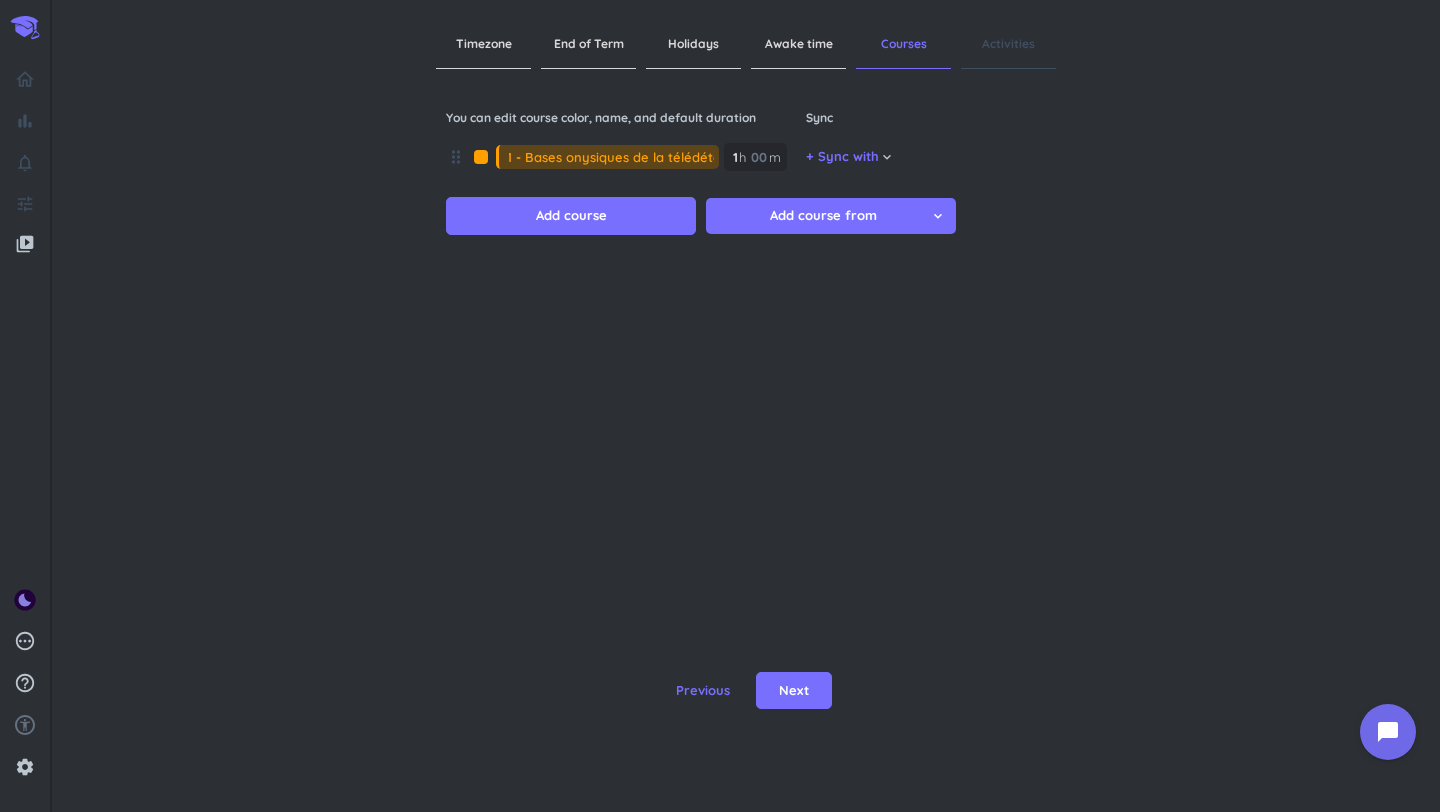 click on "PHS8501 - Bases onysiques de la télédétection" at bounding box center [614, 157] 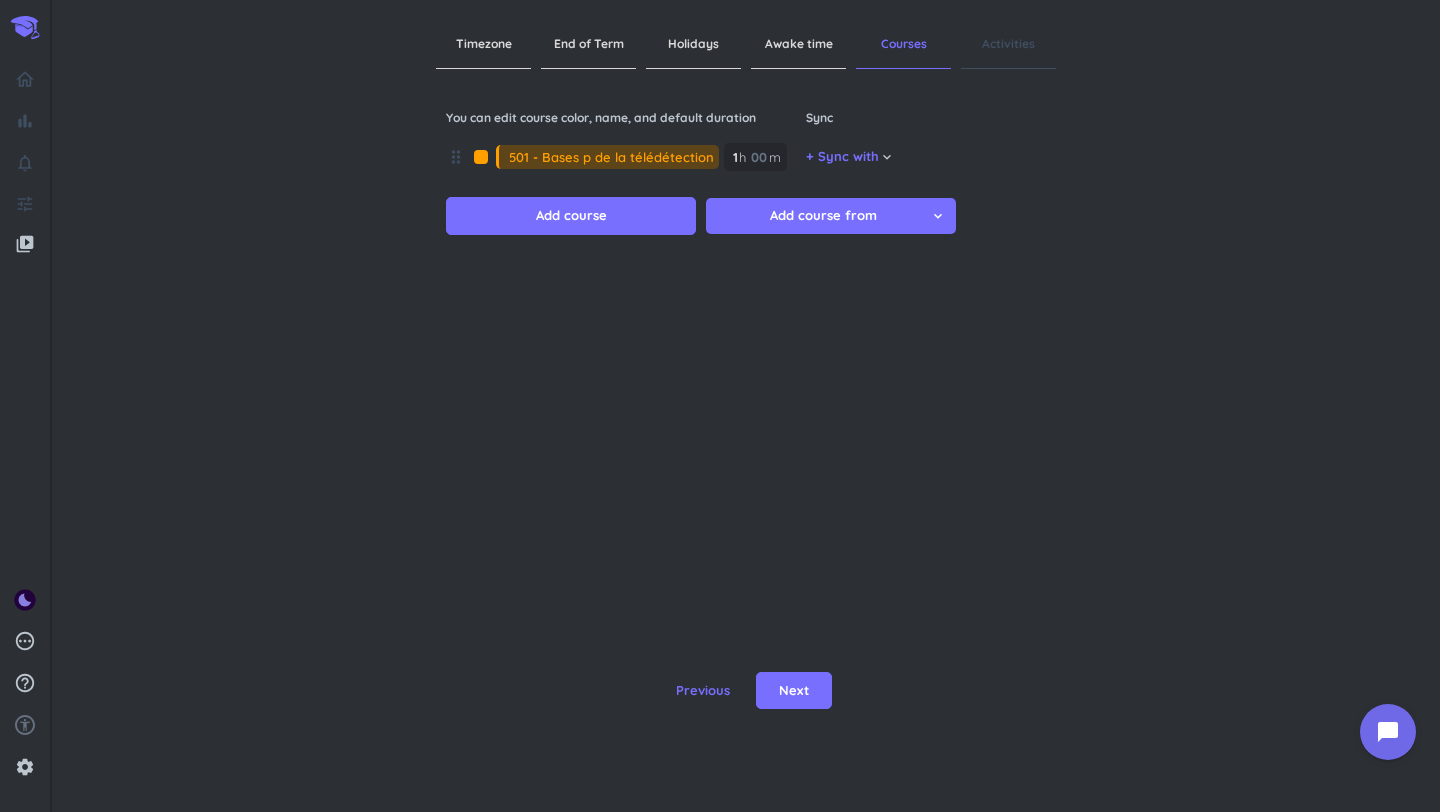 scroll, scrollTop: 0, scrollLeft: 27, axis: horizontal 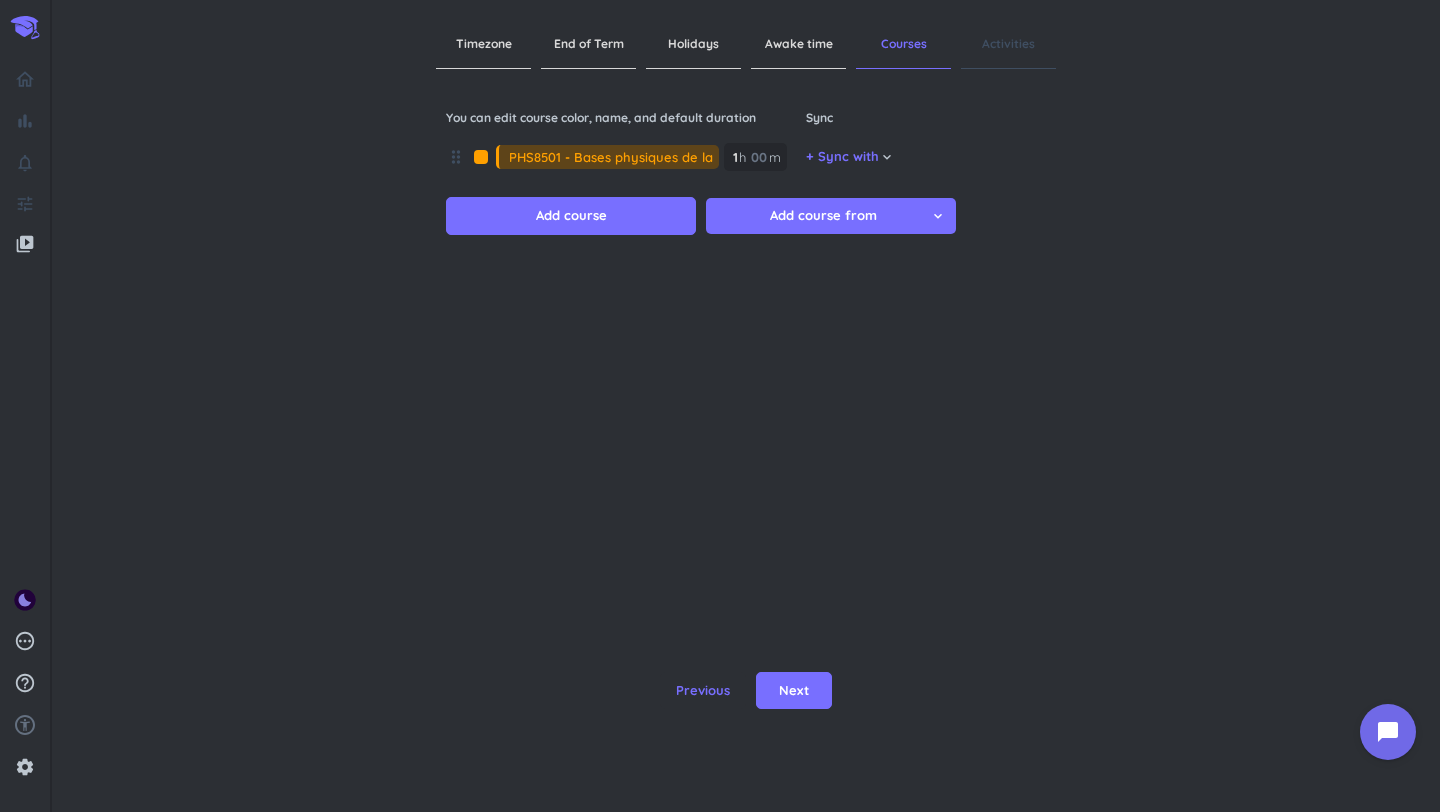 drag, startPoint x: 601, startPoint y: 153, endPoint x: 409, endPoint y: 157, distance: 192.04166 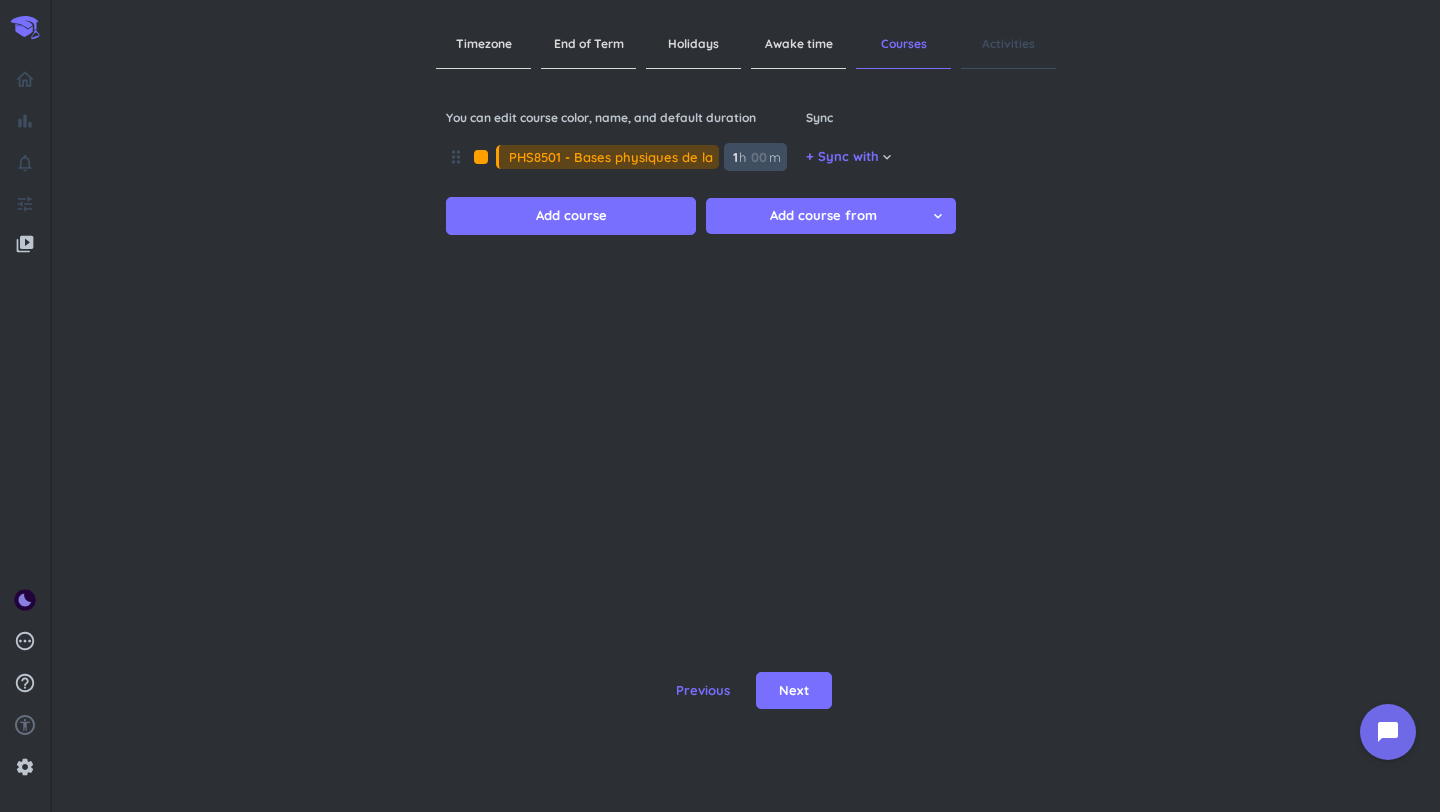 type on "PHS8501 - Bases physiques de la télédétection" 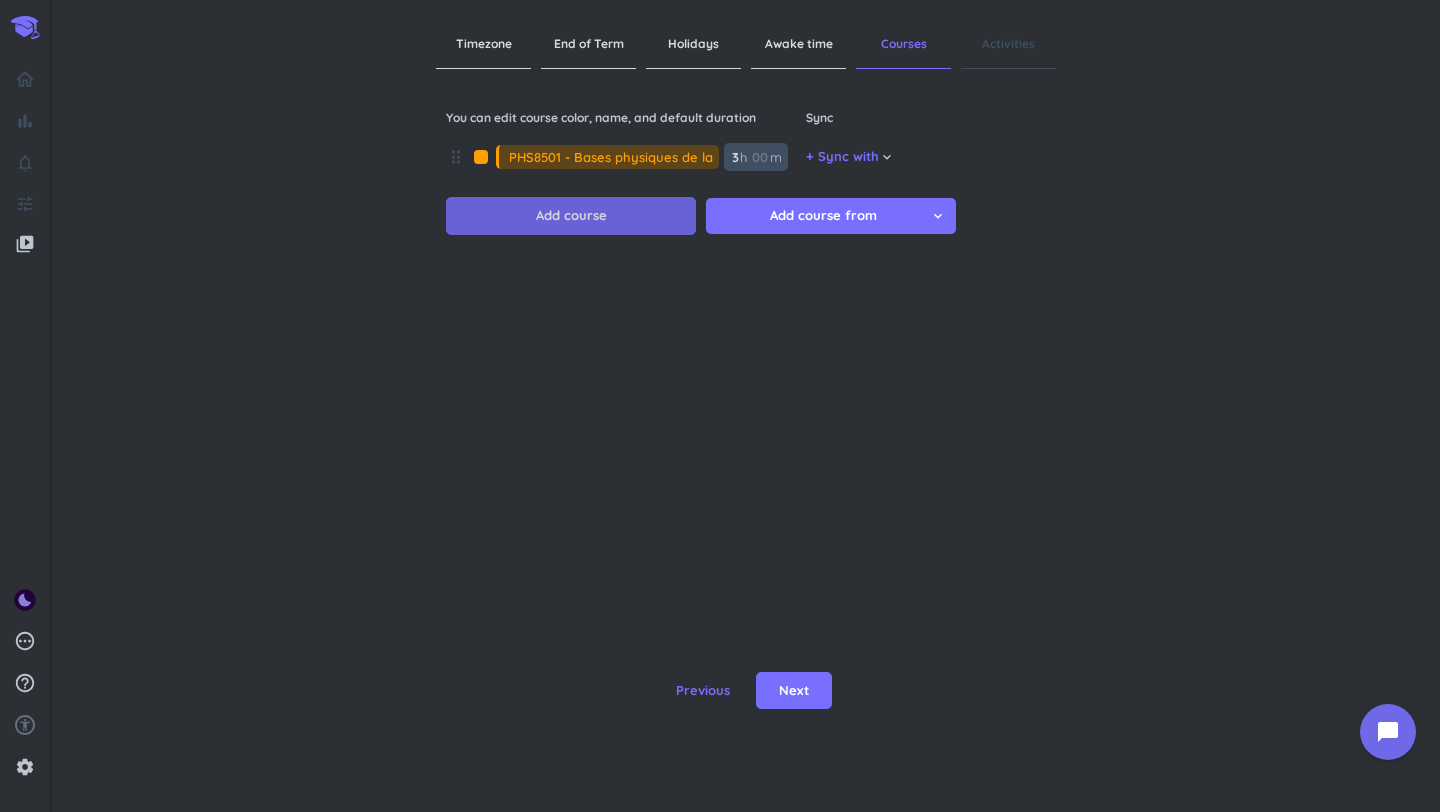 type on "3" 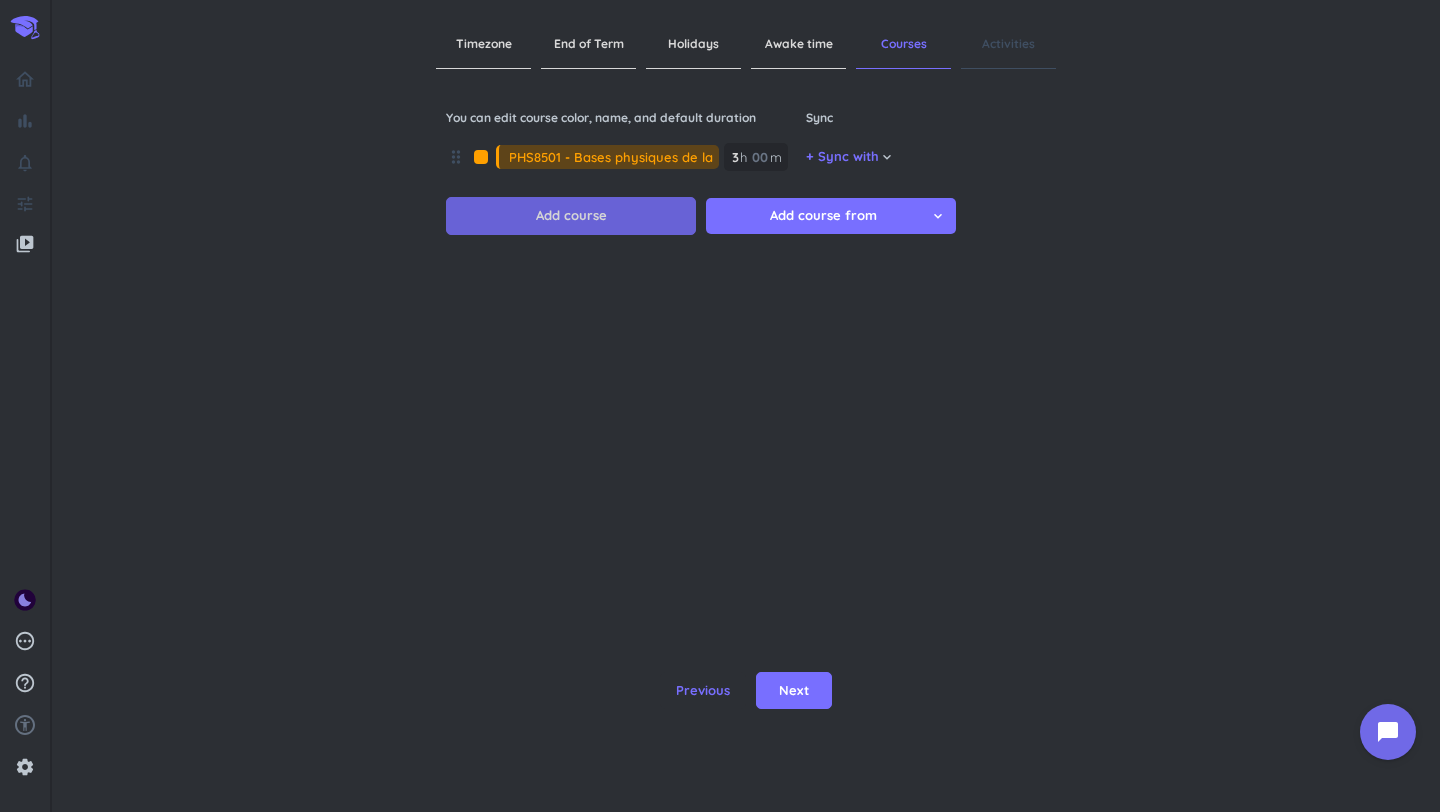 click on "Add course" at bounding box center [571, 216] 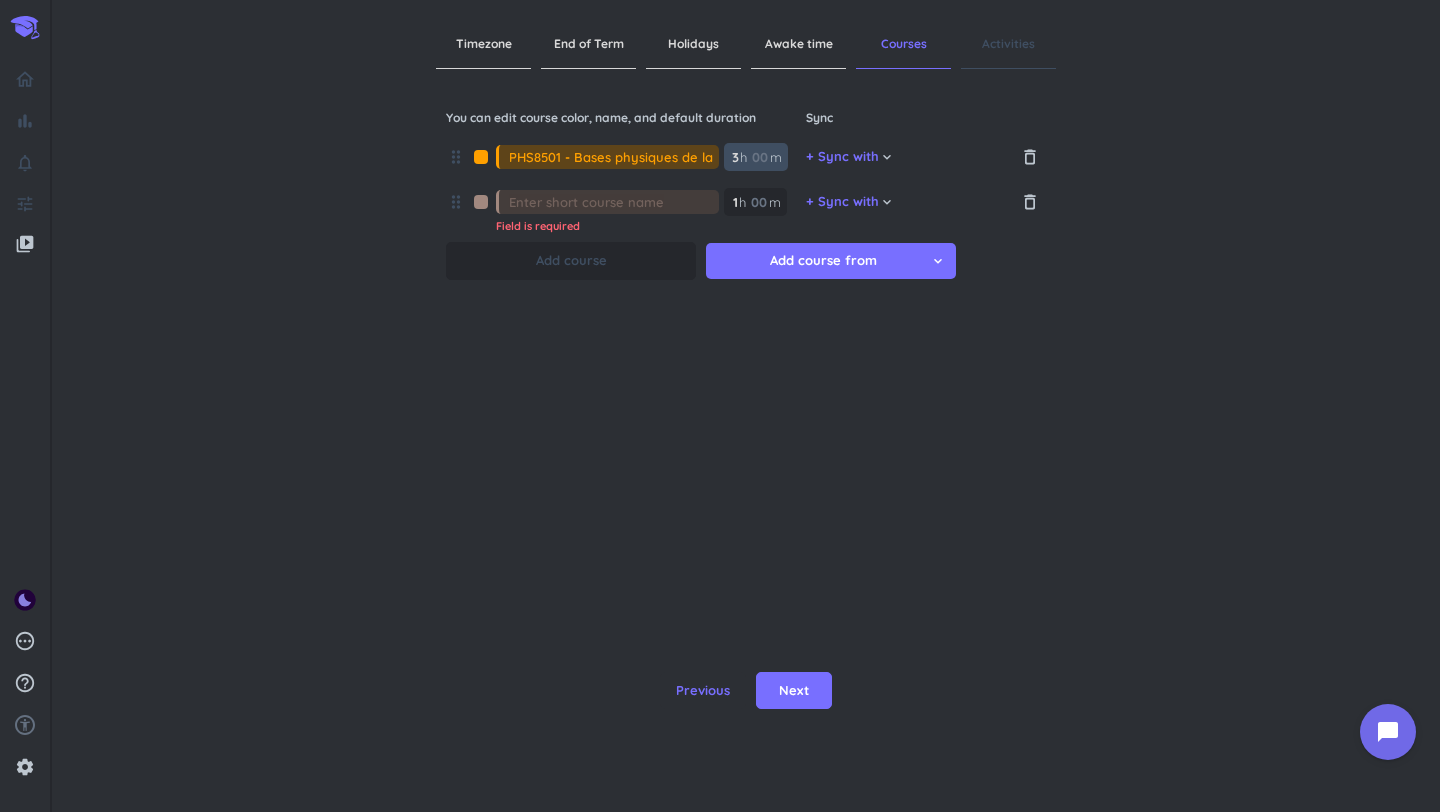 scroll, scrollTop: 0, scrollLeft: 34, axis: horizontal 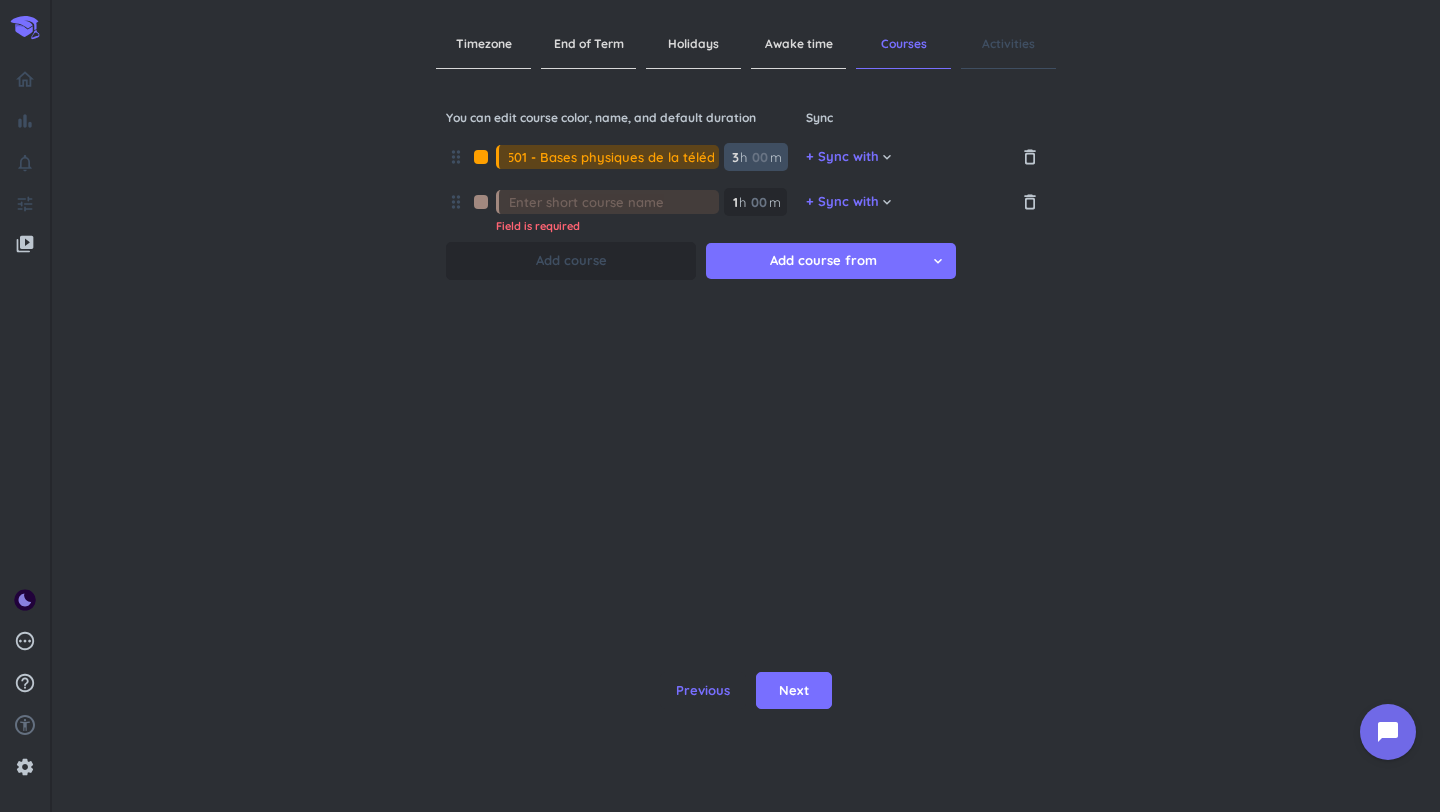 click on "drag_indicator PHS8501 - Bases physiques de la télédétection 3 3 00 h 00 m" at bounding box center (626, 162) 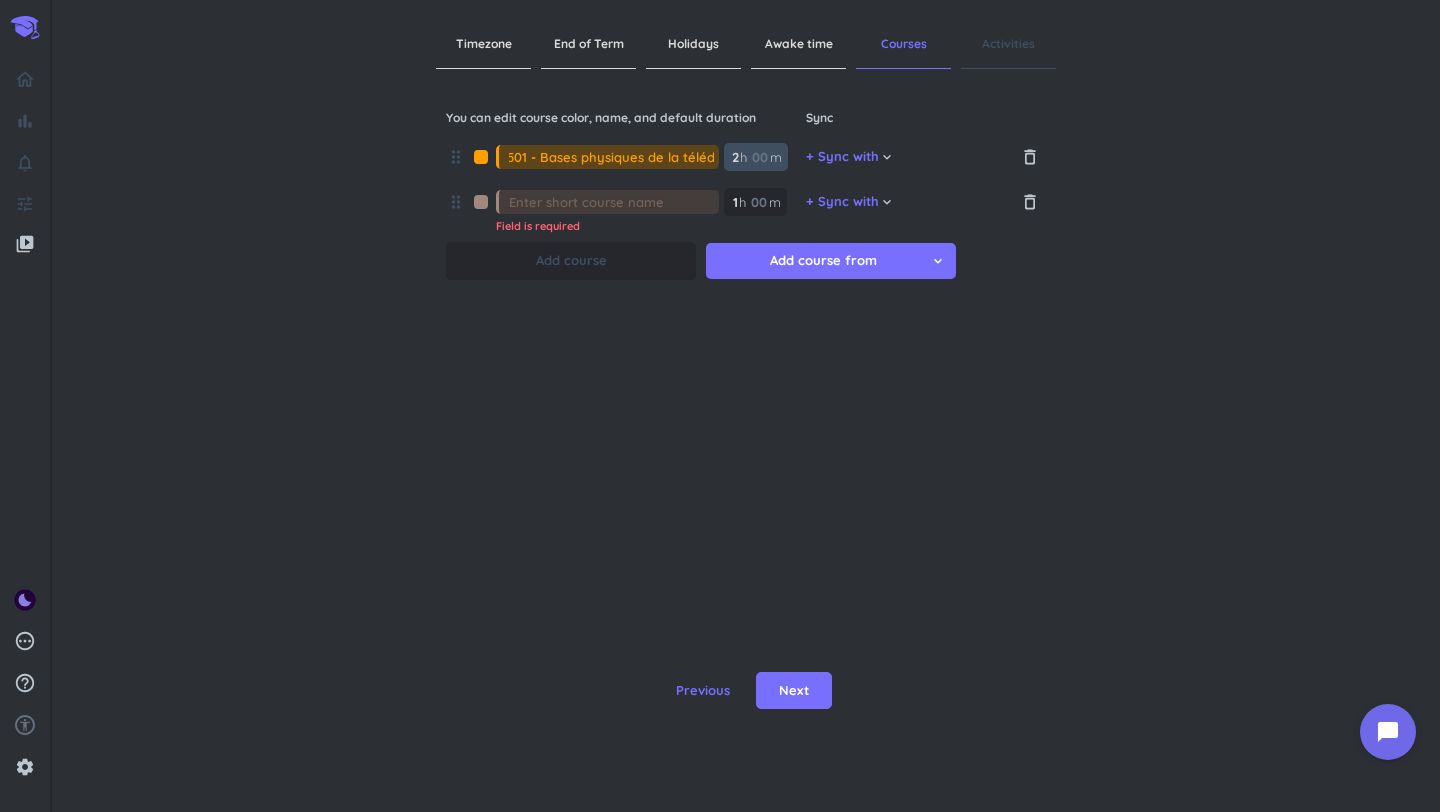 type on "2" 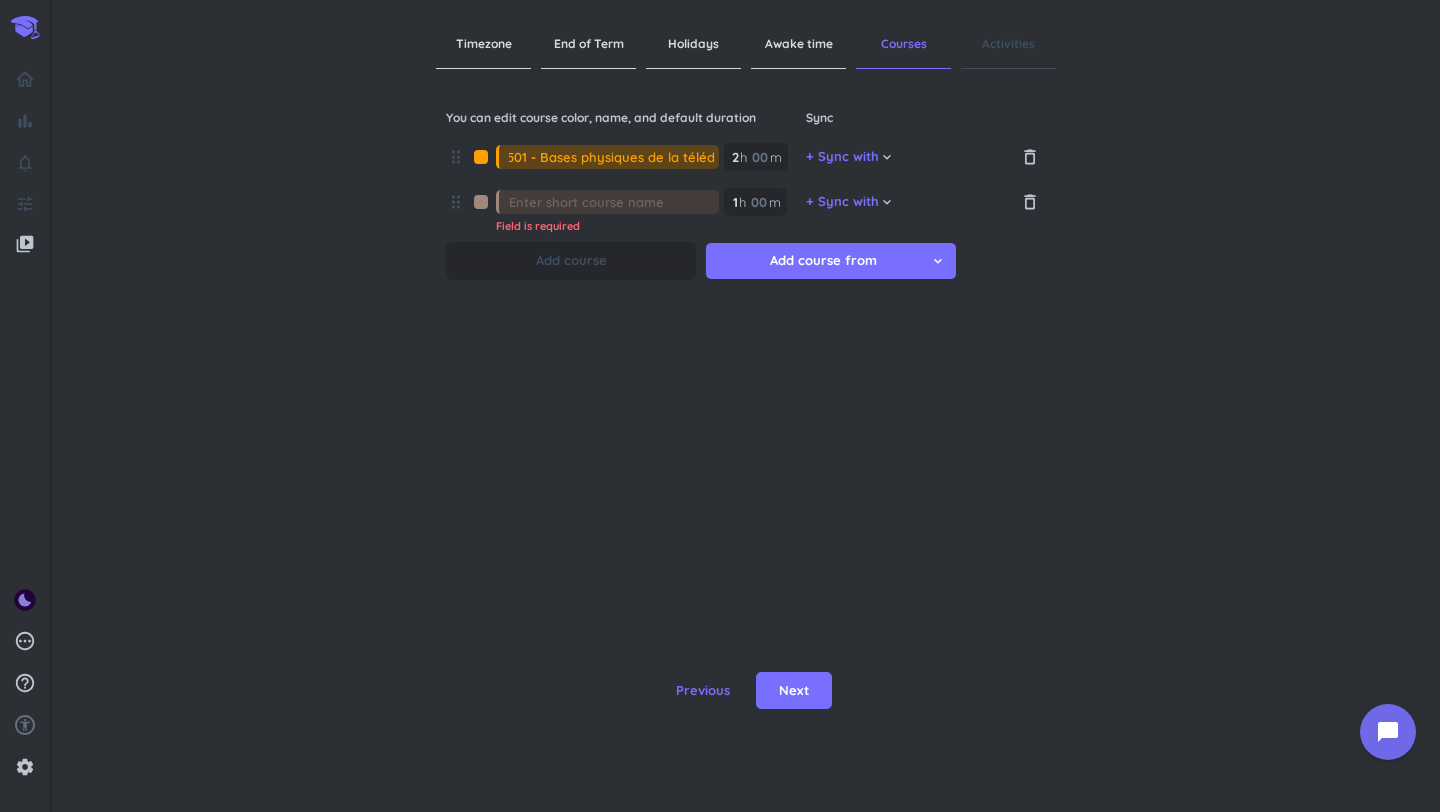 click at bounding box center (614, 202) 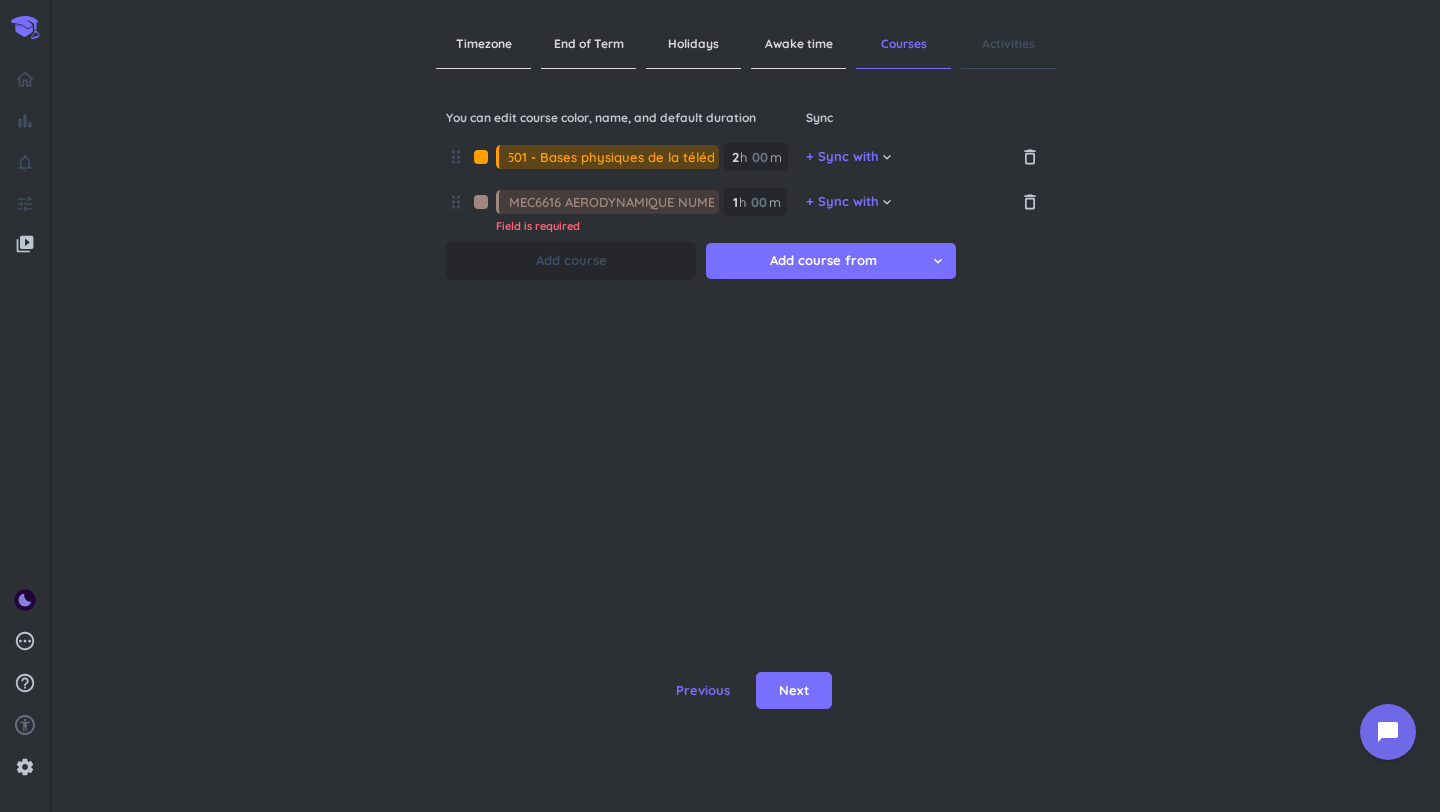 scroll, scrollTop: 0, scrollLeft: 39, axis: horizontal 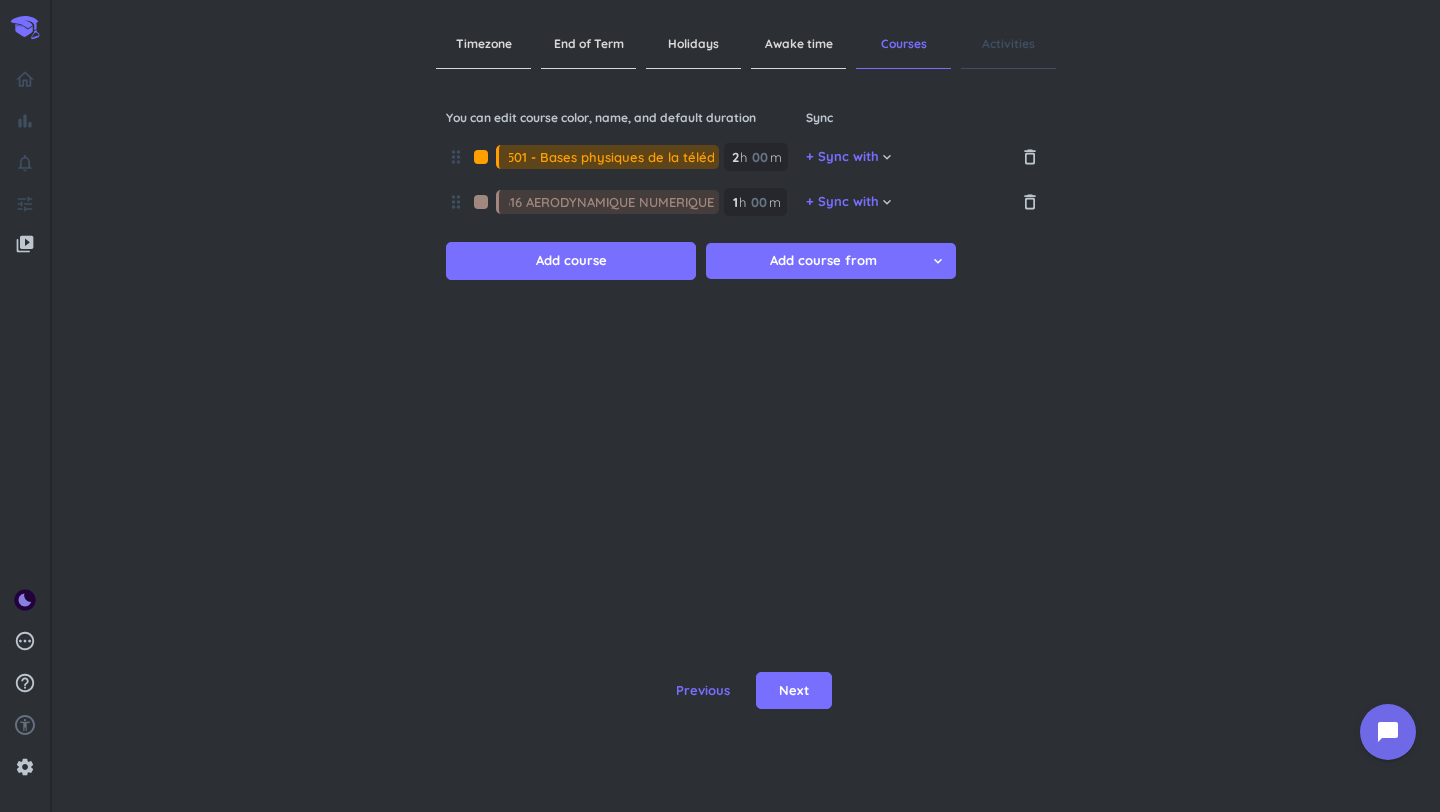 click at bounding box center [481, 202] 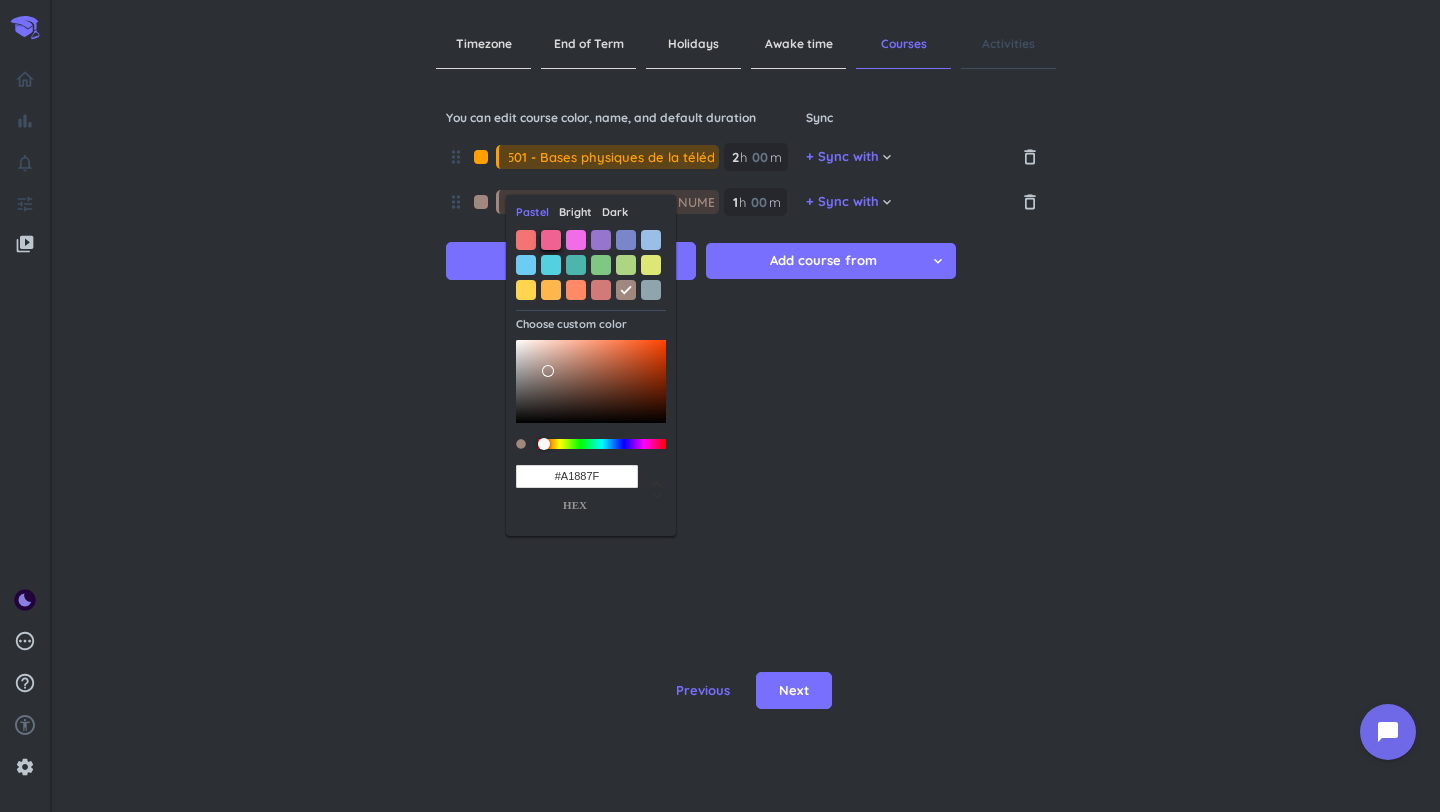 click at bounding box center [551, 240] 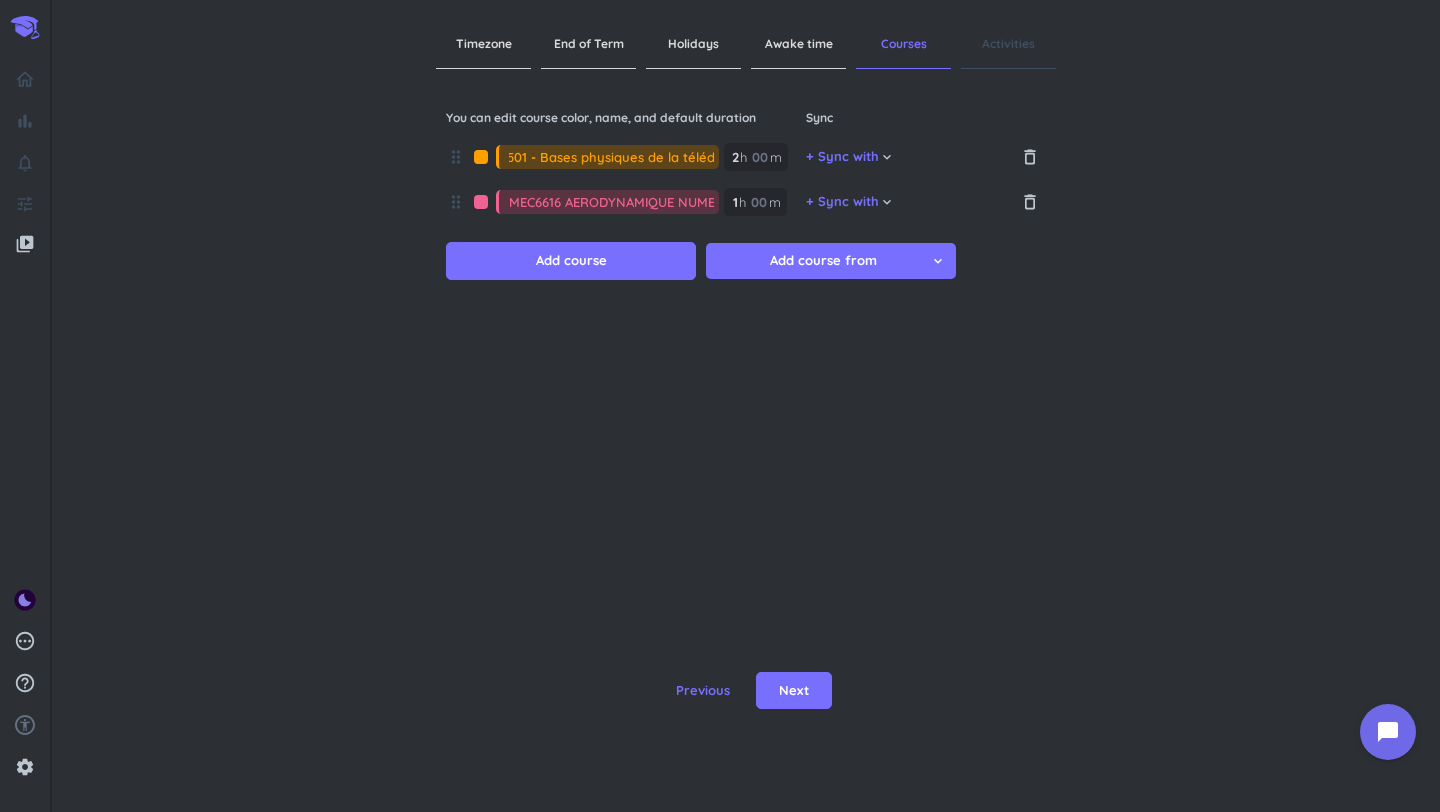 click at bounding box center [481, 202] 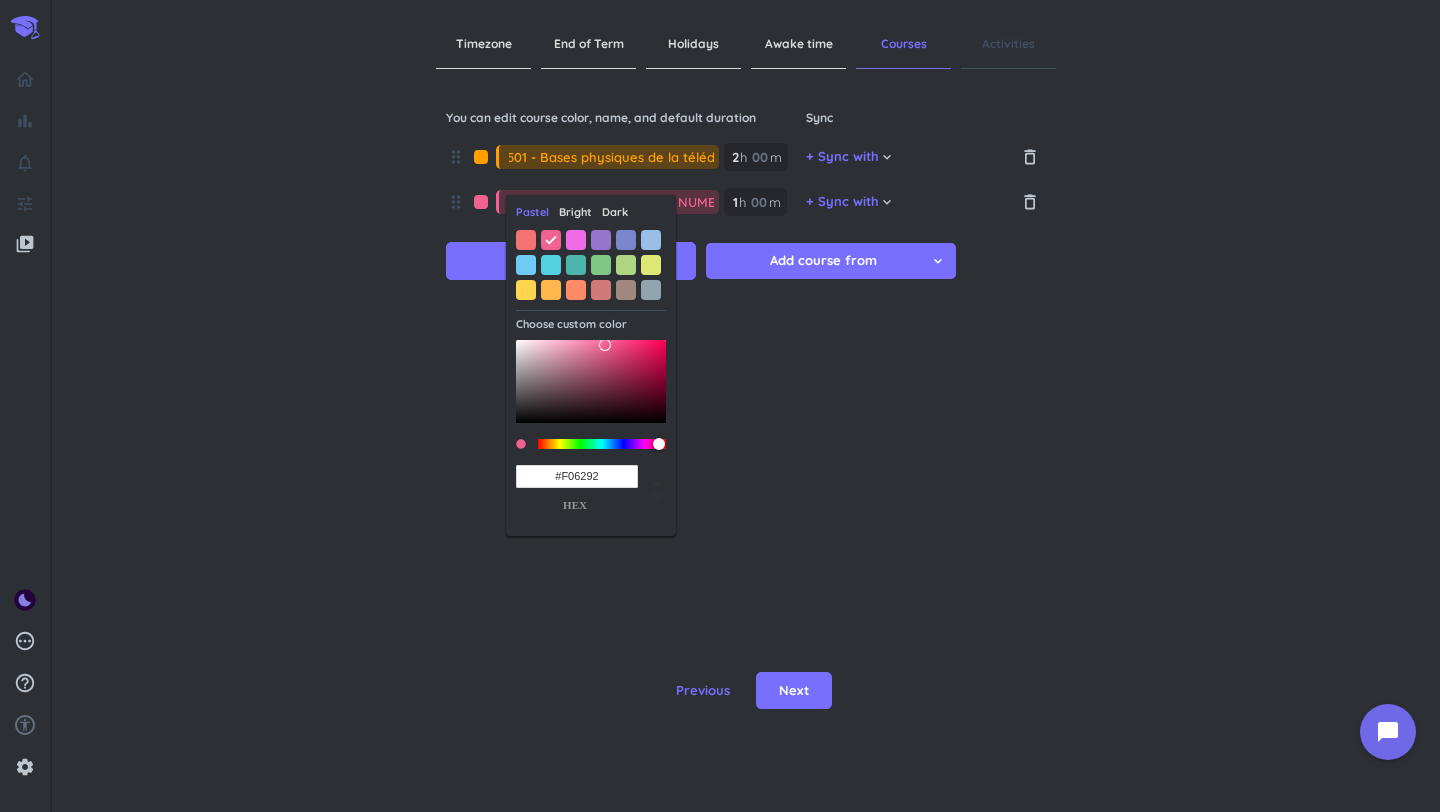 click on "Bright" at bounding box center (575, 212) 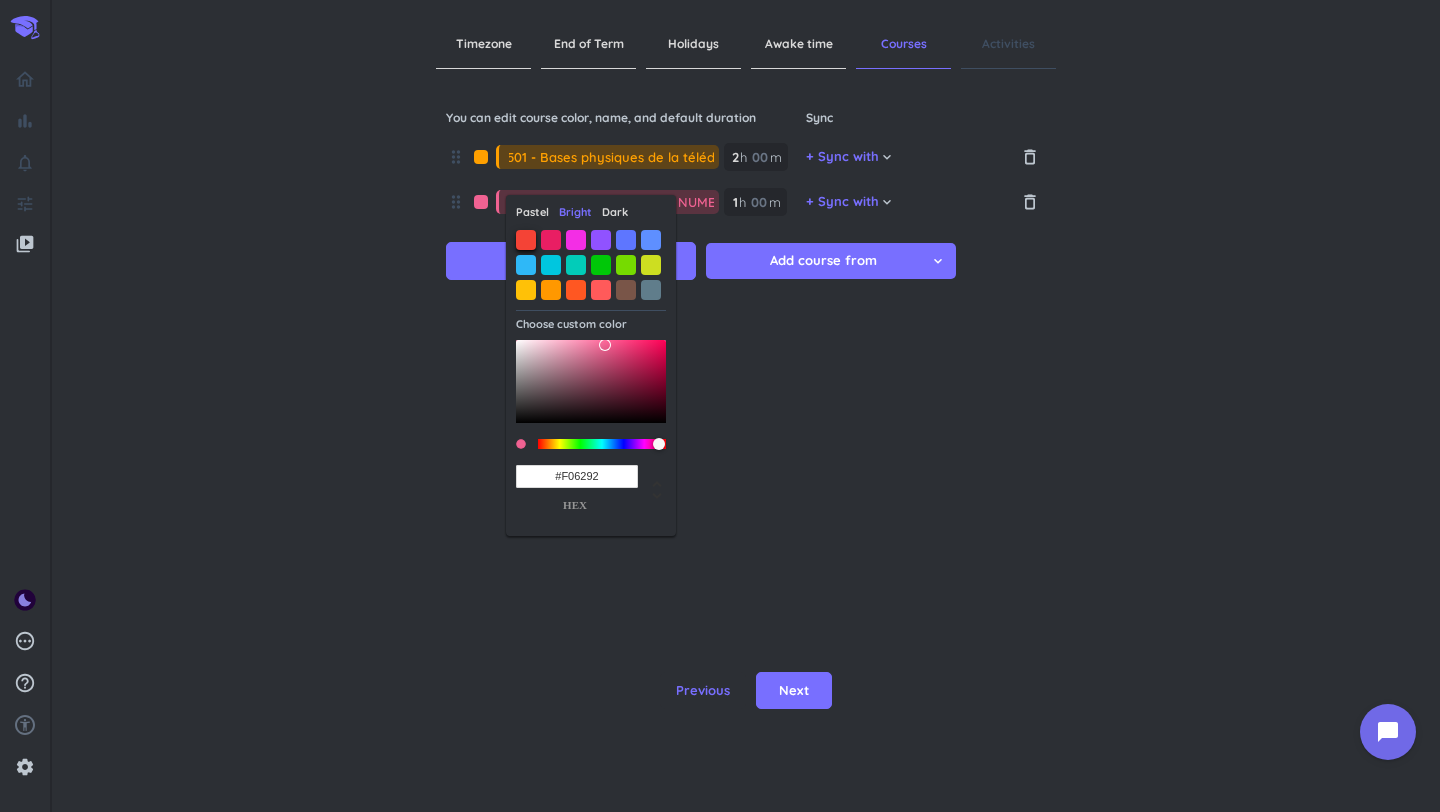 click at bounding box center [526, 240] 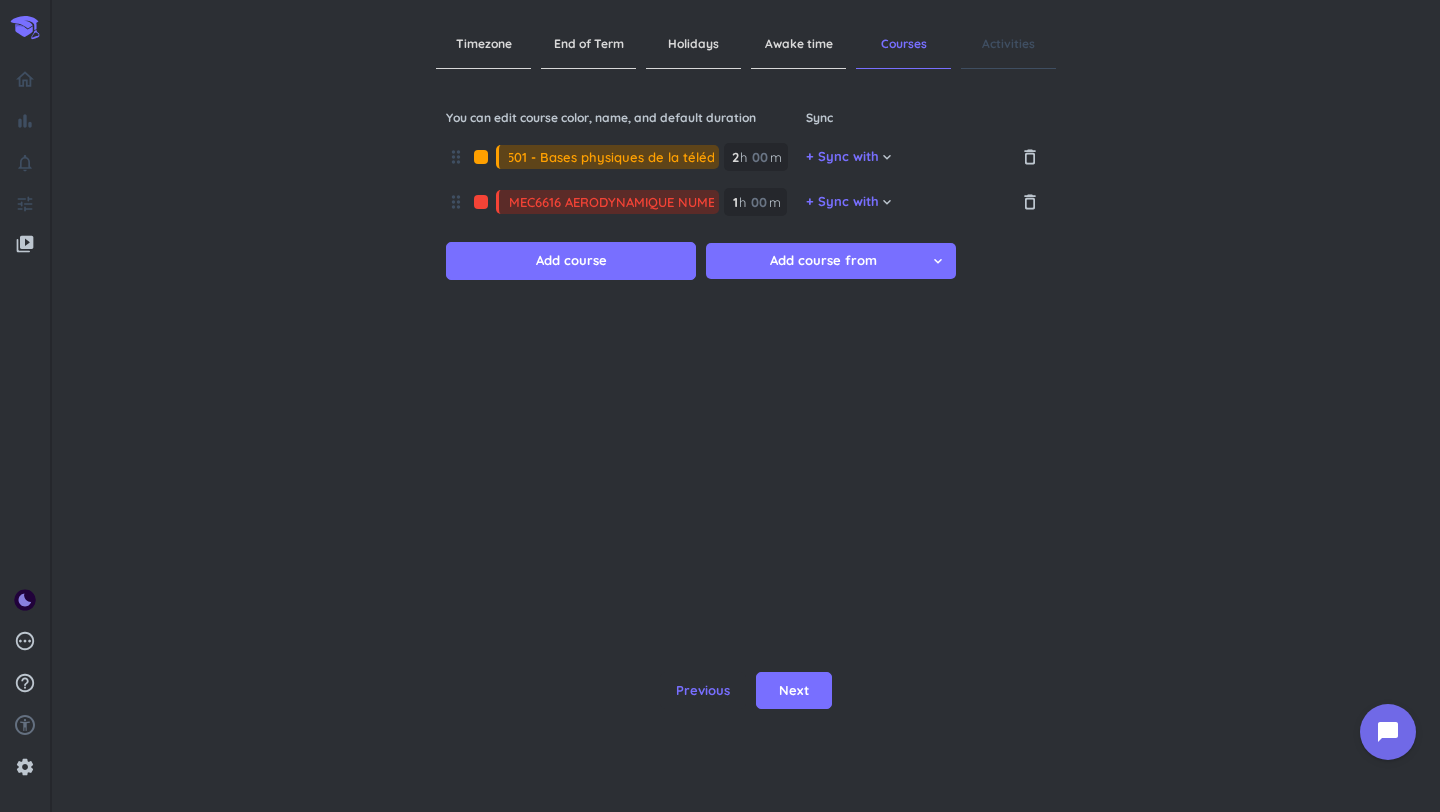 click on "MEC6616 AERODYNAMIQUE NUMERIQUE" at bounding box center (614, 202) 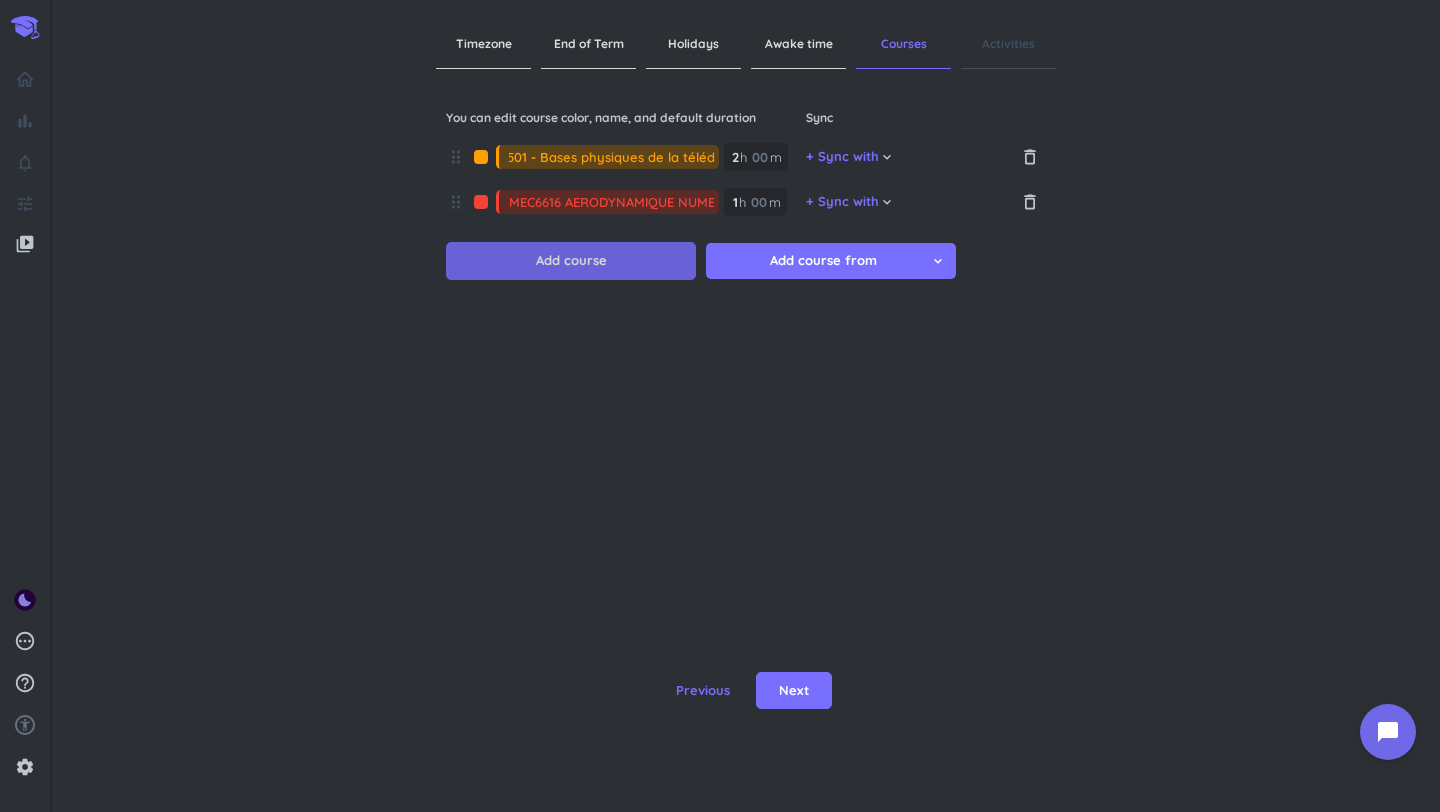 drag, startPoint x: 565, startPoint y: 201, endPoint x: 576, endPoint y: 258, distance: 58.0517 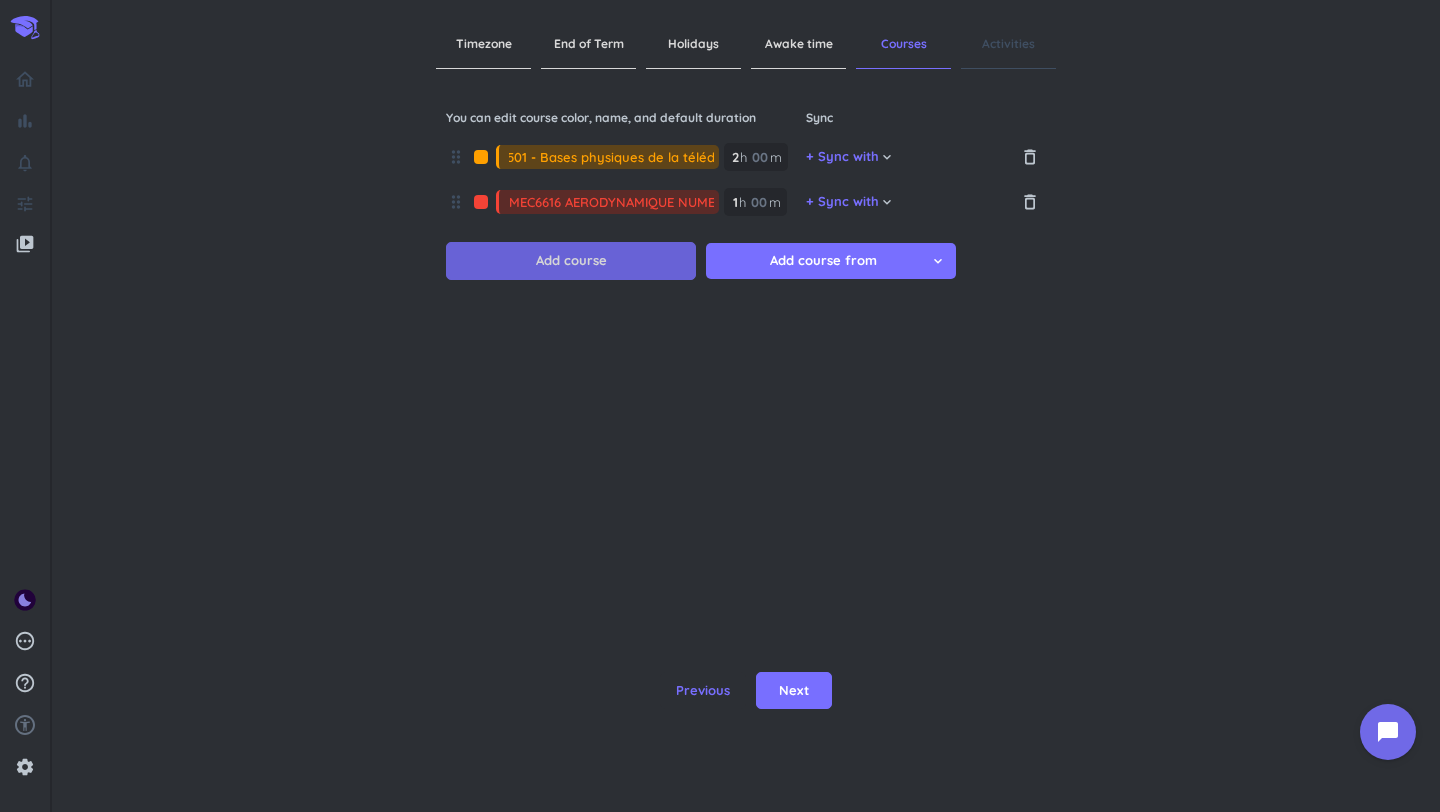 click on "MEC6616 AERODYNAMIQUE NUMERIQUE" at bounding box center (614, 202) 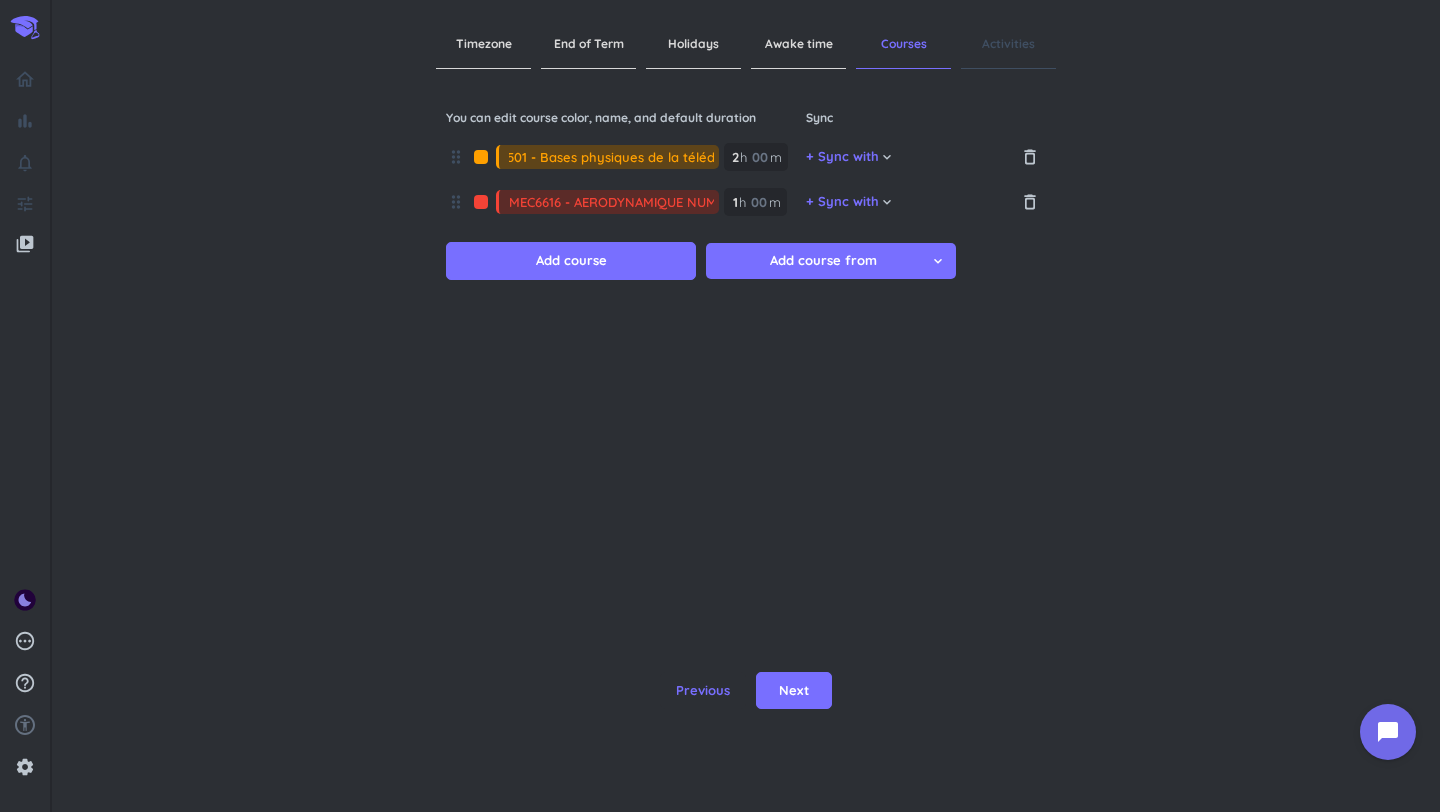 click on "MEC6616 - AERODYNAMIQUE NUMERIQUE" at bounding box center [614, 202] 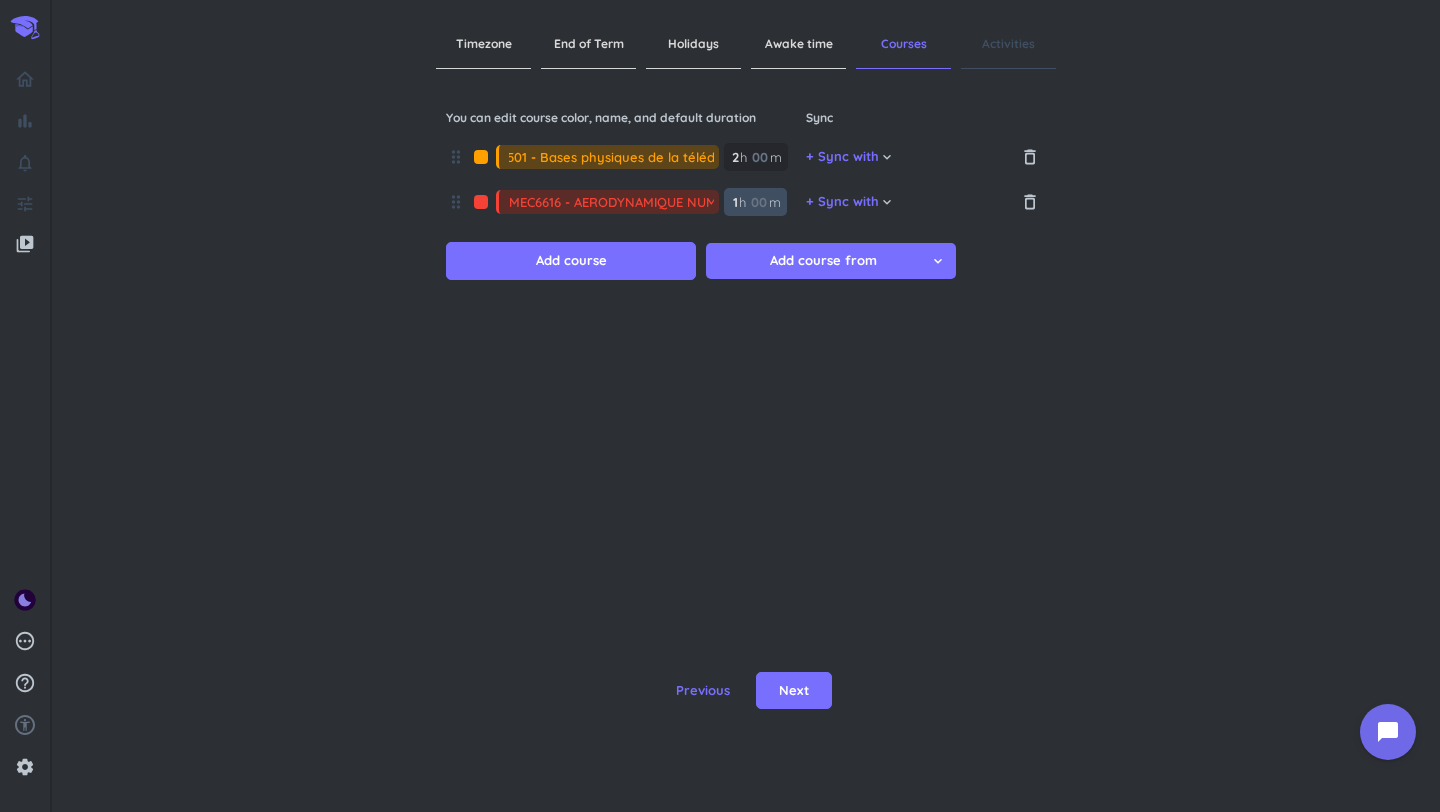 scroll, scrollTop: 0, scrollLeft: 49, axis: horizontal 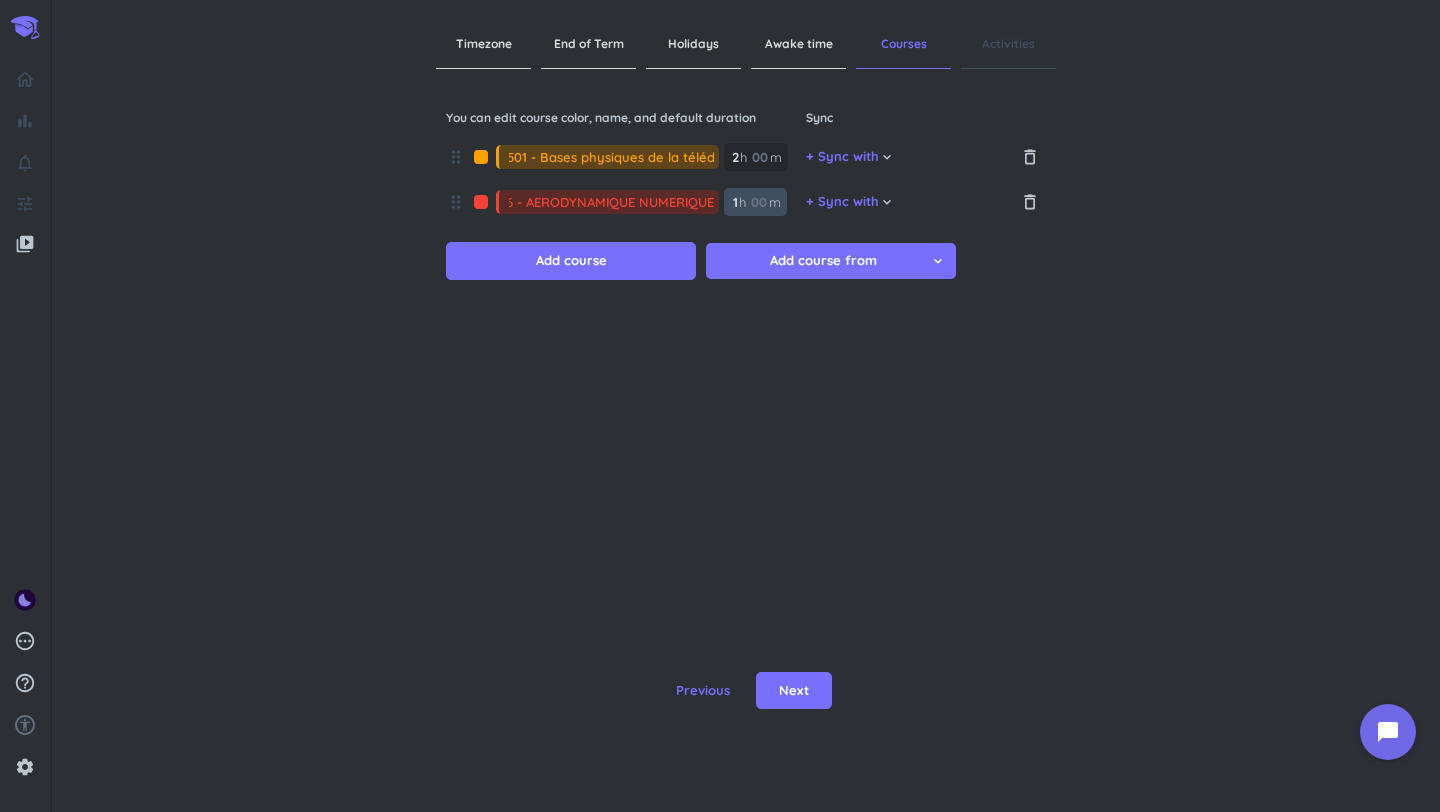 drag, startPoint x: 596, startPoint y: 200, endPoint x: 770, endPoint y: 199, distance: 174.00287 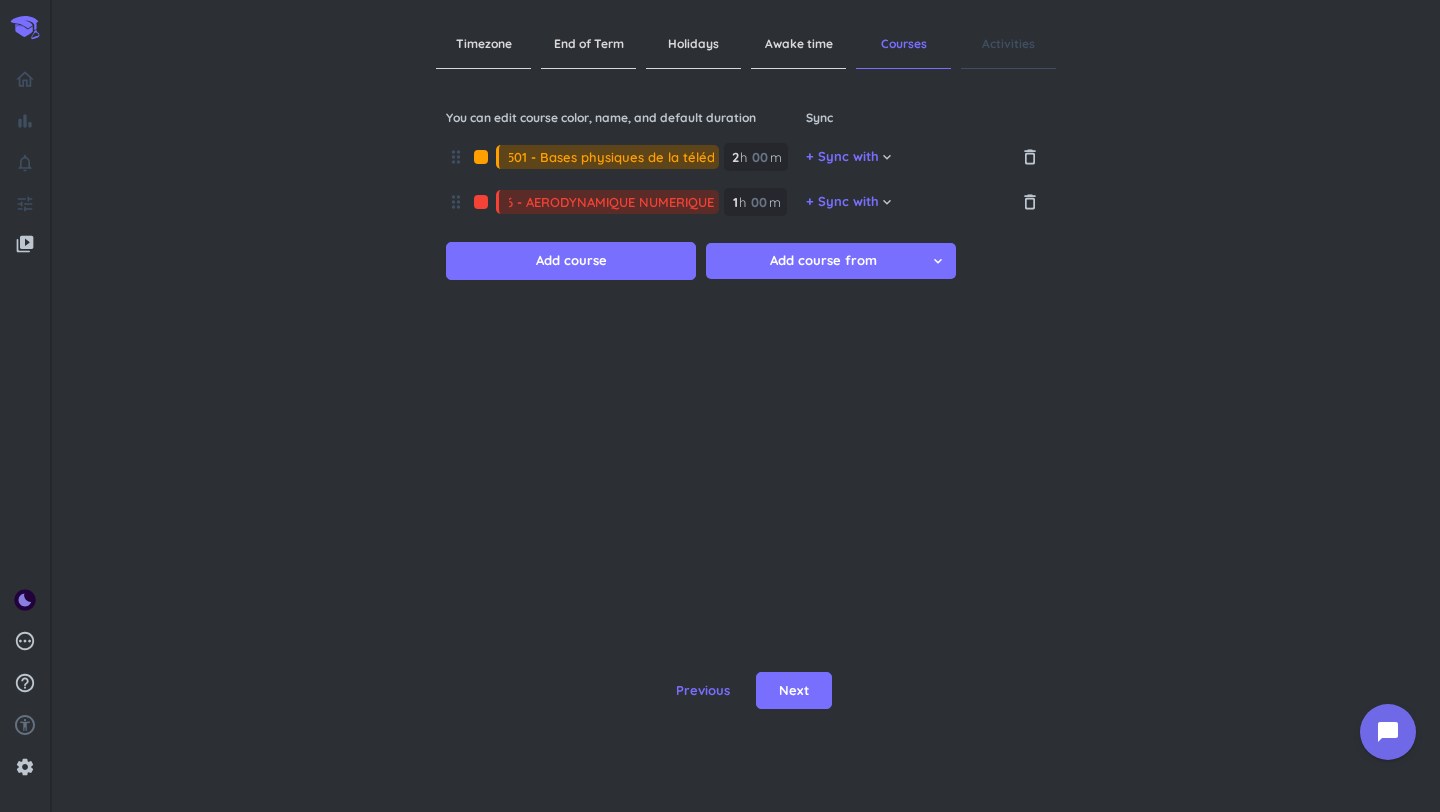 click on "MEC6616 - AERODYNAMIQUE NUMERIQUE" at bounding box center (614, 202) 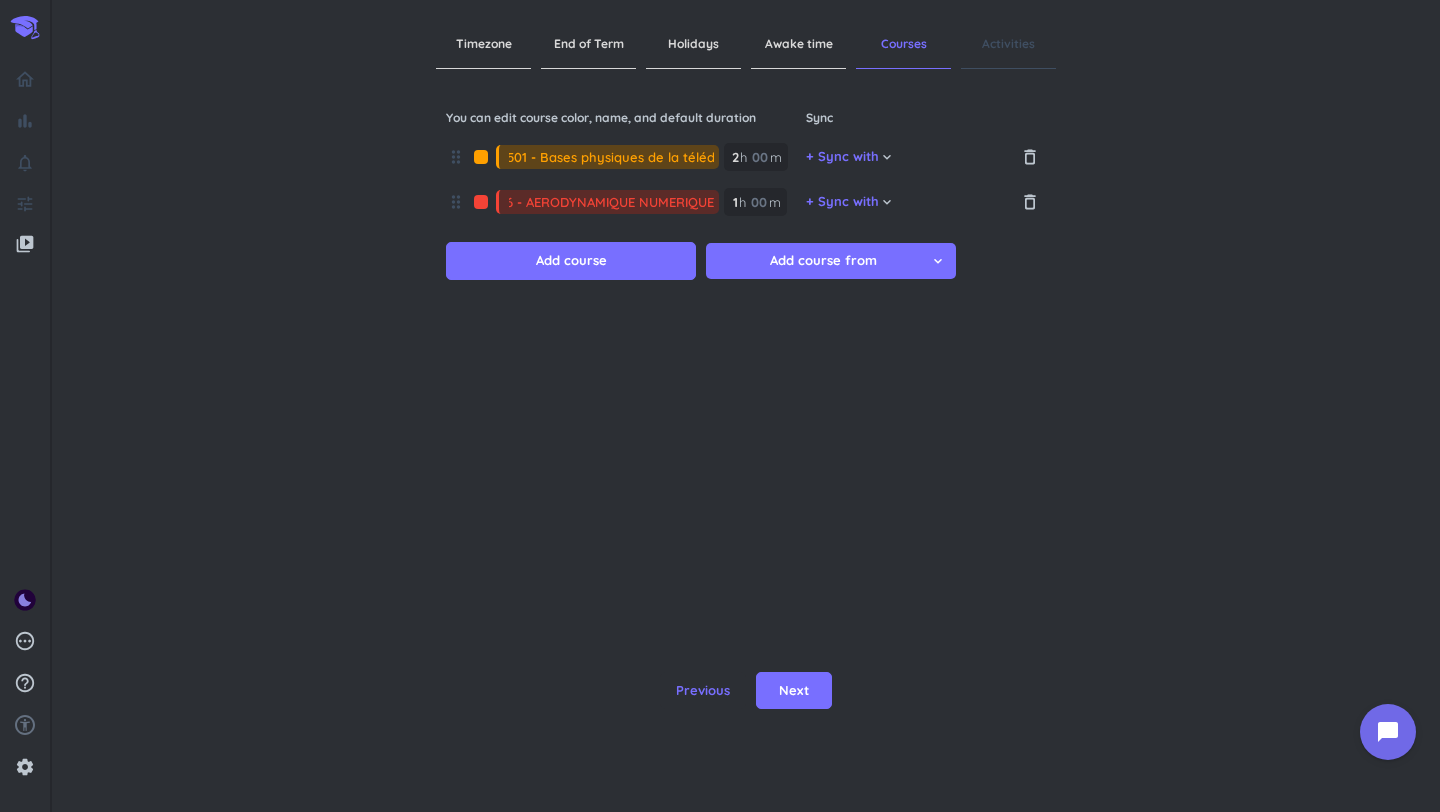 drag, startPoint x: 529, startPoint y: 203, endPoint x: 541, endPoint y: 202, distance: 12.0415945 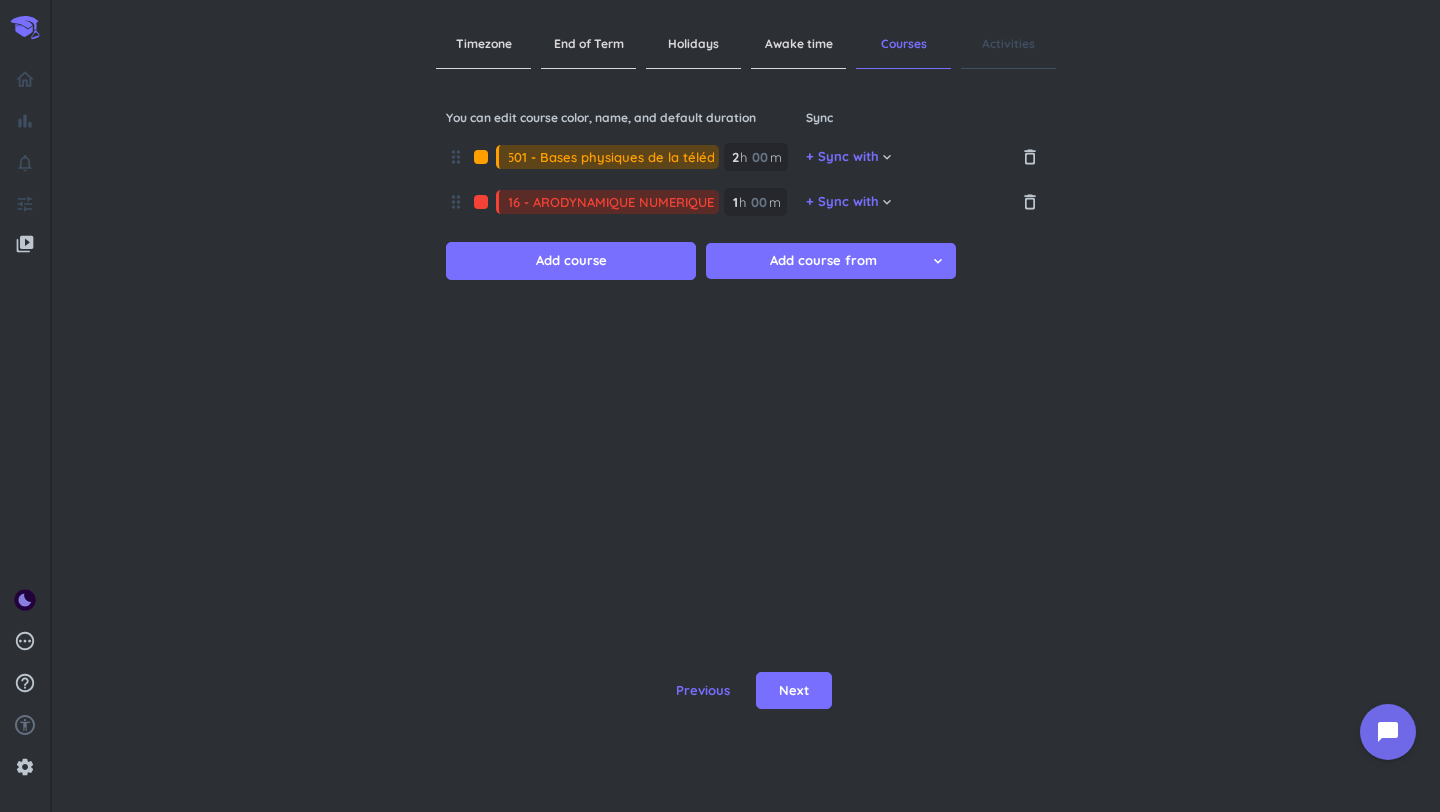 scroll, scrollTop: 0, scrollLeft: 41, axis: horizontal 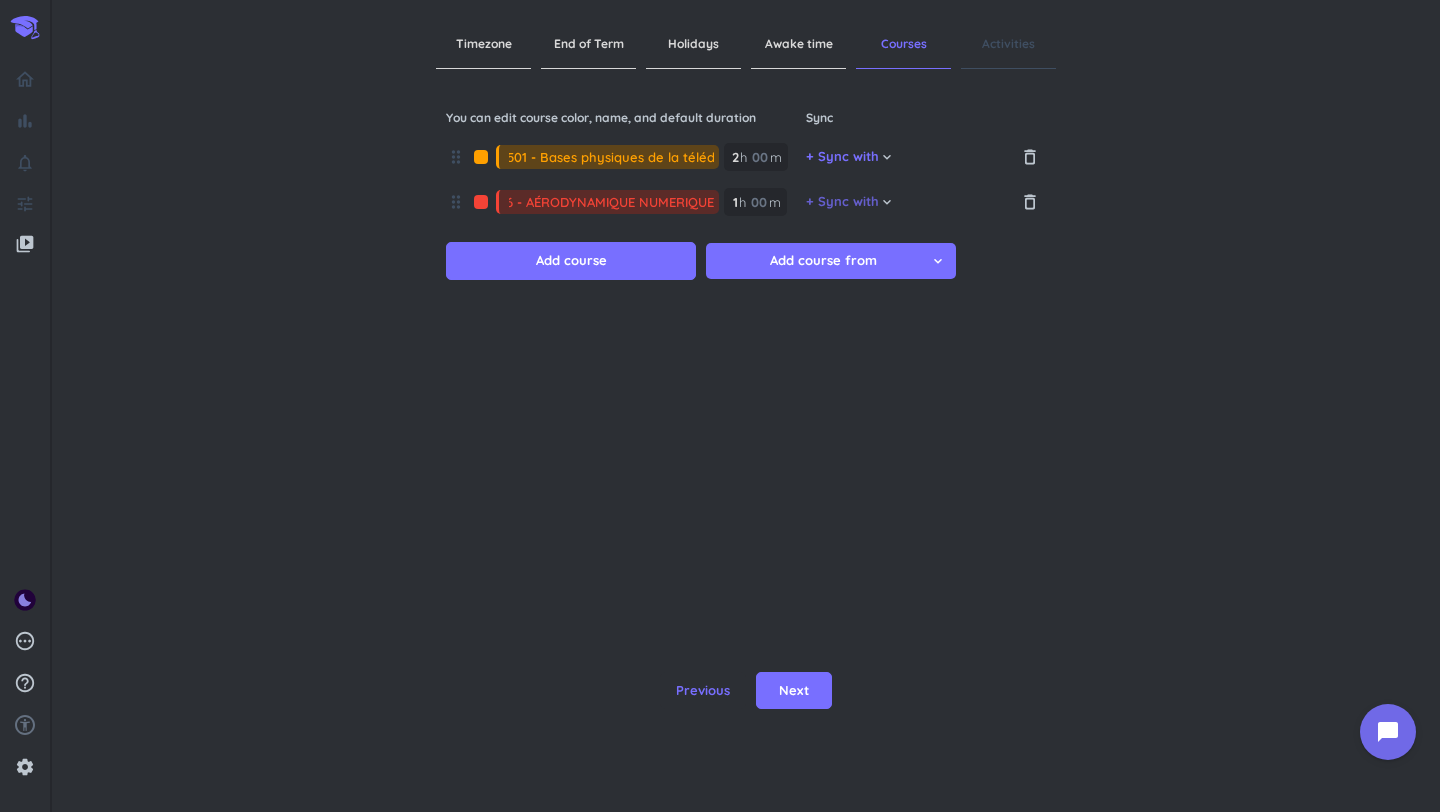 drag, startPoint x: 578, startPoint y: 206, endPoint x: 824, endPoint y: 199, distance: 246.09958 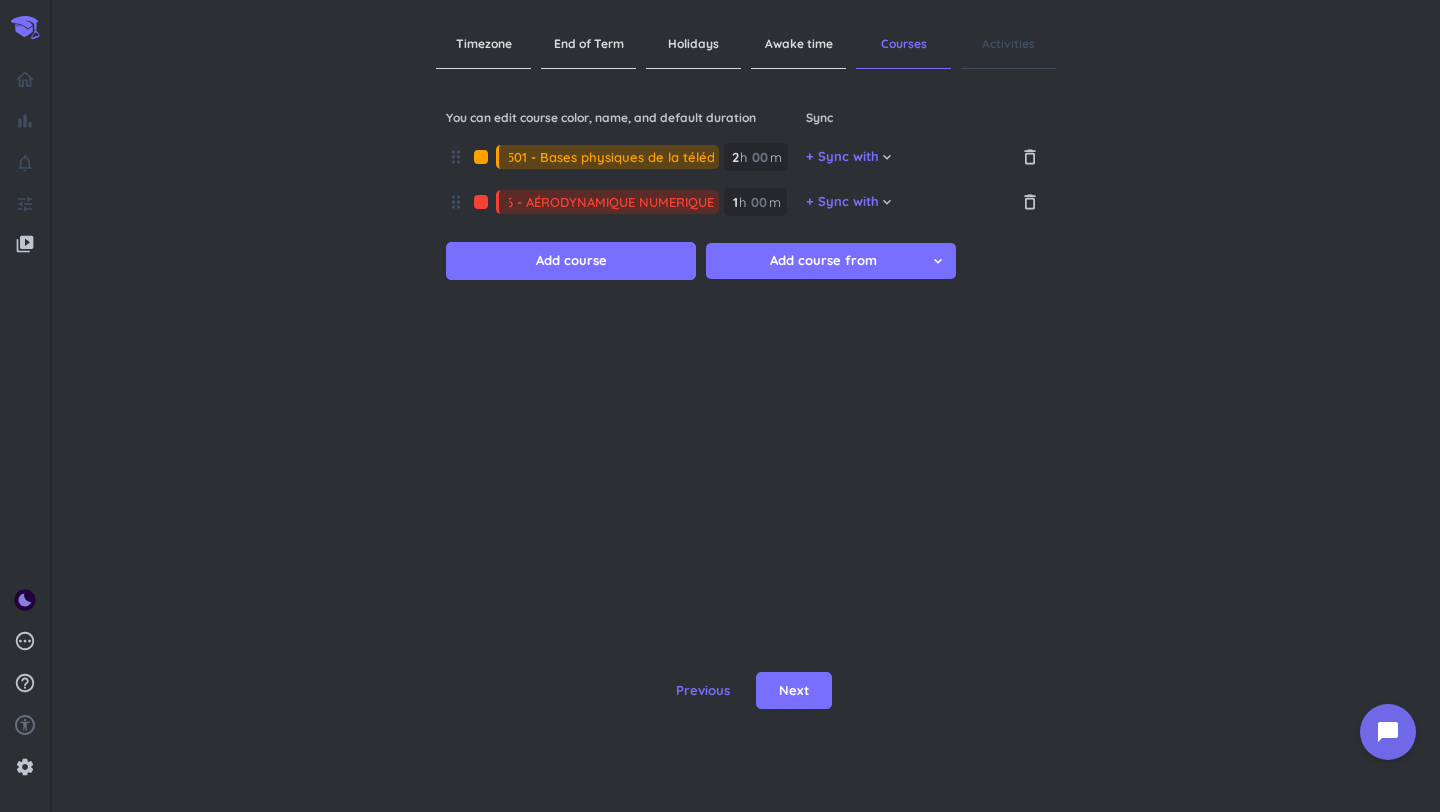 click on "MEC6616 - AÉRODYNAMIQUE NUMERIQUE" at bounding box center (614, 202) 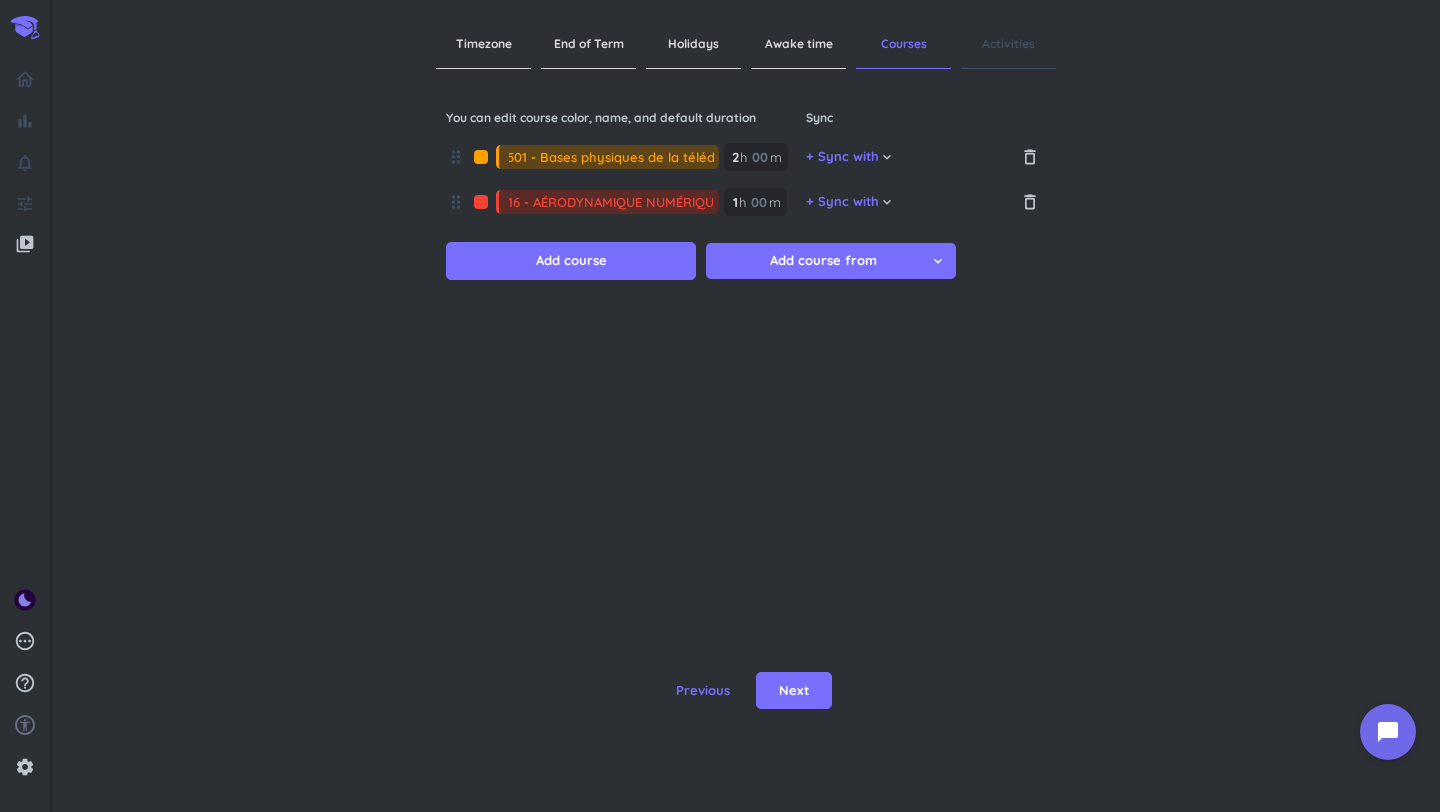 scroll, scrollTop: 0, scrollLeft: 49, axis: horizontal 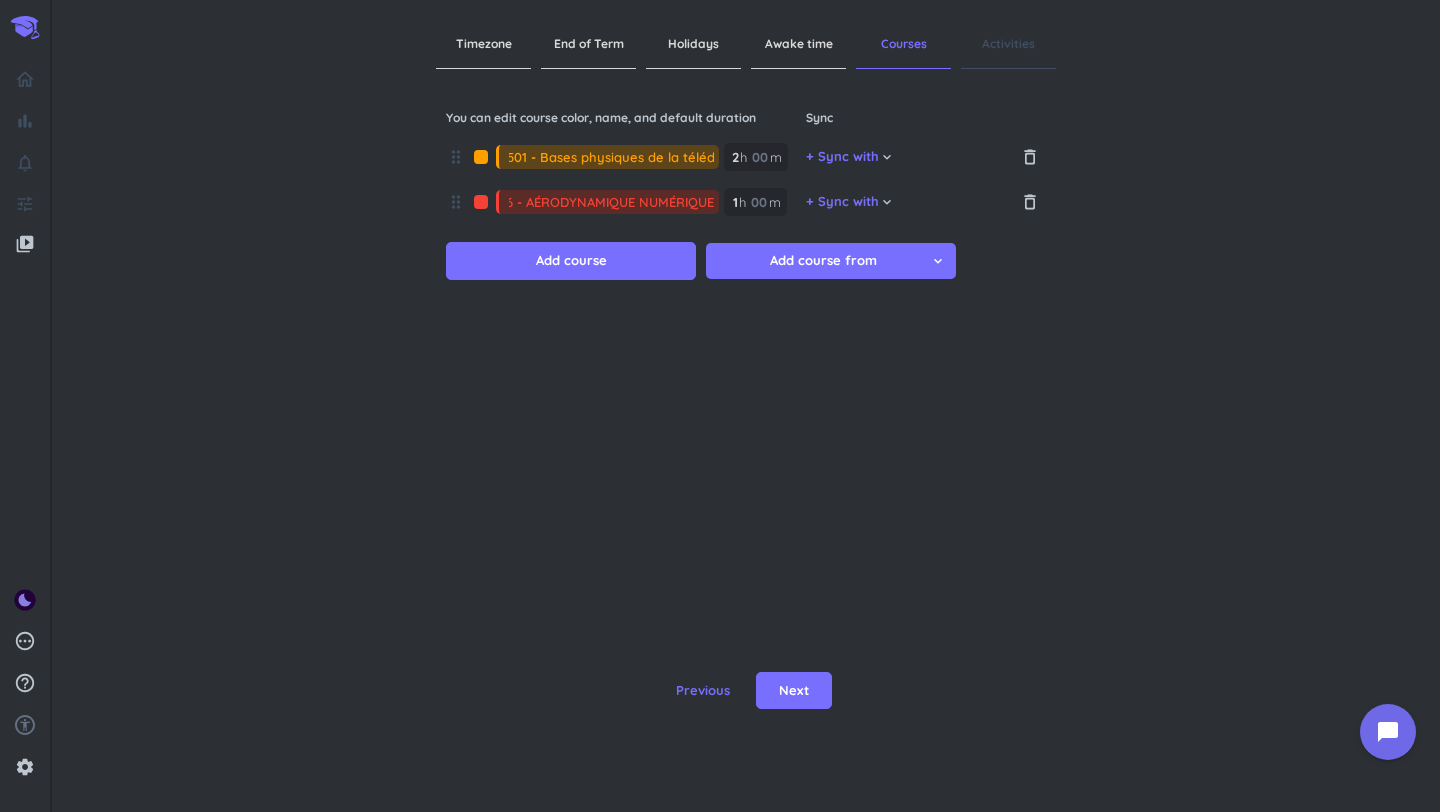drag, startPoint x: 676, startPoint y: 192, endPoint x: 791, endPoint y: 194, distance: 115.01739 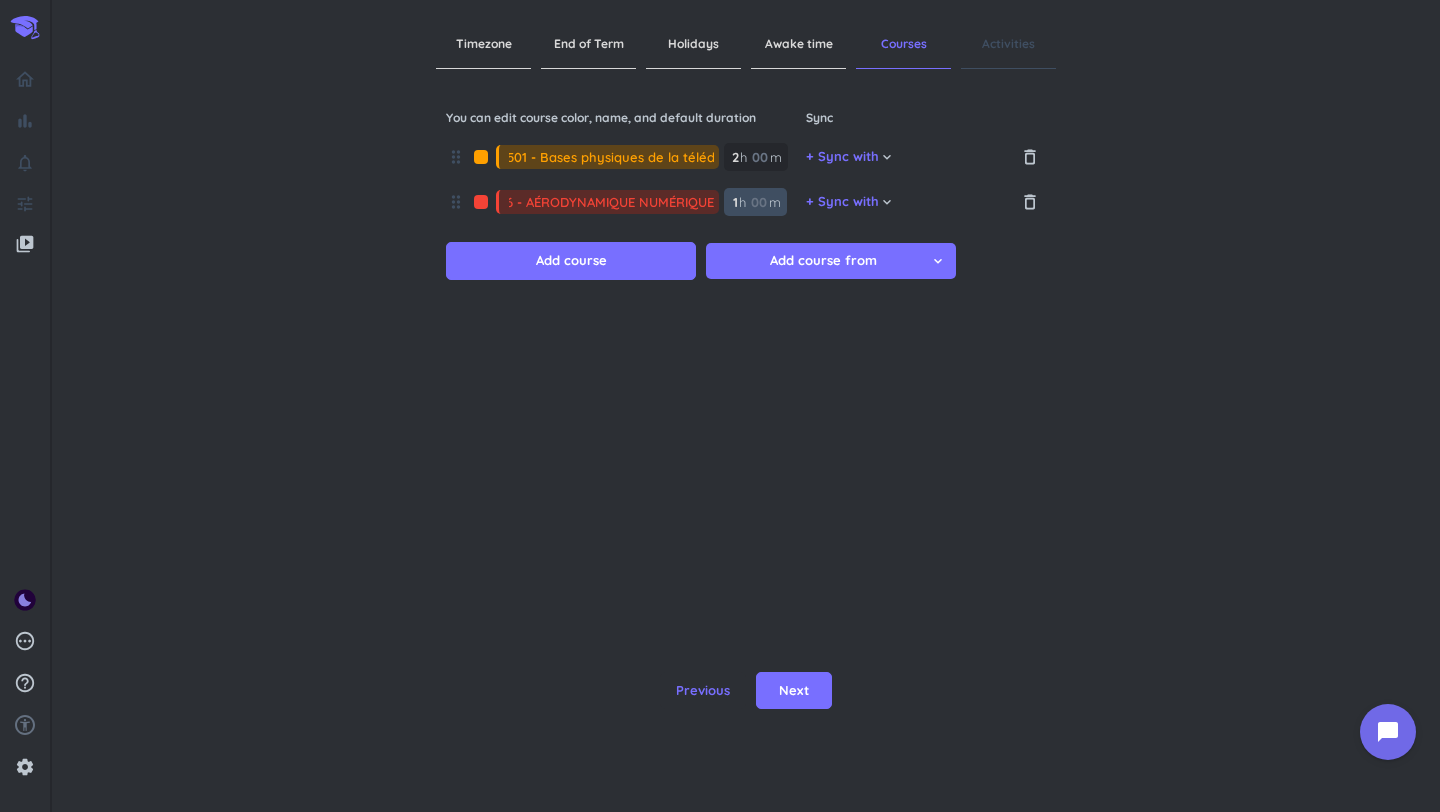 type on "MEC6616 - AÉRODYNAMIQUE NUMÉRIQUE" 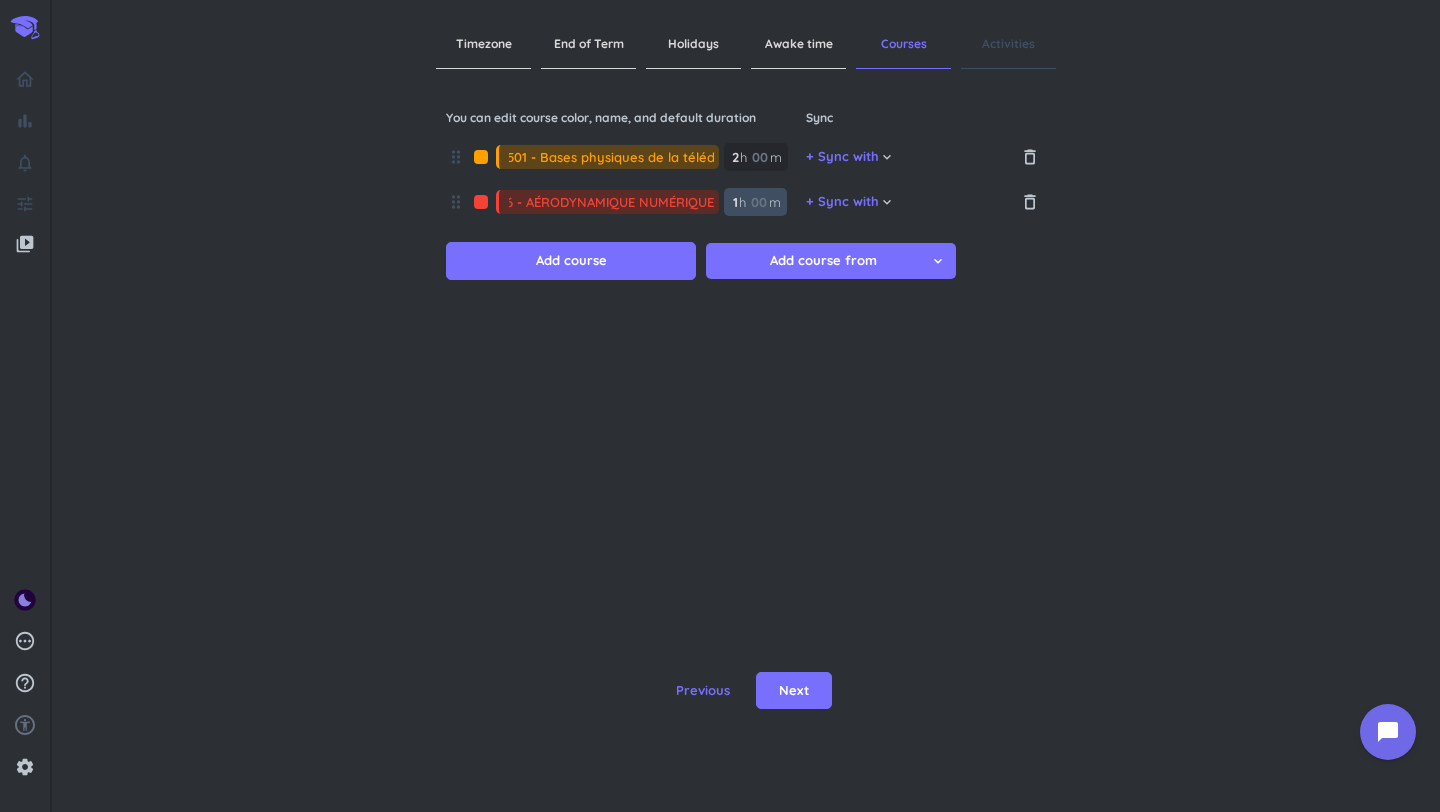 click on "1 1 00" at bounding box center [739, 202] 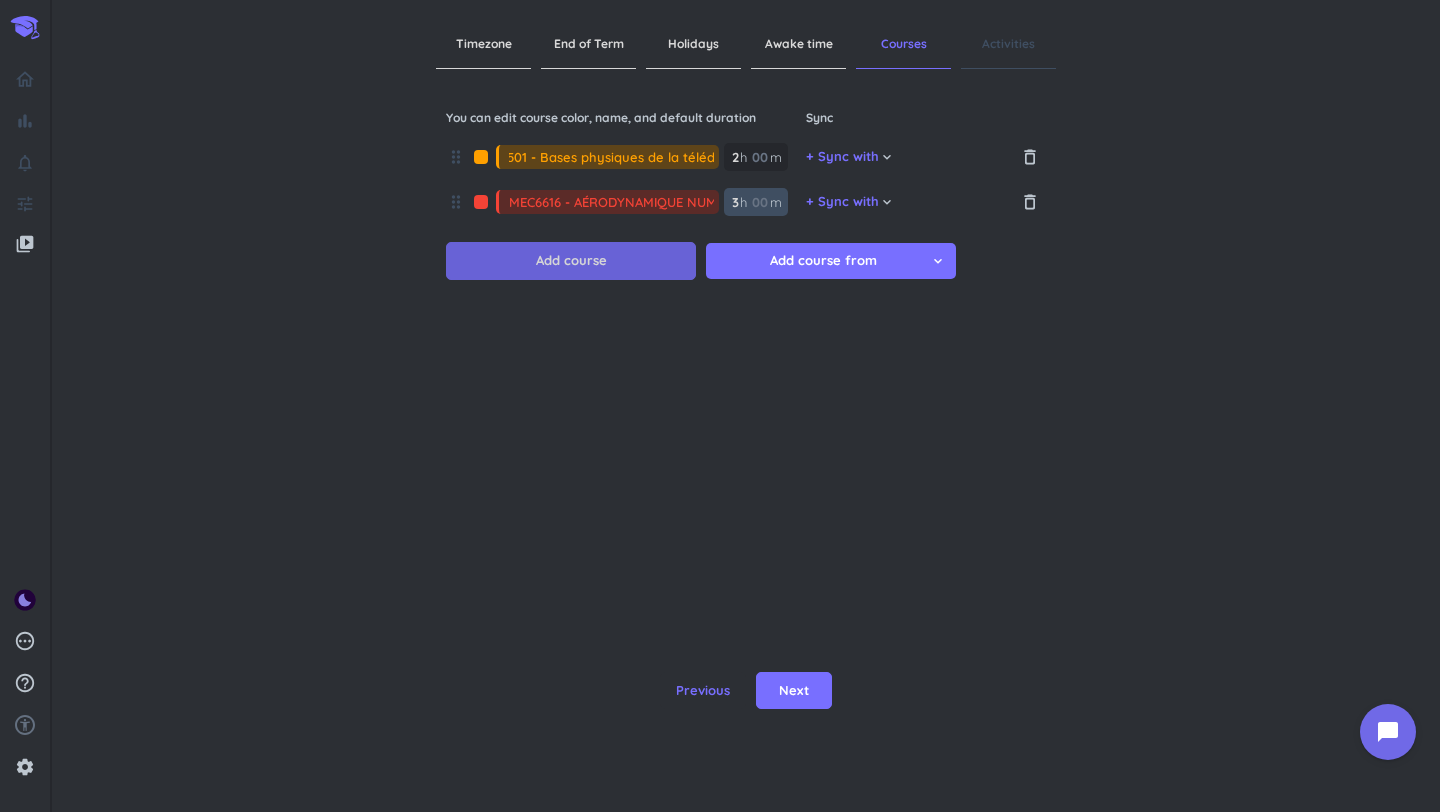 type on "3" 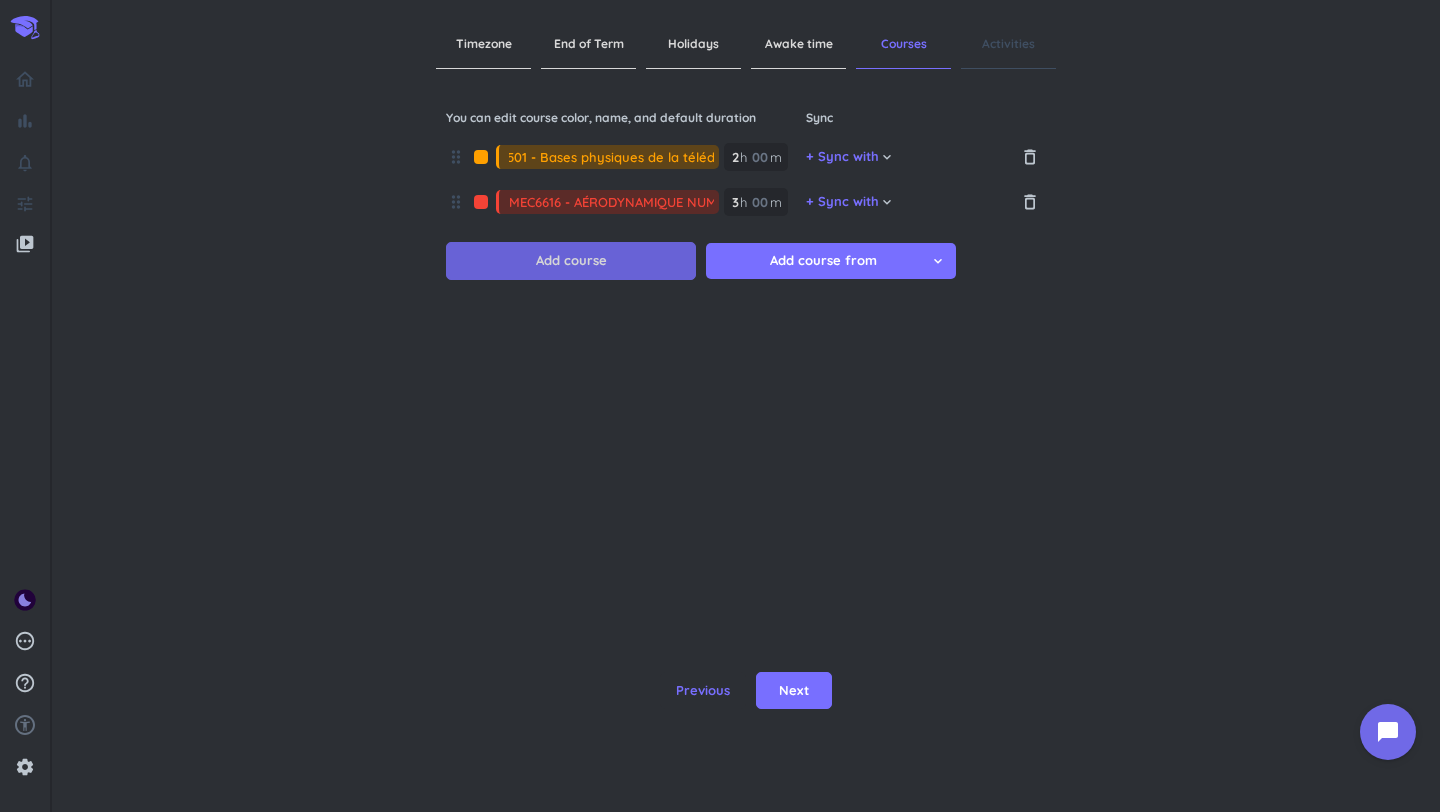click on "Add course" at bounding box center [571, 261] 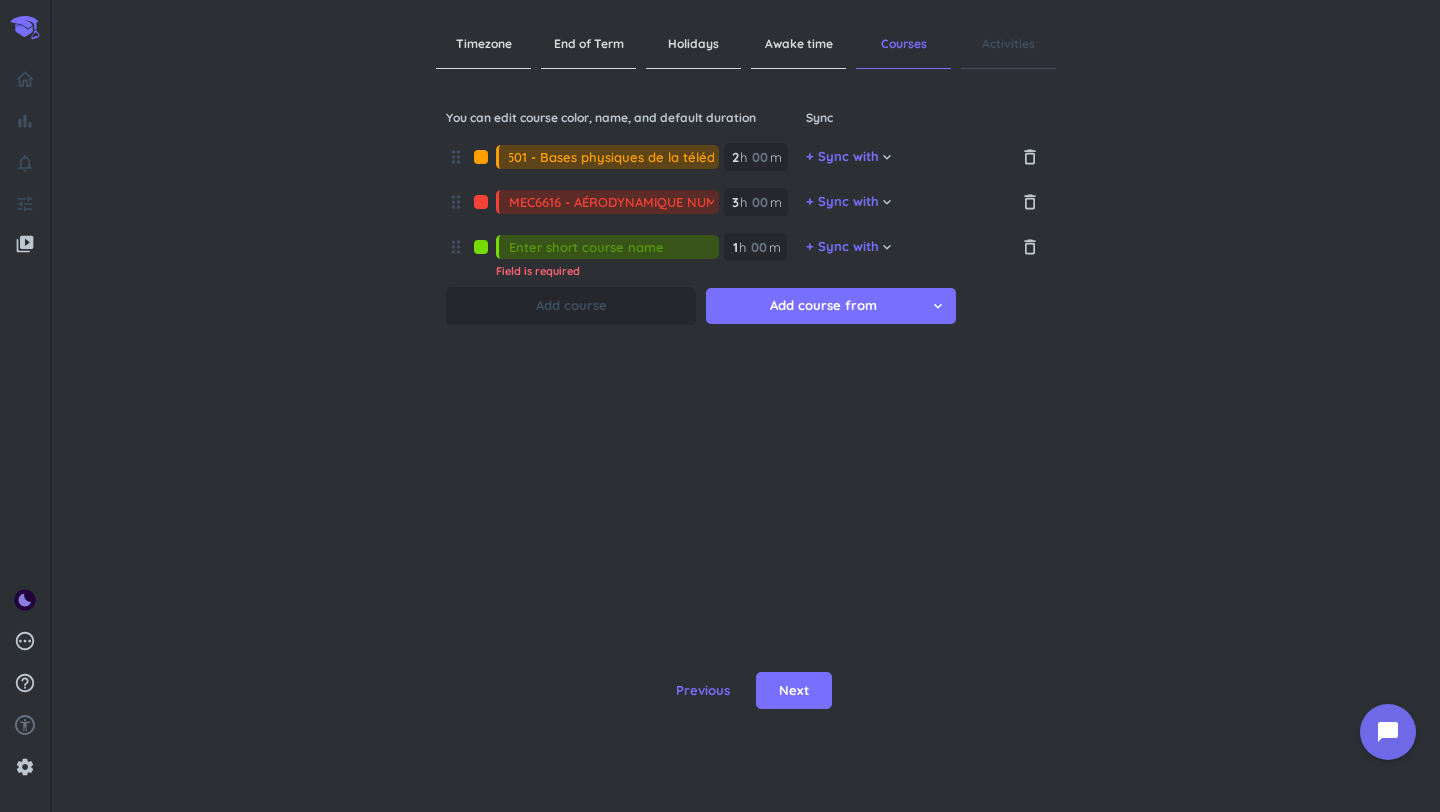paste on "MEC3200 • Transmission de chaleur" 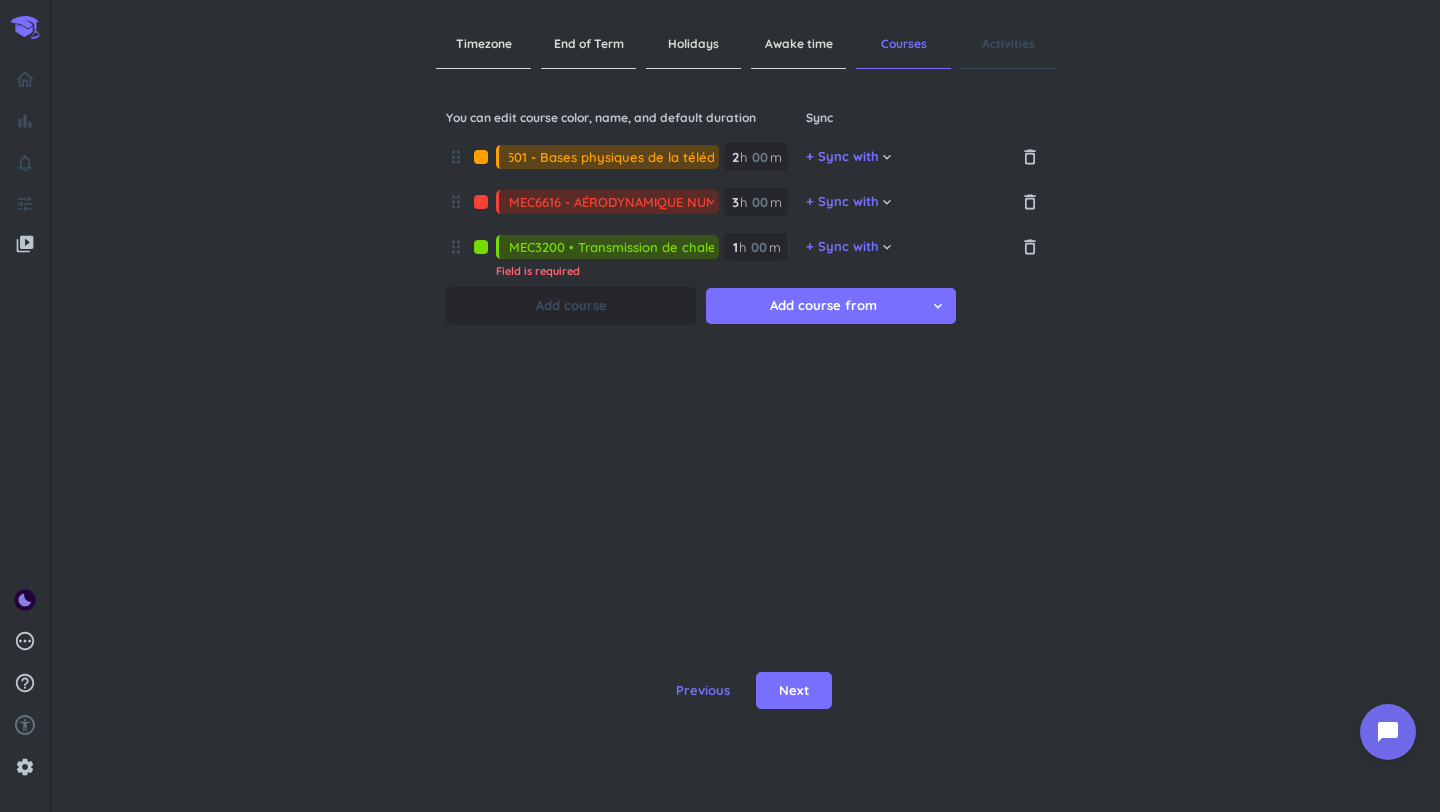 scroll, scrollTop: 0, scrollLeft: 12, axis: horizontal 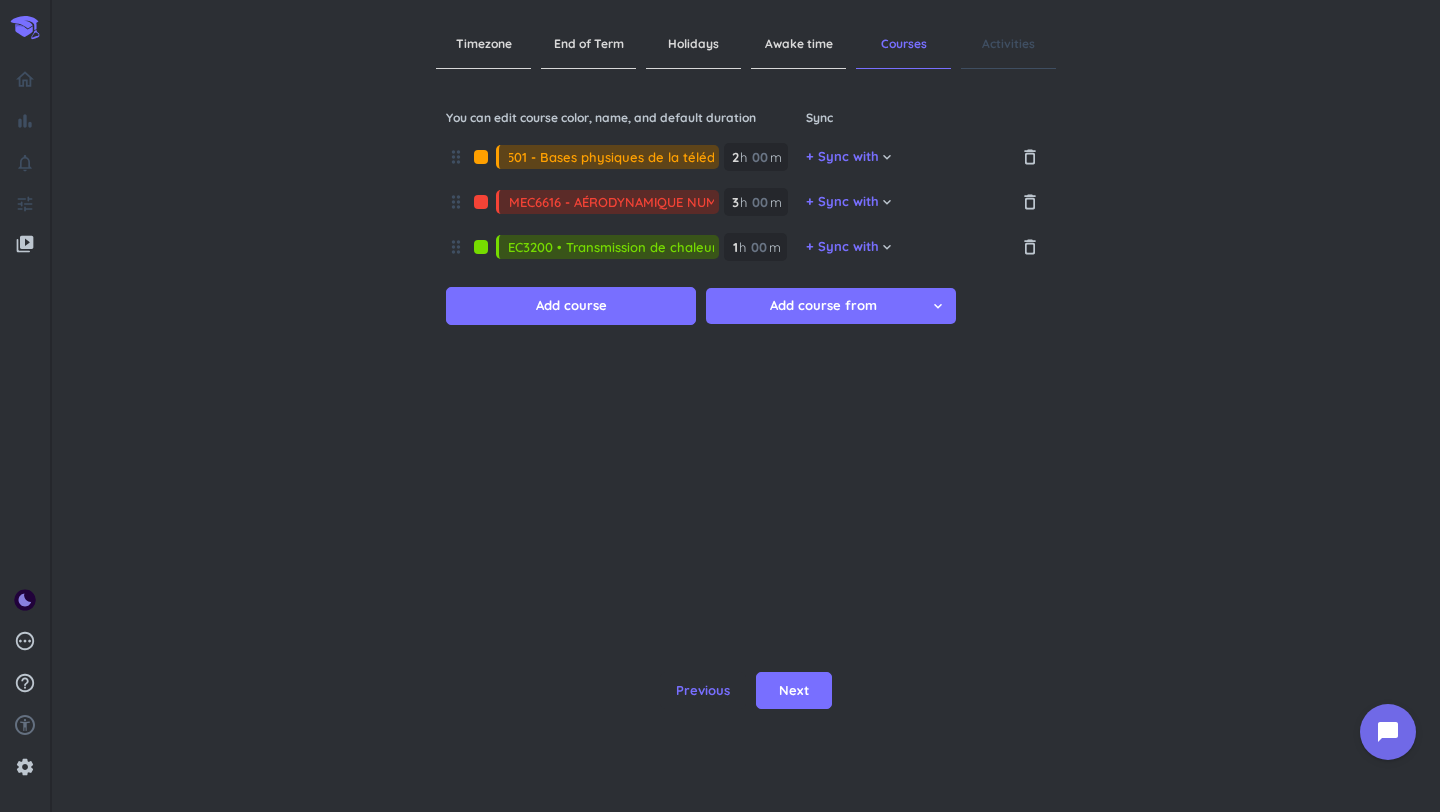 click on "MEC3200 • Transmission de chaleur" at bounding box center (614, 247) 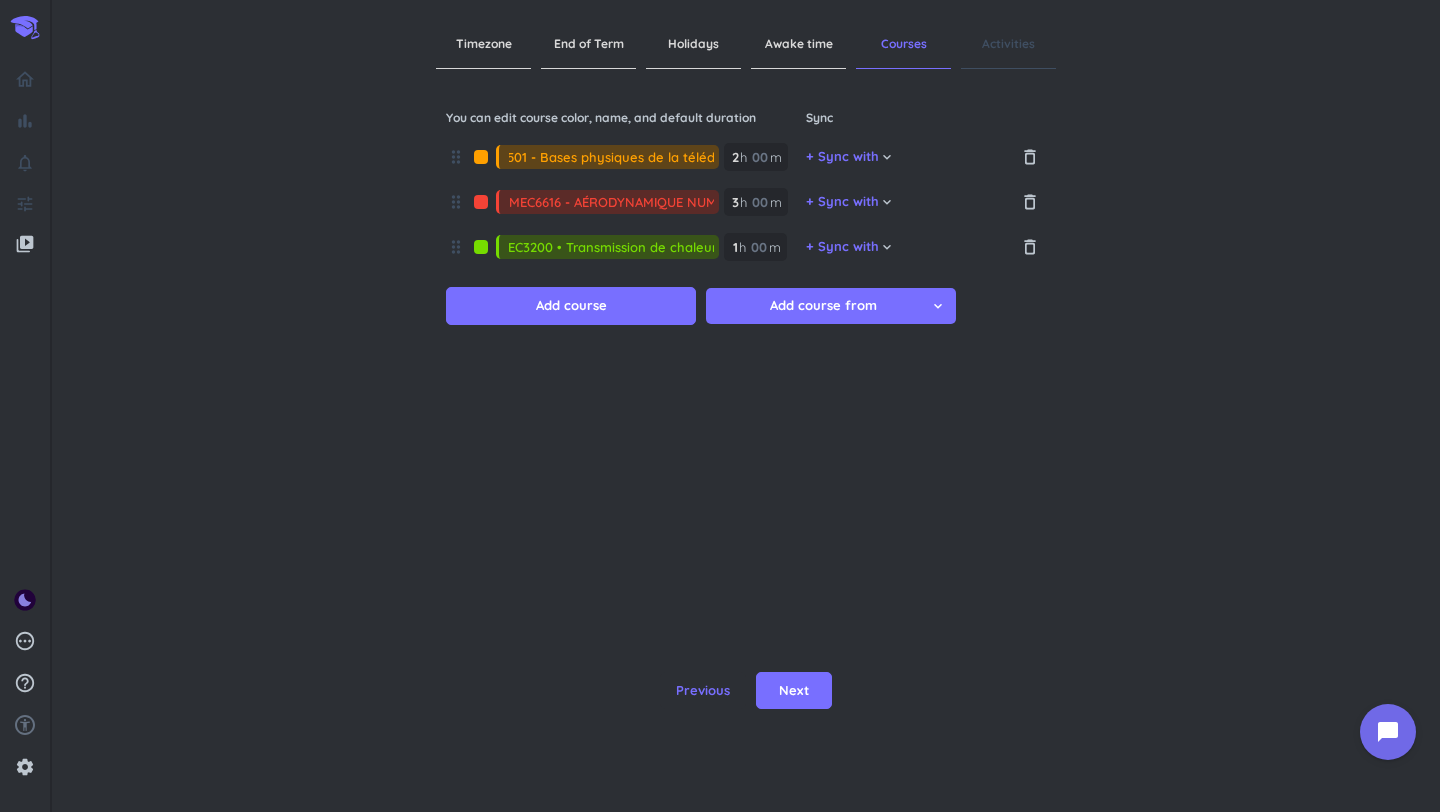 click on "MEC3200 • Transmission de chaleur" at bounding box center [614, 247] 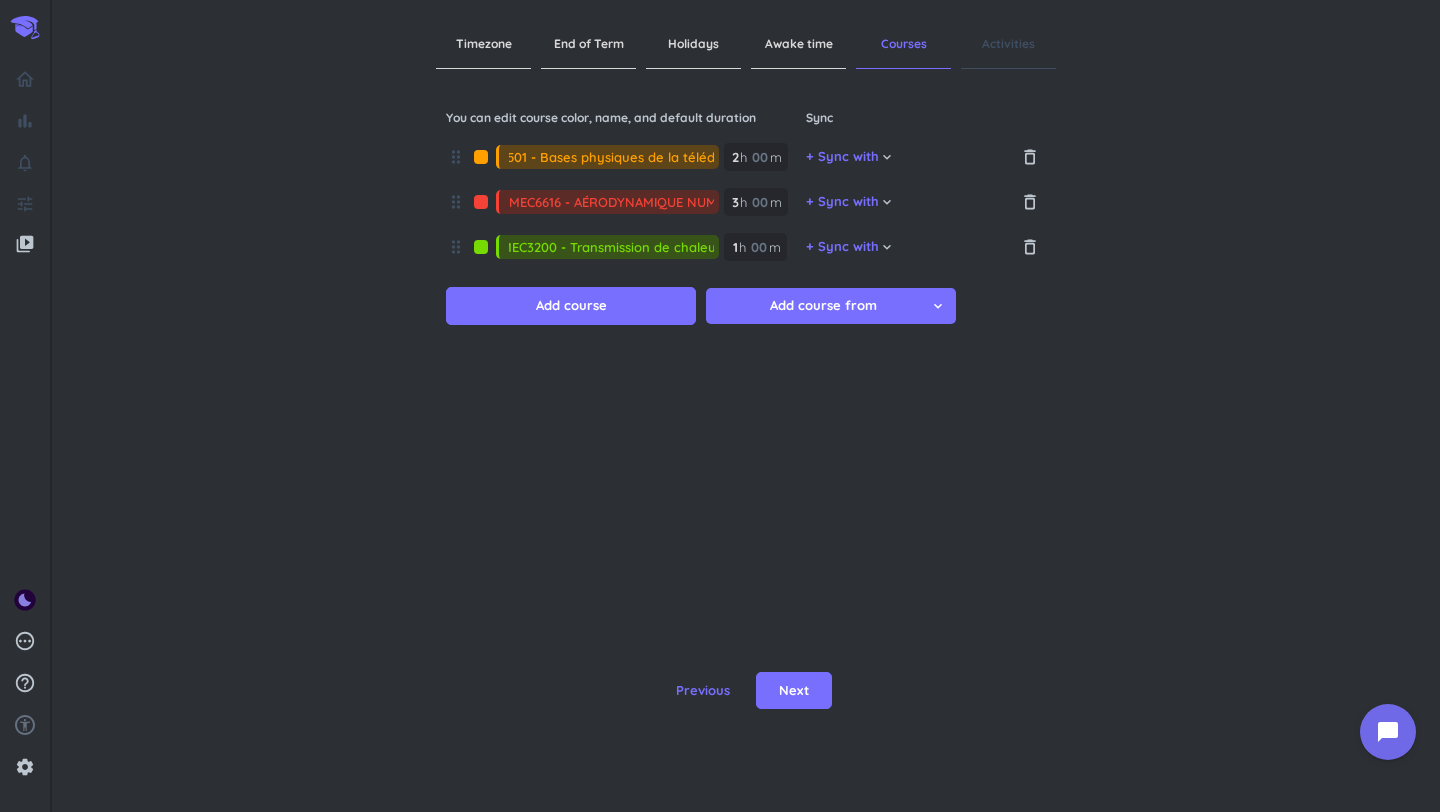 scroll, scrollTop: 0, scrollLeft: 0, axis: both 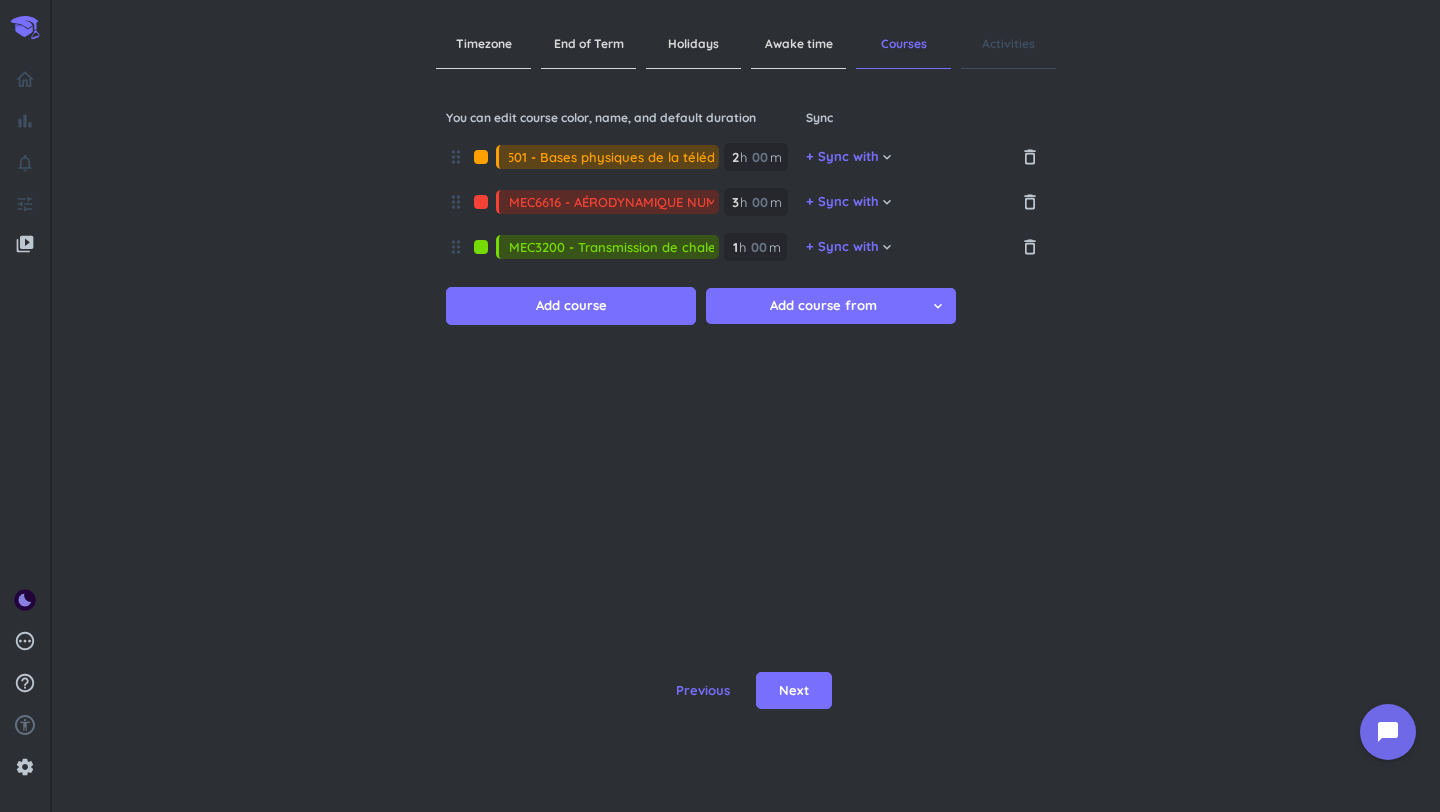 drag, startPoint x: 544, startPoint y: 245, endPoint x: 361, endPoint y: 221, distance: 184.56706 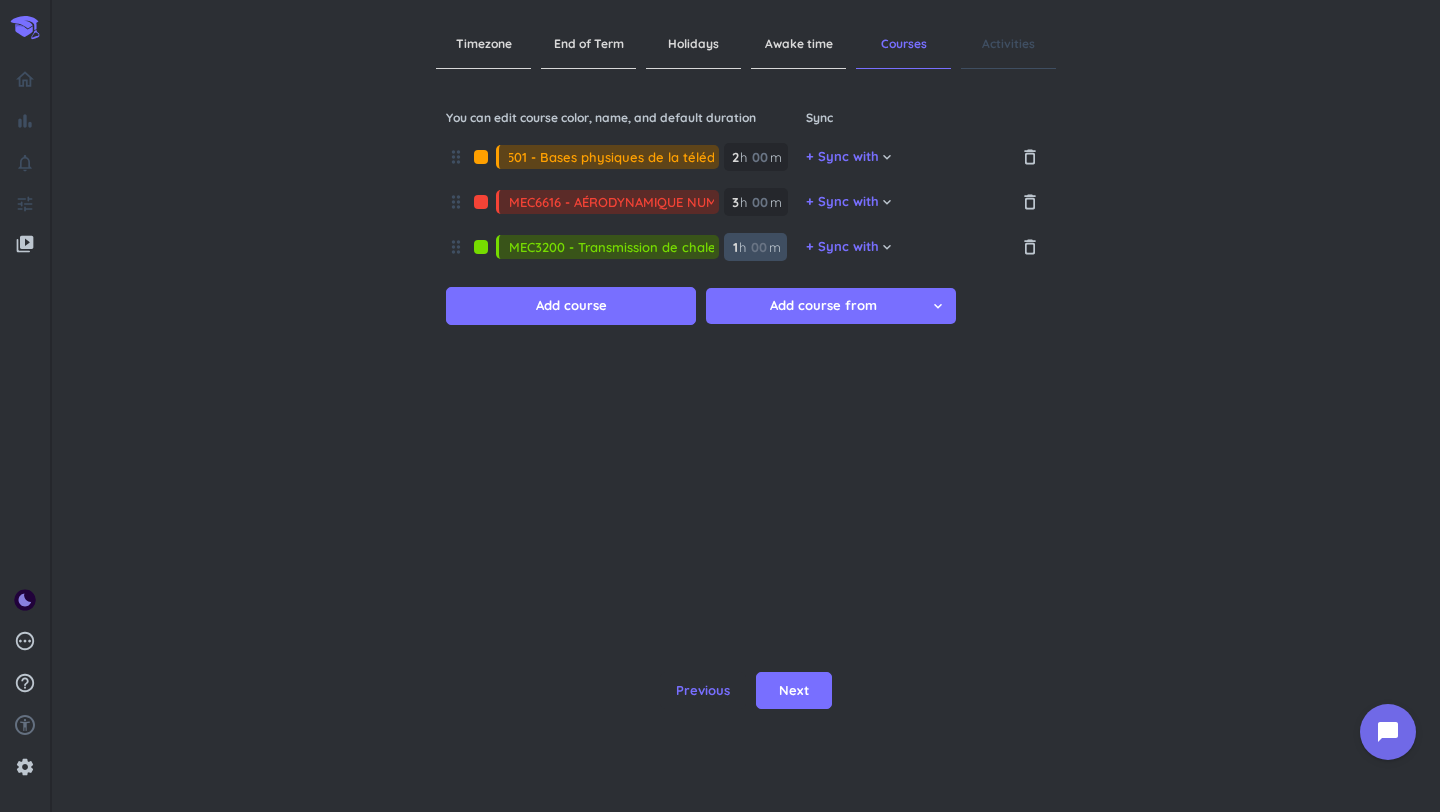 scroll, scrollTop: 0, scrollLeft: 13, axis: horizontal 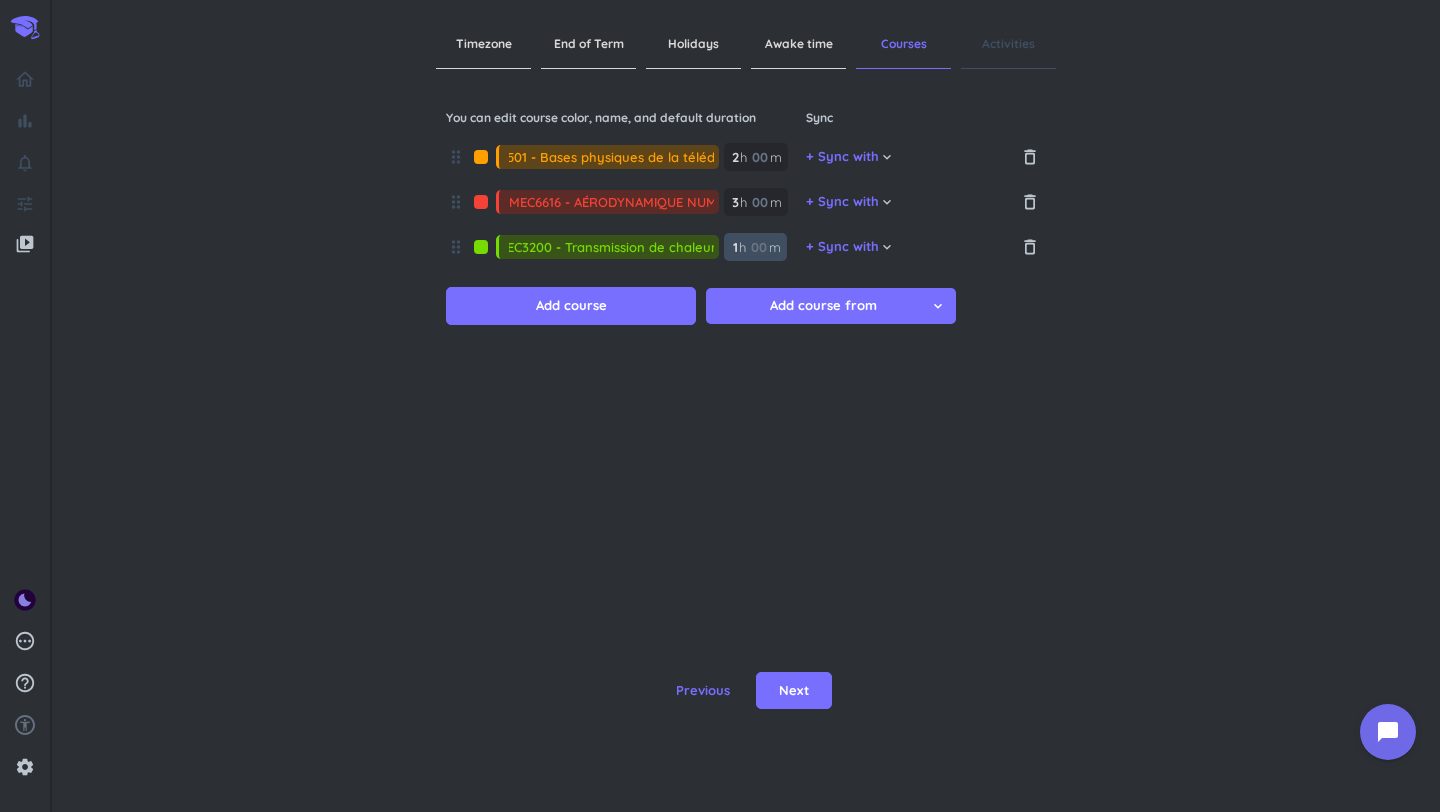 drag, startPoint x: 599, startPoint y: 243, endPoint x: 761, endPoint y: 246, distance: 162.02777 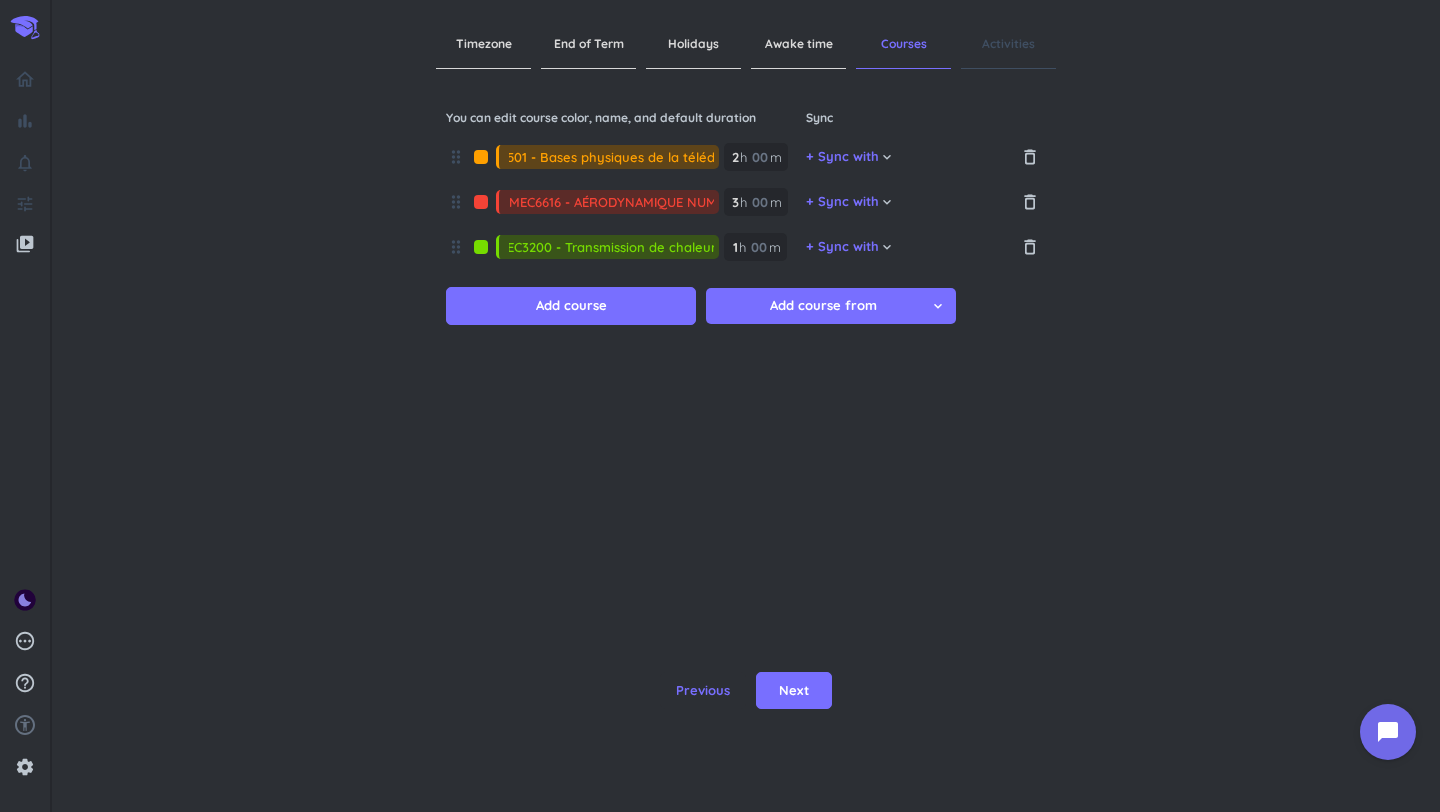 click on "MEC3200 - Transmission de chaleur" at bounding box center (614, 247) 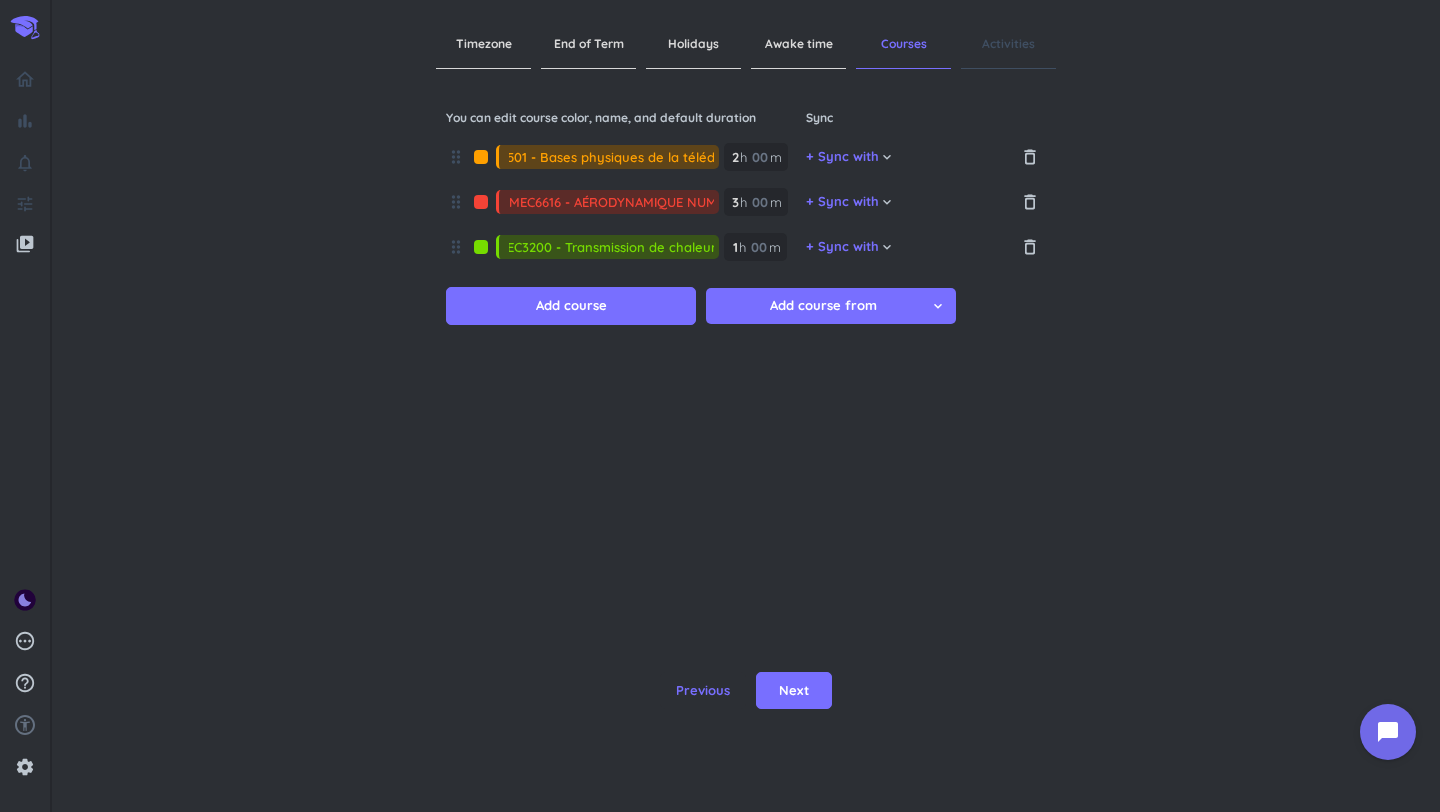 type on "MEC3200 - Transmission de chaleur" 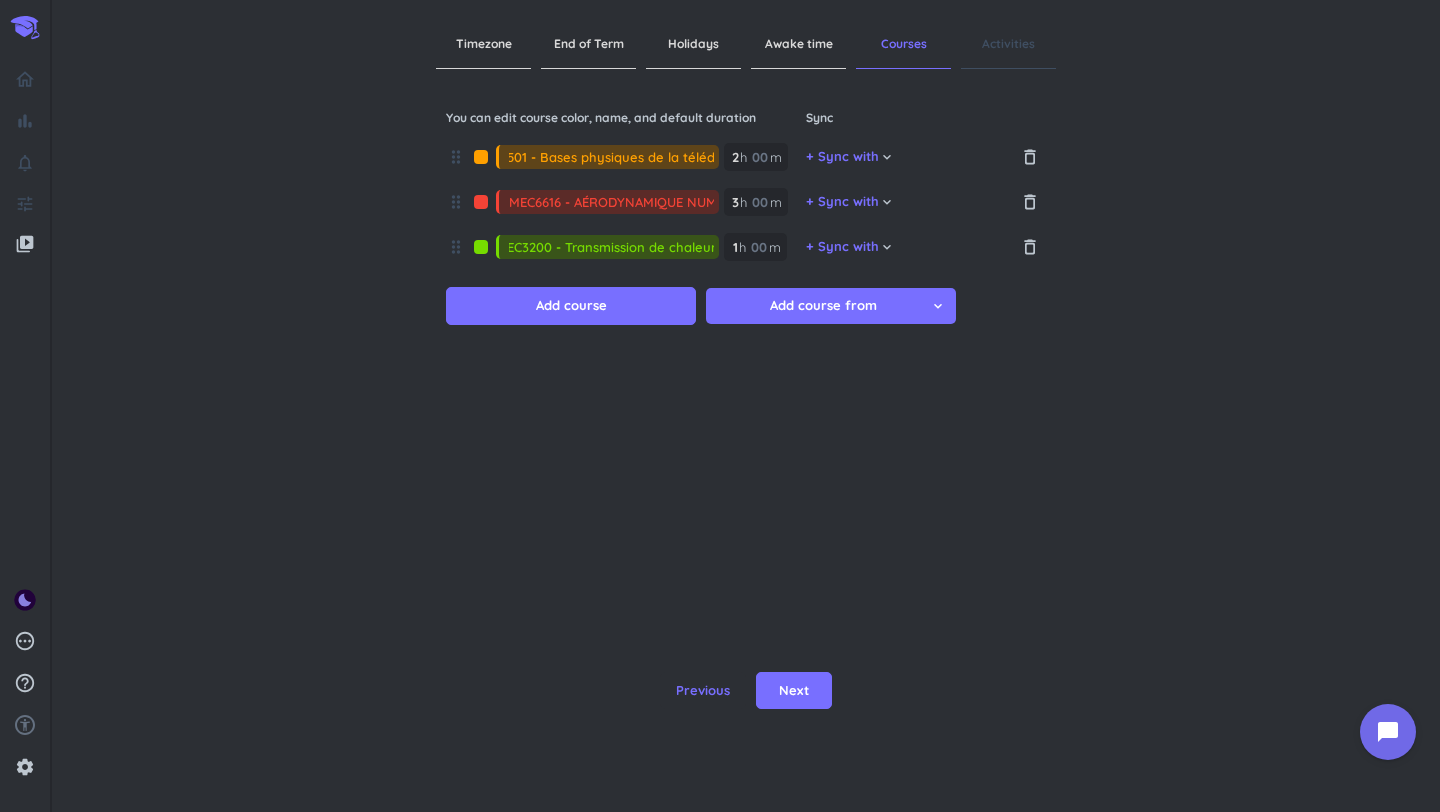 scroll, scrollTop: 0, scrollLeft: 0, axis: both 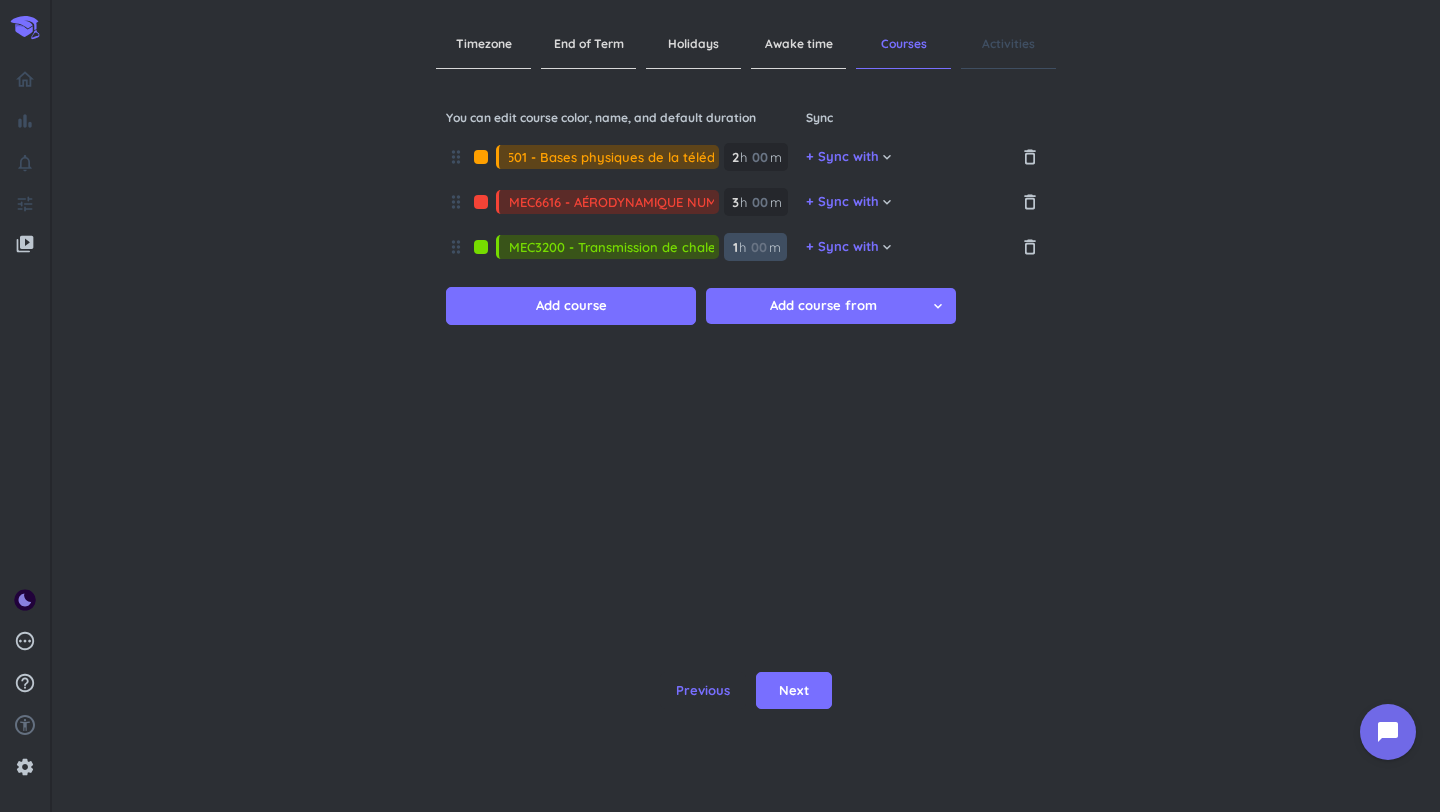 drag, startPoint x: 737, startPoint y: 249, endPoint x: 718, endPoint y: 251, distance: 19.104973 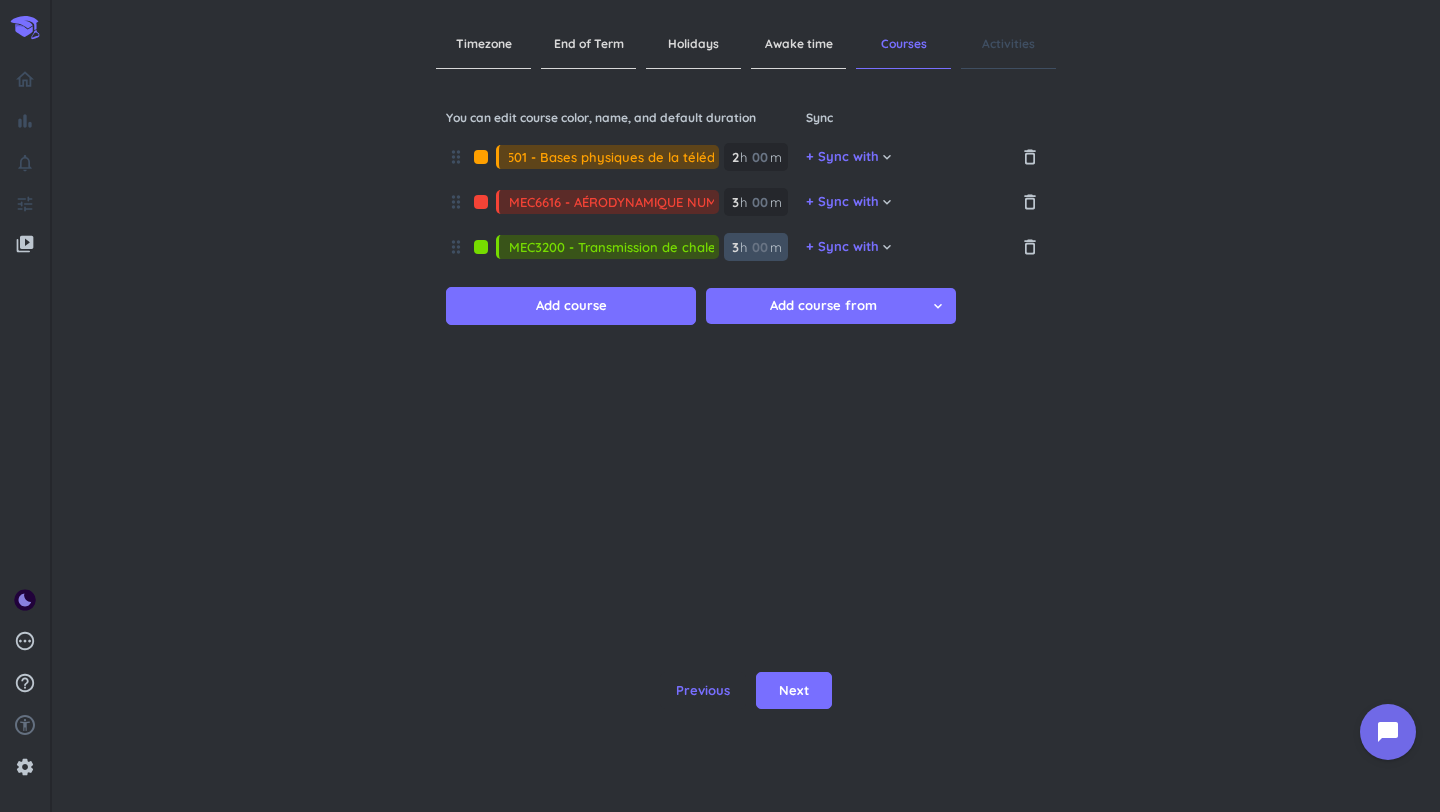 type on "3" 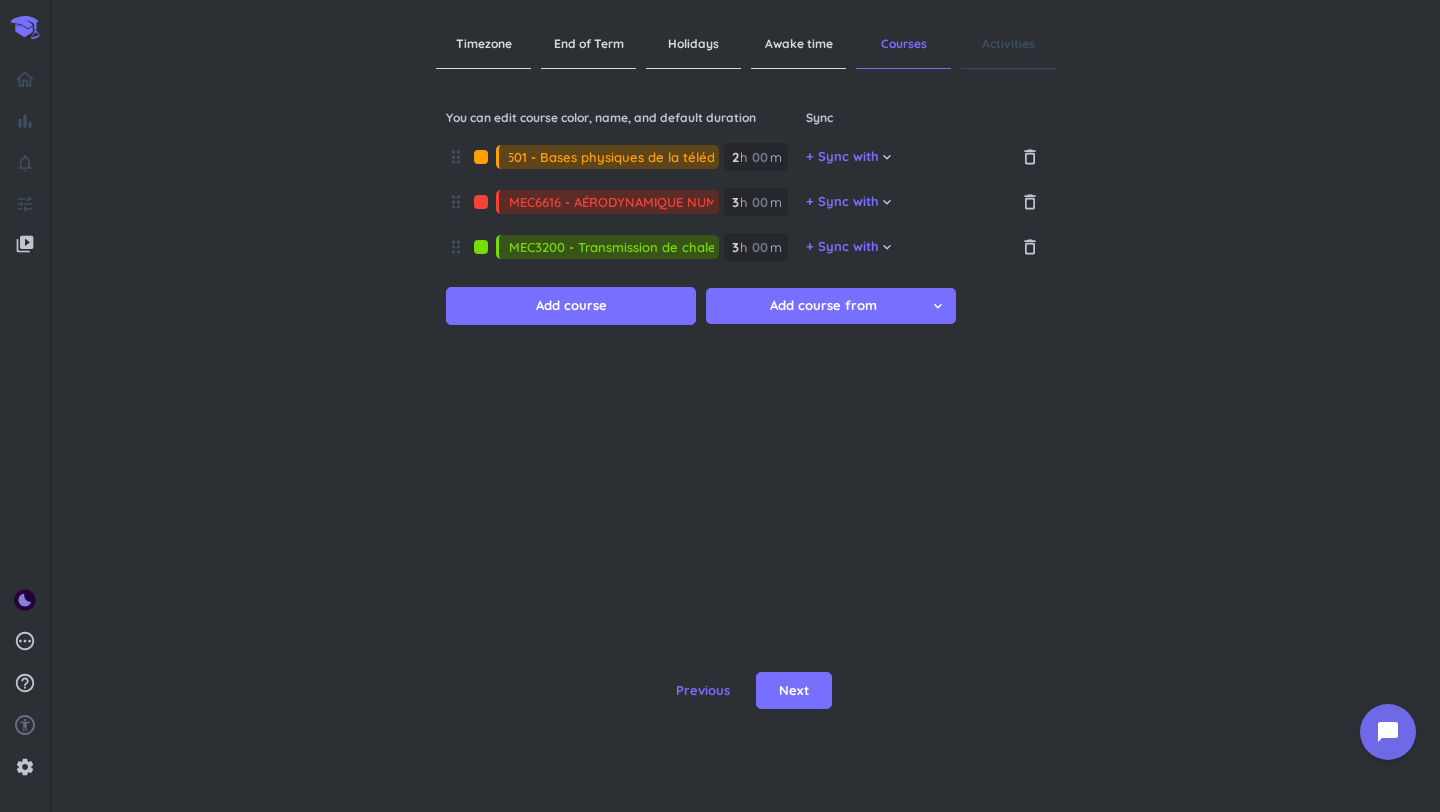 drag, startPoint x: 664, startPoint y: 353, endPoint x: 582, endPoint y: 335, distance: 83.95237 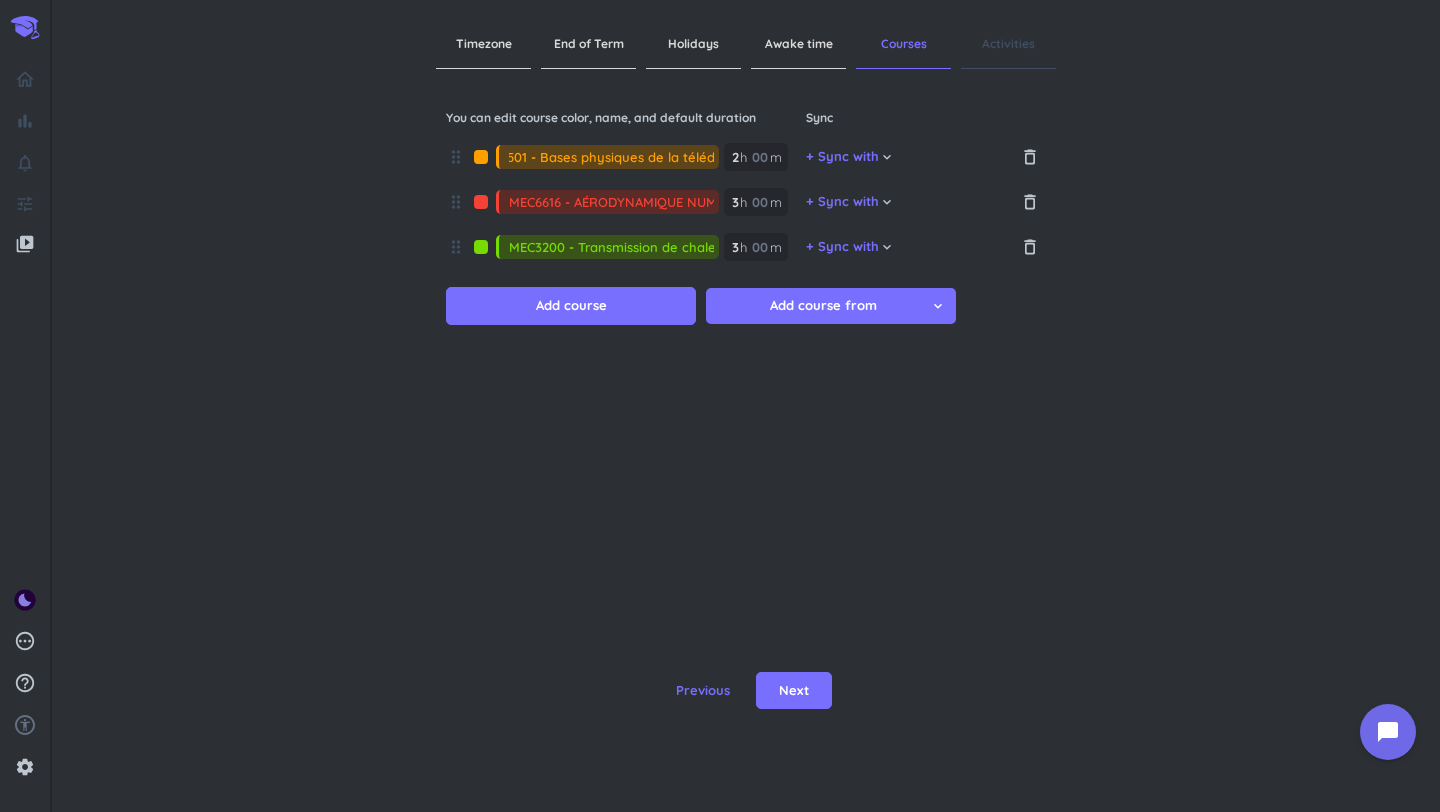 click on "drag_indicator PHS8501 - Bases physiques de la télédétection 2 2 00 h 00 m + Sync with cancel keyboard_arrow_down delete_outline drag_indicator MEC6616 - AÉRODYNAMIQUE NUMÉRIQUE 3 3 00 h 00 m + Sync with cancel keyboard_arrow_down delete_outline drag_indicator MEC3200 - Transmission de chaleur 3 3 00 h 00 m + Sync with cancel keyboard_arrow_down delete_outline Add course Add course from cancel keyboard_arrow_down" at bounding box center (746, 340) 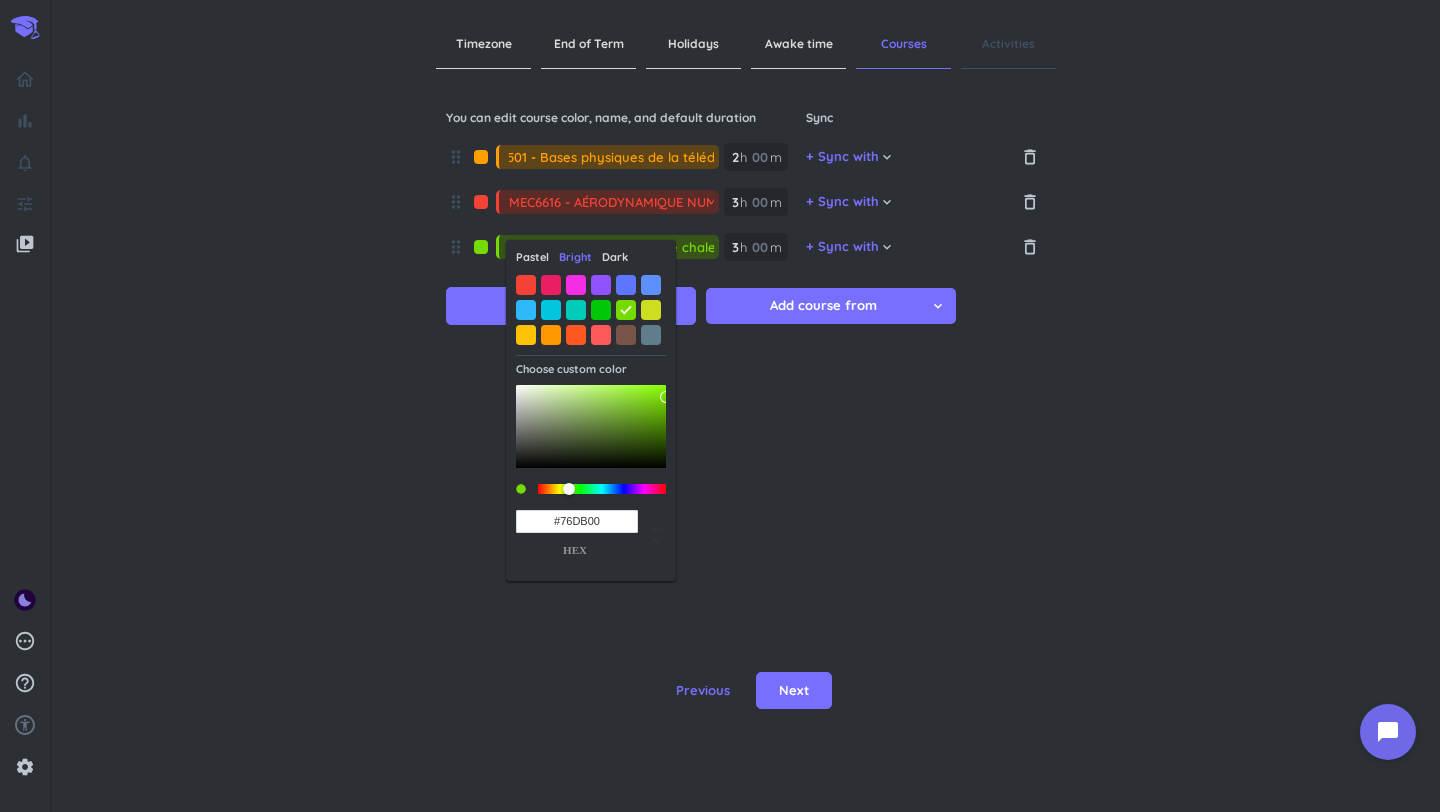 click on "Pastel" at bounding box center (532, 257) 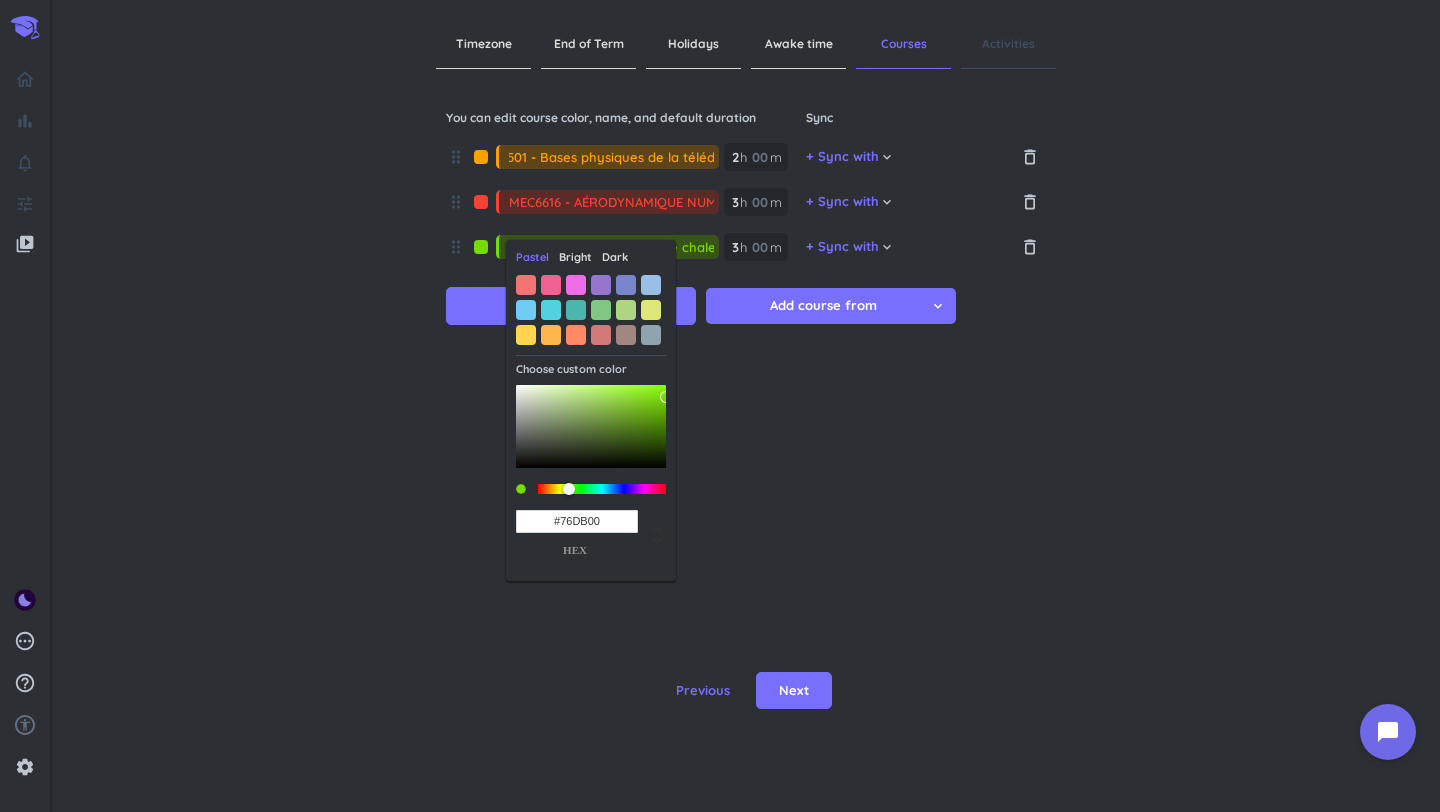 click on "Bright" at bounding box center [575, 257] 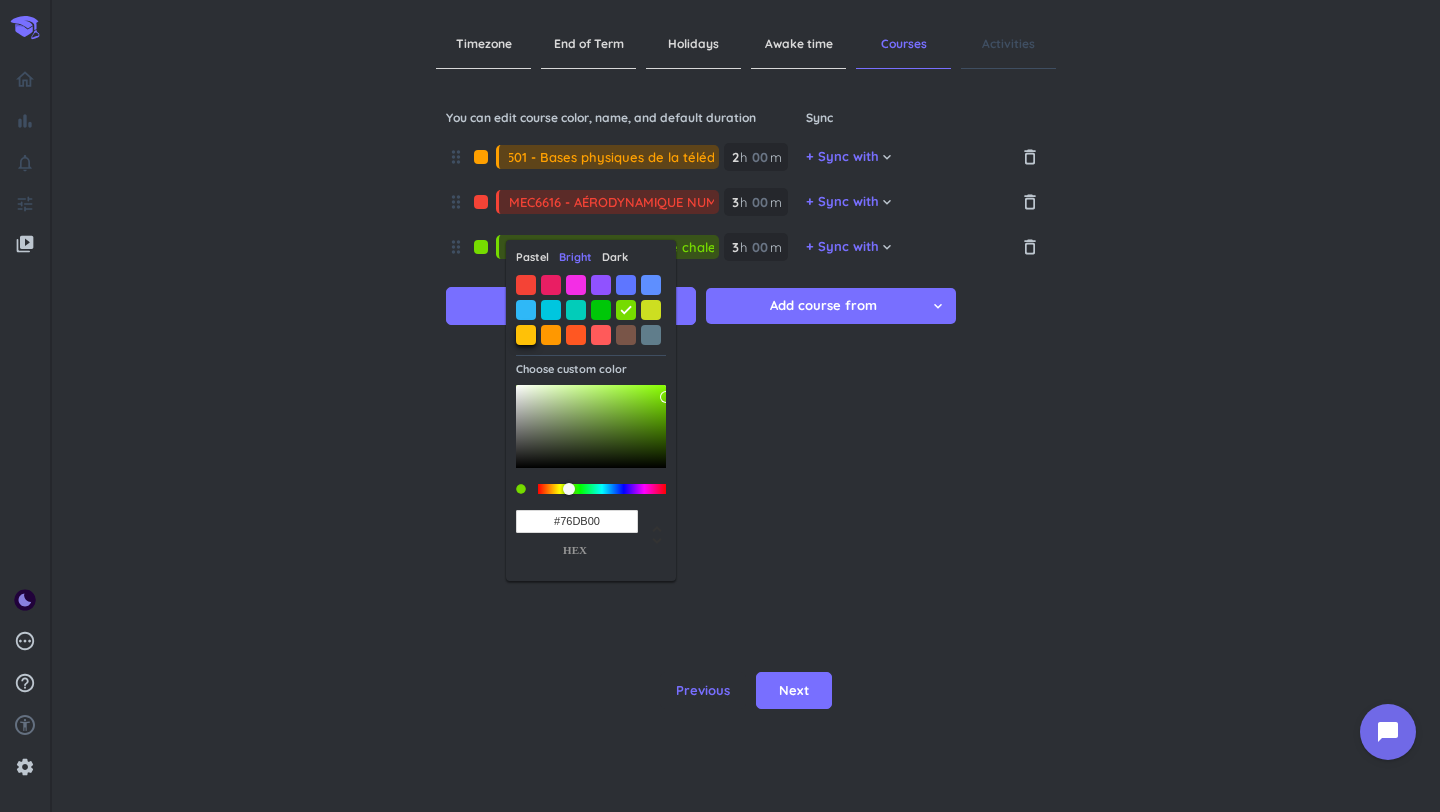 click at bounding box center (526, 335) 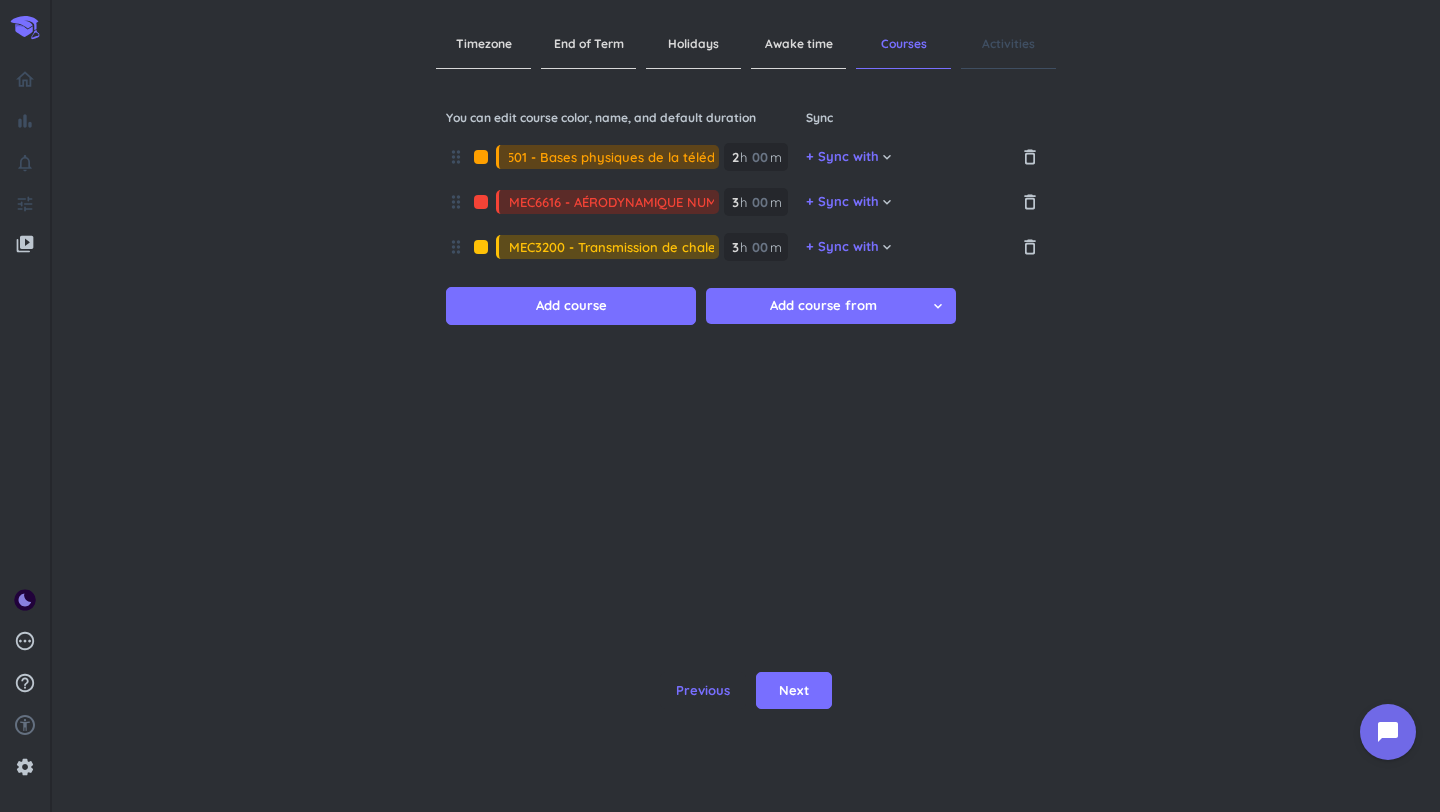 click at bounding box center [481, 247] 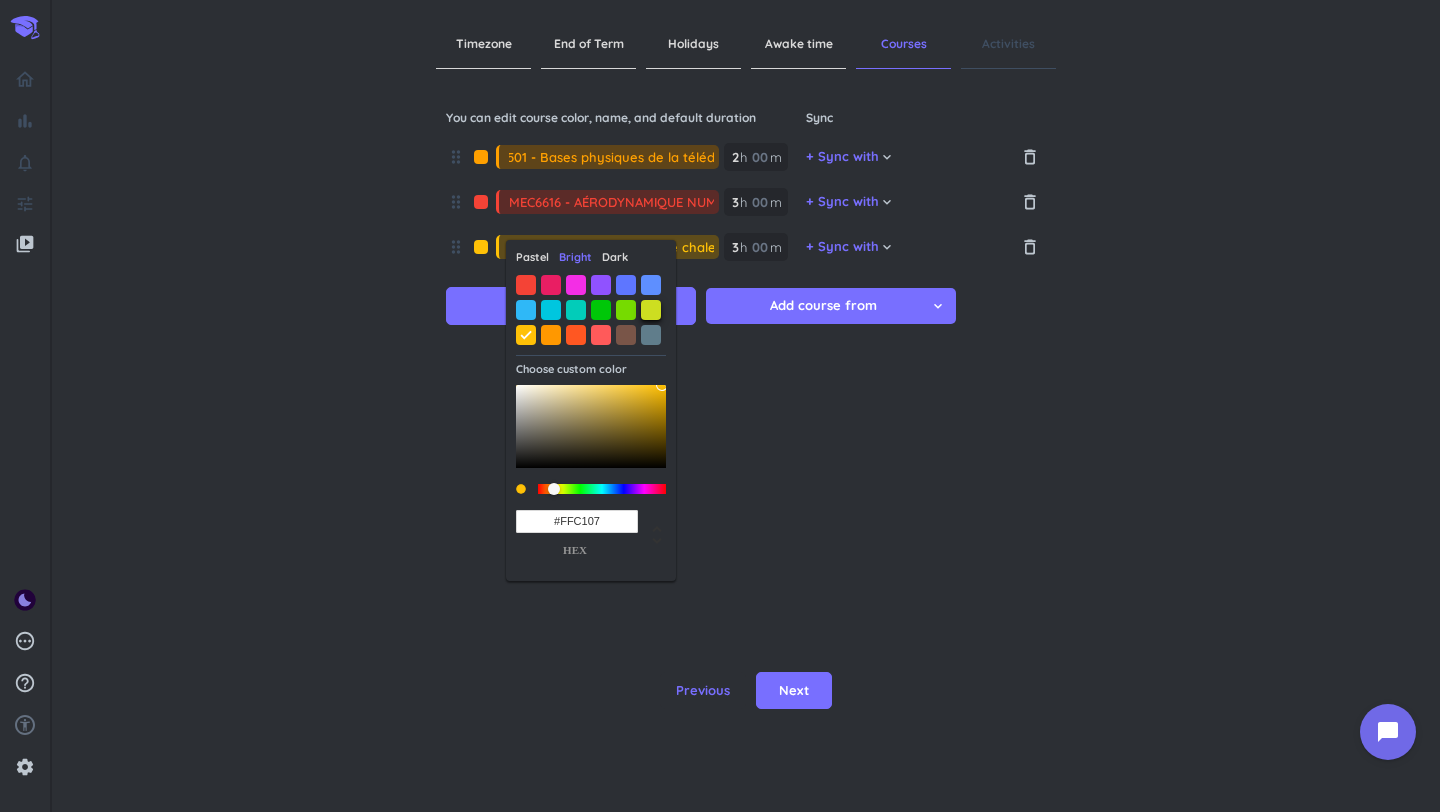 click at bounding box center (651, 310) 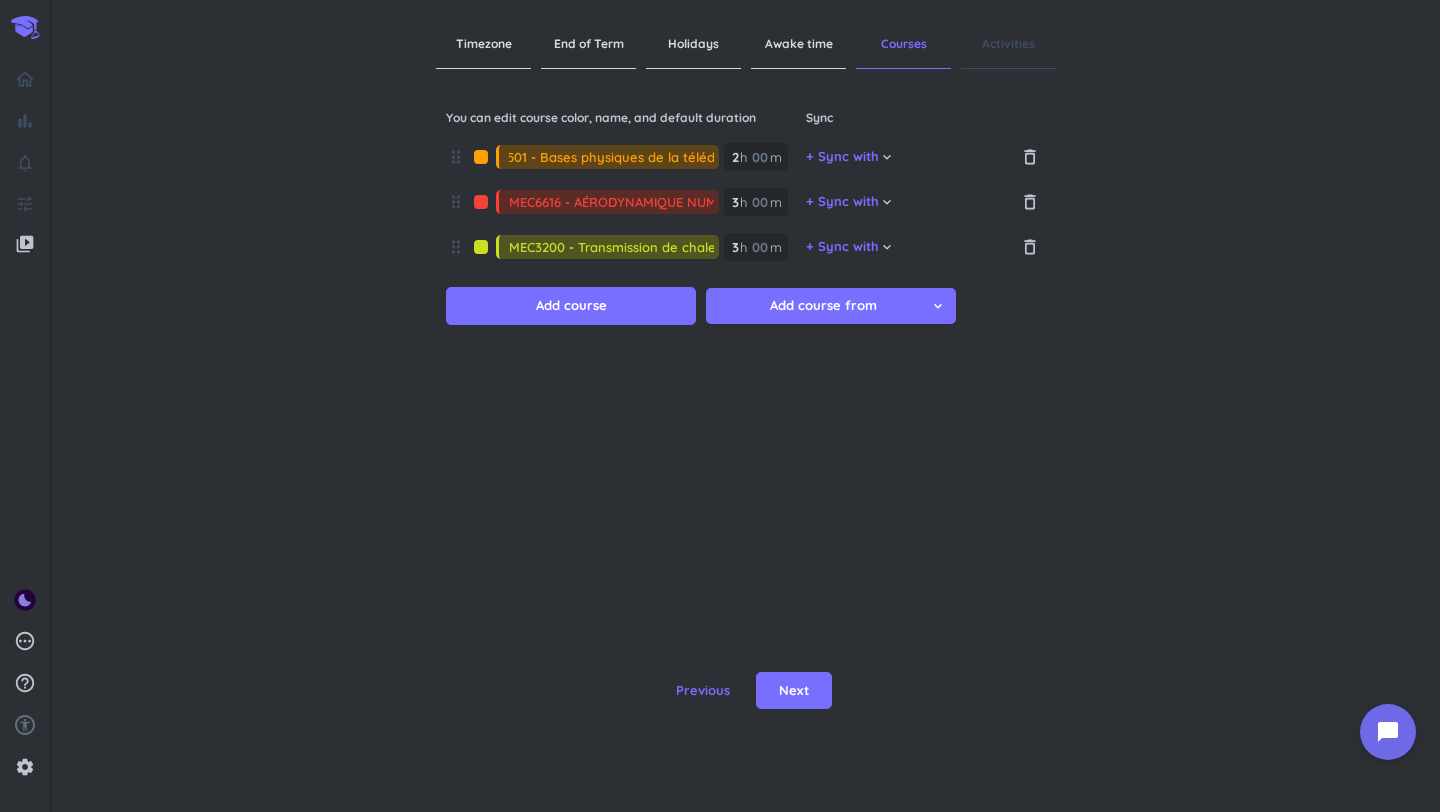 click on "drag_indicator PHS8501 - Bases physiques de la télédétection 2 2 00 h 00 m" at bounding box center [626, 162] 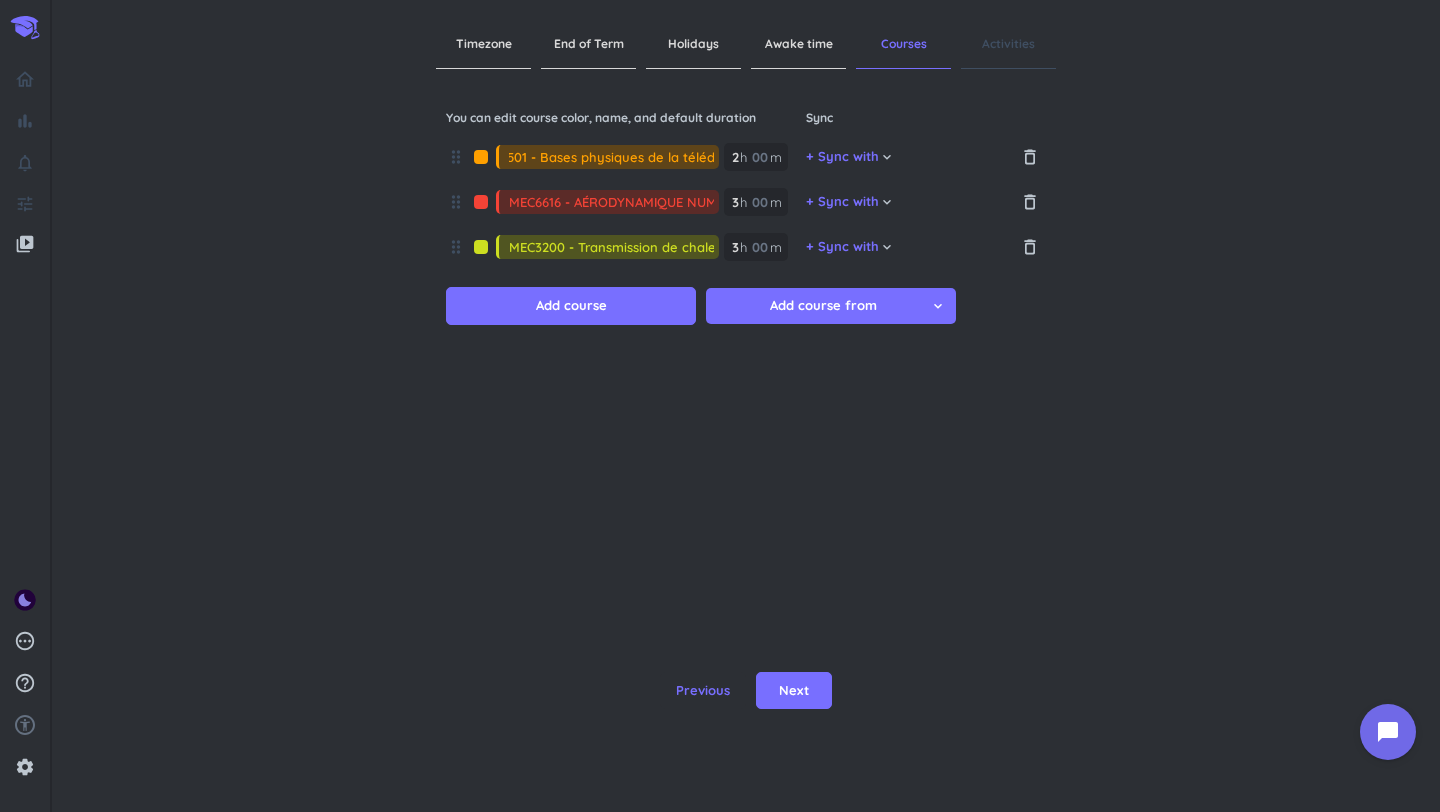 click at bounding box center (481, 157) 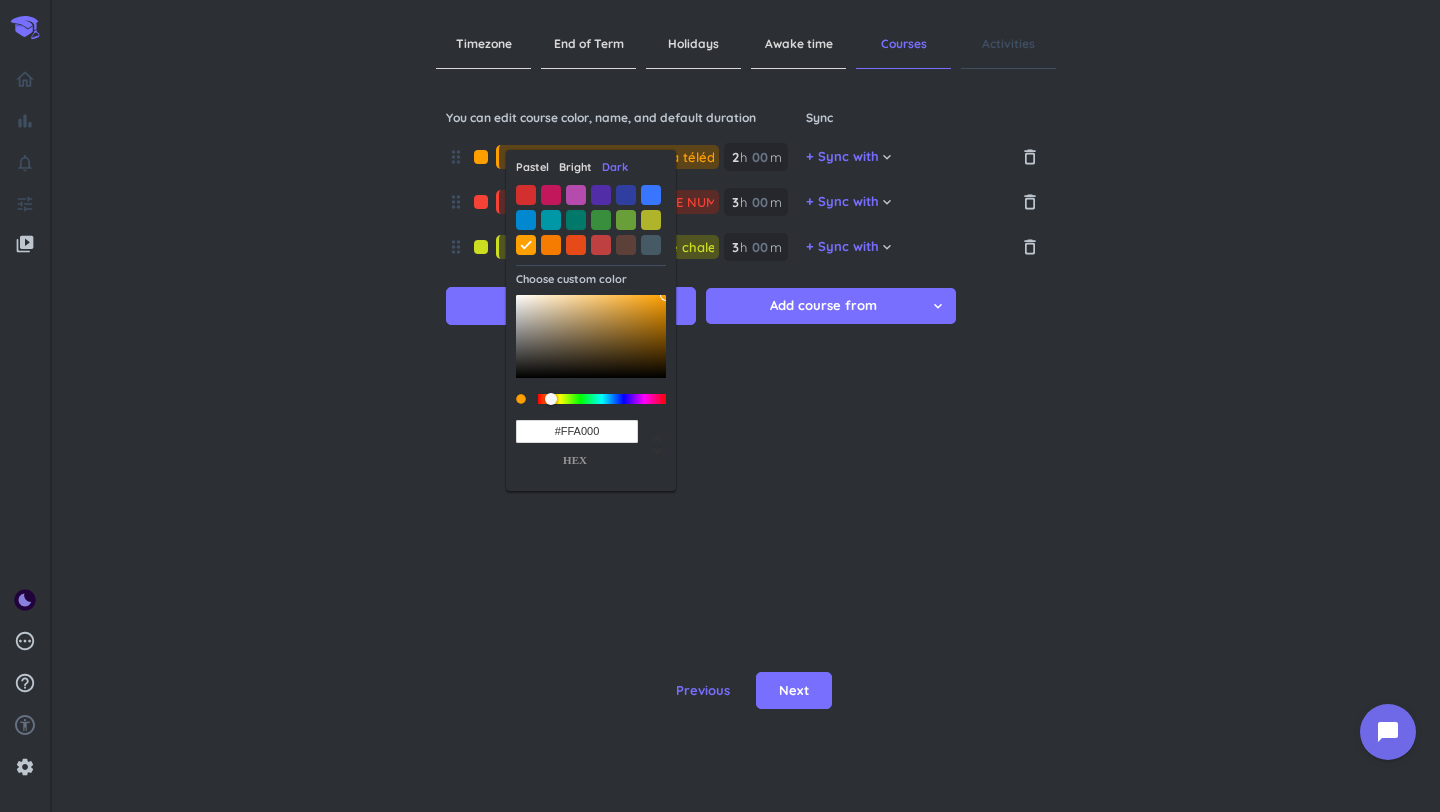 click on "Bright" at bounding box center [575, 167] 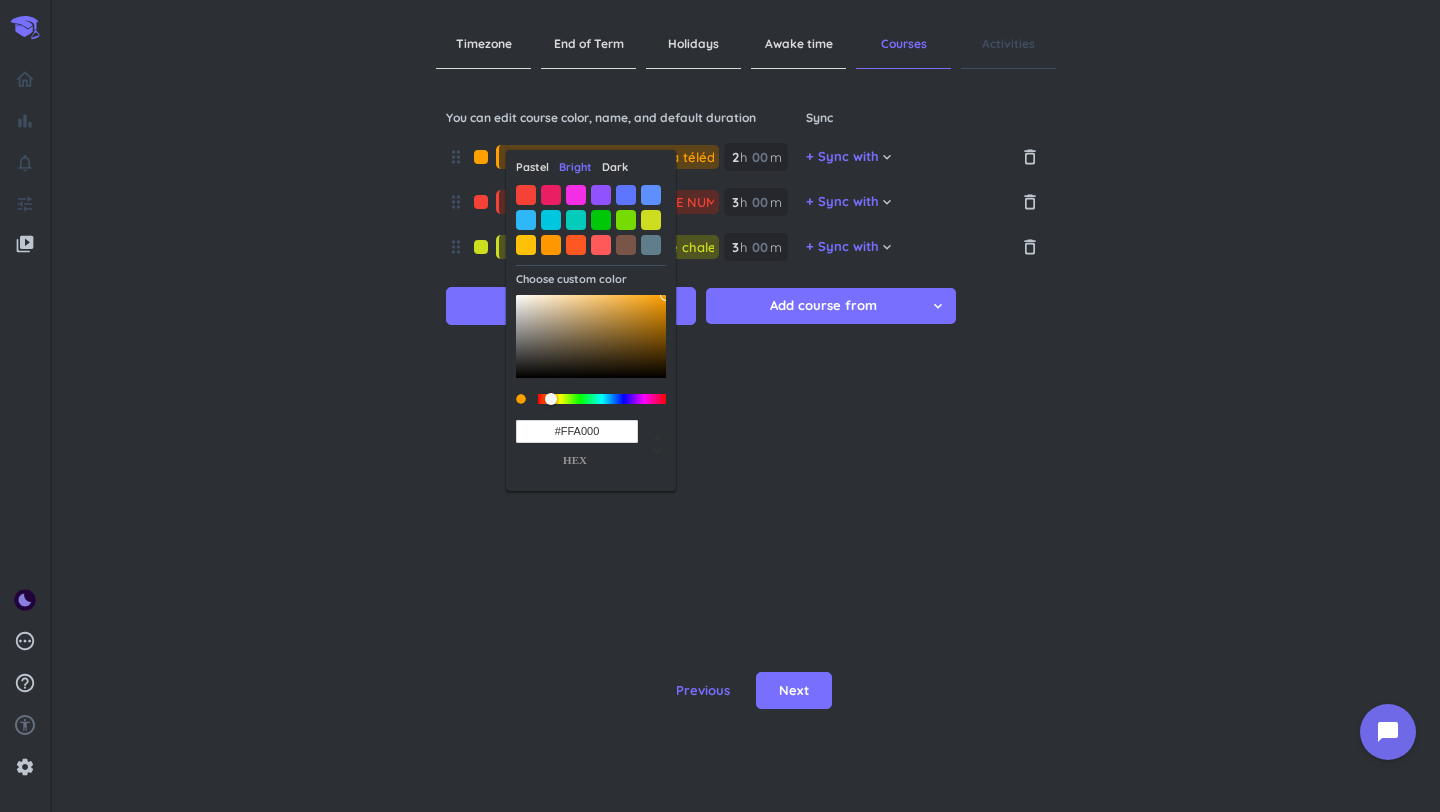 click on "Dark" at bounding box center [615, 167] 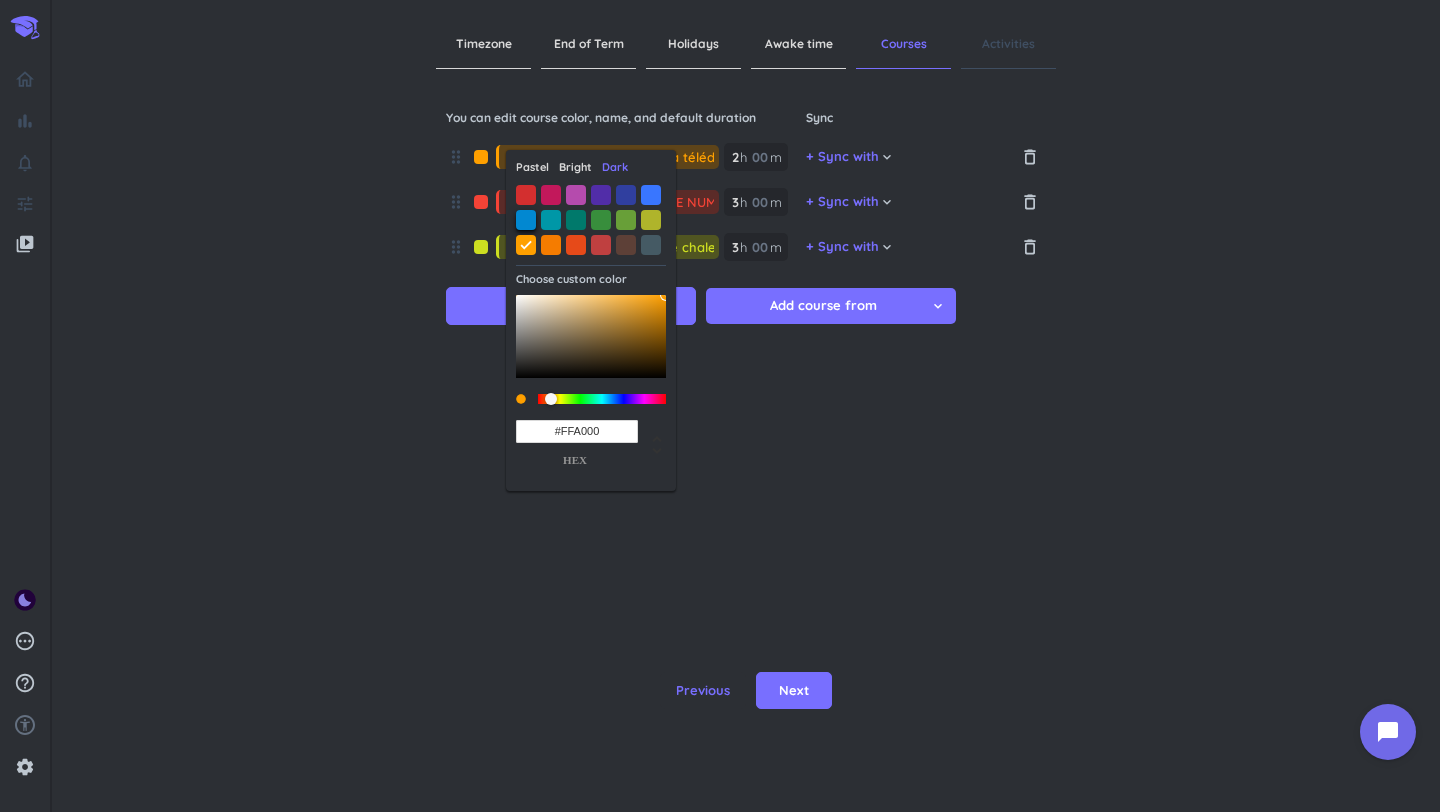 click at bounding box center [526, 220] 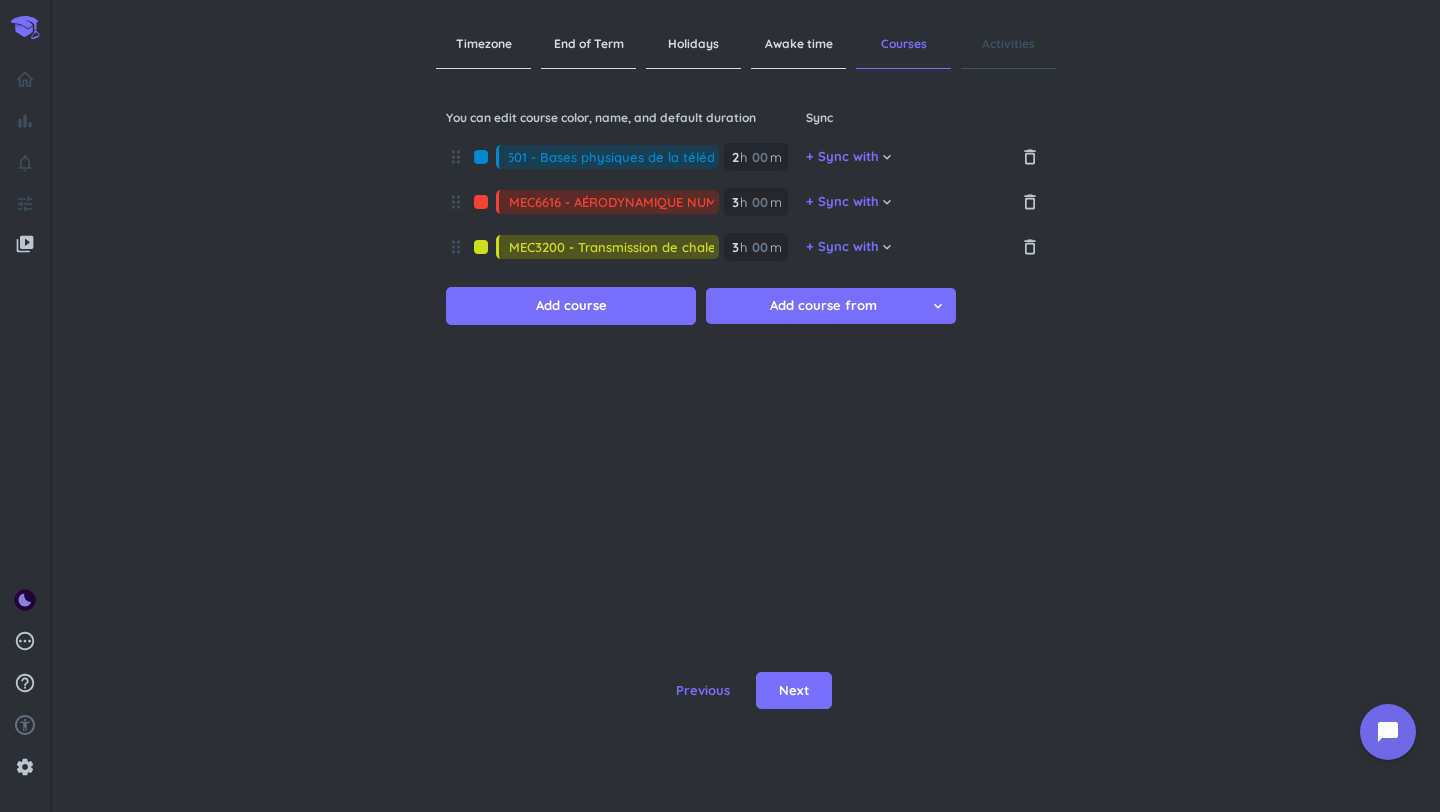 click on "drag_indicator PHS8501 - Bases physiques de la télédétection 2 2 00 h 00 m" at bounding box center [626, 162] 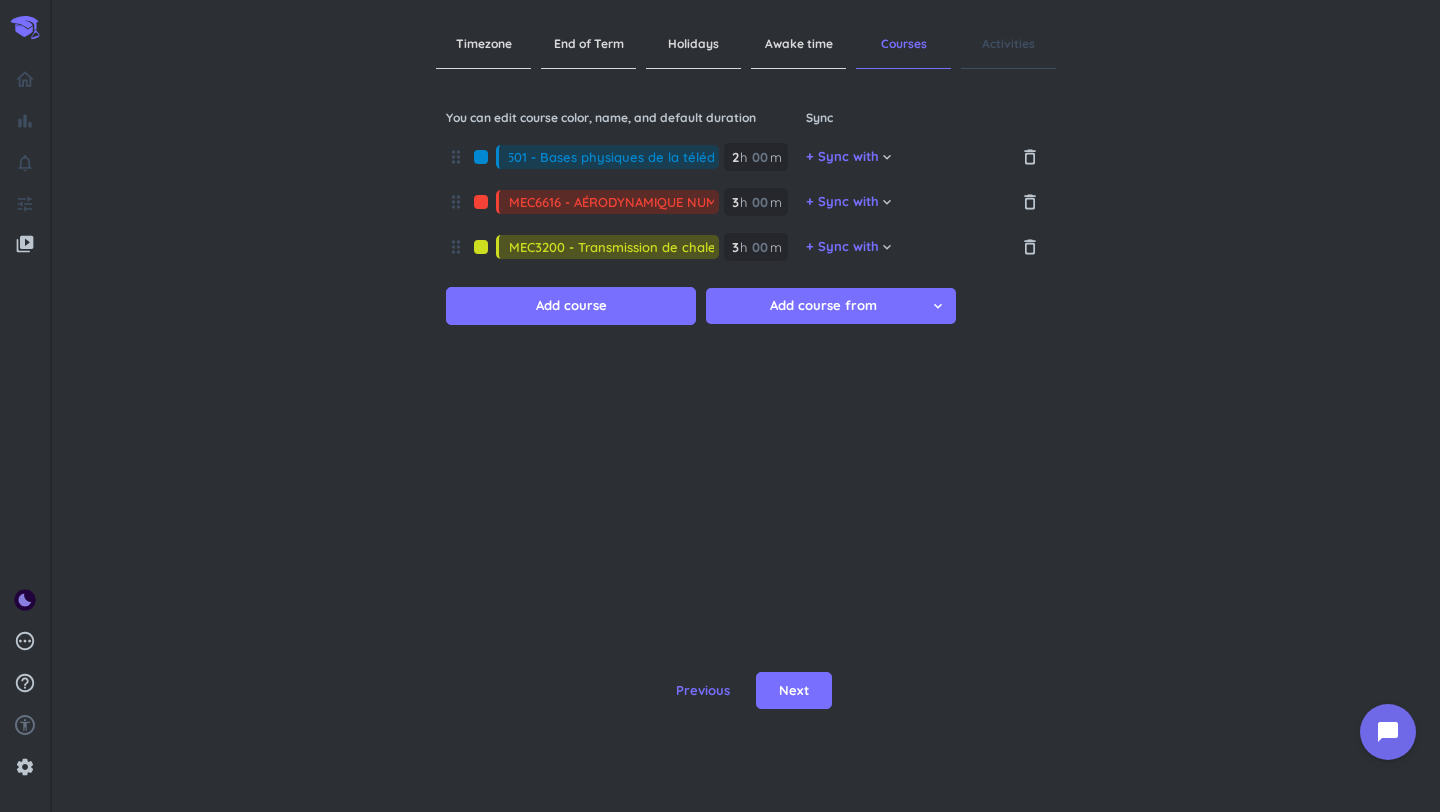 click on "drag_indicator PHS8501 - Bases physiques de la télédétection 2 2 00 h 00 m" at bounding box center [626, 162] 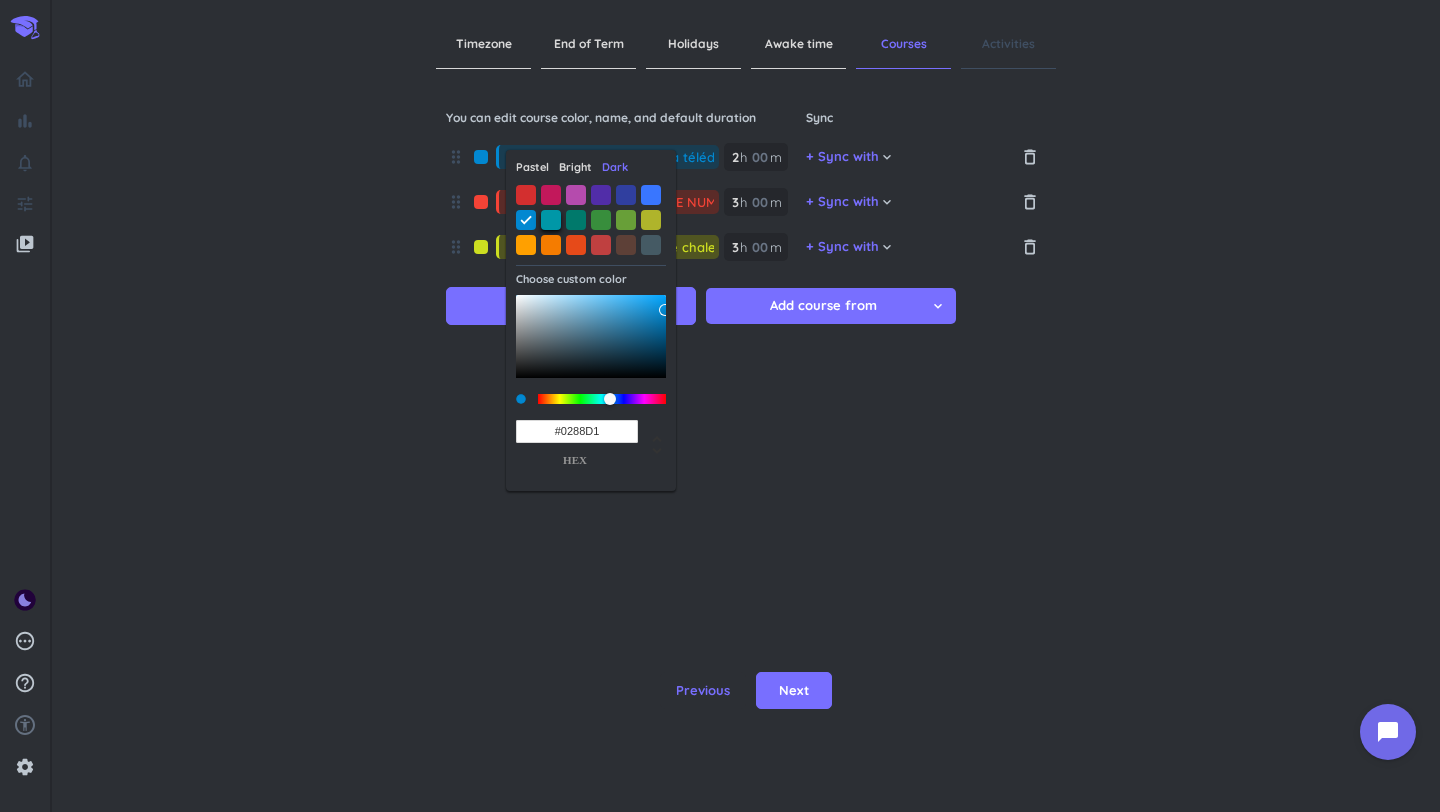 click at bounding box center [551, 220] 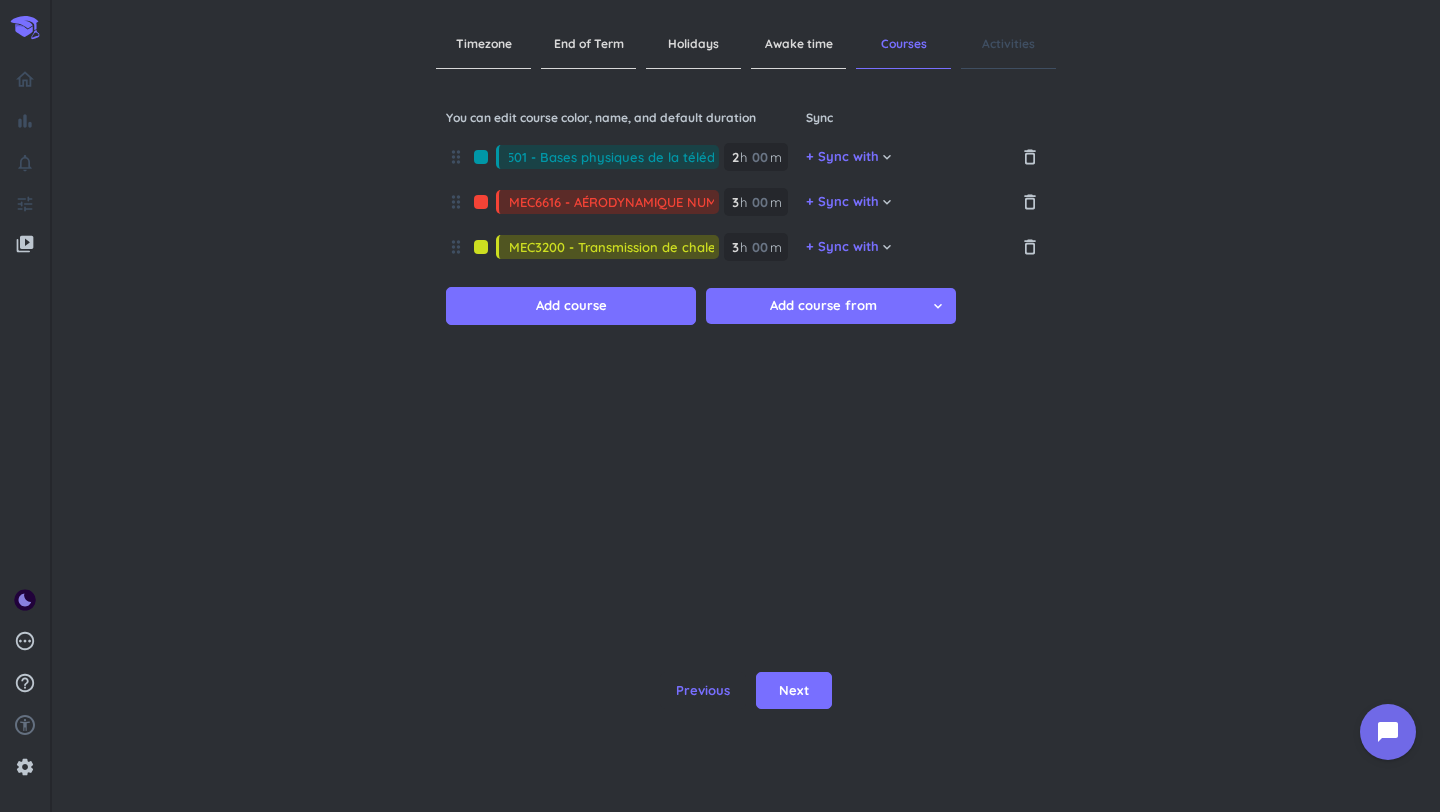 click at bounding box center (481, 247) 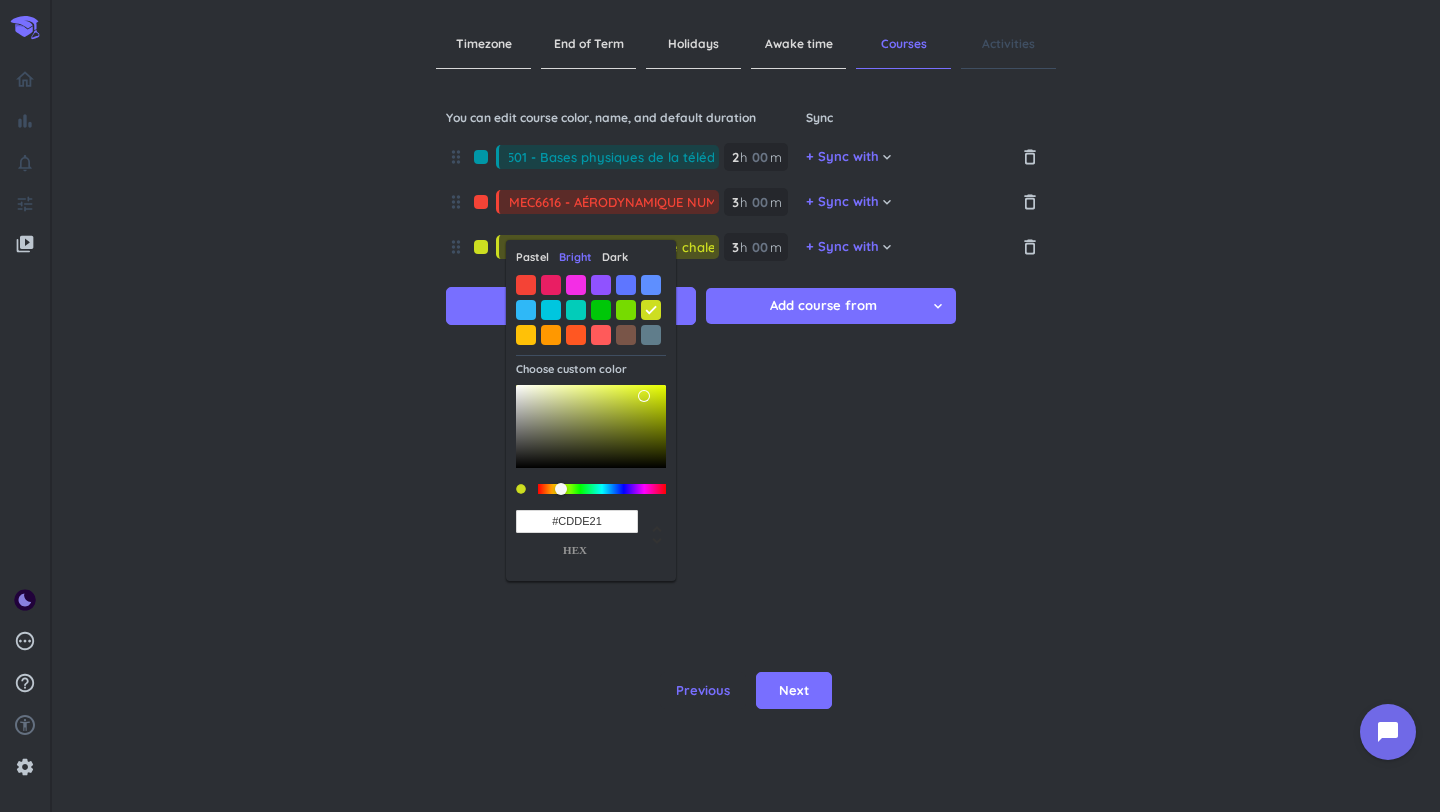 click on "drag_indicator PHS8501 - Bases physiques de la télédétection 2 2 00 h 00 m" at bounding box center [626, 162] 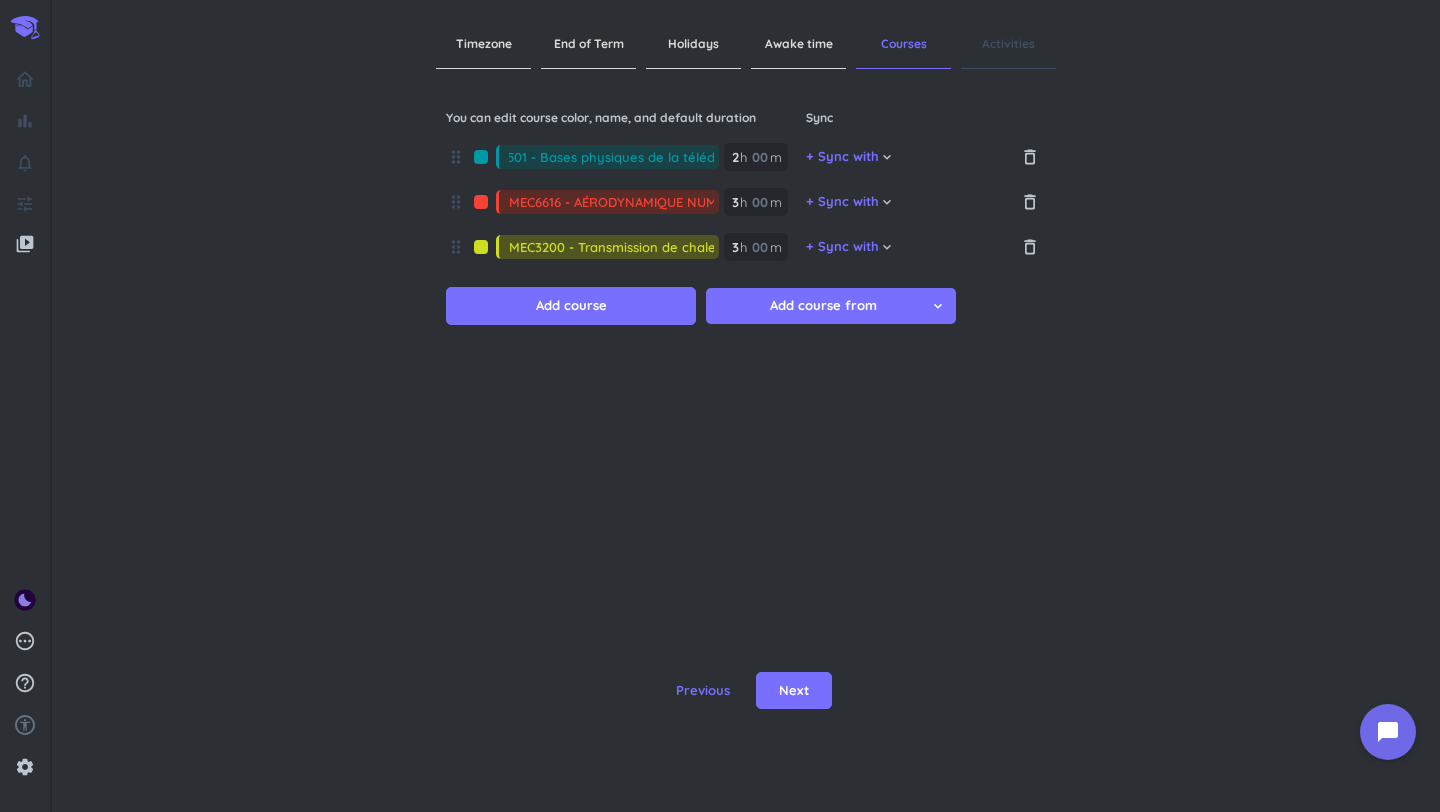 click at bounding box center (481, 157) 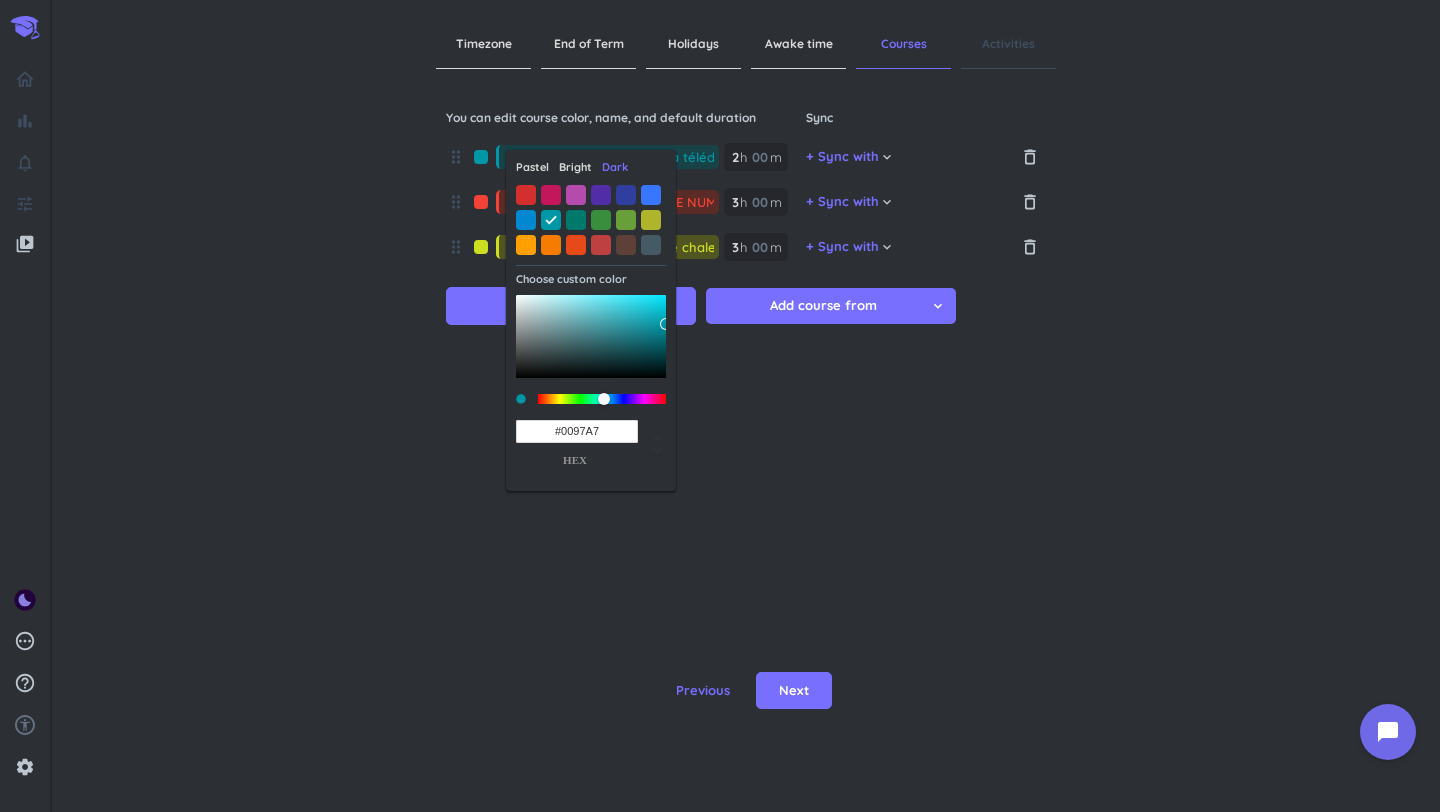 click on "Bright" at bounding box center (575, 167) 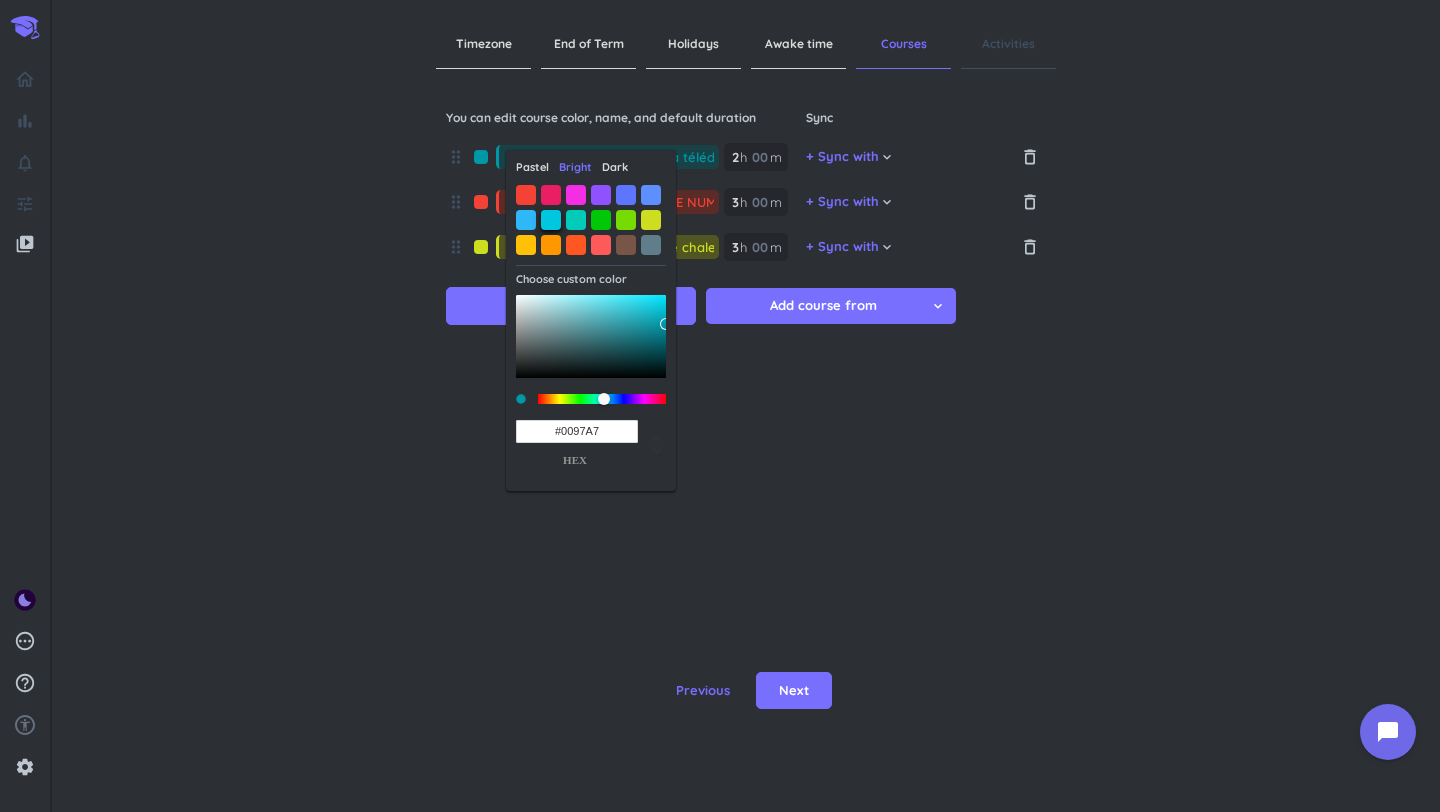 click at bounding box center (551, 220) 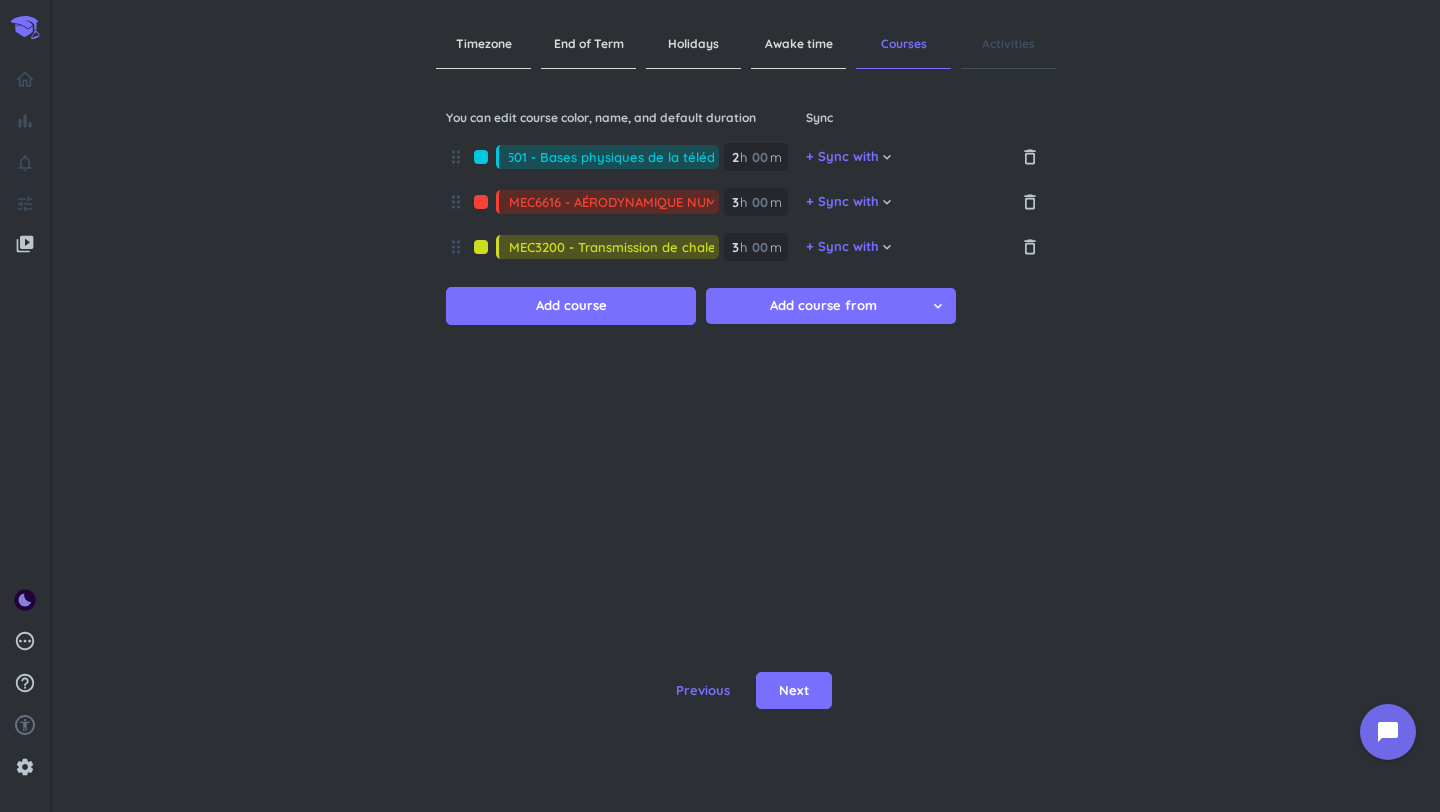 click at bounding box center (481, 247) 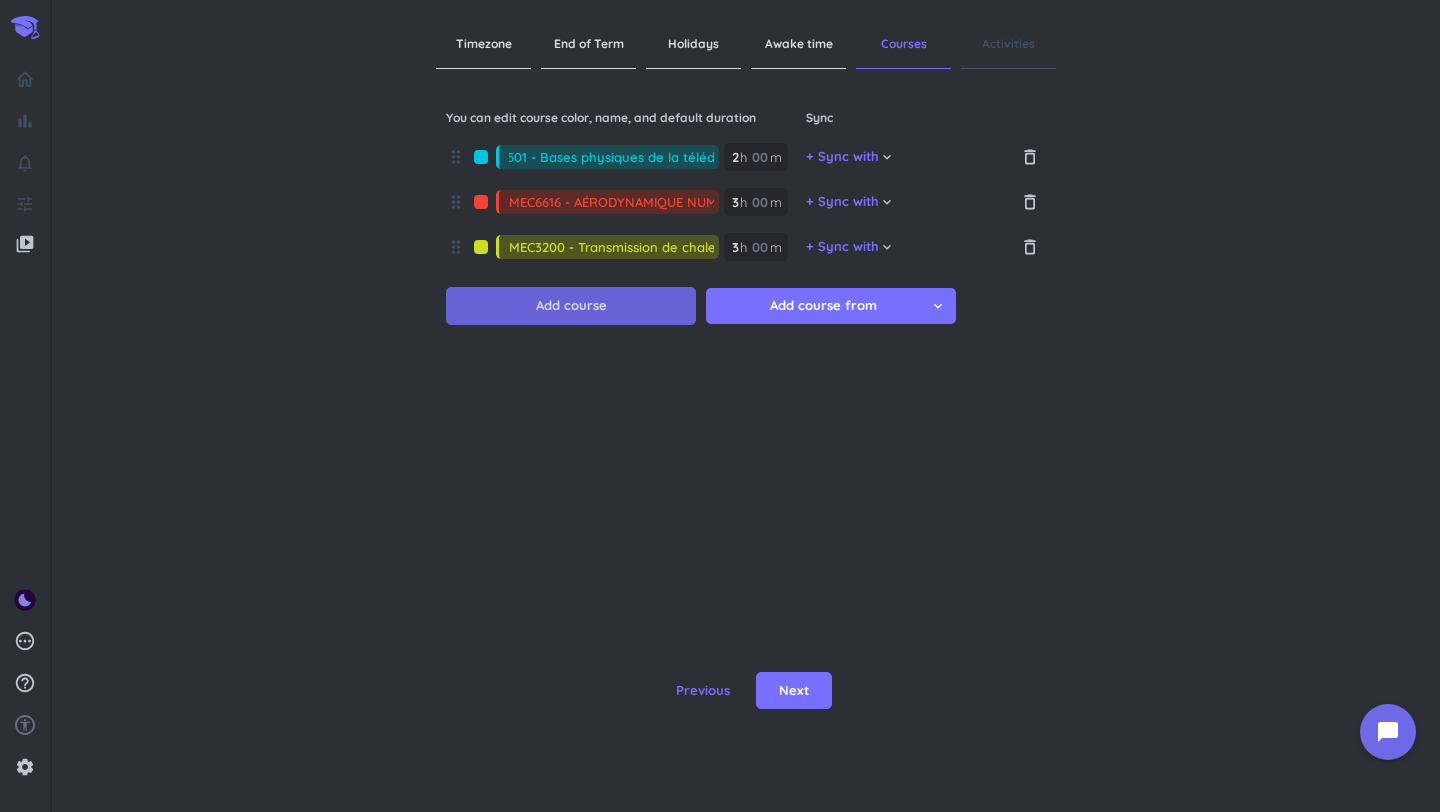 click on "Add course" at bounding box center (571, 306) 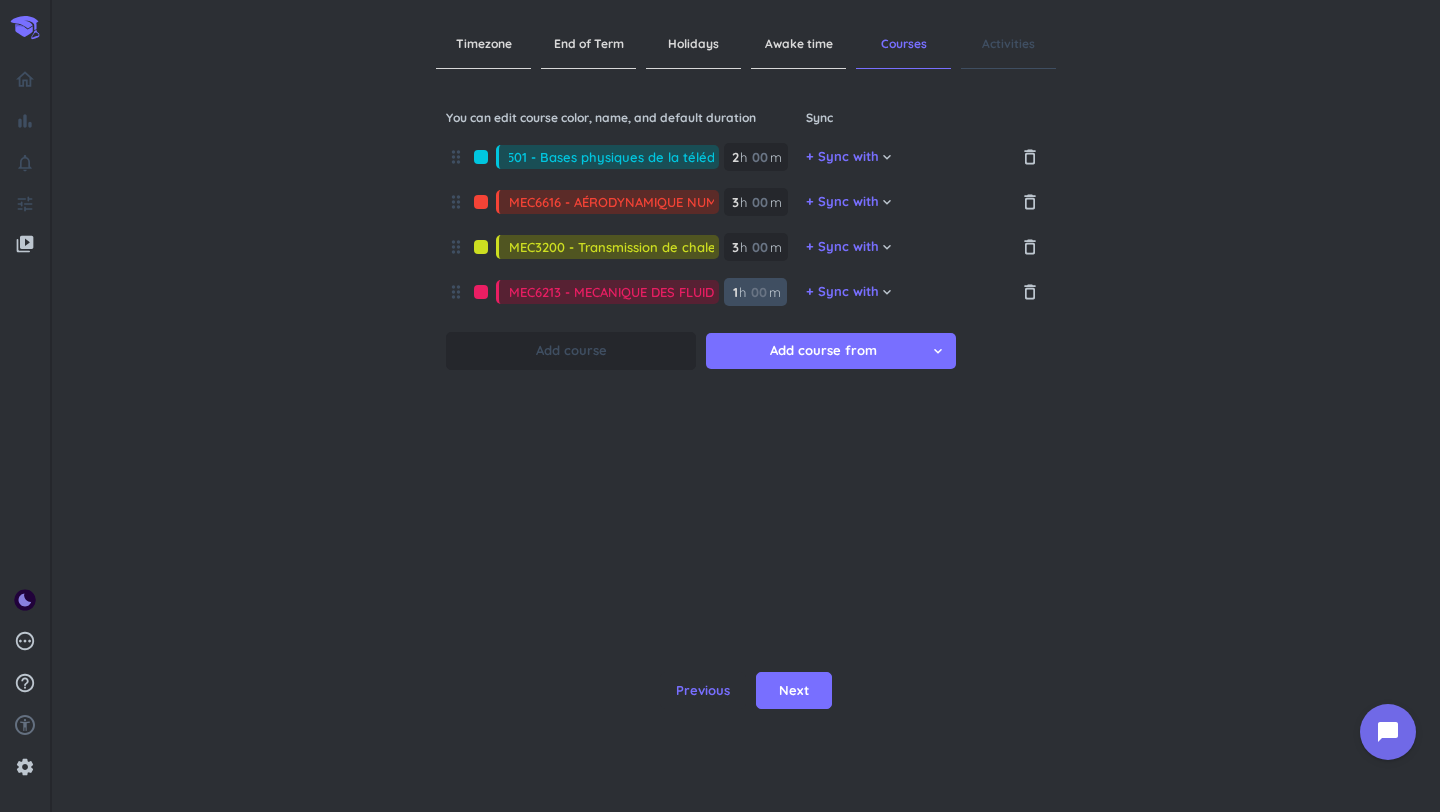scroll, scrollTop: 0, scrollLeft: 17, axis: horizontal 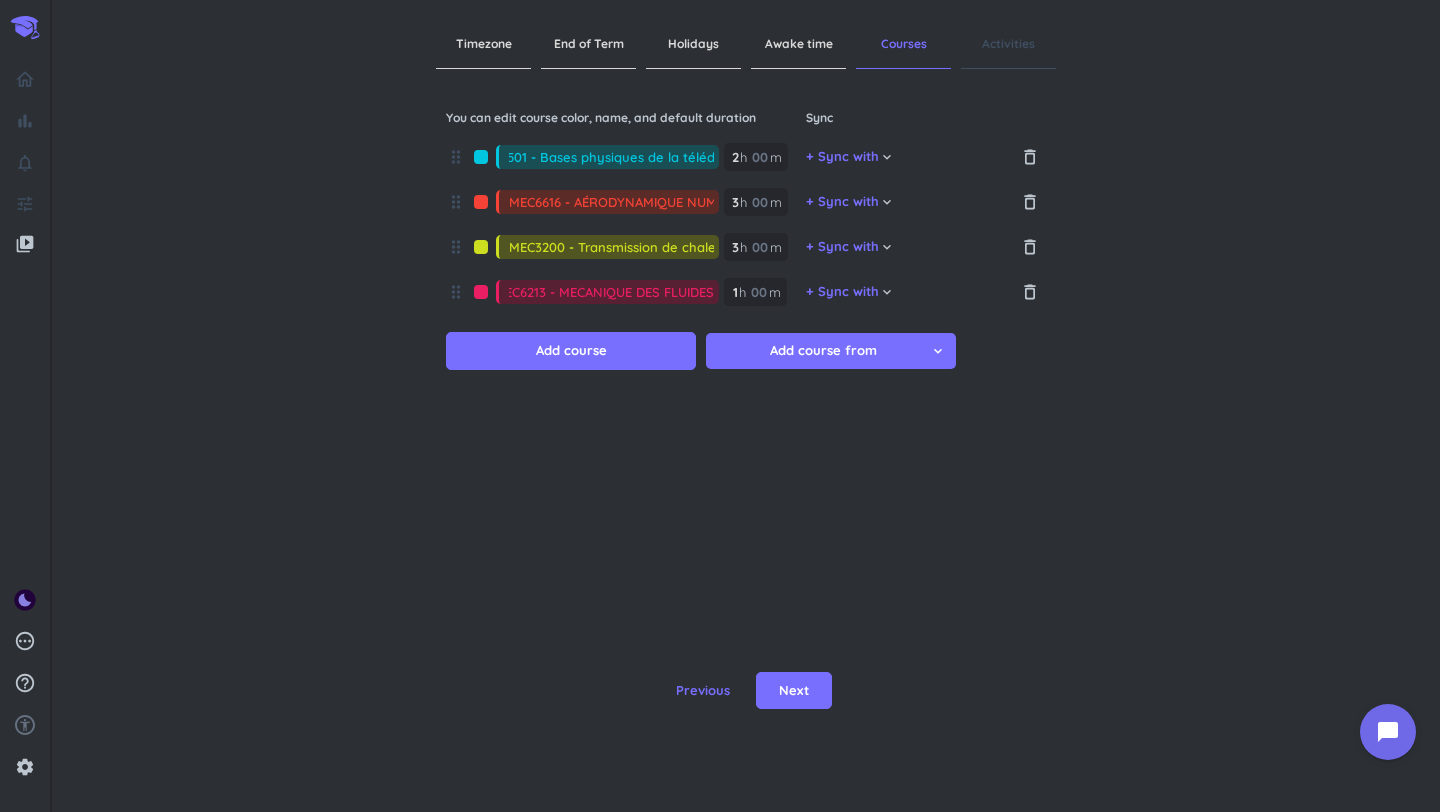 click on "drag_indicator PHS8501 - Bases physiques de la télédétection 2 2 00 h 00 m" at bounding box center [626, 162] 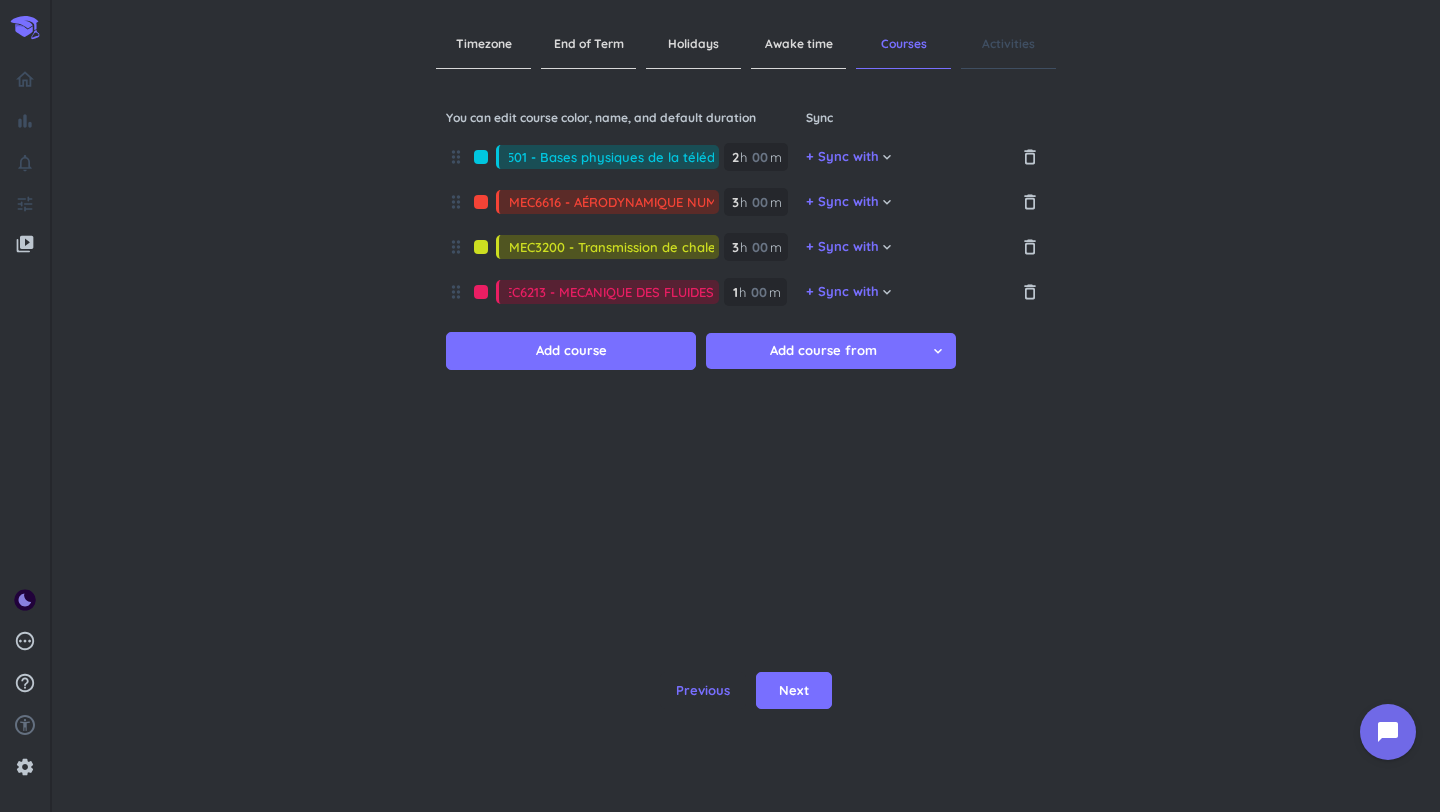 scroll, scrollTop: 0, scrollLeft: 0, axis: both 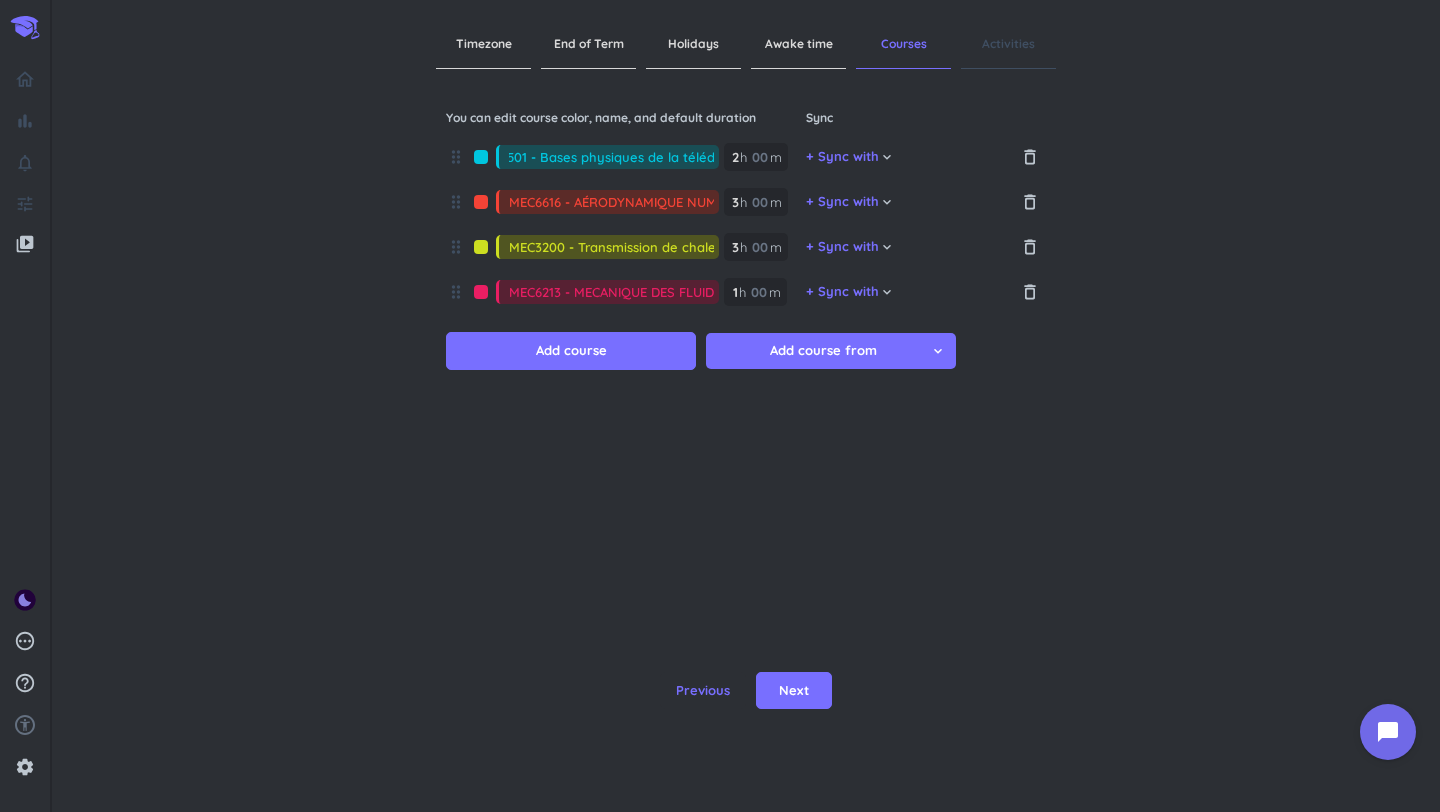 click at bounding box center (481, 157) 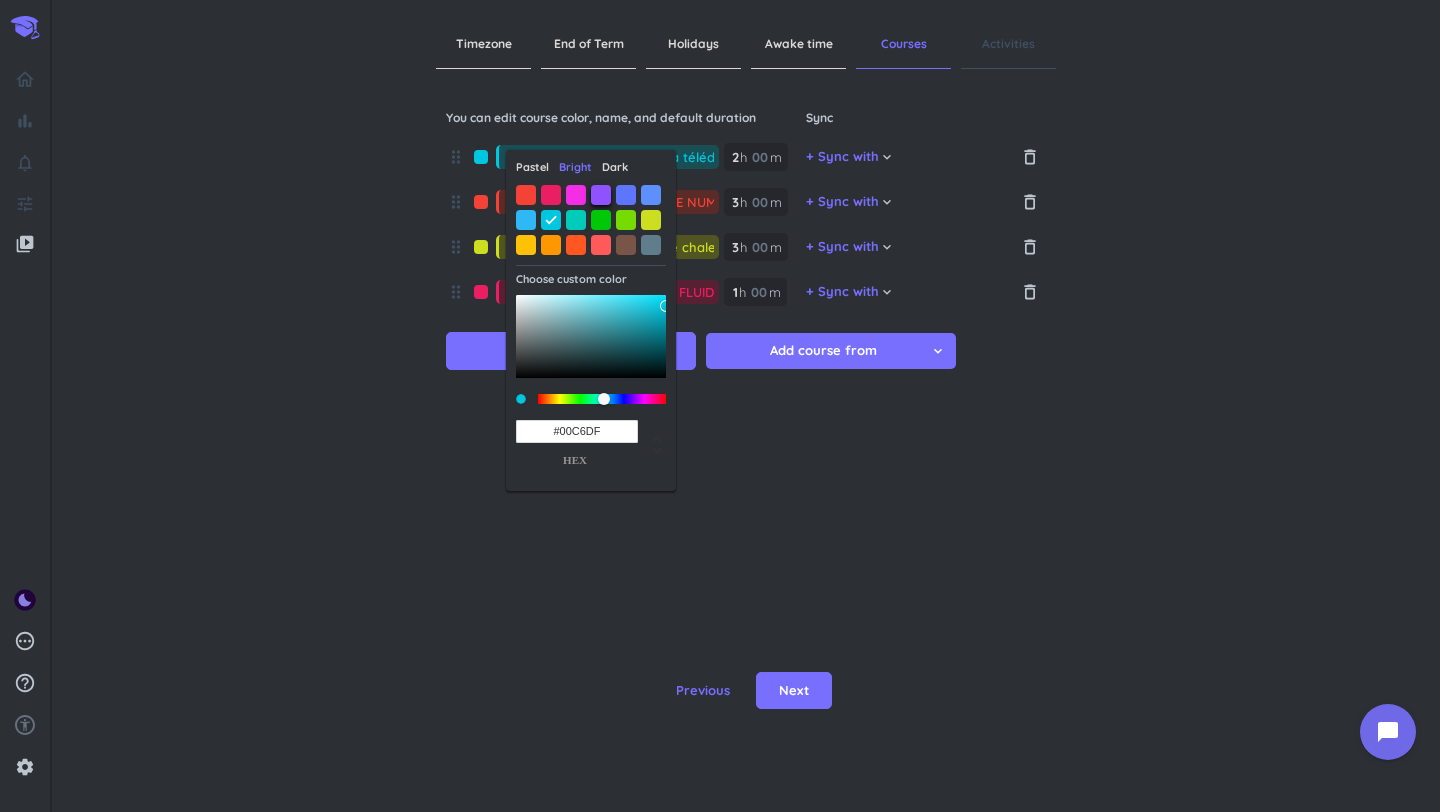click at bounding box center (601, 195) 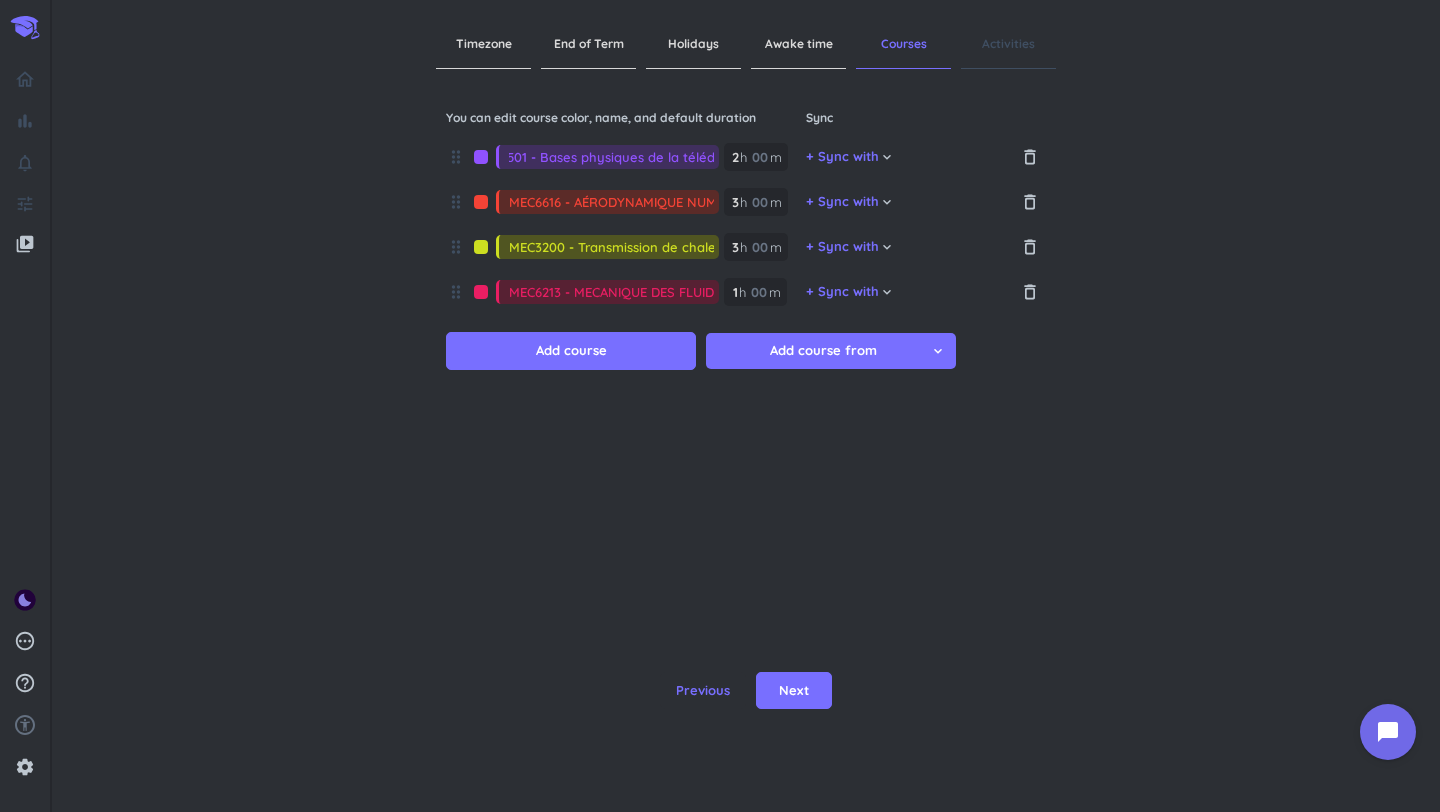 click at bounding box center [481, 292] 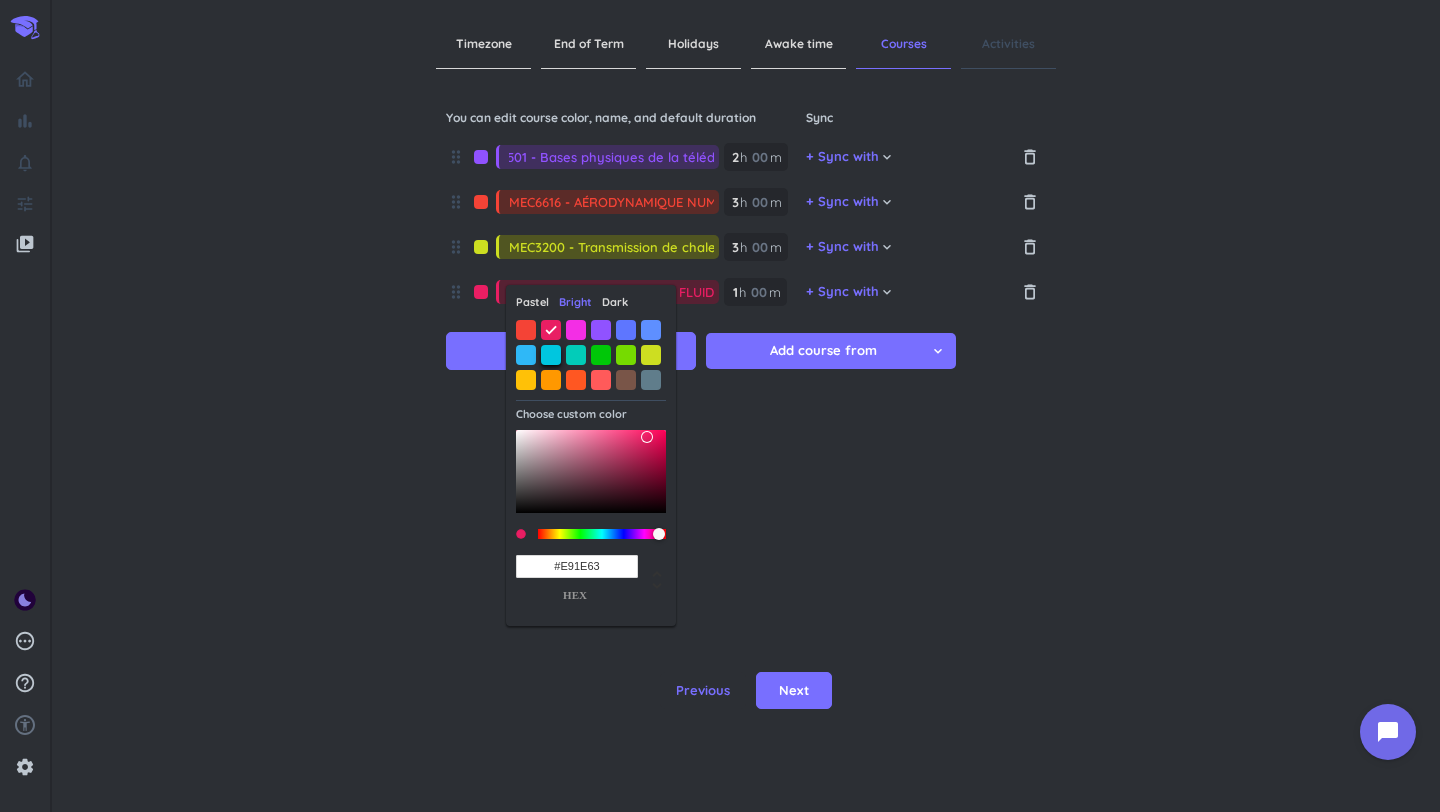 click at bounding box center [551, 355] 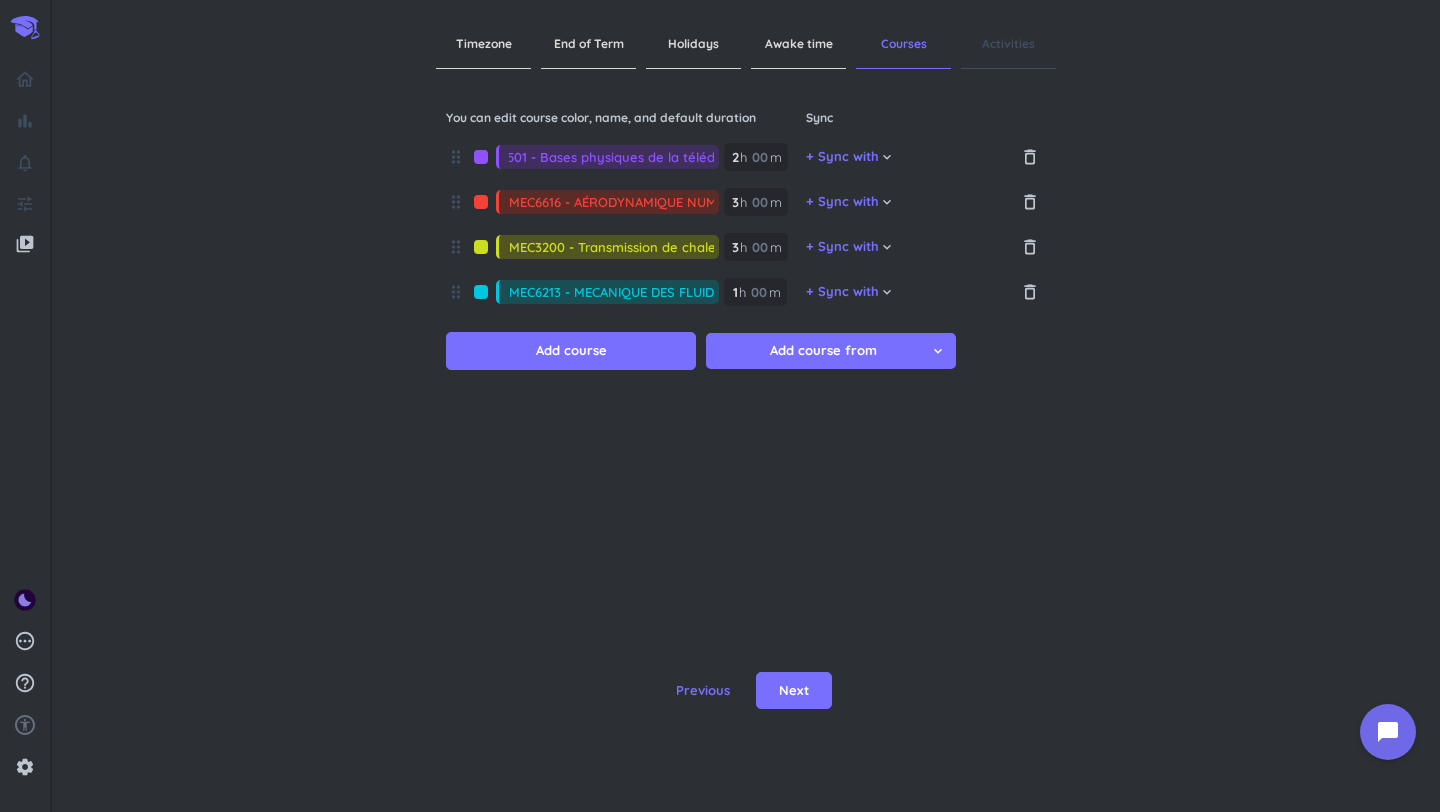 drag, startPoint x: 486, startPoint y: 288, endPoint x: 494, endPoint y: 297, distance: 12.0415945 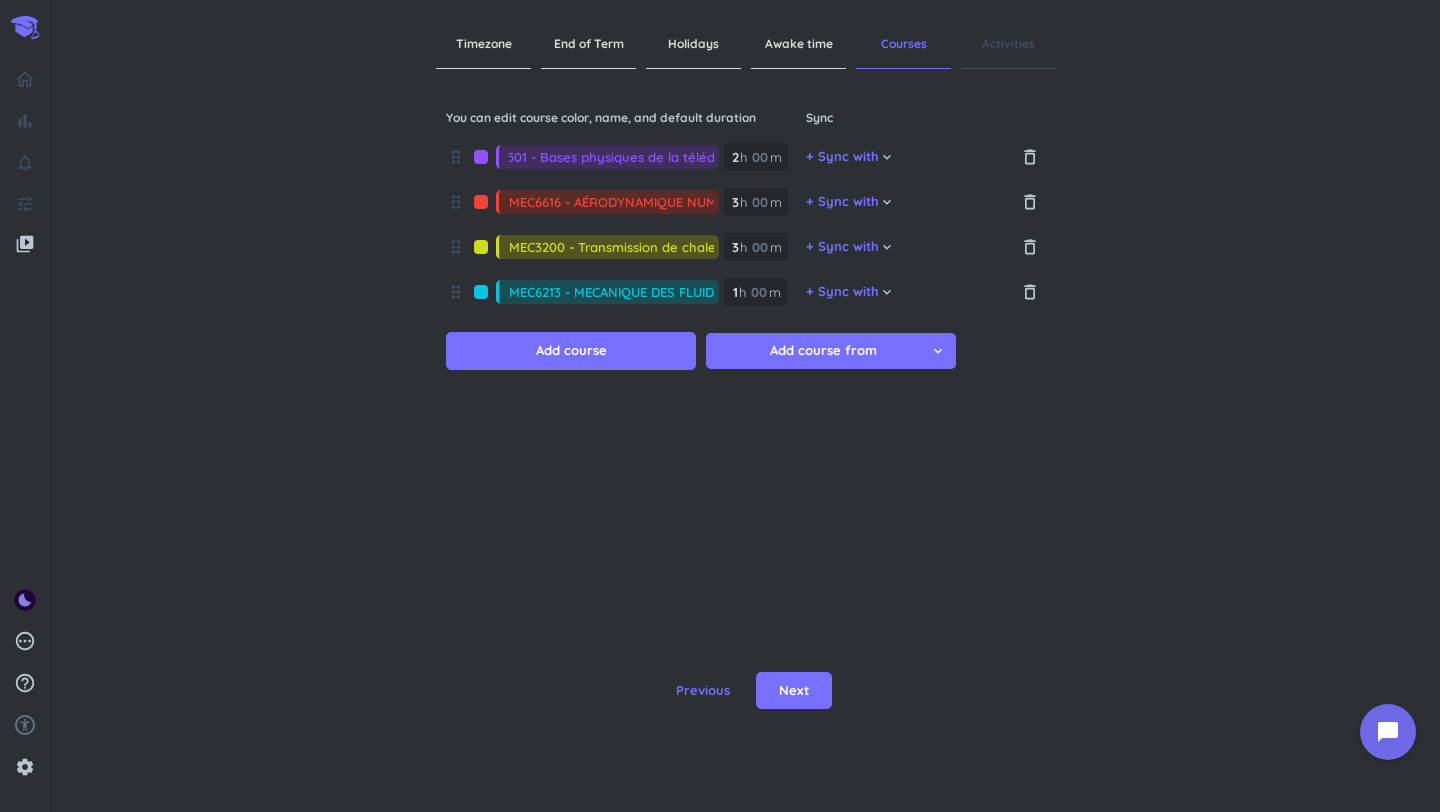 click at bounding box center (481, 292) 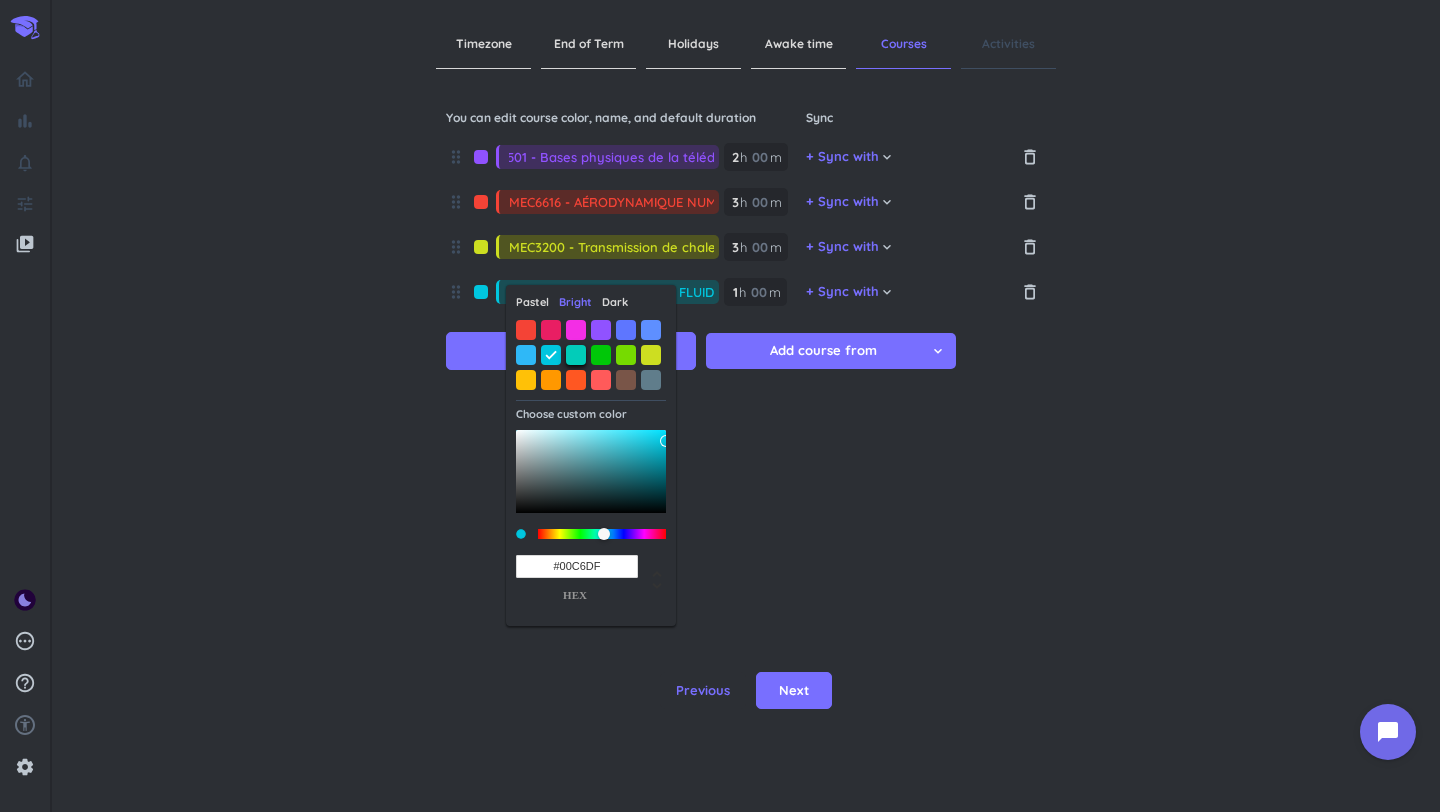 click at bounding box center [576, 355] 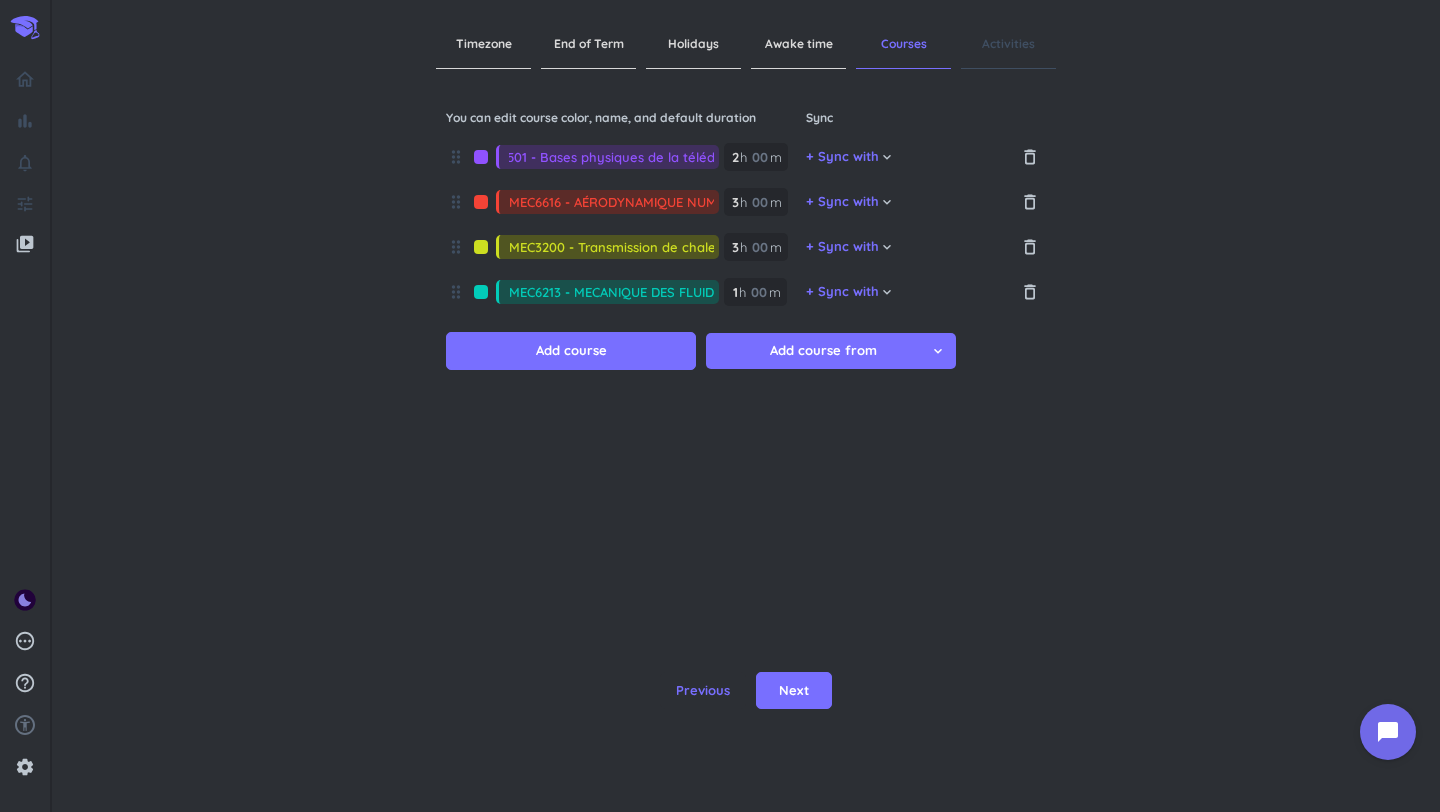 click at bounding box center (481, 292) 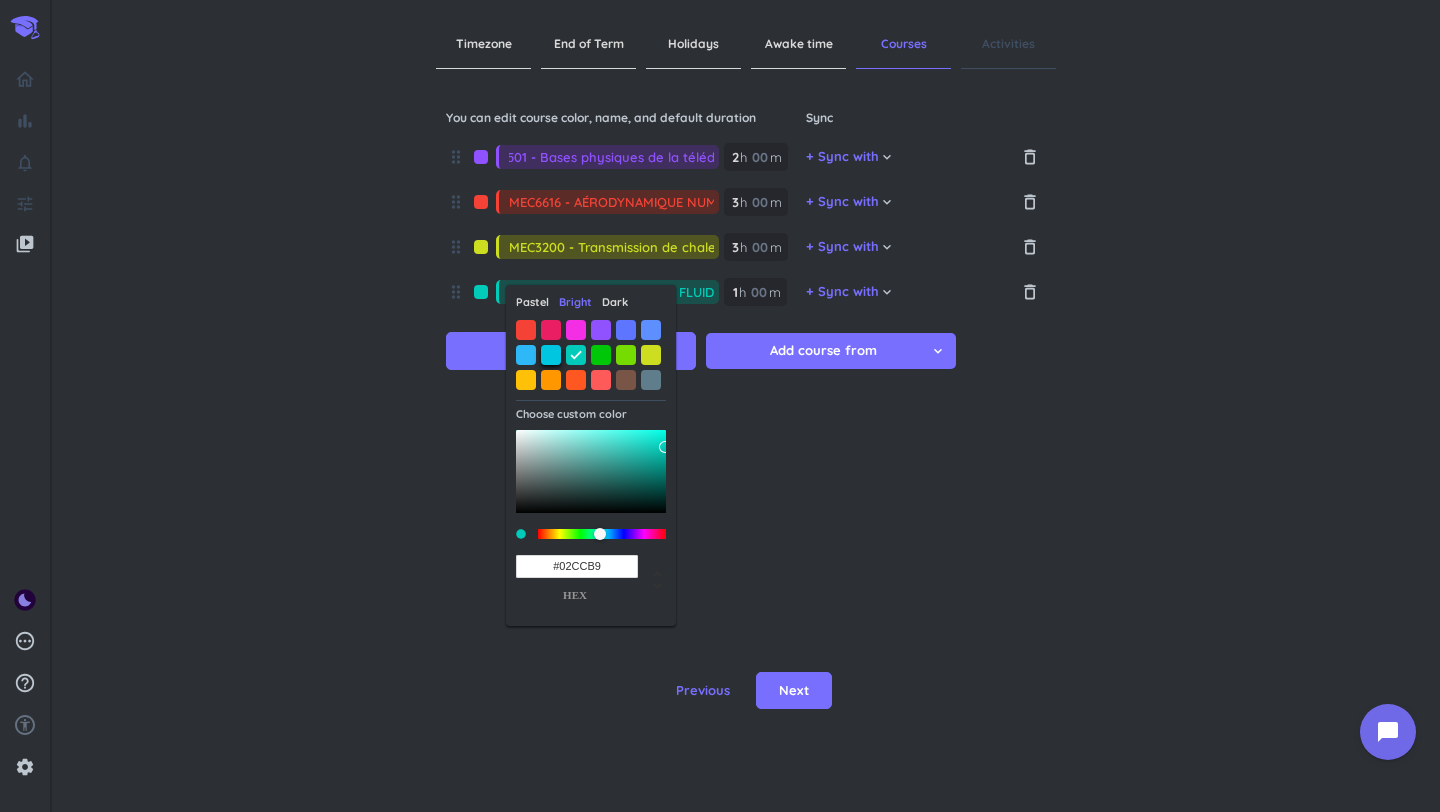click at bounding box center (551, 355) 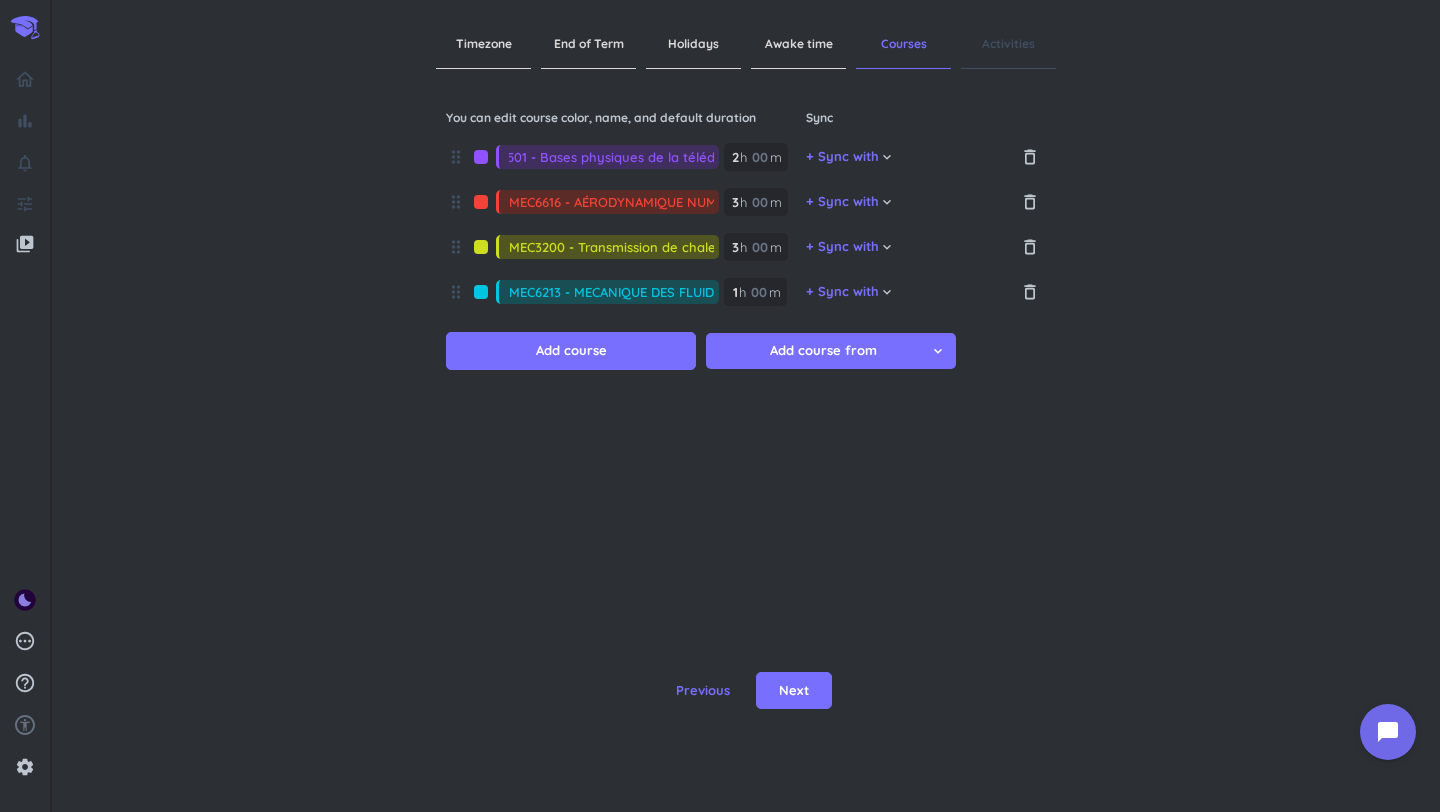 click on "drag_indicator PHS8501 - Bases physiques de la télédétection 2 2 00 h 00 m + Sync with cancel keyboard_arrow_down delete_outline drag_indicator MEC6616 - AÉRODYNAMIQUE NUMÉRIQUE 3 3 00 h 00 m + Sync with cancel keyboard_arrow_down delete_outline drag_indicator MEC3200 - Transmission de chaleur 3 3 00 h 00 m + Sync with cancel keyboard_arrow_down delete_outline drag_indicator MEC6213 - MECANIQUE DES FLUIDES 1 1 00 h 00 m + Sync with cancel keyboard_arrow_down delete_outline Add course Add course from cancel keyboard_arrow_down" at bounding box center [746, 340] 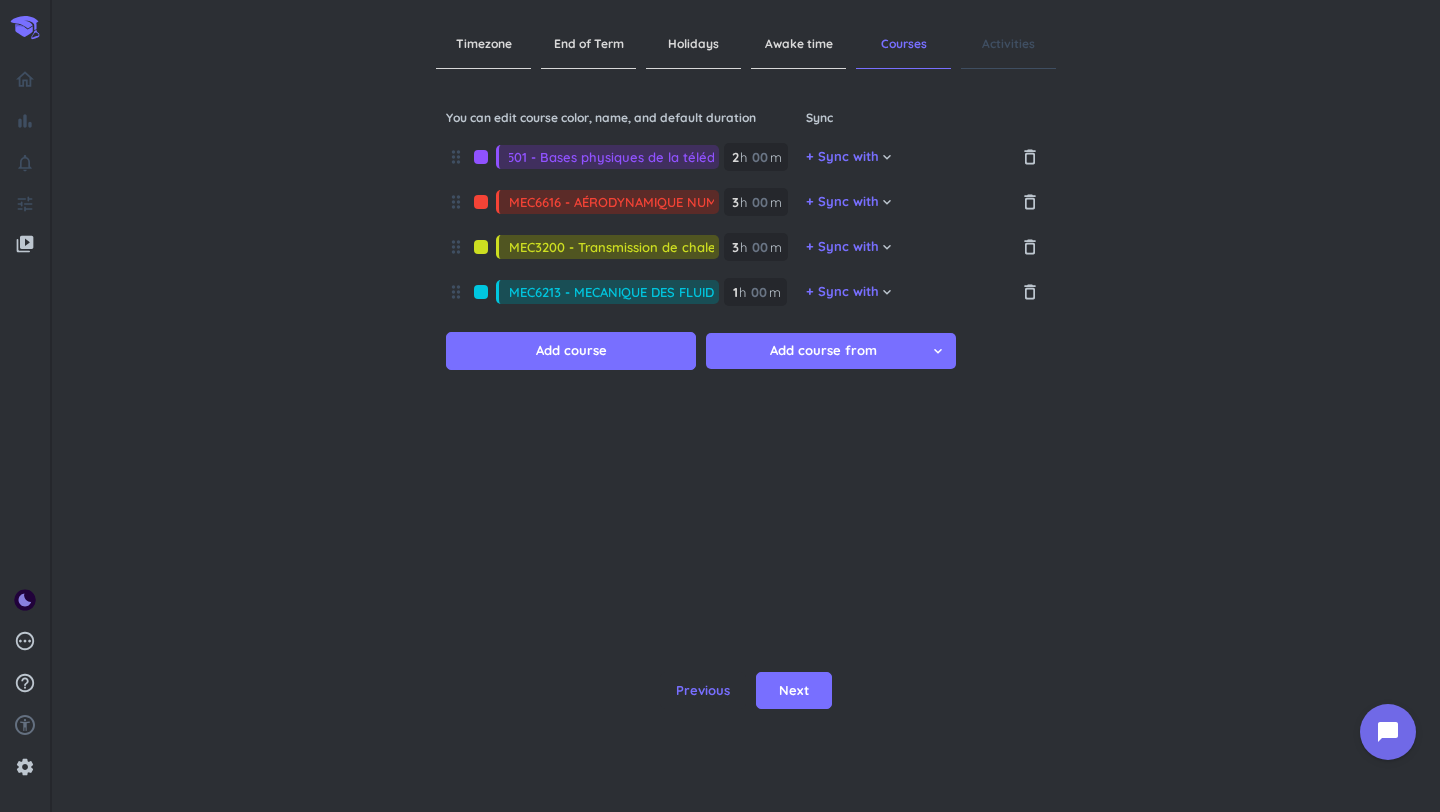 click on "drag_indicator PHS8501 - Bases physiques de la télédétection 2 2 00 h 00 m + Sync with cancel keyboard_arrow_down delete_outline drag_indicator MEC6616 - AÉRODYNAMIQUE NUMÉRIQUE 3 3 00 h 00 m + Sync with cancel keyboard_arrow_down delete_outline drag_indicator MEC3200 - Transmission de chaleur 3 3 00 h 00 m + Sync with cancel keyboard_arrow_down delete_outline drag_indicator MEC6213 - MECANIQUE DES FLUIDES 1 1 00 h 00 m + Sync with cancel keyboard_arrow_down delete_outline Add course Add course from cancel keyboard_arrow_down" at bounding box center (746, 340) 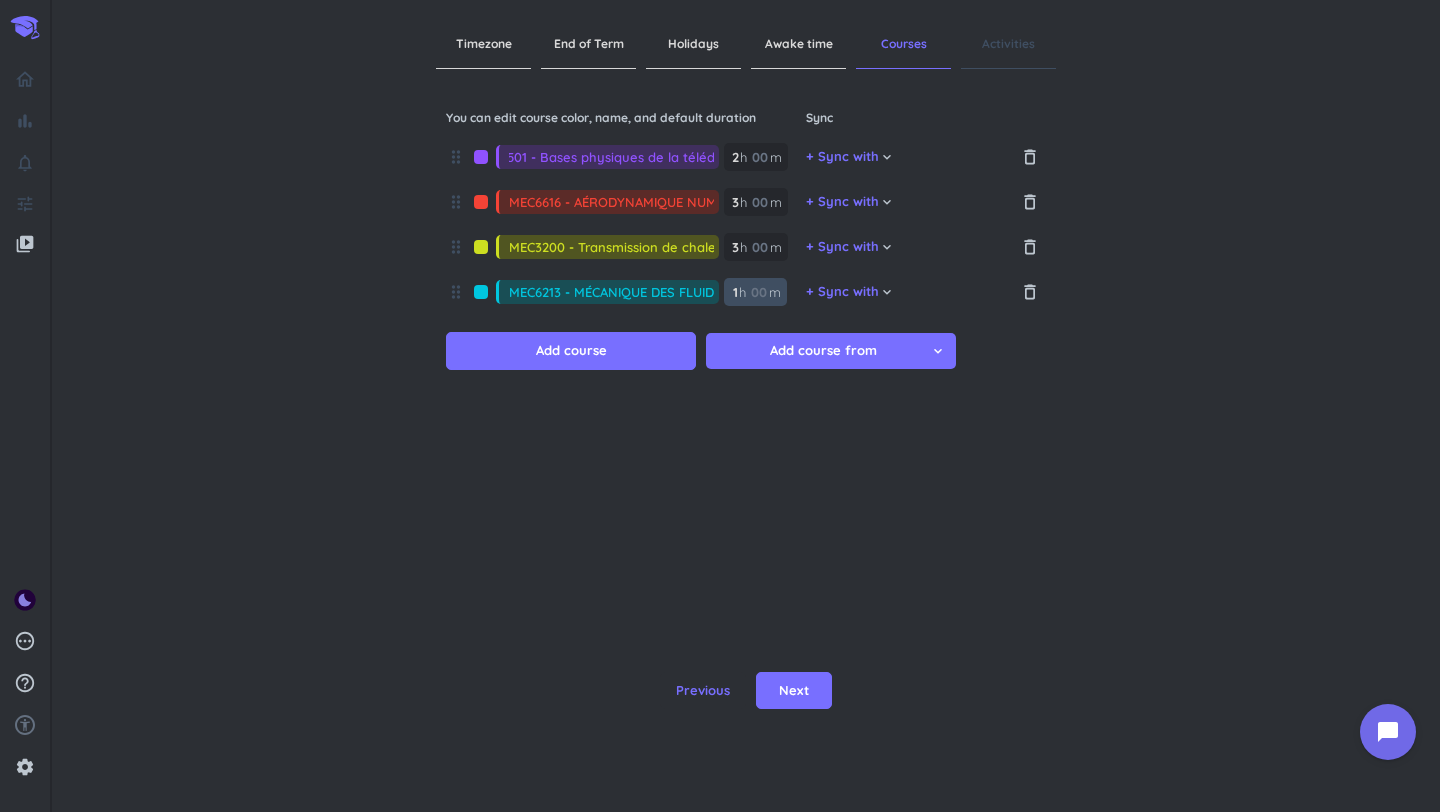 scroll, scrollTop: 0, scrollLeft: 17, axis: horizontal 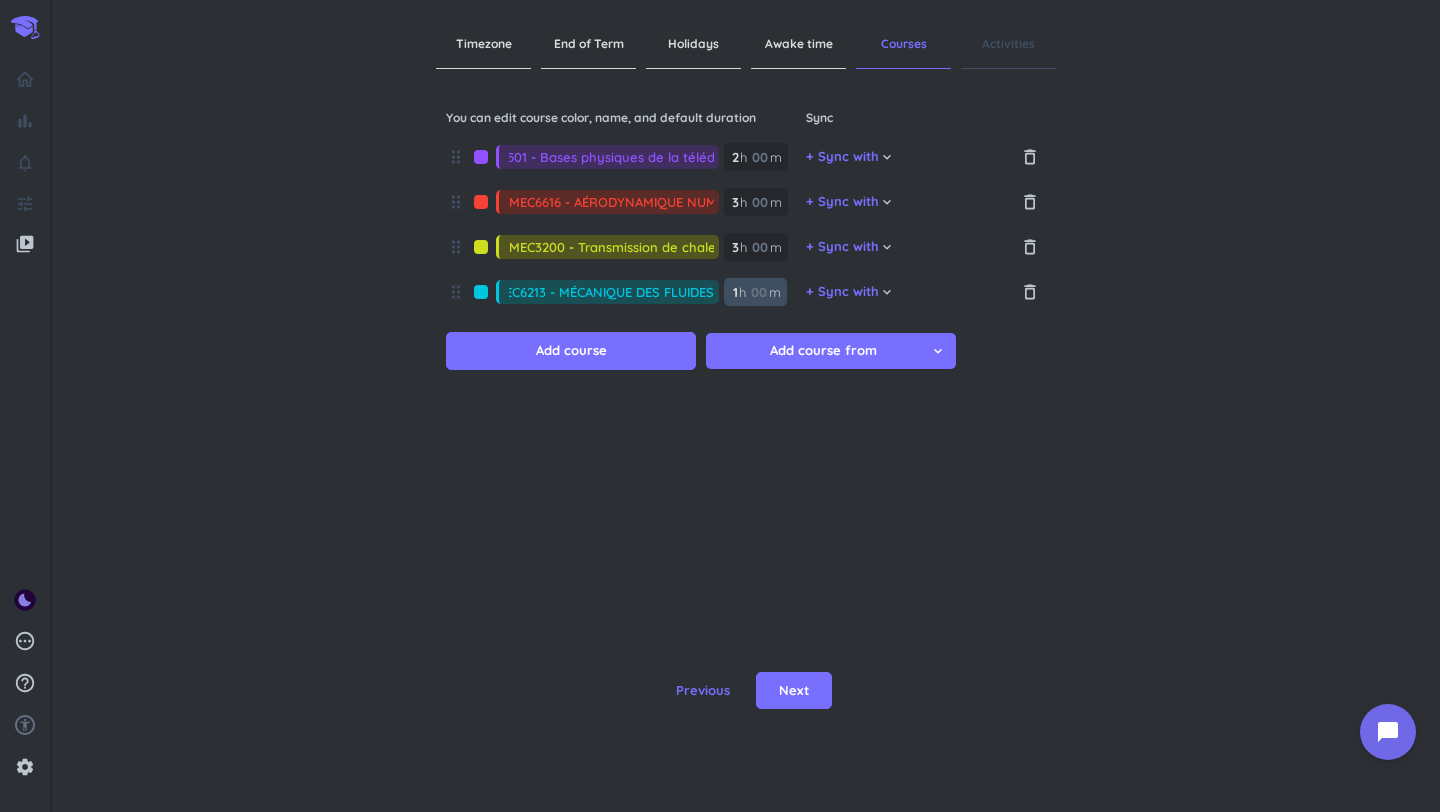 drag, startPoint x: 575, startPoint y: 292, endPoint x: 758, endPoint y: 290, distance: 183.01093 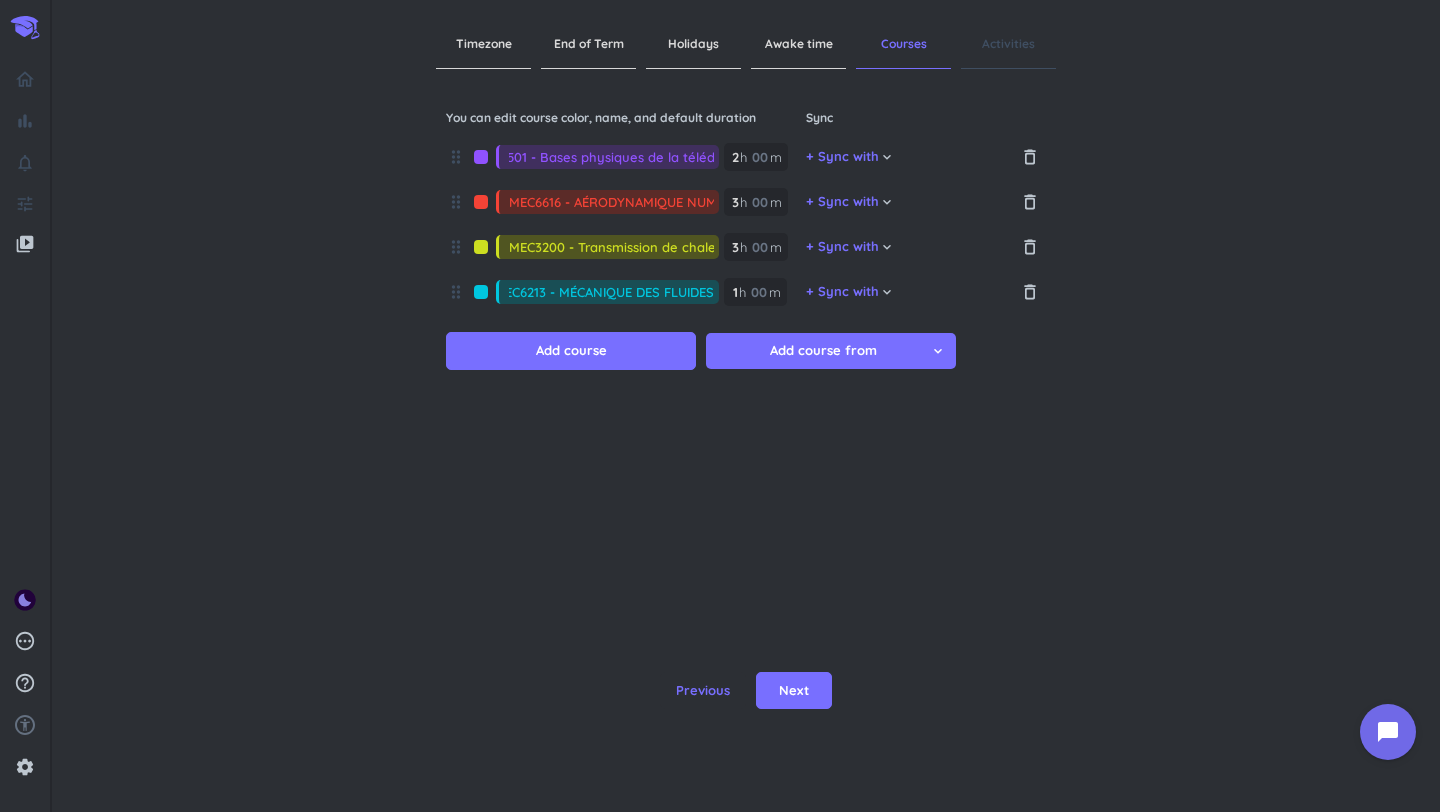 click on "MEC6213 - MÉCANIQUE DES FLUIDES" at bounding box center [614, 292] 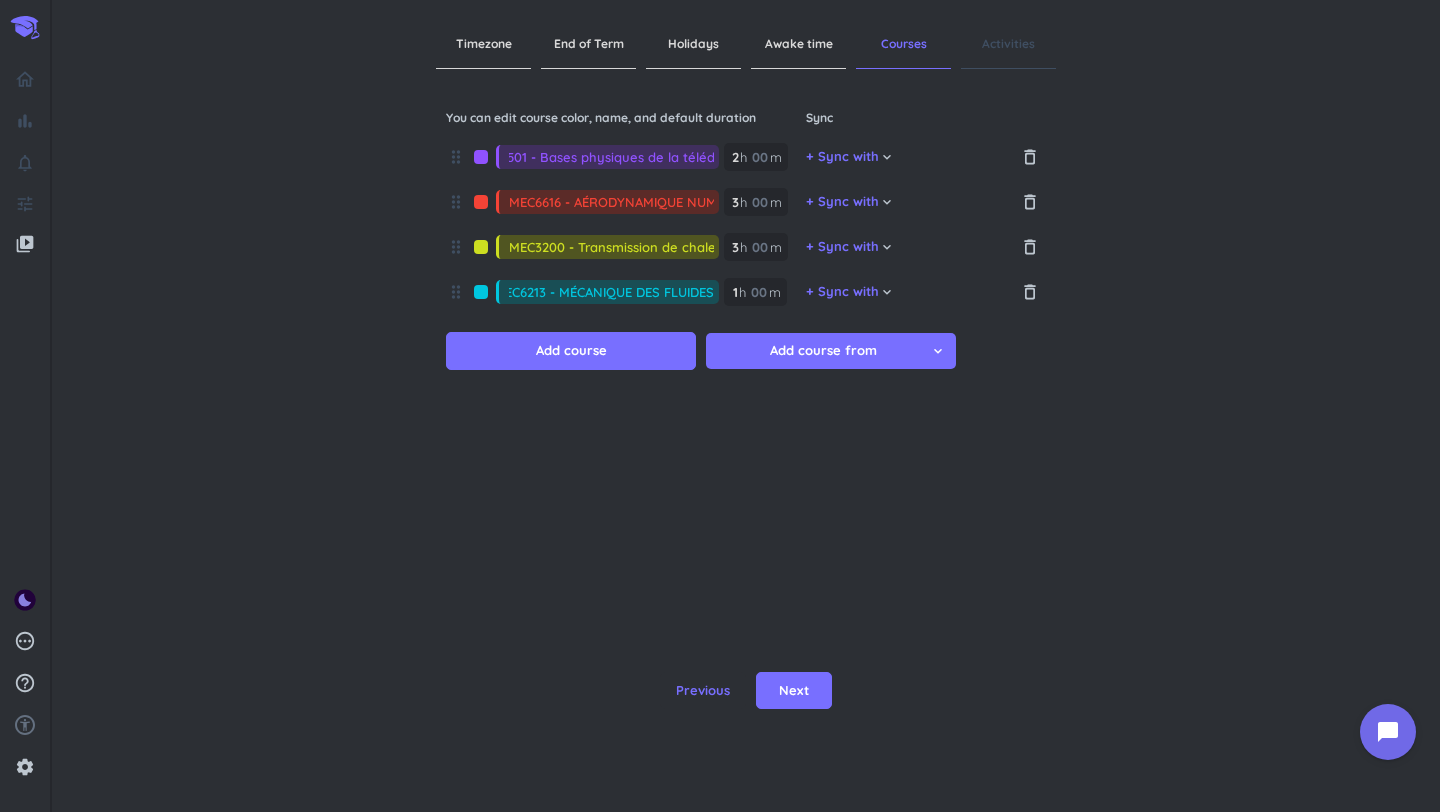 scroll, scrollTop: 0, scrollLeft: 0, axis: both 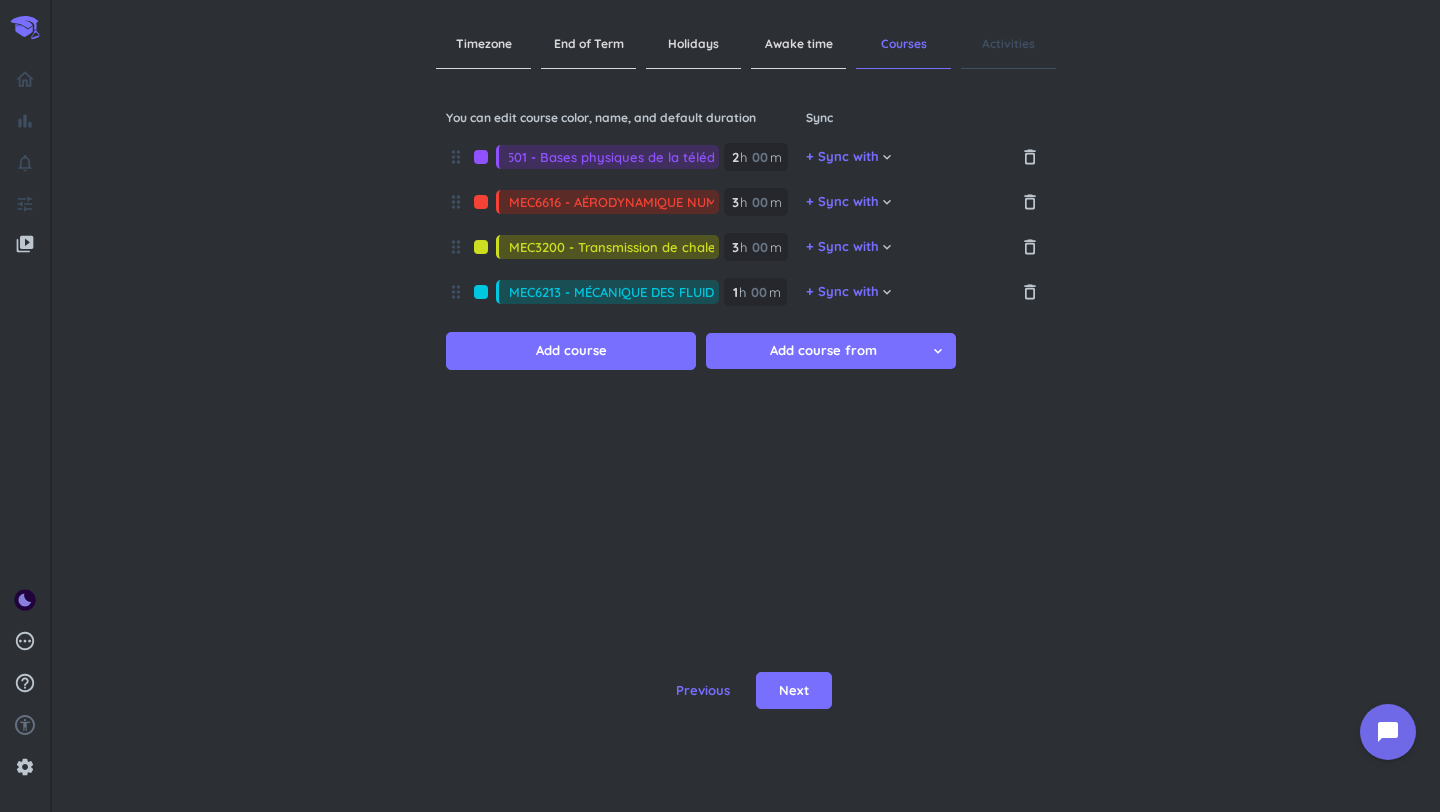 drag, startPoint x: 563, startPoint y: 294, endPoint x: 387, endPoint y: 308, distance: 176.55594 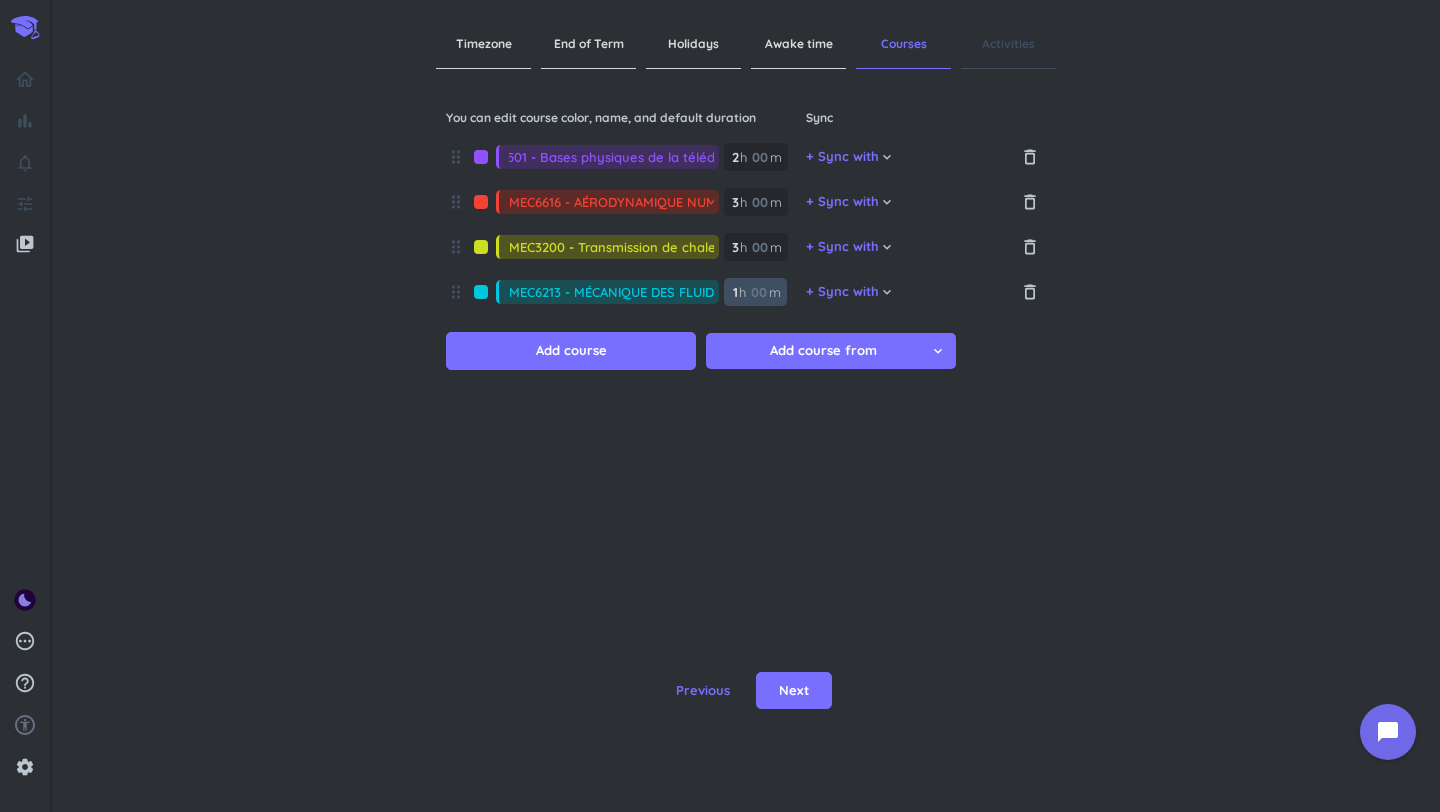 click on "1" at bounding box center (734, 292) 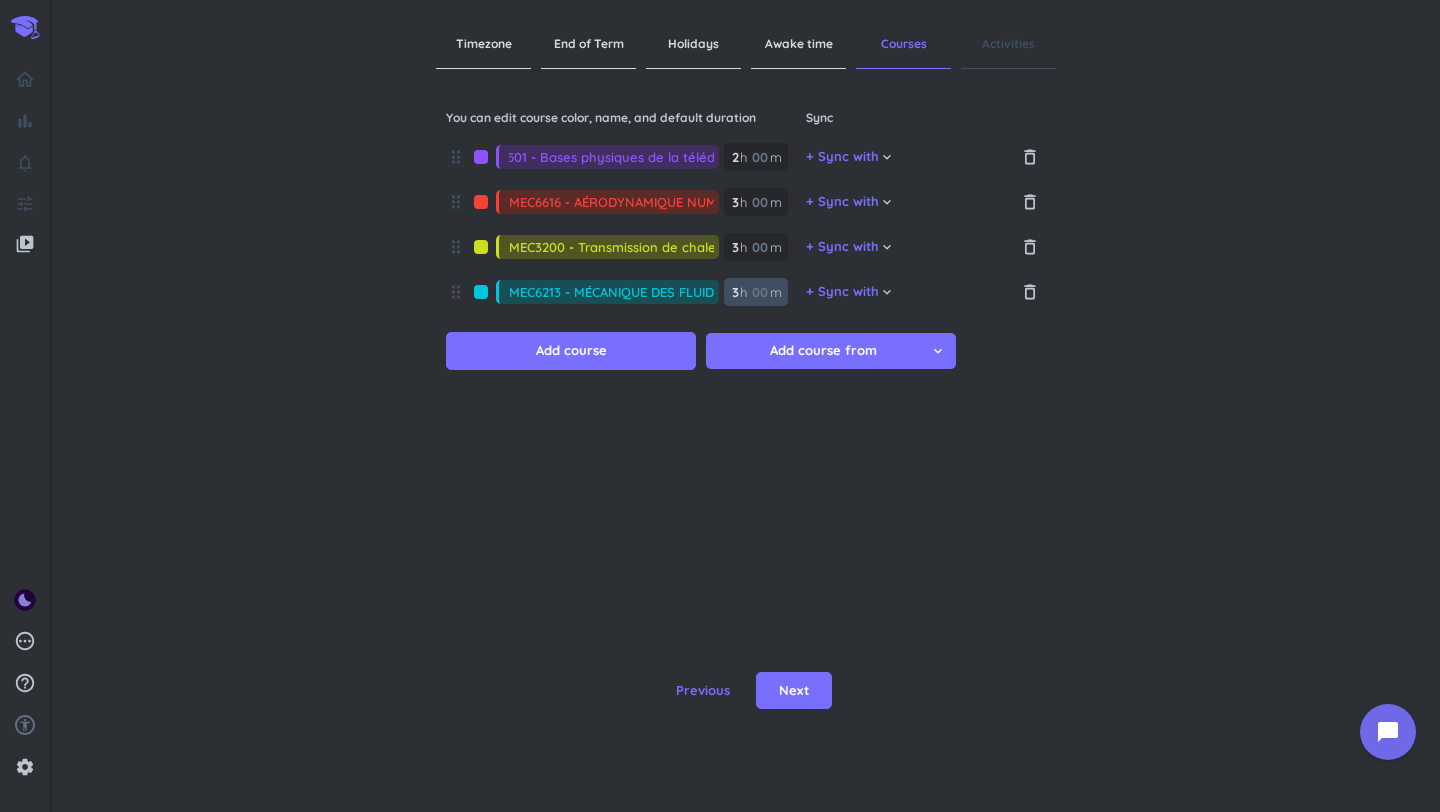 type on "3" 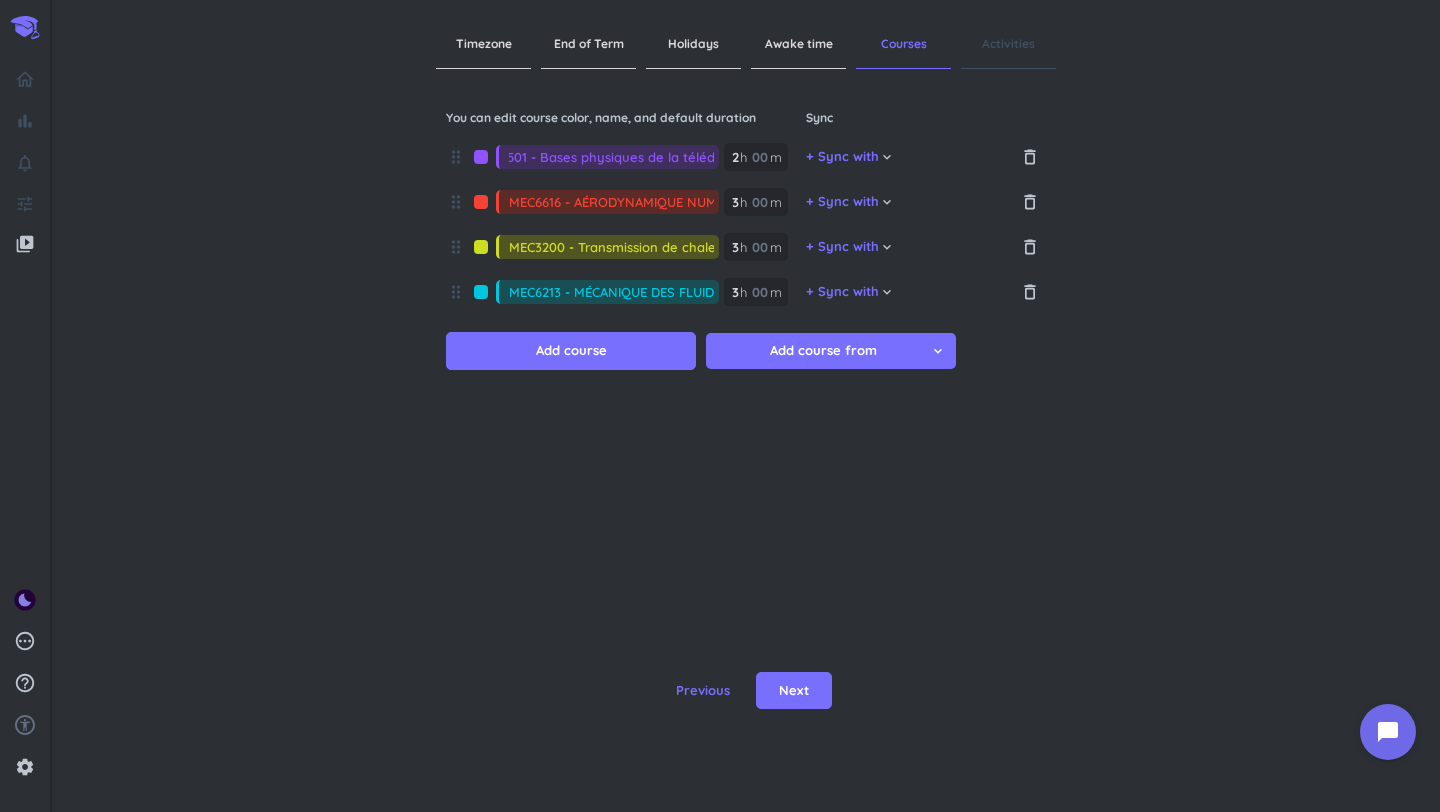 click on "drag_indicator PHS8501 - Bases physiques de la télédétection 2 2 00 h 00 m + Sync with cancel keyboard_arrow_down delete_outline drag_indicator MEC6616 - AÉRODYNAMIQUE NUMÉRIQUE 3 3 00 h 00 m + Sync with cancel keyboard_arrow_down delete_outline drag_indicator MEC3200 - Transmission de chaleur 3 3 00 h 00 m + Sync with cancel keyboard_arrow_down delete_outline drag_indicator MEC6213 - MÉCANIQUE DES FLUIDES 3 3 00 h 00 m + Sync with cancel keyboard_arrow_down delete_outline Add course Add course from cancel keyboard_arrow_down" at bounding box center (746, 340) 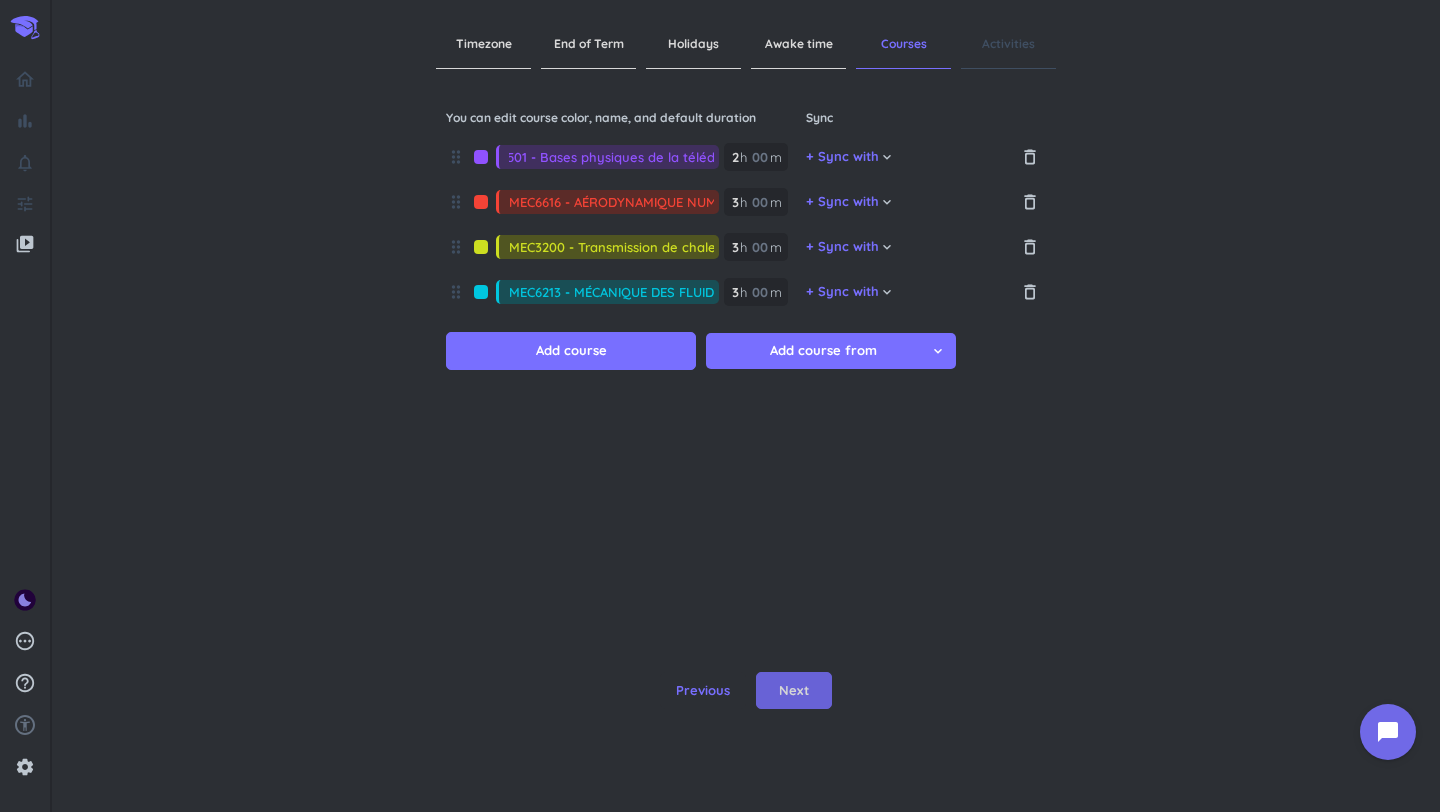 click on "Next" at bounding box center (794, 691) 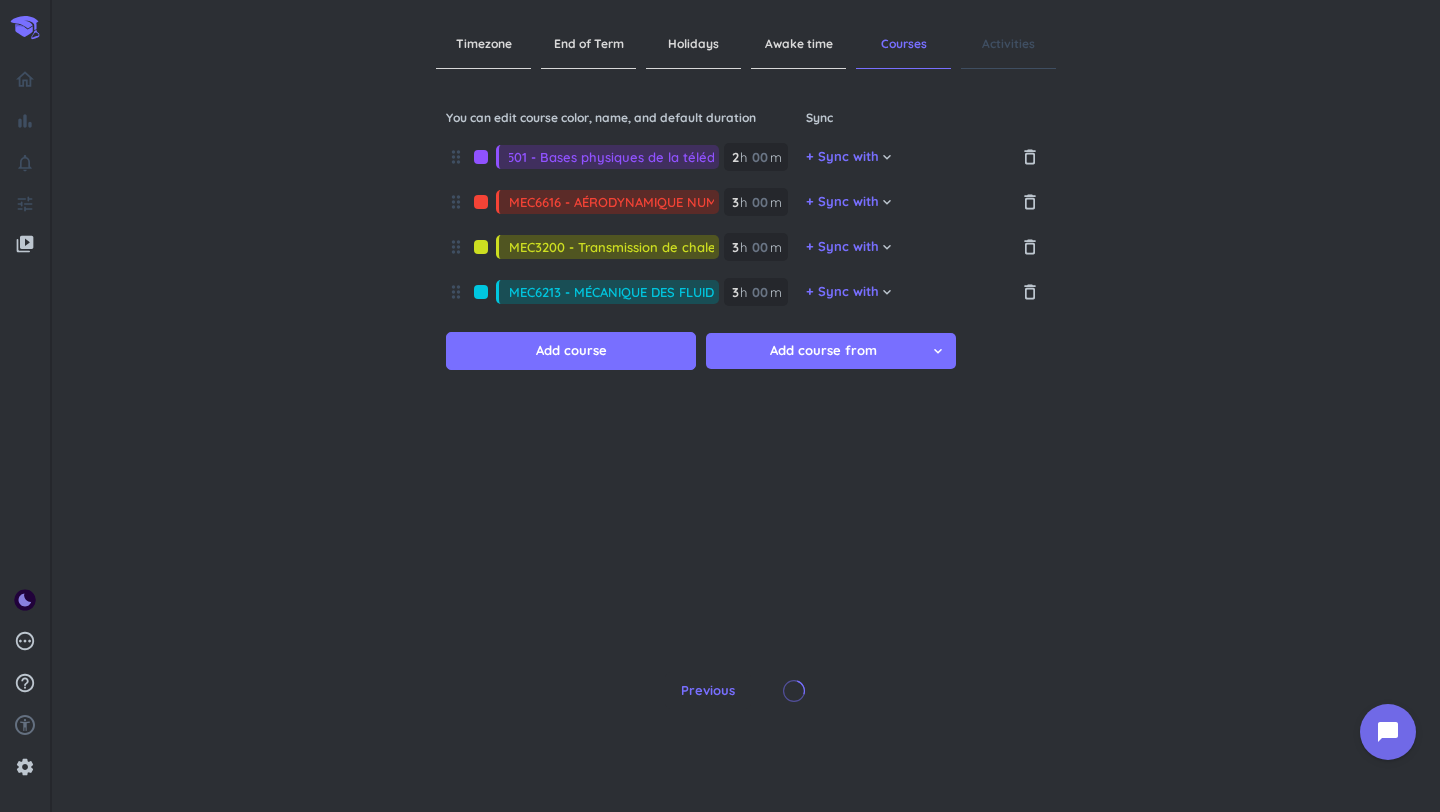 type on "1" 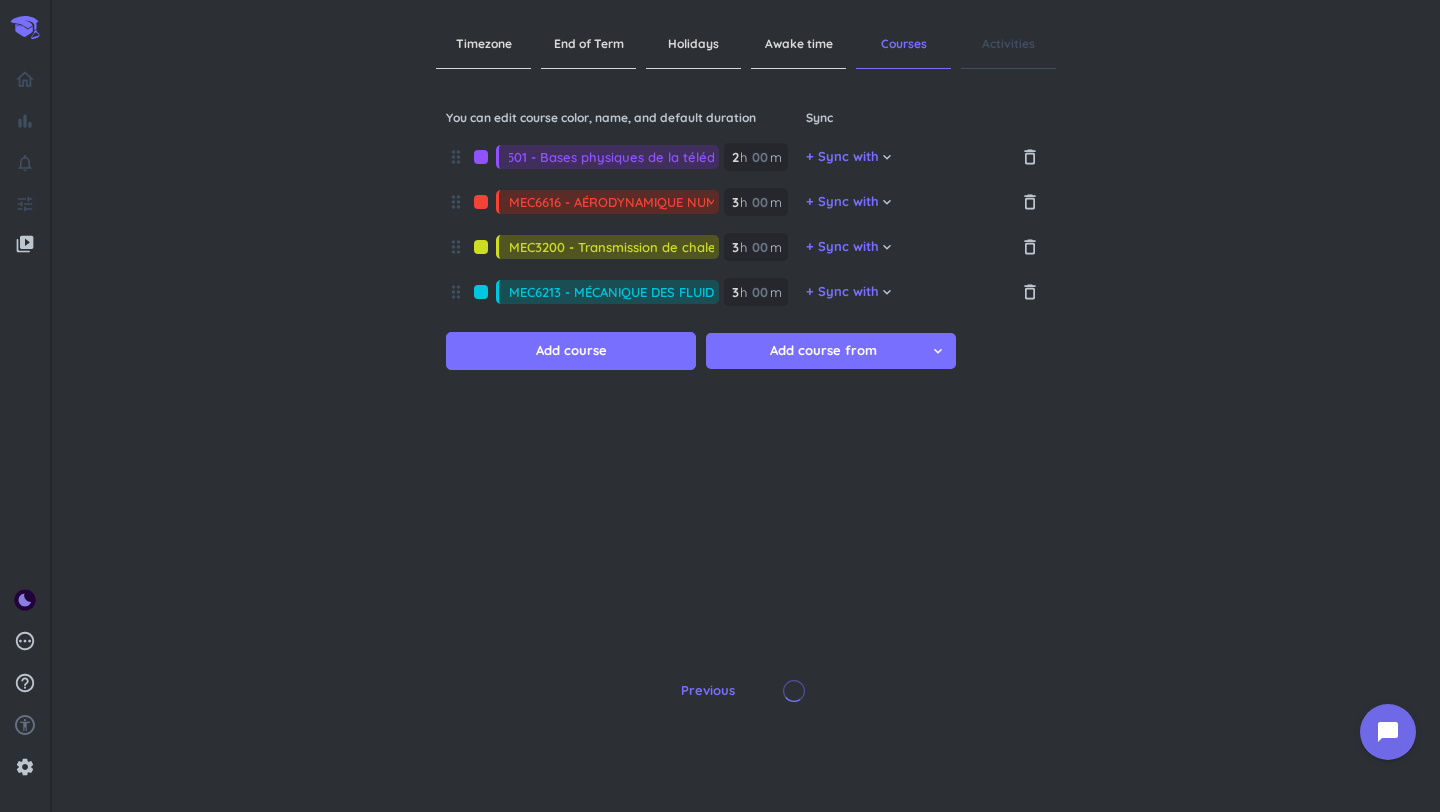 type on "1" 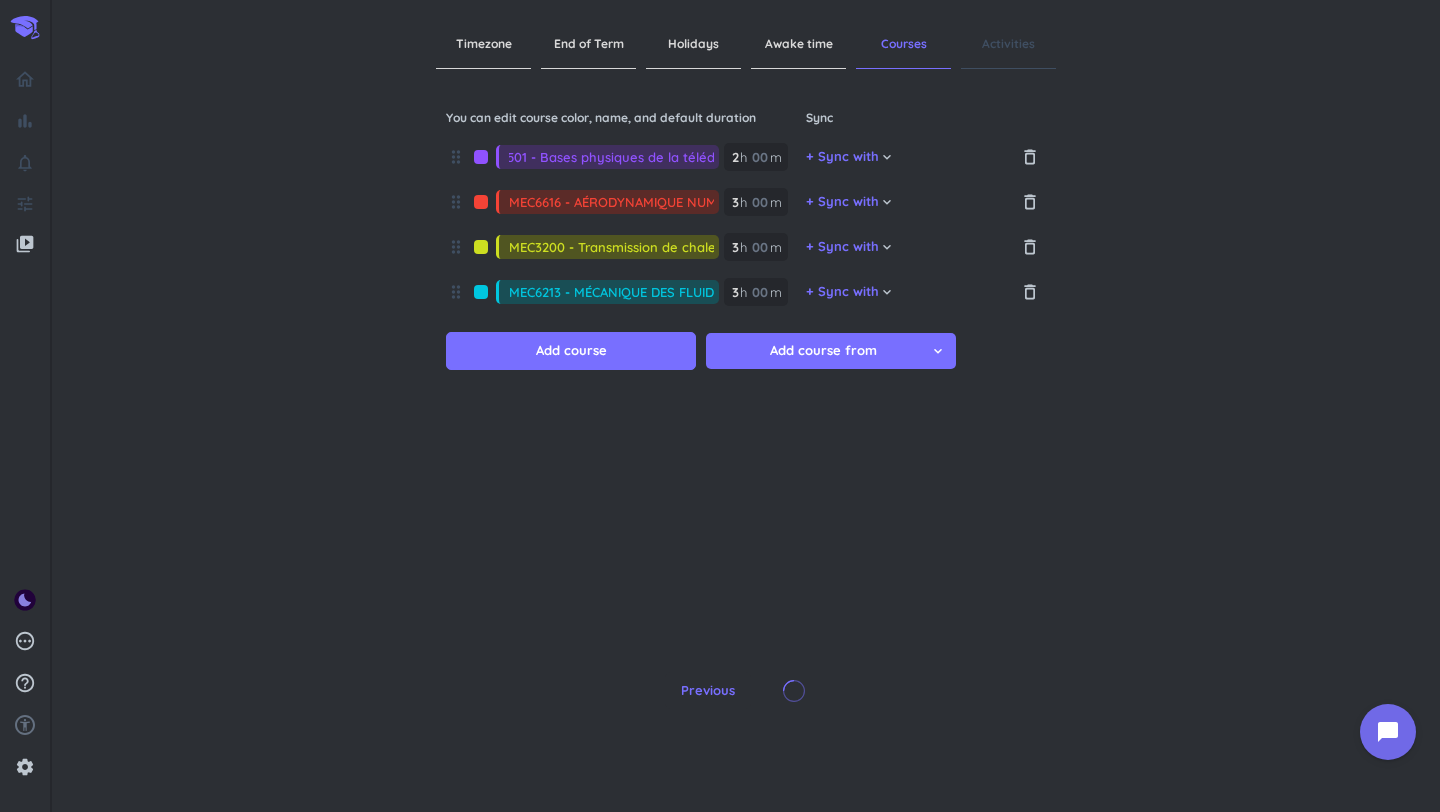 type on "1" 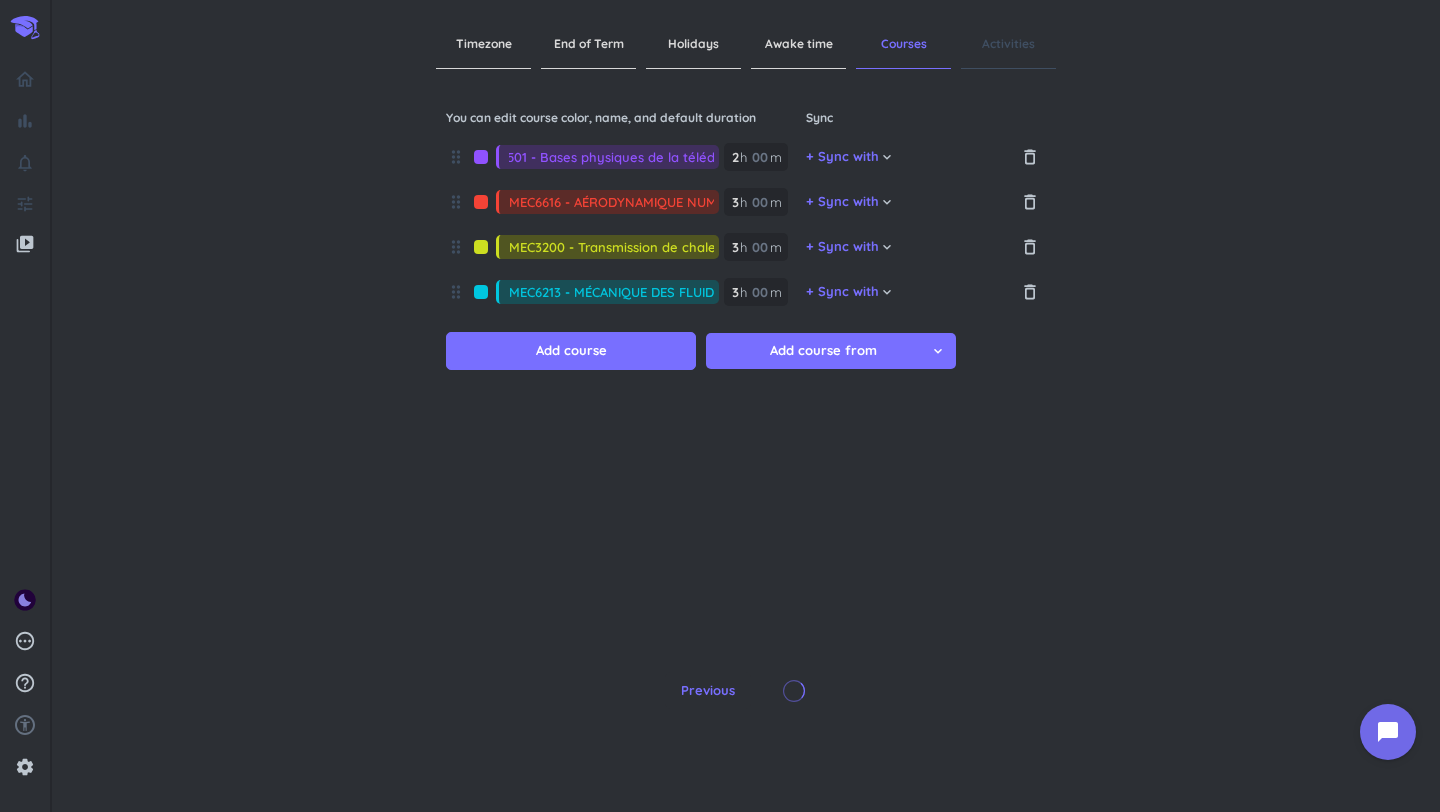 type on "1" 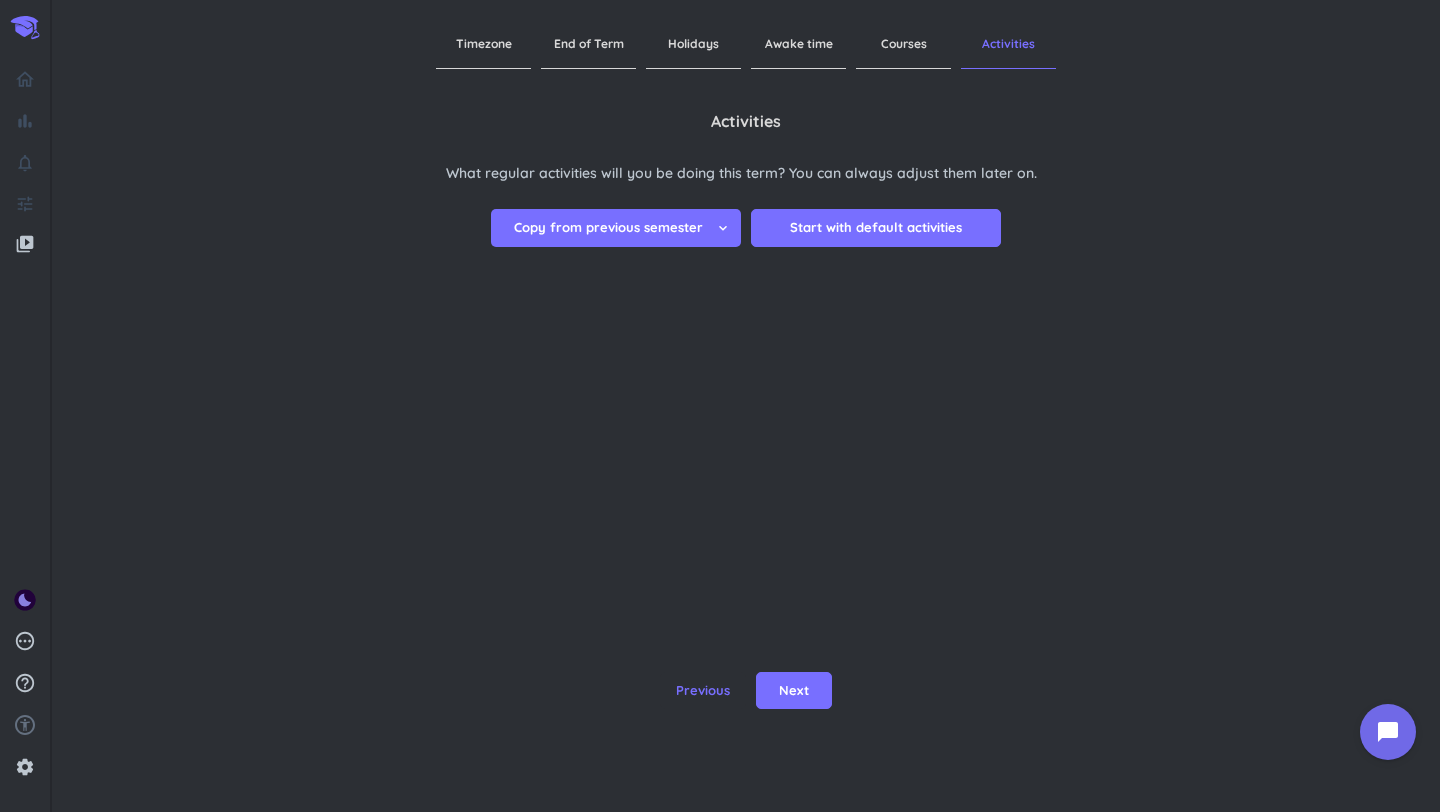 click on "keyboard_arrow_down" at bounding box center [723, 228] 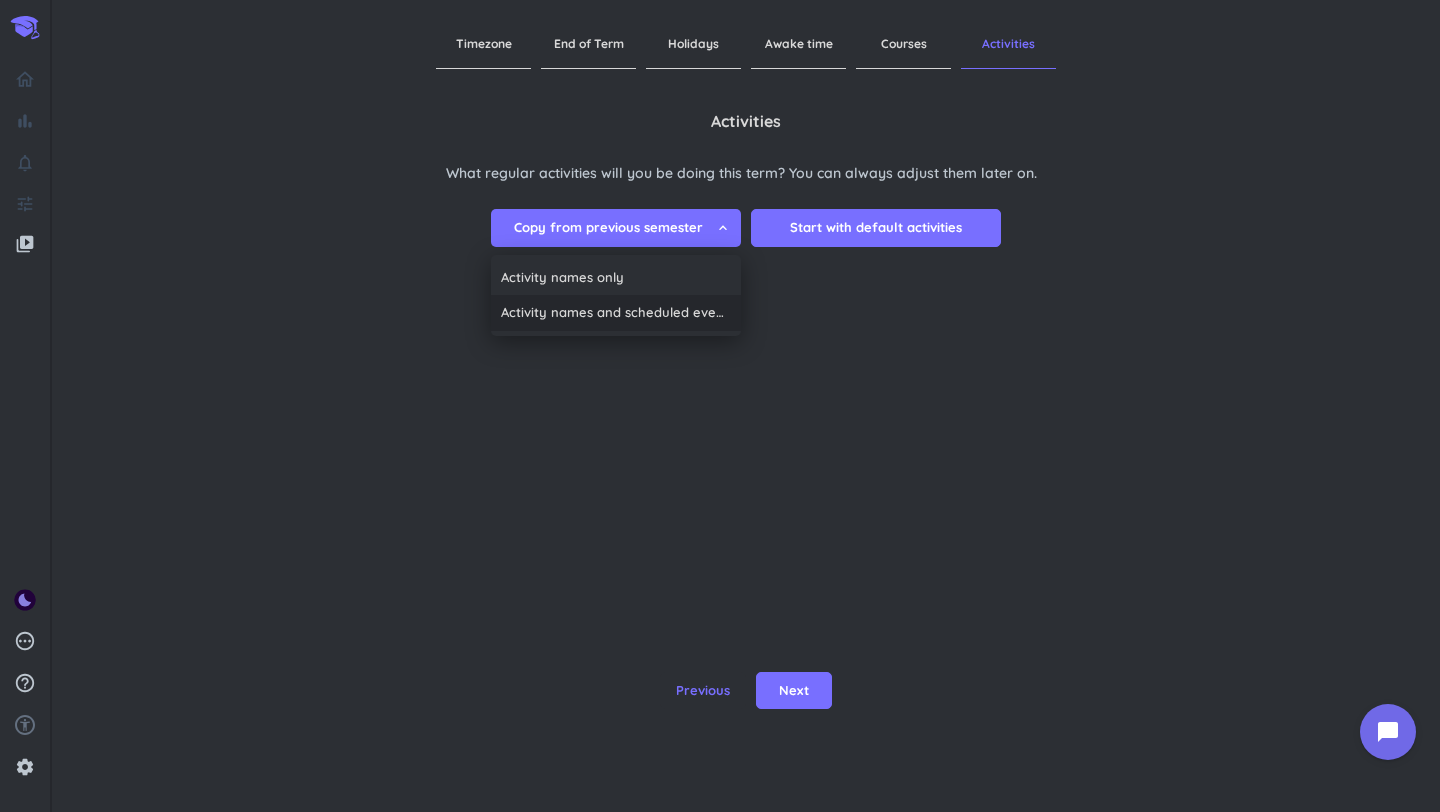 click on "Activity names and scheduled events" at bounding box center [616, 313] 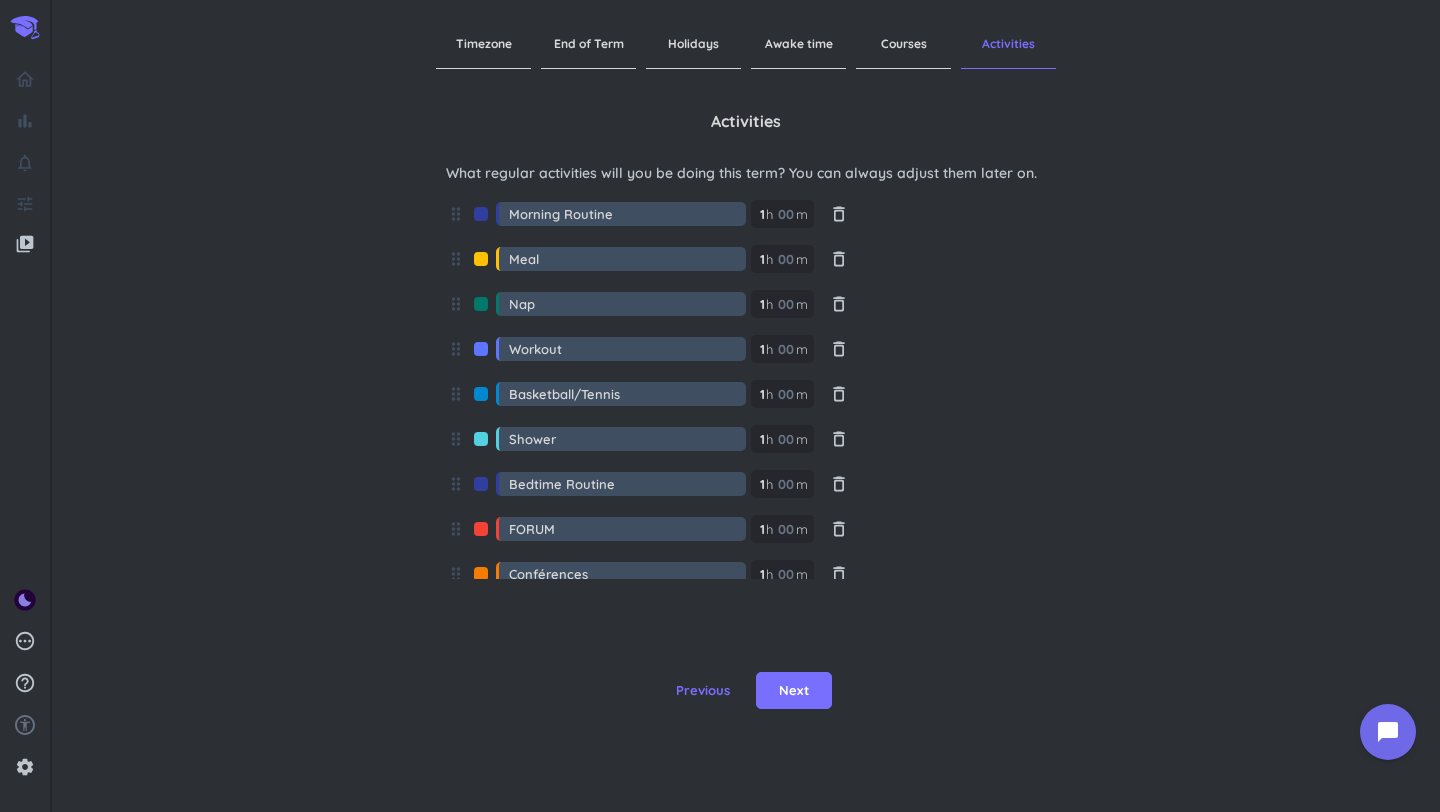 scroll, scrollTop: 64, scrollLeft: 0, axis: vertical 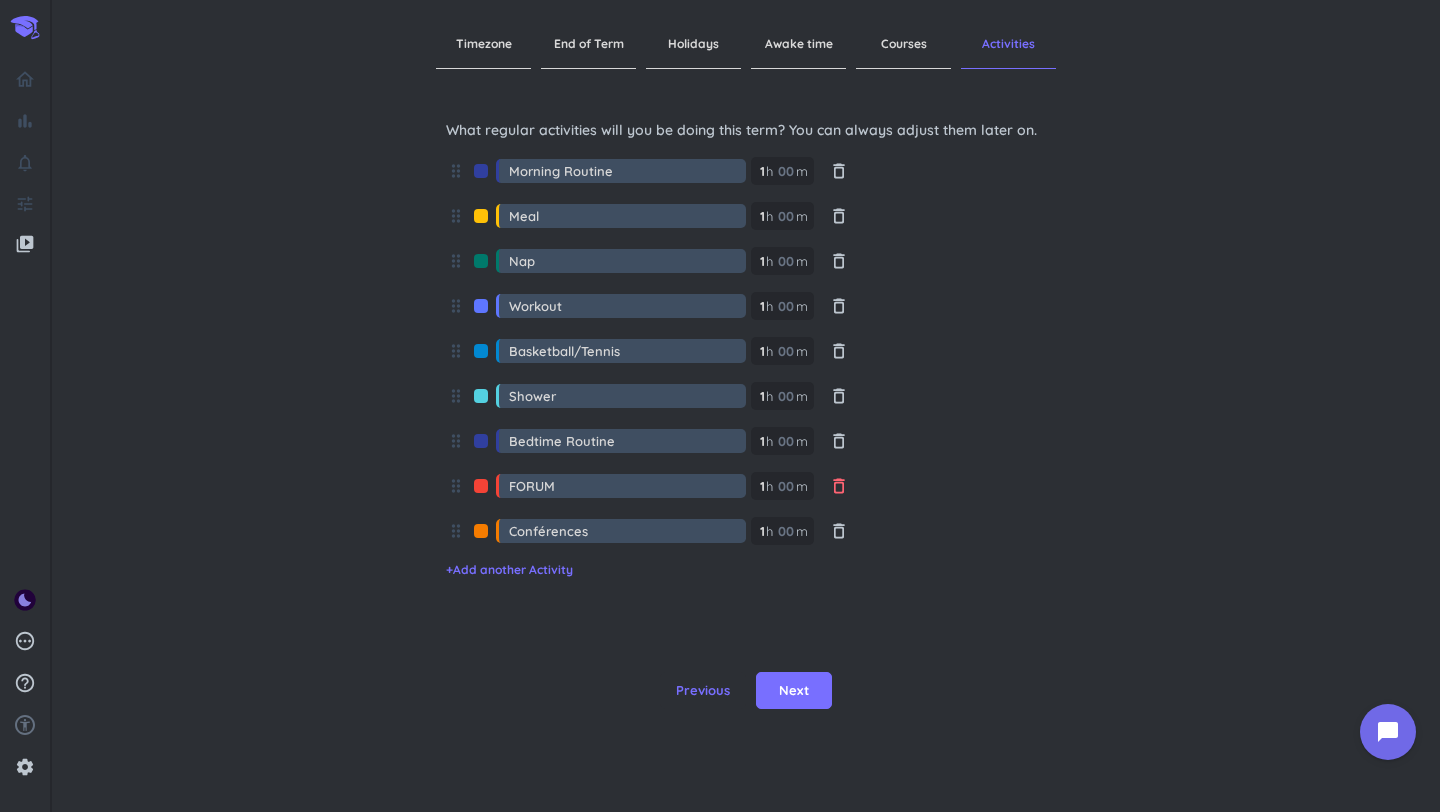 click on "delete_outline" at bounding box center (839, 486) 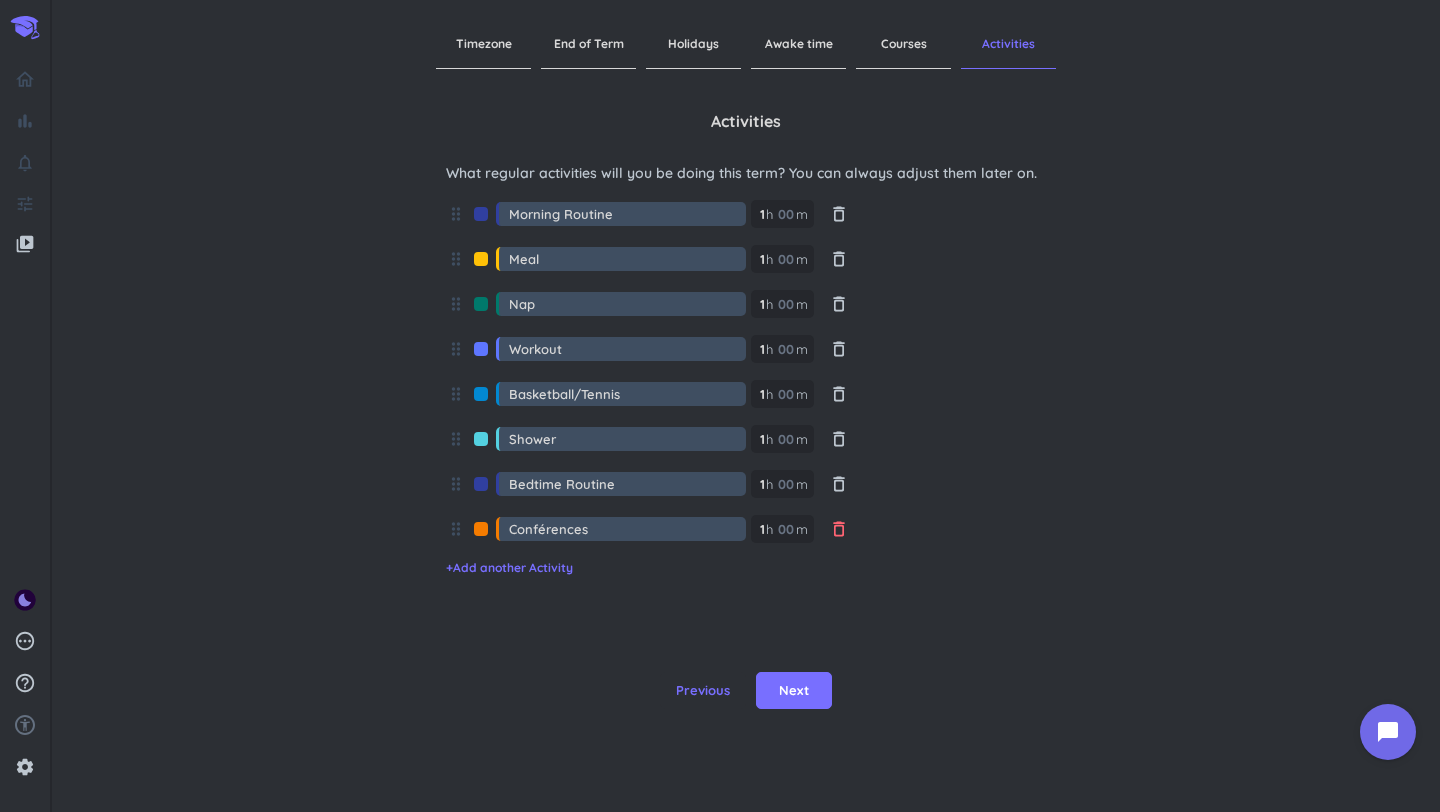 scroll, scrollTop: 19, scrollLeft: 0, axis: vertical 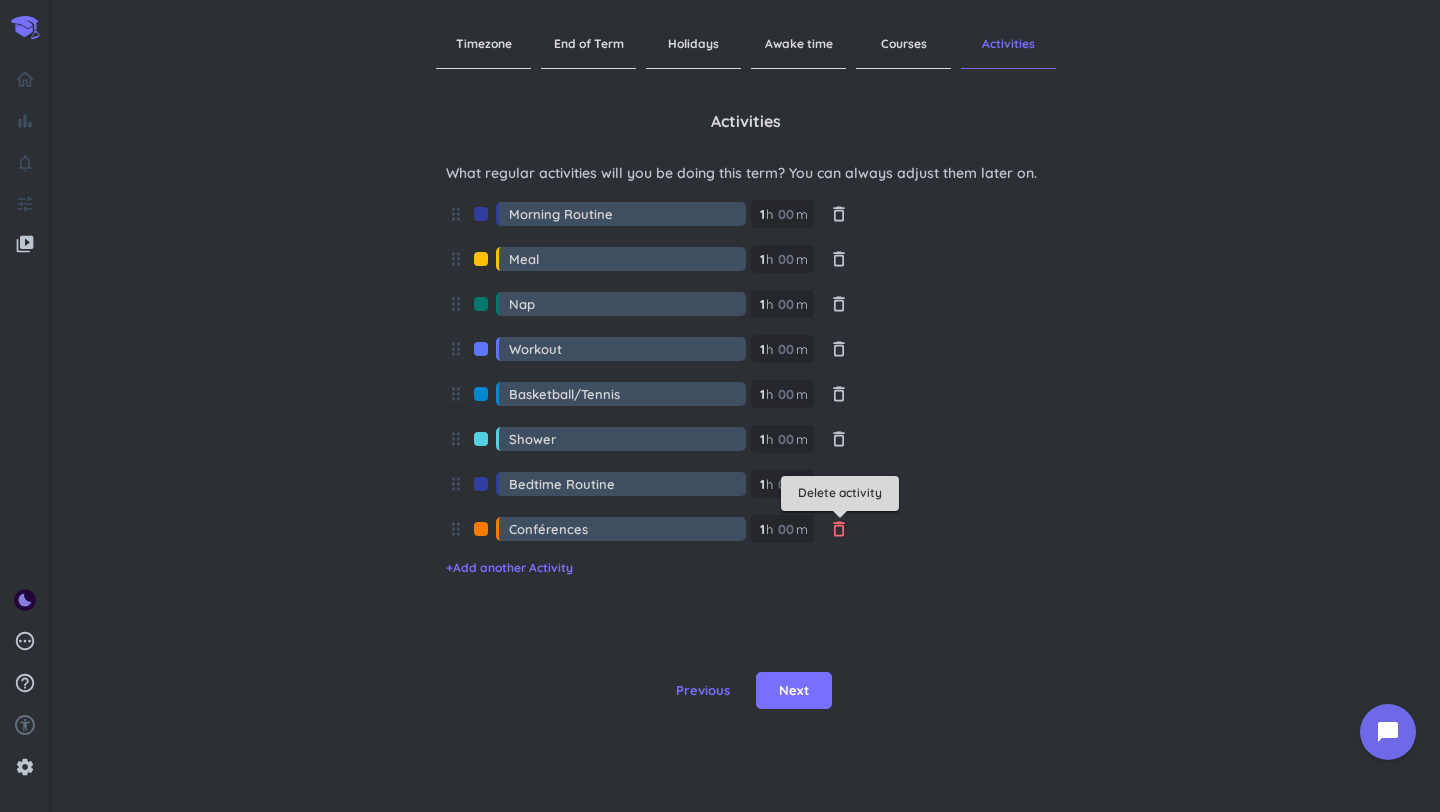 click on "delete_outline" at bounding box center [839, 529] 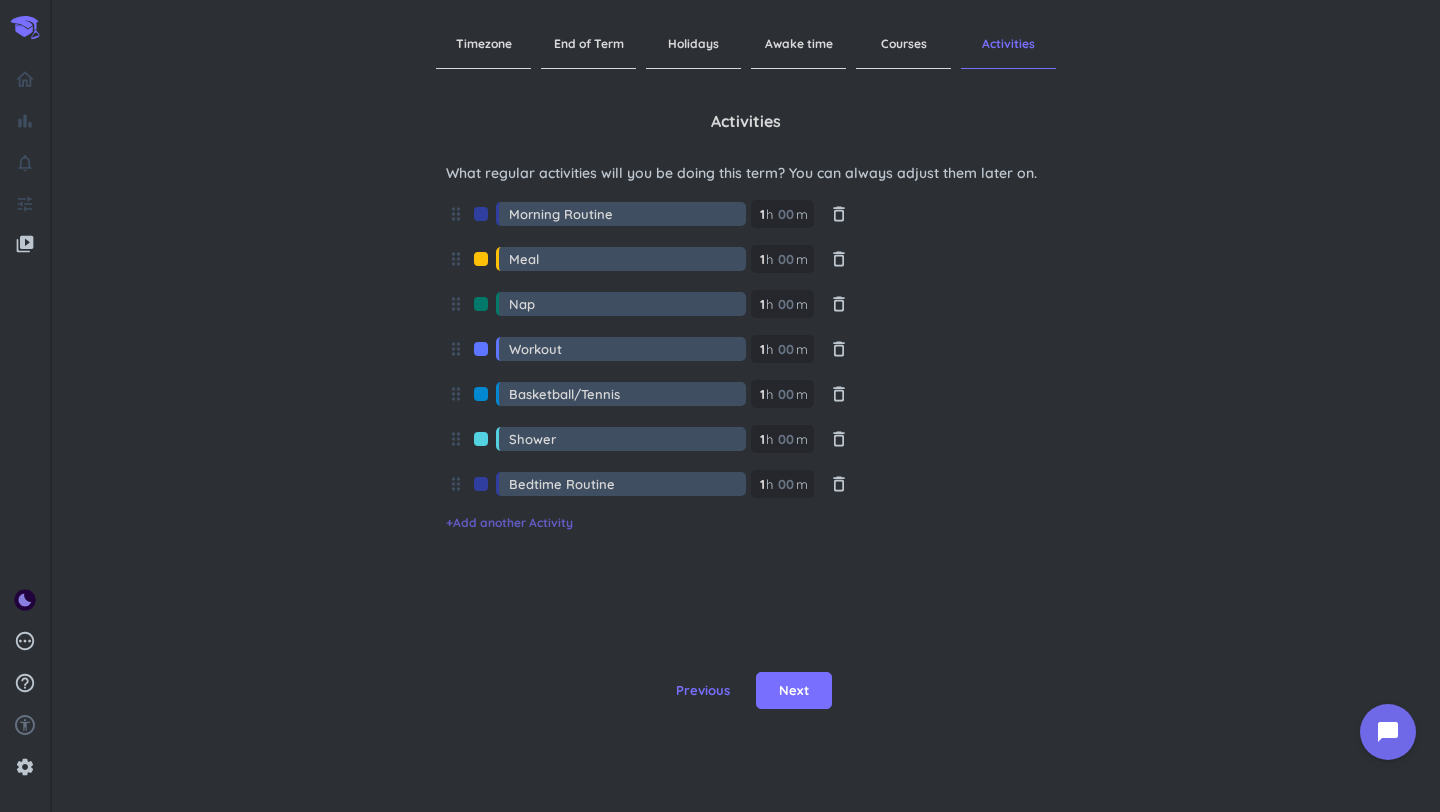 scroll, scrollTop: 0, scrollLeft: 0, axis: both 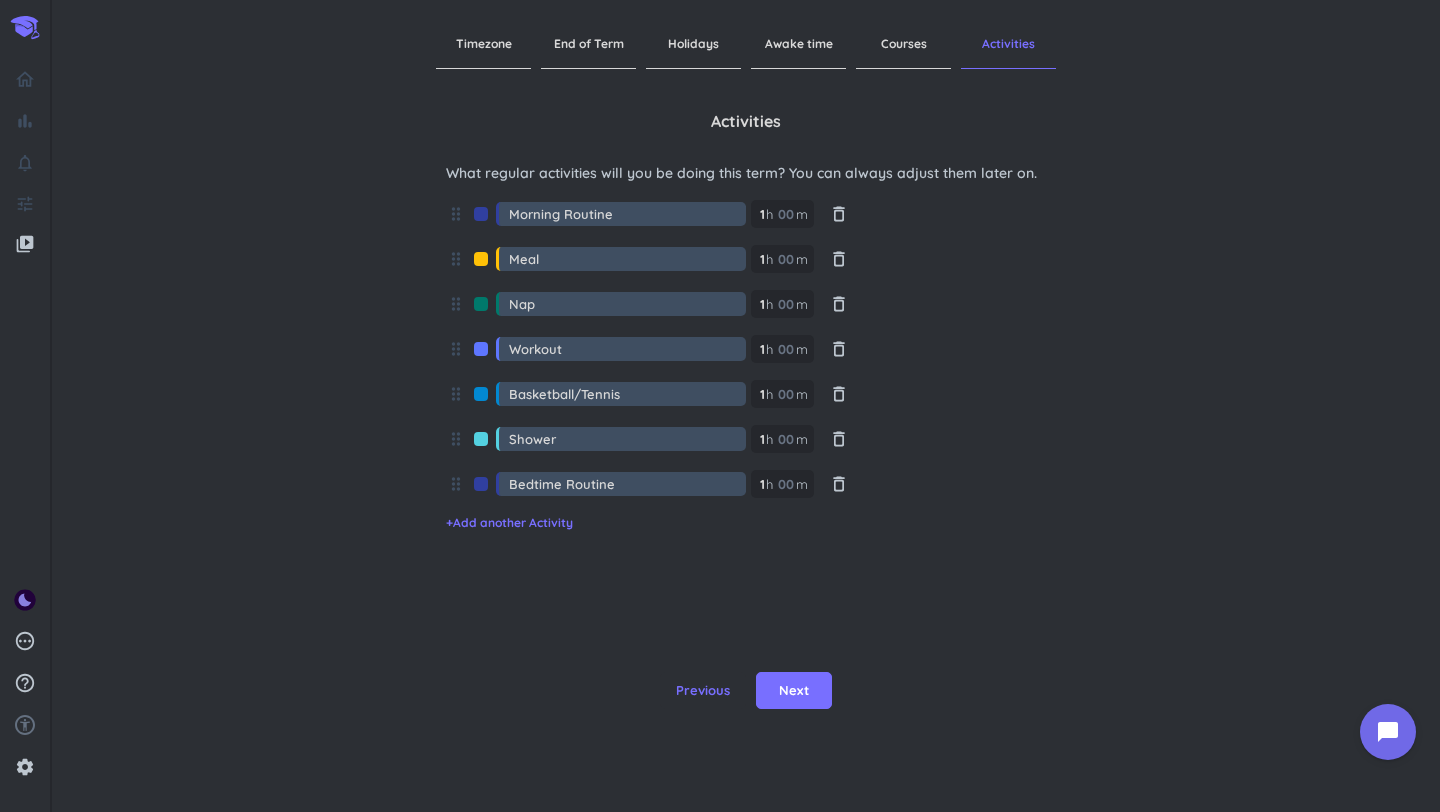 drag, startPoint x: 614, startPoint y: 210, endPoint x: 494, endPoint y: 212, distance: 120.01666 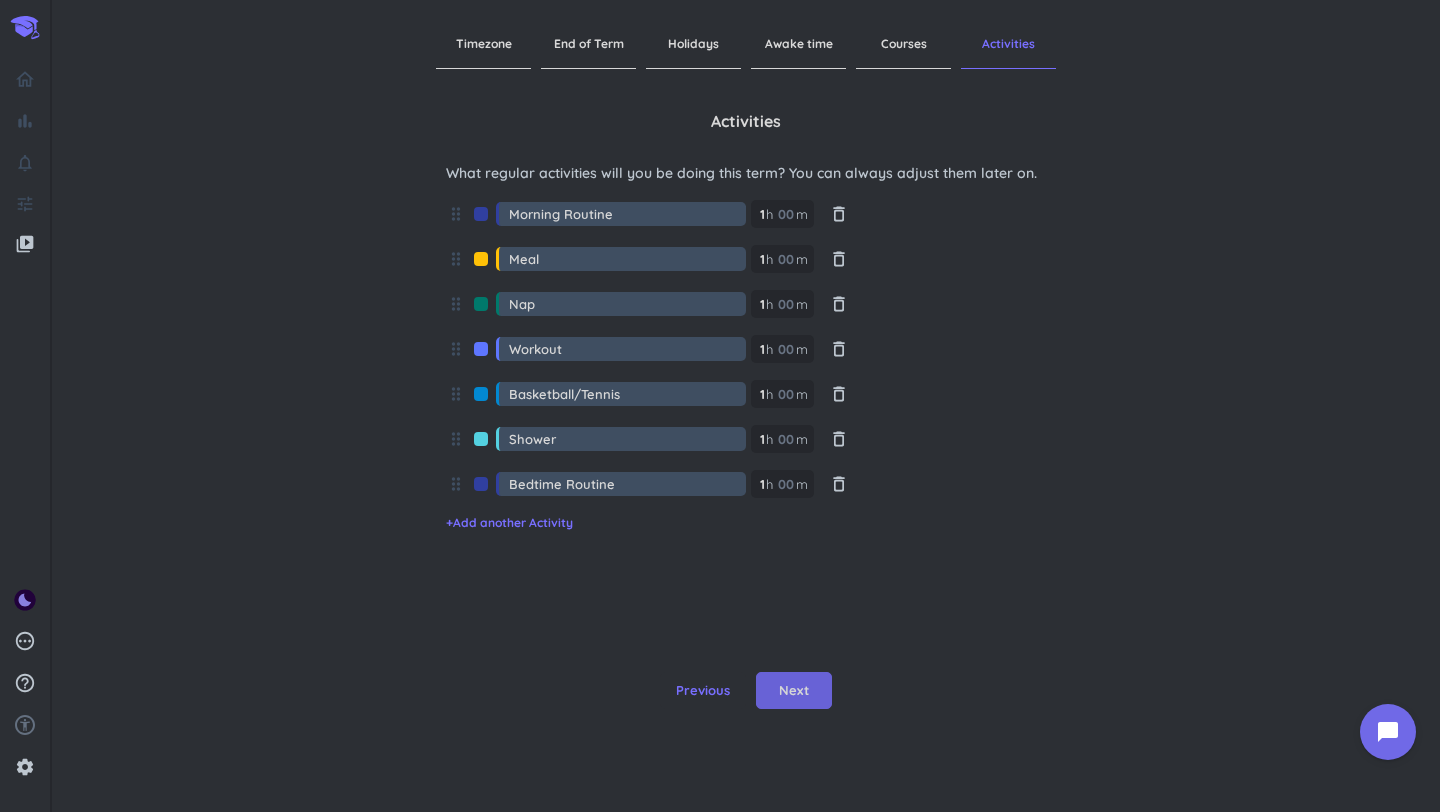 click on "Next" at bounding box center (794, 691) 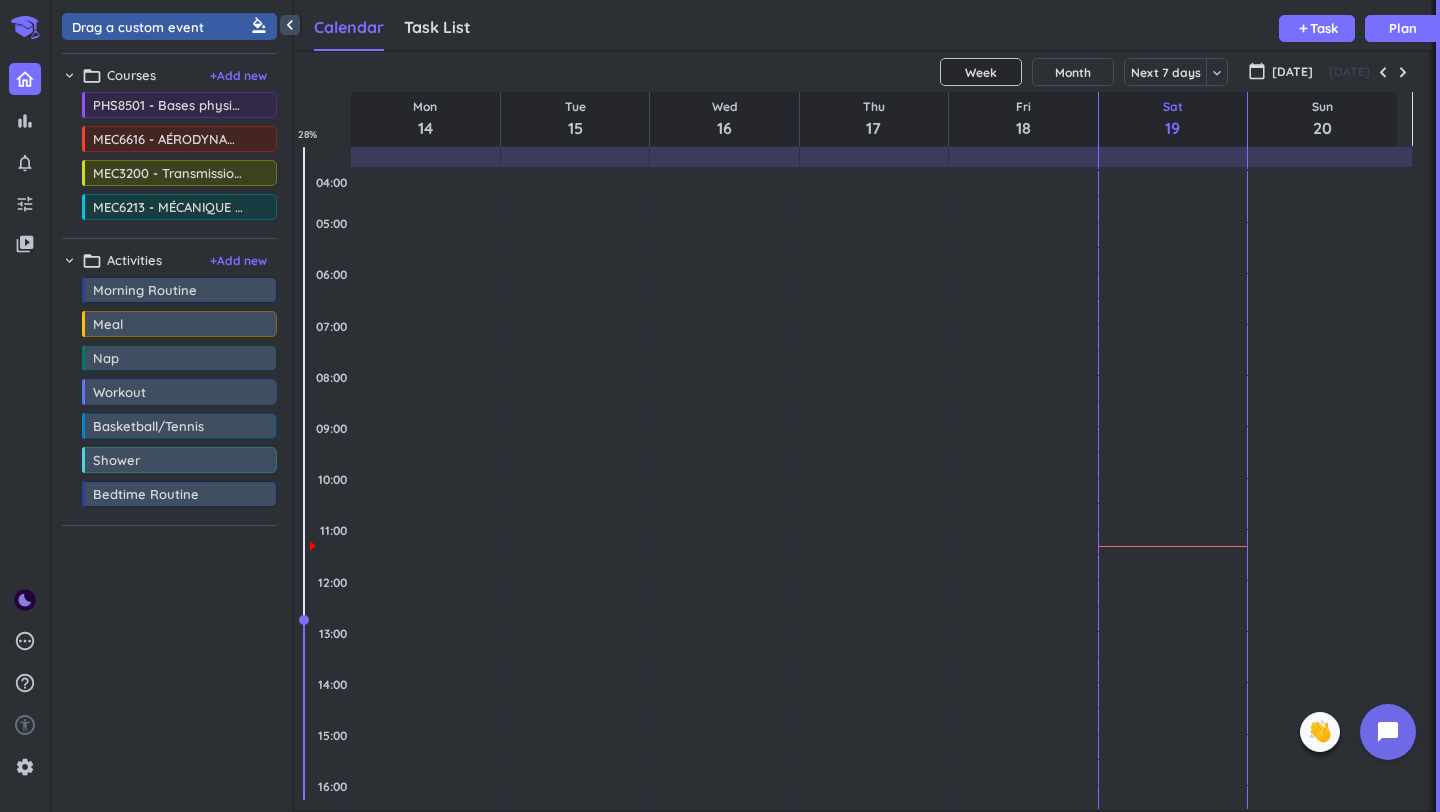 scroll, scrollTop: 16, scrollLeft: 16, axis: both 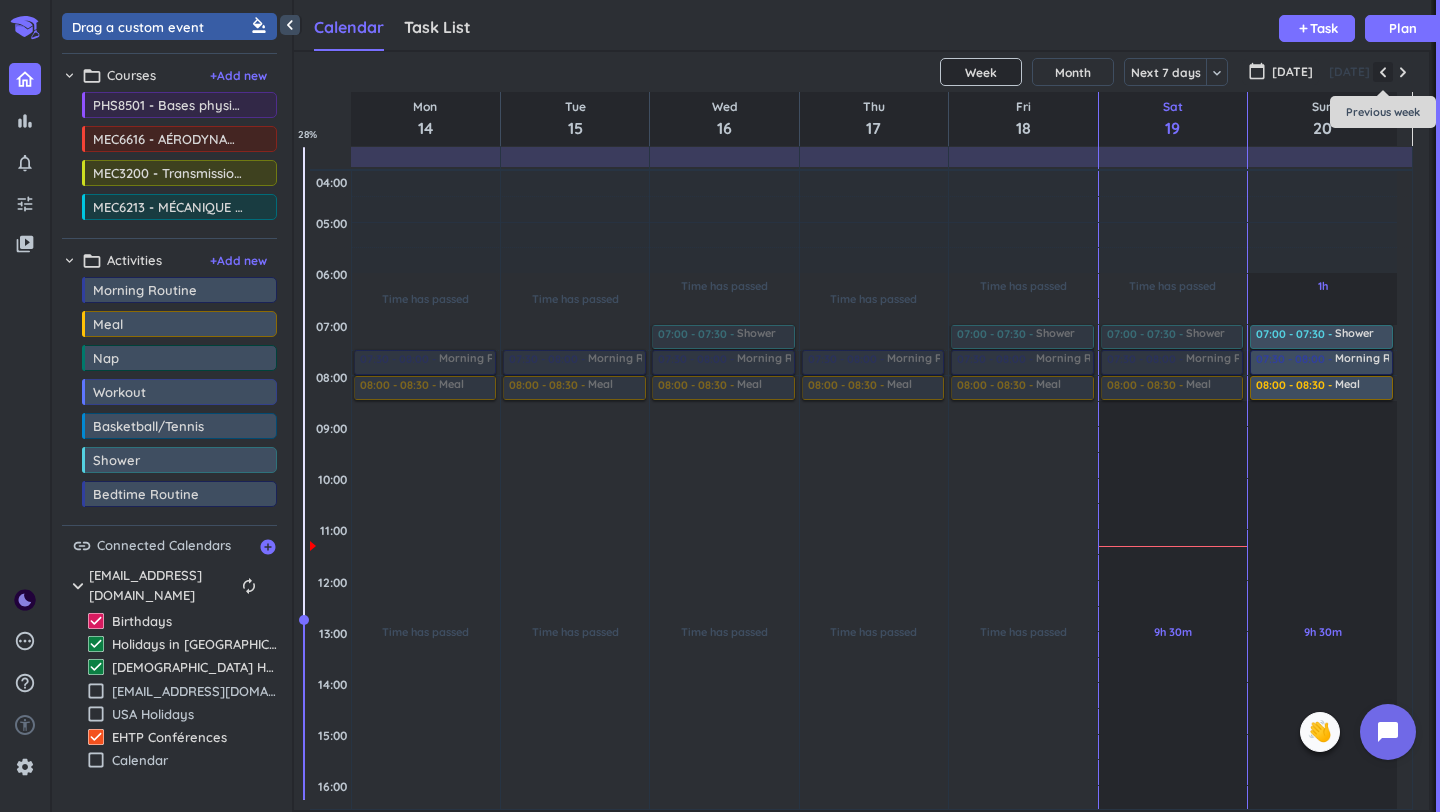 click at bounding box center [1383, 72] 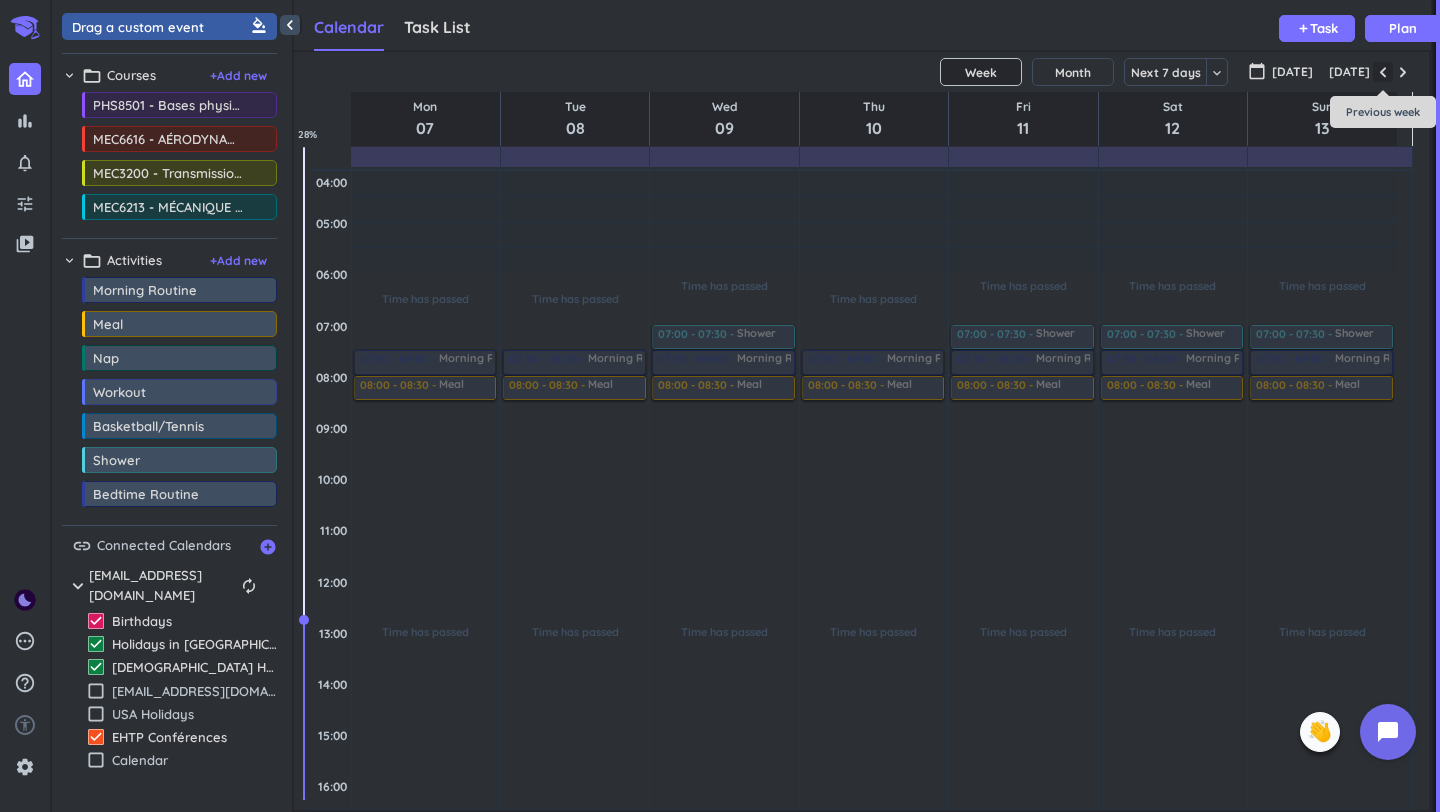 click at bounding box center (1383, 72) 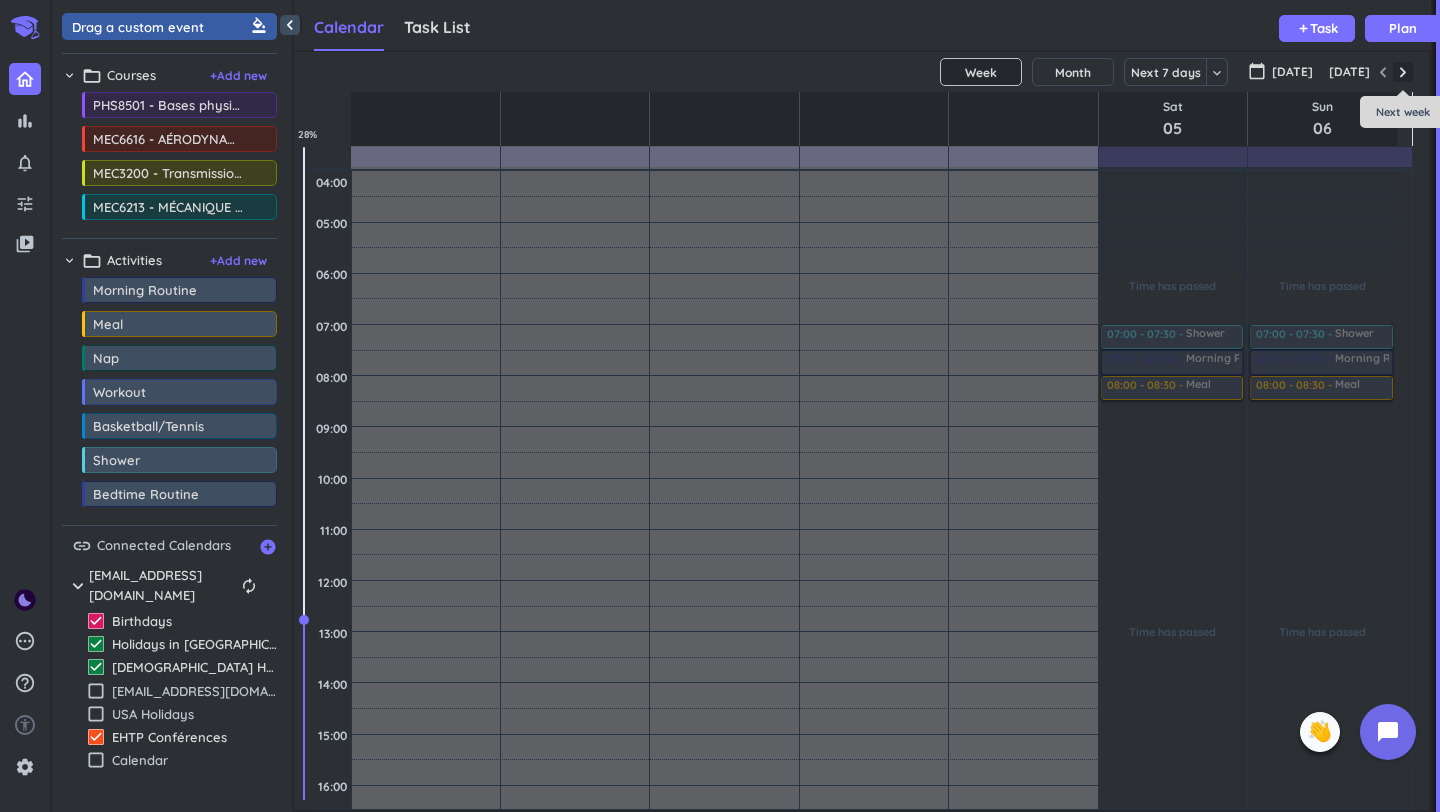 click at bounding box center [1403, 72] 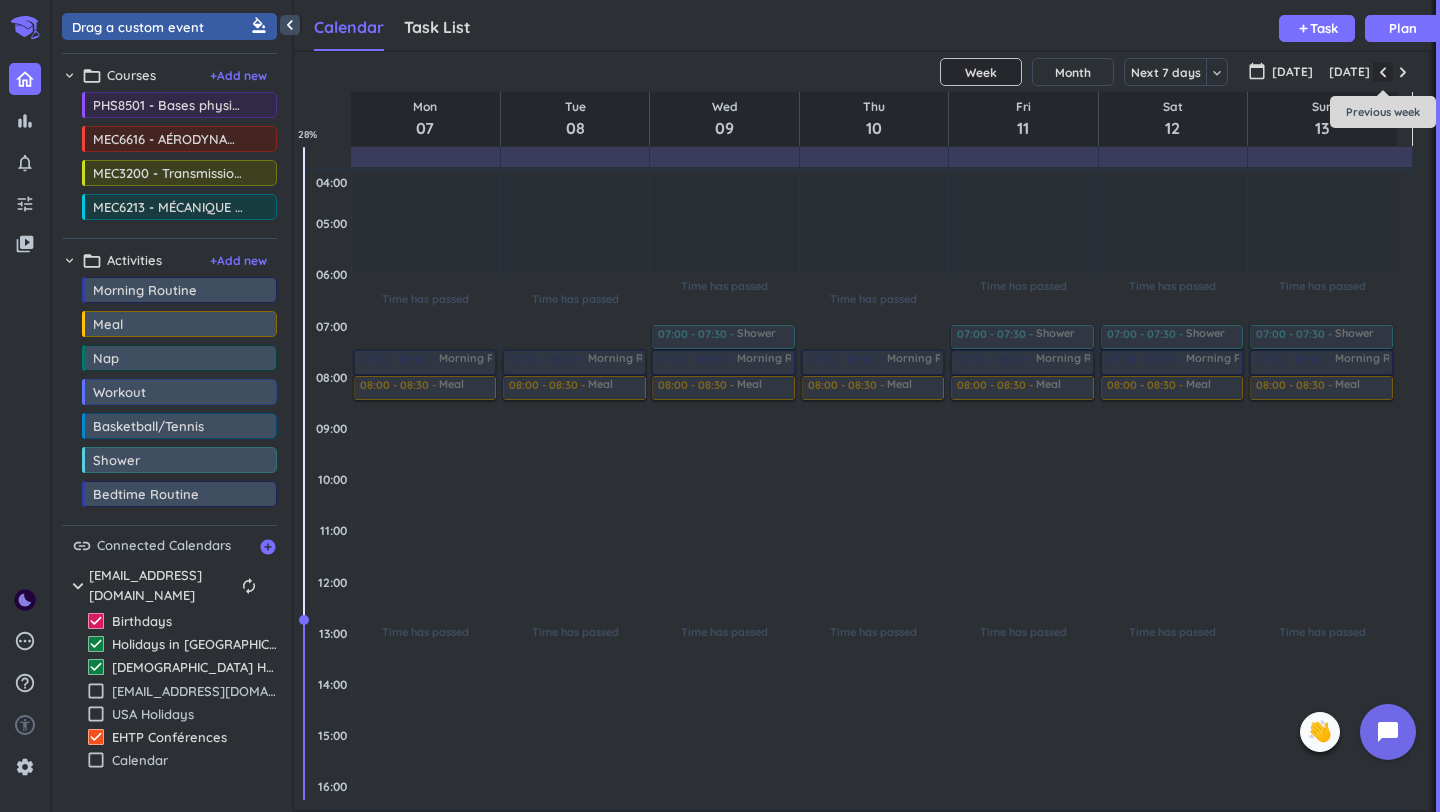 click at bounding box center [1383, 72] 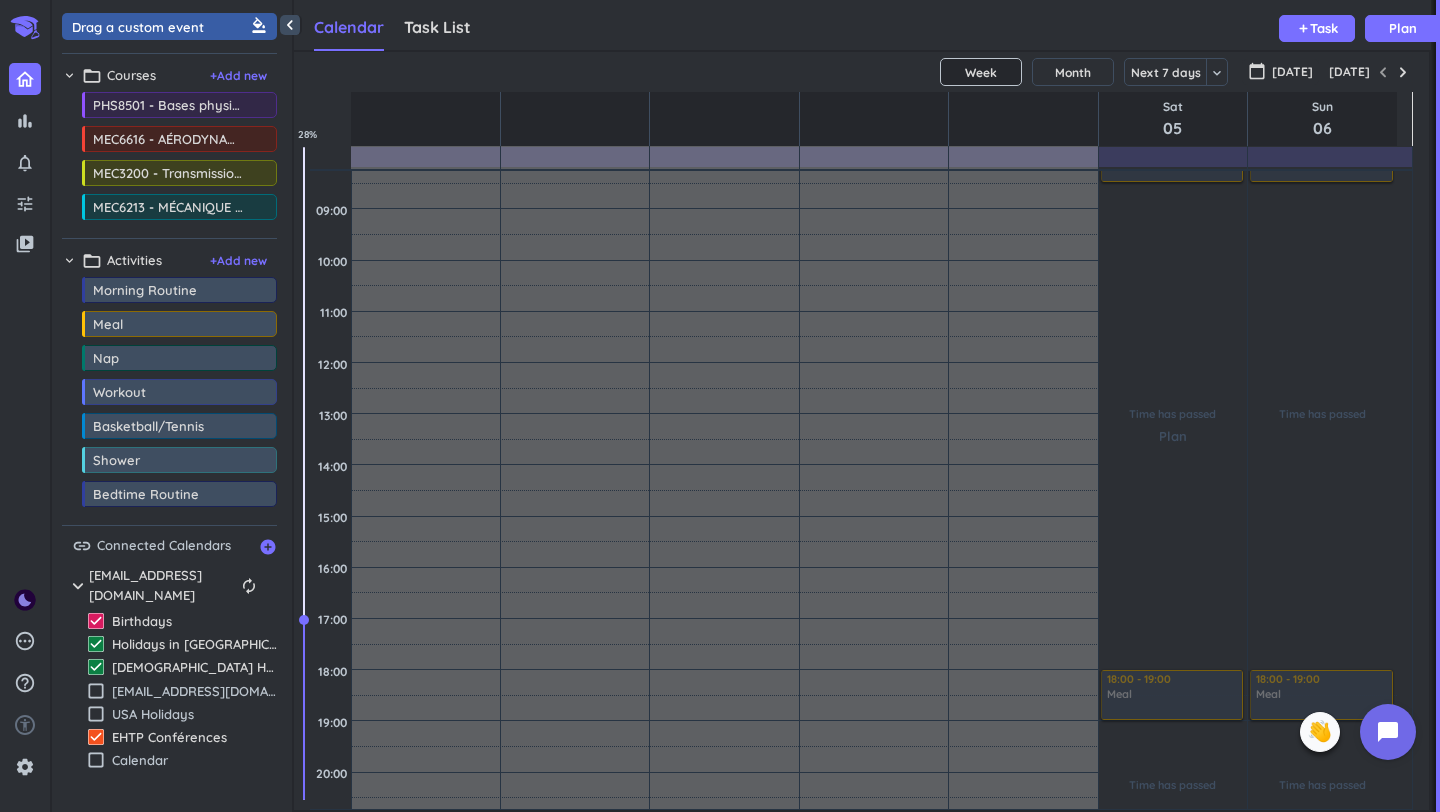 scroll, scrollTop: 0, scrollLeft: 0, axis: both 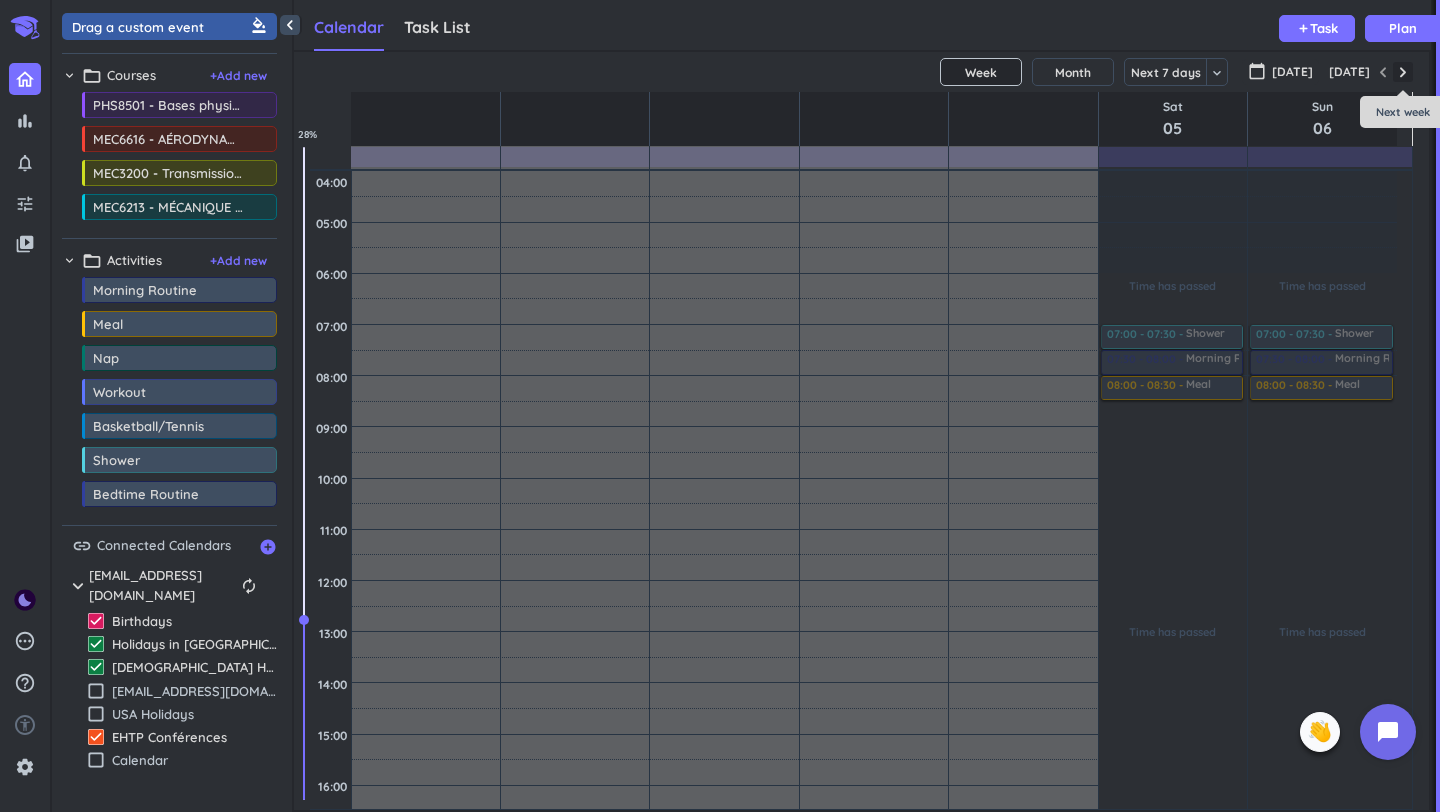 click at bounding box center (1403, 72) 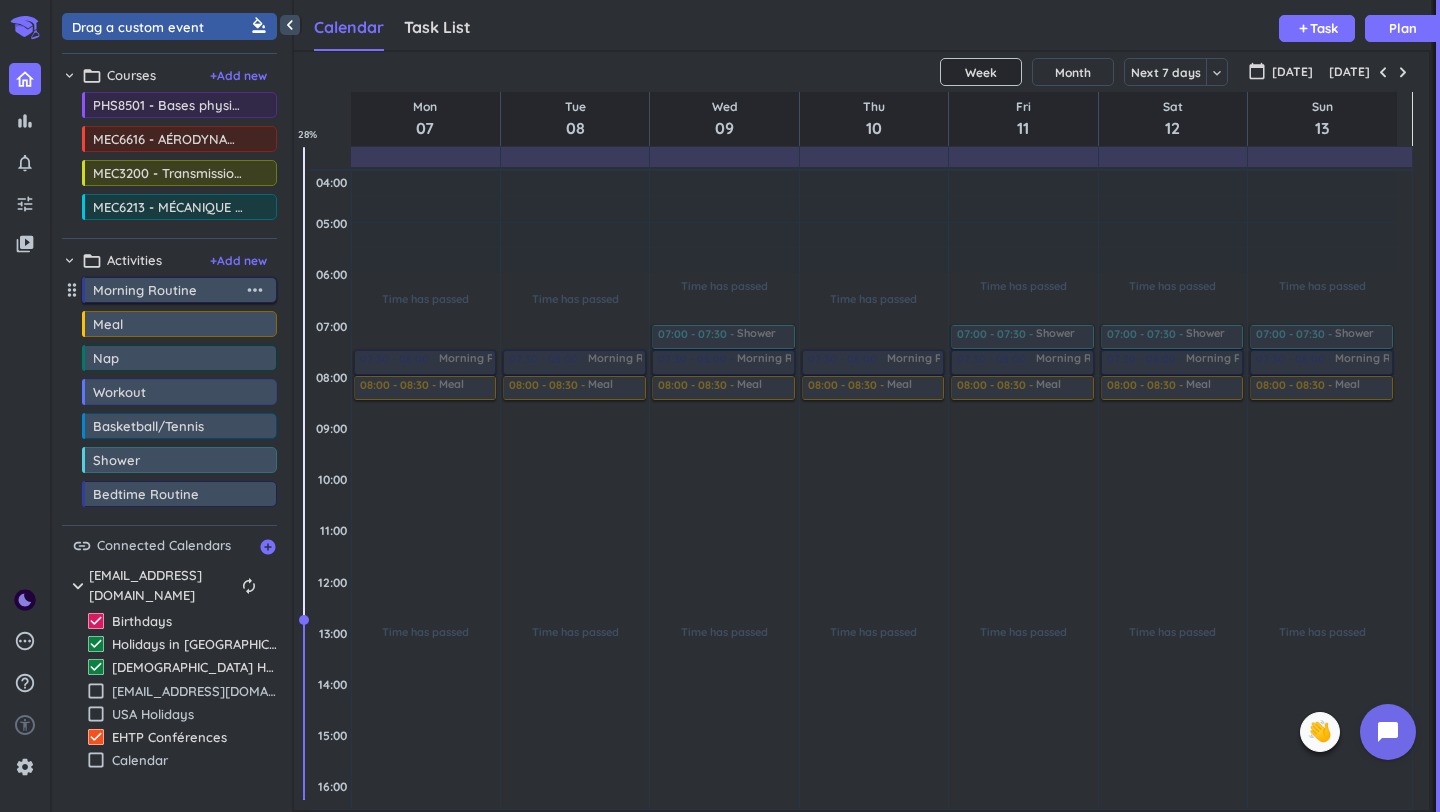 click on "more_horiz" at bounding box center [255, 290] 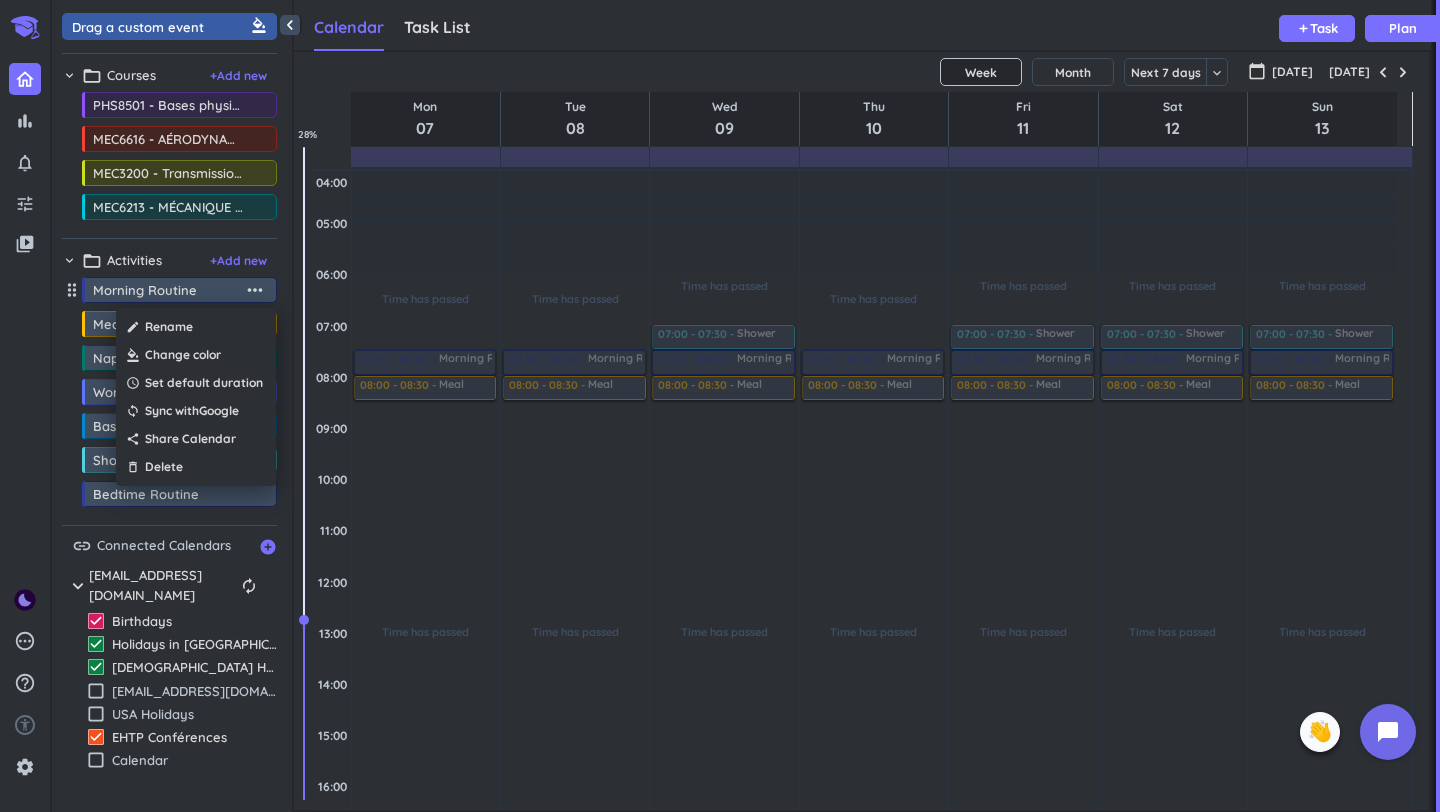 click at bounding box center (720, 406) 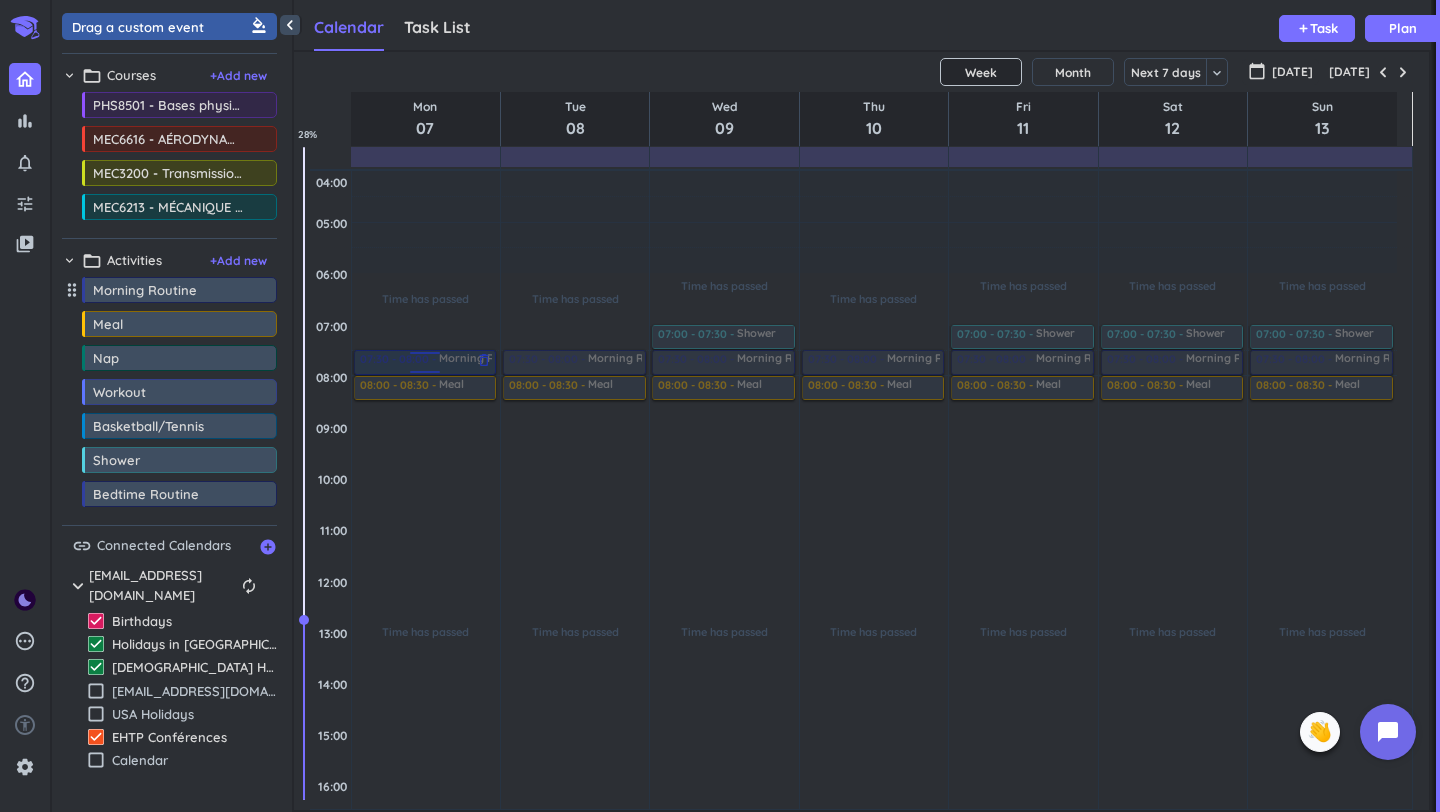 click at bounding box center [425, 356] 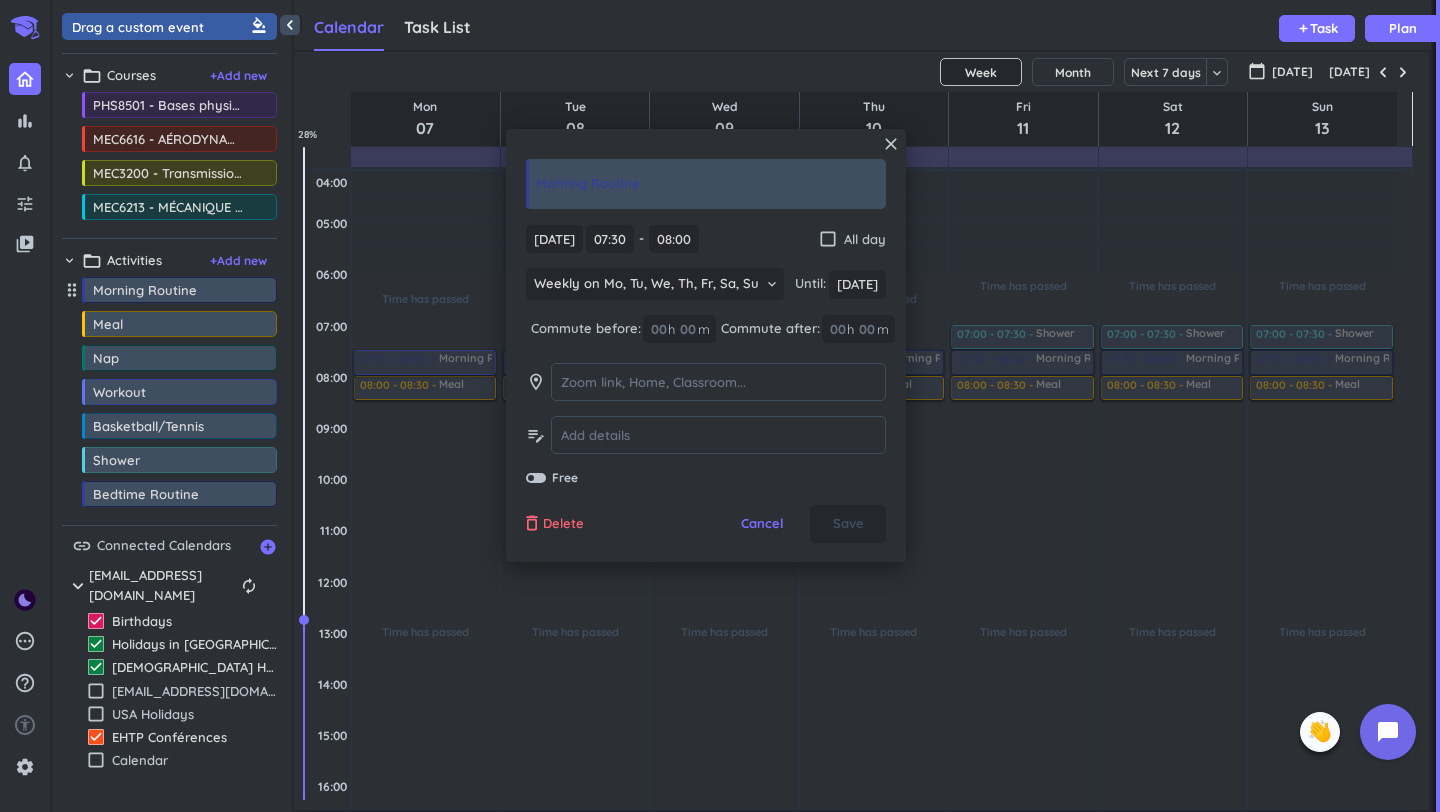 click on "Delete" at bounding box center [563, 524] 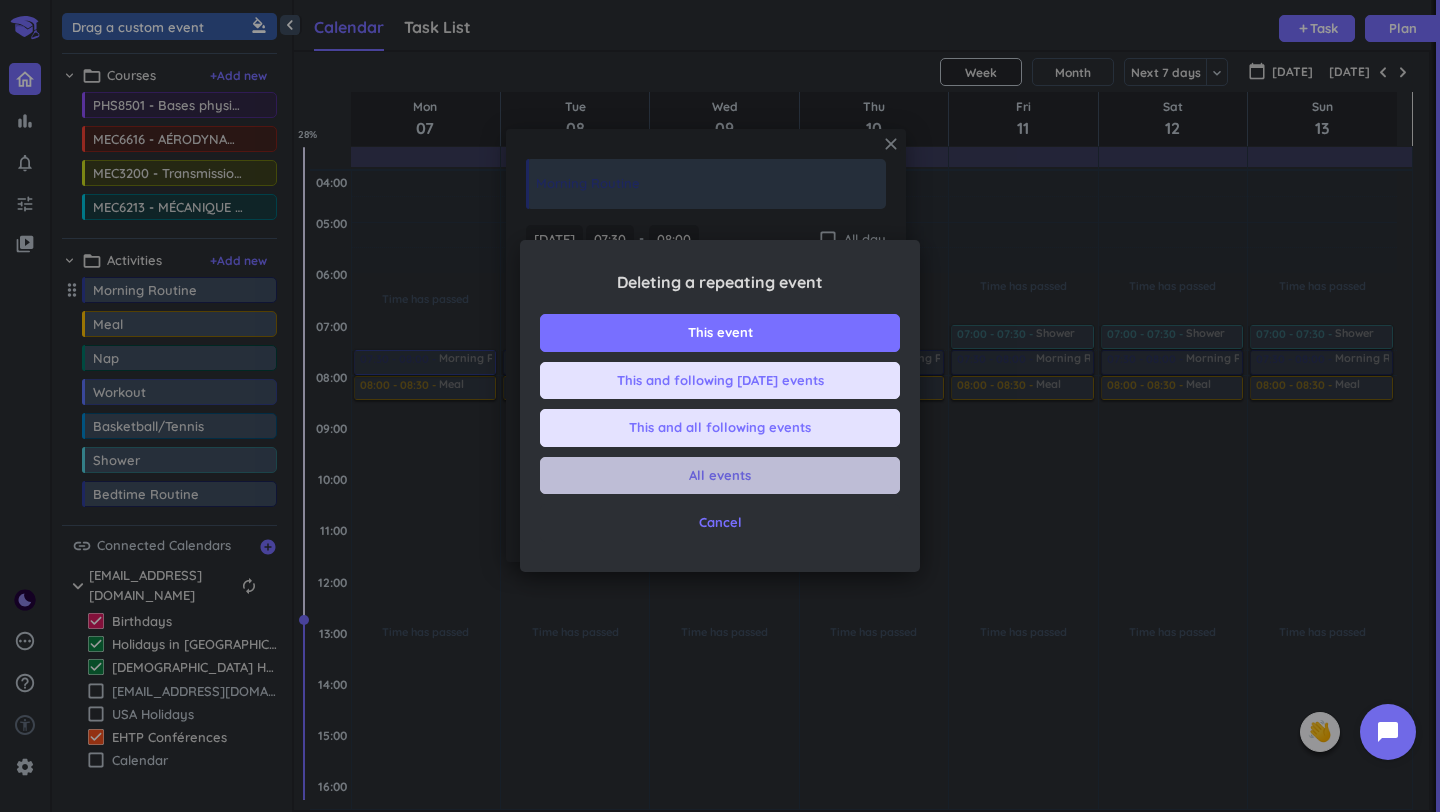 click on "All events" at bounding box center [720, 476] 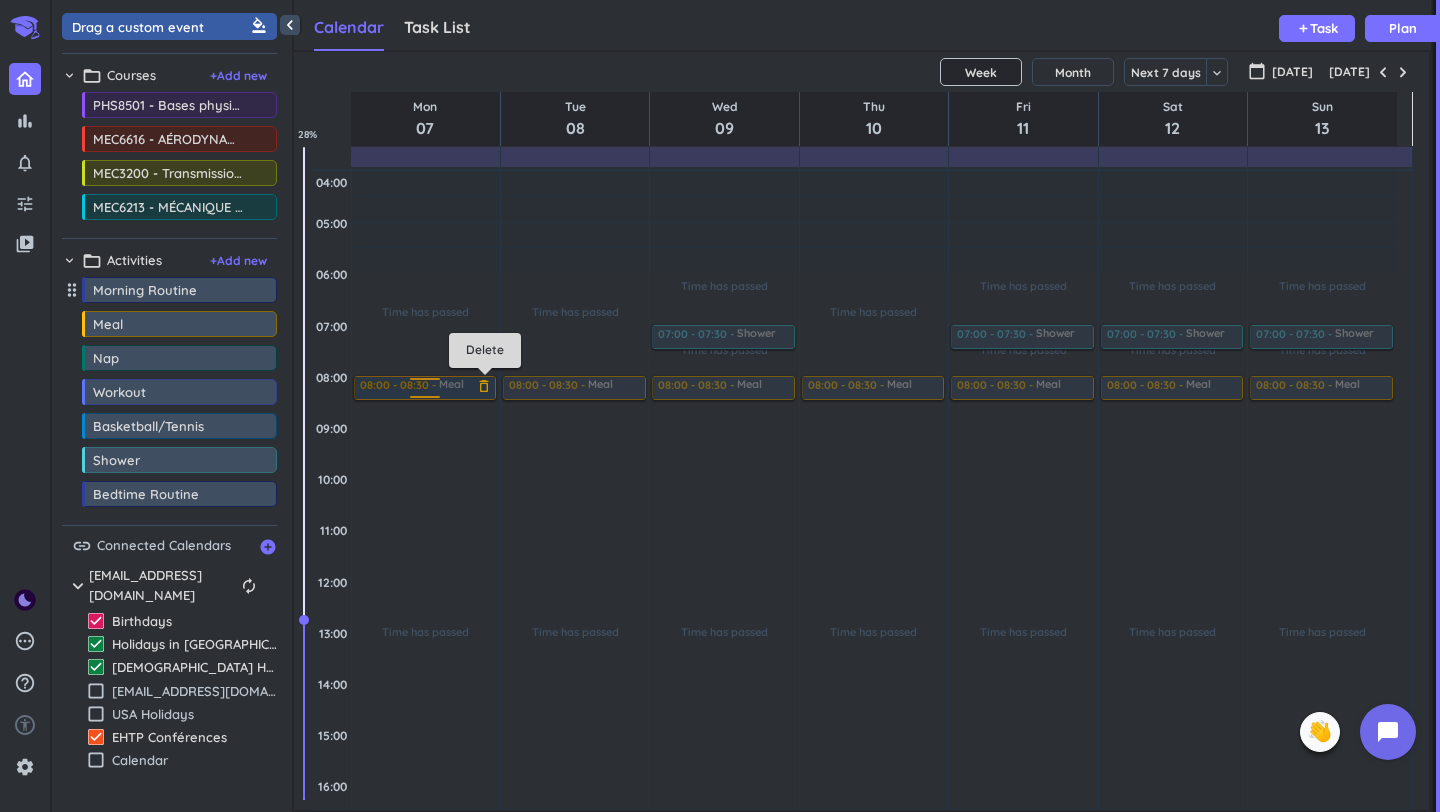 click on "delete_outline" at bounding box center [484, 386] 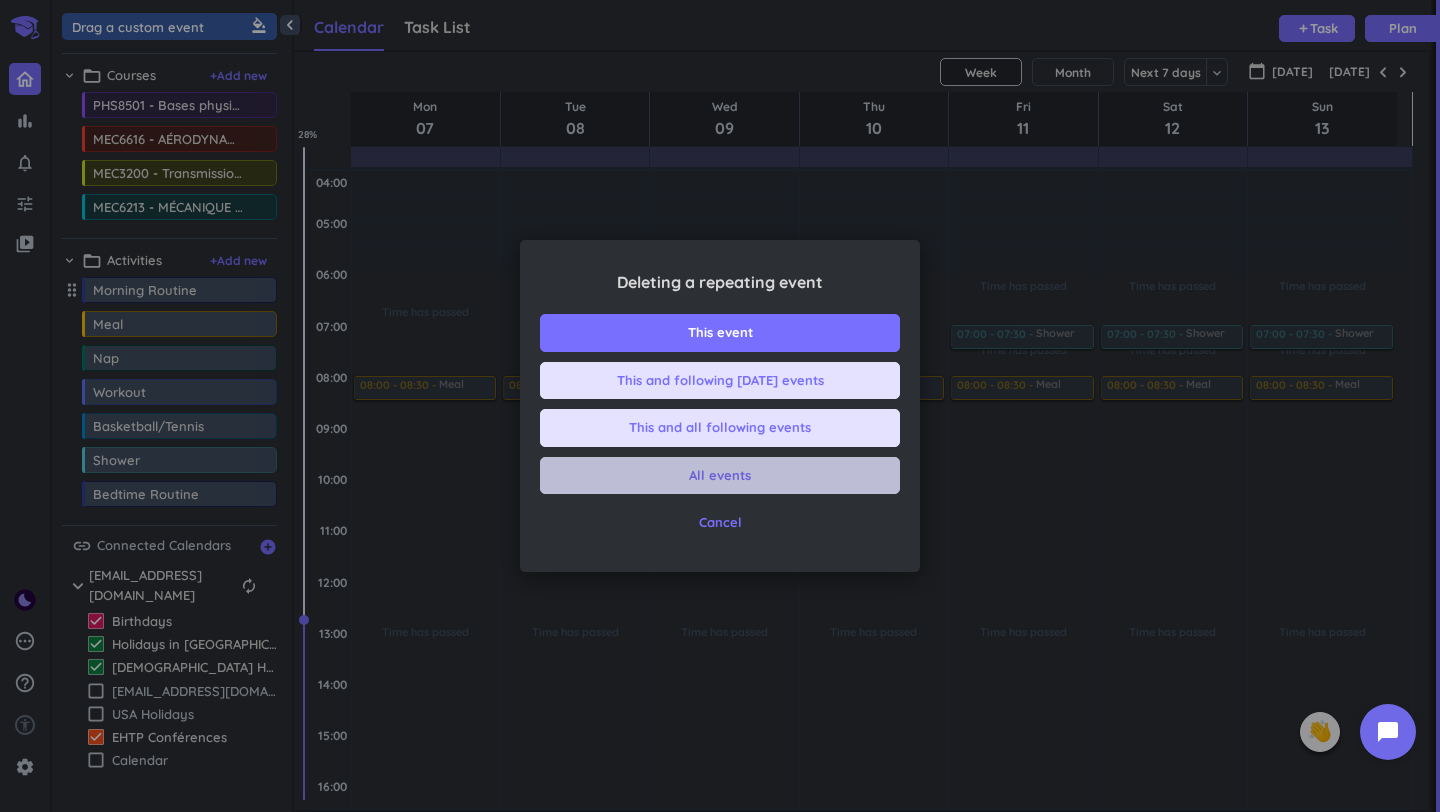 click on "All events" at bounding box center [720, 476] 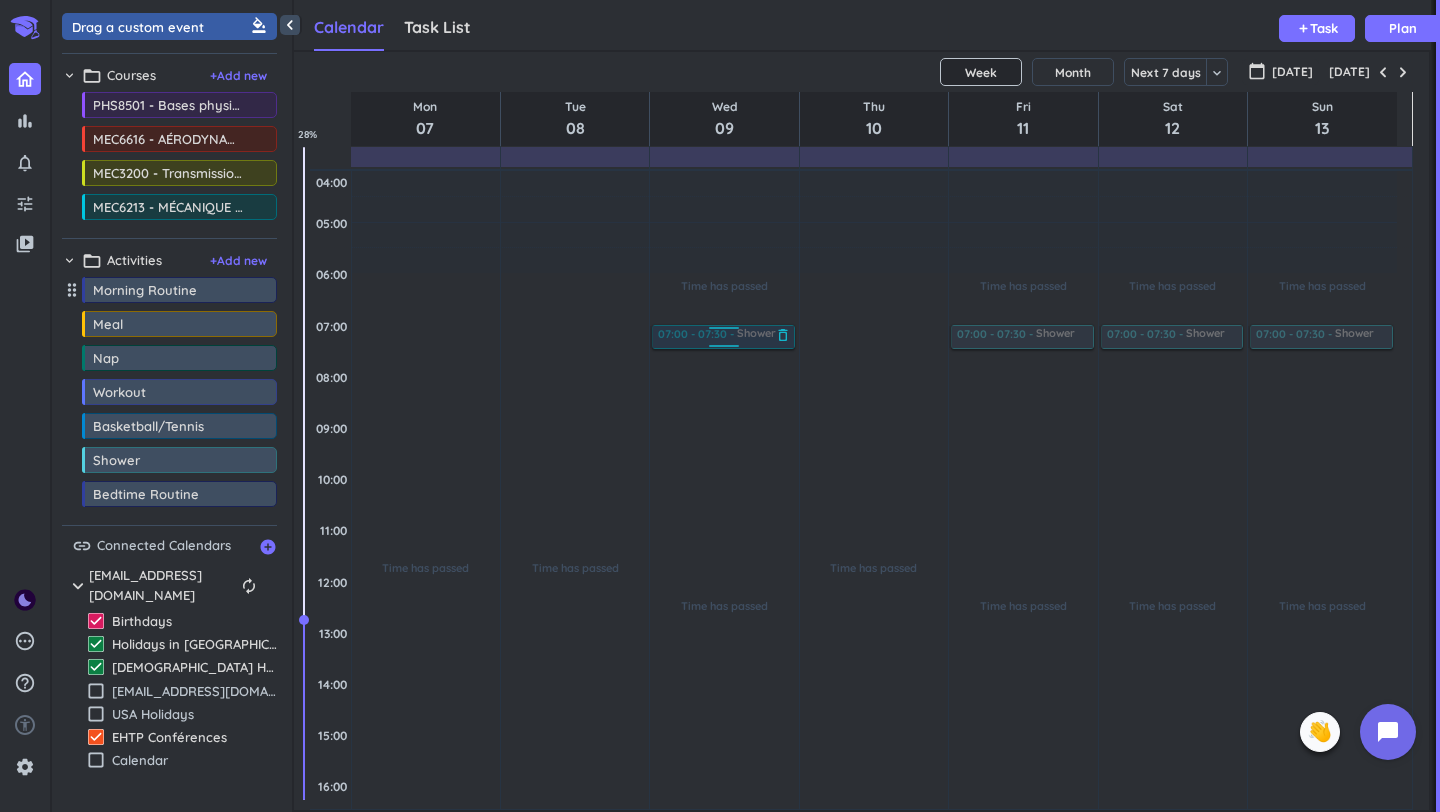 click on "delete_outline" at bounding box center (783, 335) 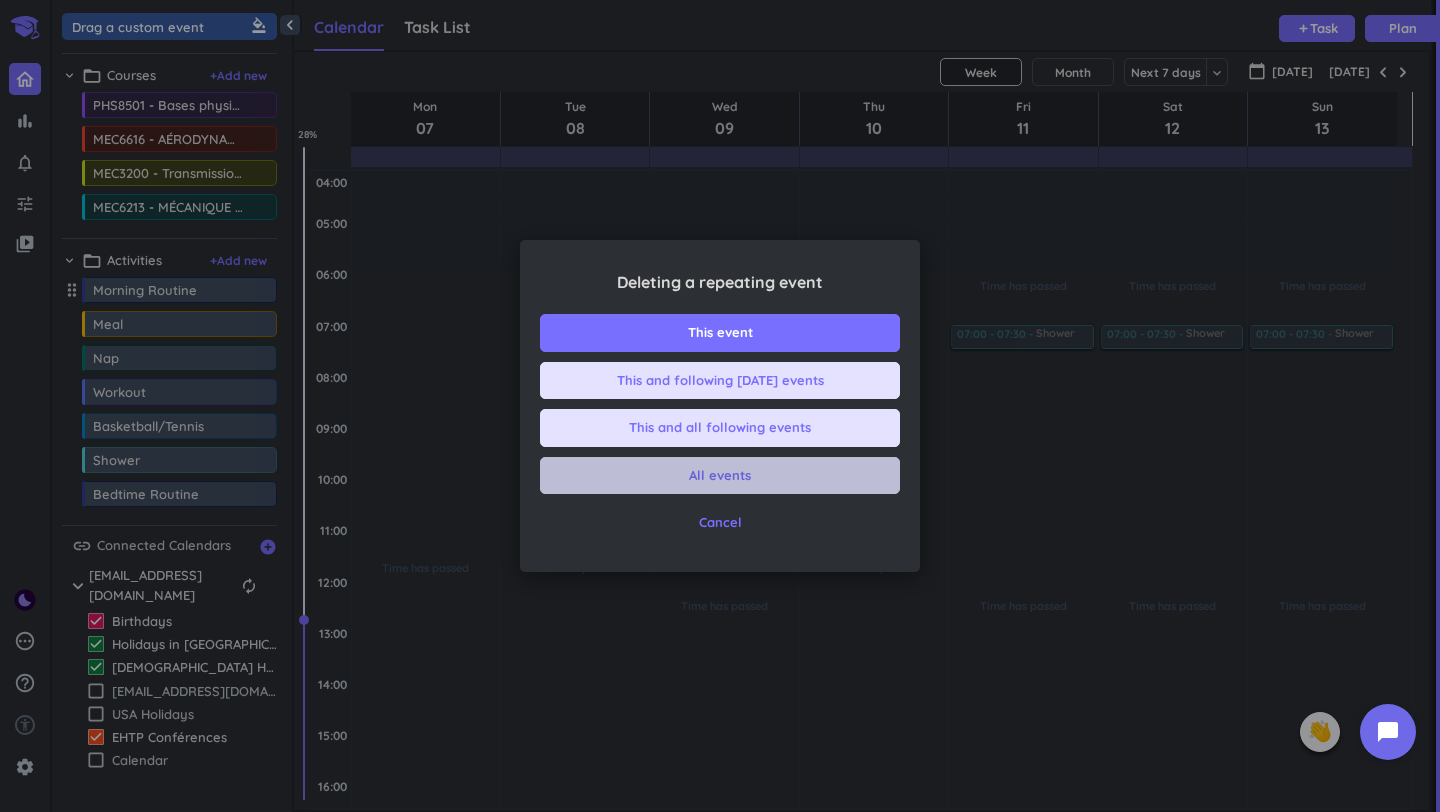 click on "All events" at bounding box center [720, 476] 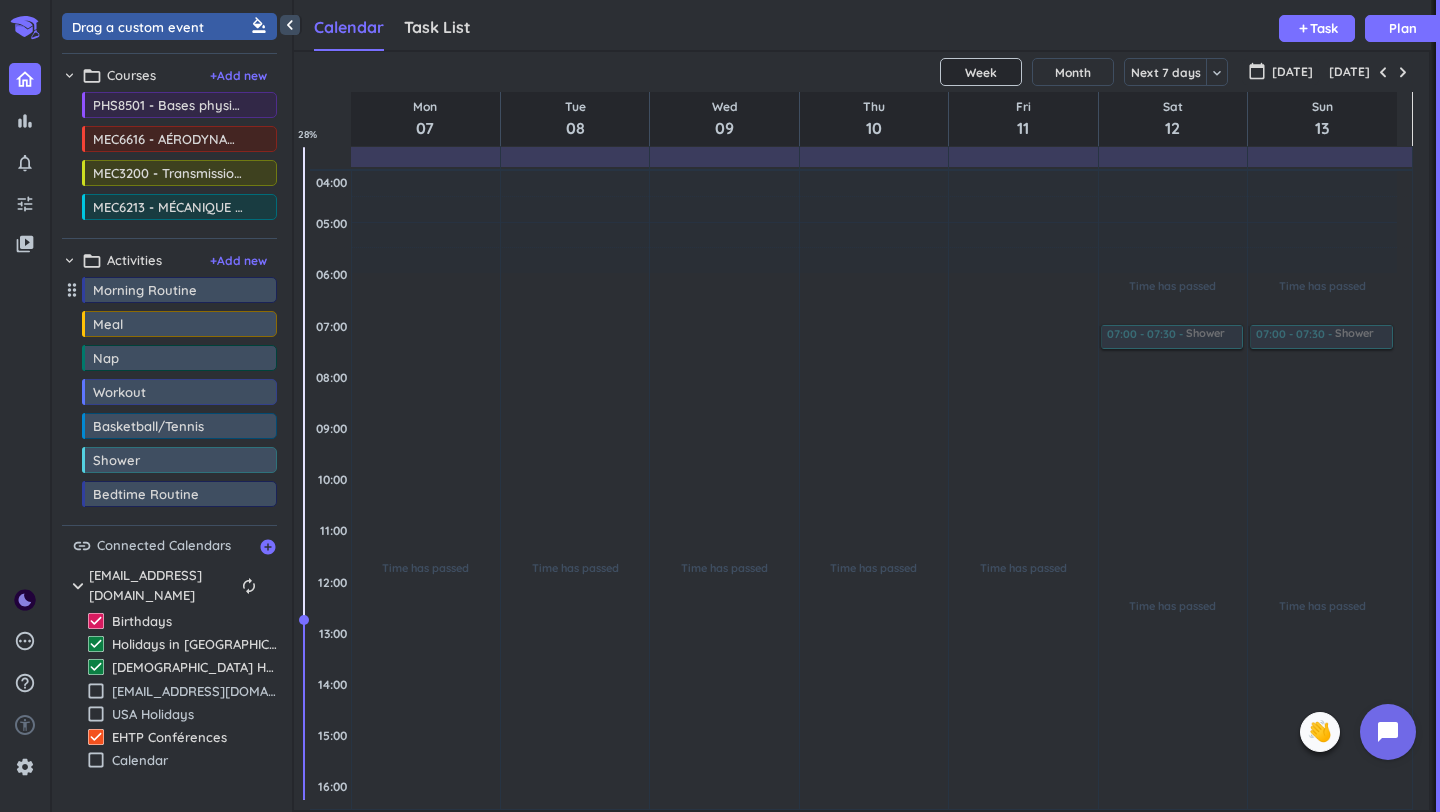 scroll, scrollTop: 591, scrollLeft: 0, axis: vertical 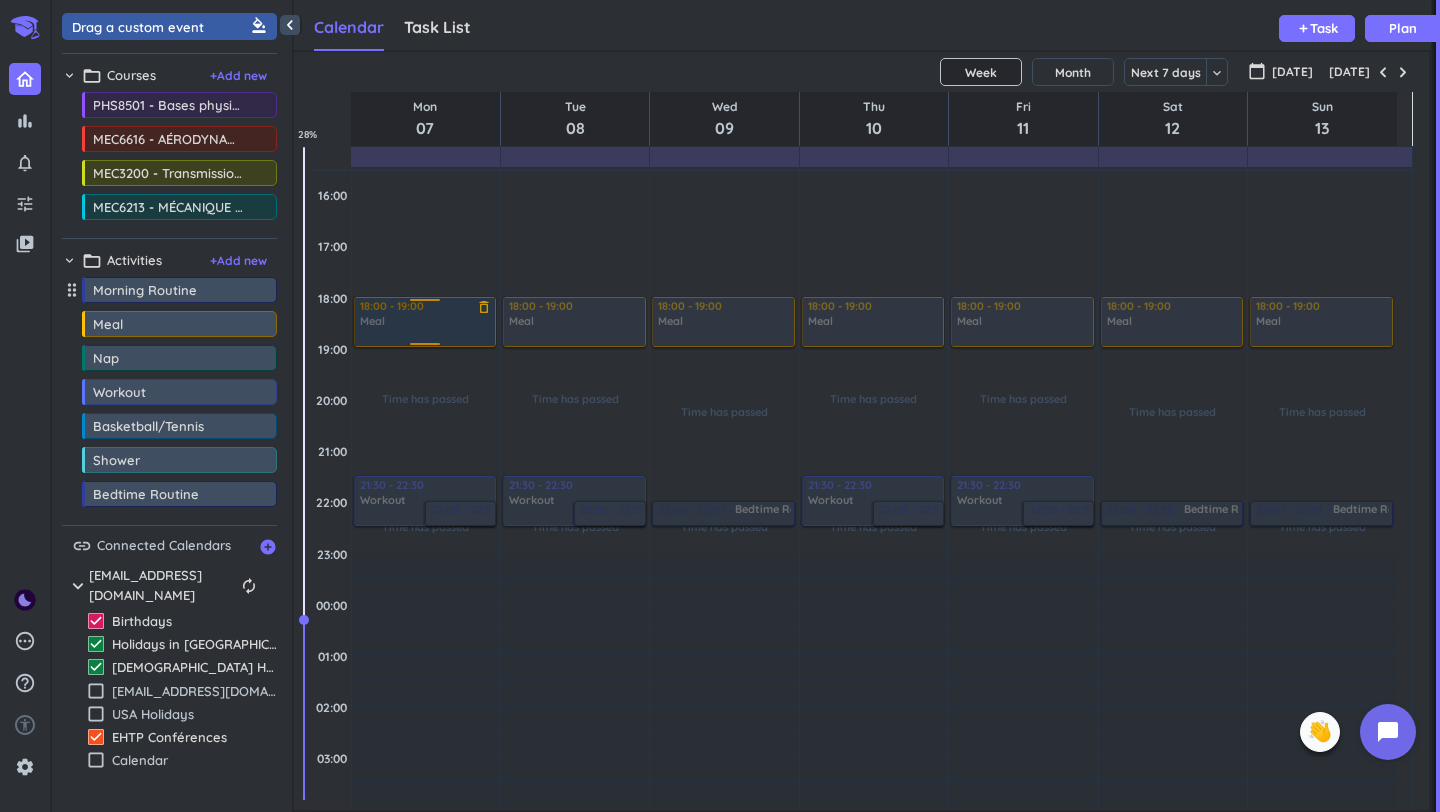 click at bounding box center [425, 303] 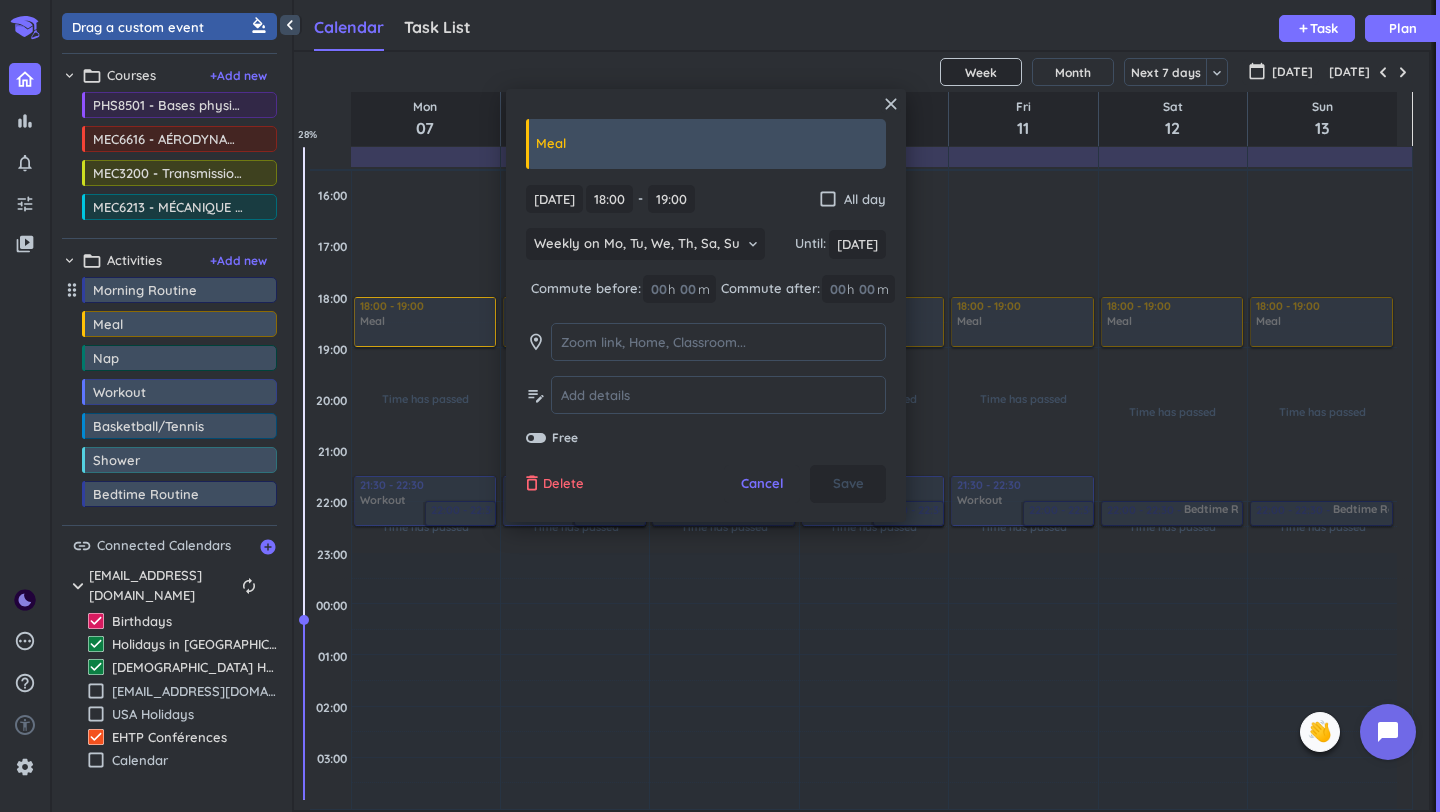click on "Delete" at bounding box center (563, 484) 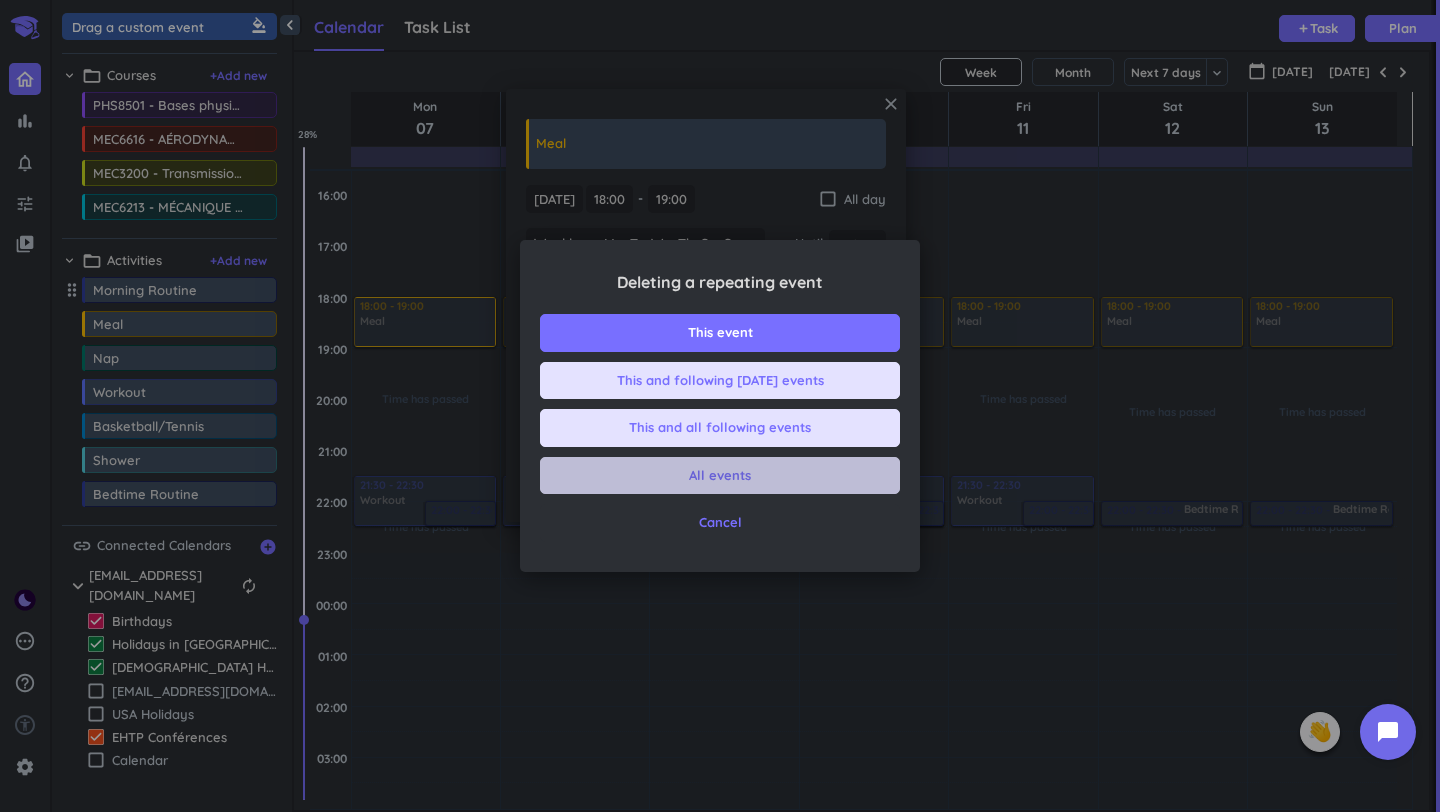 click on "All events" at bounding box center (720, 476) 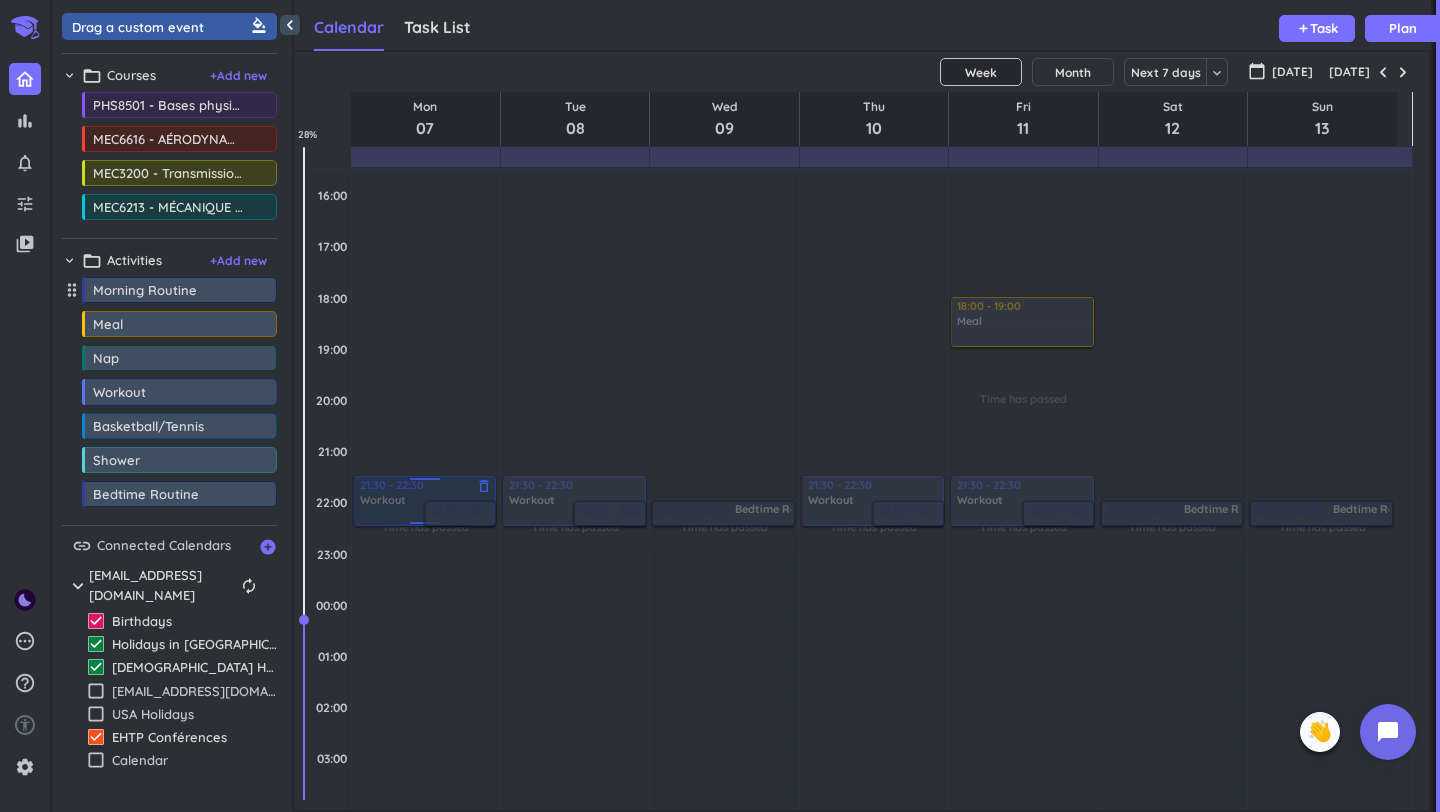 click on "delete_outline" at bounding box center (484, 486) 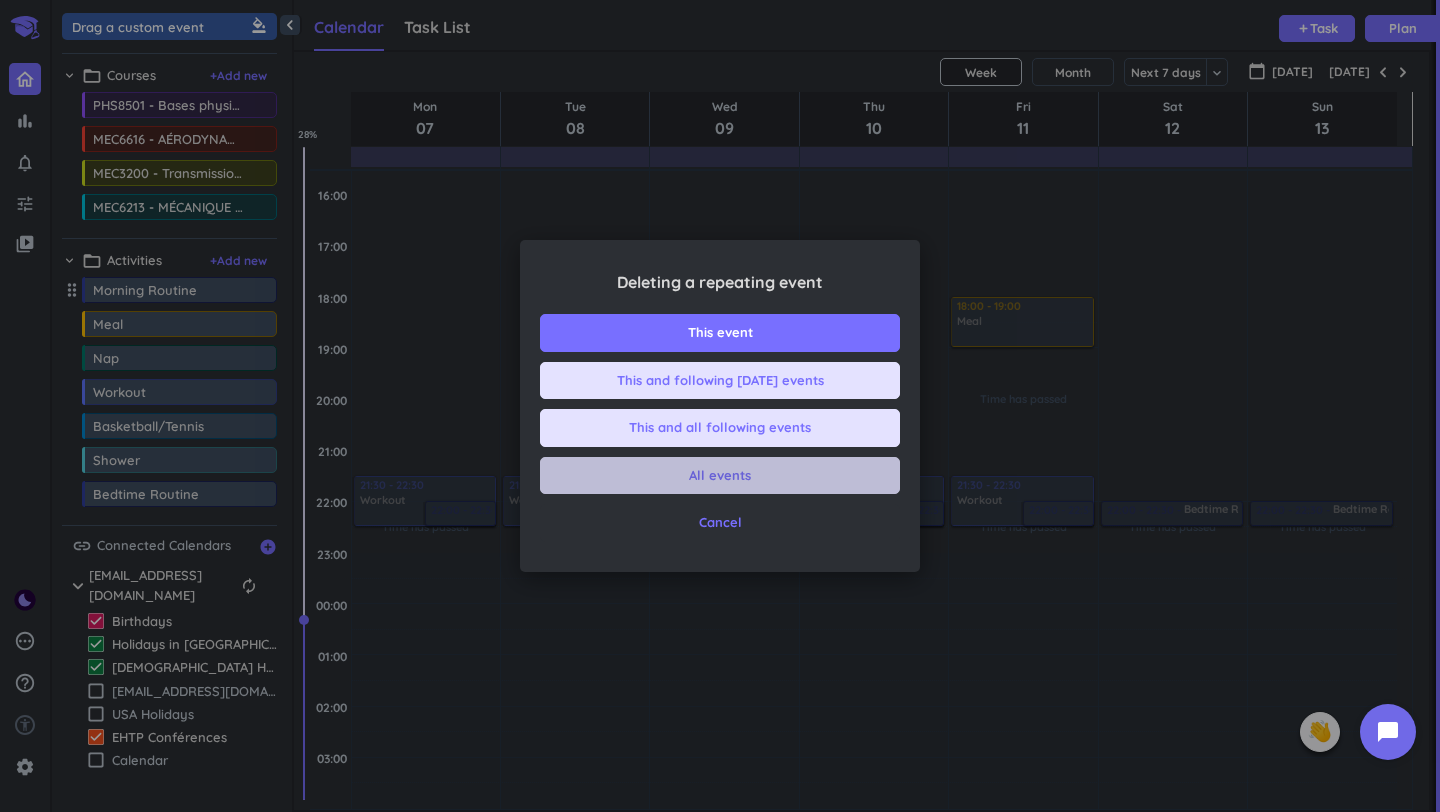 click on "All events" at bounding box center [720, 476] 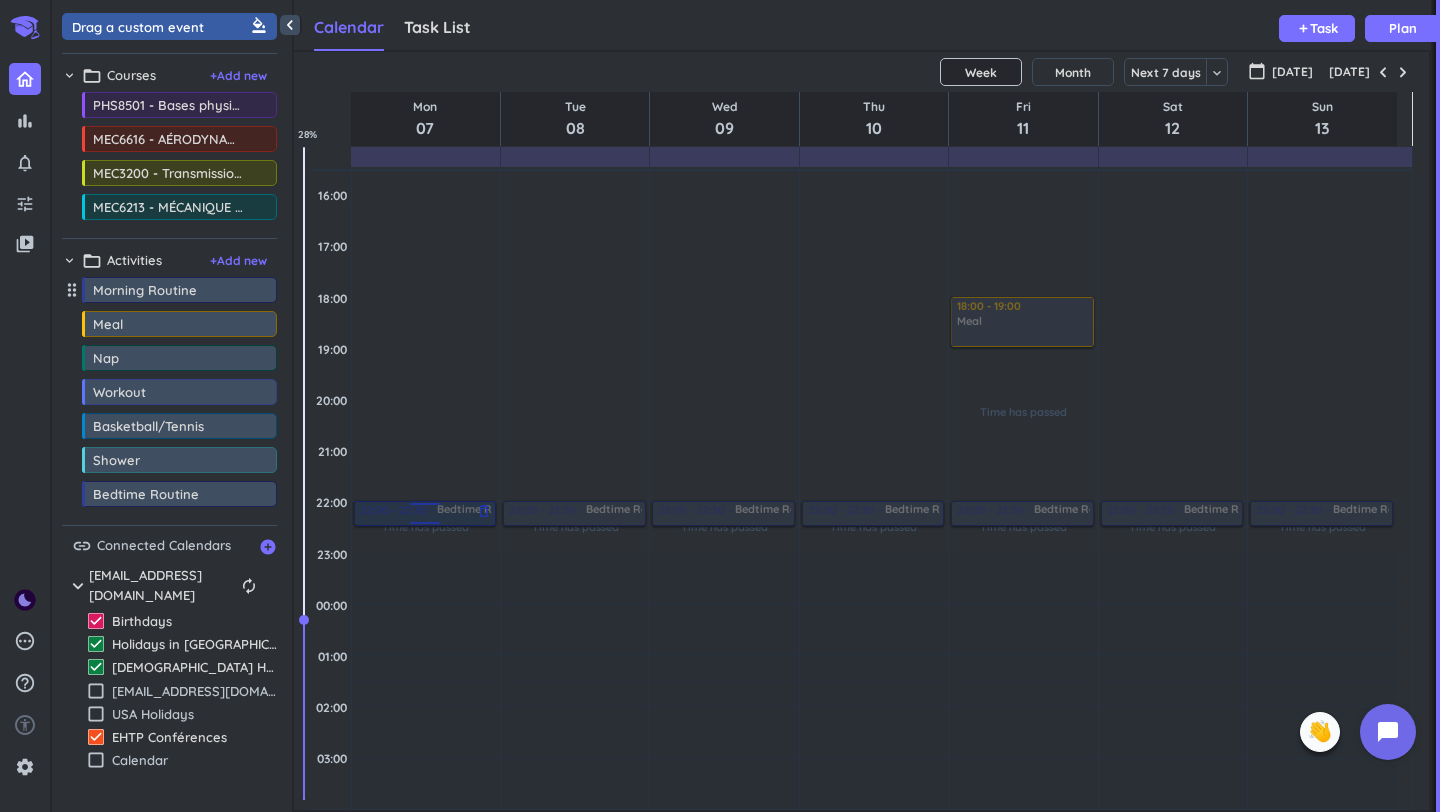 click on "delete_outline" at bounding box center (484, 511) 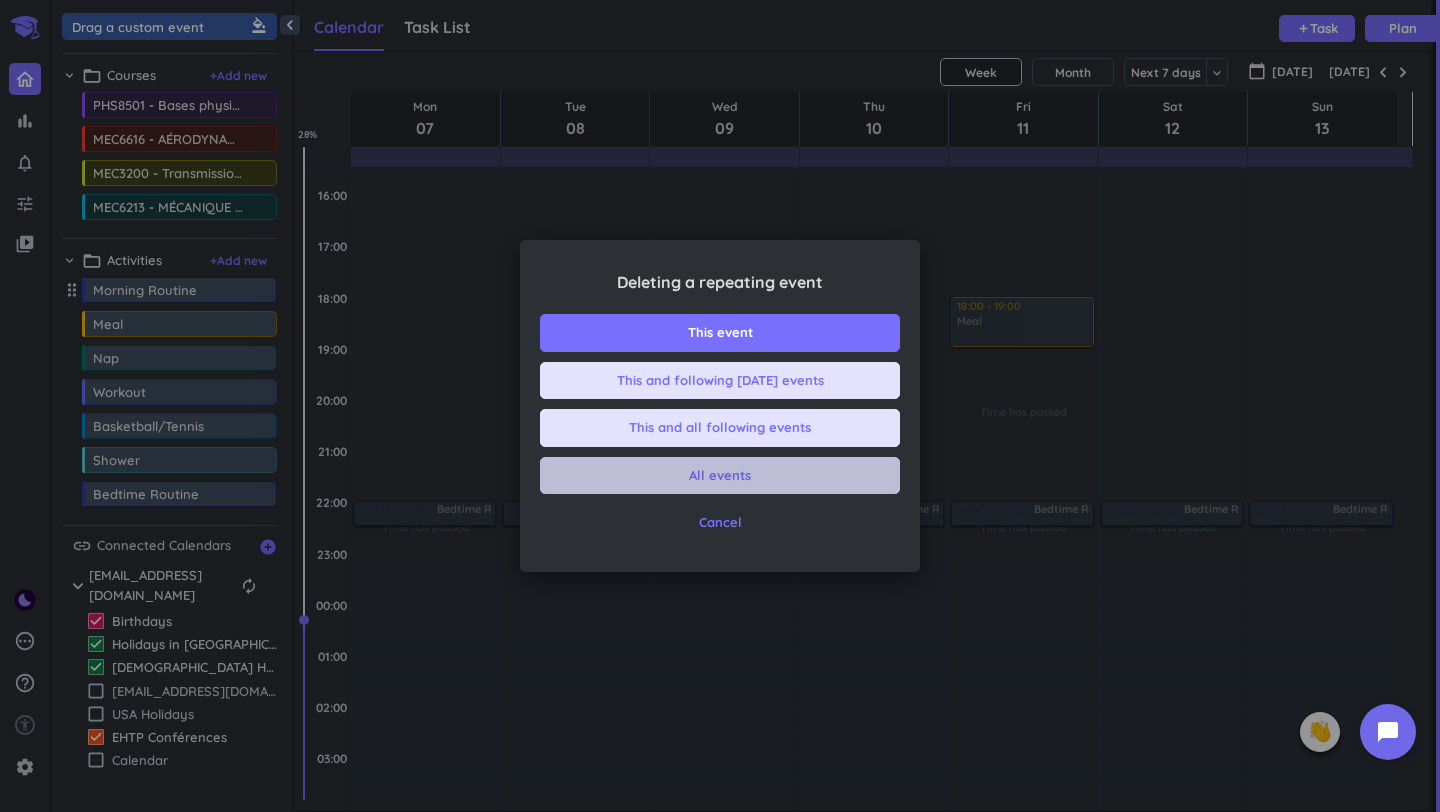 click on "All events" at bounding box center (720, 476) 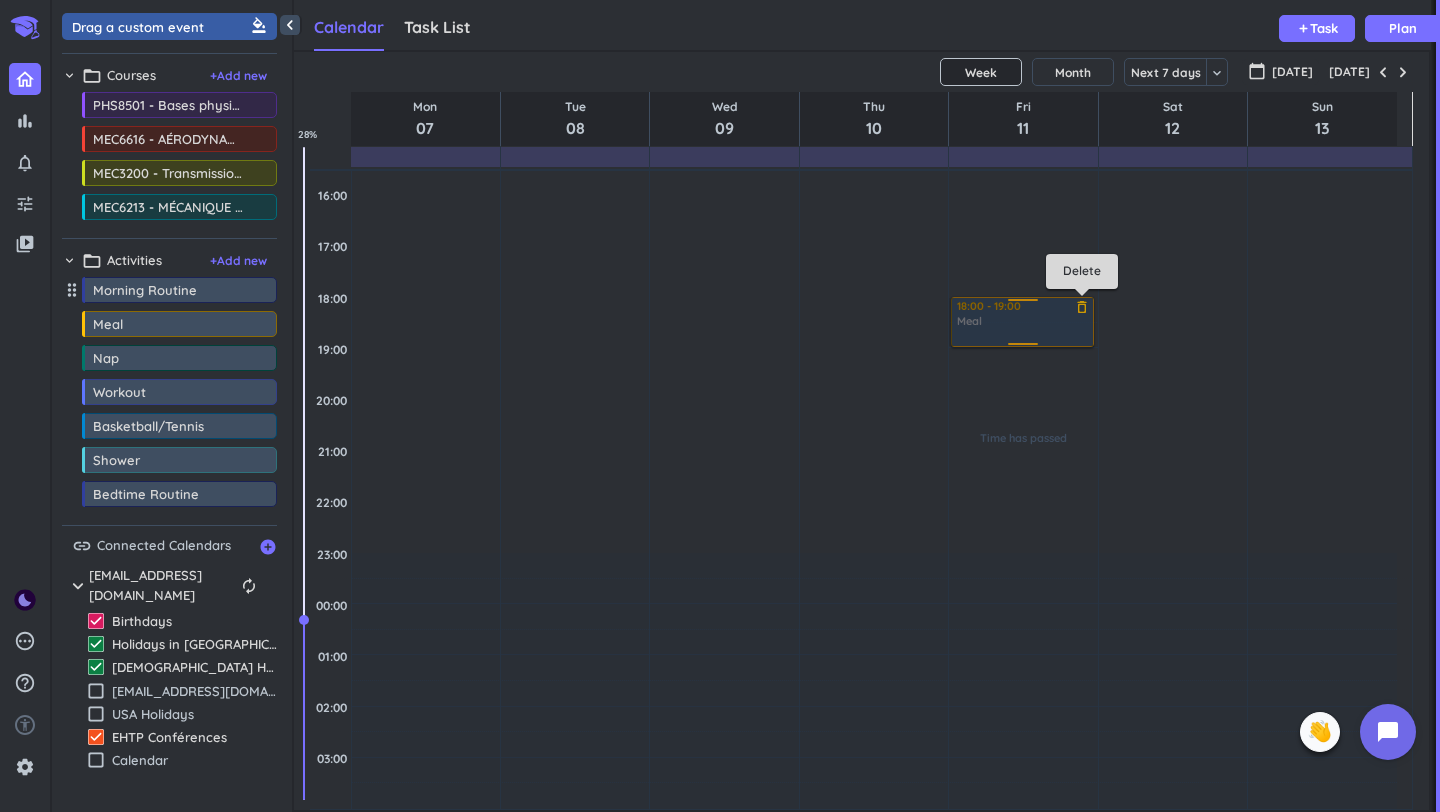 click on "delete_outline" at bounding box center [1082, 307] 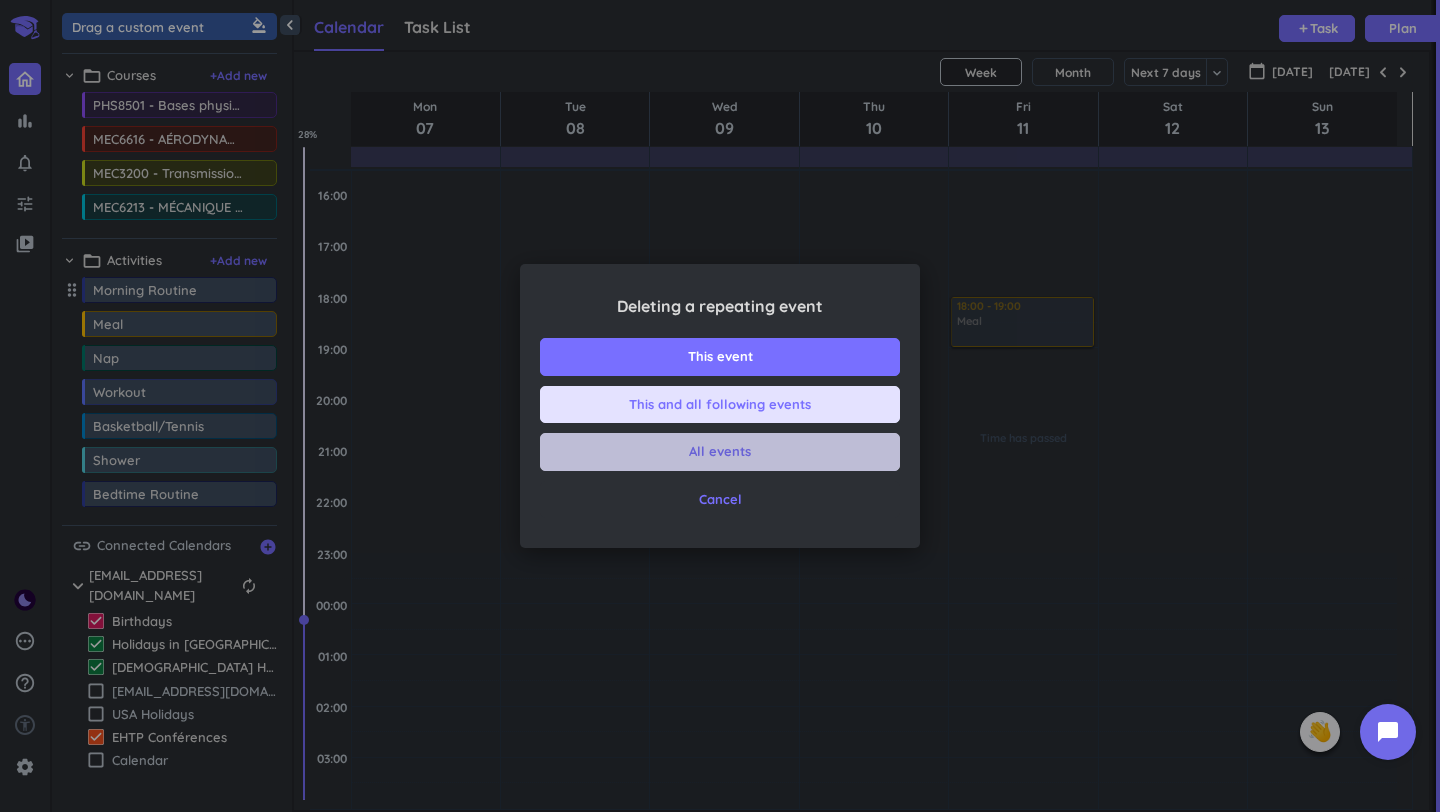 click on "All events" at bounding box center [720, 452] 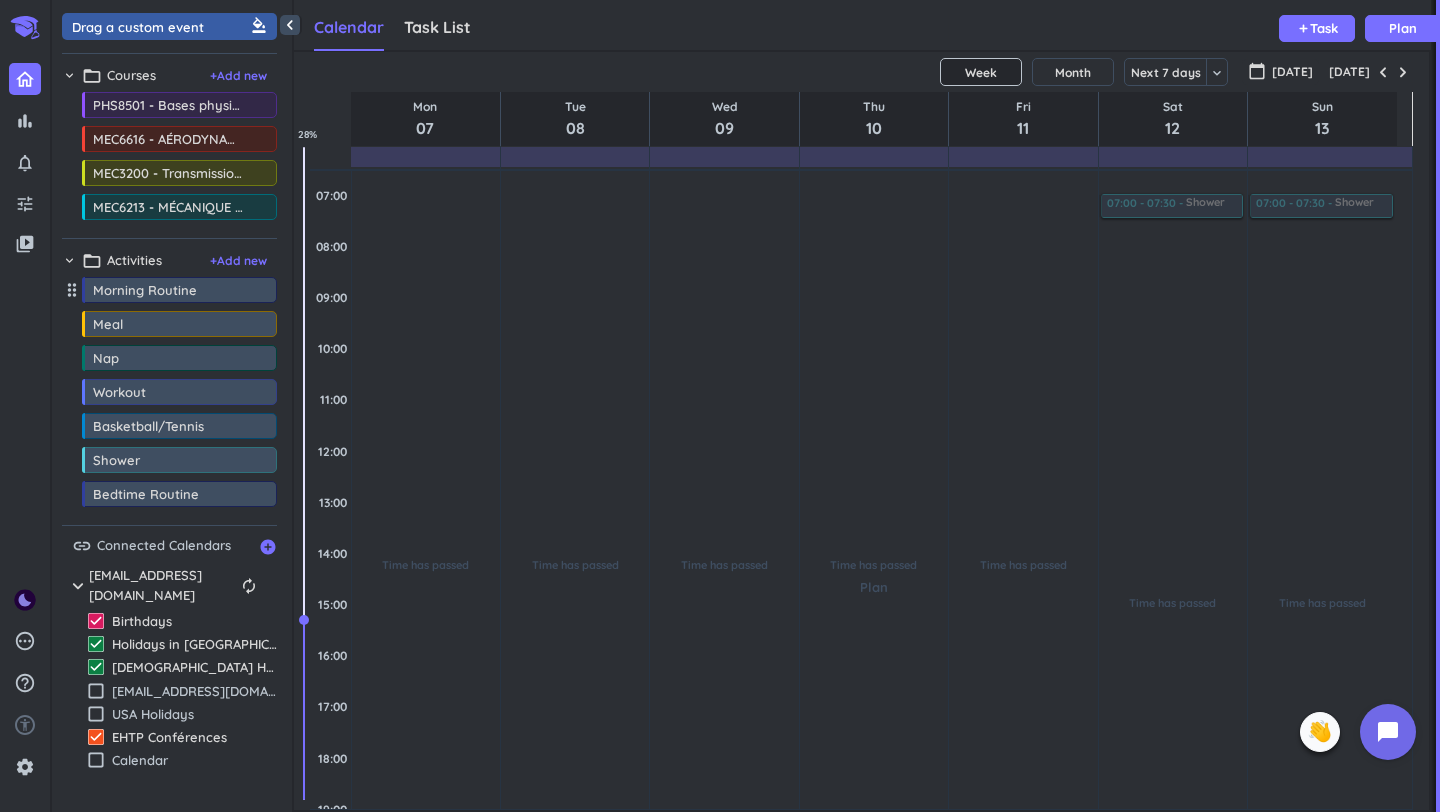 scroll, scrollTop: 0, scrollLeft: 0, axis: both 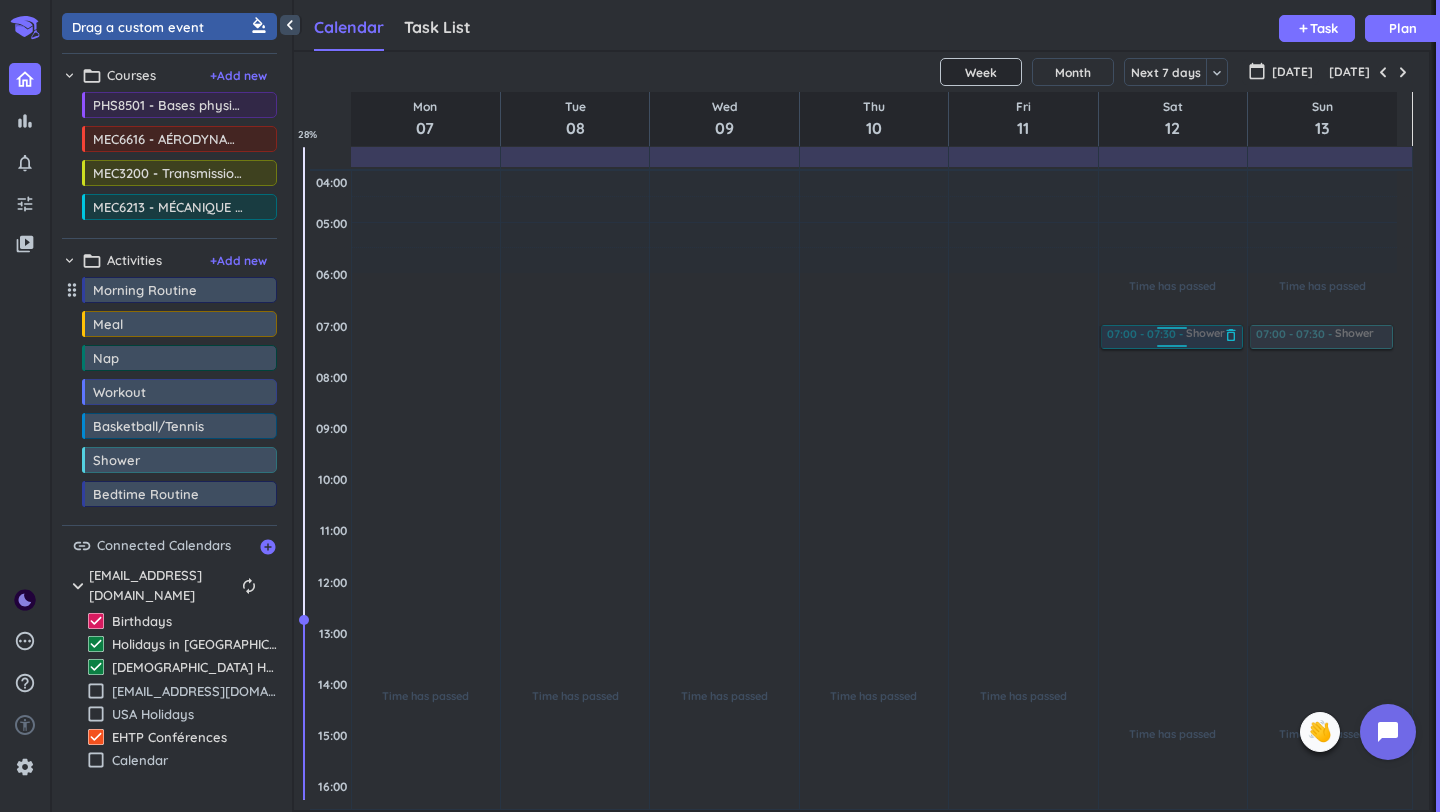 click on "delete_outline" at bounding box center (1231, 335) 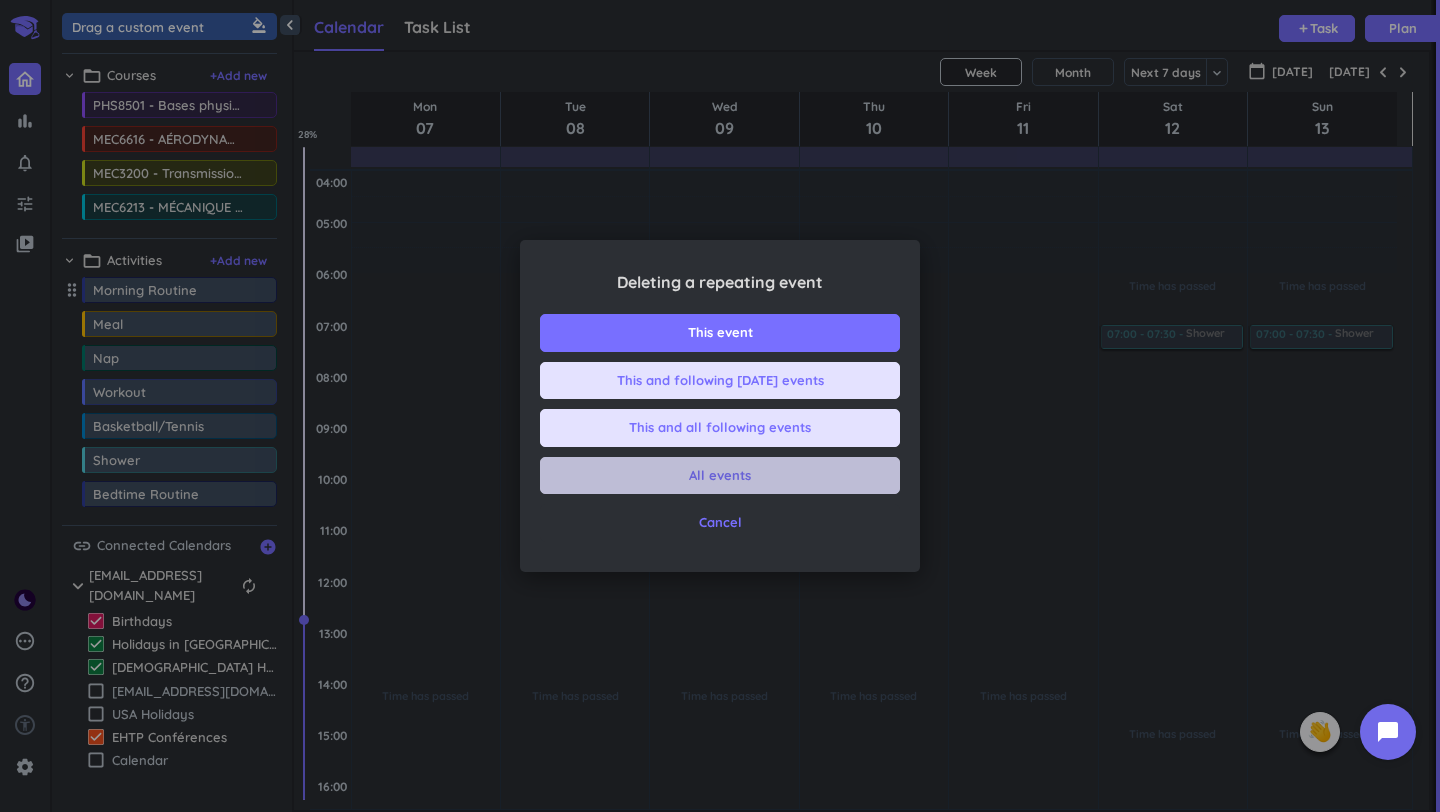 click on "All events" at bounding box center (720, 476) 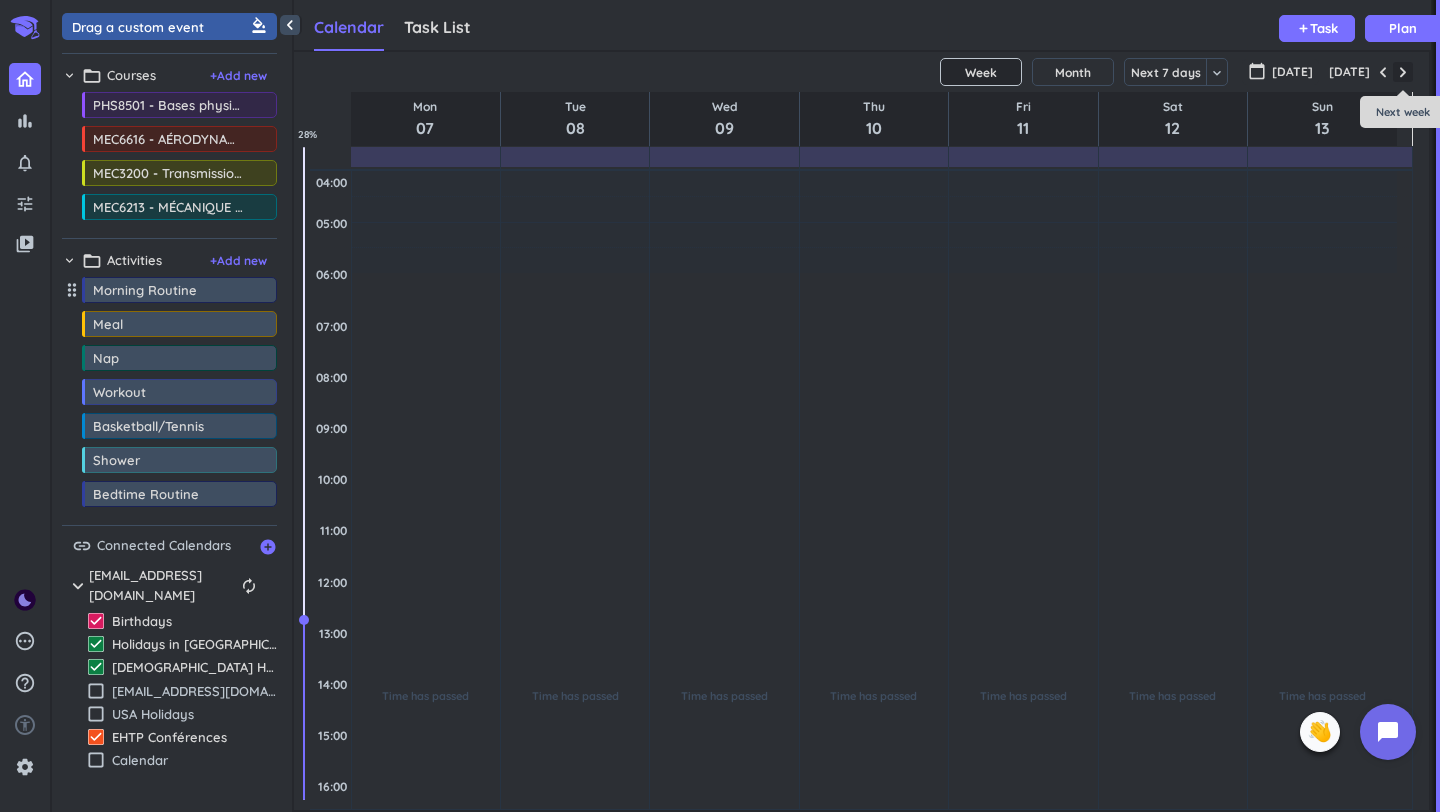 click at bounding box center (1403, 72) 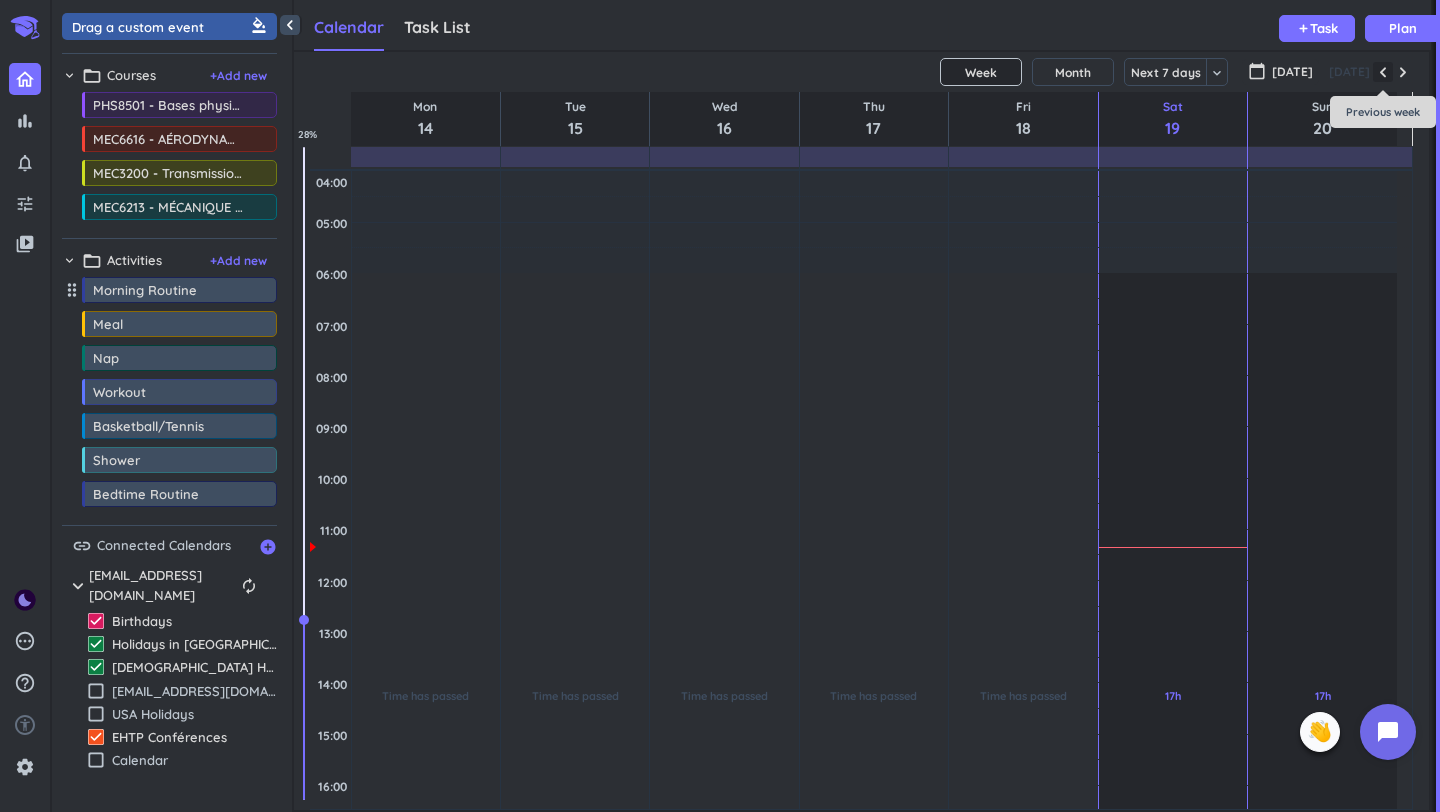 click at bounding box center (1383, 72) 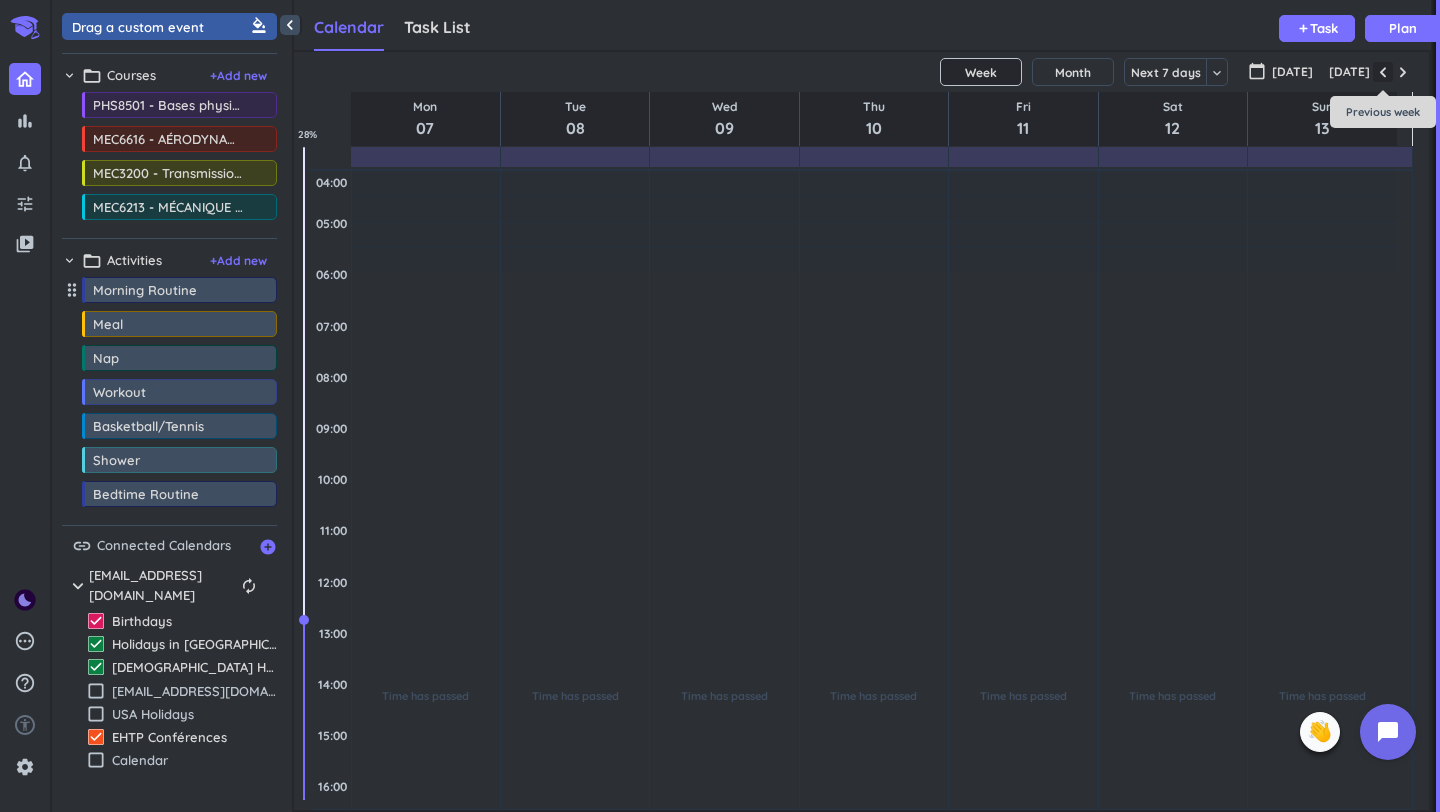 click at bounding box center [1383, 72] 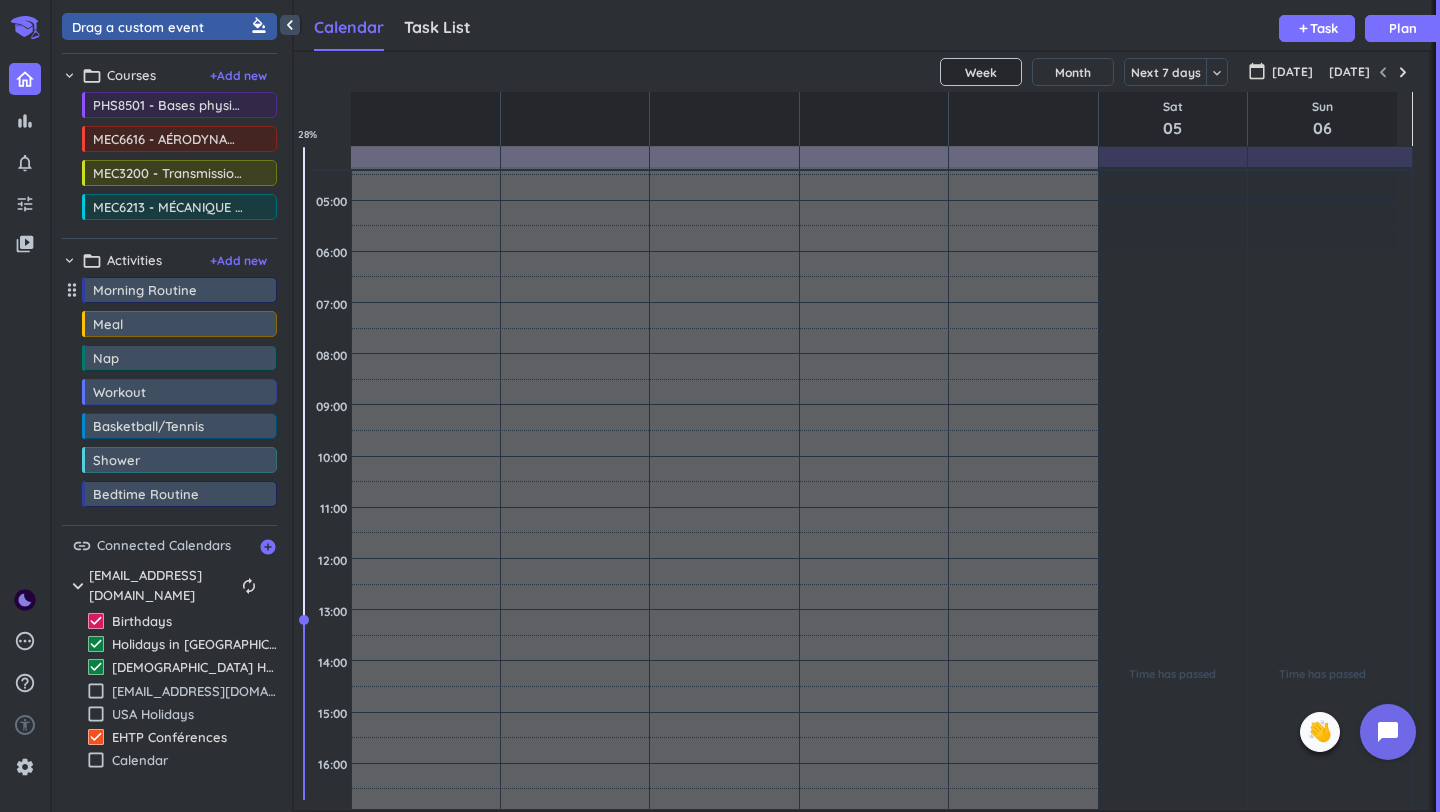 scroll, scrollTop: 0, scrollLeft: 0, axis: both 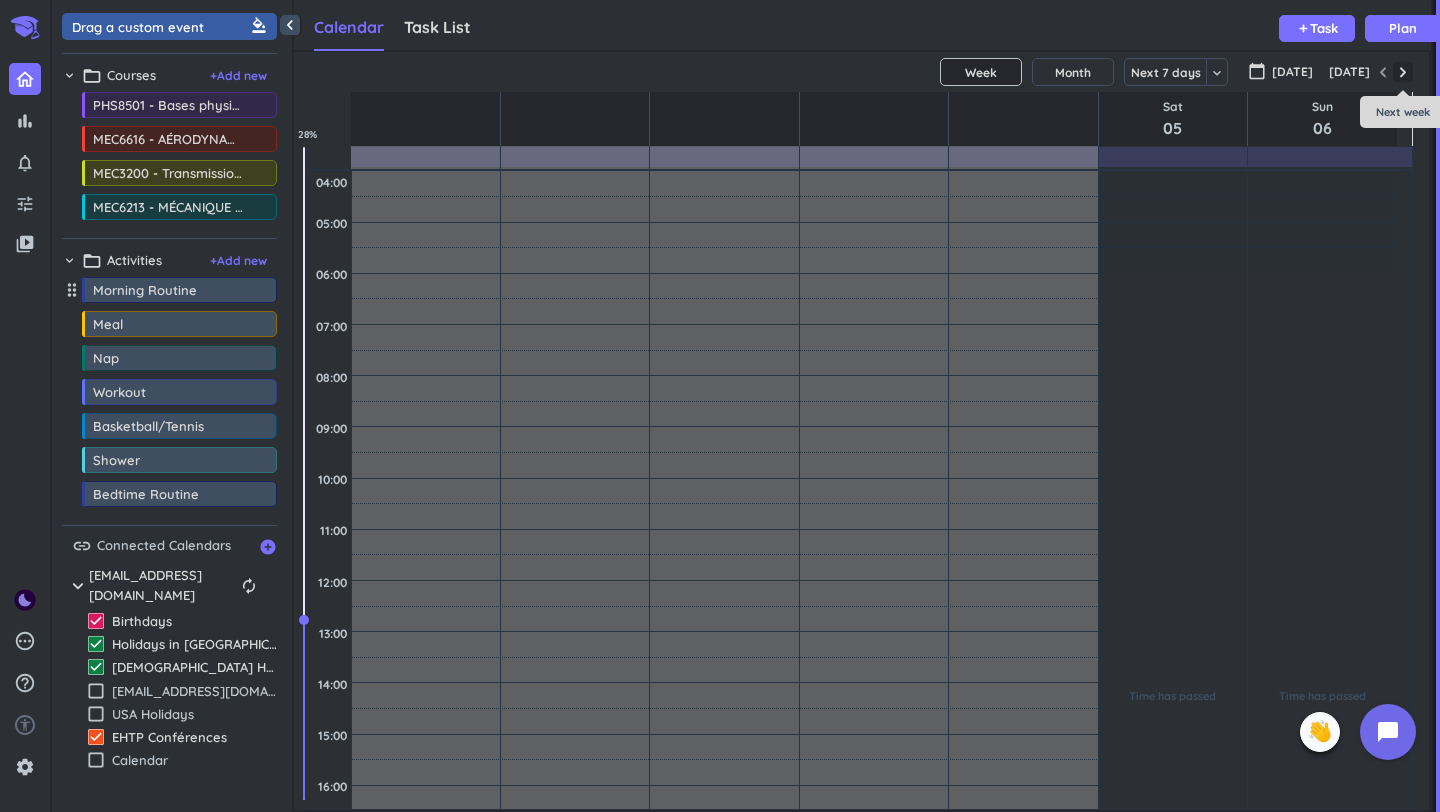 click at bounding box center [1403, 72] 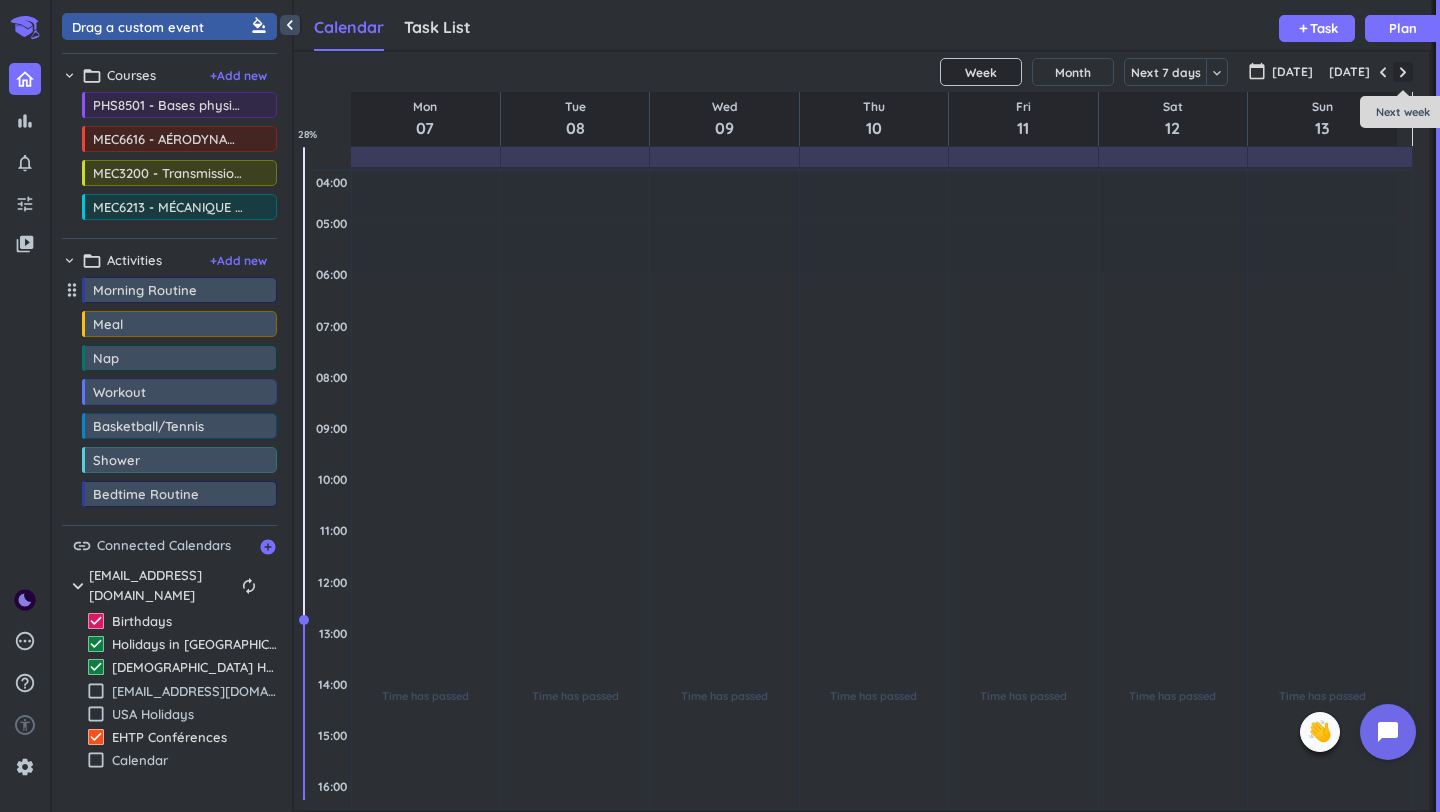 click at bounding box center [1403, 72] 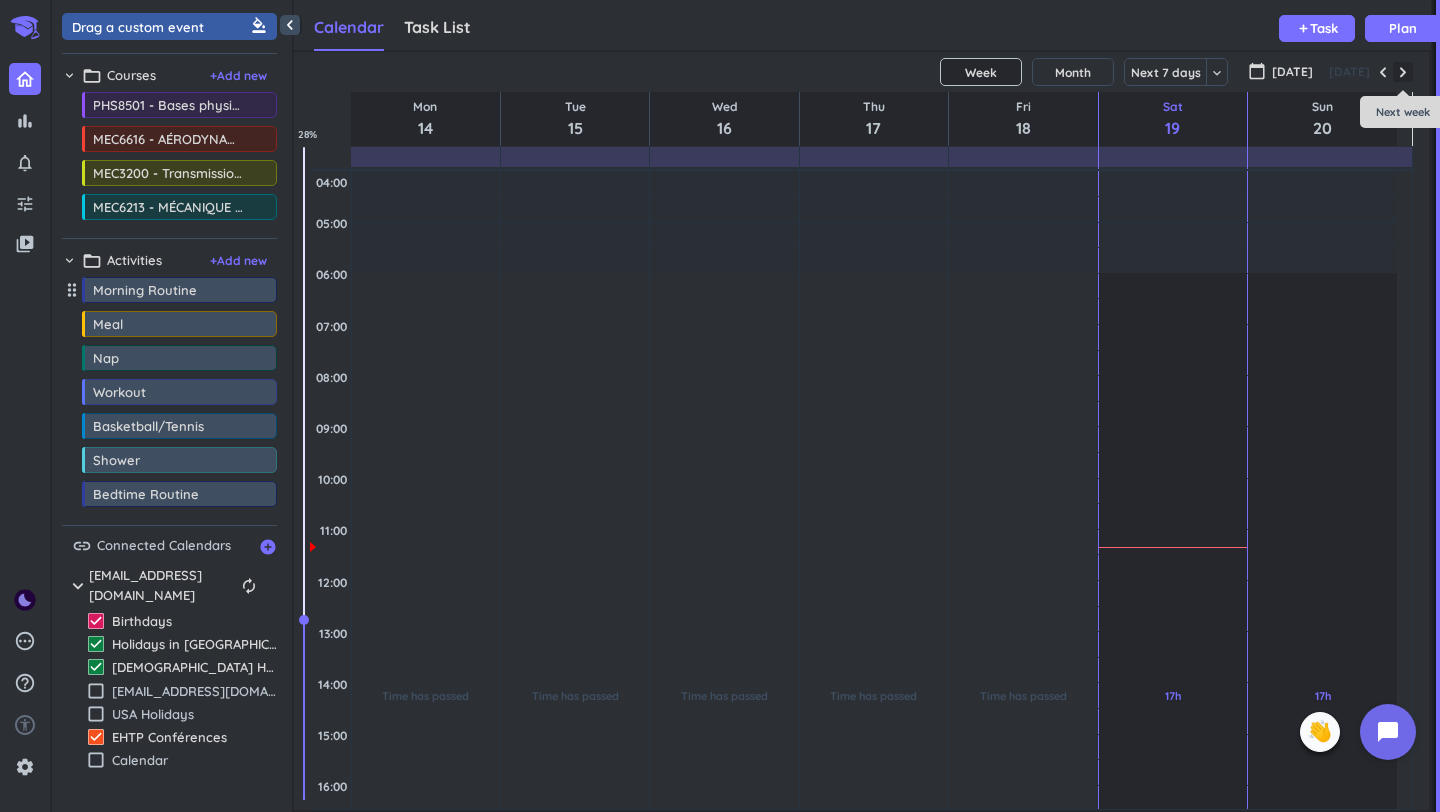 click at bounding box center [1403, 72] 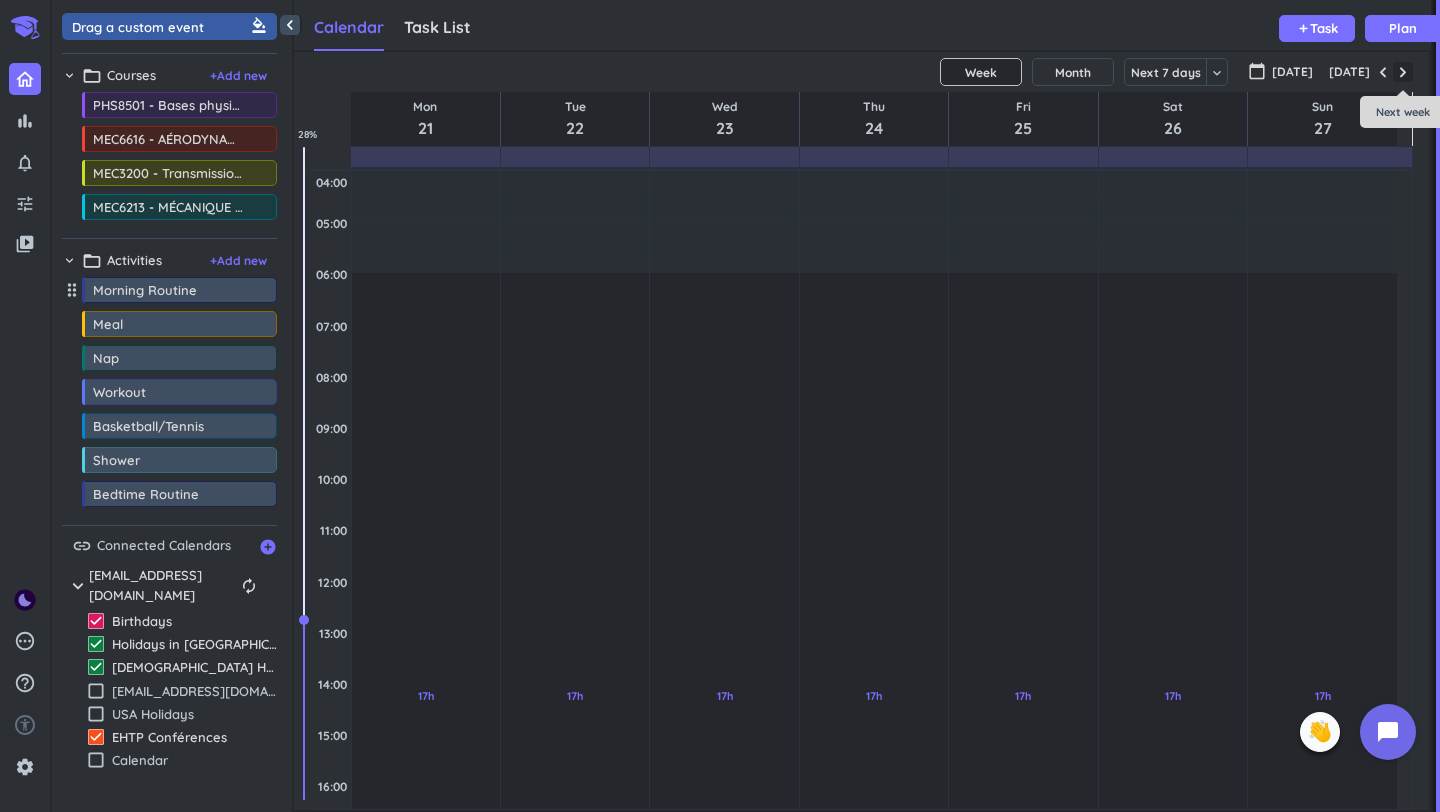 click at bounding box center (1403, 72) 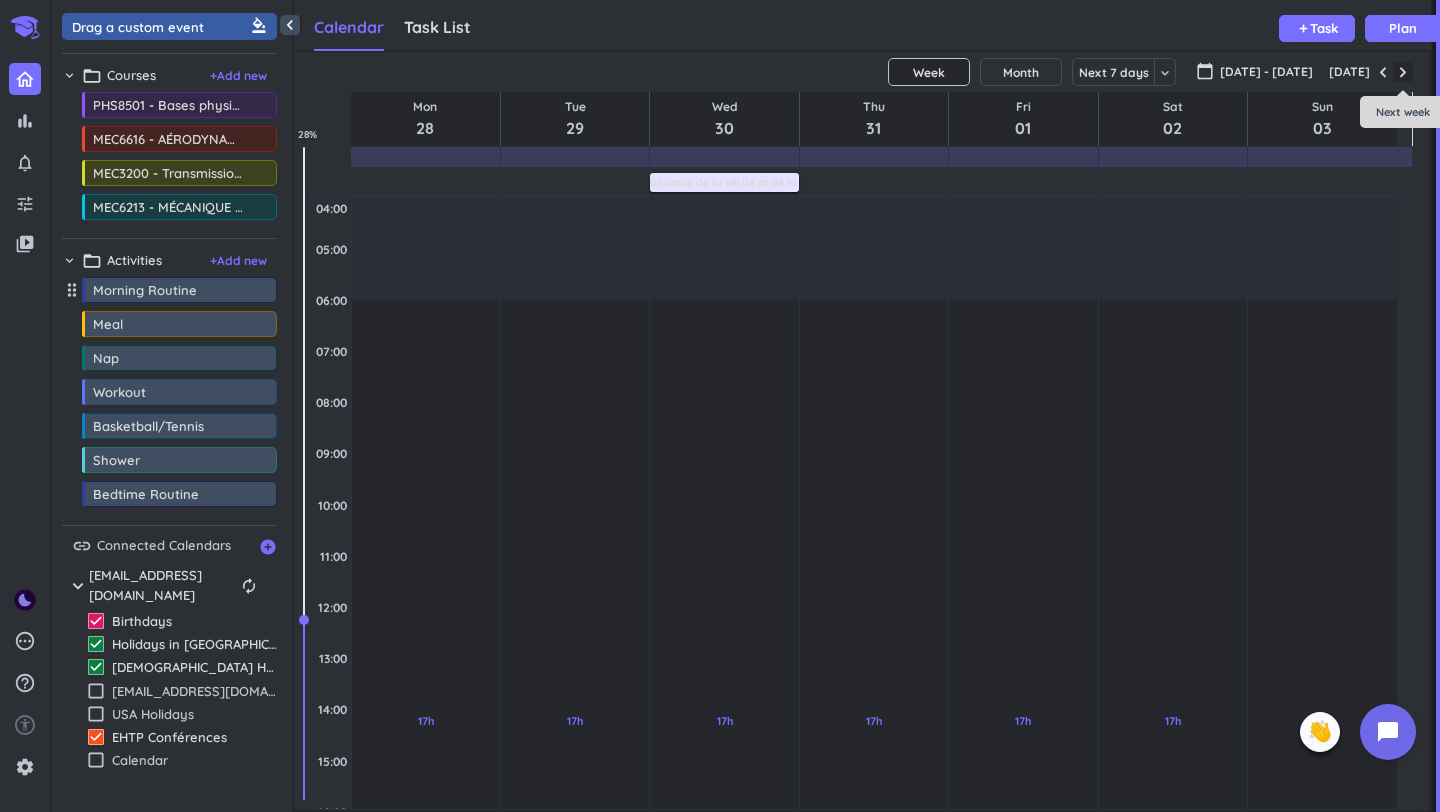 click at bounding box center (1403, 72) 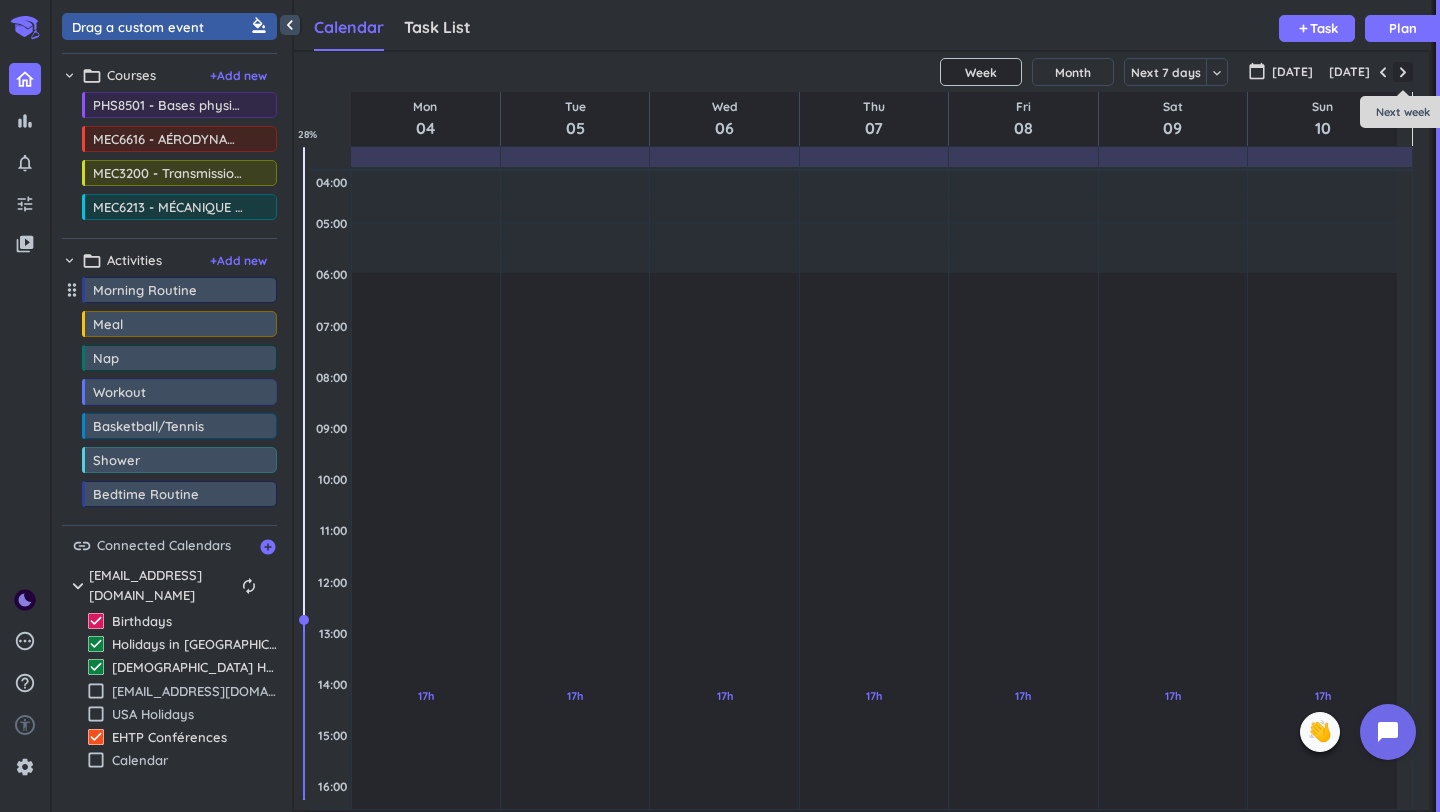 click at bounding box center [1403, 72] 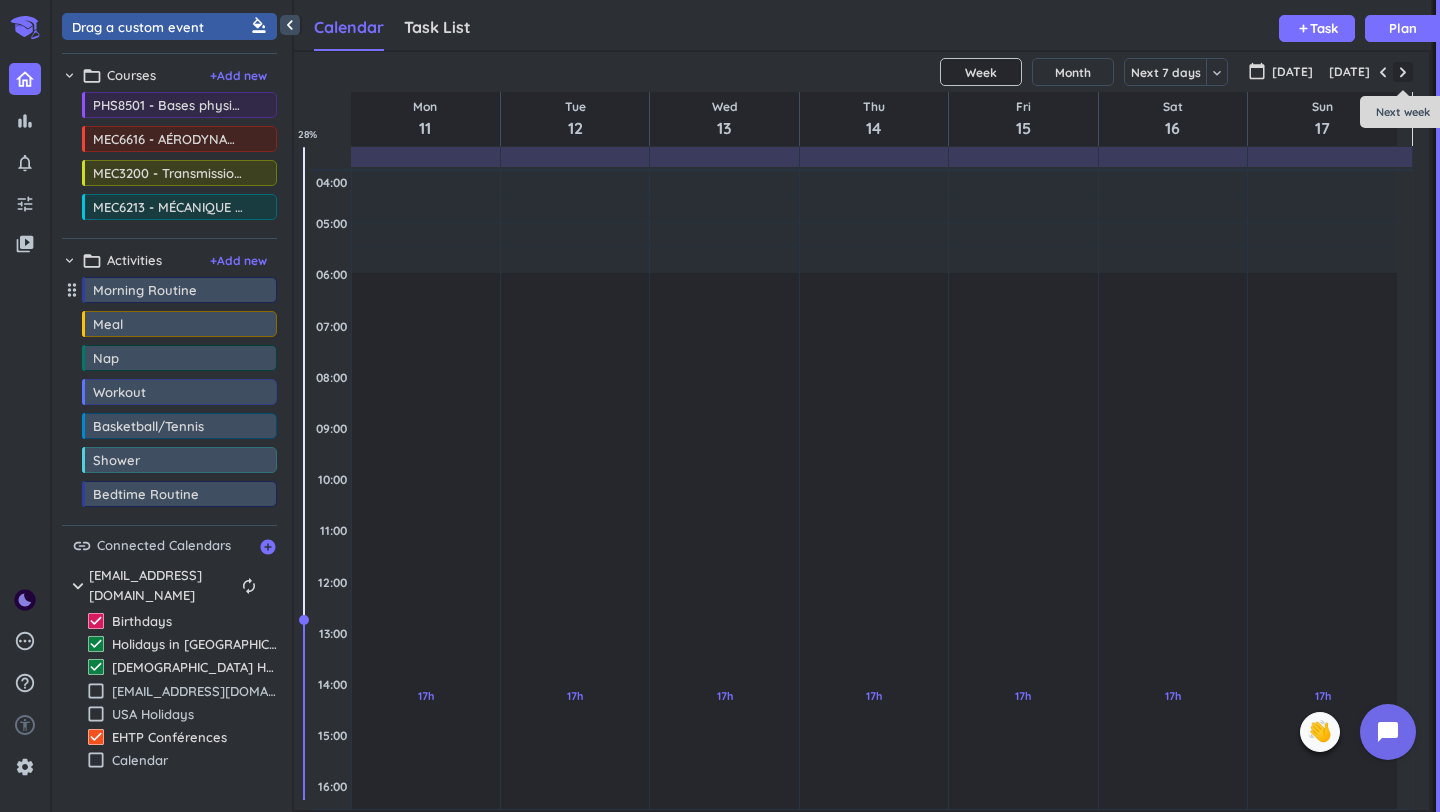 click at bounding box center [1403, 72] 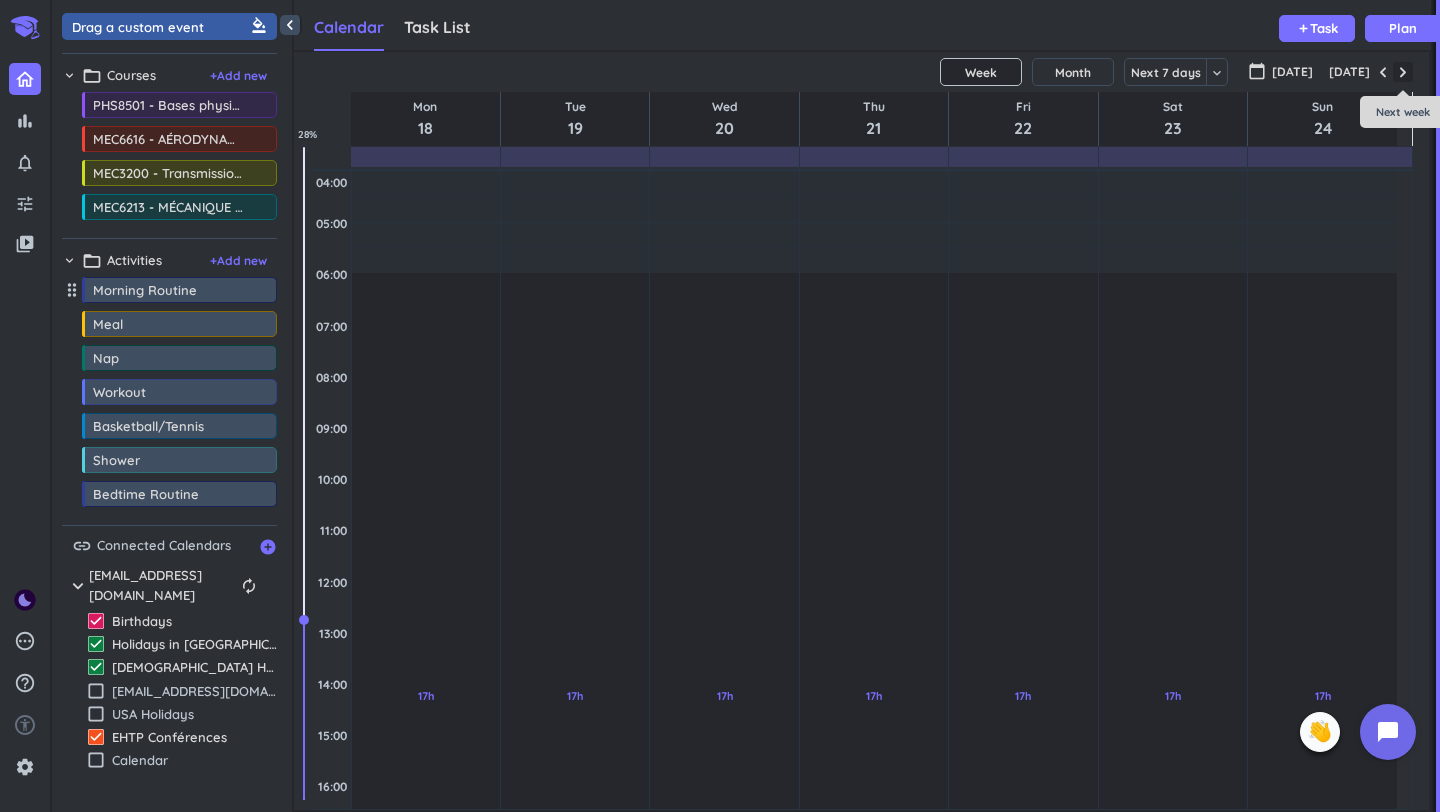 click at bounding box center [1403, 72] 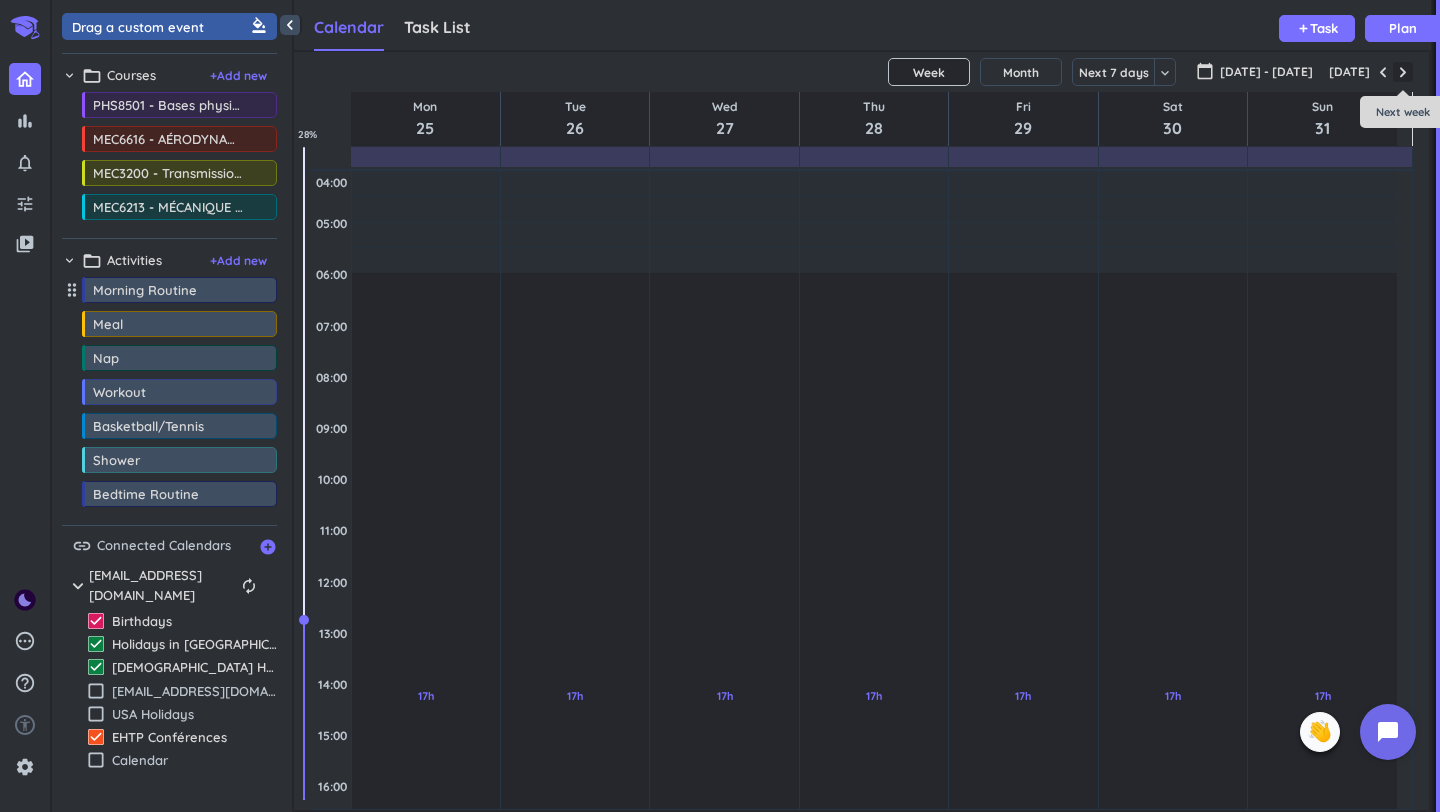 click at bounding box center (1403, 72) 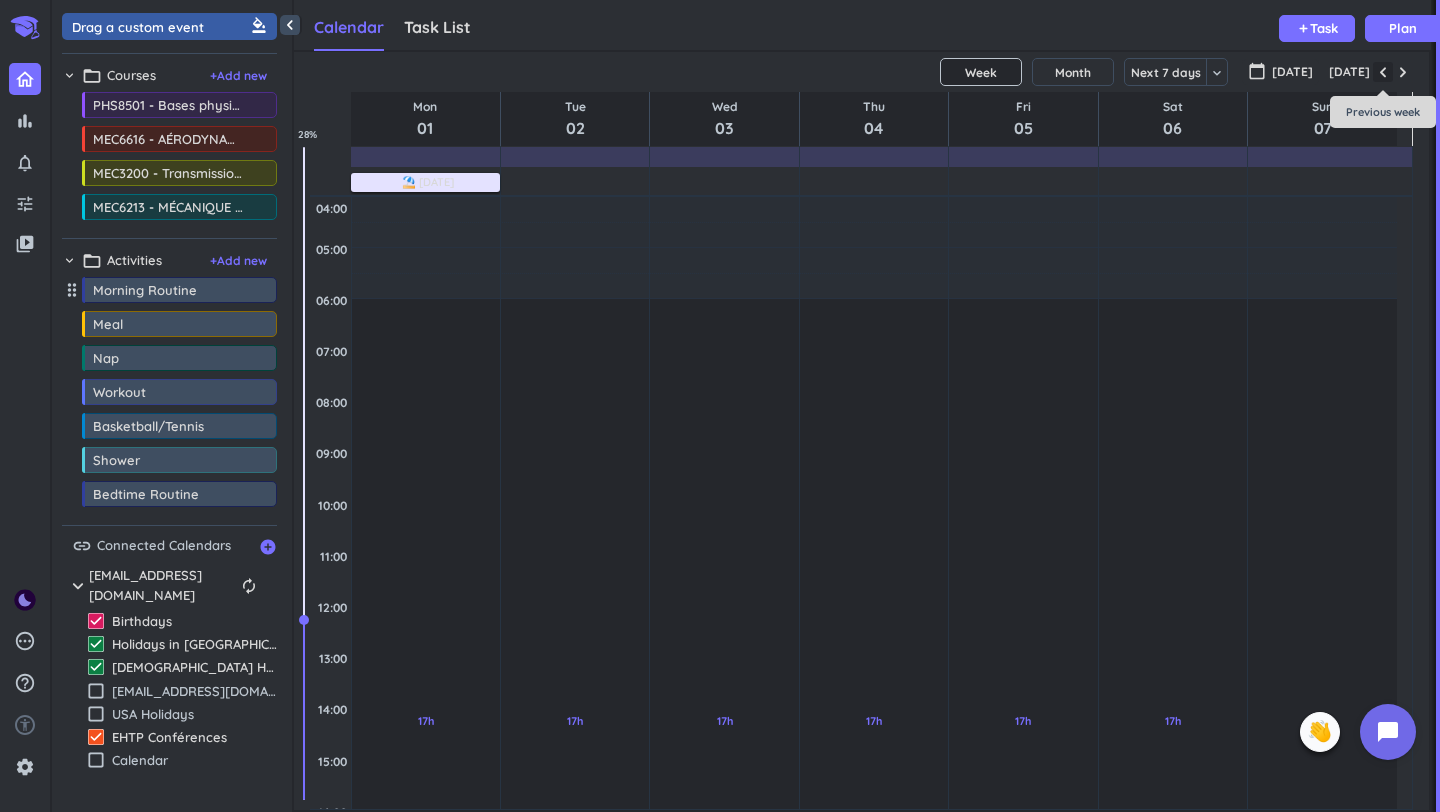 click at bounding box center [1383, 72] 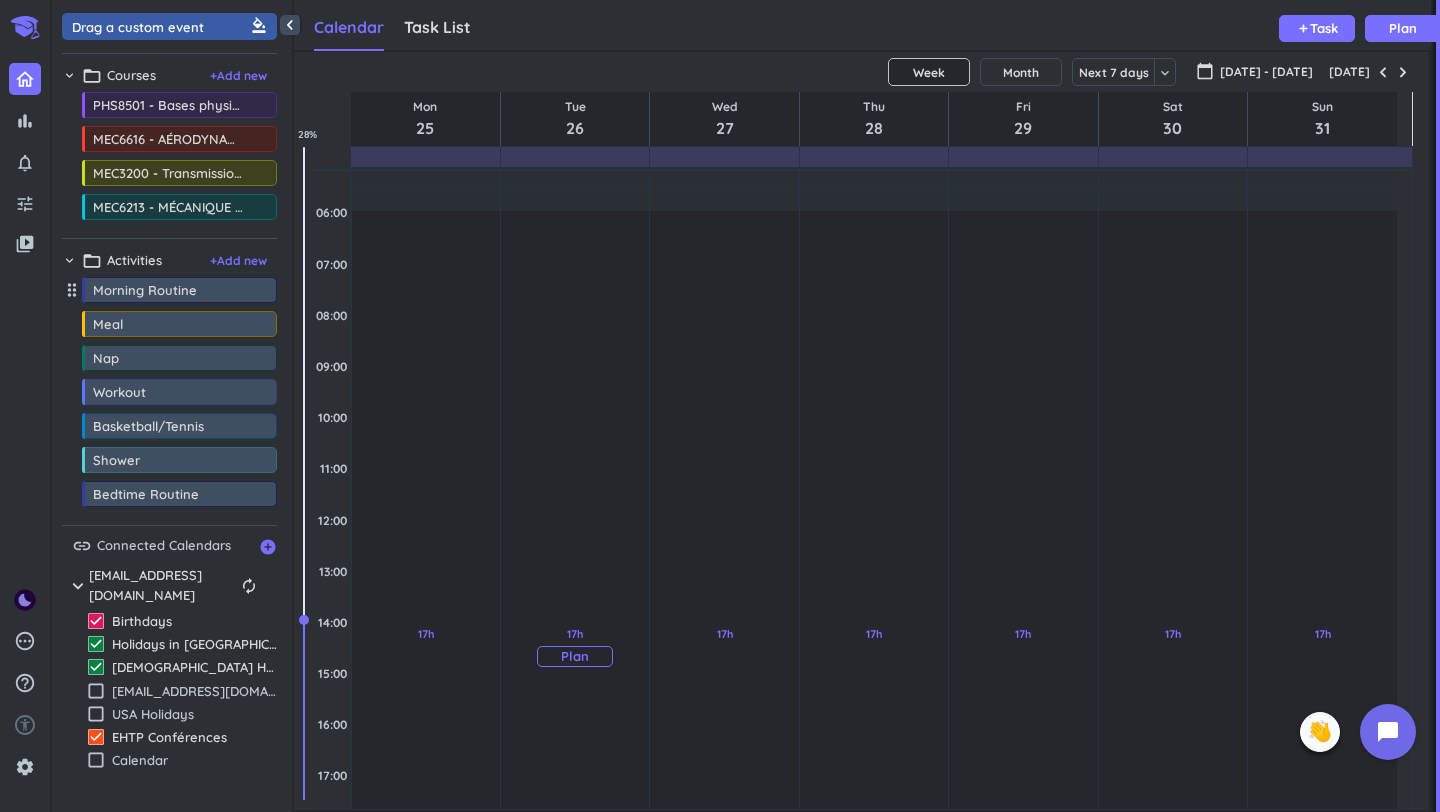 scroll, scrollTop: 0, scrollLeft: 0, axis: both 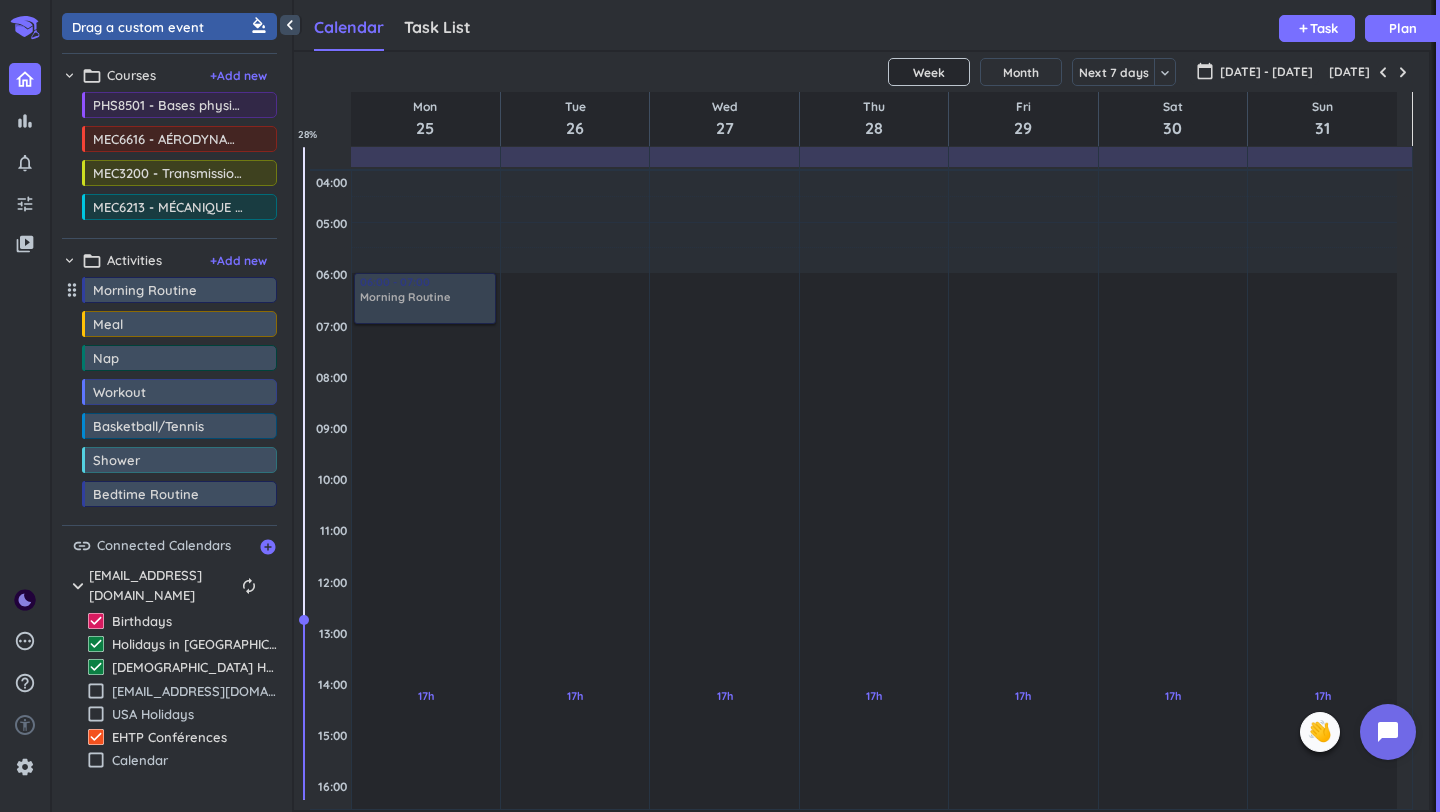 drag, startPoint x: 178, startPoint y: 292, endPoint x: 454, endPoint y: 274, distance: 276.58633 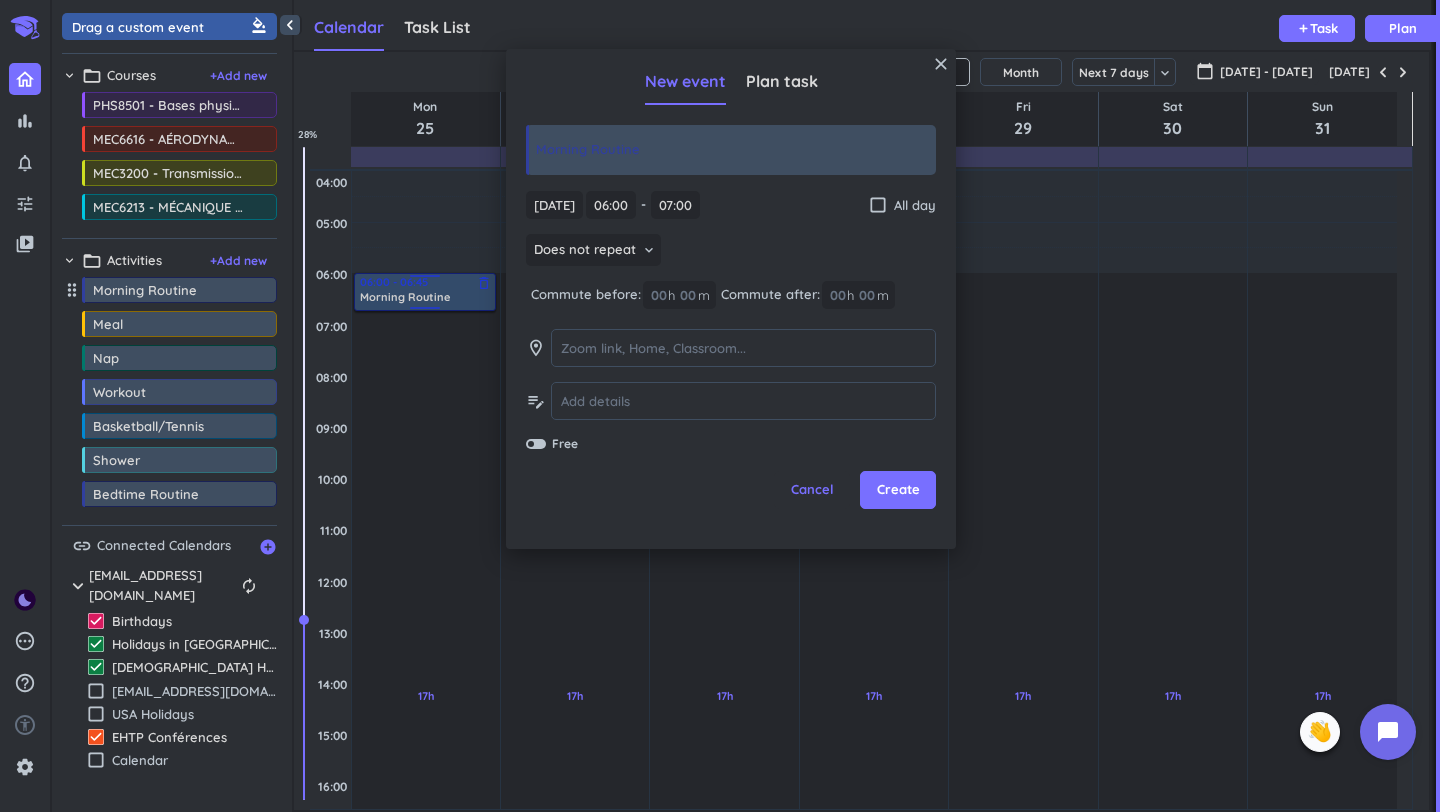drag, startPoint x: 426, startPoint y: 320, endPoint x: 458, endPoint y: 304, distance: 35.77709 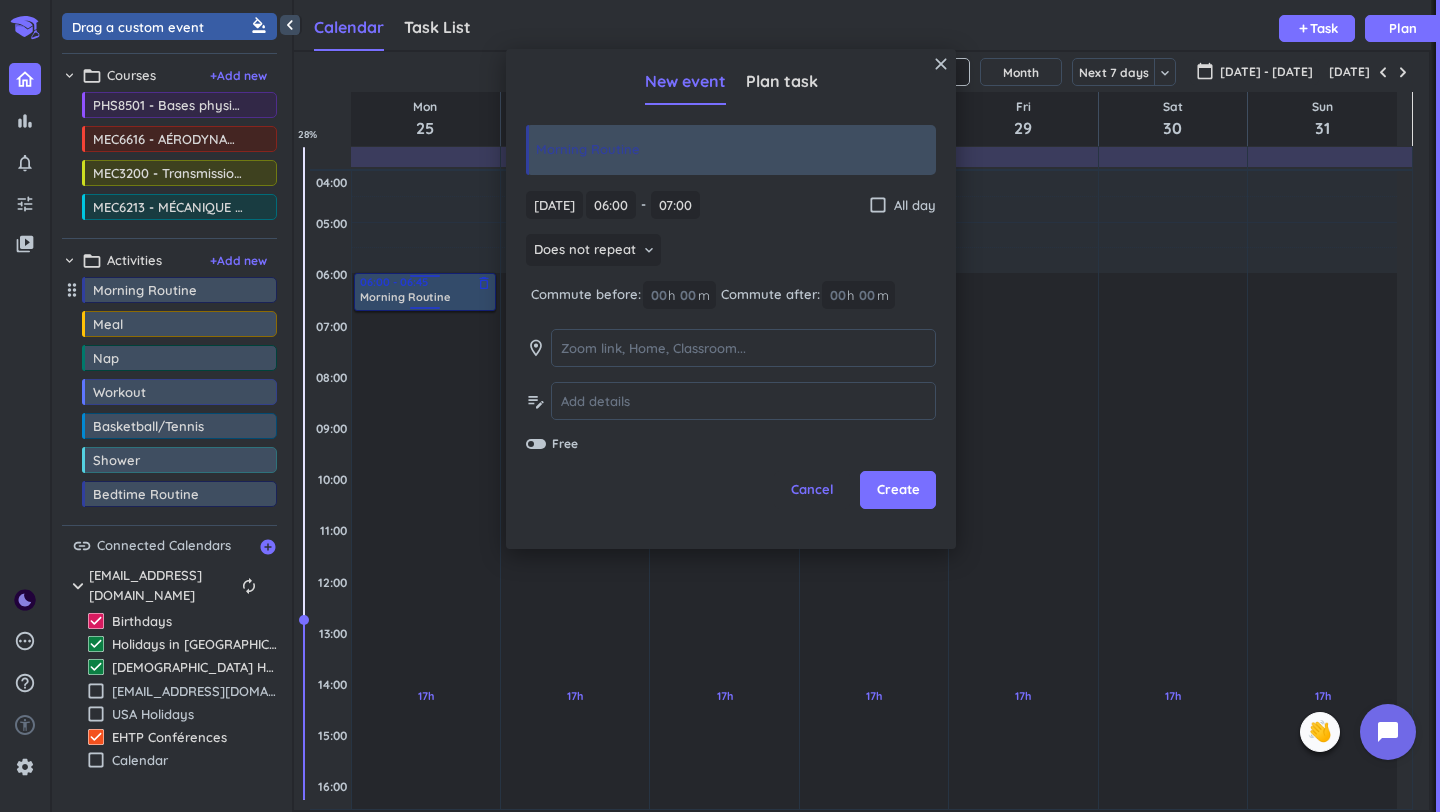 click on "17h  Past due Plan Adjust Awake Time Adjust Awake Time 06:00 - 07:00 Morning Routine delete_outline 06:00 - 06:45 Morning Routine delete_outline" at bounding box center (426, 785) 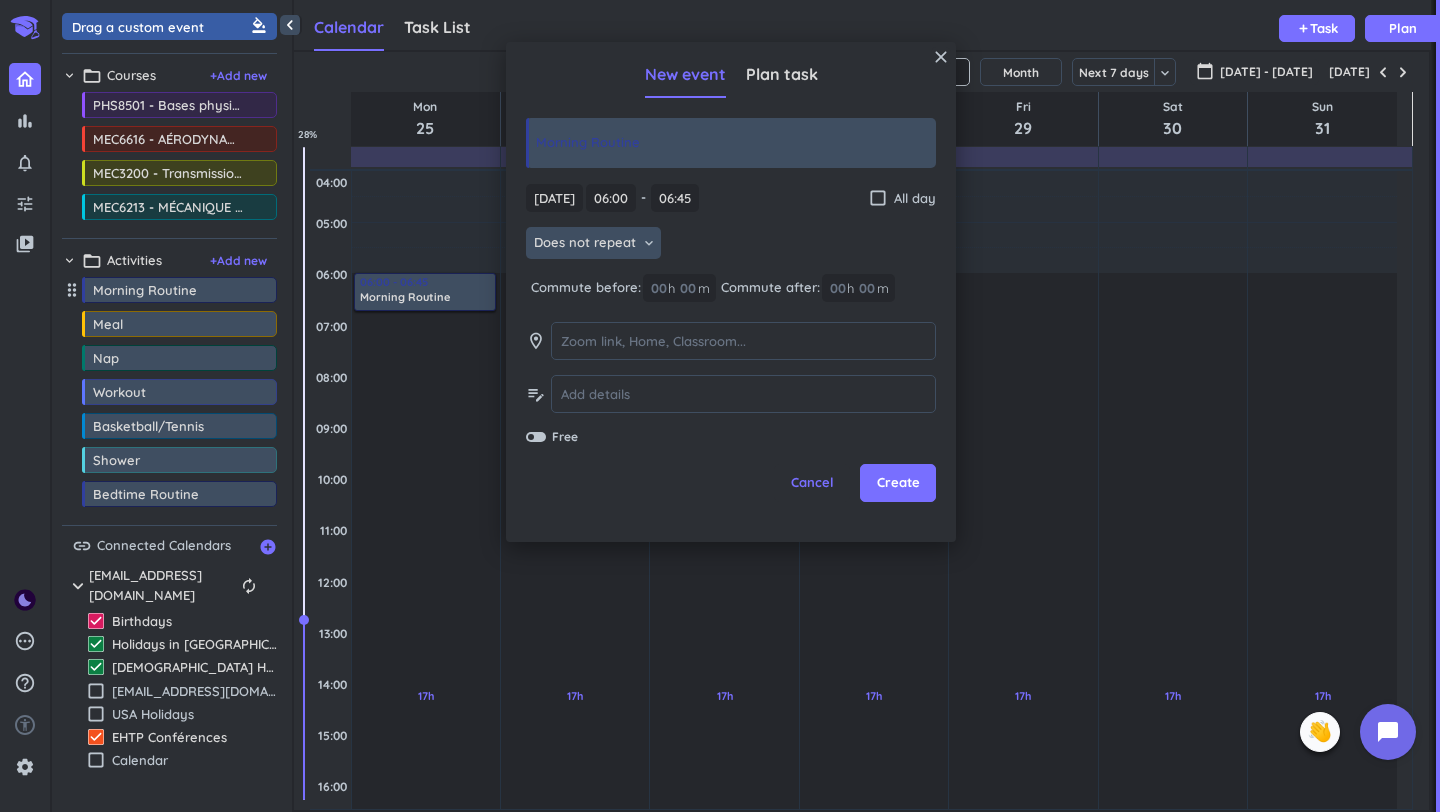 click on "Does not repeat keyboard_arrow_down" at bounding box center [593, 243] 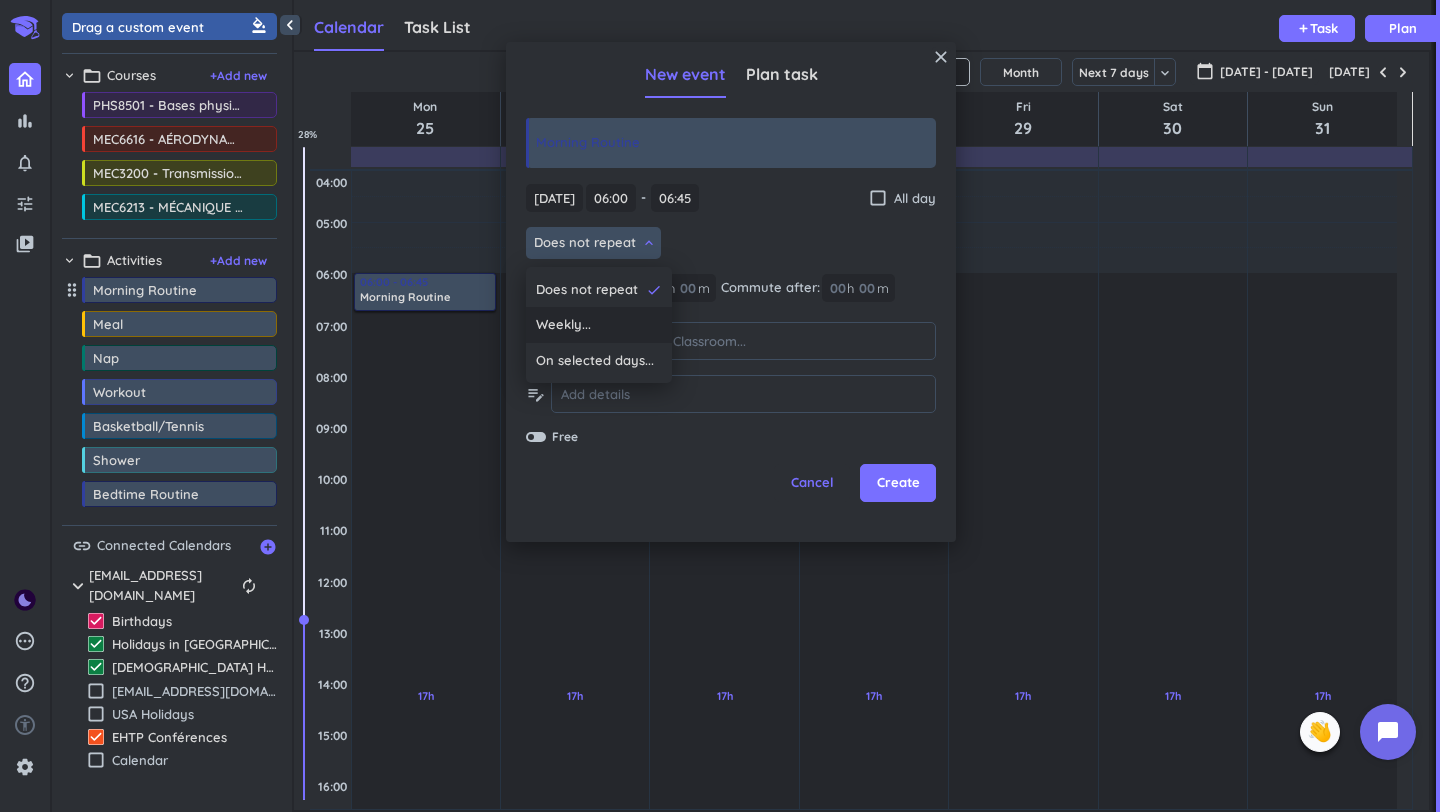 click on "Weekly..." at bounding box center (599, 325) 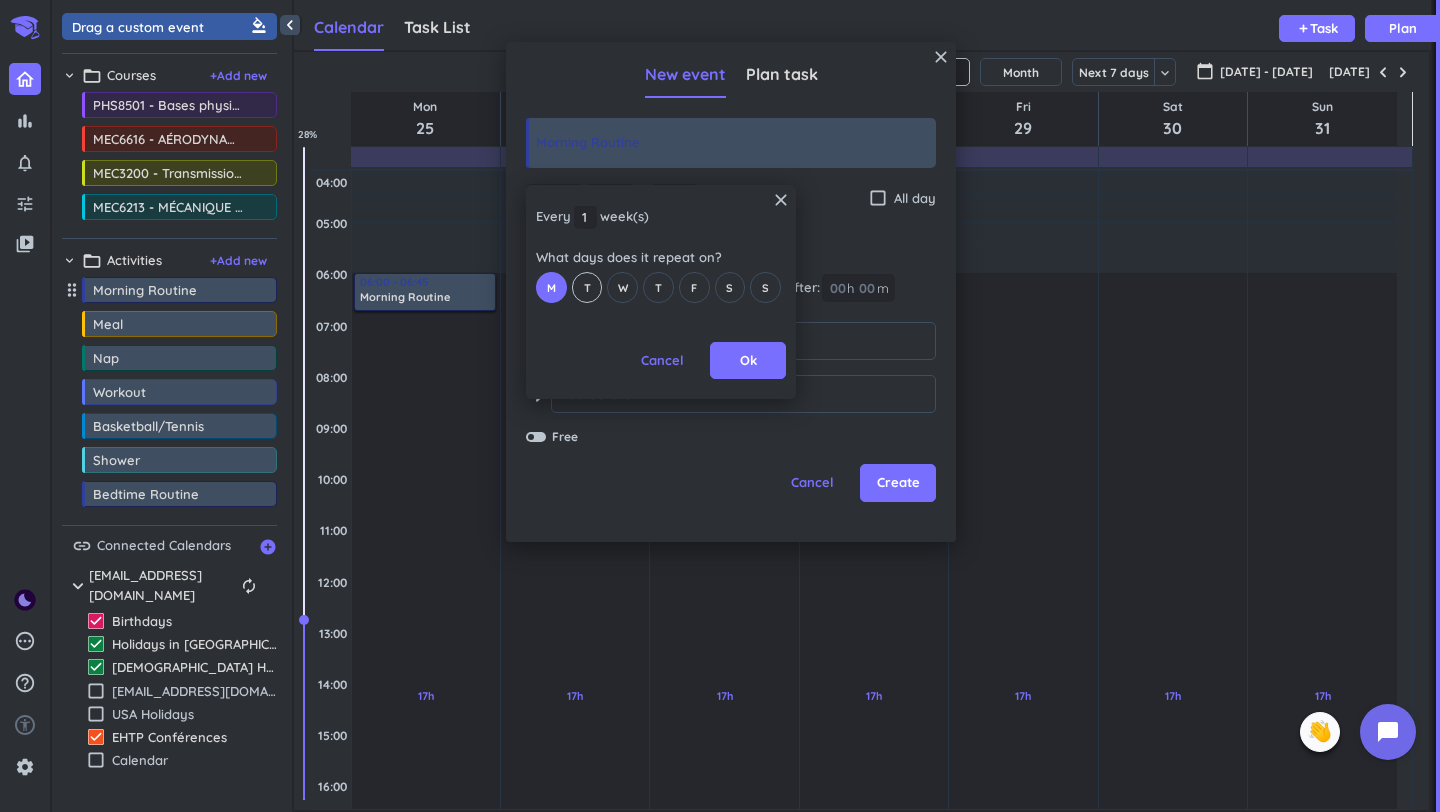 click on "T" at bounding box center [587, 287] 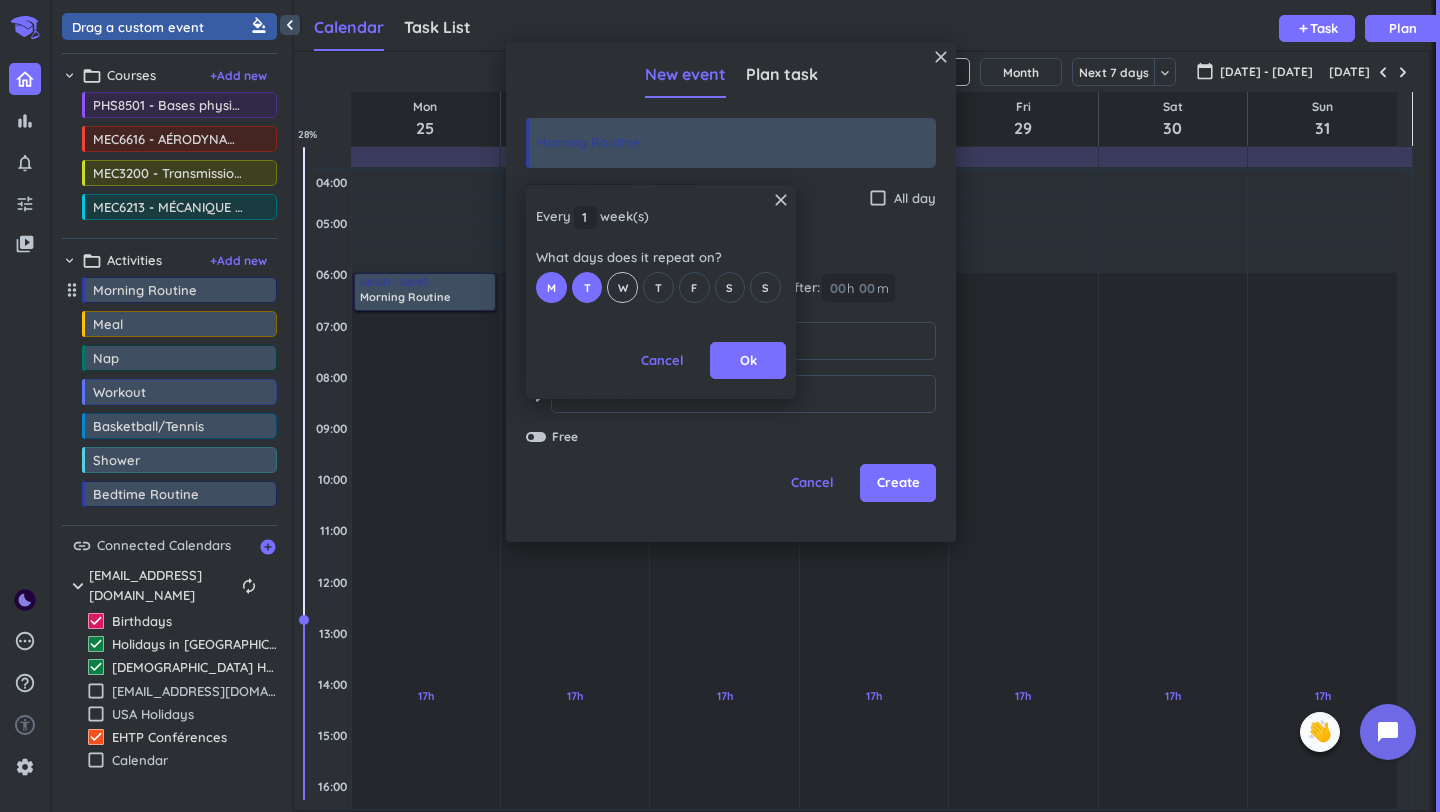 click on "W" at bounding box center (623, 288) 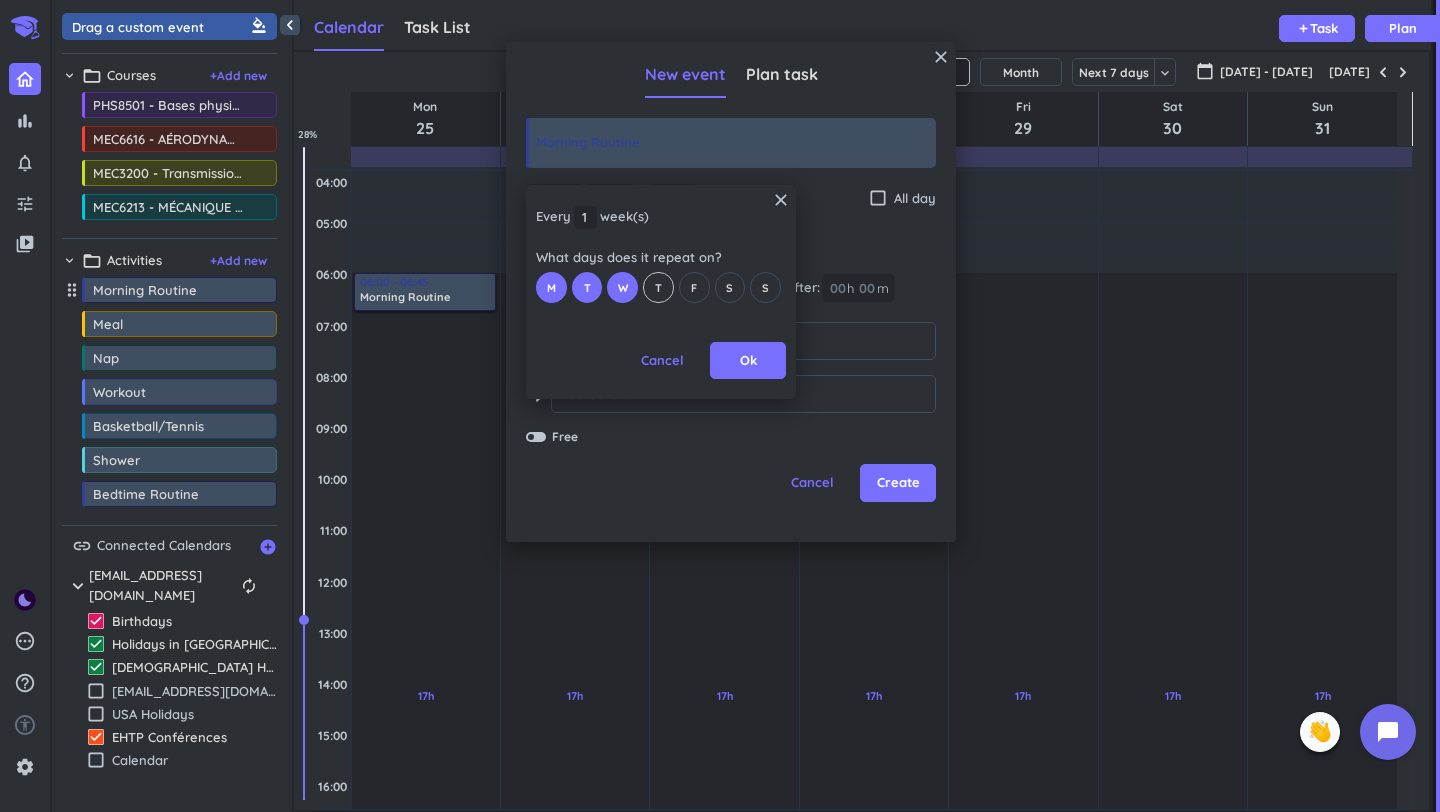 click on "T" at bounding box center (658, 287) 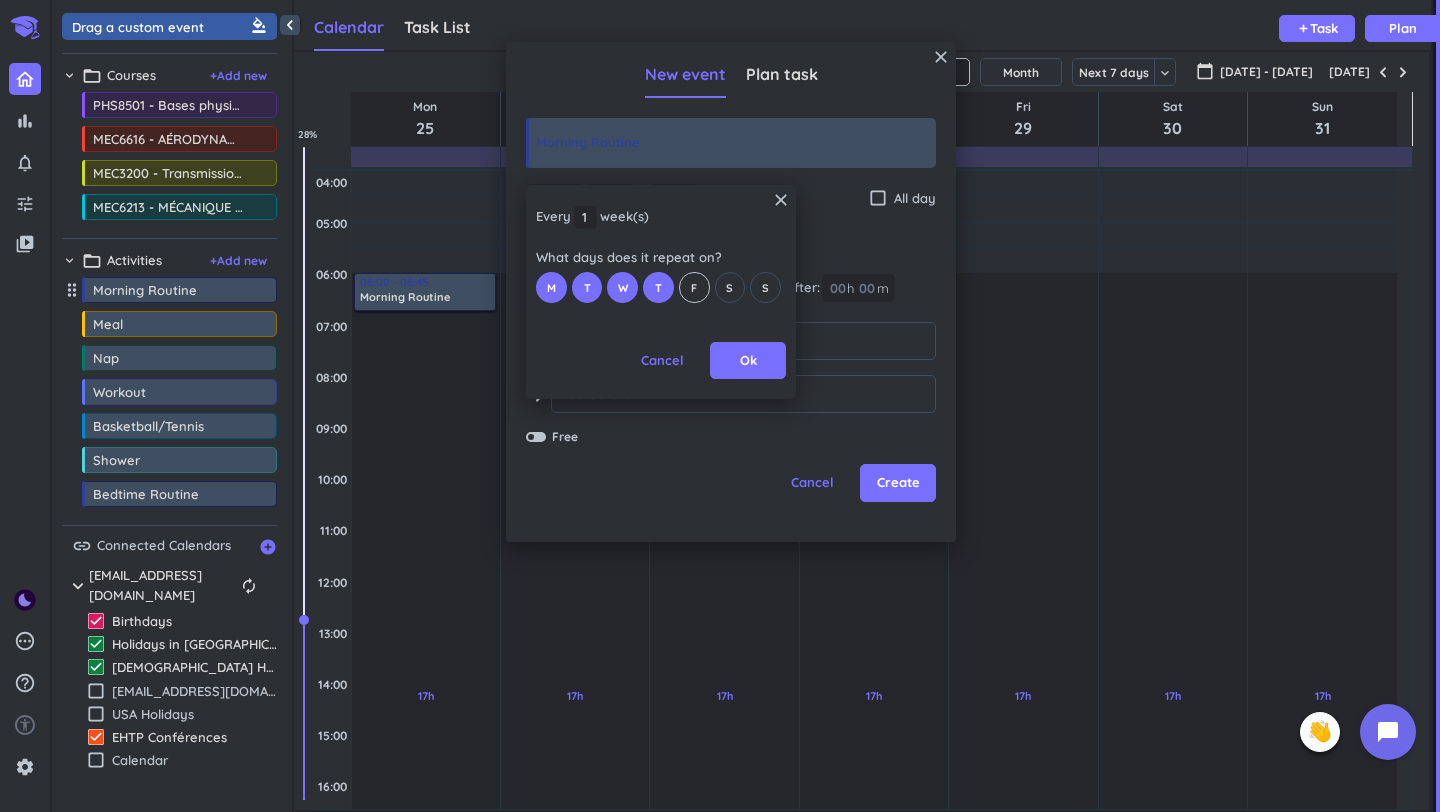 click on "F" at bounding box center (694, 287) 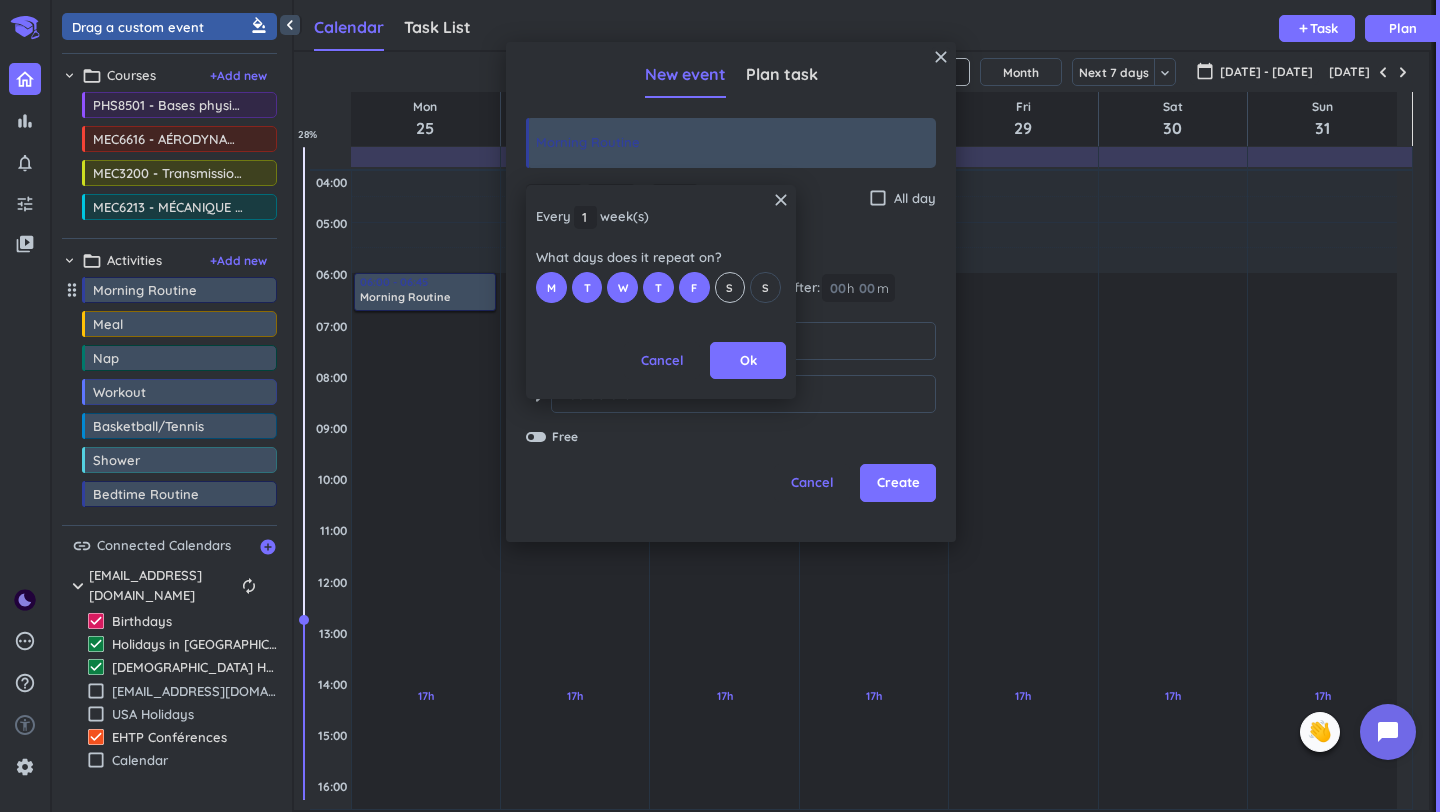 click on "S" at bounding box center [730, 287] 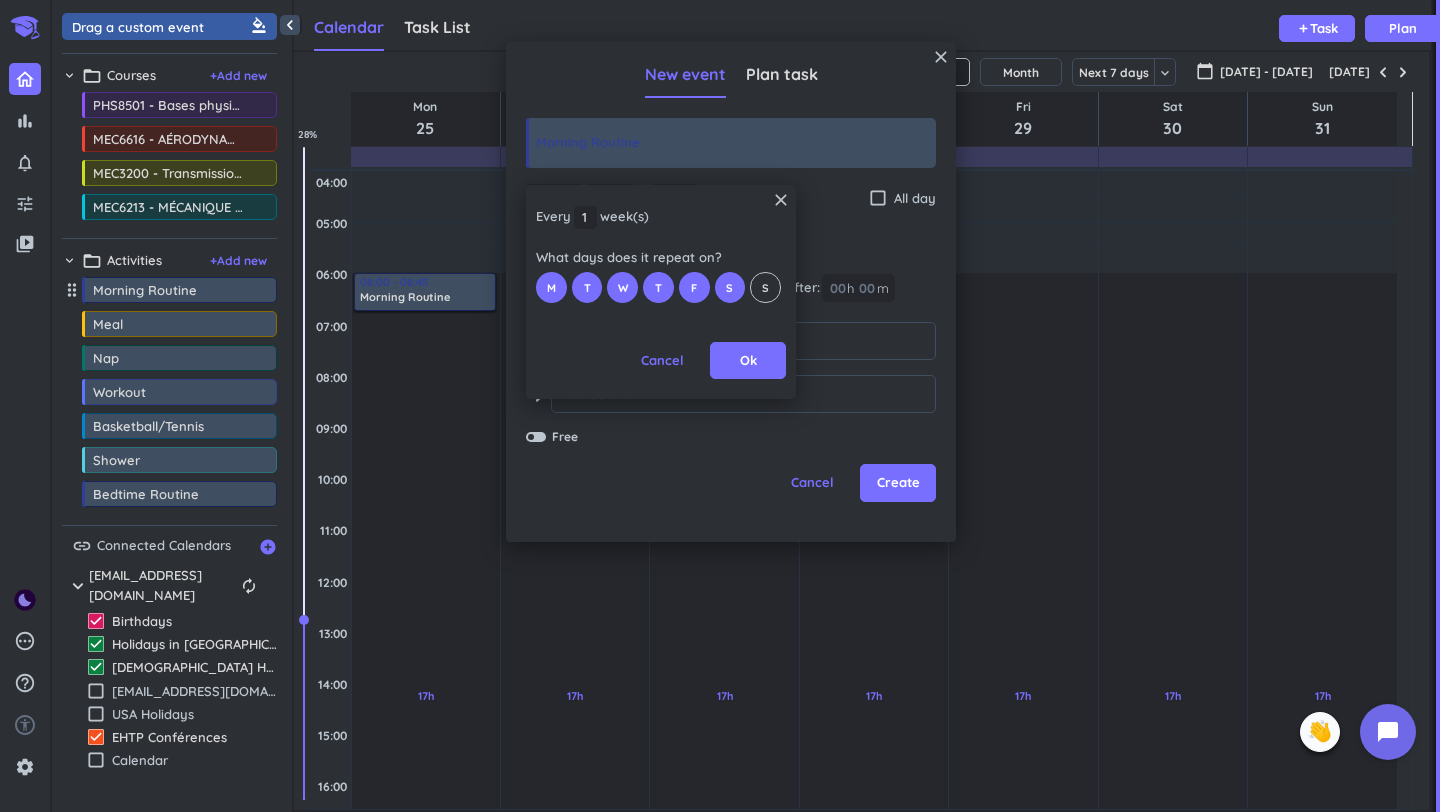 click on "S" at bounding box center [765, 287] 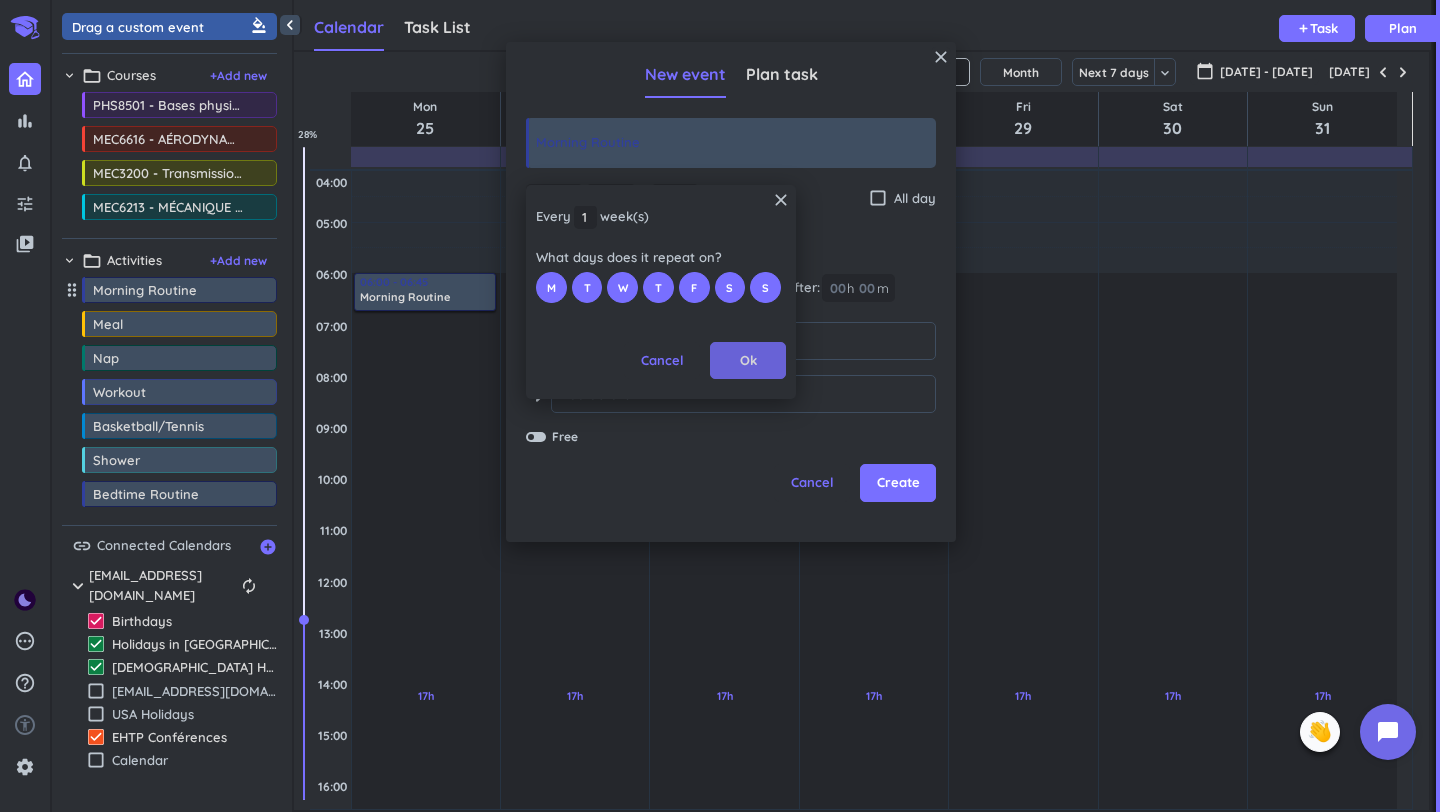 click on "Ok" at bounding box center [748, 361] 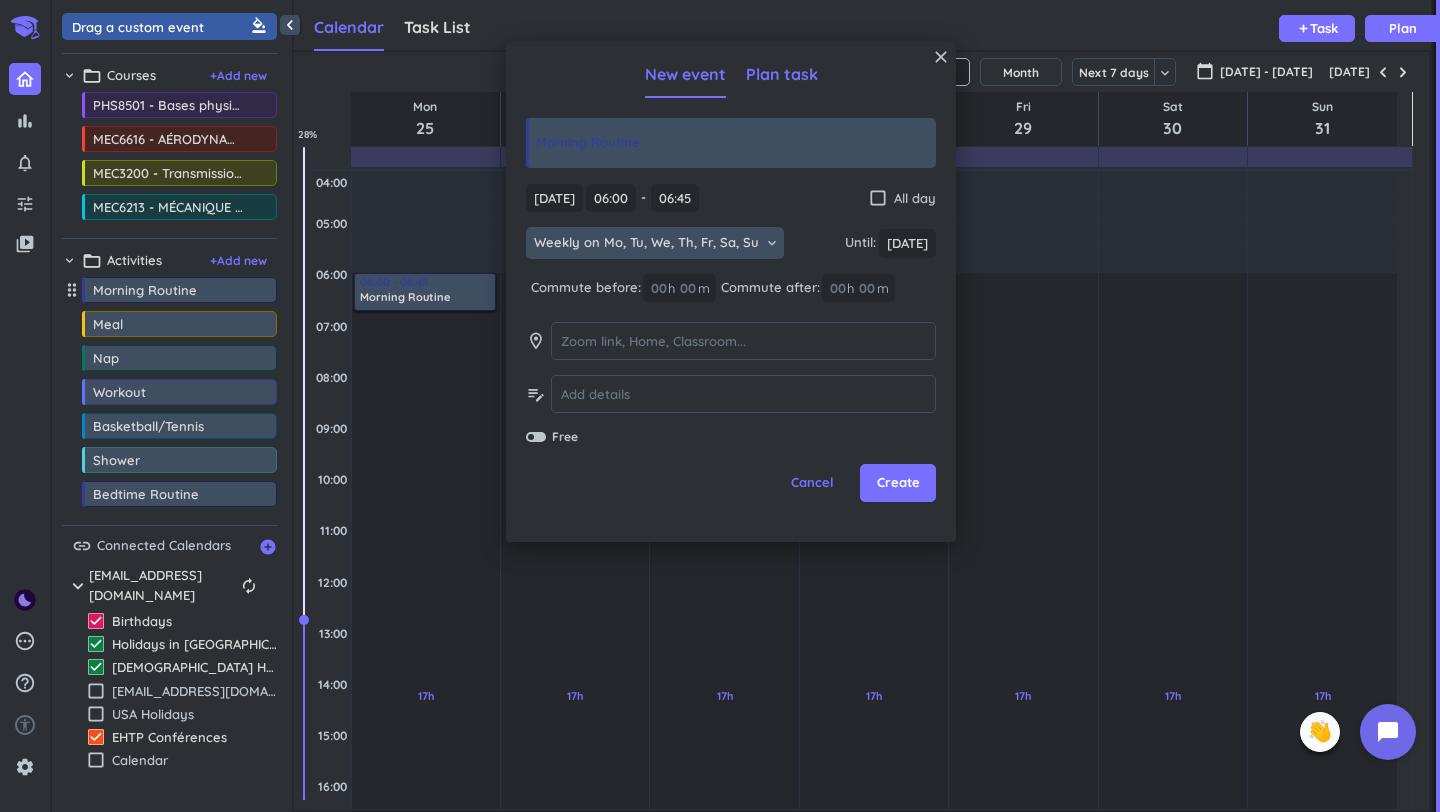 click on "Plan task" at bounding box center (782, 74) 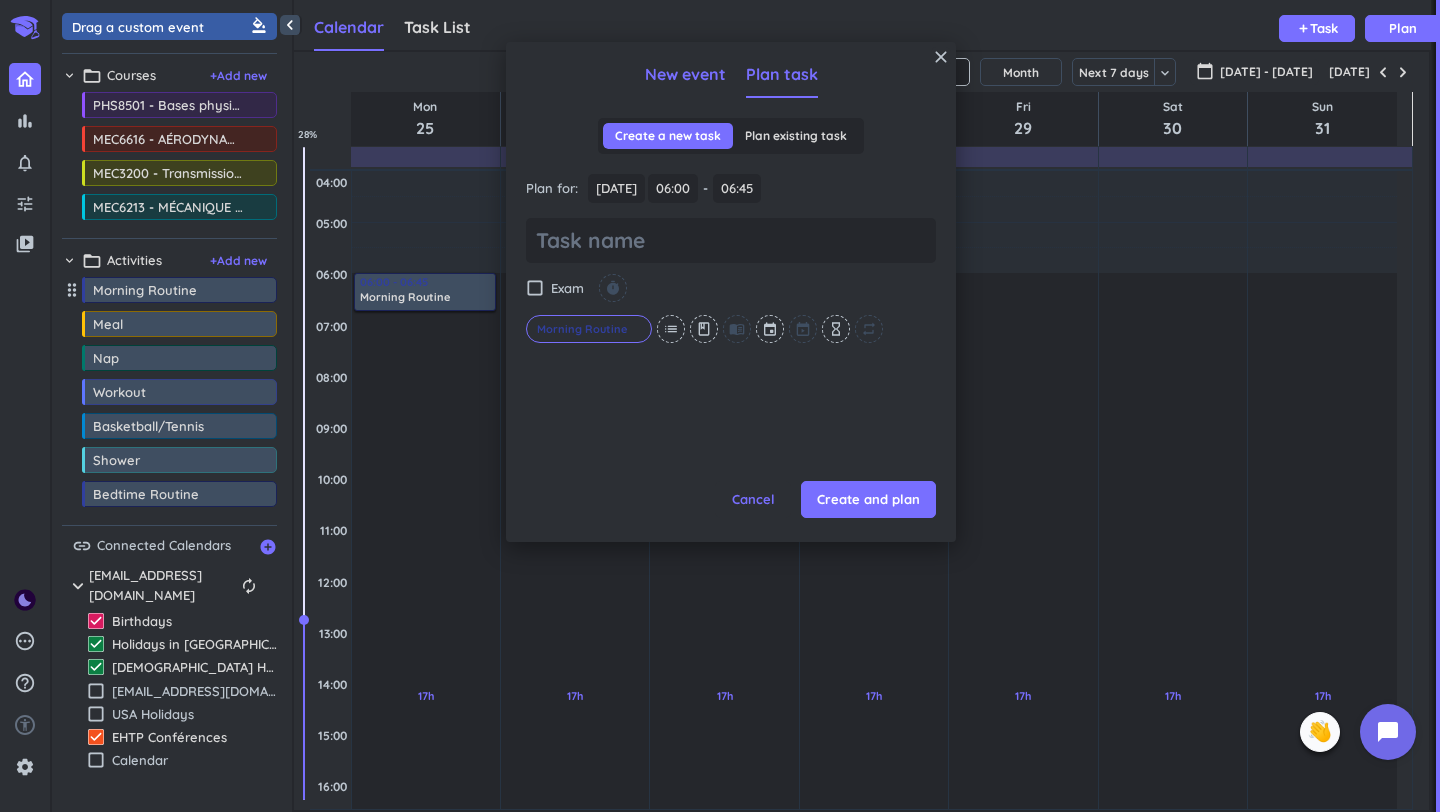 type on "x" 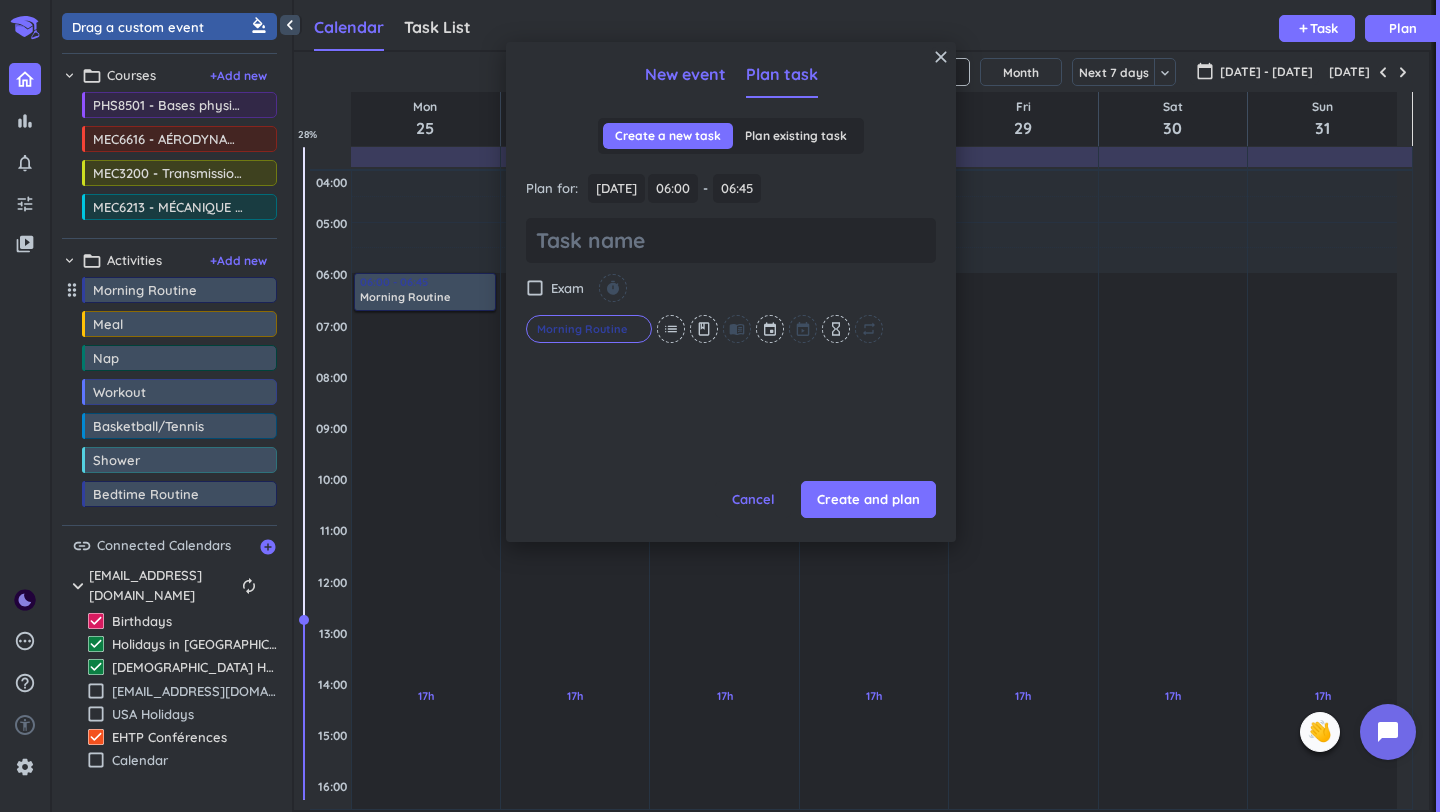 click on "New event" at bounding box center (685, 74) 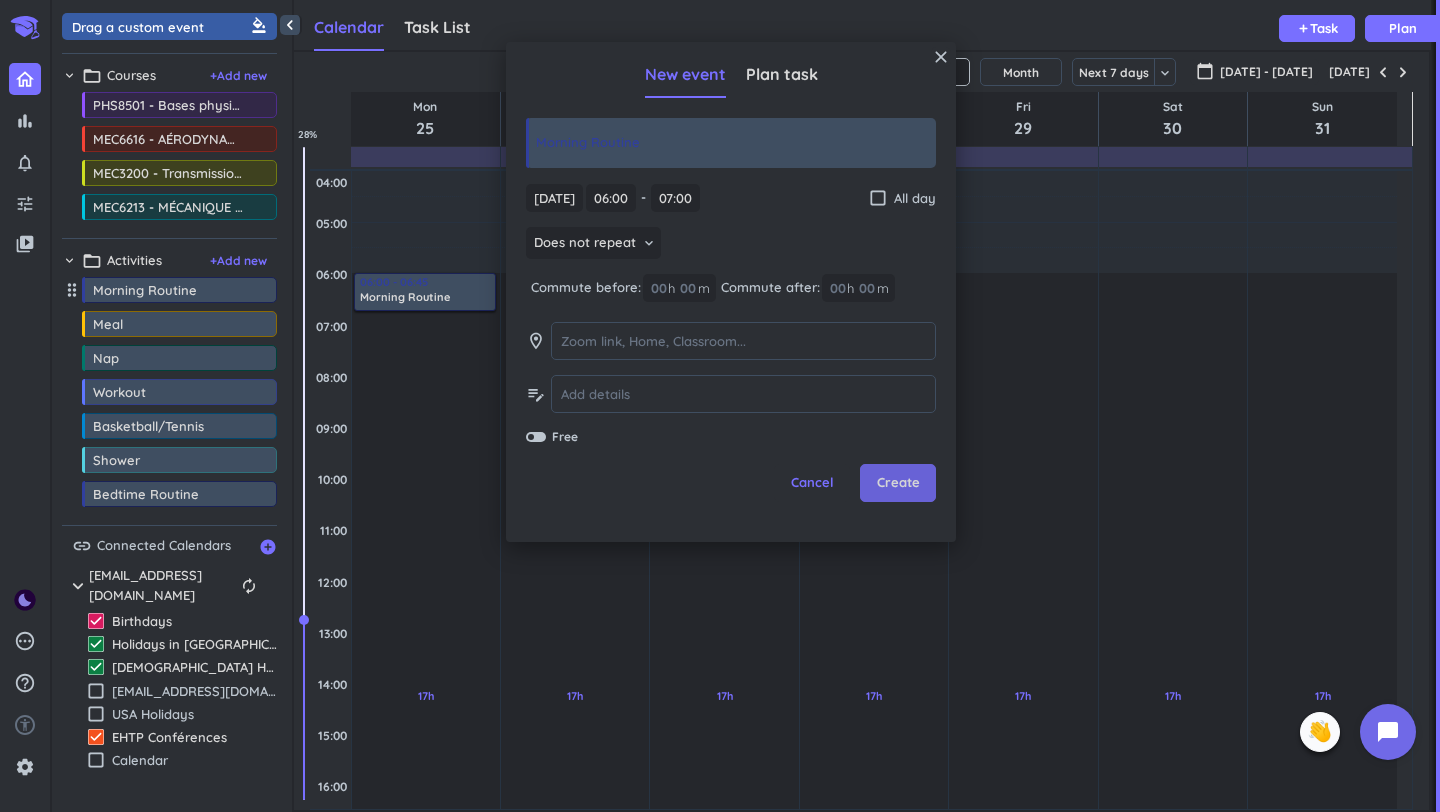click on "Create" at bounding box center (898, 483) 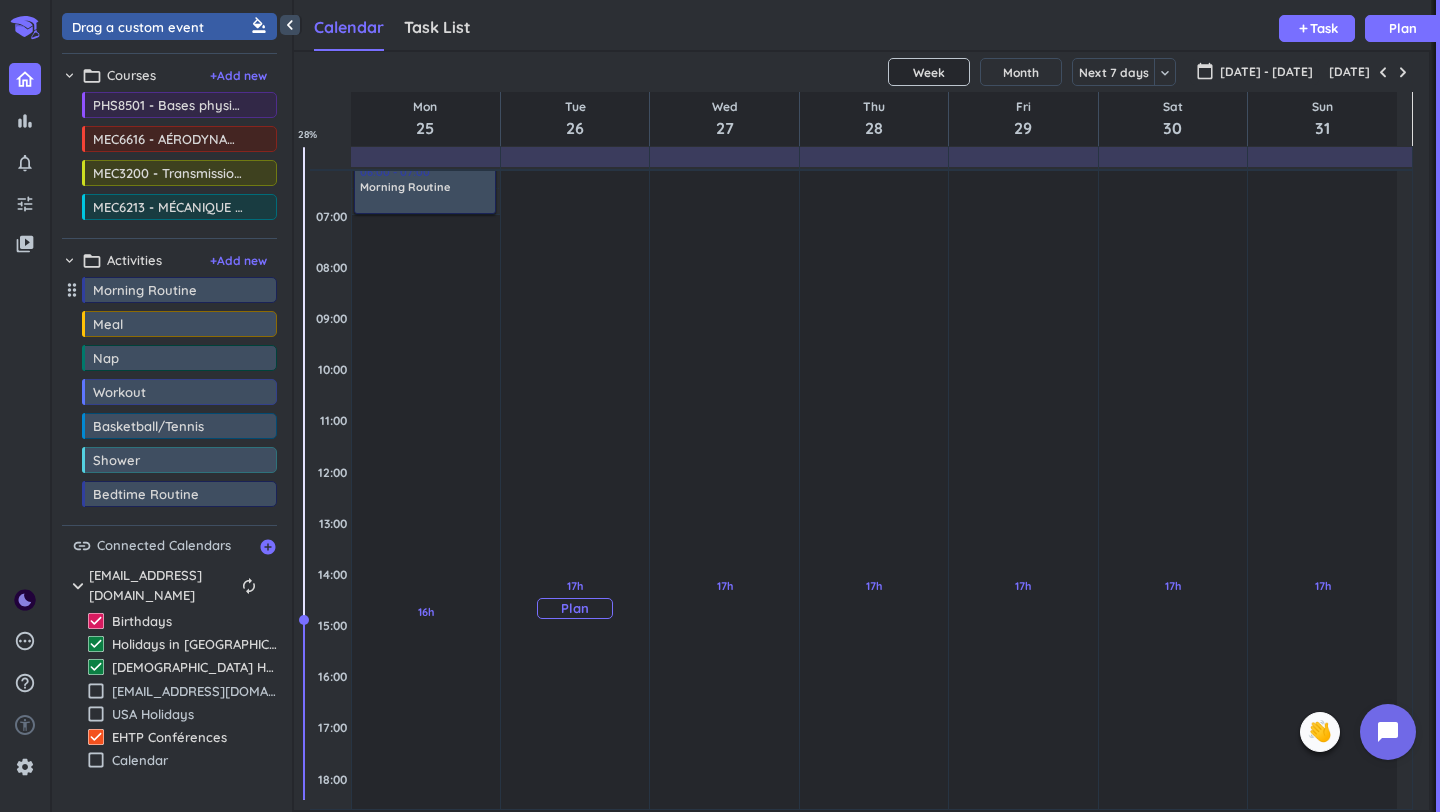 scroll, scrollTop: 0, scrollLeft: 0, axis: both 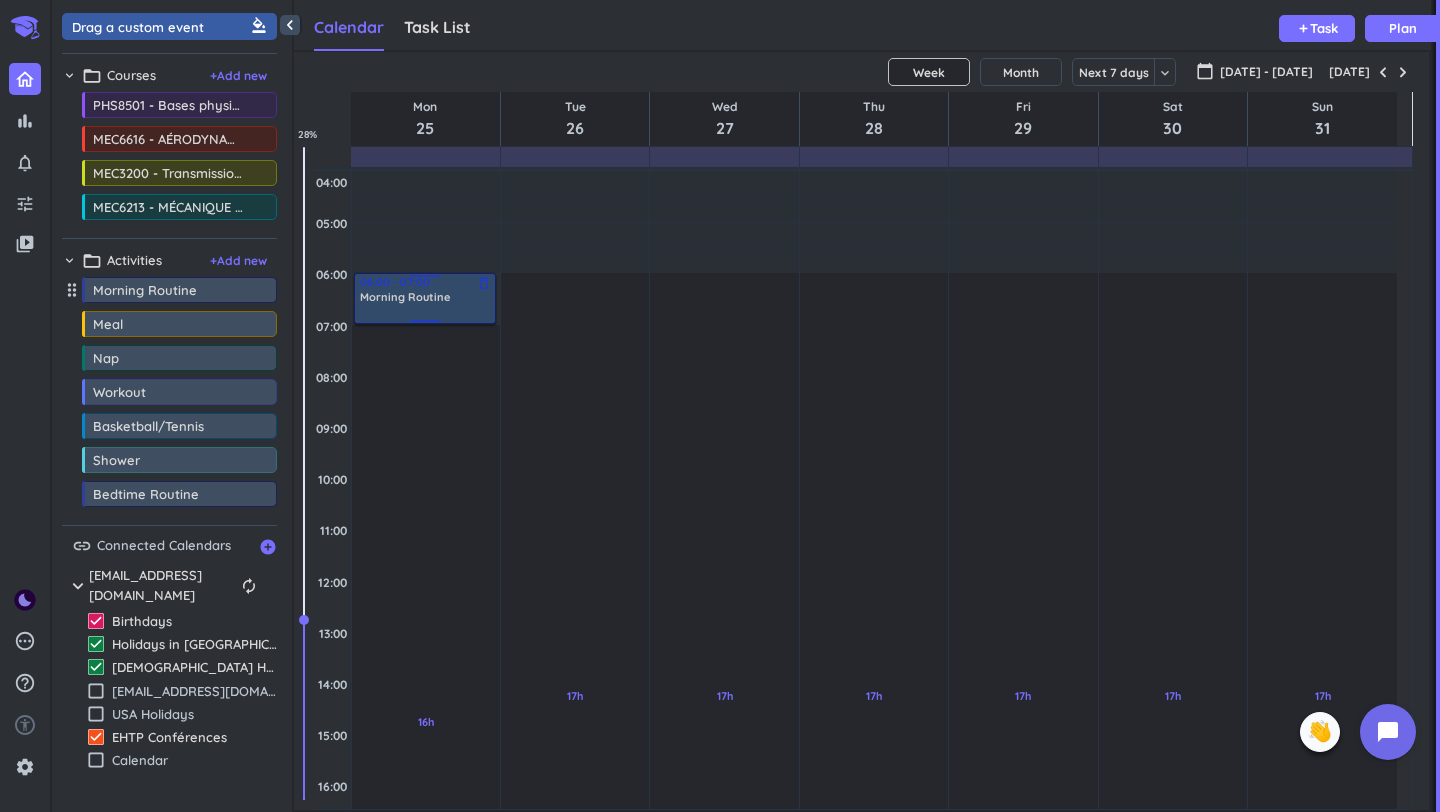 click on "Morning Routine" at bounding box center (405, 297) 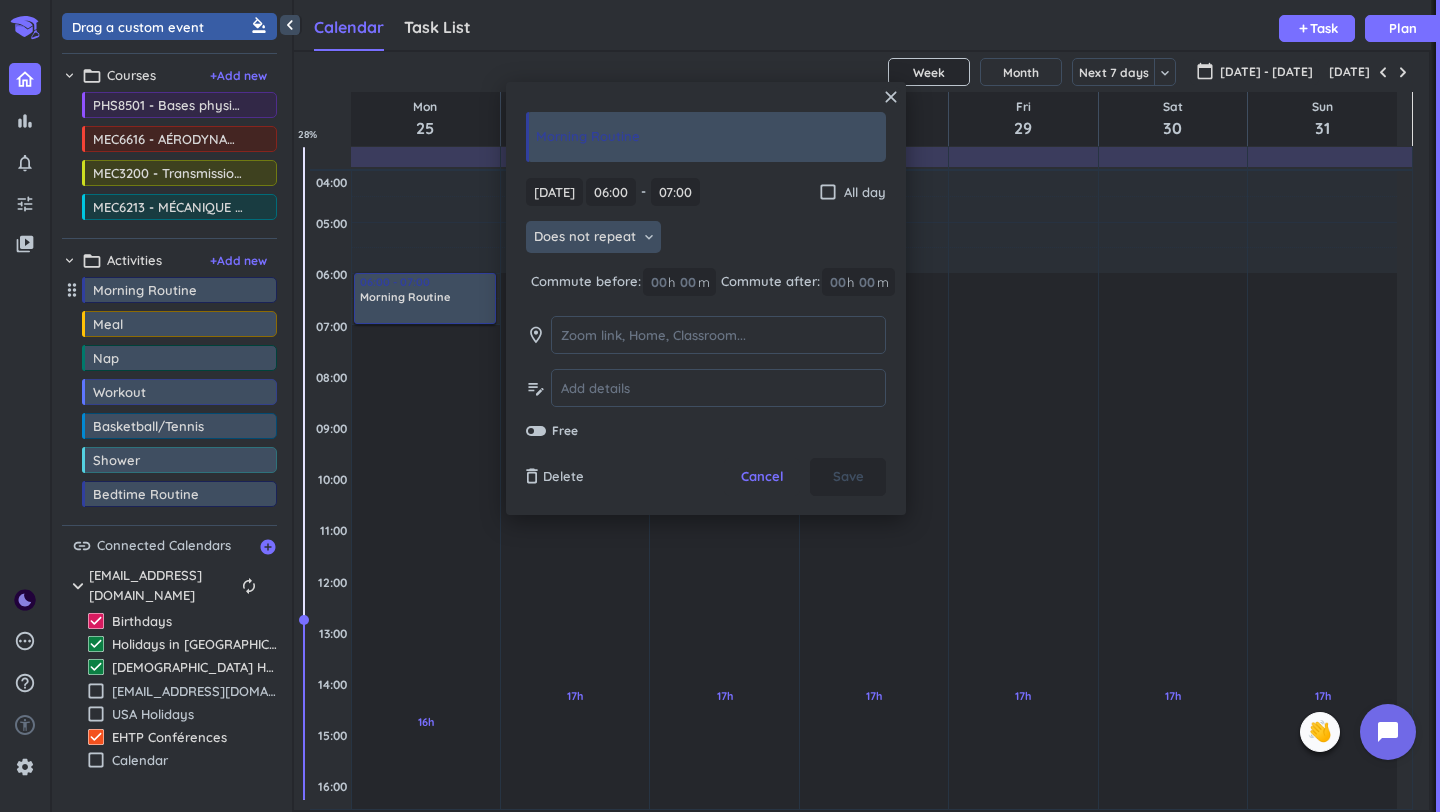 click on "Does not repeat" at bounding box center (585, 237) 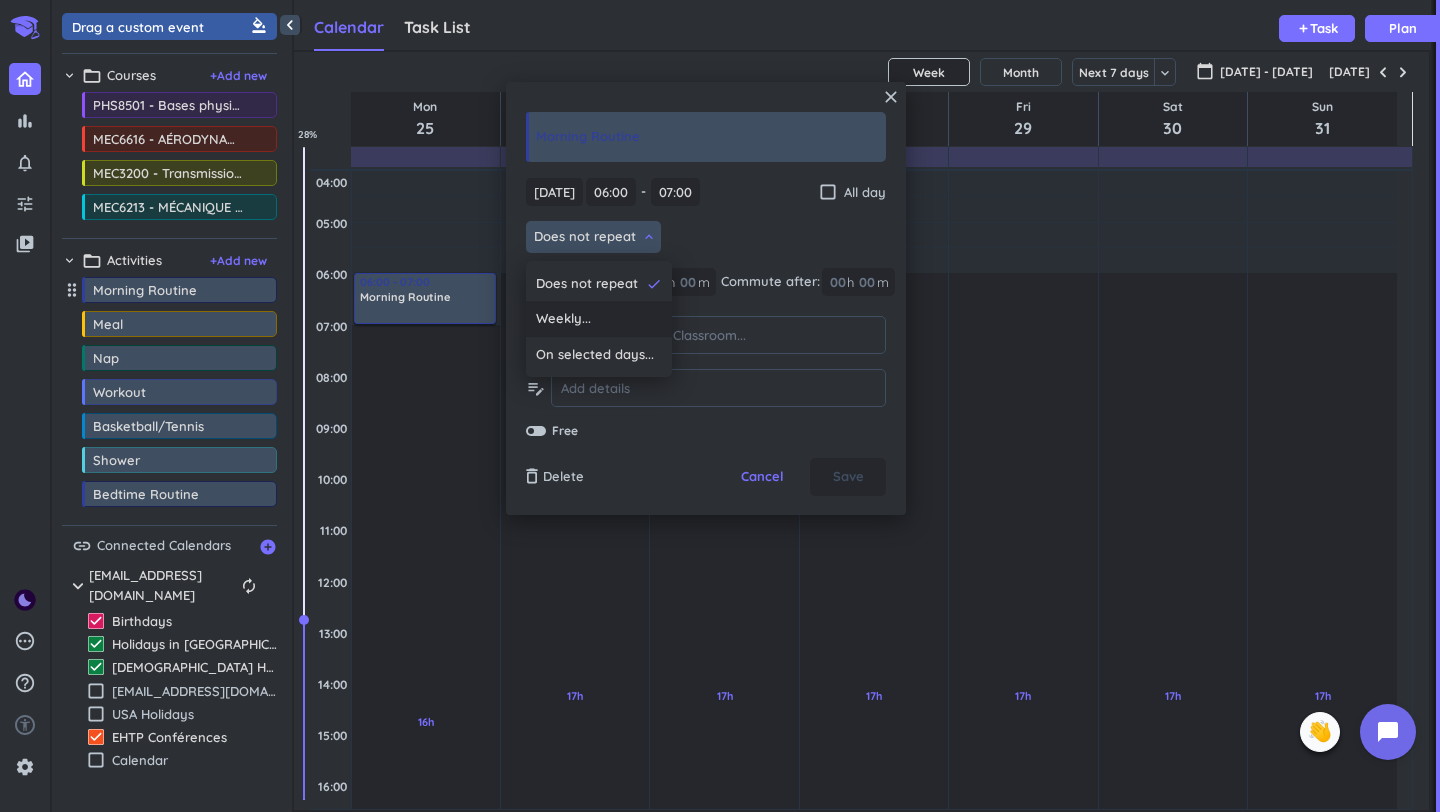 click on "Weekly..." at bounding box center [599, 319] 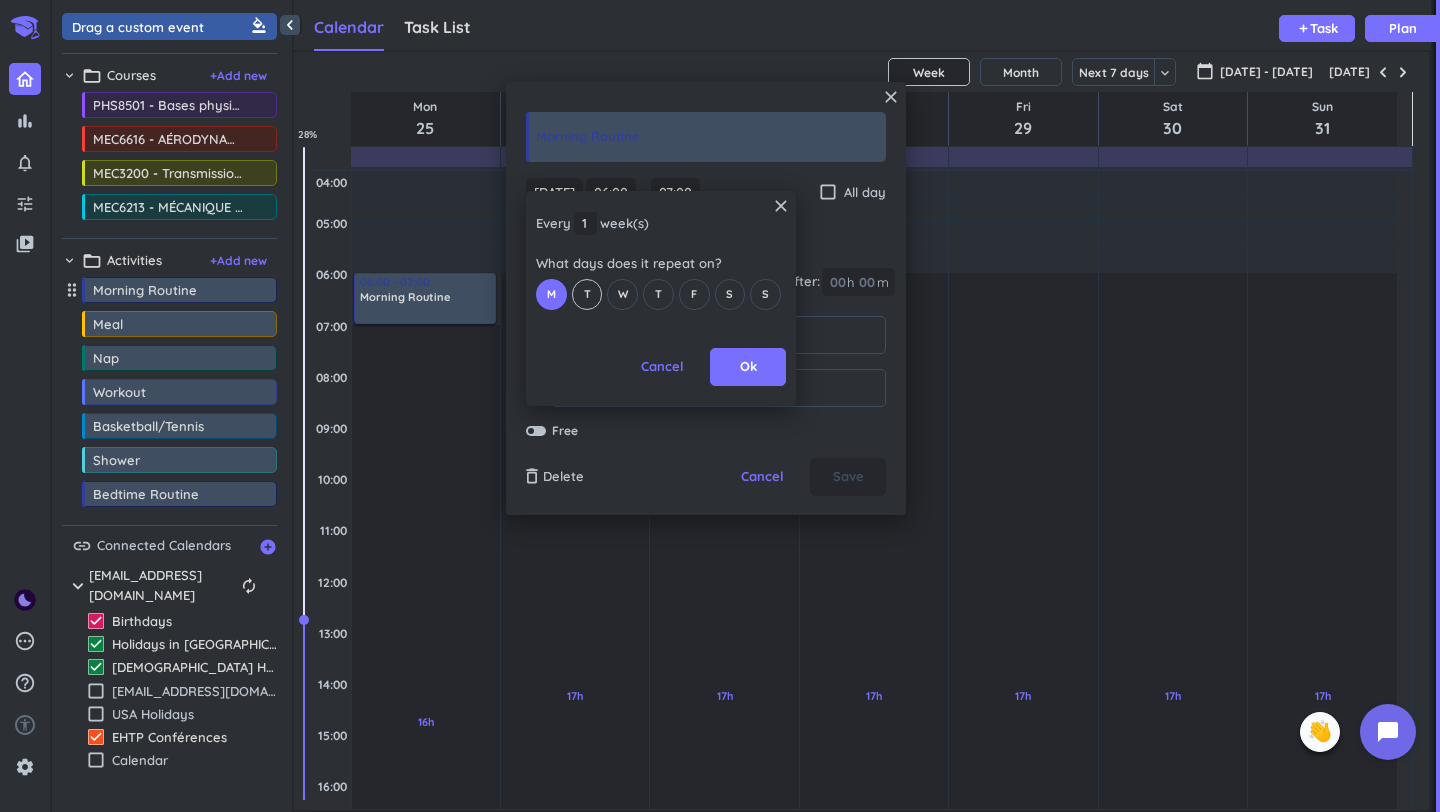 click on "T" at bounding box center (587, 294) 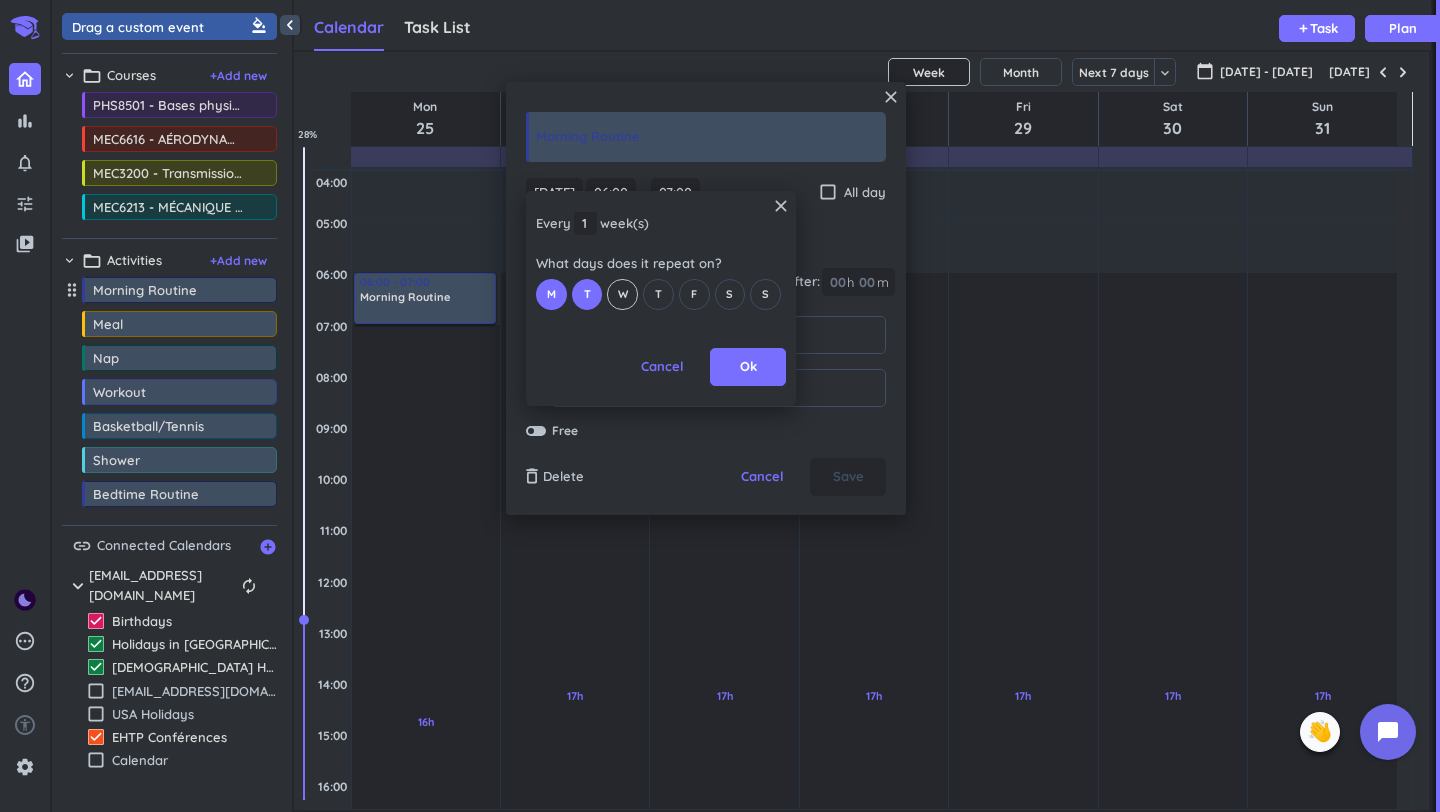click on "W" at bounding box center (622, 294) 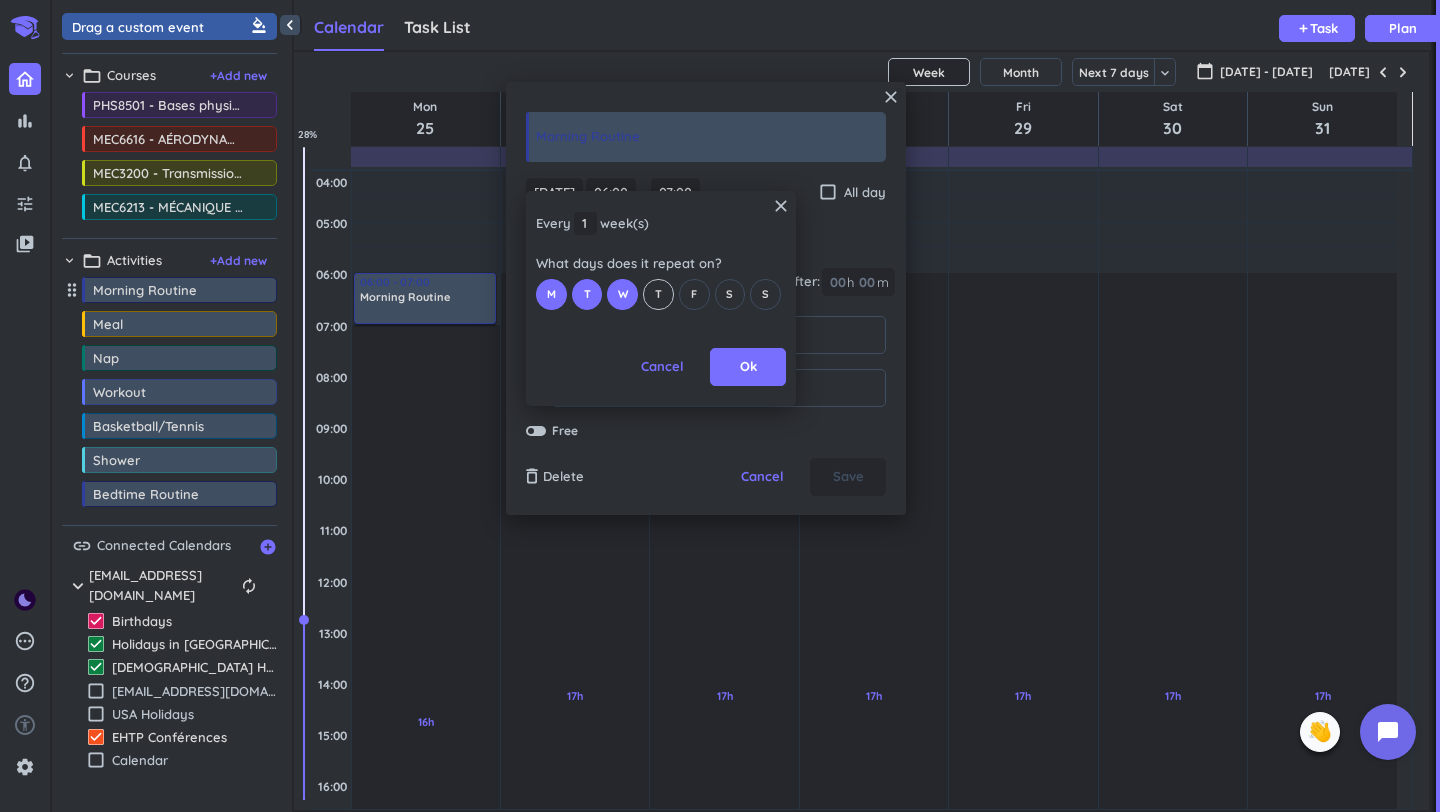 click on "T" at bounding box center (658, 294) 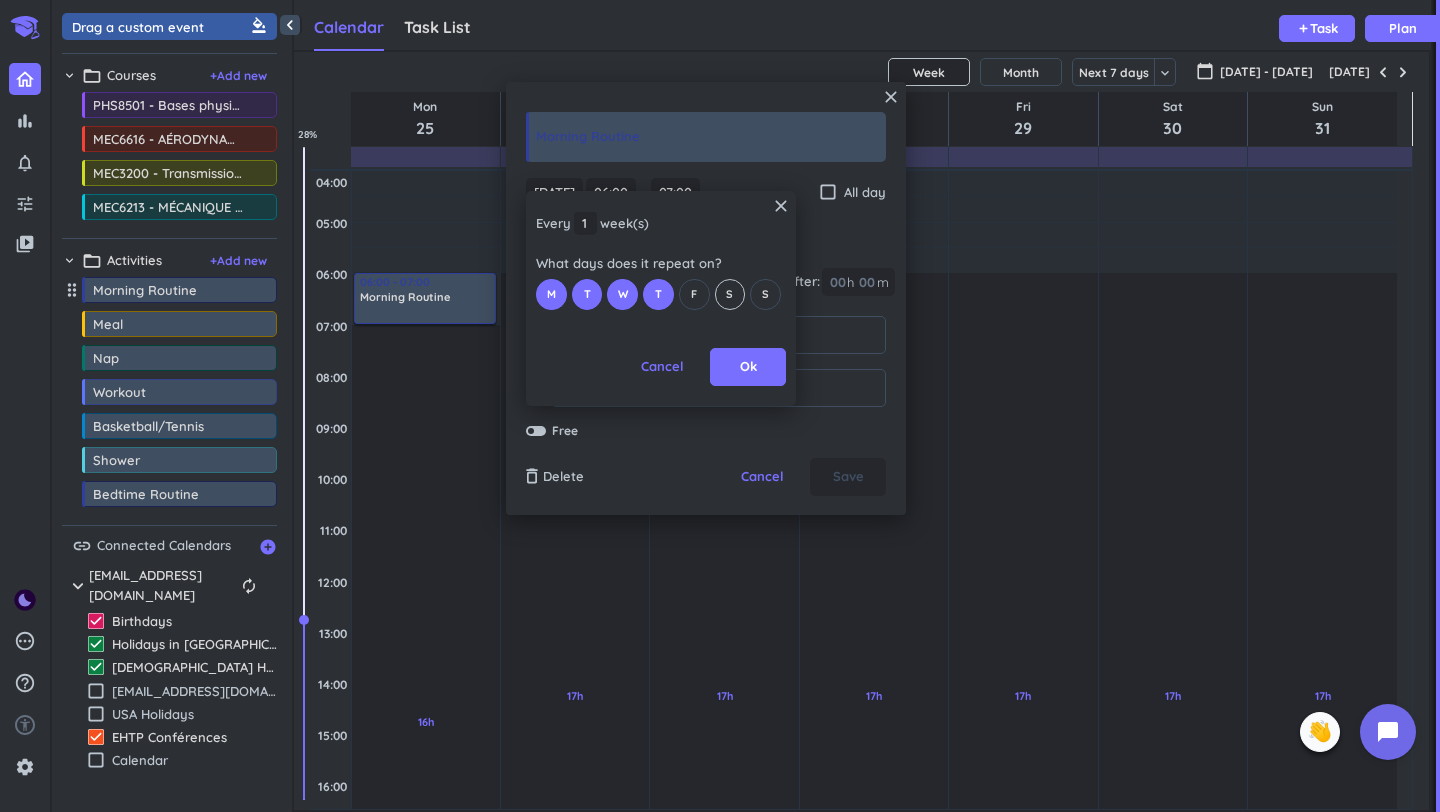drag, startPoint x: 687, startPoint y: 289, endPoint x: 727, endPoint y: 289, distance: 40 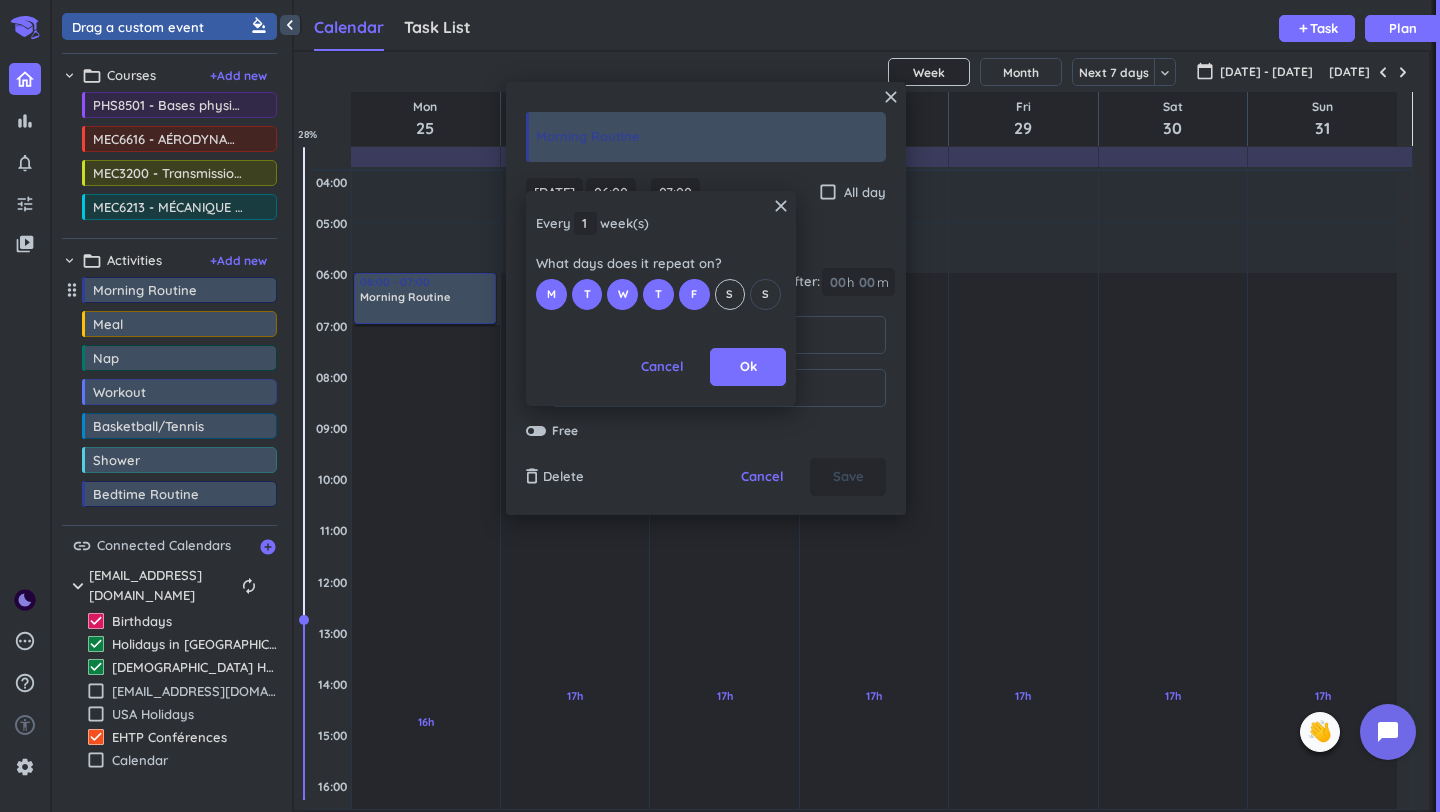 click on "S" at bounding box center (729, 294) 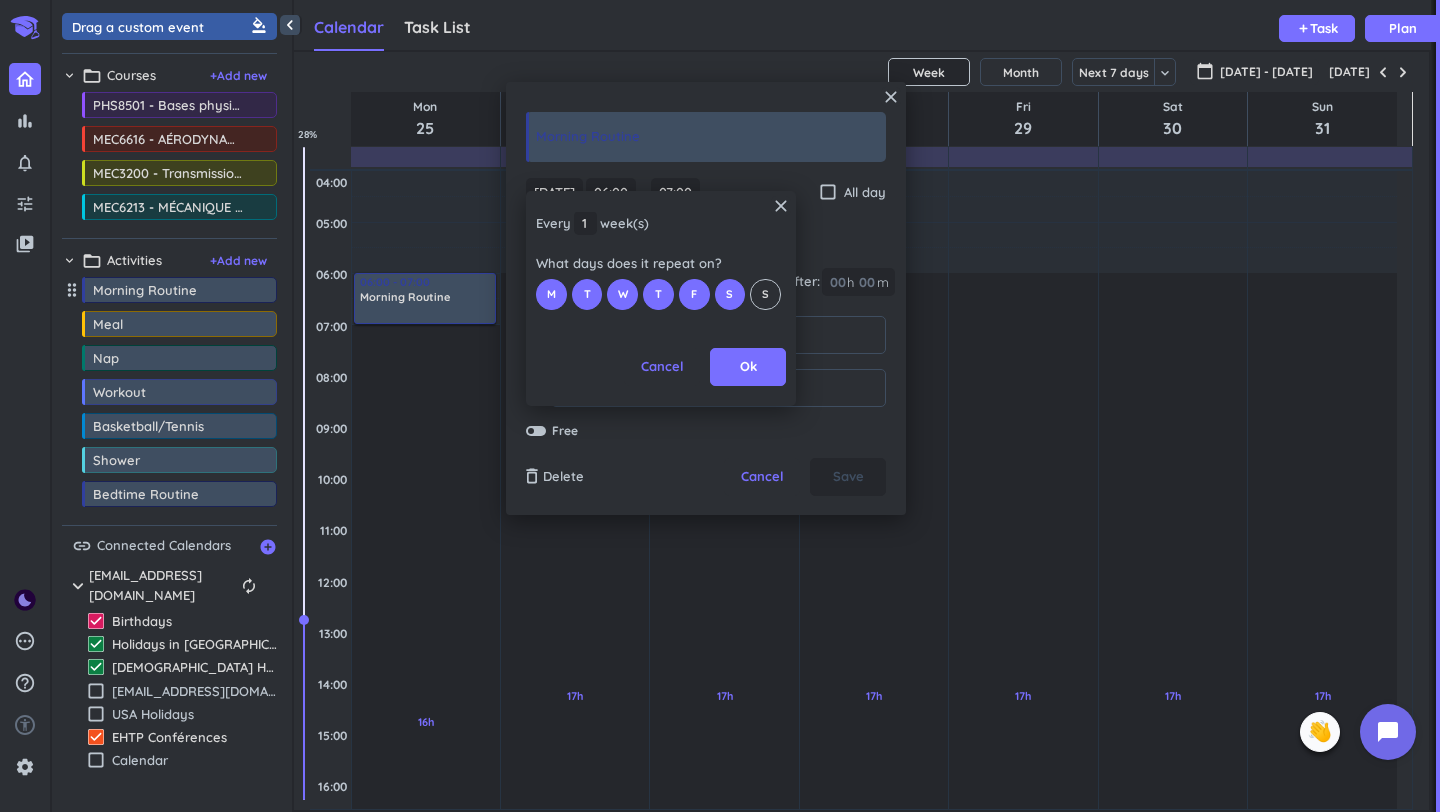 click on "S" at bounding box center [765, 294] 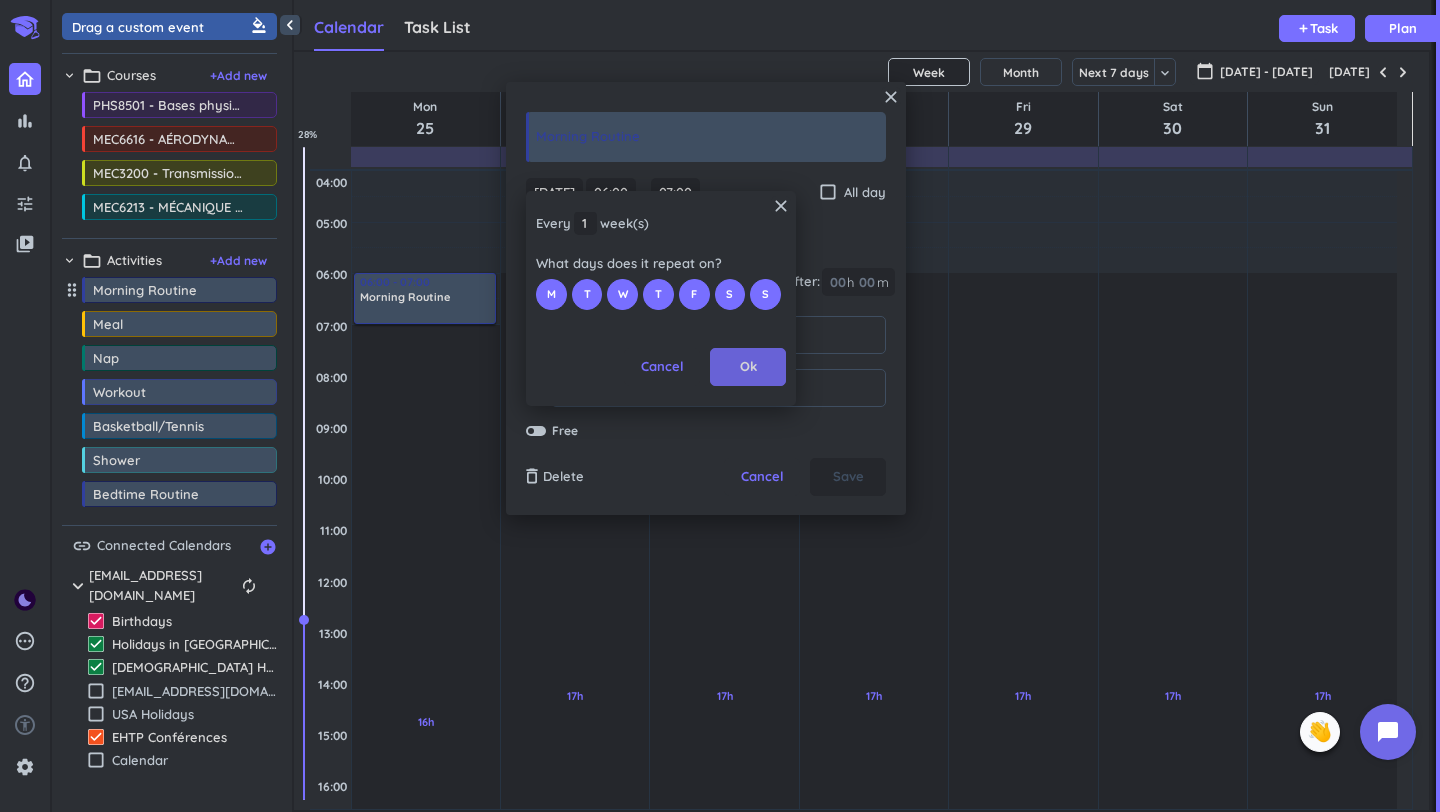 click on "Ok" at bounding box center [748, 367] 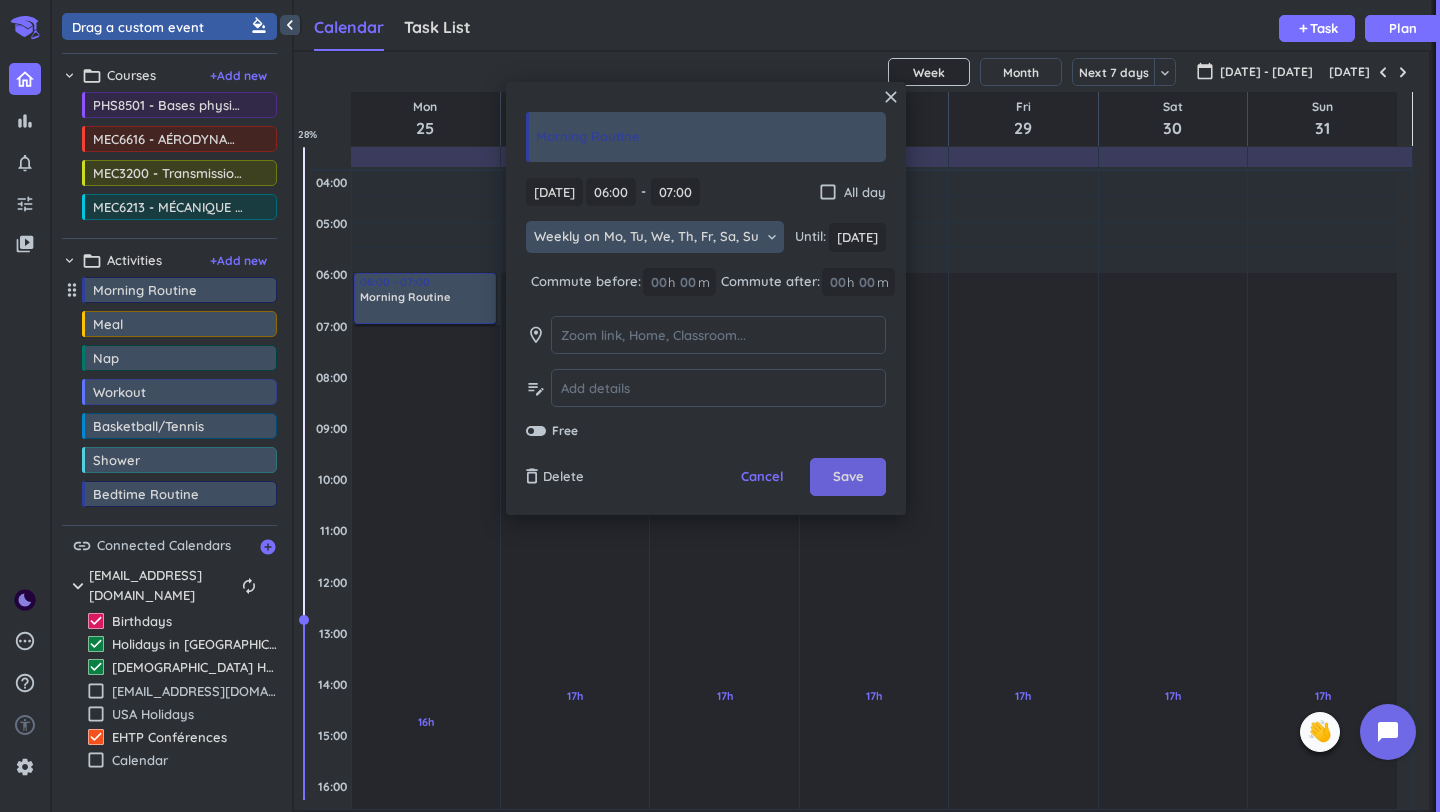 click on "Save" at bounding box center (848, 477) 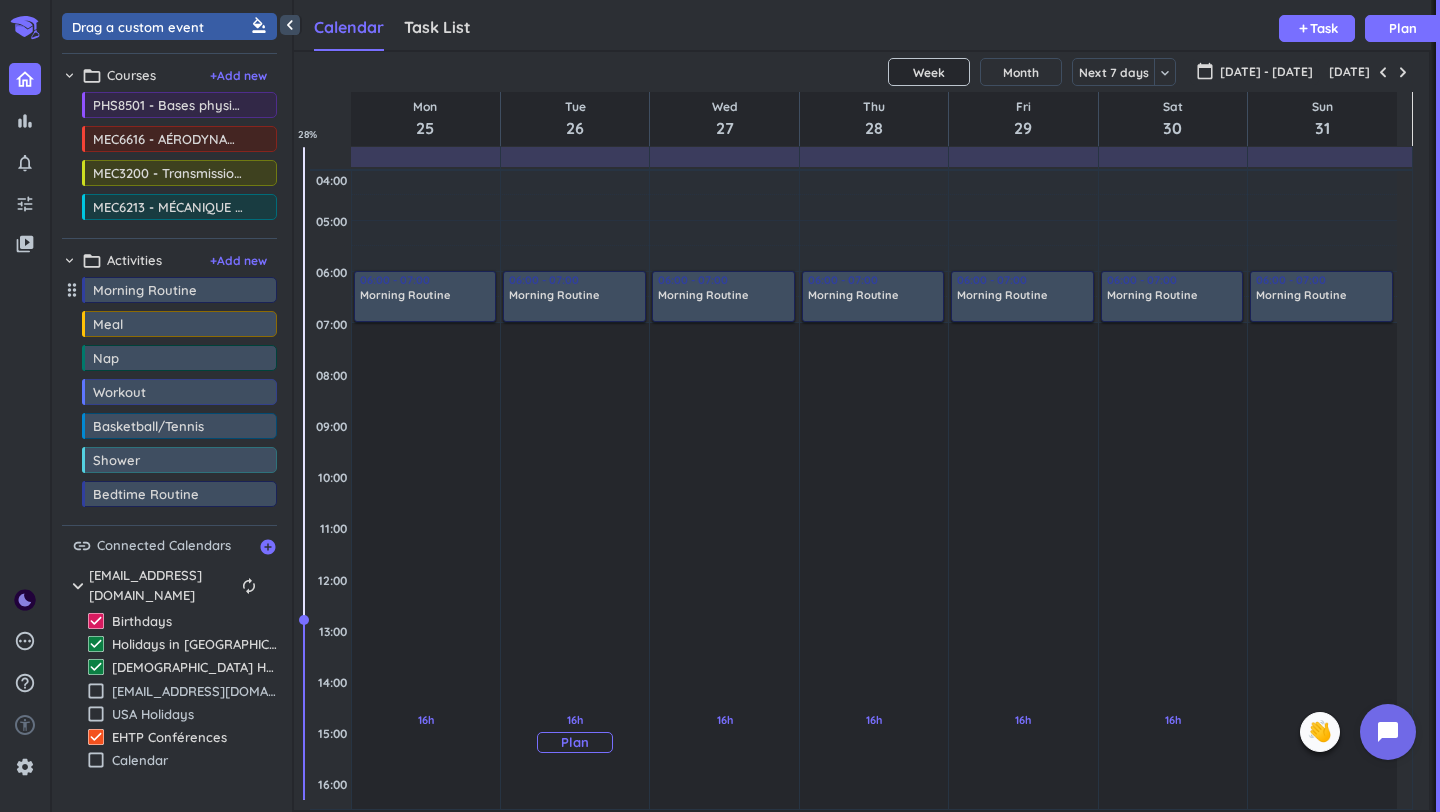 scroll, scrollTop: 0, scrollLeft: 0, axis: both 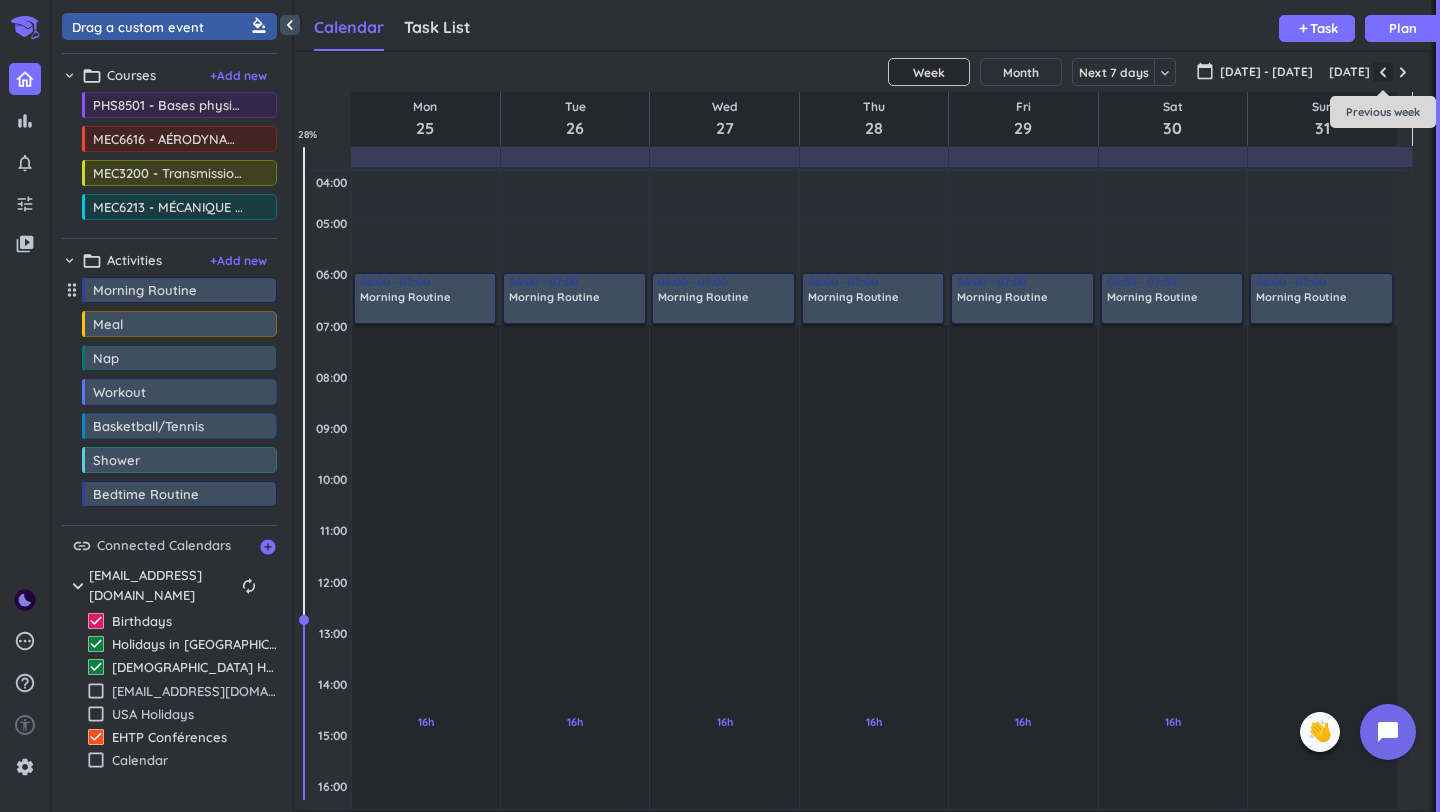 click at bounding box center [1383, 72] 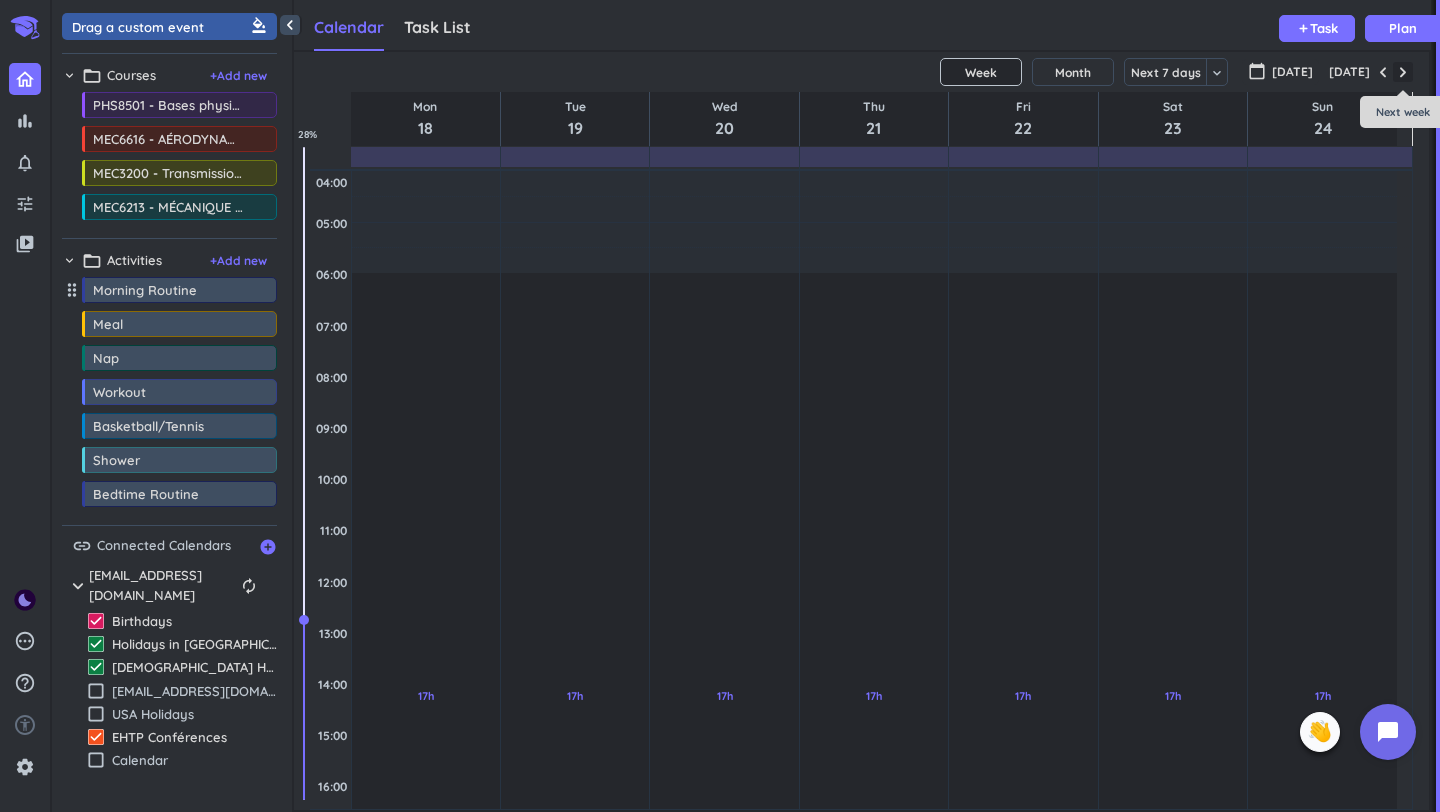 click at bounding box center [1403, 72] 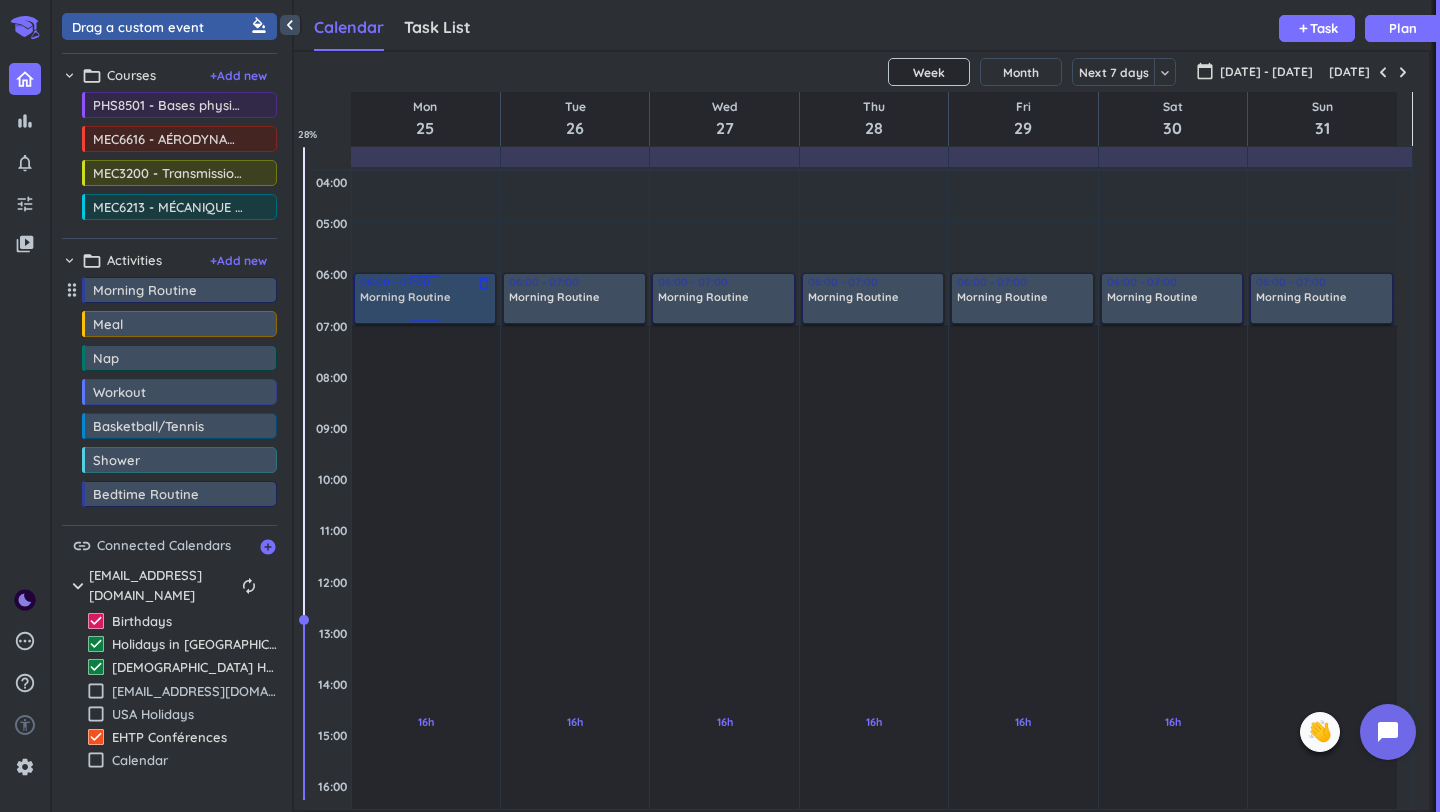 drag, startPoint x: 426, startPoint y: 322, endPoint x: 445, endPoint y: 324, distance: 19.104973 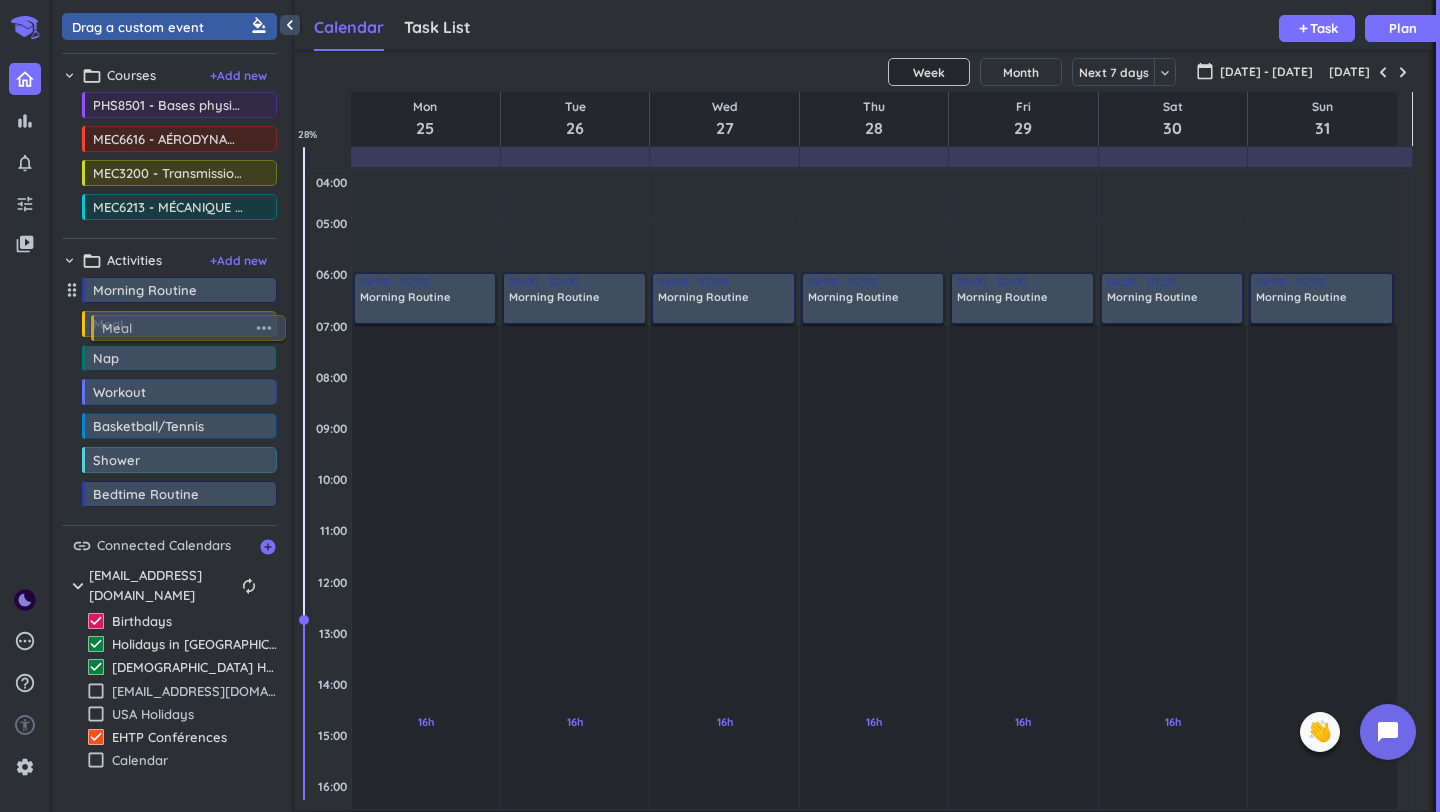 click on "bar_chart notifications_none tune video_library pending help_outline settings 9 / 9 check_circle_outline check_circle_outline check_circle_outline check_circle_outline check_circle_outline check_circle_outline check_circle_outline check_circle_outline check_circle_outline 🤘 ✨ ⚔️ 🎓 ♠️ 🦄 ⏳ close 👋 chevron_left Drag a custom event format_color_fill chevron_right folder_open Courses   +  Add new drag_indicator PHS8501 - Bases physiques de la télédétection more_horiz drag_indicator MEC6616 - AÉRODYNAMIQUE NUMÉRIQUE more_horiz drag_indicator MEC3200 - Transmission de chaleur more_horiz drag_indicator MEC6213 - MÉCANIQUE DES FLUIDES more_horiz chevron_right folder_open Activities   +  Add new drag_indicator Morning Routine more_horiz drag_indicator Meal more_horiz drag_indicator Nap more_horiz drag_indicator Workout more_horiz drag_indicator Basketball/Tennis more_horiz drag_indicator Shower more_horiz drag_indicator Bedtime Routine more_horiz link Connected Calendars add_circle add Mon" at bounding box center [720, 406] 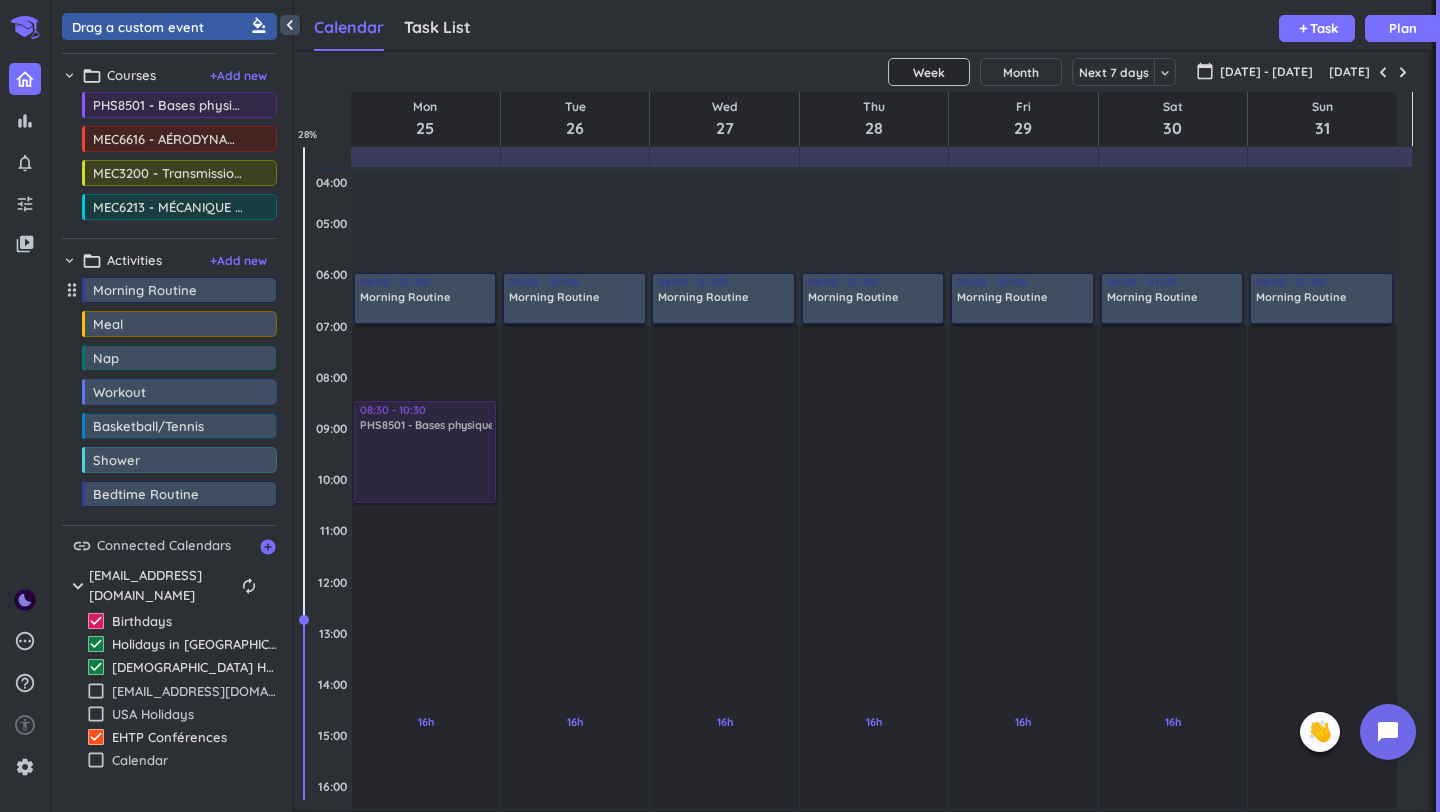 drag, startPoint x: 179, startPoint y: 112, endPoint x: 448, endPoint y: 405, distance: 397.7562 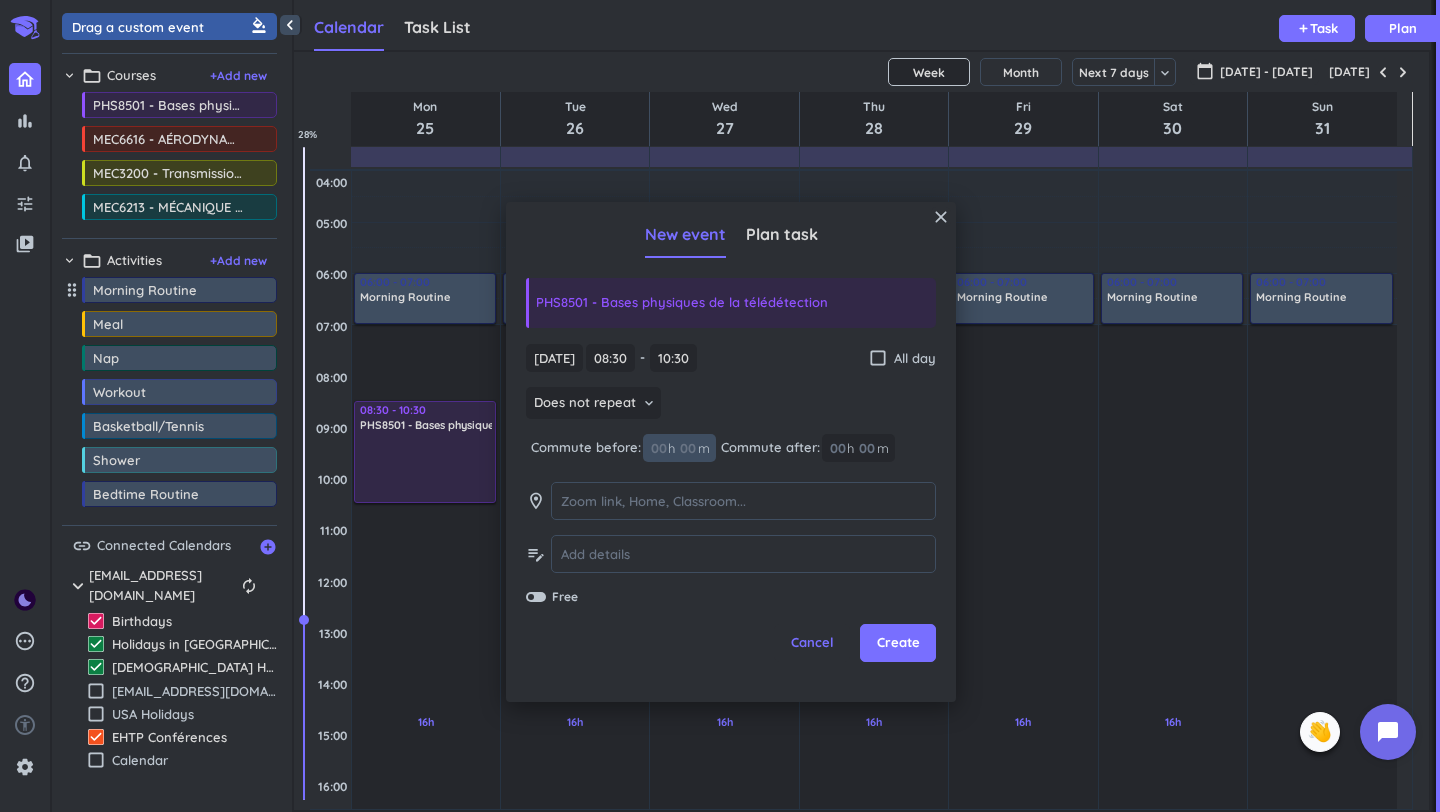 click at bounding box center [687, 448] 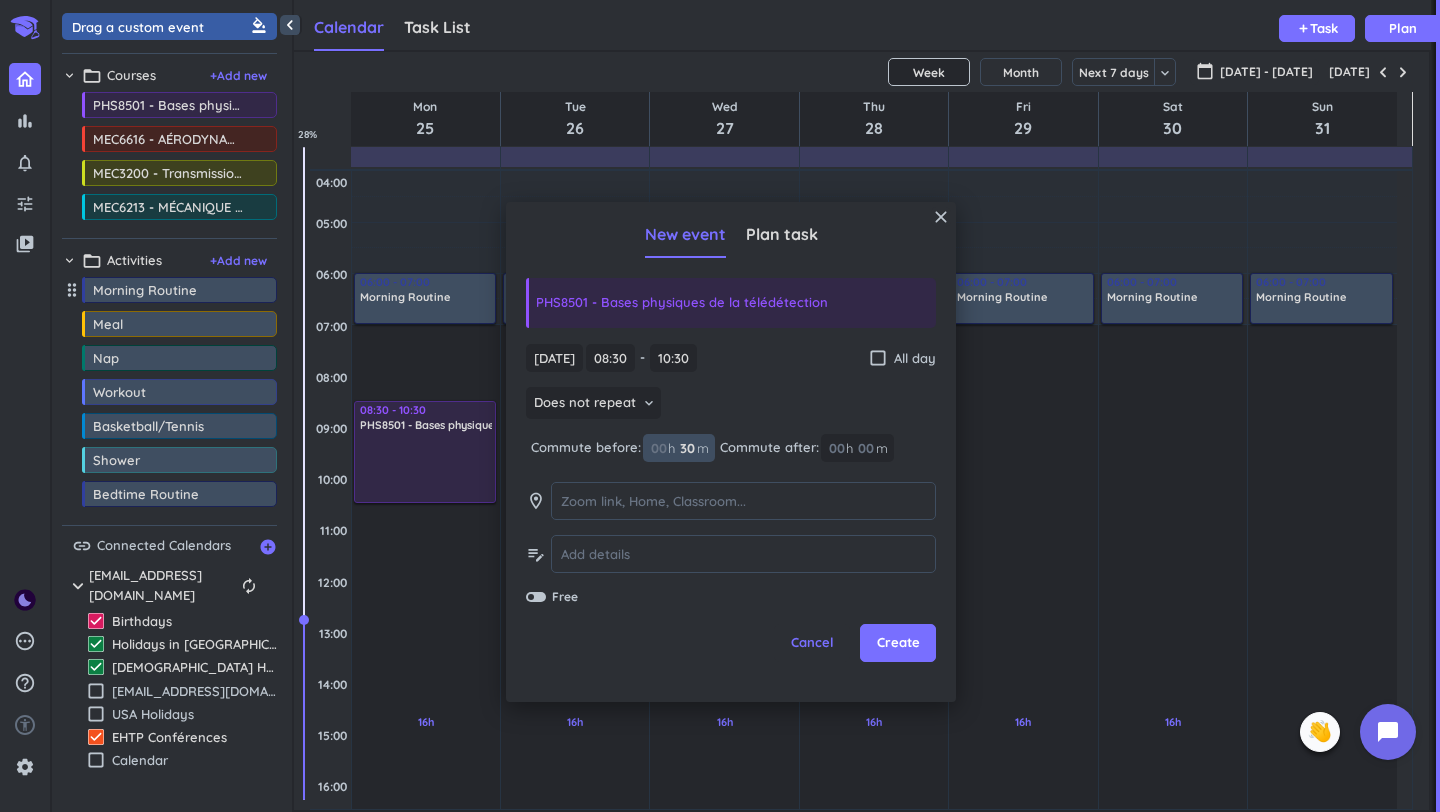 type on "30" 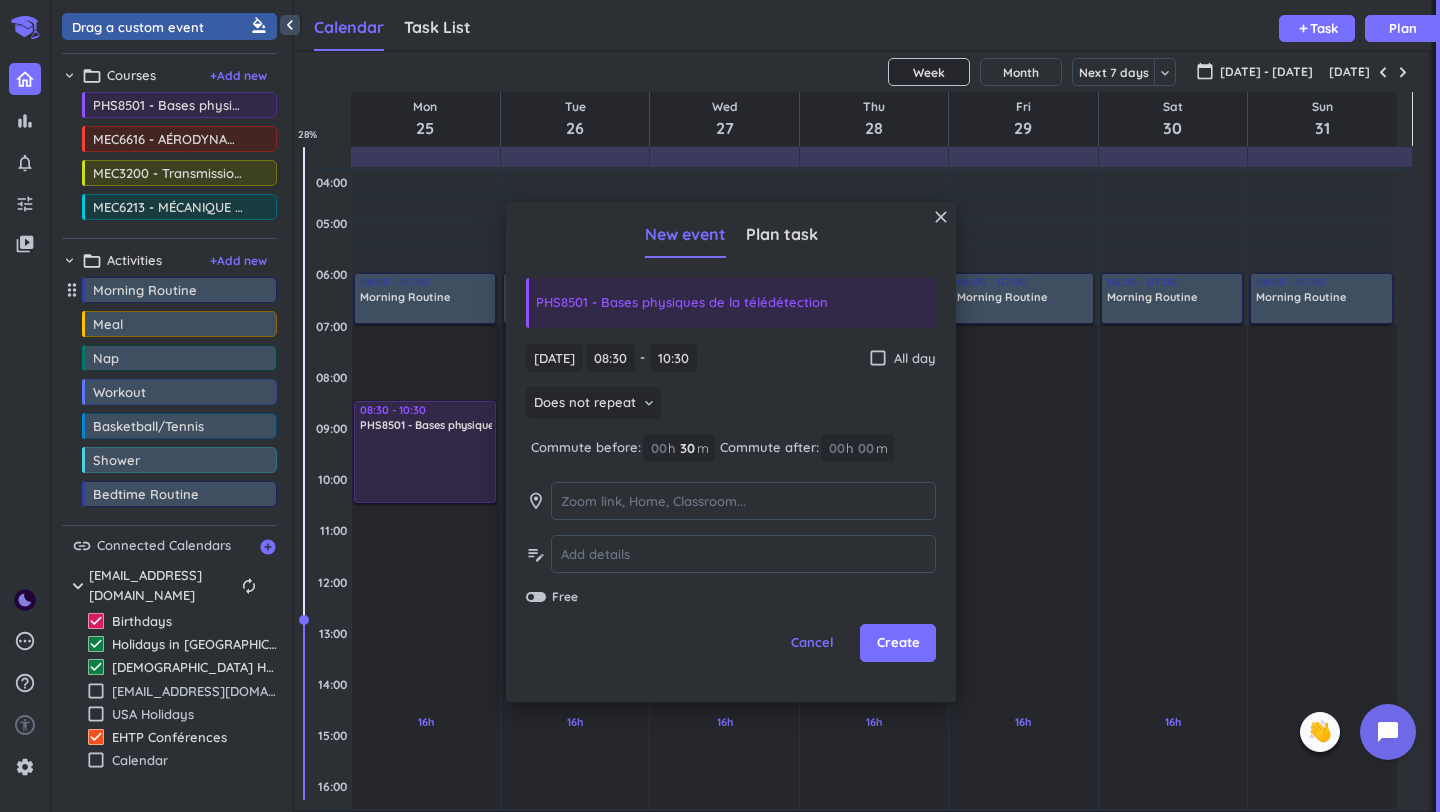 click on "Does not repeat keyboard_arrow_down" at bounding box center [731, 405] 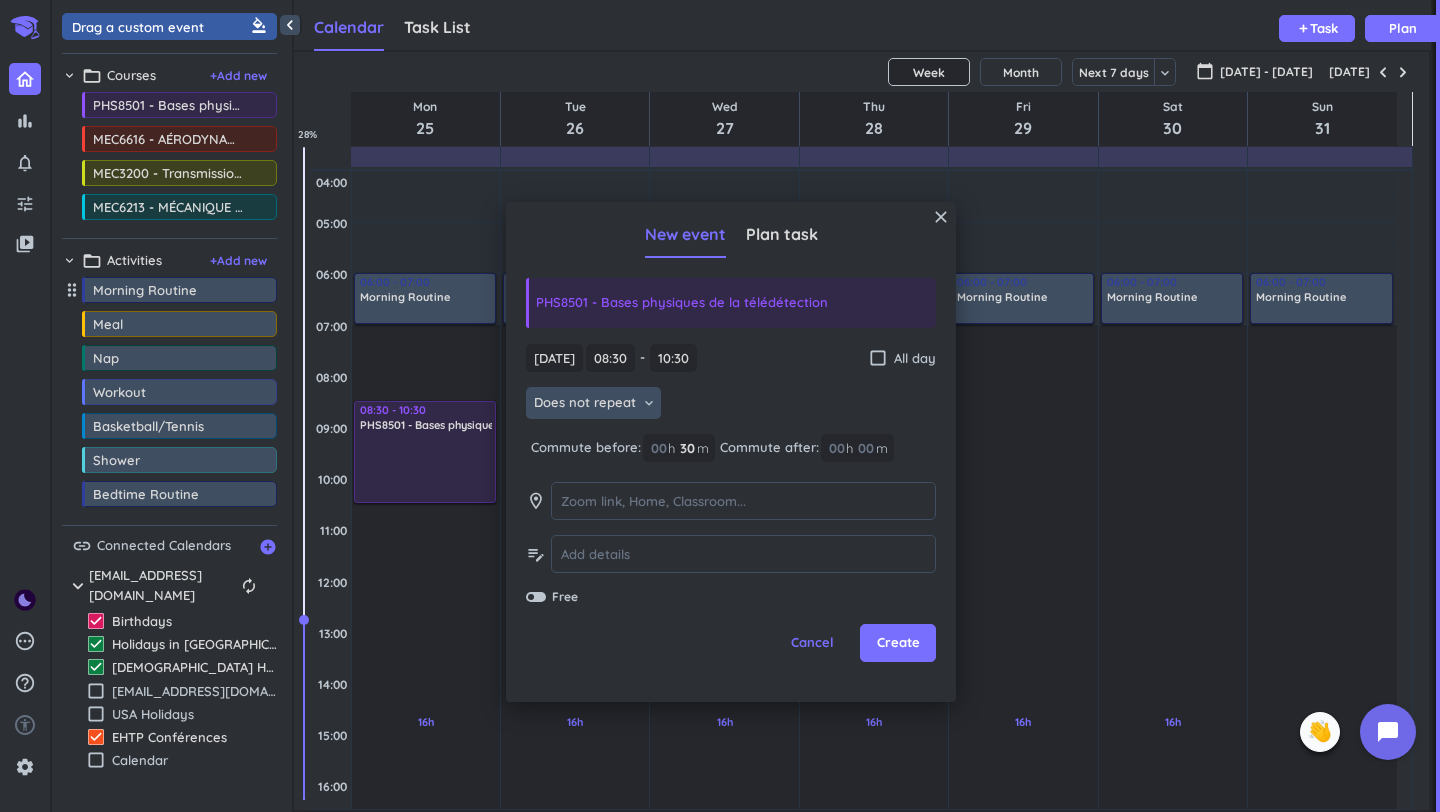 click on "keyboard_arrow_down" at bounding box center (649, 403) 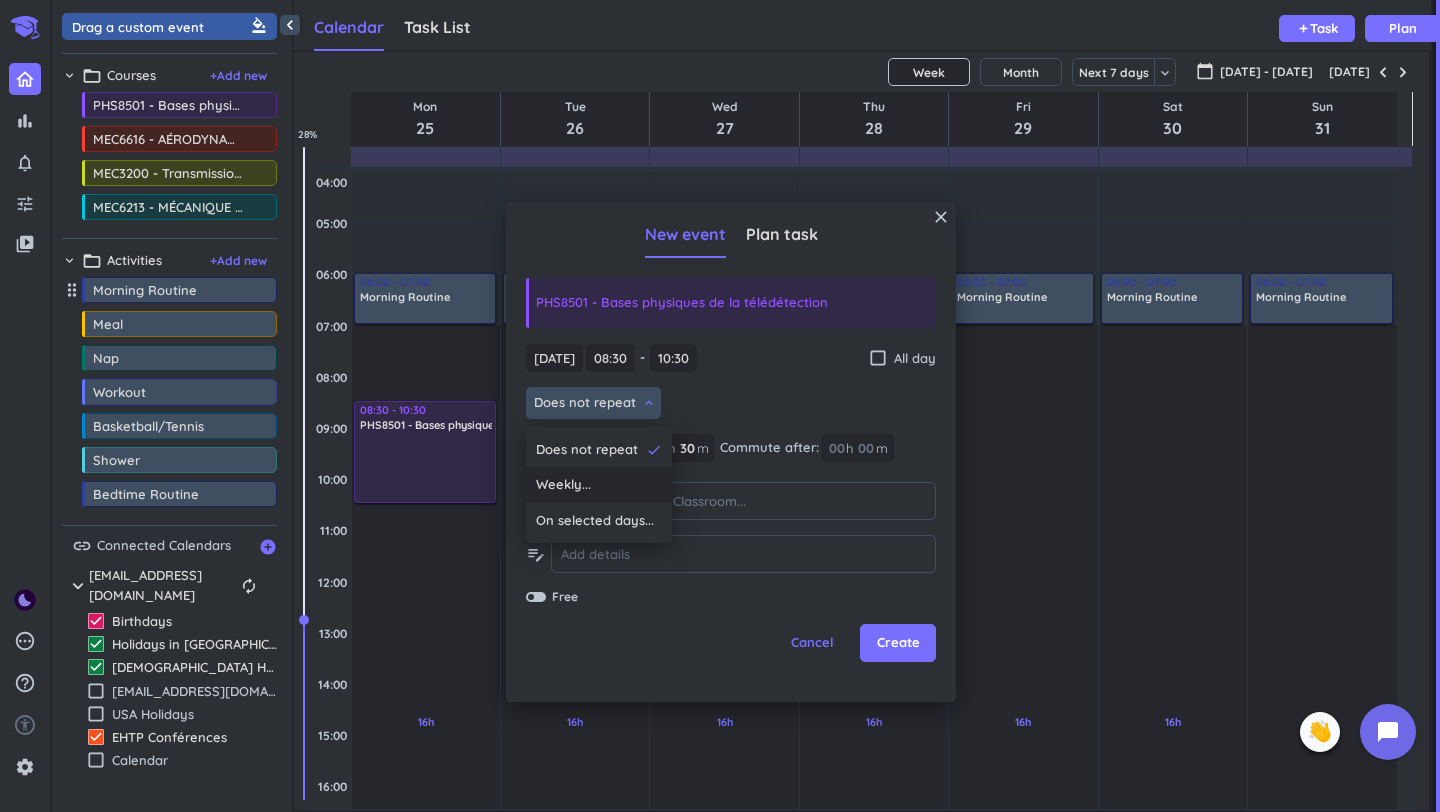 click on "Weekly..." at bounding box center (599, 485) 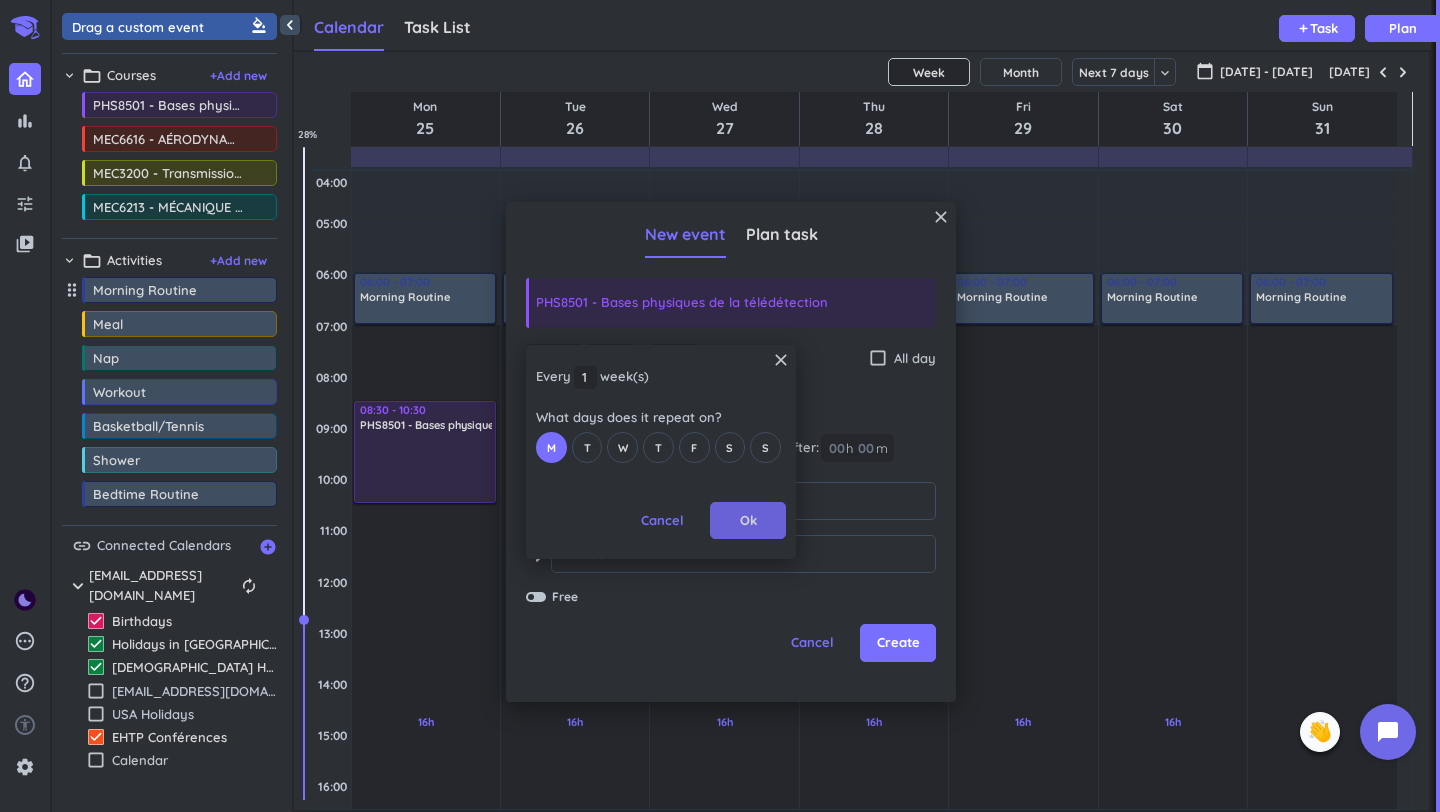click on "Ok" at bounding box center [748, 521] 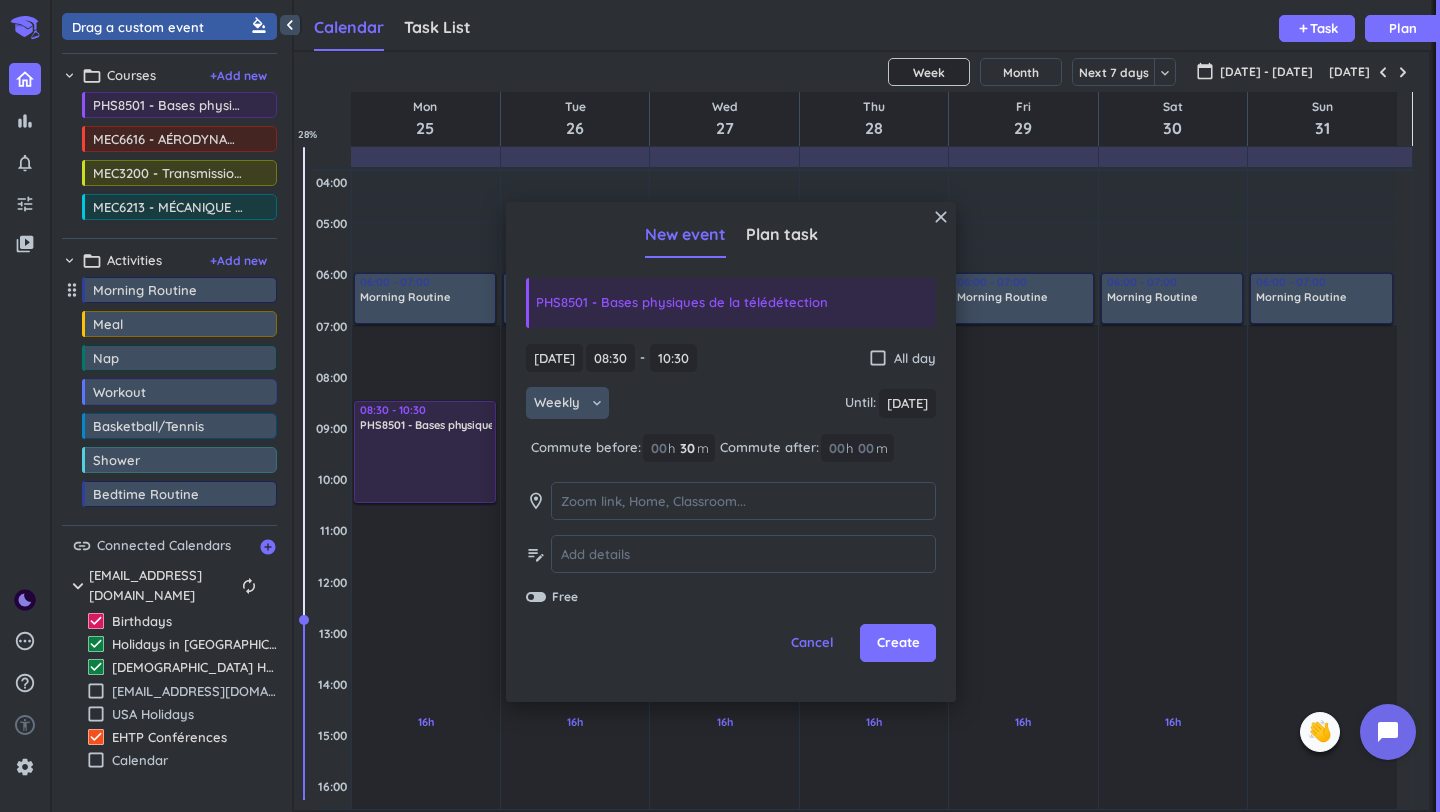 click on "Weekly keyboard_arrow_down Until :  [DATE] [DATE]" at bounding box center (731, 405) 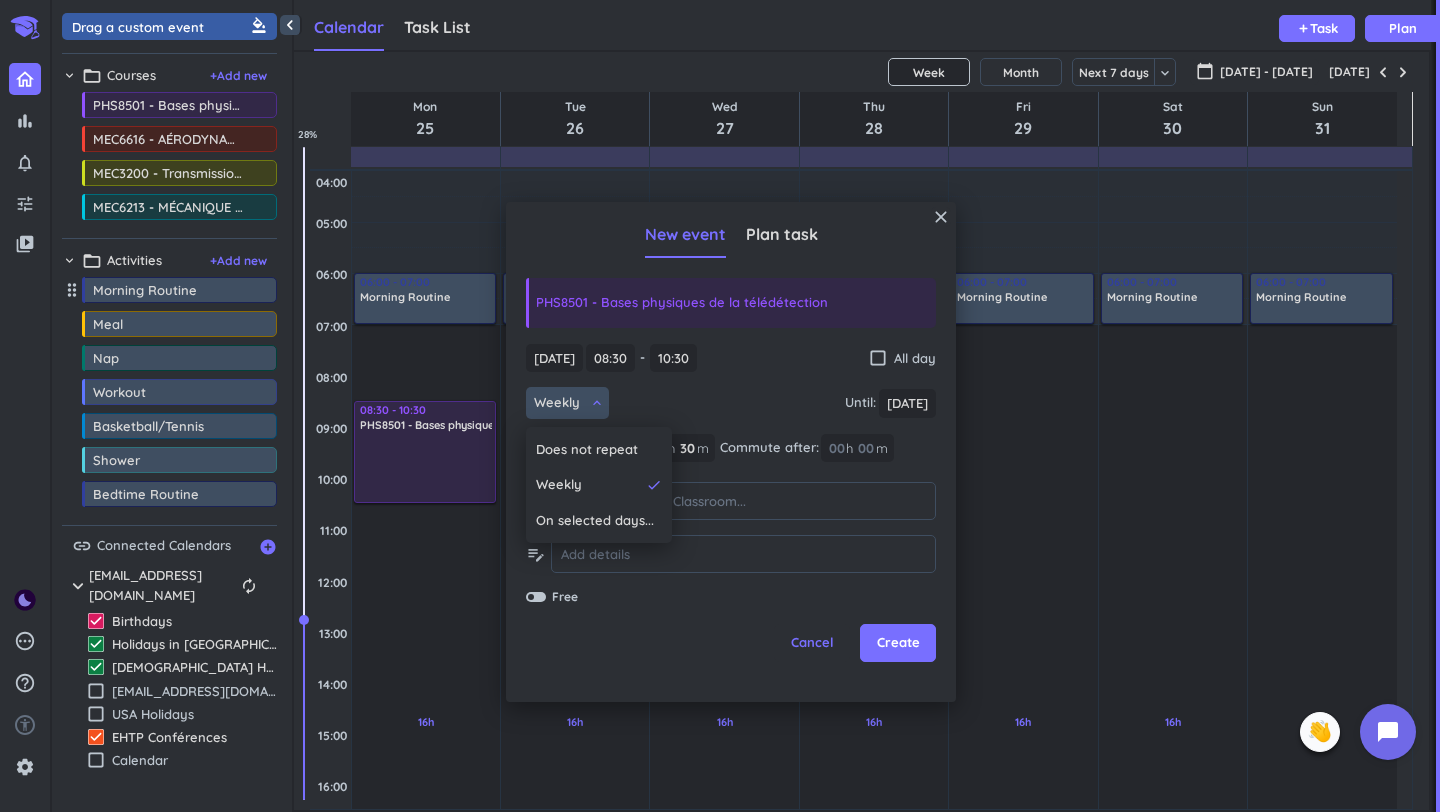 click at bounding box center (731, 452) 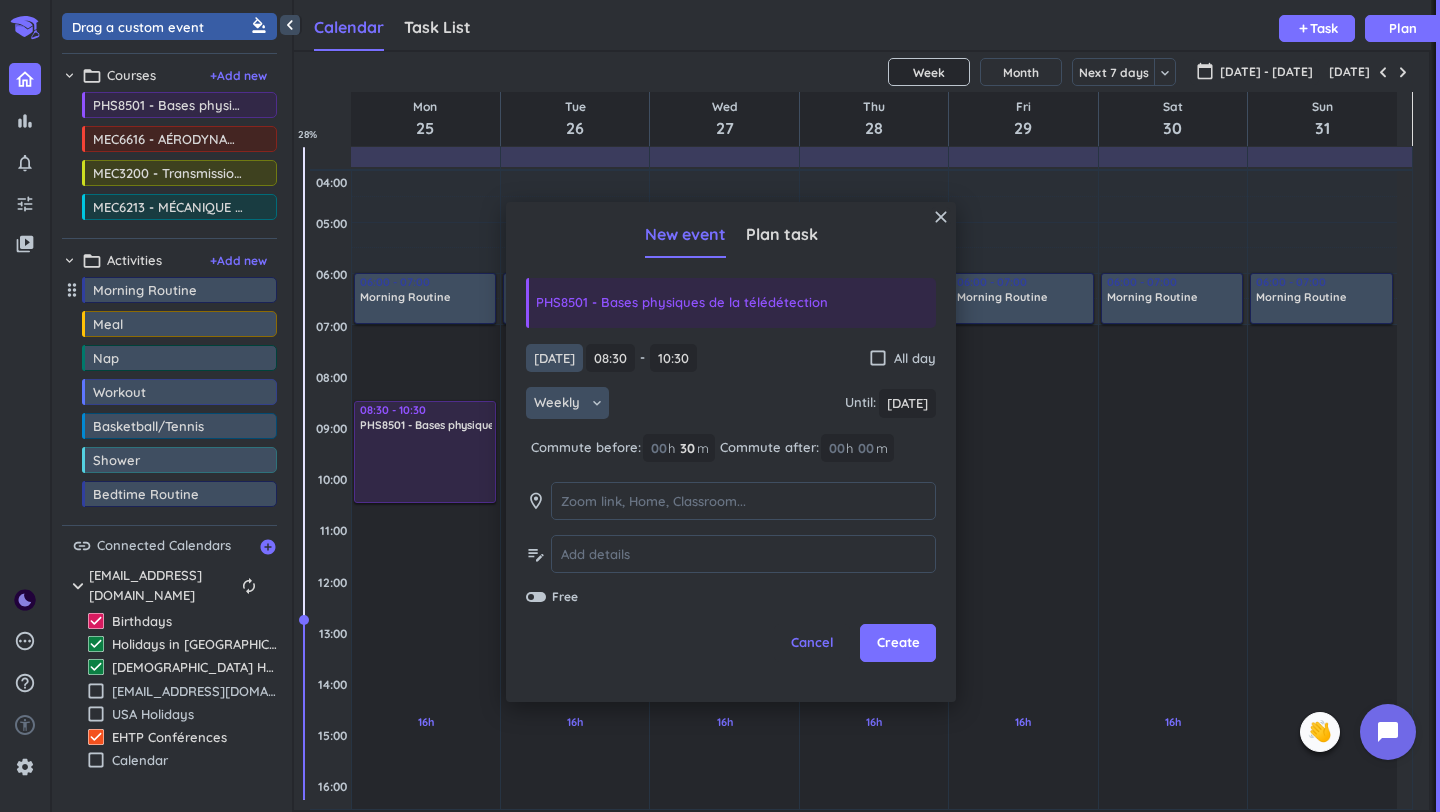 click on "[DATE]" at bounding box center [554, 358] 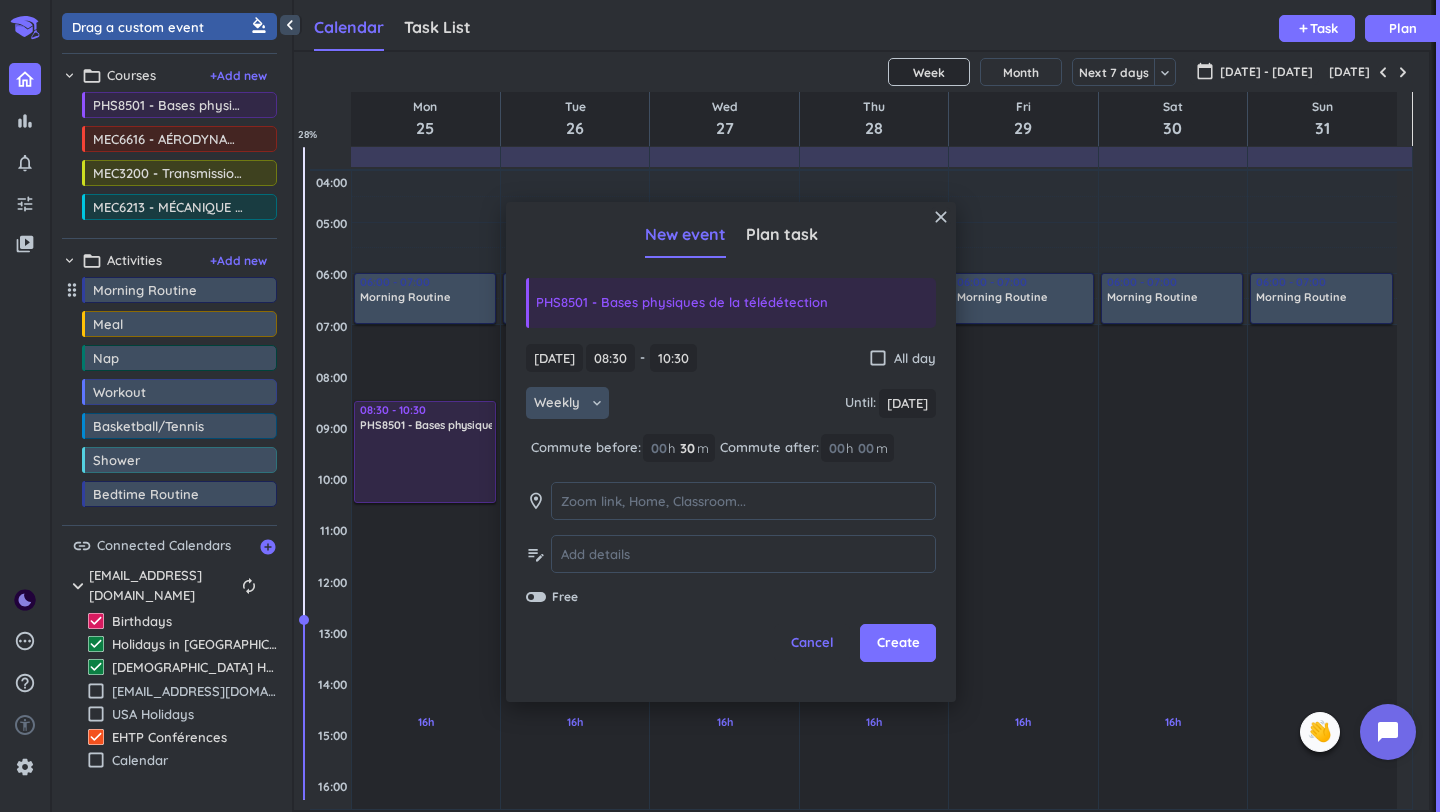 click on "[DATE] [DATE]   08:30 08:30 - 10:30 10:30 check_box_outline_blank All day" at bounding box center (731, 358) 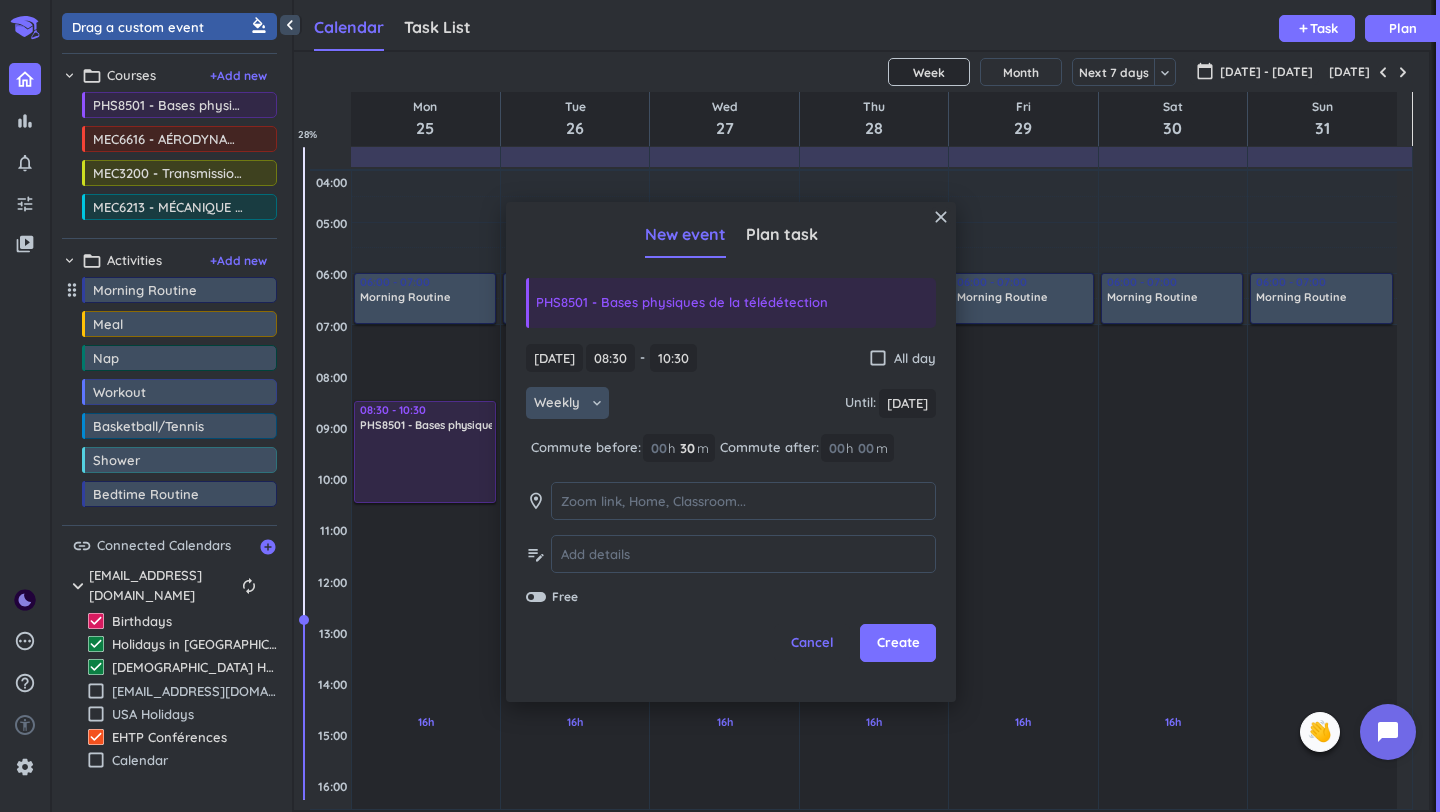 click on "Weekly" at bounding box center [559, 403] 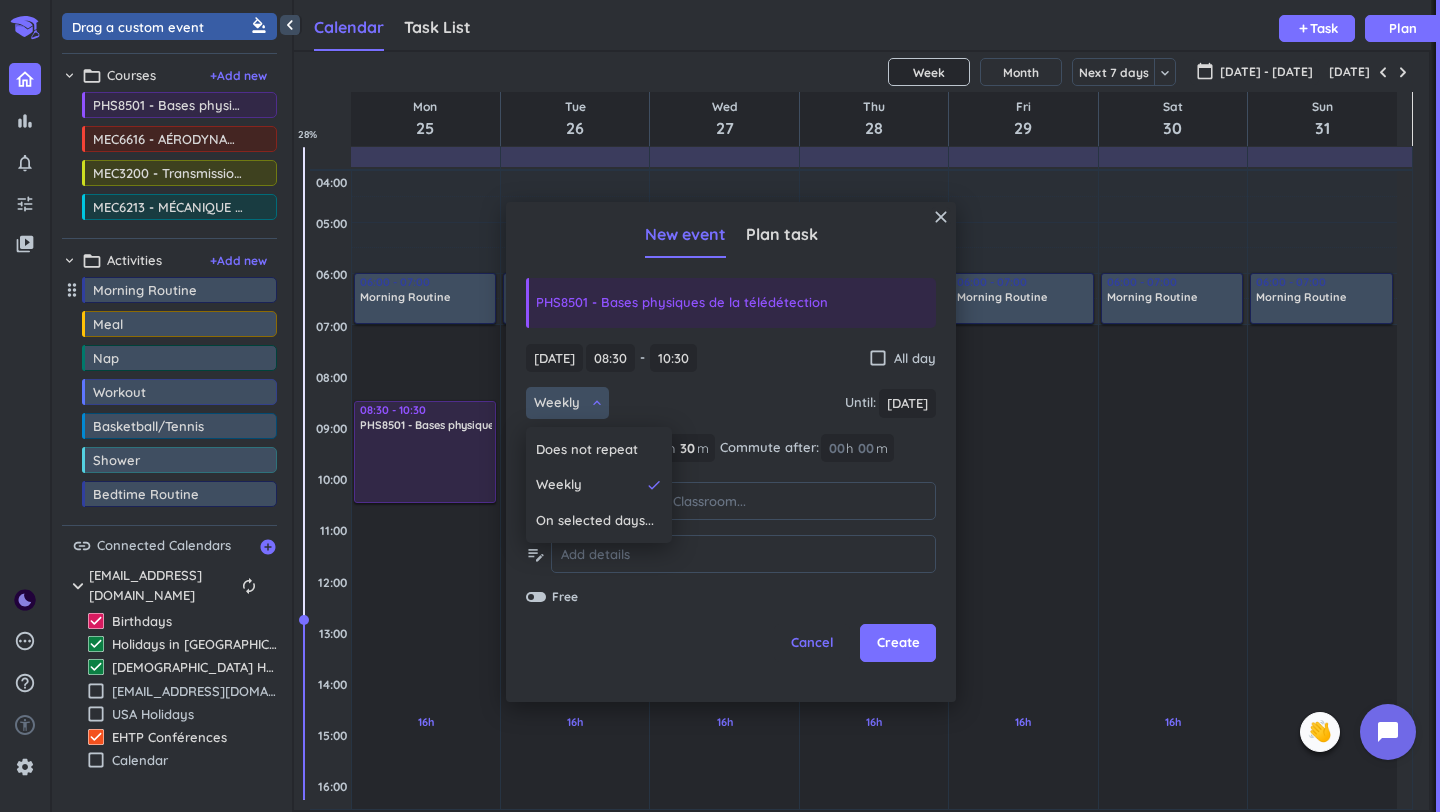 click at bounding box center (731, 452) 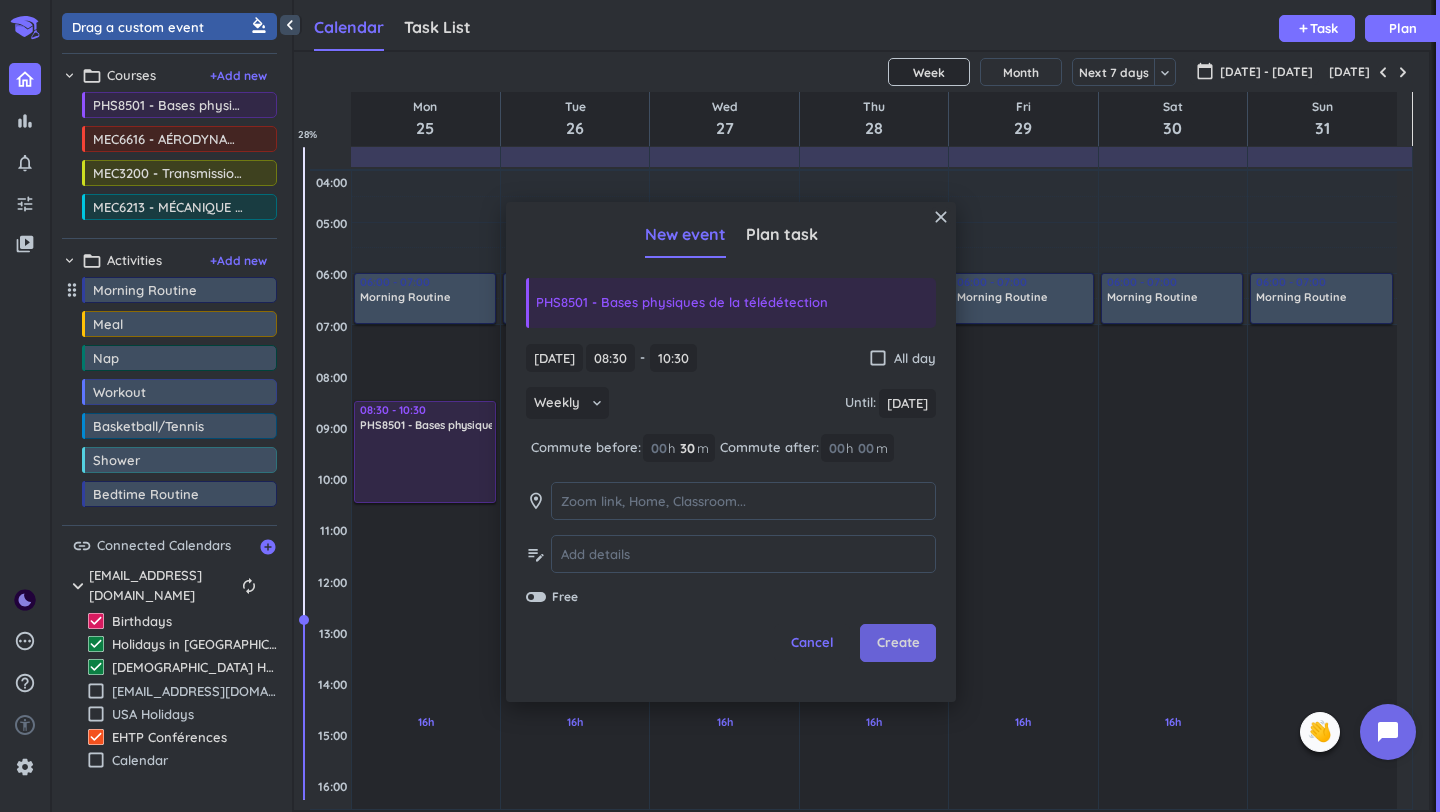 click on "Create" at bounding box center (898, 643) 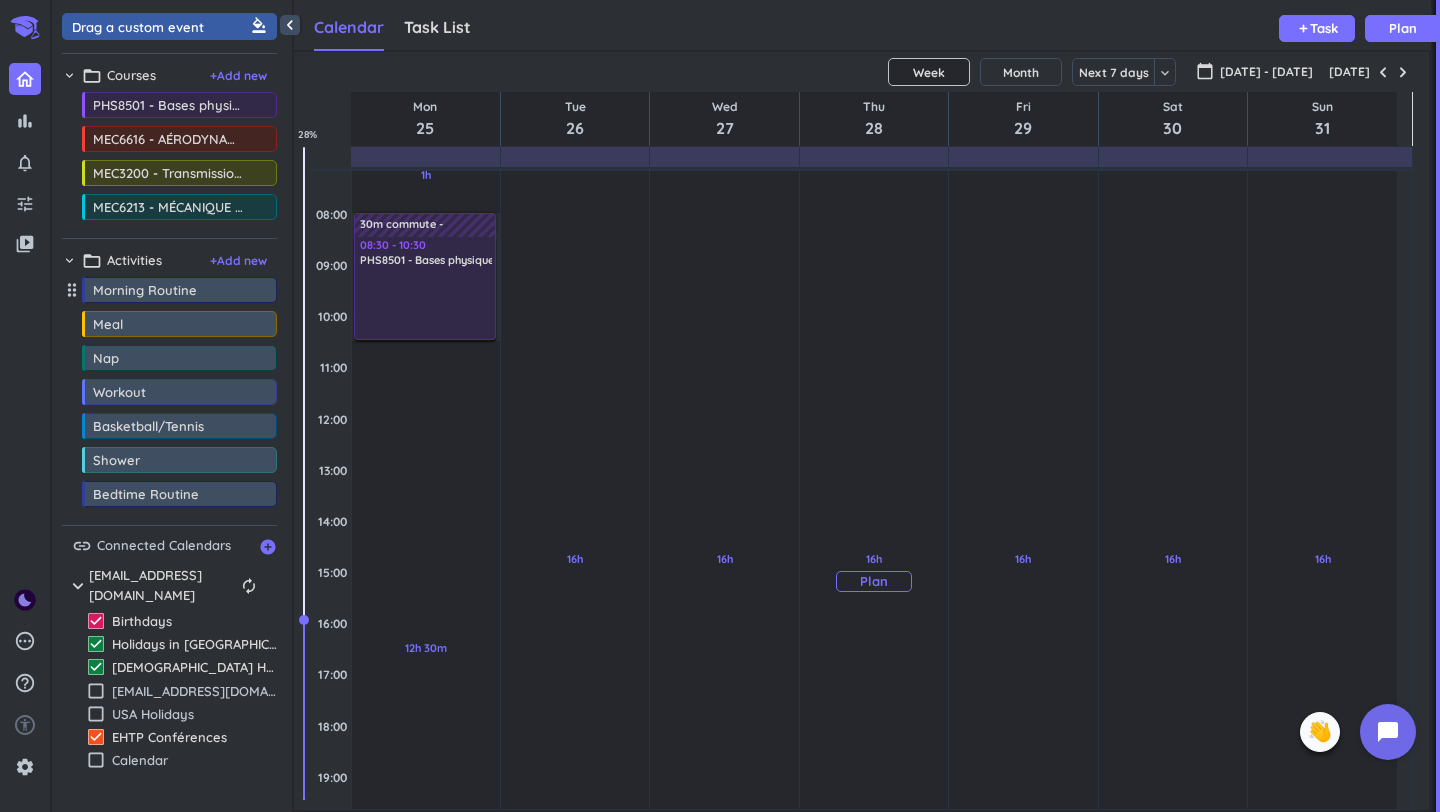 scroll, scrollTop: 180, scrollLeft: 0, axis: vertical 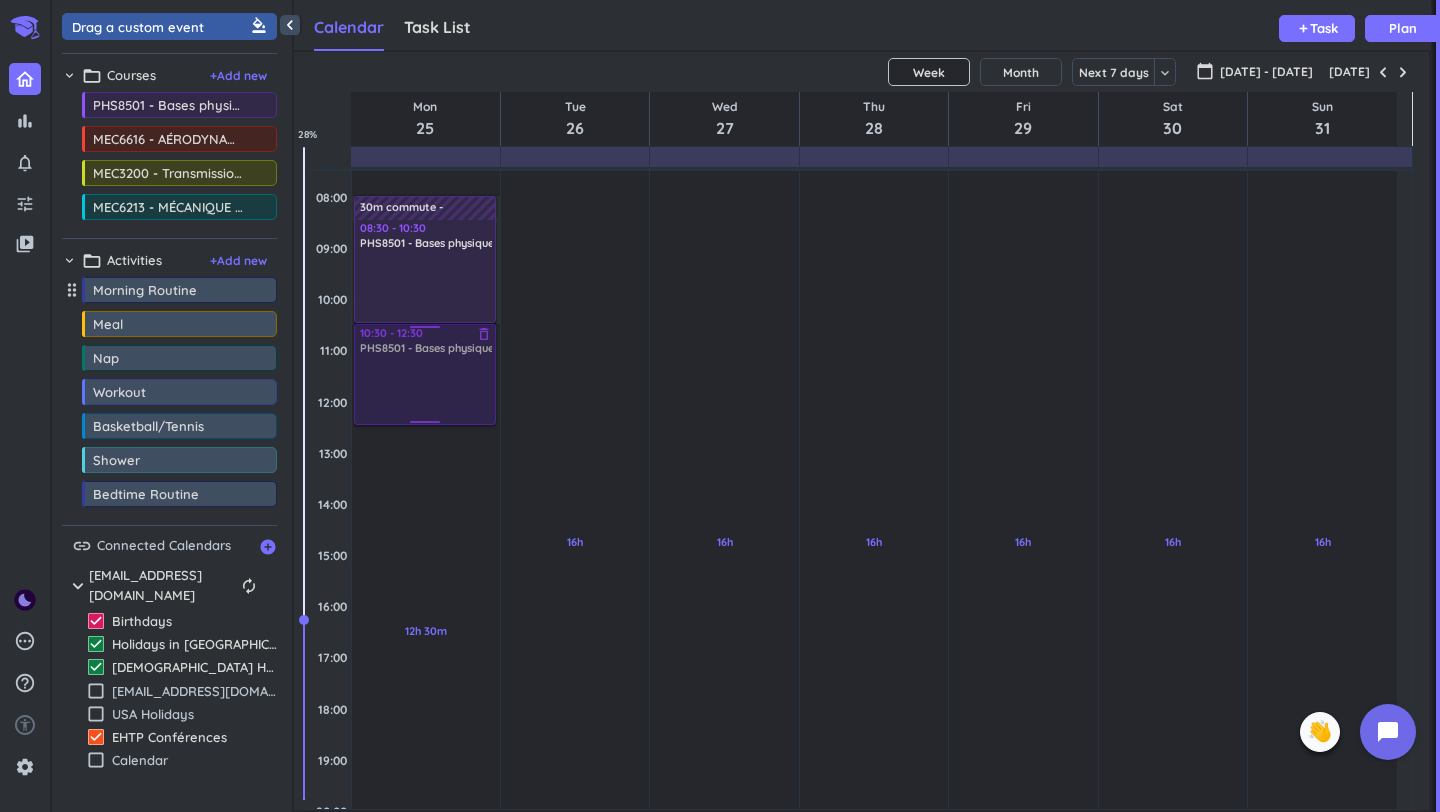 drag, startPoint x: 138, startPoint y: 109, endPoint x: 432, endPoint y: 325, distance: 364.81775 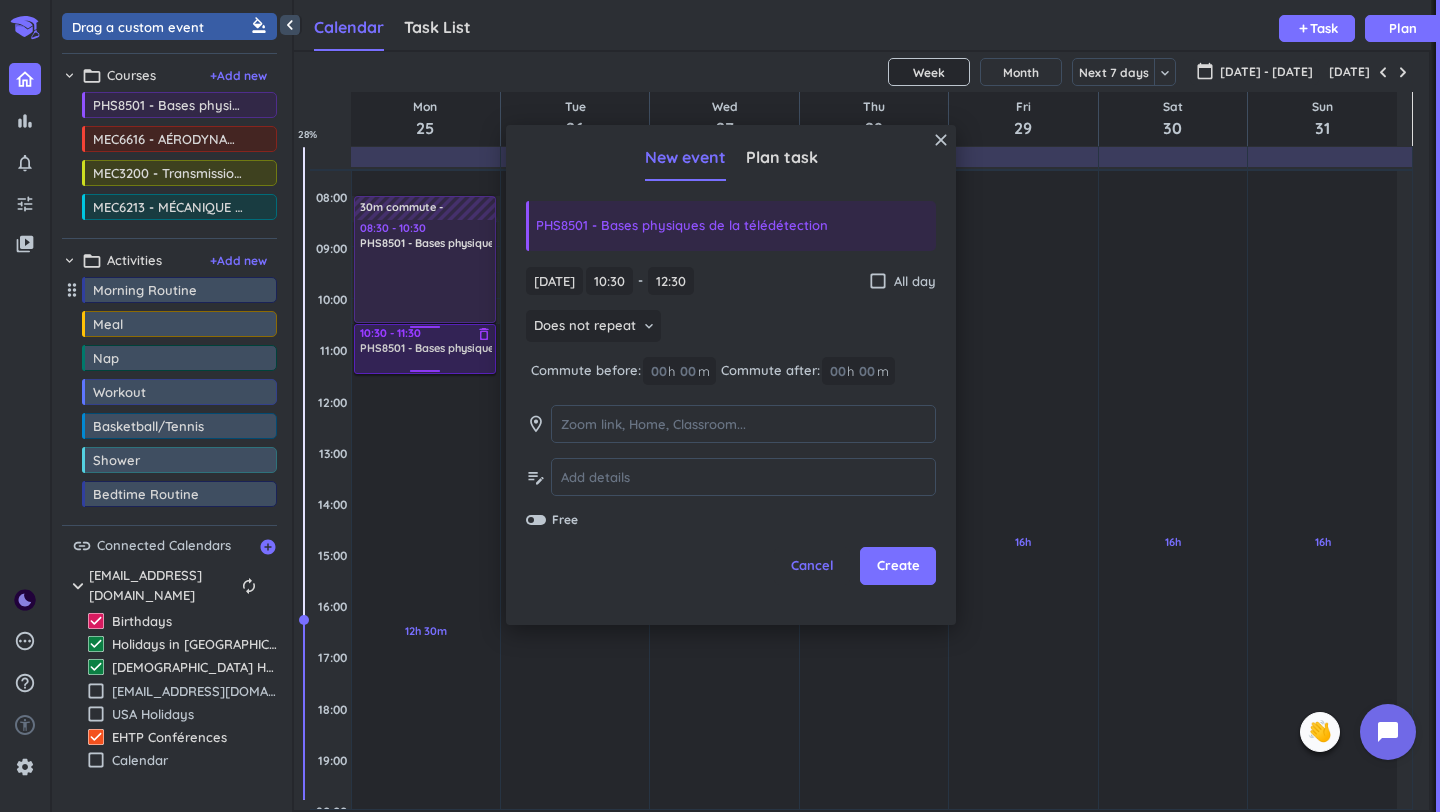 drag, startPoint x: 427, startPoint y: 421, endPoint x: 446, endPoint y: 369, distance: 55.362442 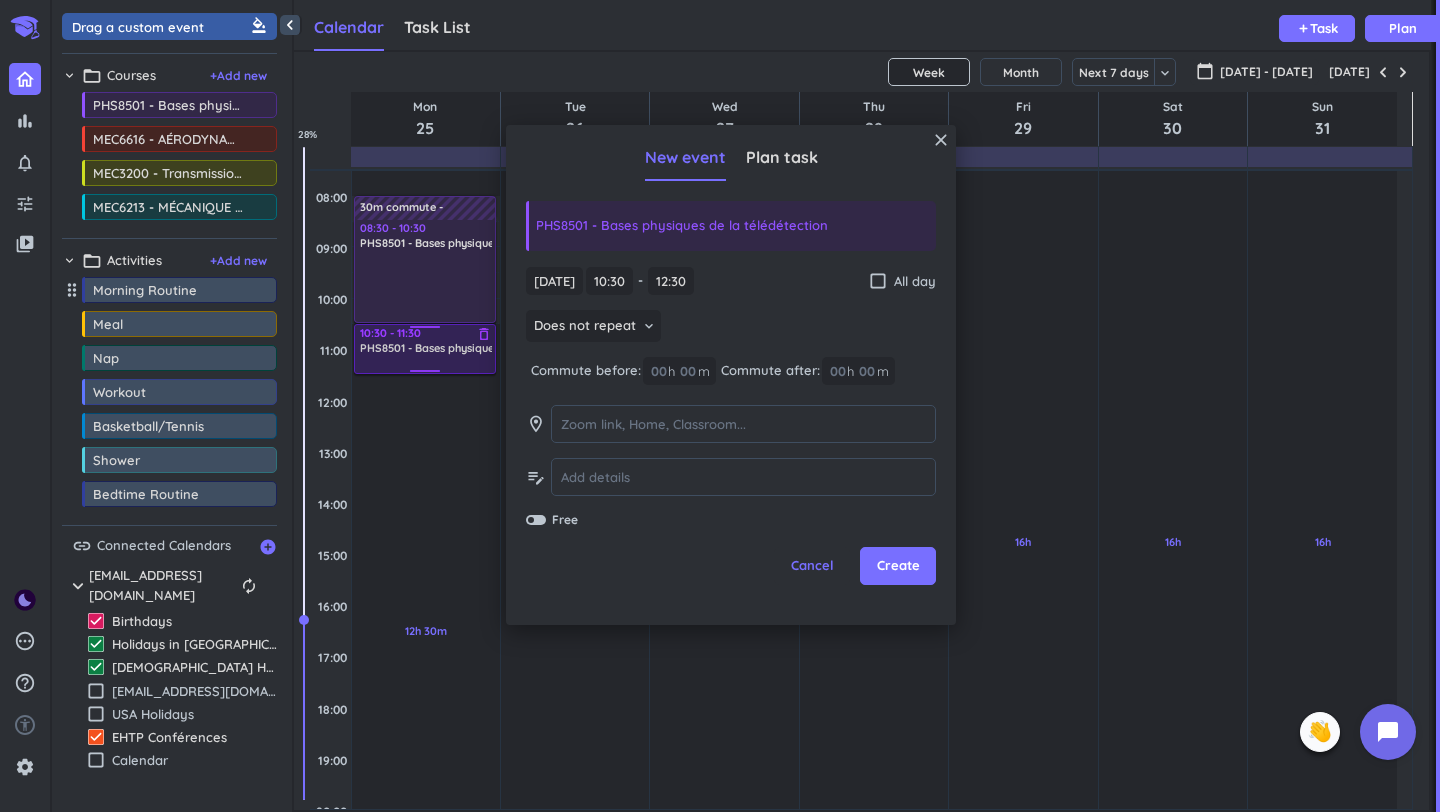 click on "1h  Past due Plan 12h 30m Past due Plan Adjust Awake Time Adjust Awake Time 06:00 - 07:00 Morning Routine delete_outline 30m commute 08:30 - 10:30 PHS8501 - Bases physiques de la télédétection delete_outline 10:30 - 12:30 PHS8501 - Bases physiques de la télédétection delete_outline 10:30 - 11:30 PHS8501 - Bases physiques de la télédétection delete_outline" at bounding box center (426, 605) 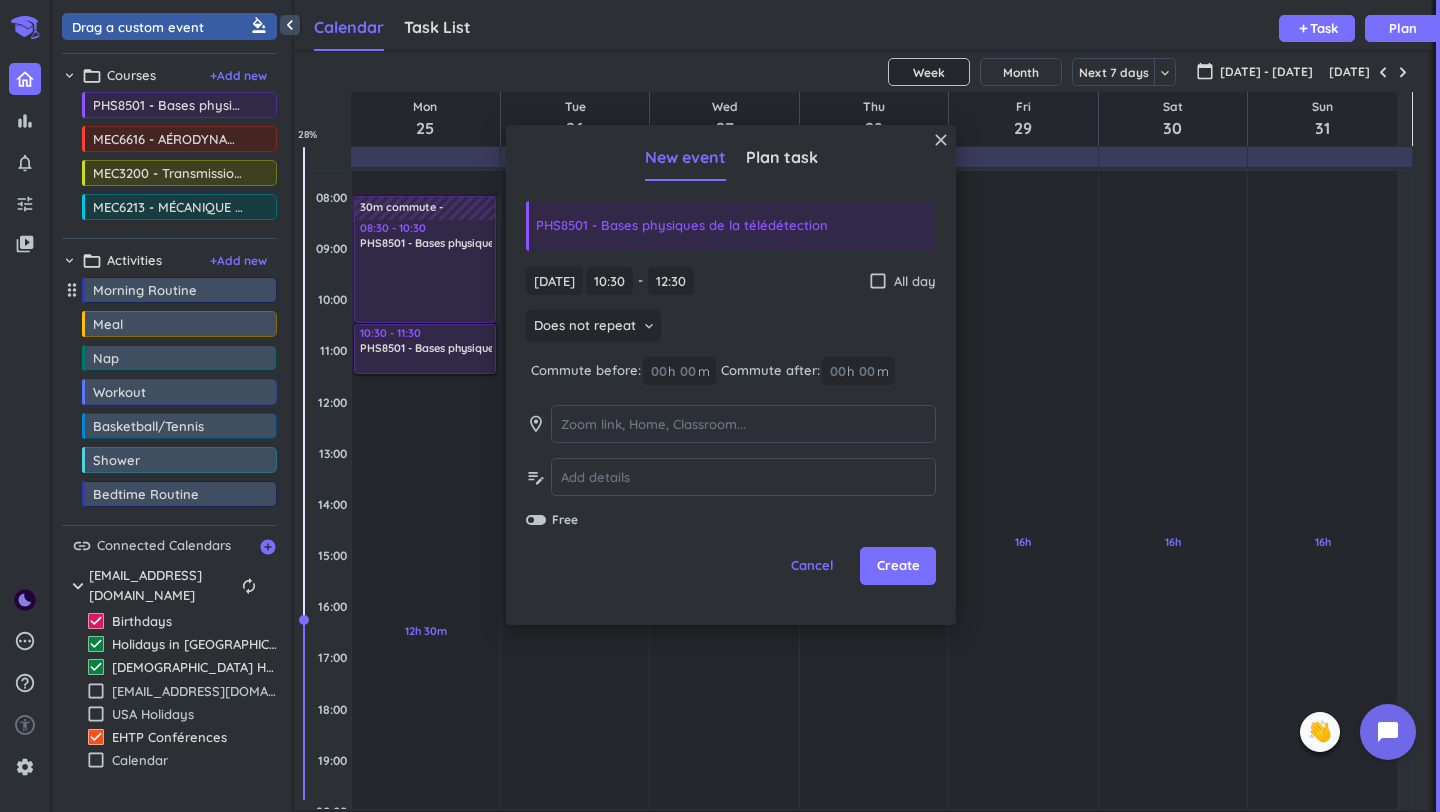 type on "11:30" 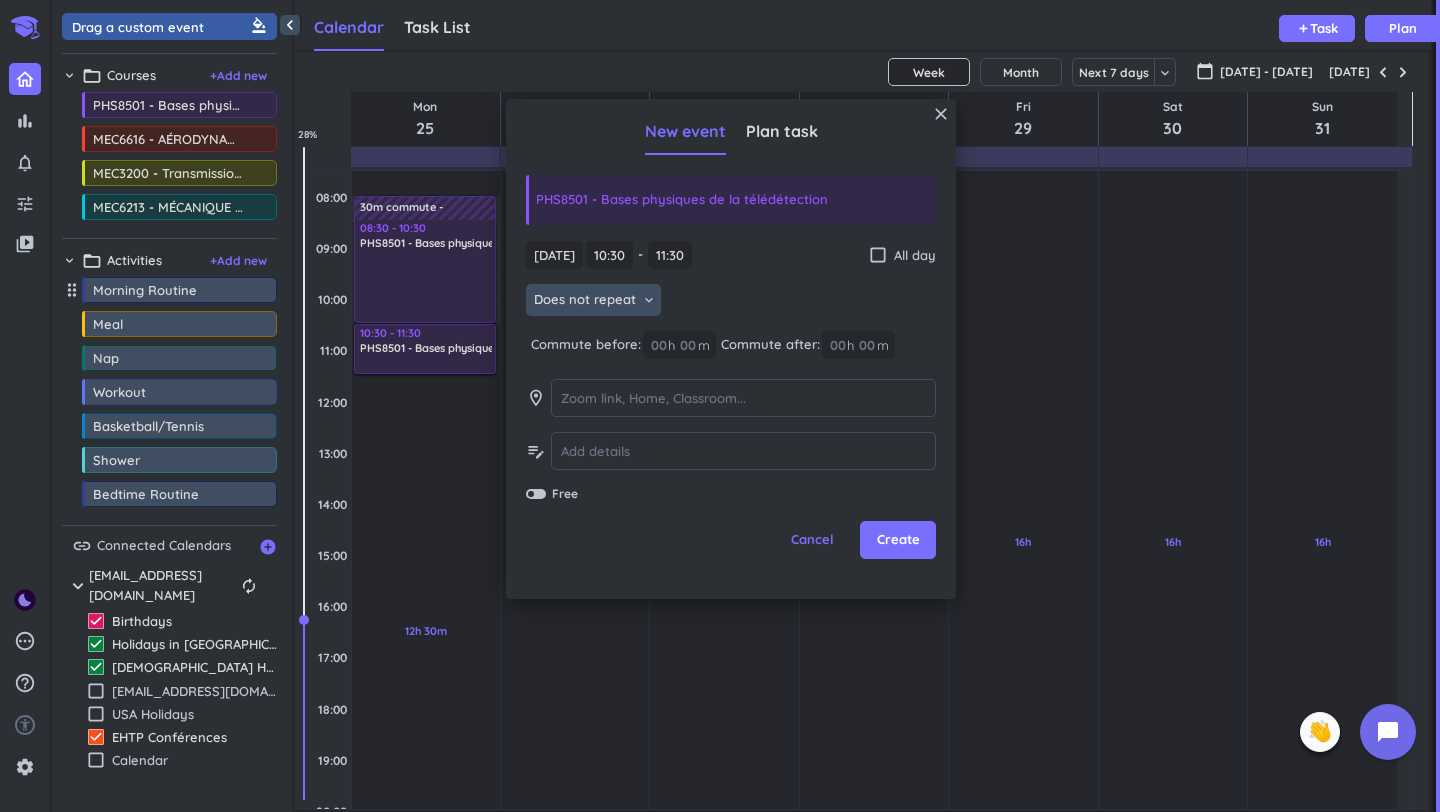 click on "Does not repeat" at bounding box center (585, 300) 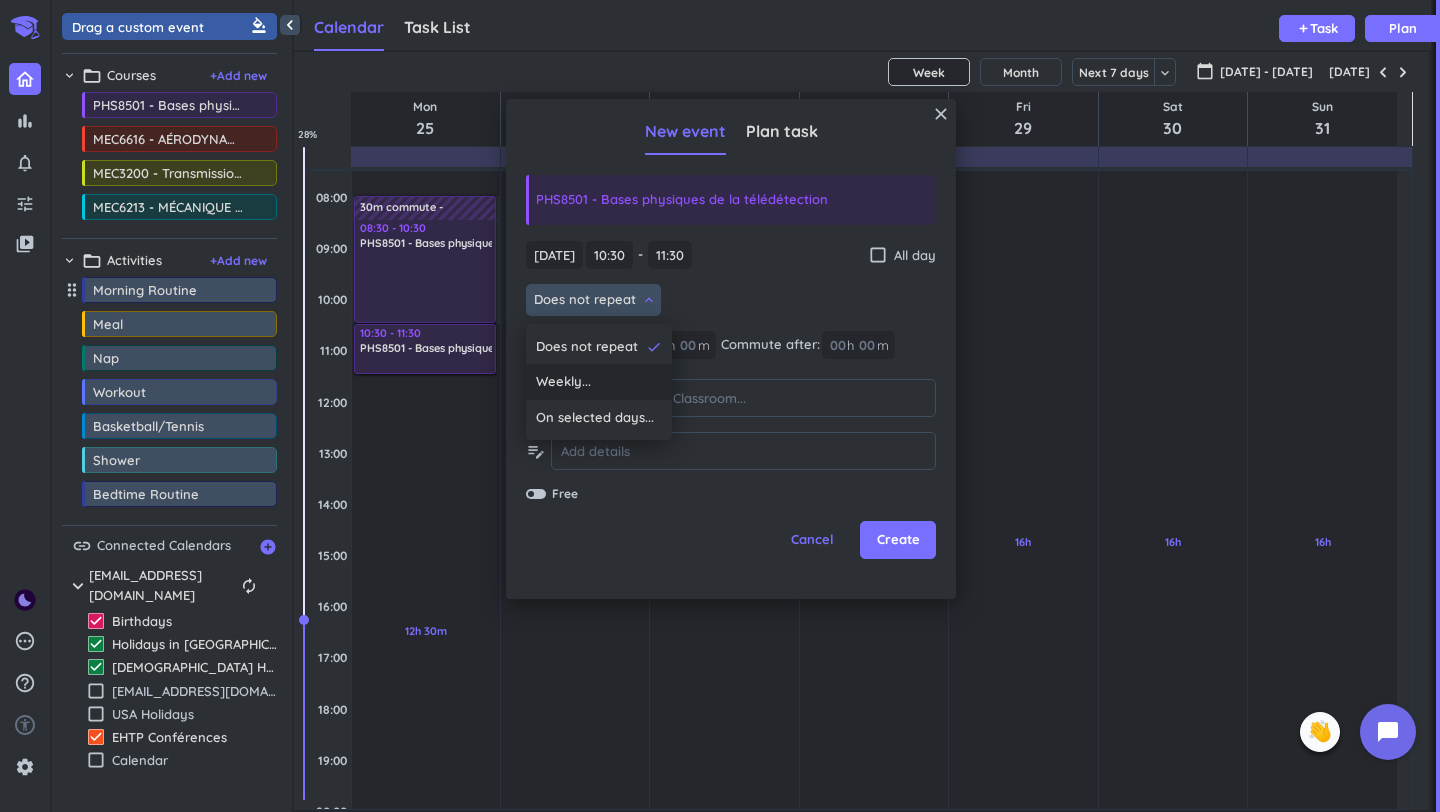 click on "Weekly..." at bounding box center [599, 382] 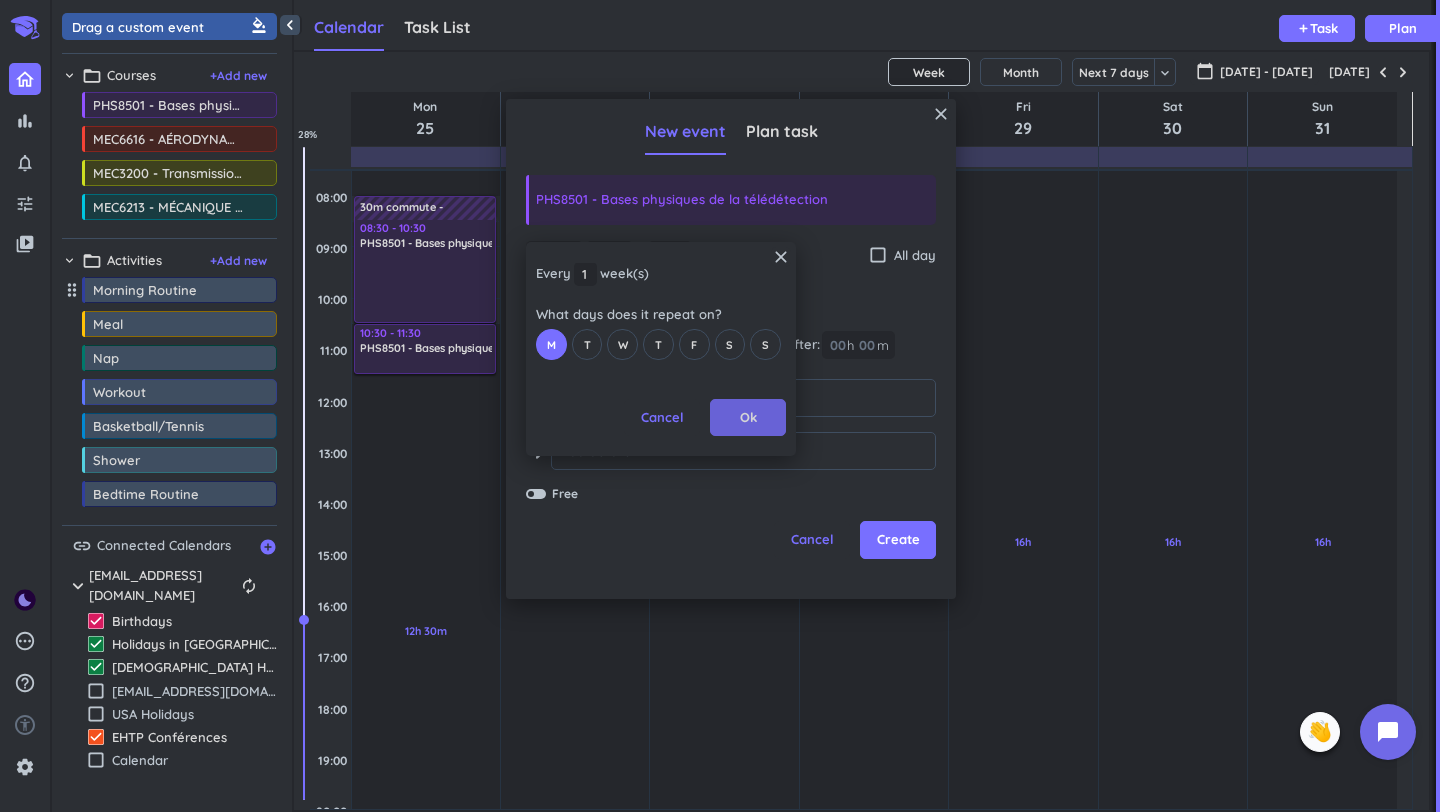 click on "Ok" at bounding box center (748, 418) 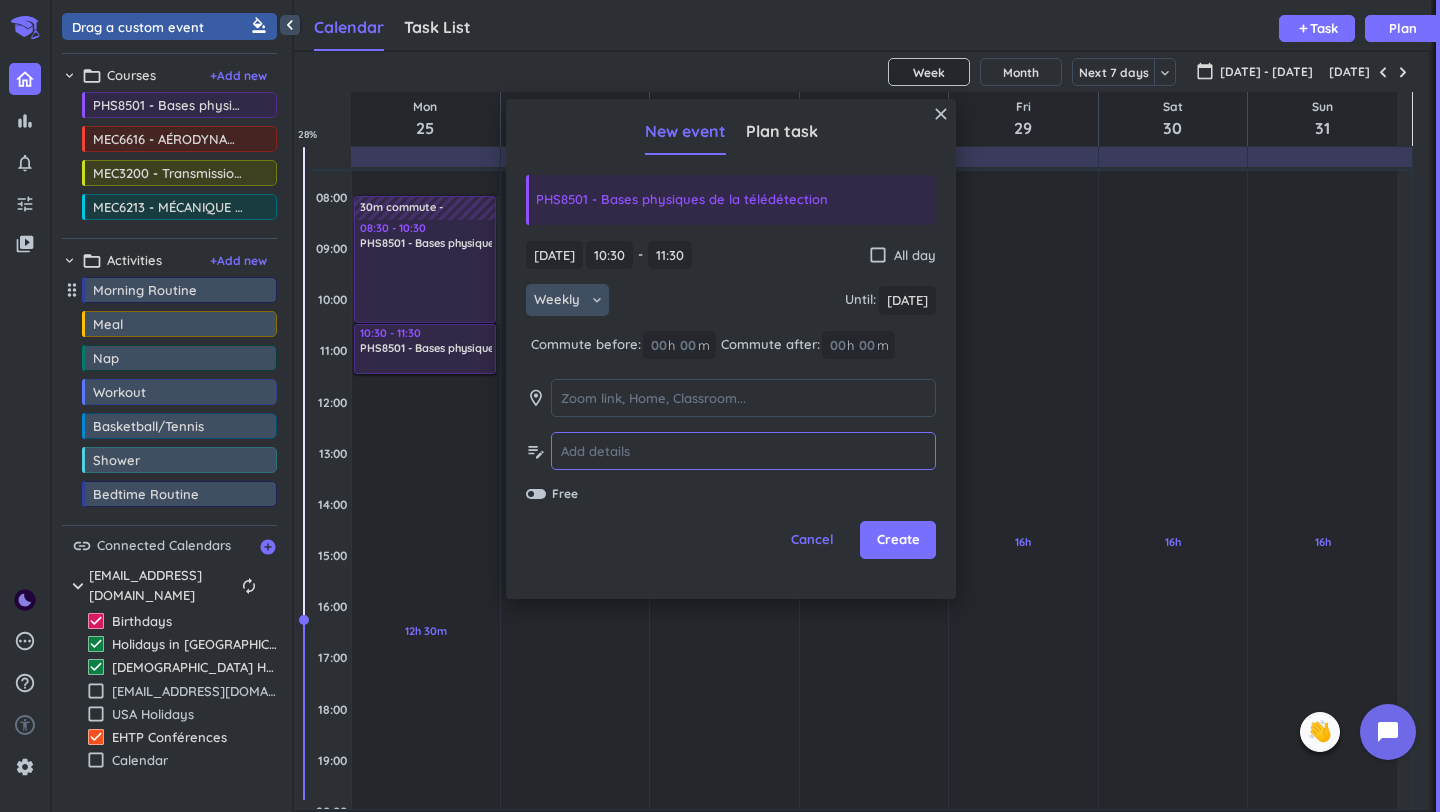 click at bounding box center (743, 451) 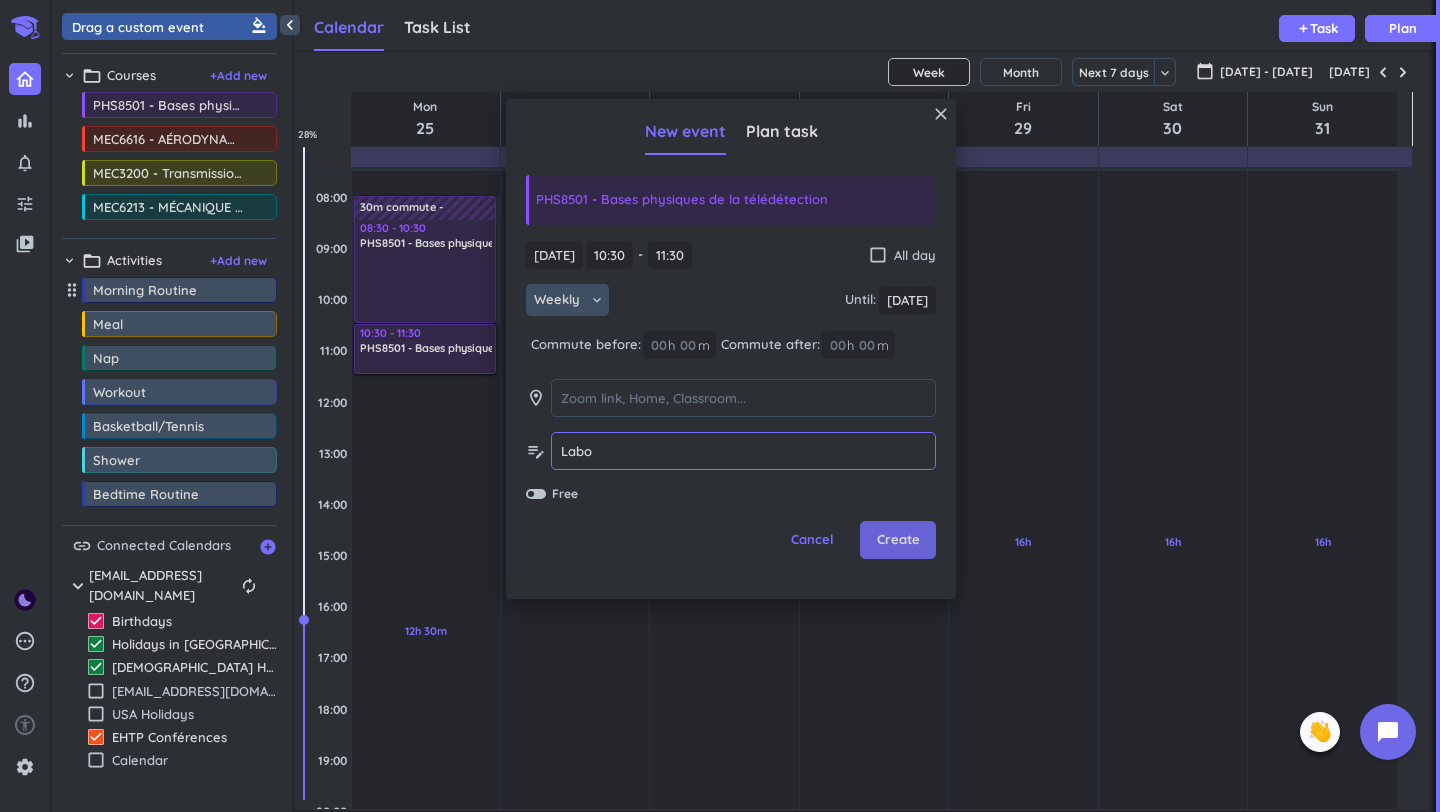 type on "Labo" 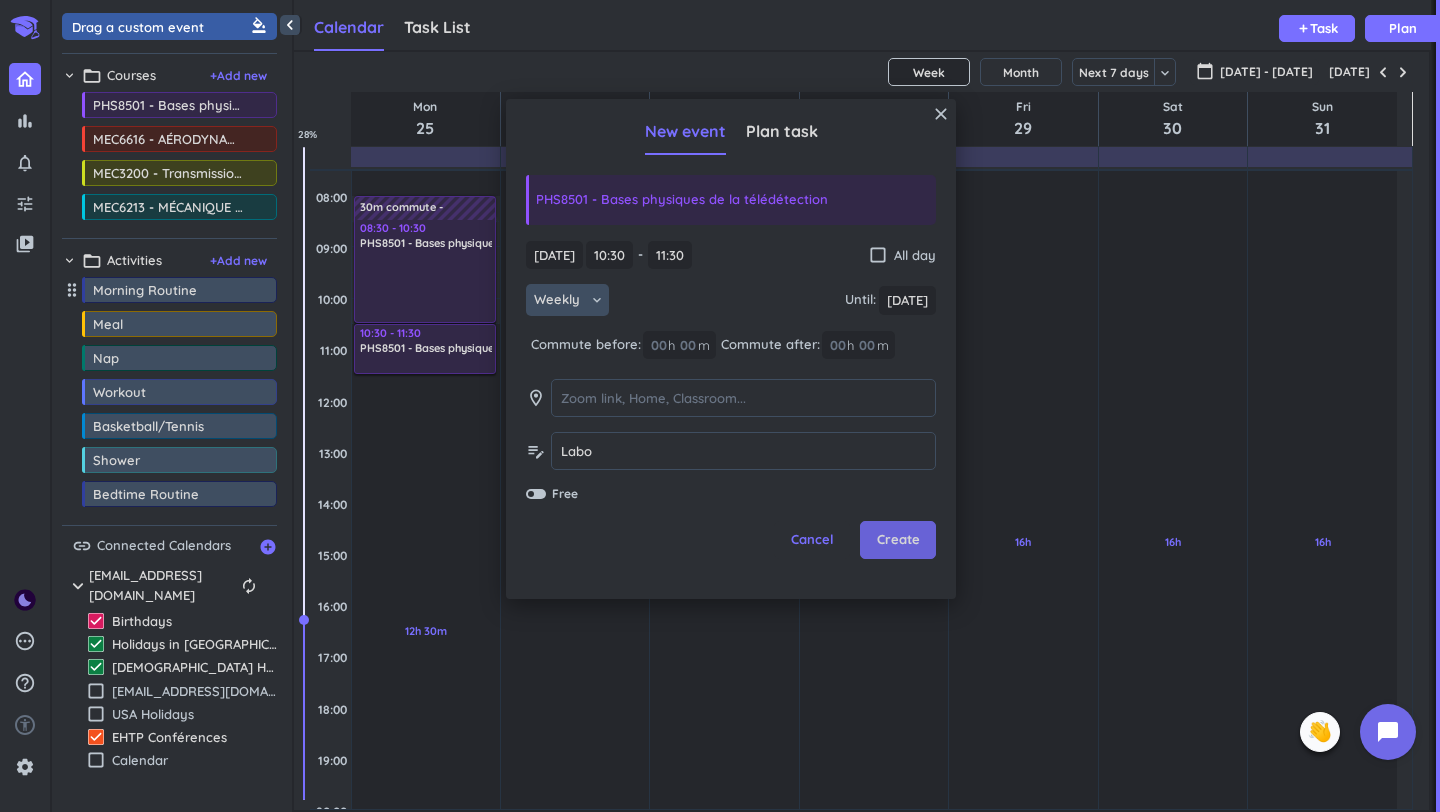 click on "Create" at bounding box center (898, 540) 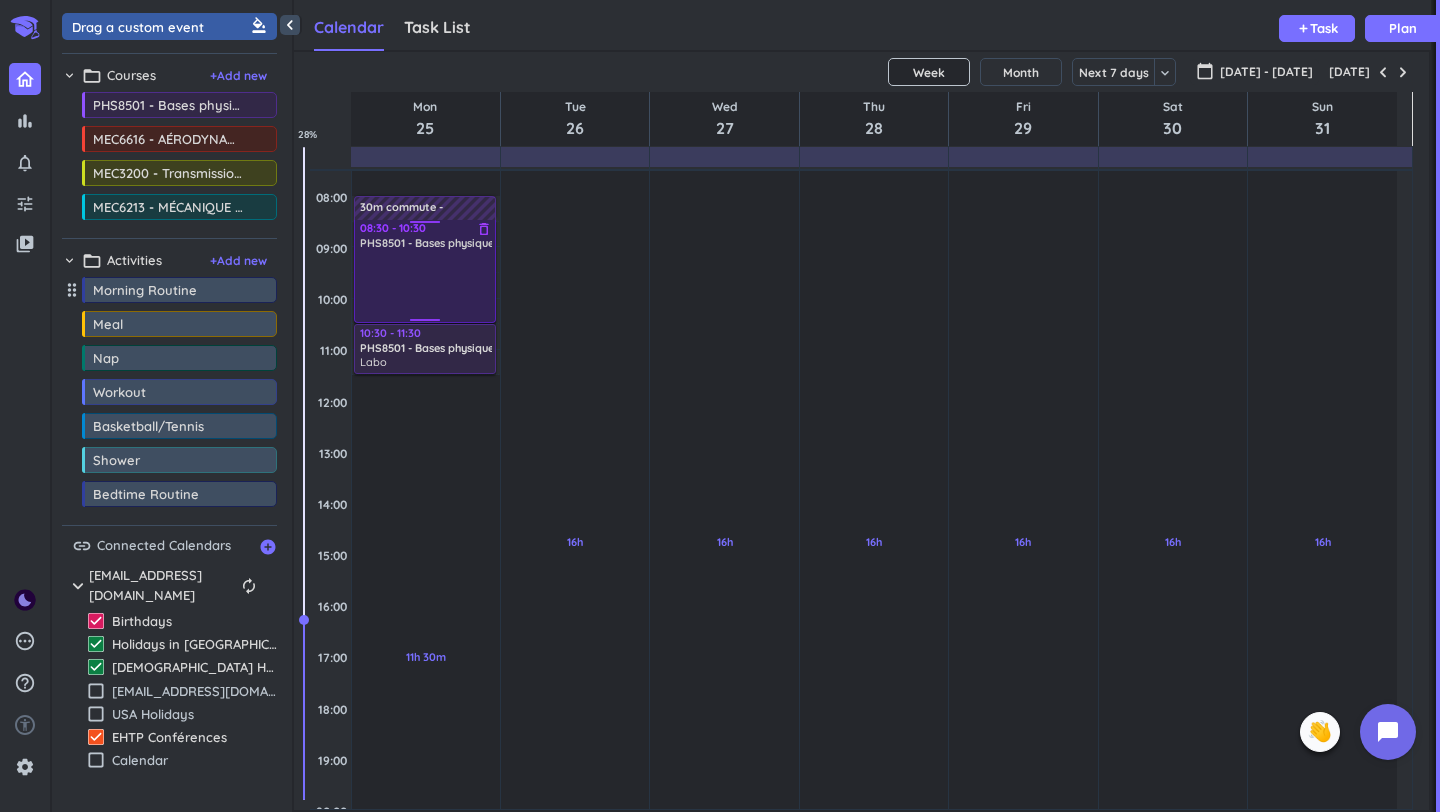 click at bounding box center (426, 285) 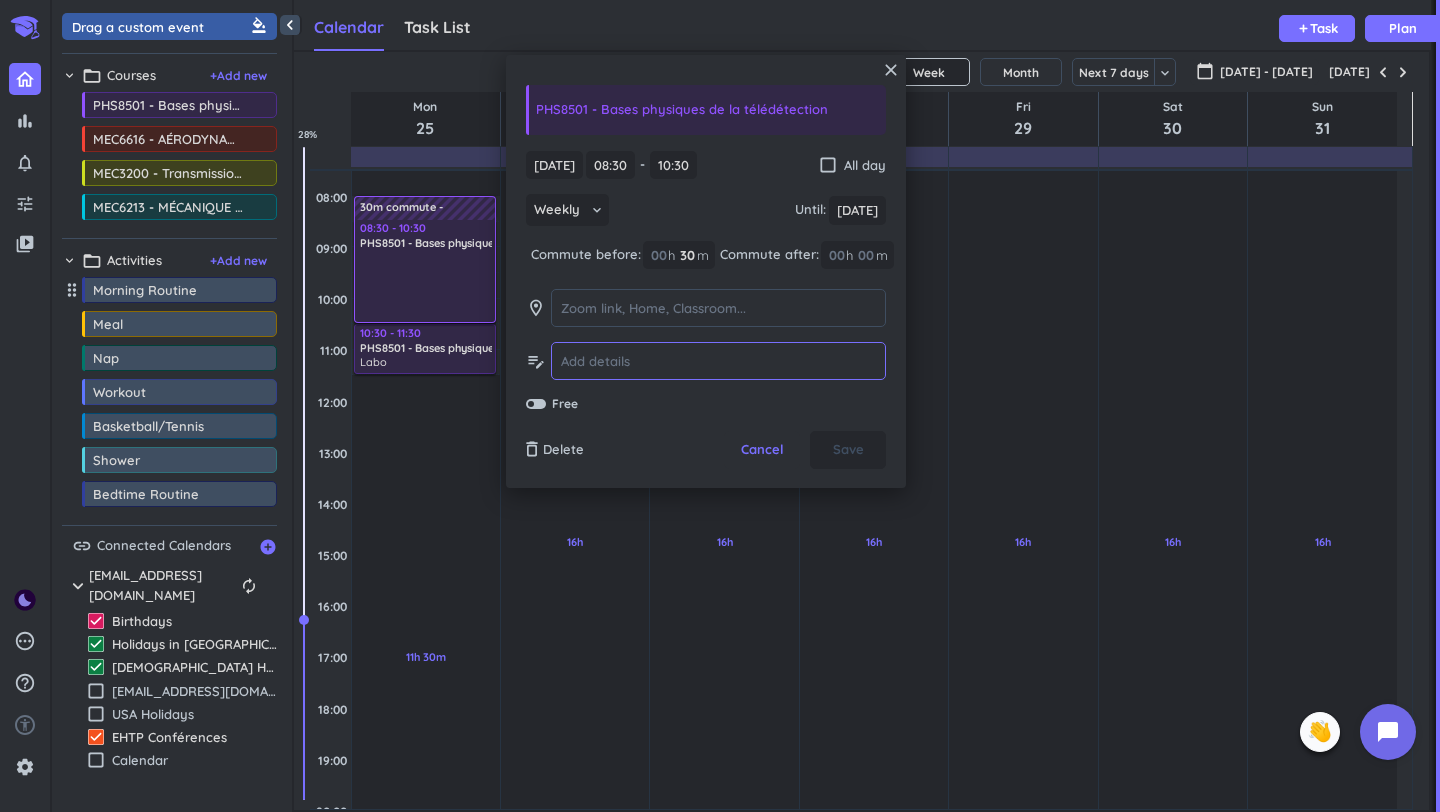 click at bounding box center (718, 361) 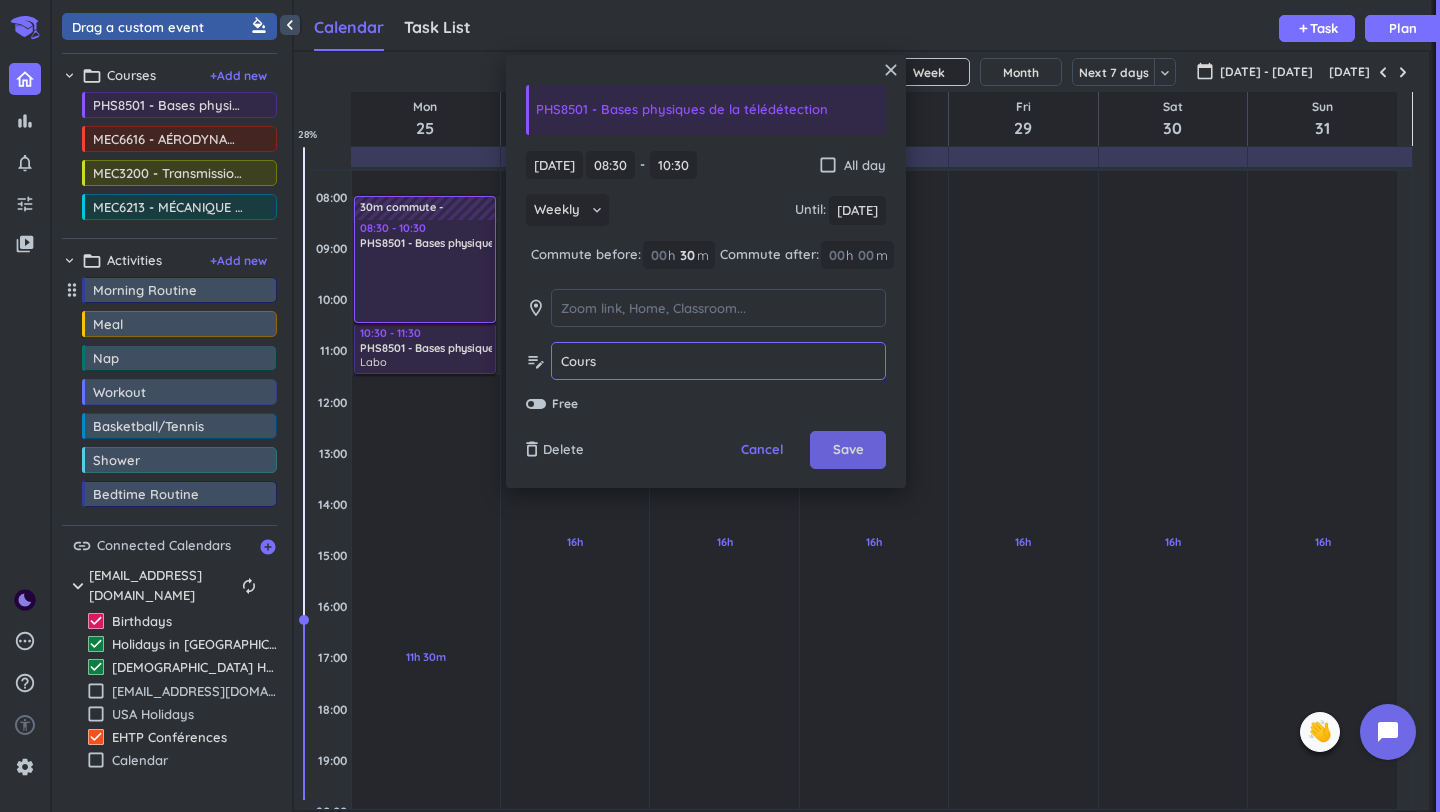 type on "Cours" 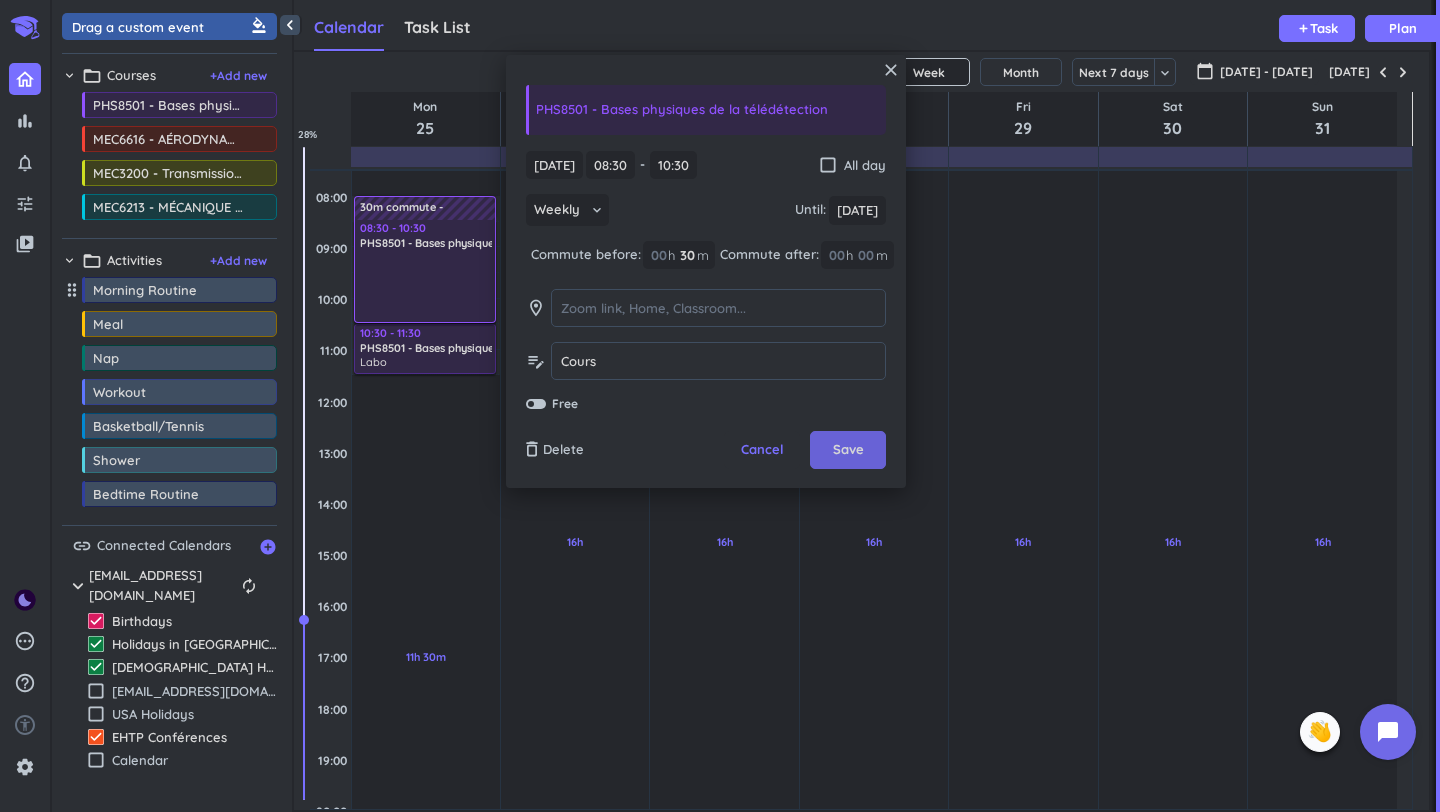 click on "Save" at bounding box center [848, 450] 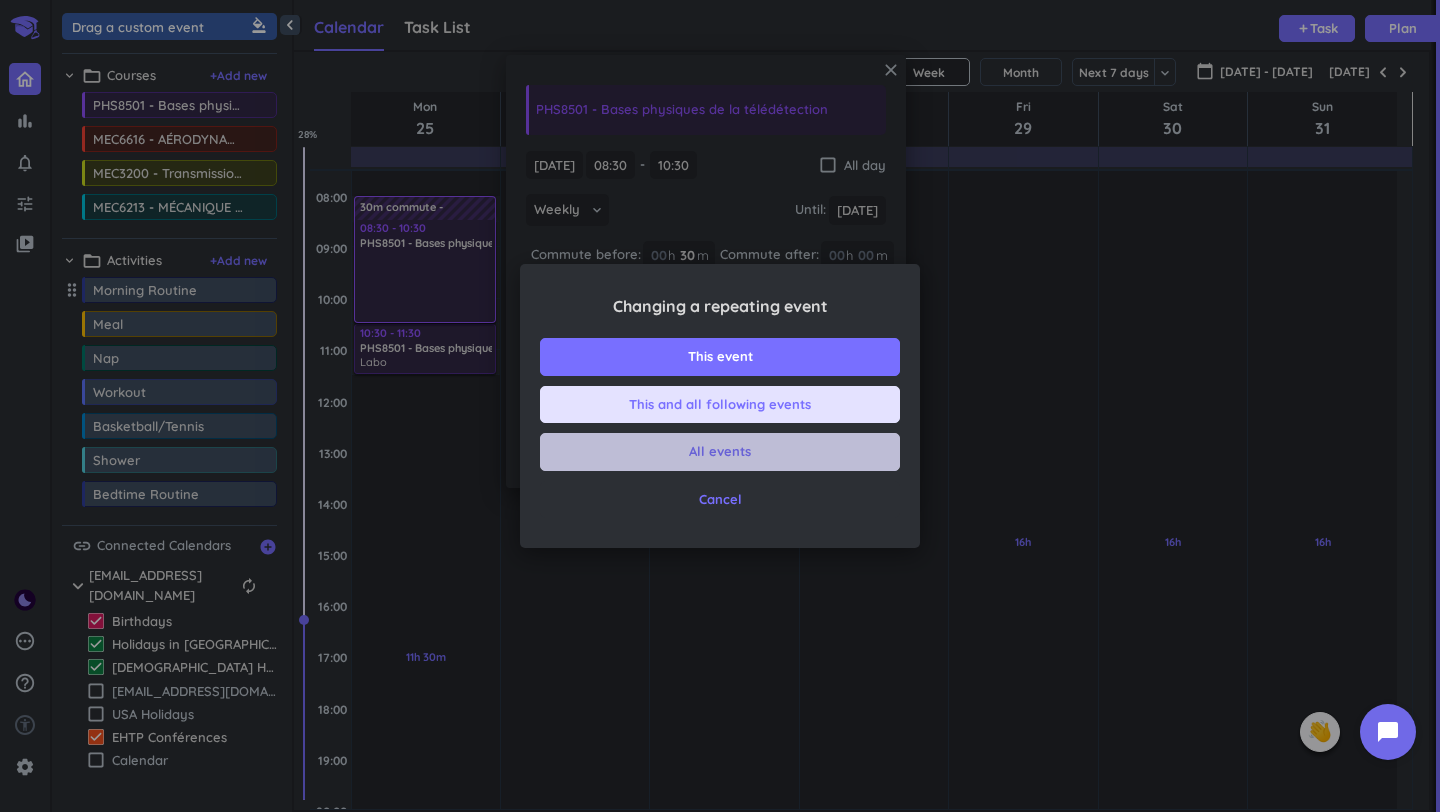 click on "All events" at bounding box center (720, 452) 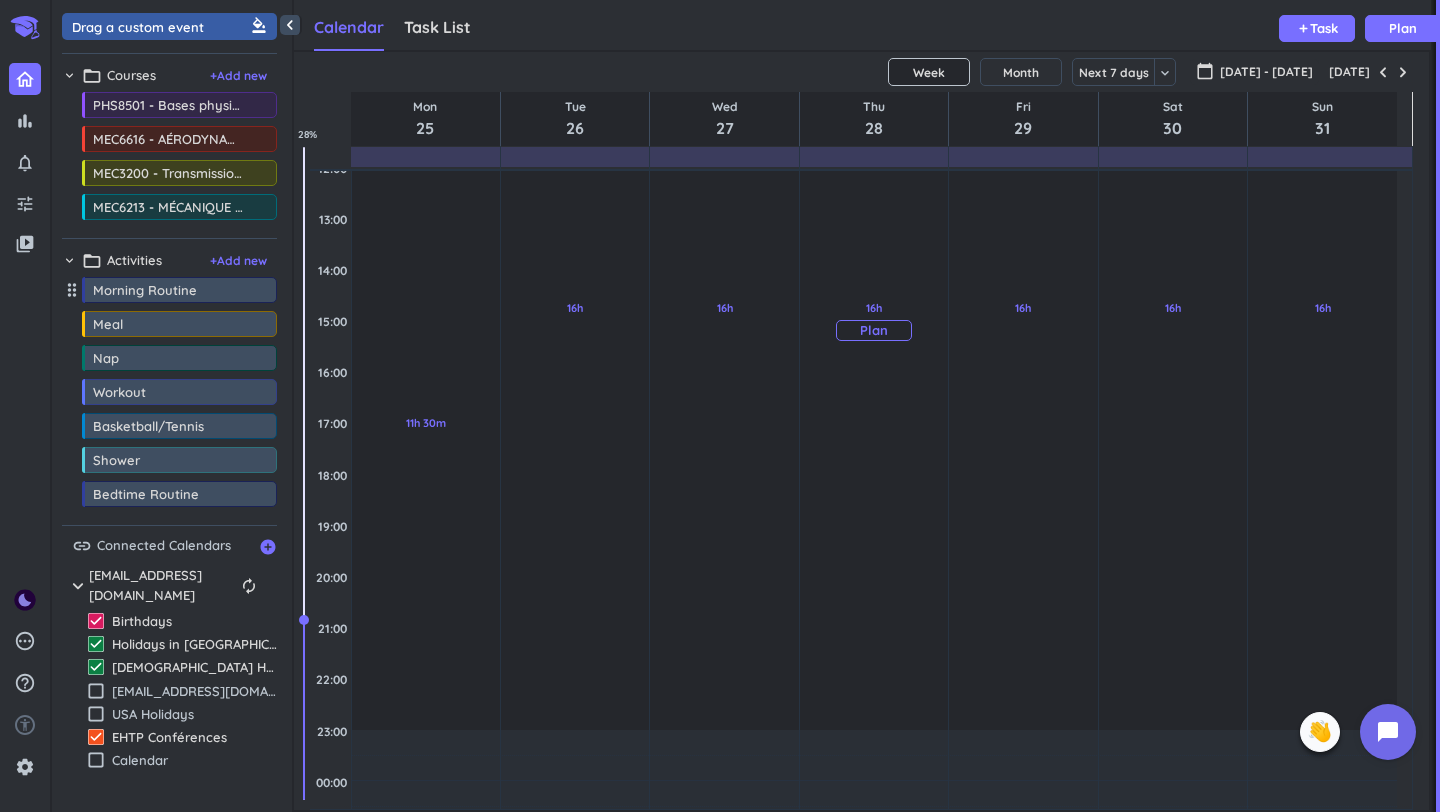 scroll, scrollTop: 442, scrollLeft: 0, axis: vertical 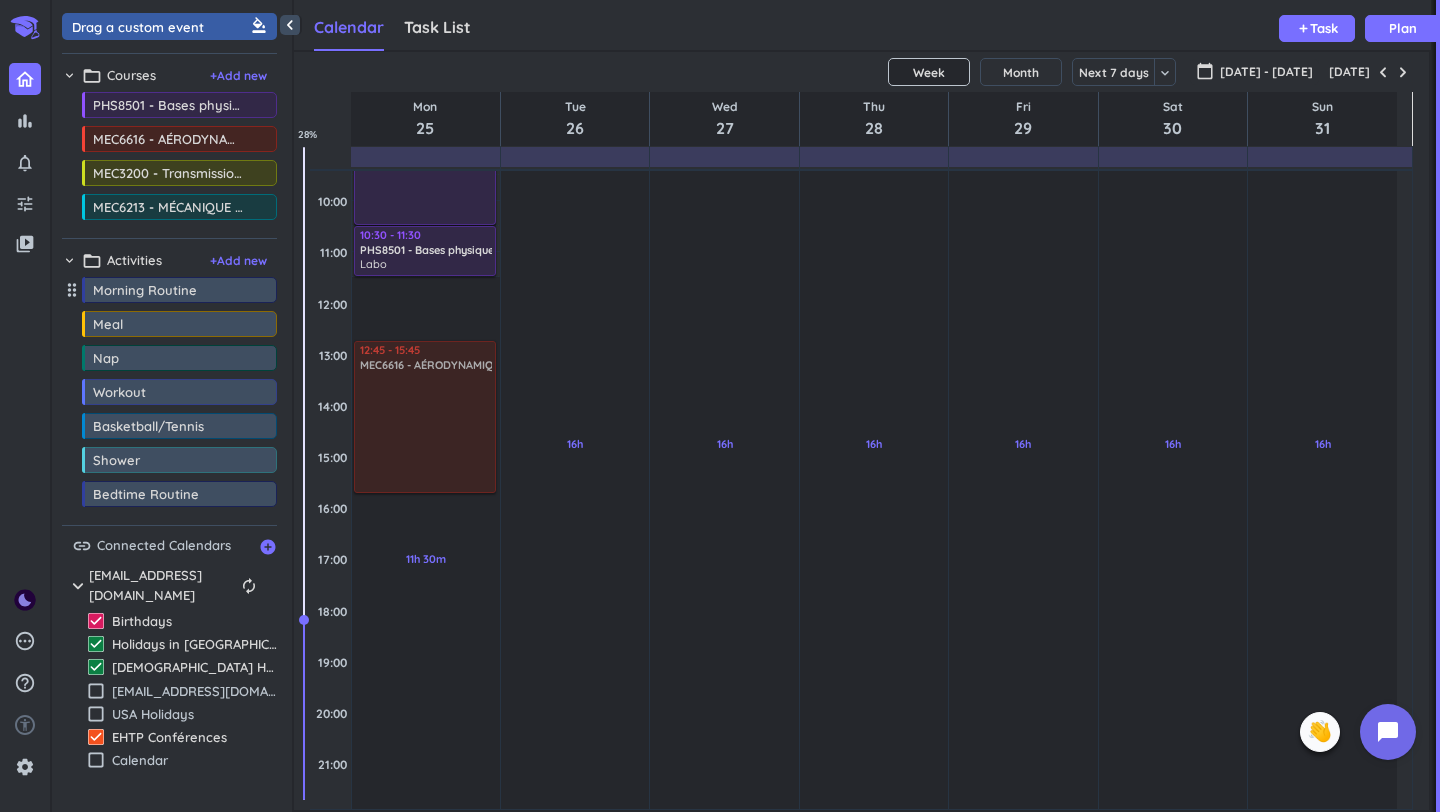 drag, startPoint x: 349, startPoint y: 450, endPoint x: 449, endPoint y: 345, distance: 145 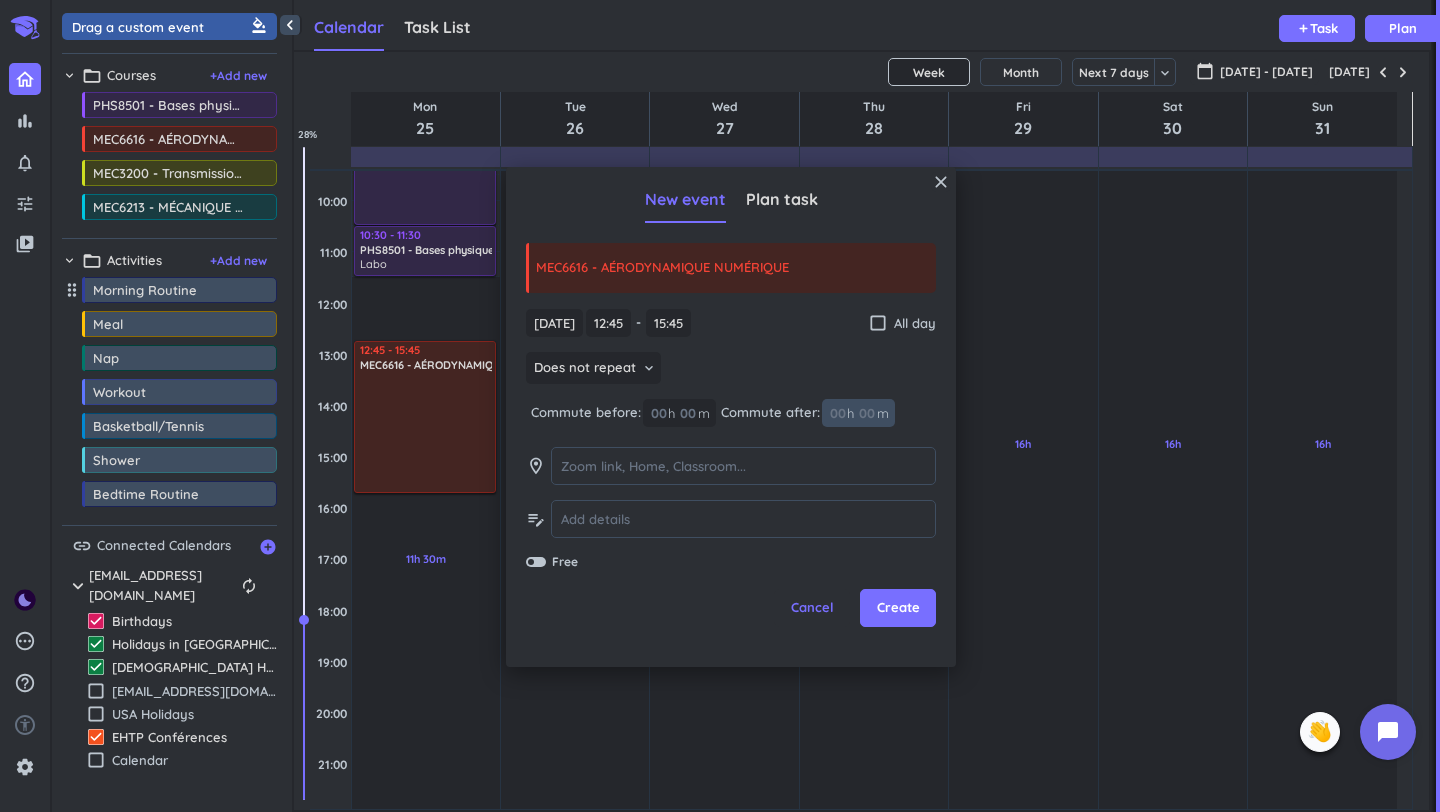 click at bounding box center [866, 413] 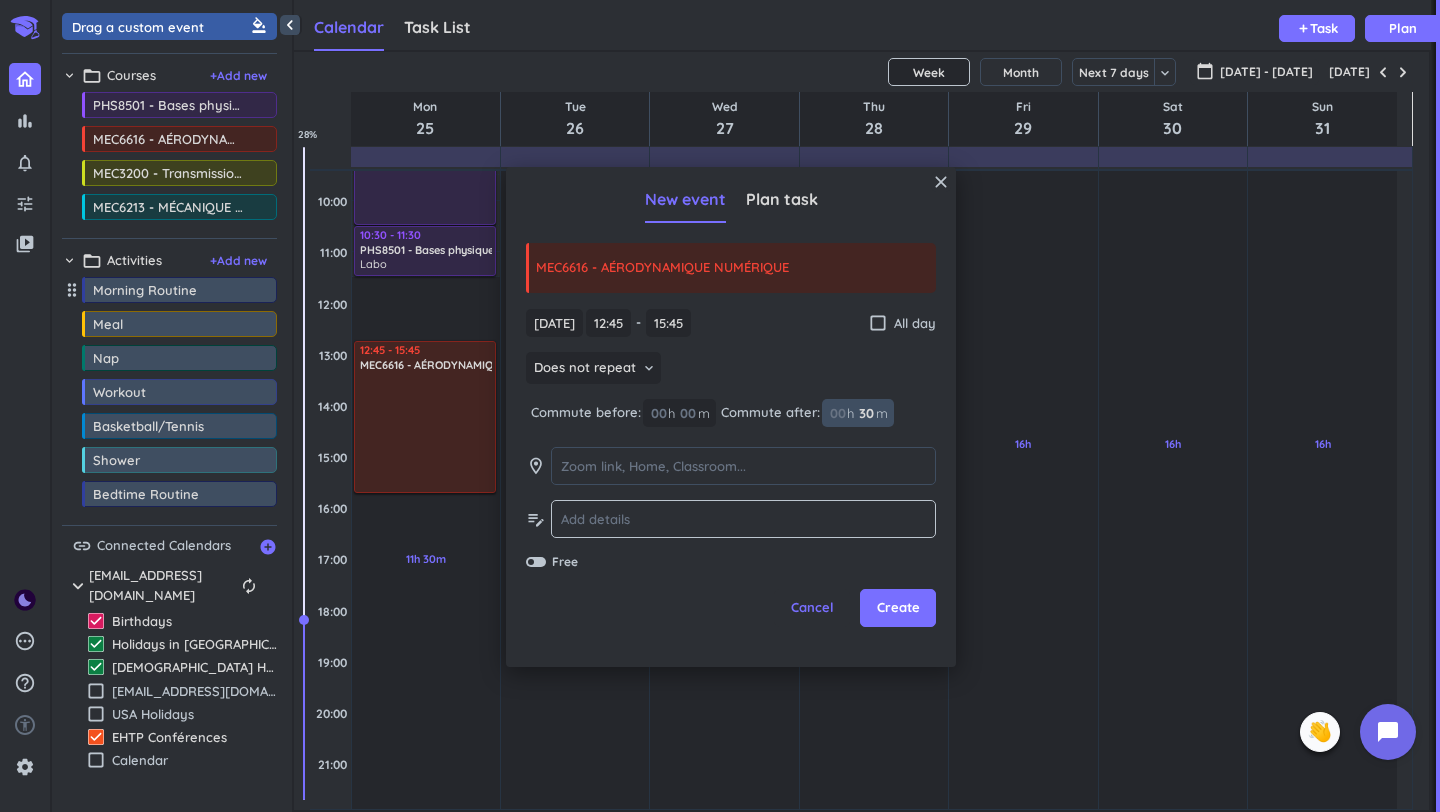 type on "30" 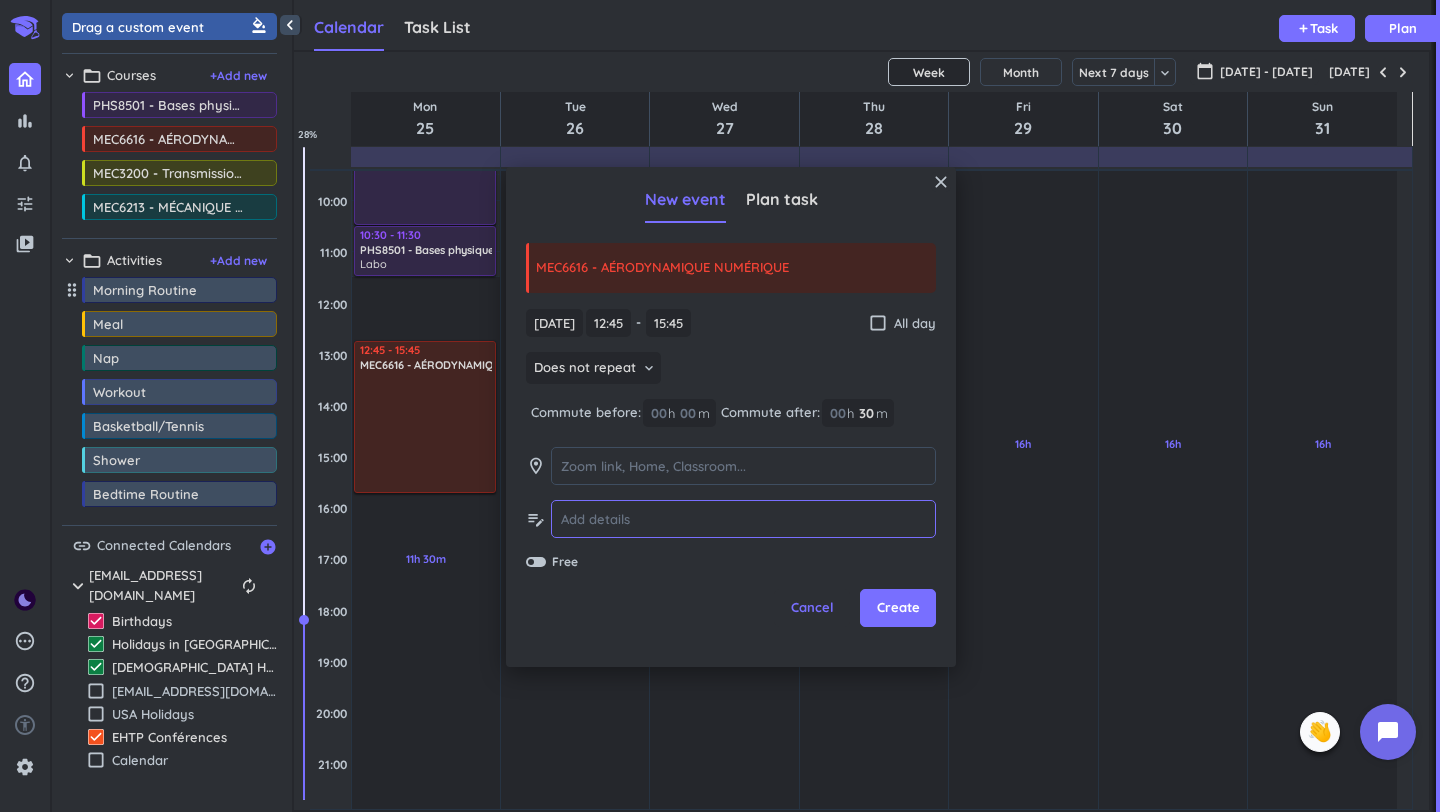 click at bounding box center [743, 519] 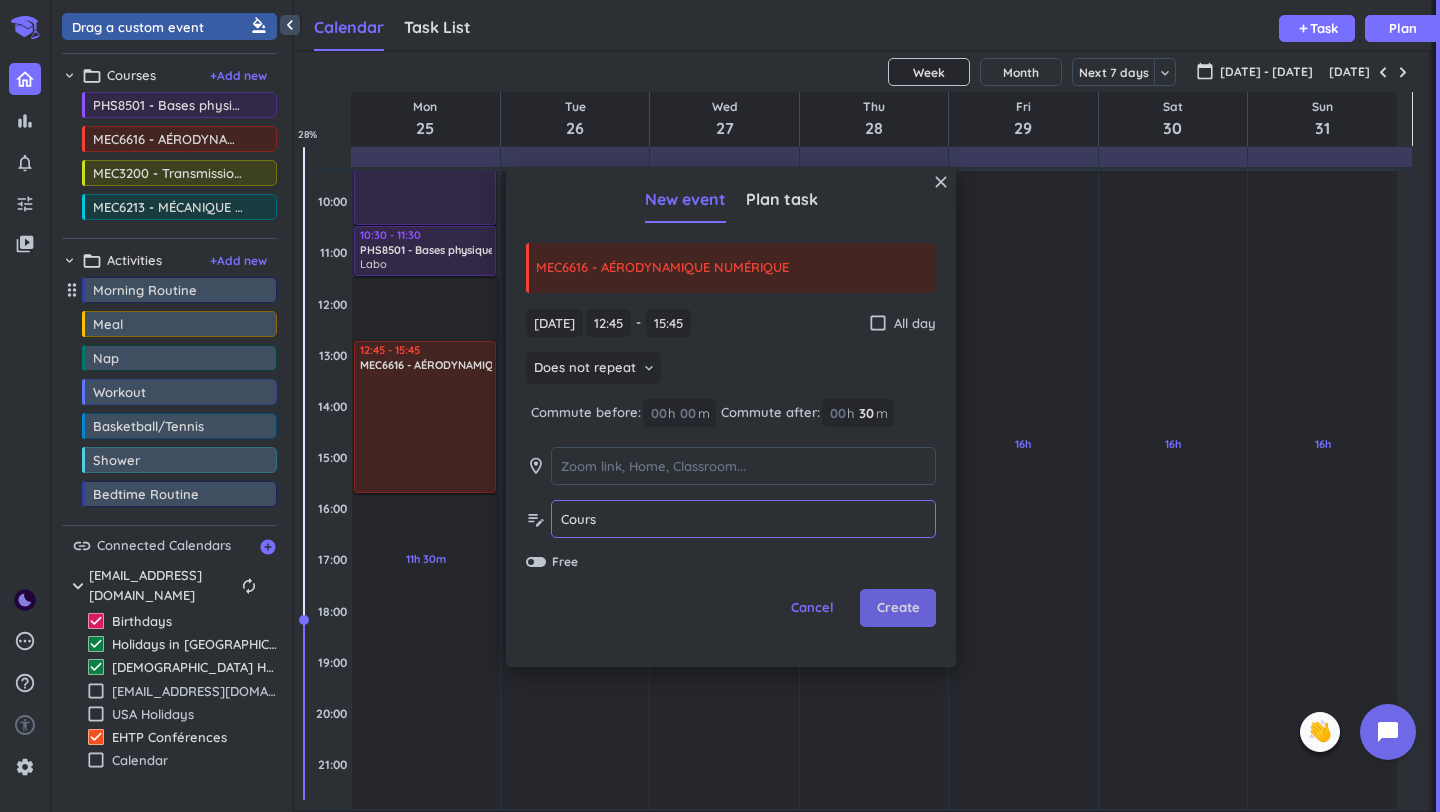 type on "Cours" 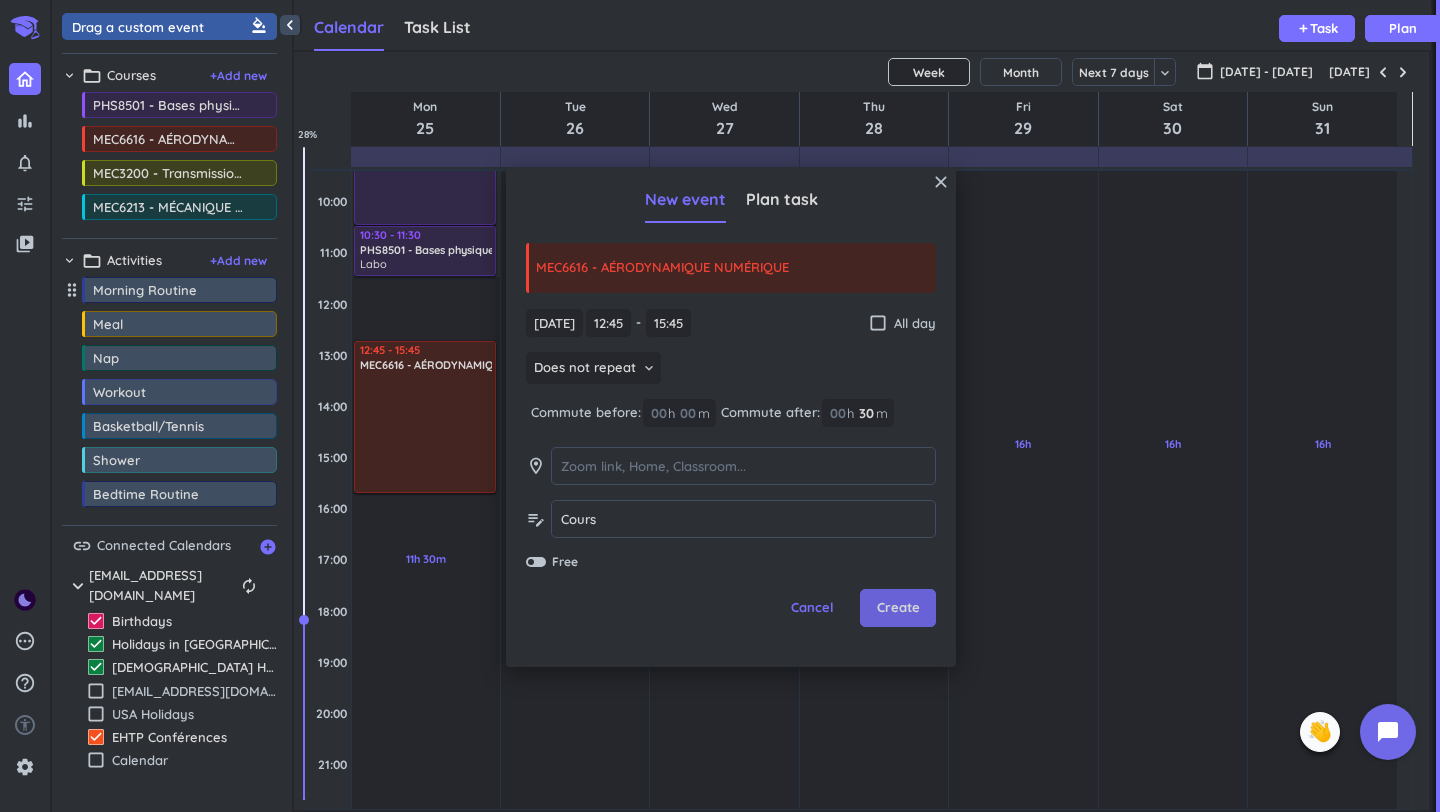 click on "Create" at bounding box center [898, 608] 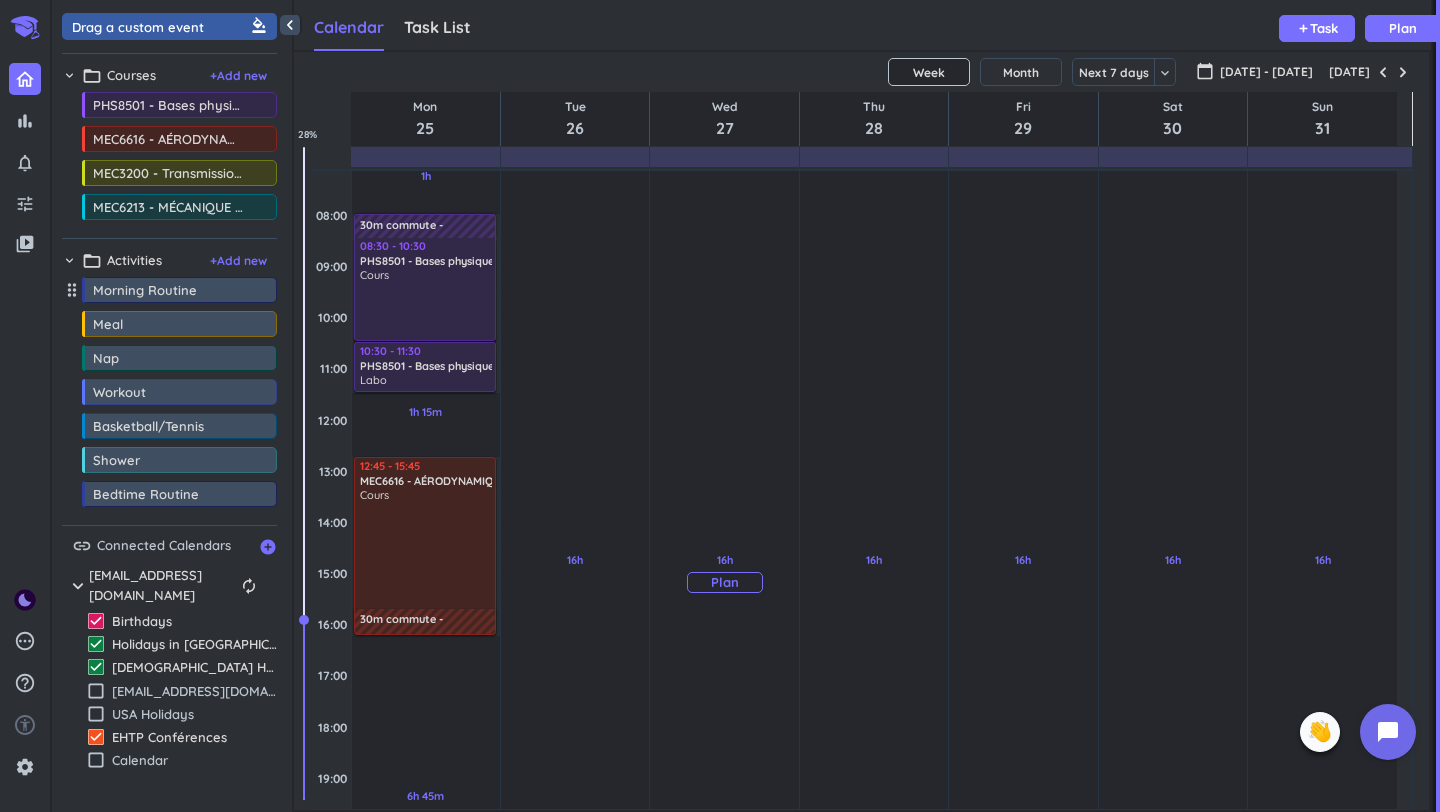 scroll, scrollTop: 158, scrollLeft: 0, axis: vertical 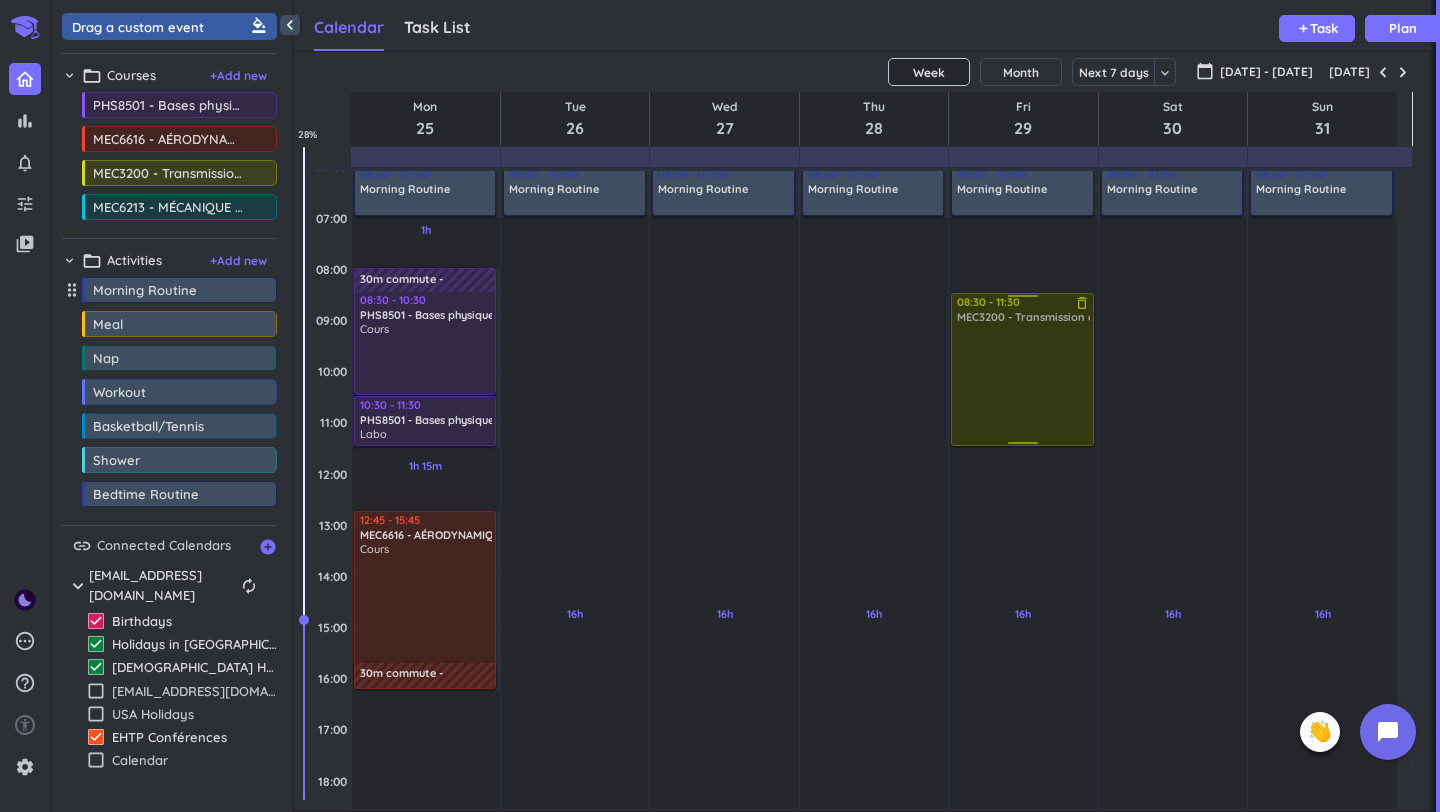 drag, startPoint x: 170, startPoint y: 177, endPoint x: 1053, endPoint y: 296, distance: 890.9826 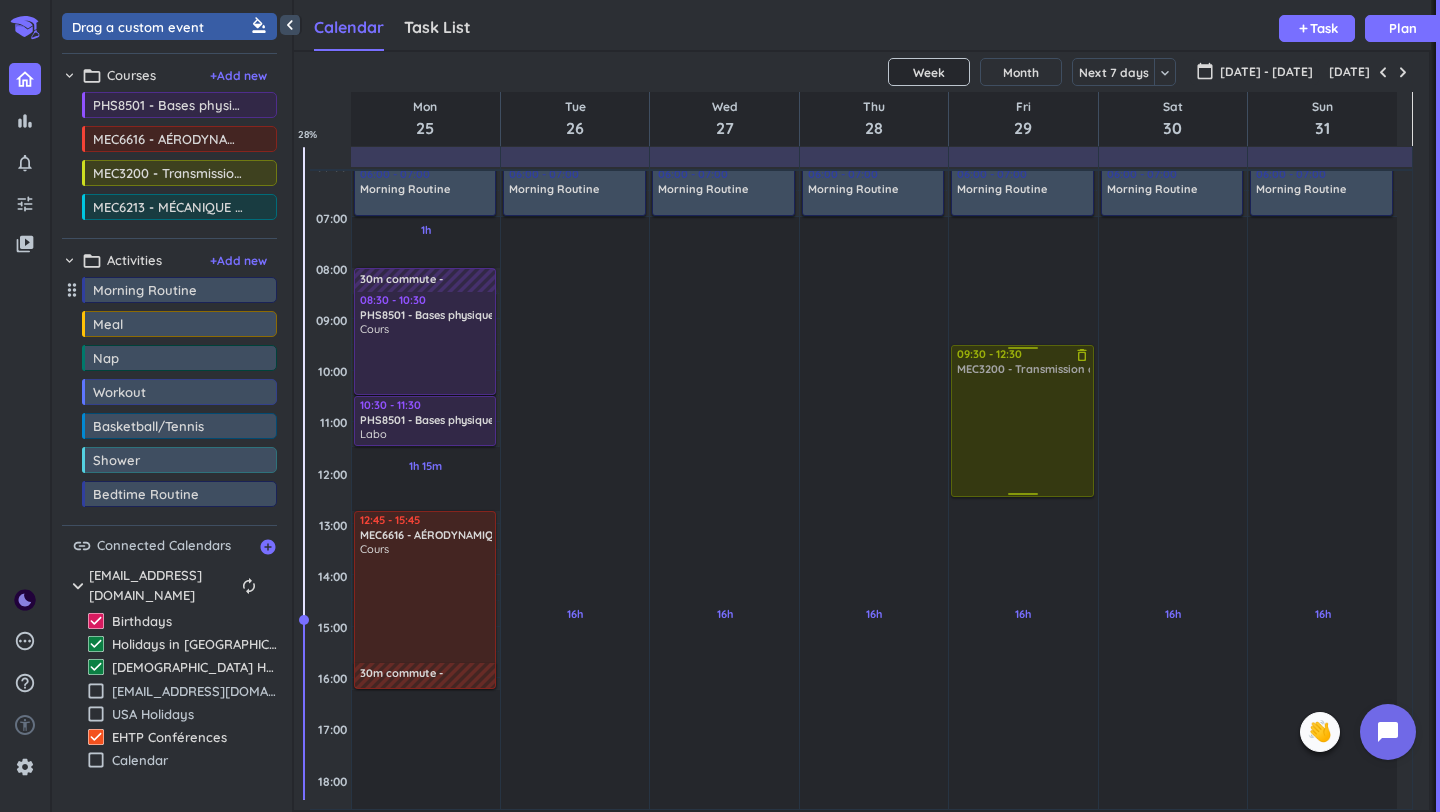 drag, startPoint x: 1026, startPoint y: 359, endPoint x: 1031, endPoint y: 406, distance: 47.26521 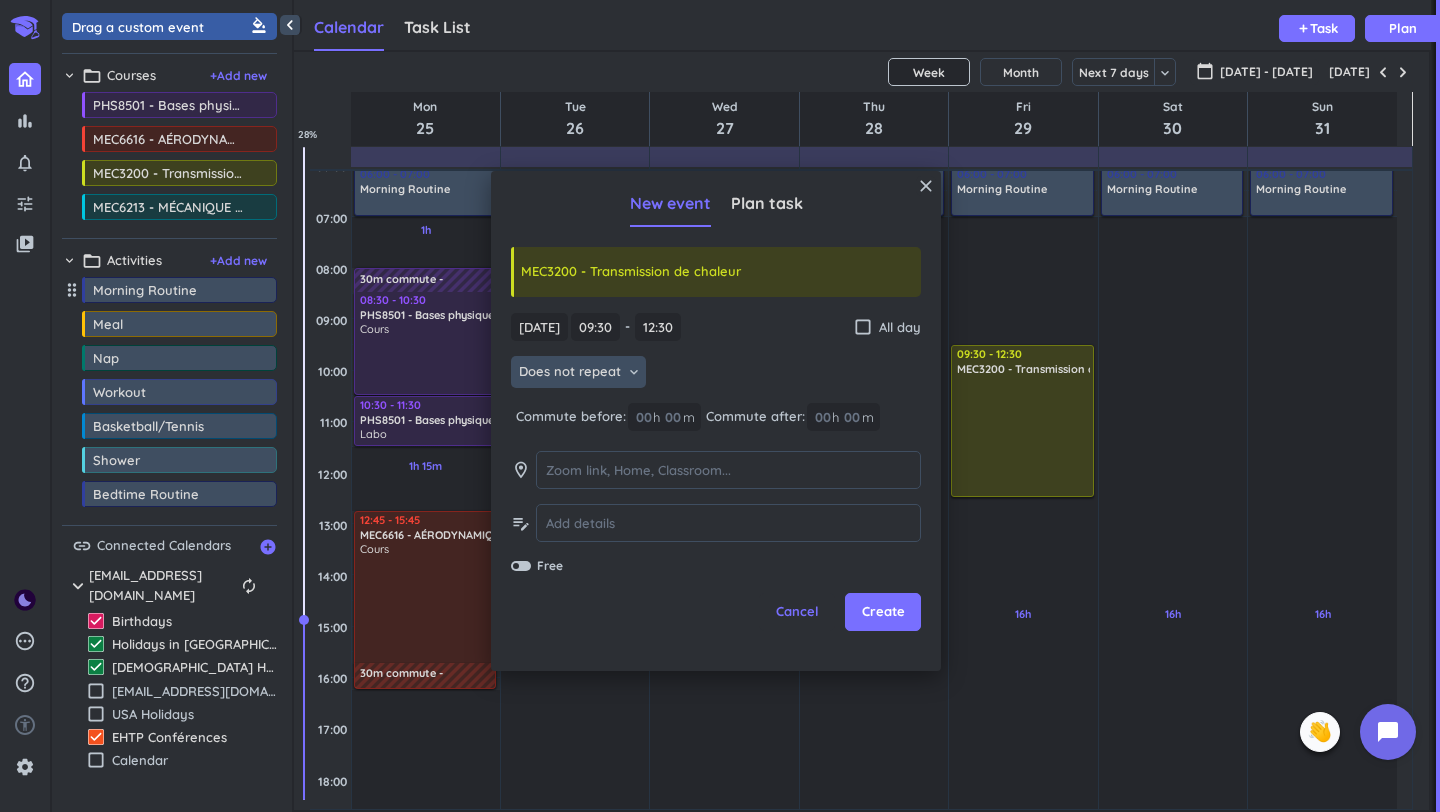 click on "Does not repeat" at bounding box center [570, 372] 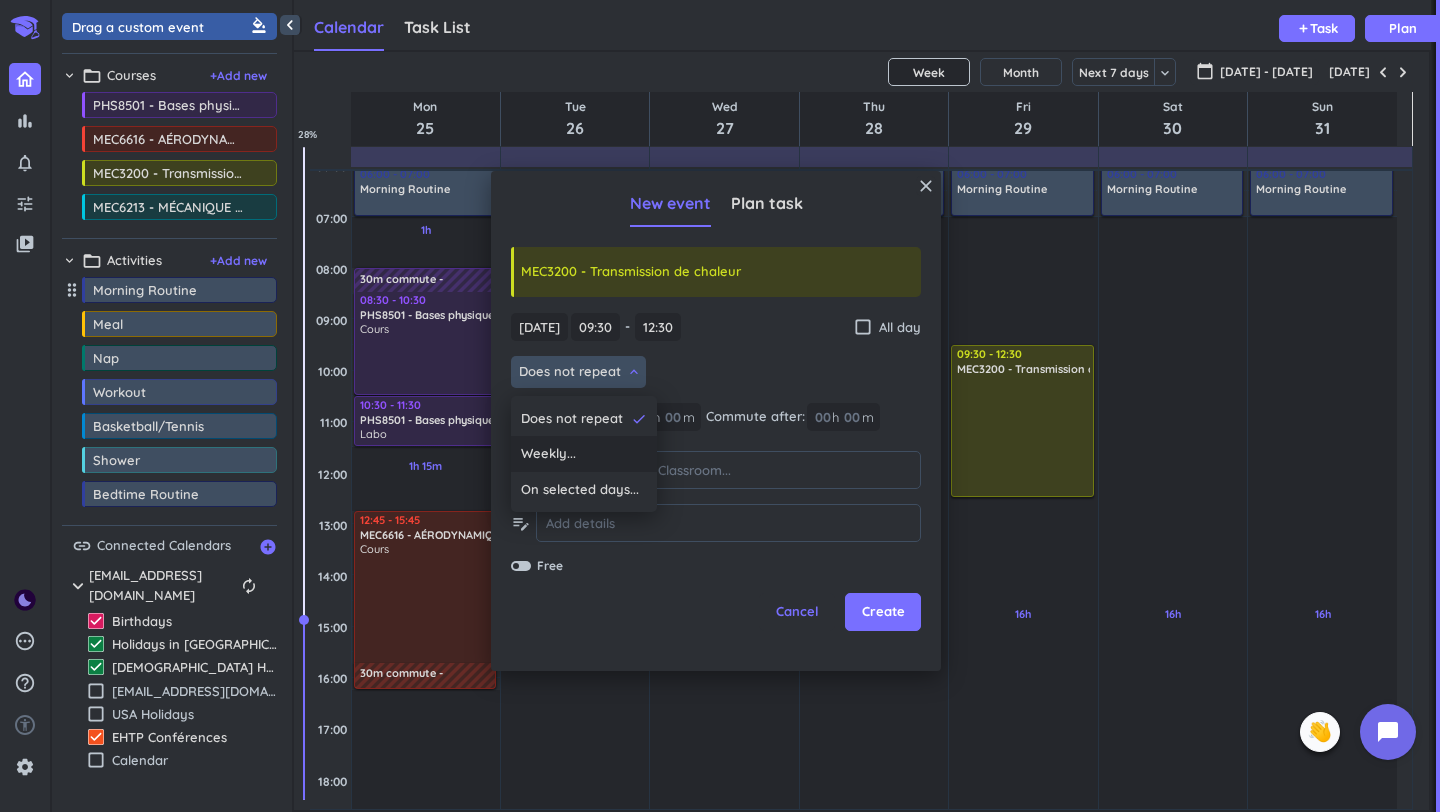 click on "Weekly..." at bounding box center [584, 454] 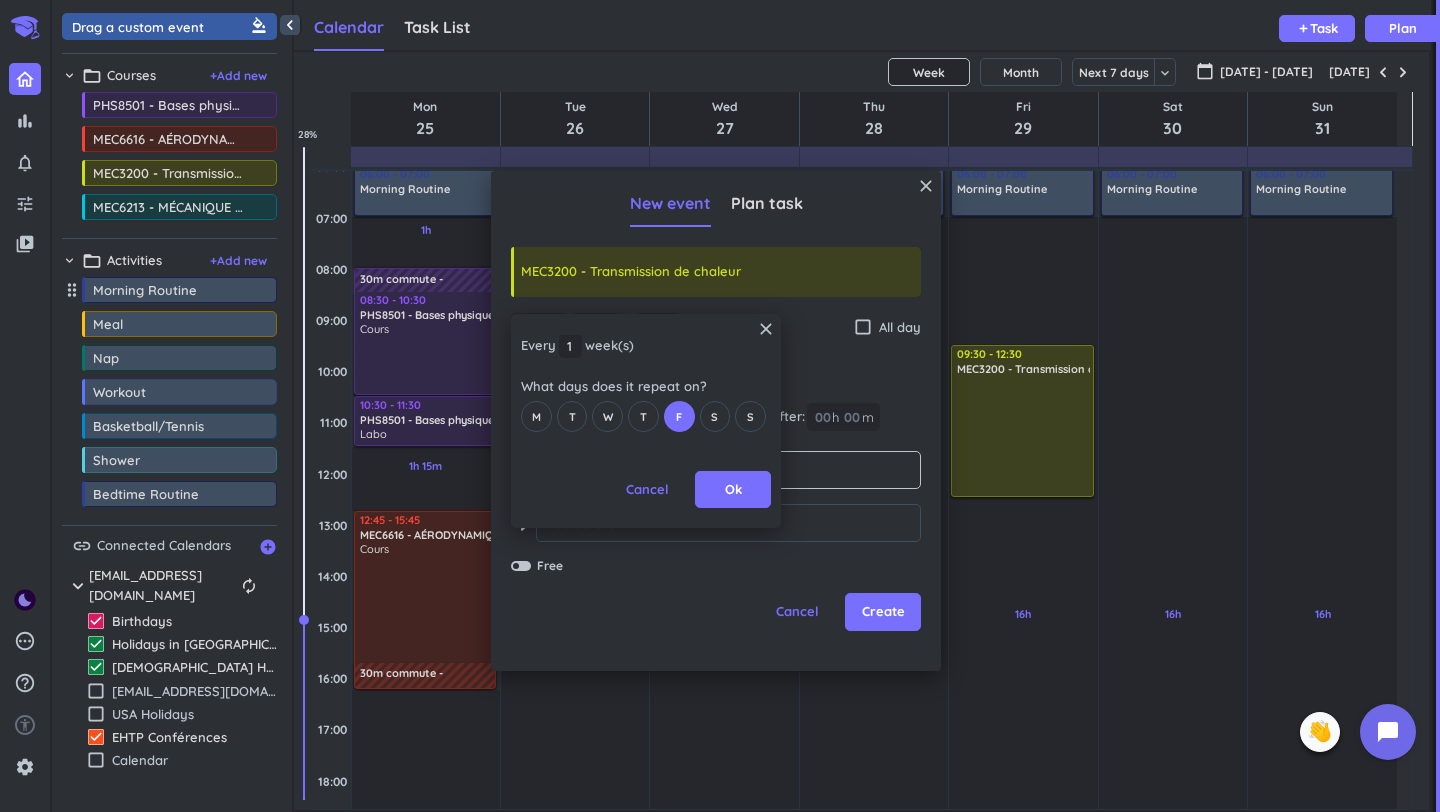 click on "Ok" at bounding box center [733, 490] 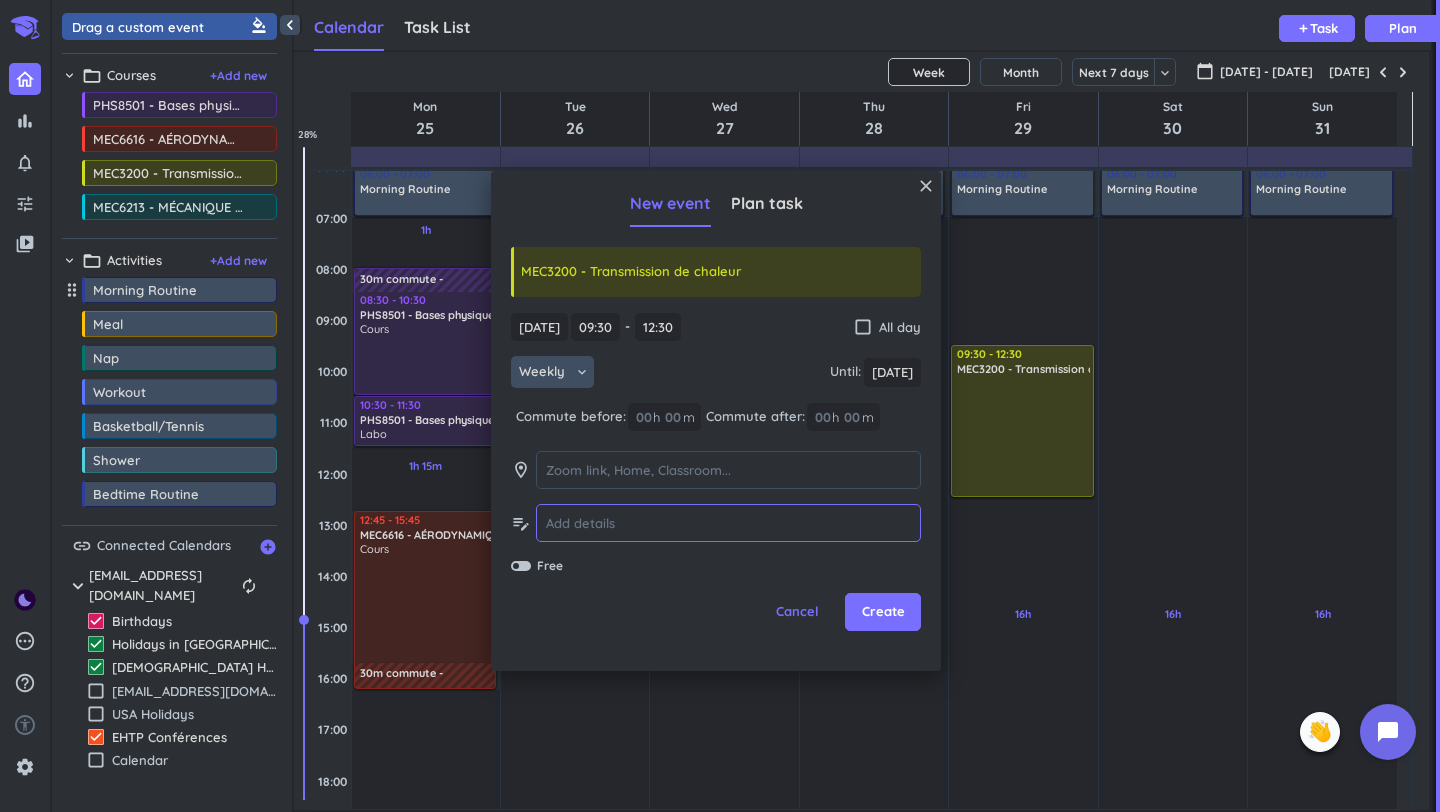 click at bounding box center [728, 523] 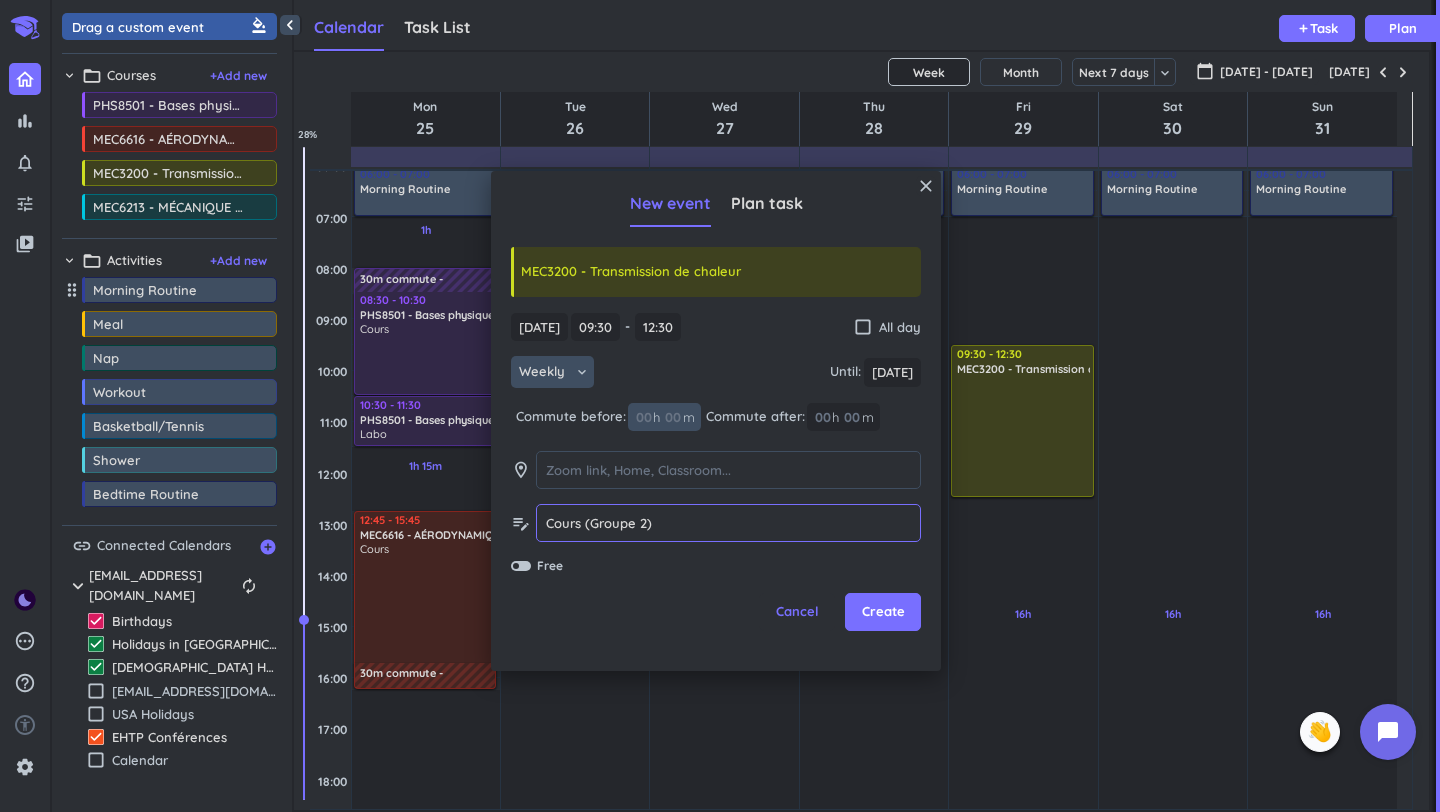type on "Cours (Groupe 2)" 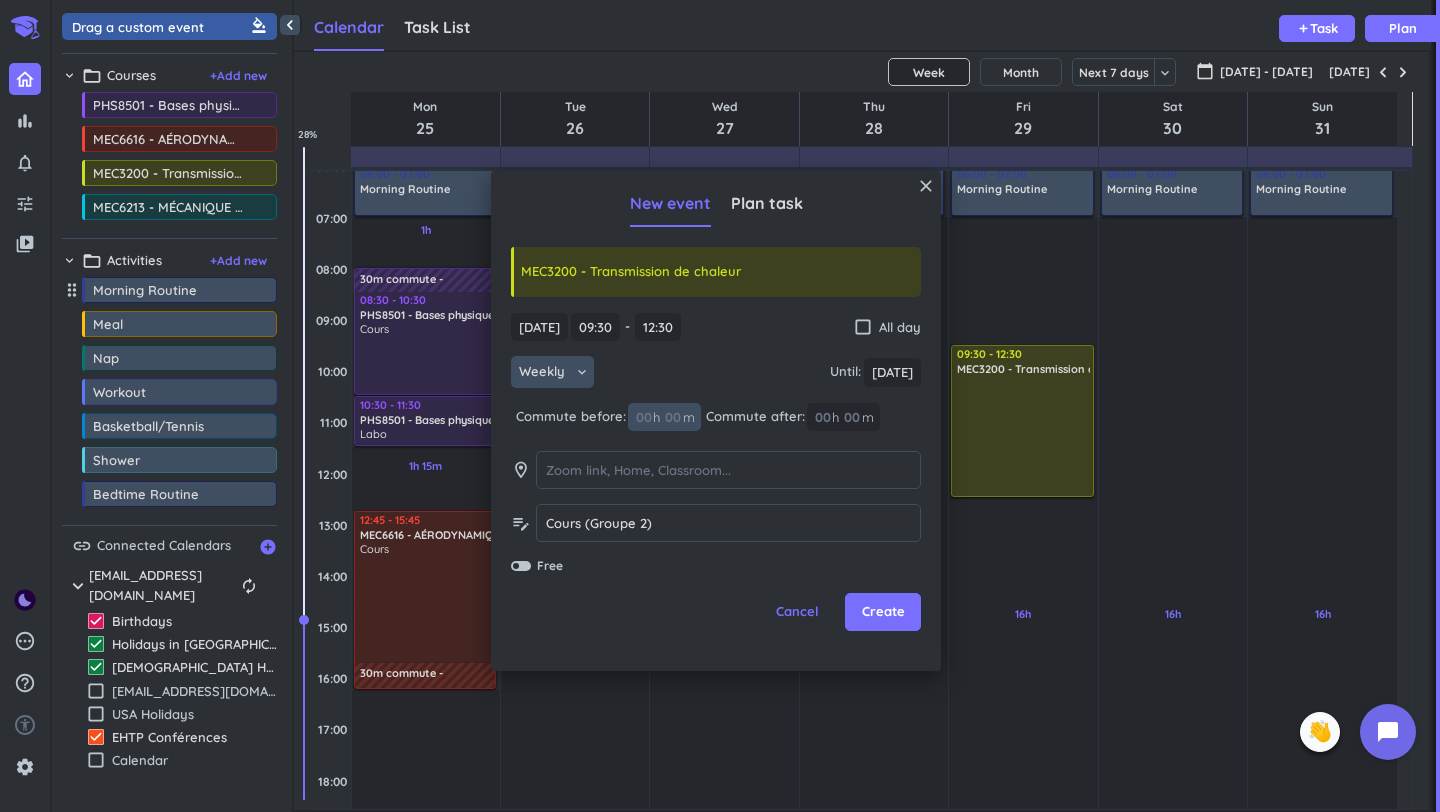 click at bounding box center [672, 417] 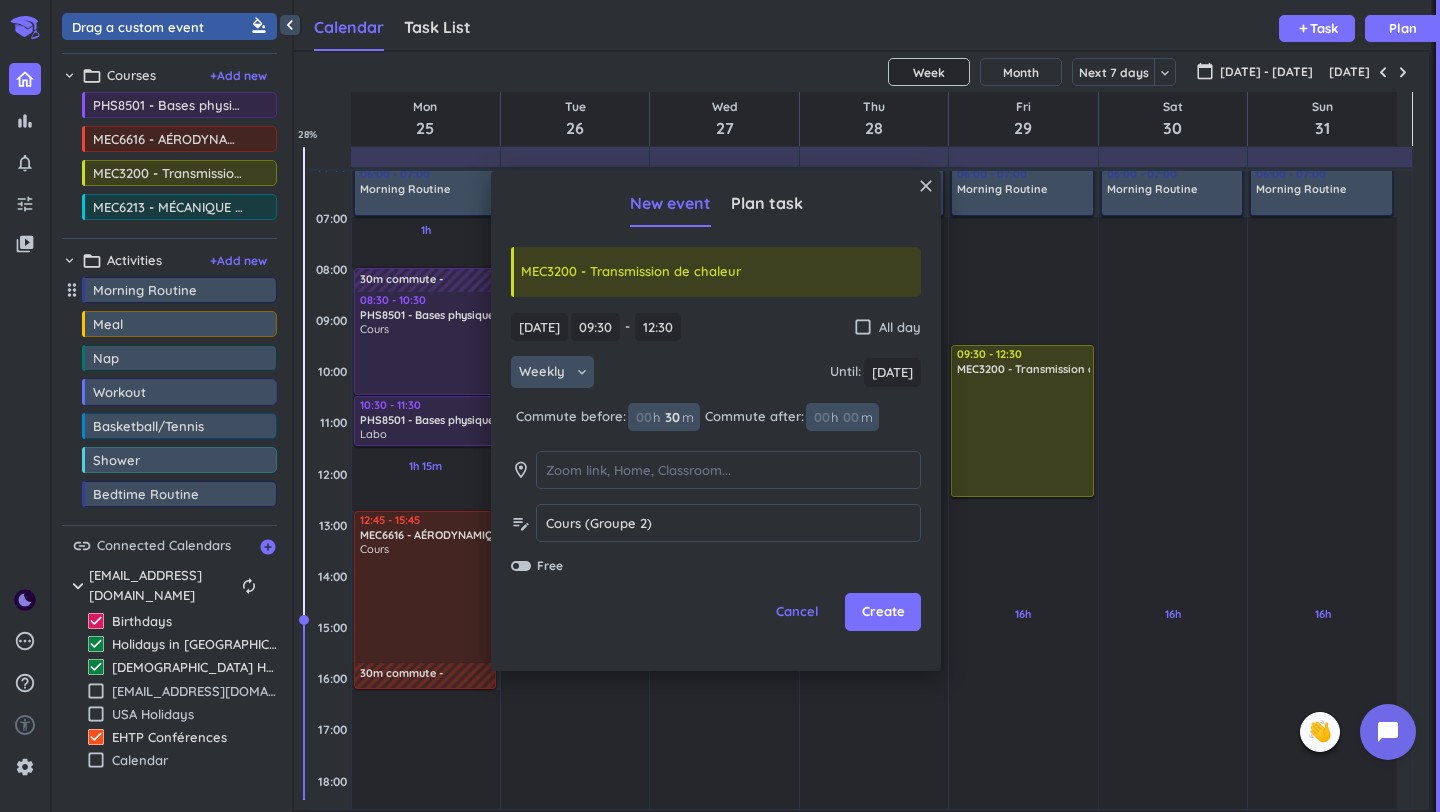 type on "30" 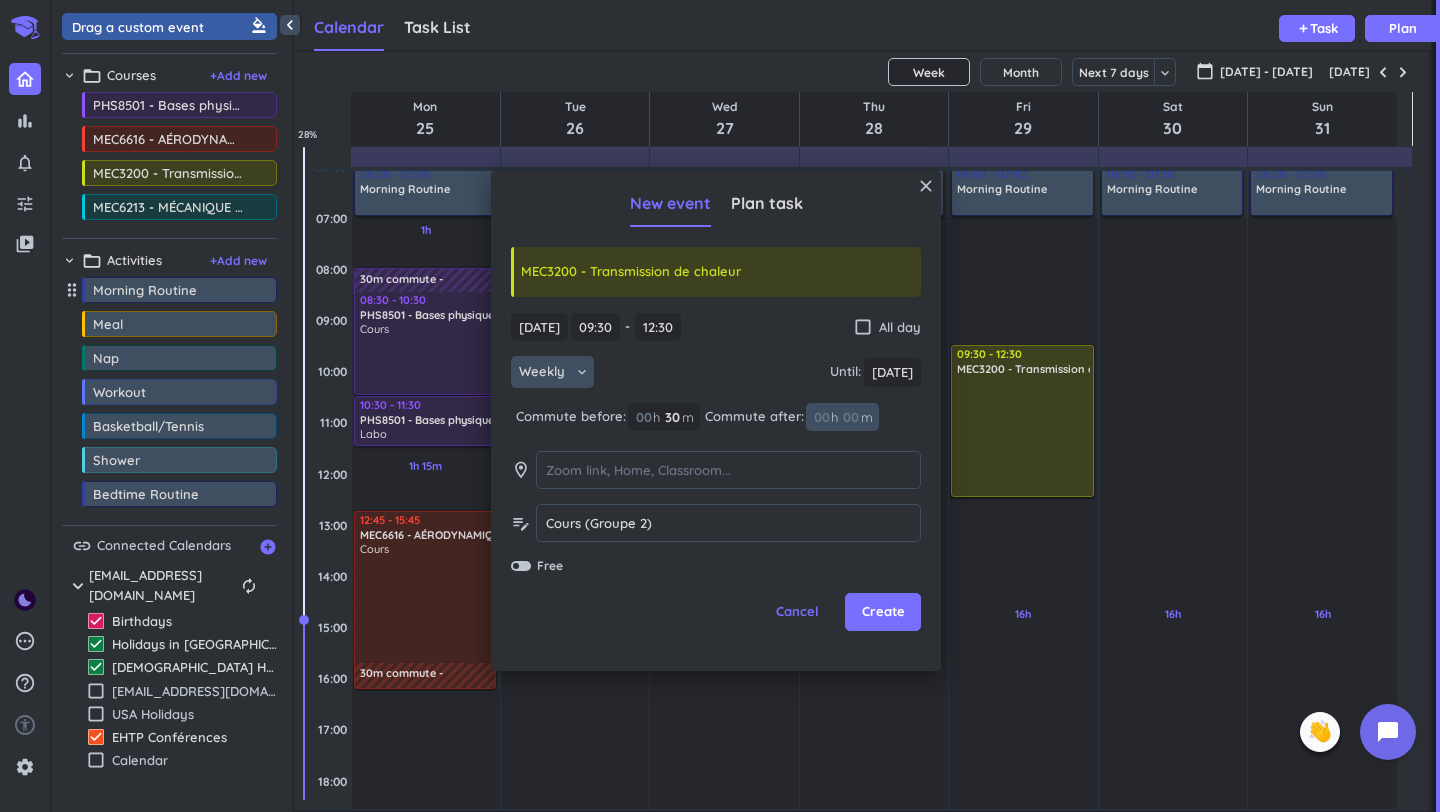 click at bounding box center (850, 417) 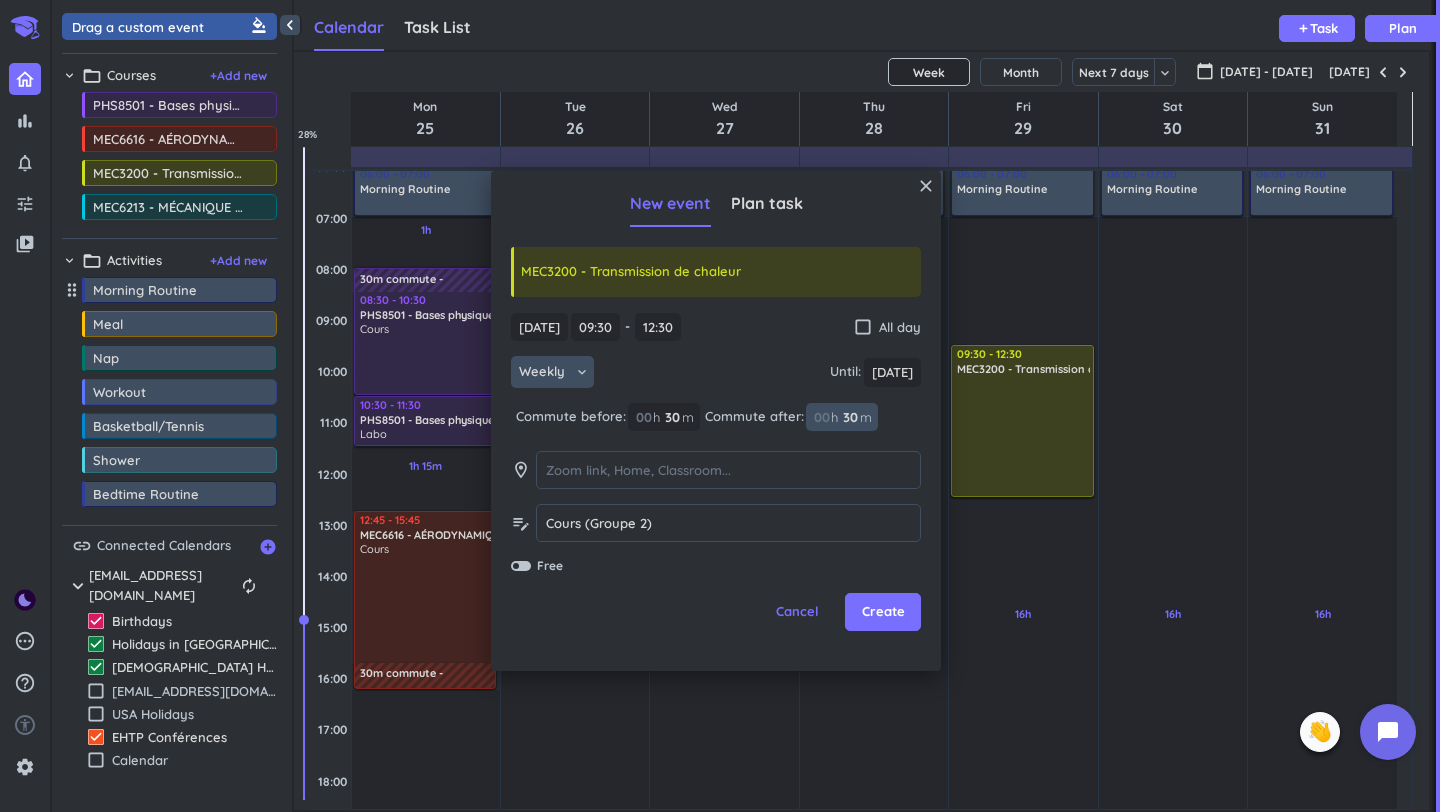 type on "30" 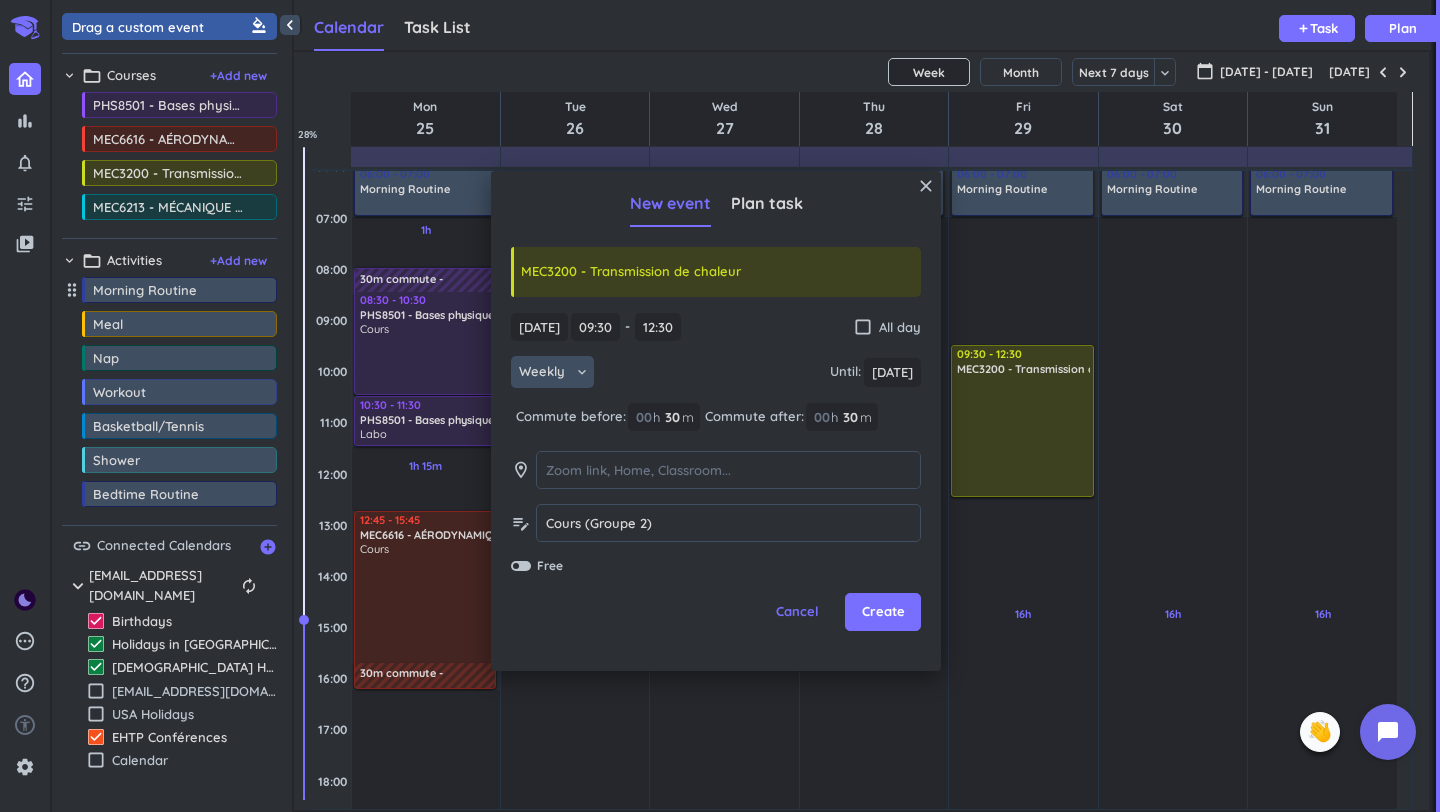 click on "Cancel Create" at bounding box center [716, 612] 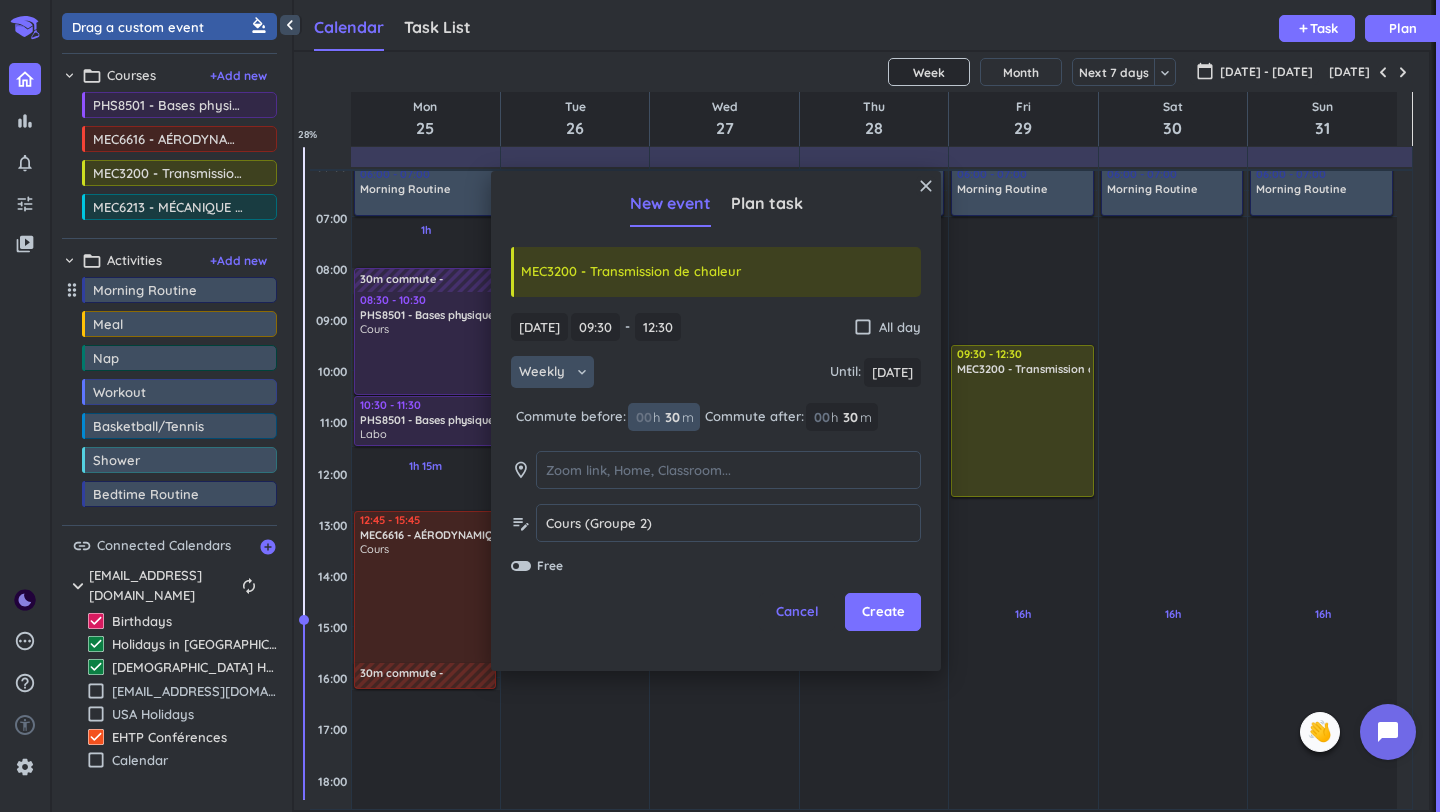 click on "30" at bounding box center (671, 417) 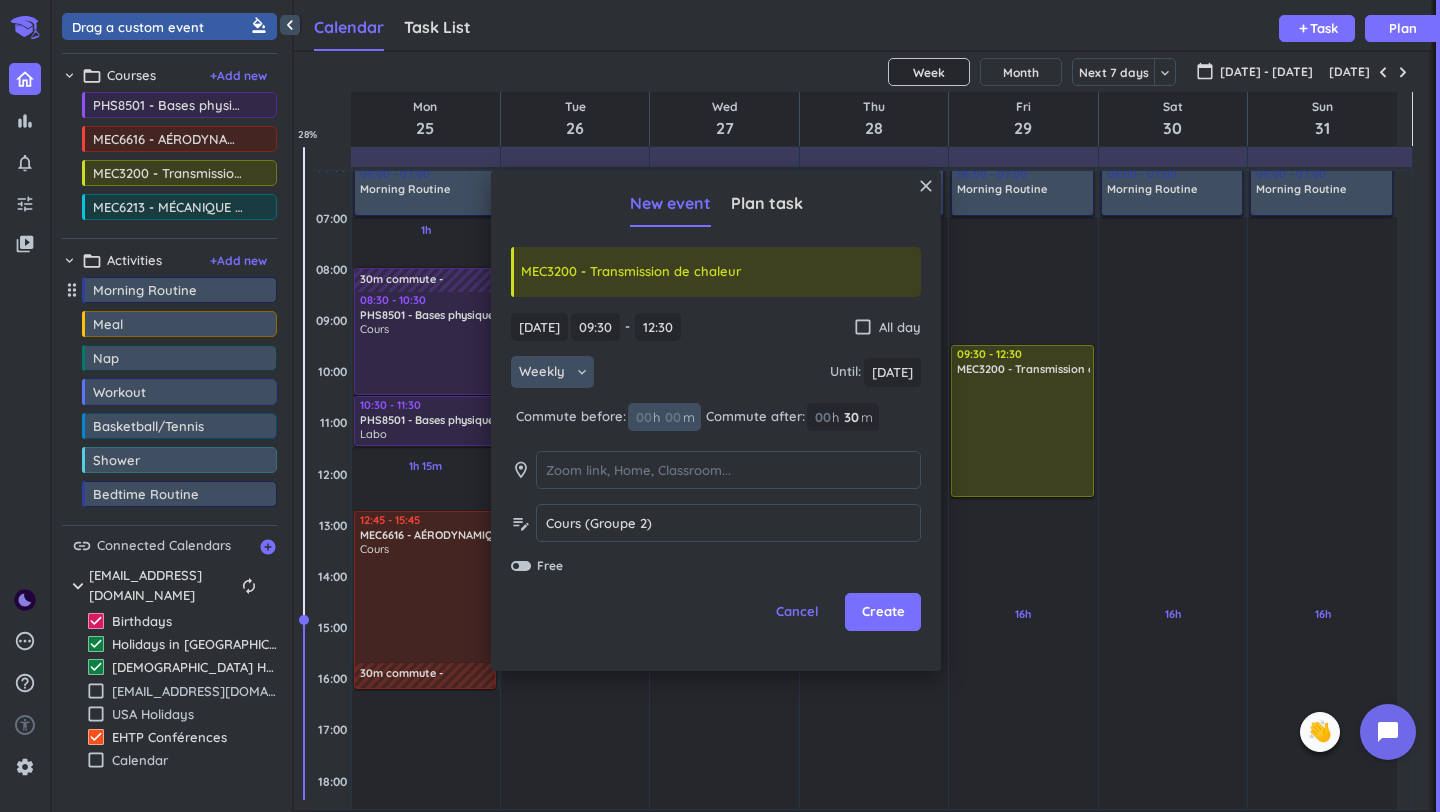 type 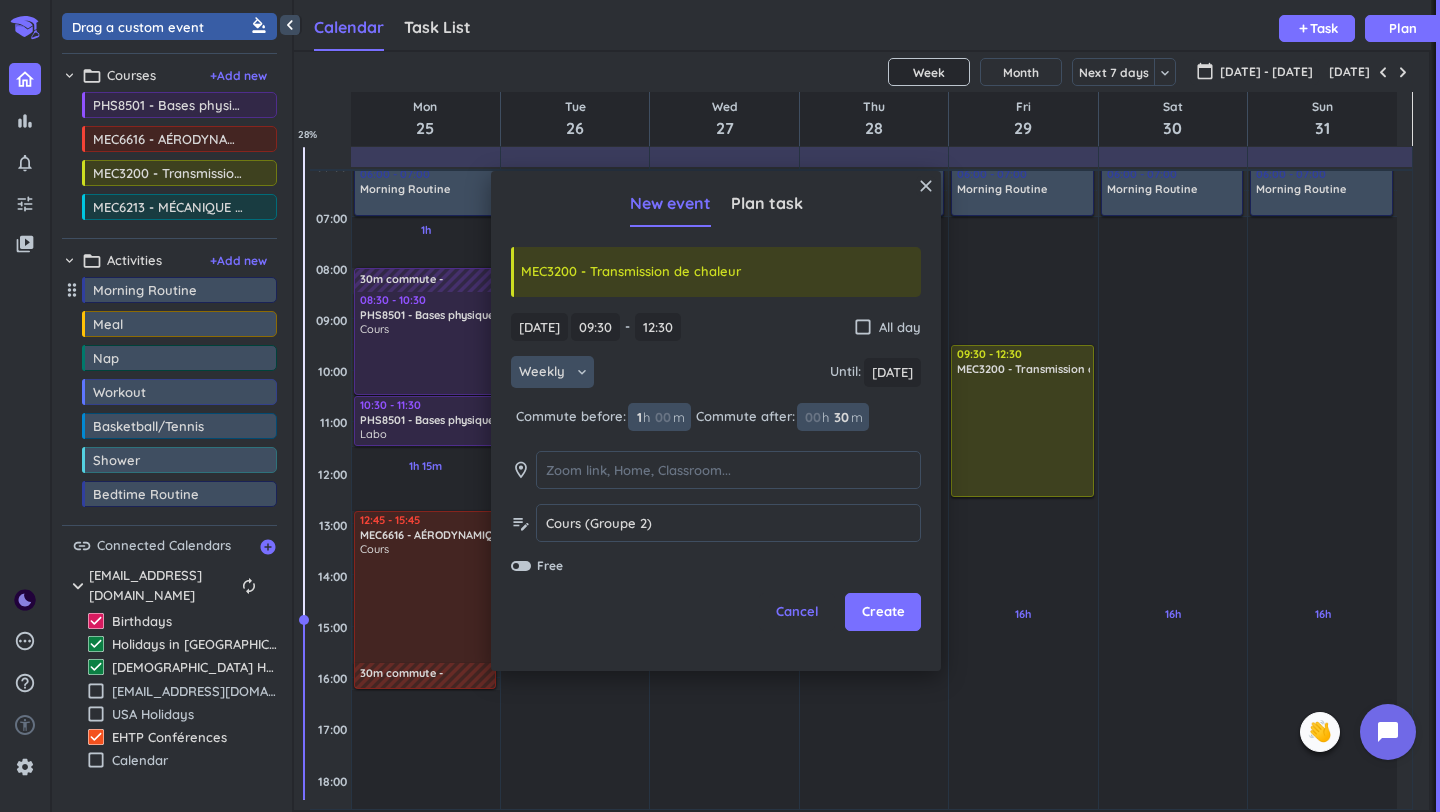 type on "1" 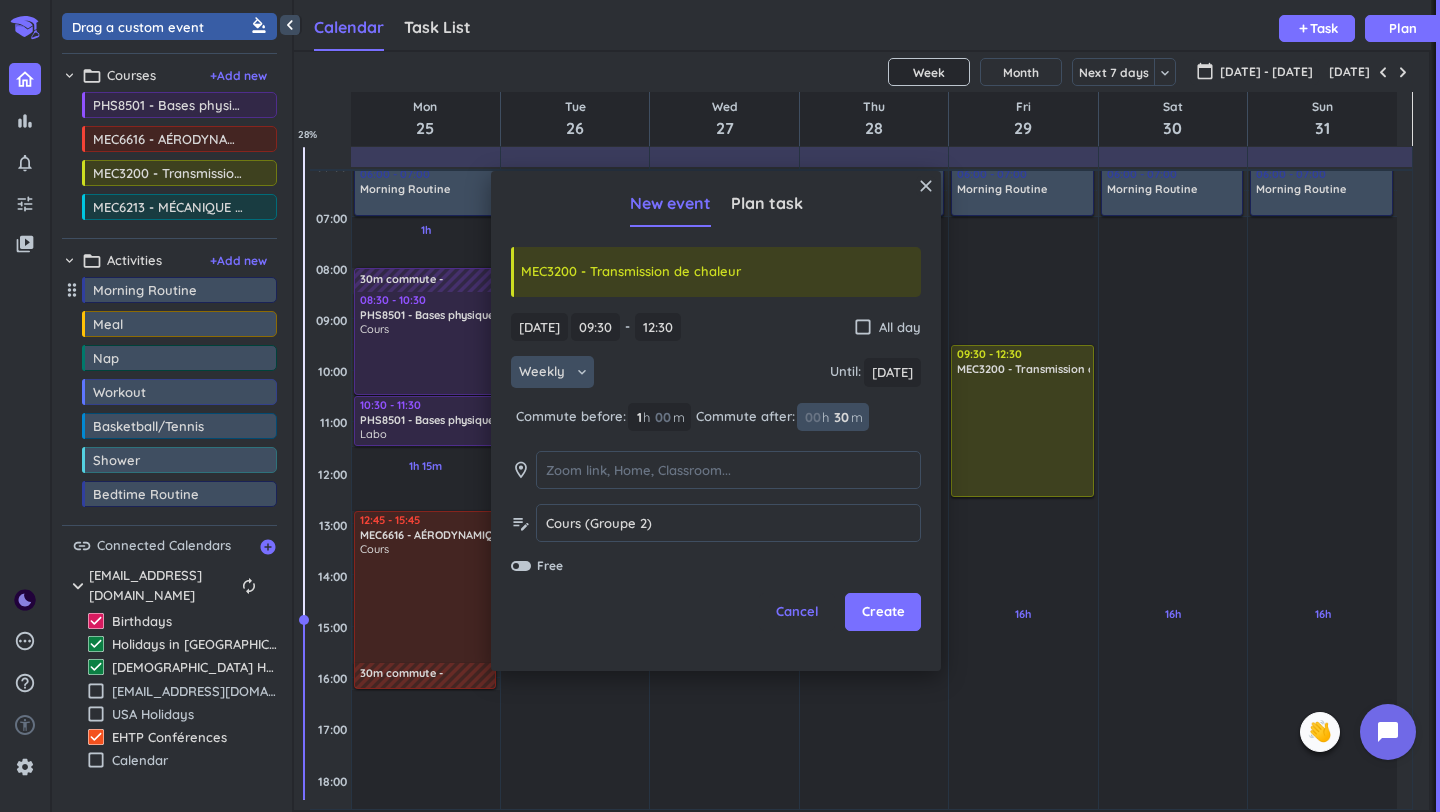 drag, startPoint x: 811, startPoint y: 422, endPoint x: 814, endPoint y: 434, distance: 12.369317 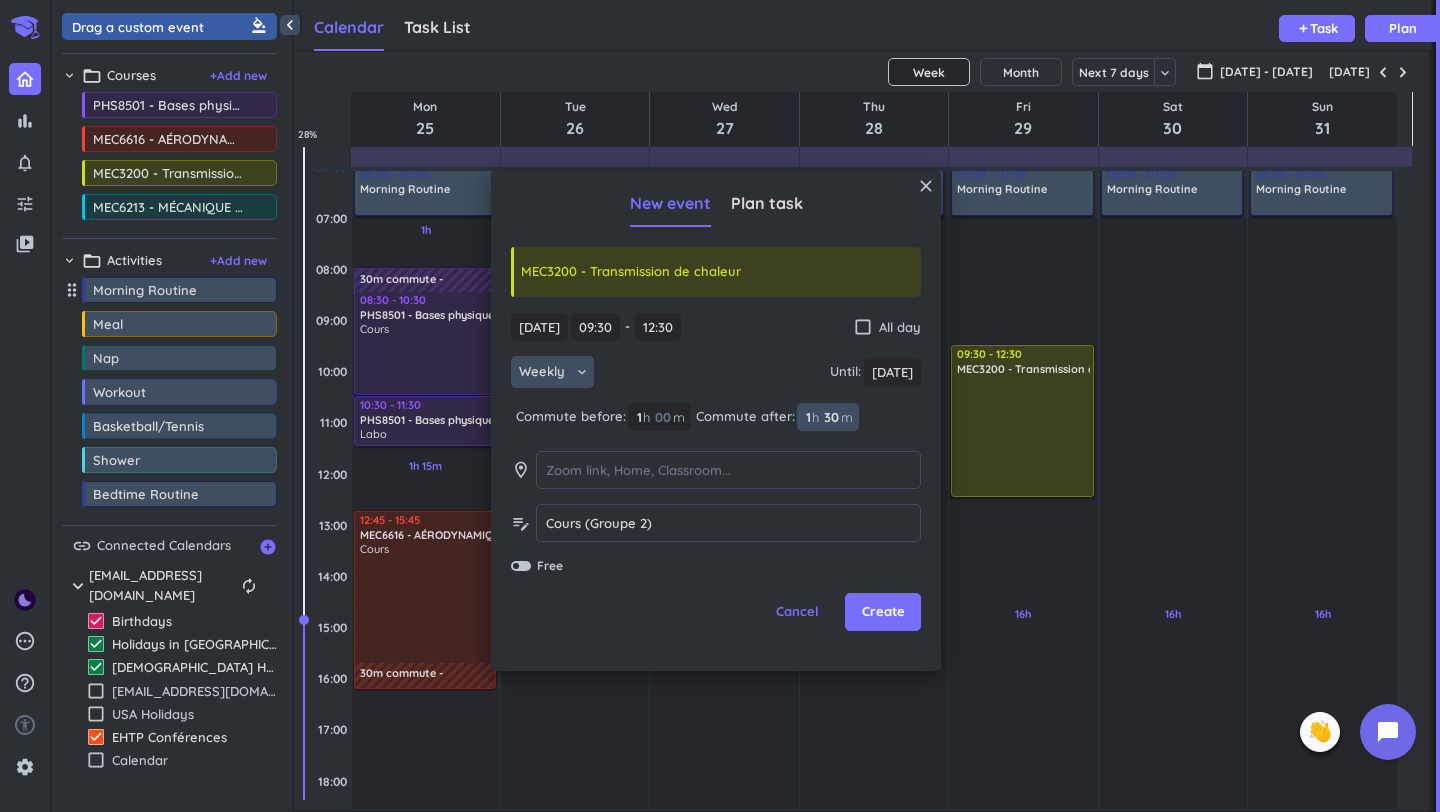 type on "1" 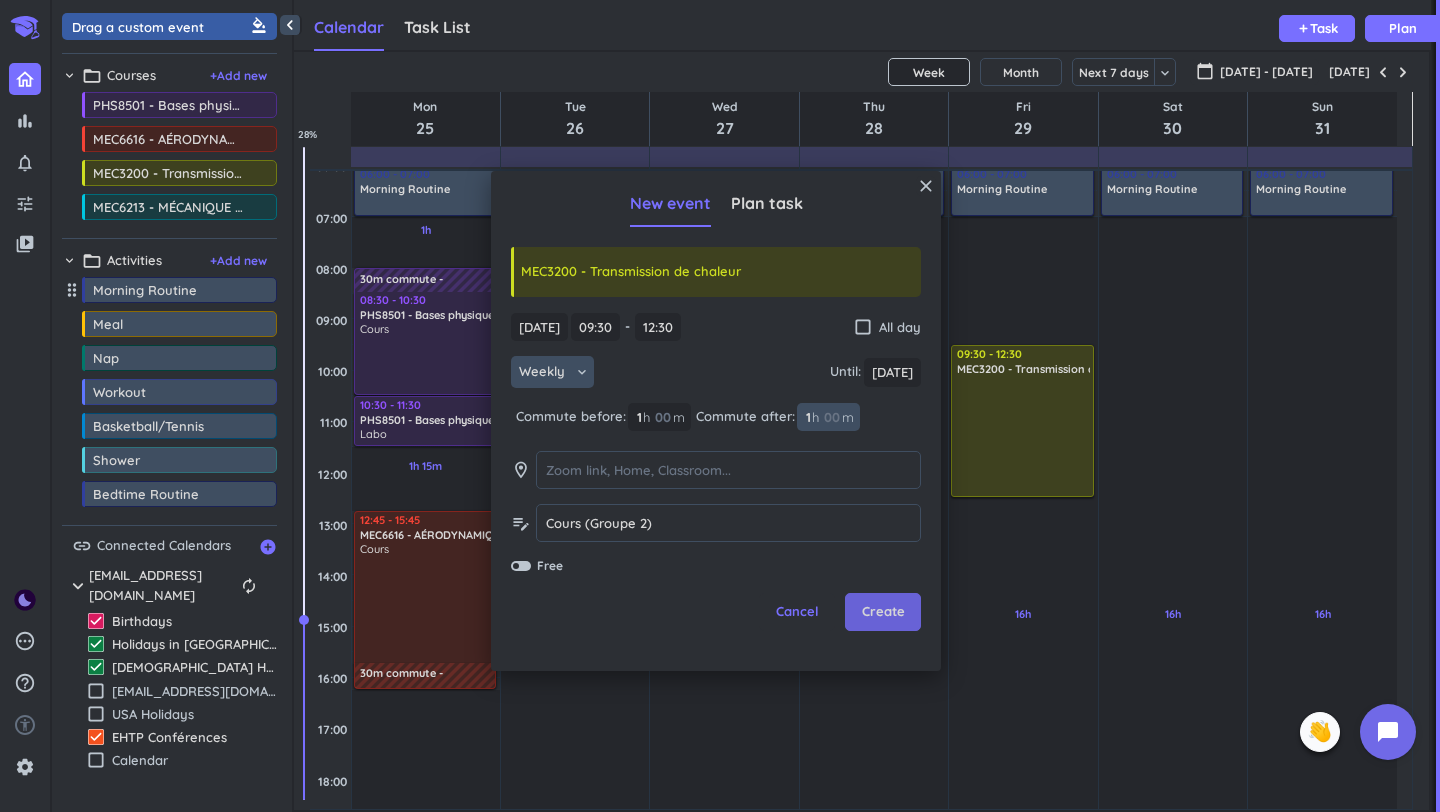 type 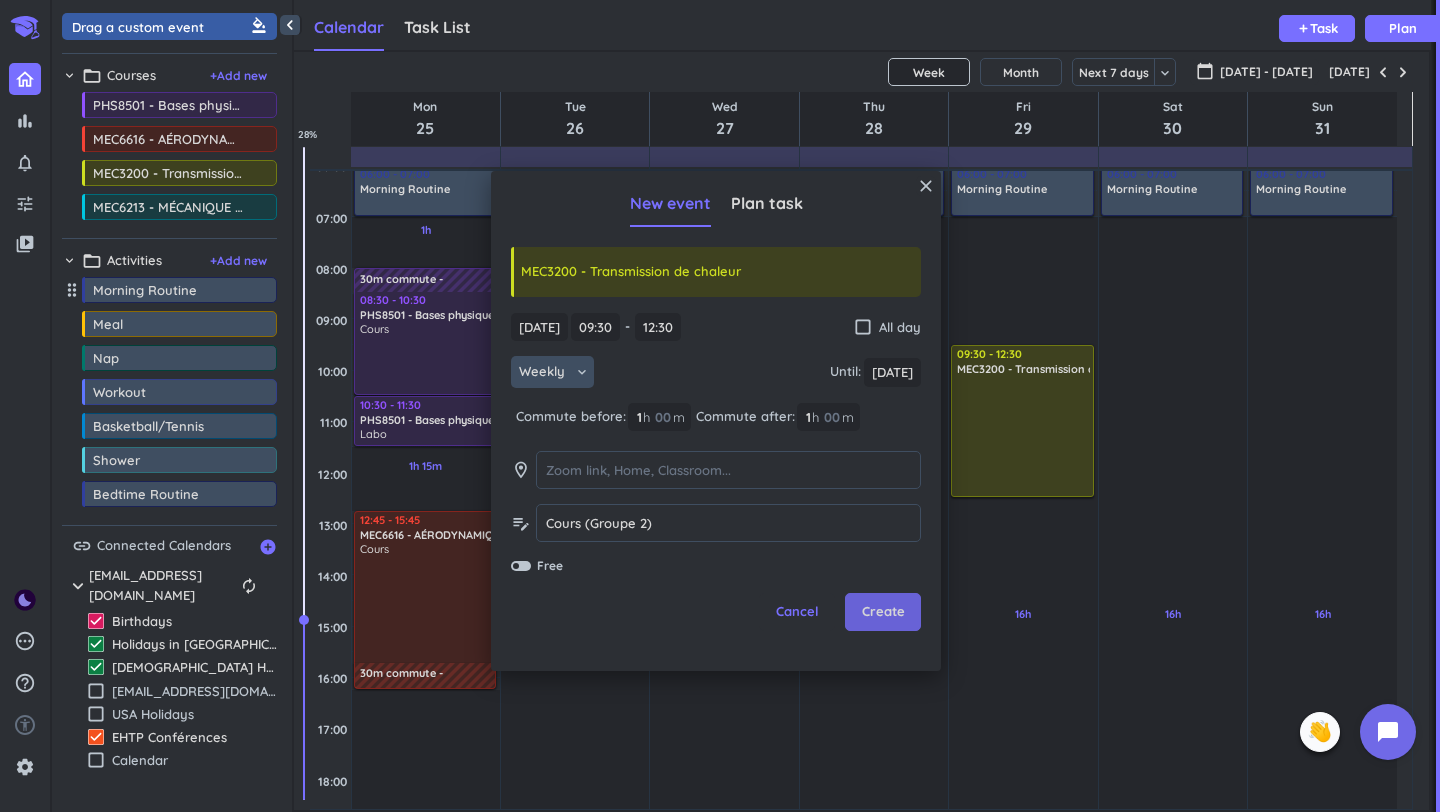 click on "Create" at bounding box center [883, 612] 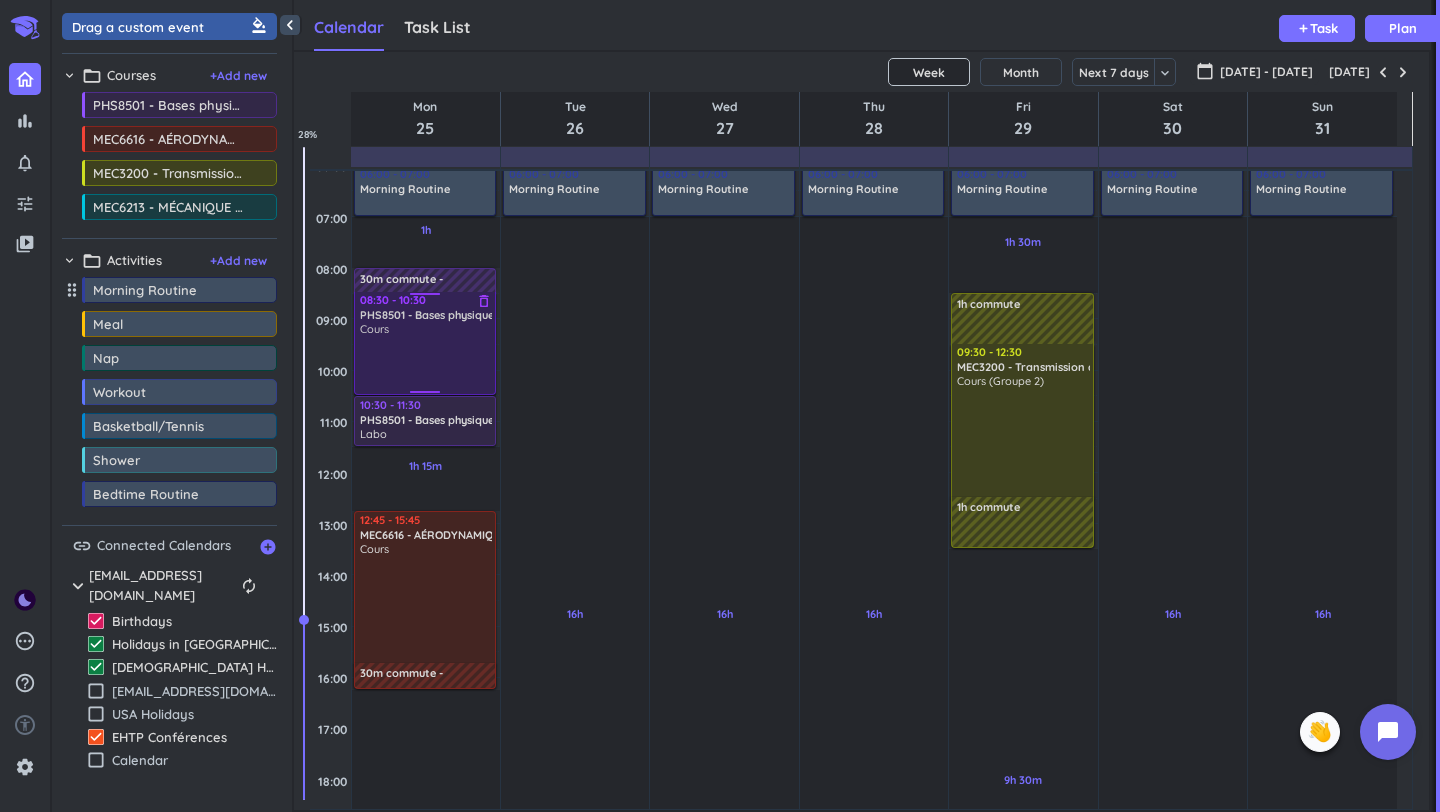 click on "Cours" at bounding box center [426, 357] 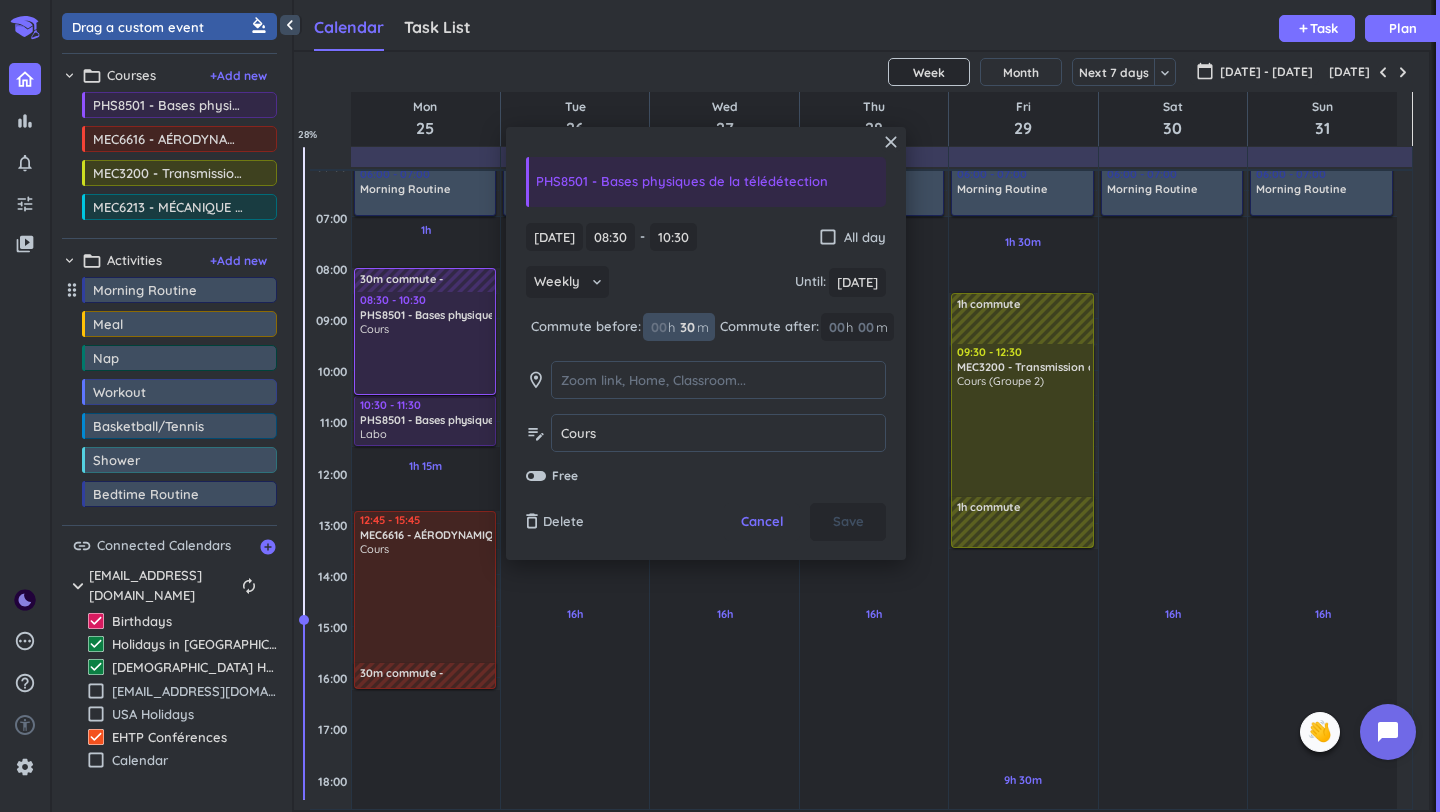 click on "30" at bounding box center [686, 327] 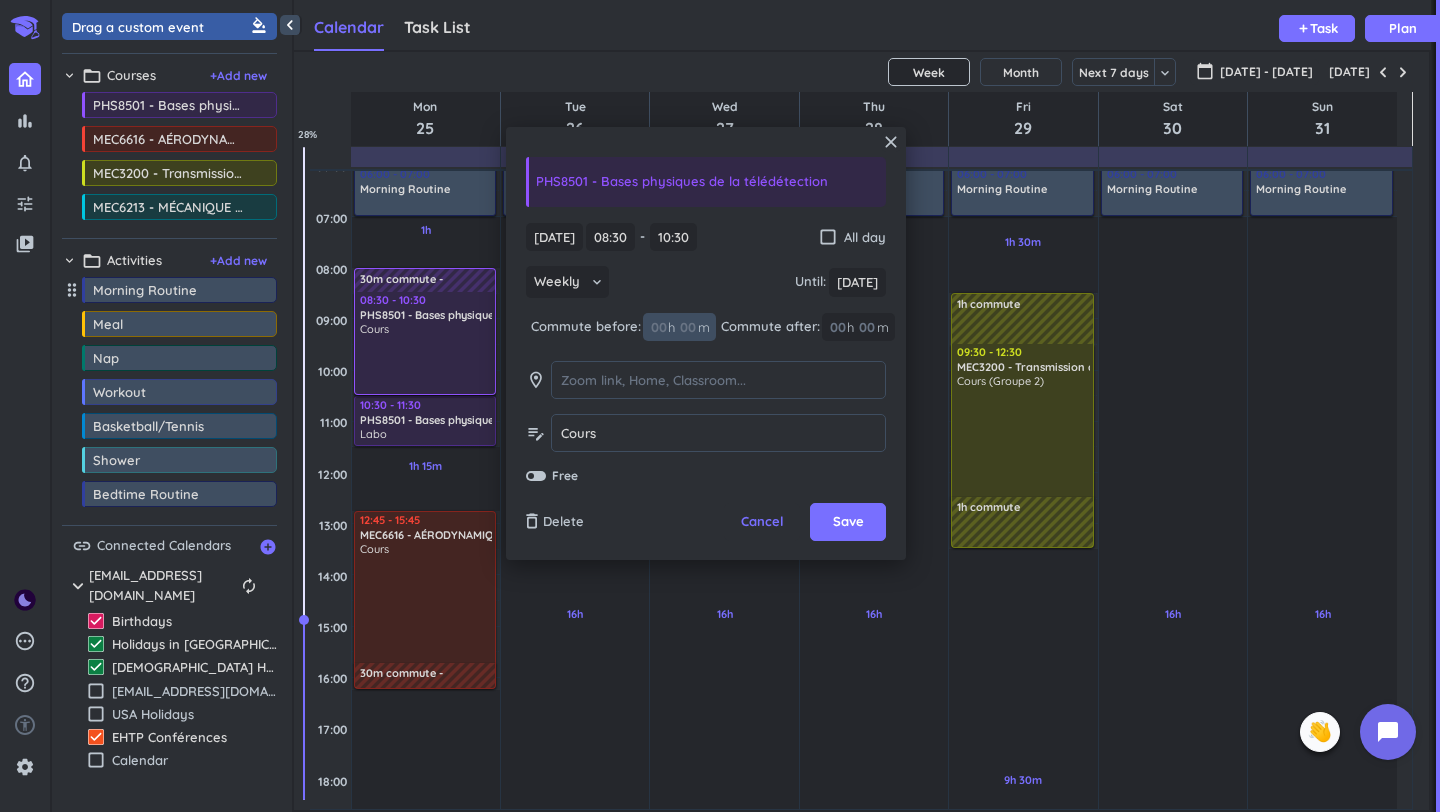 type 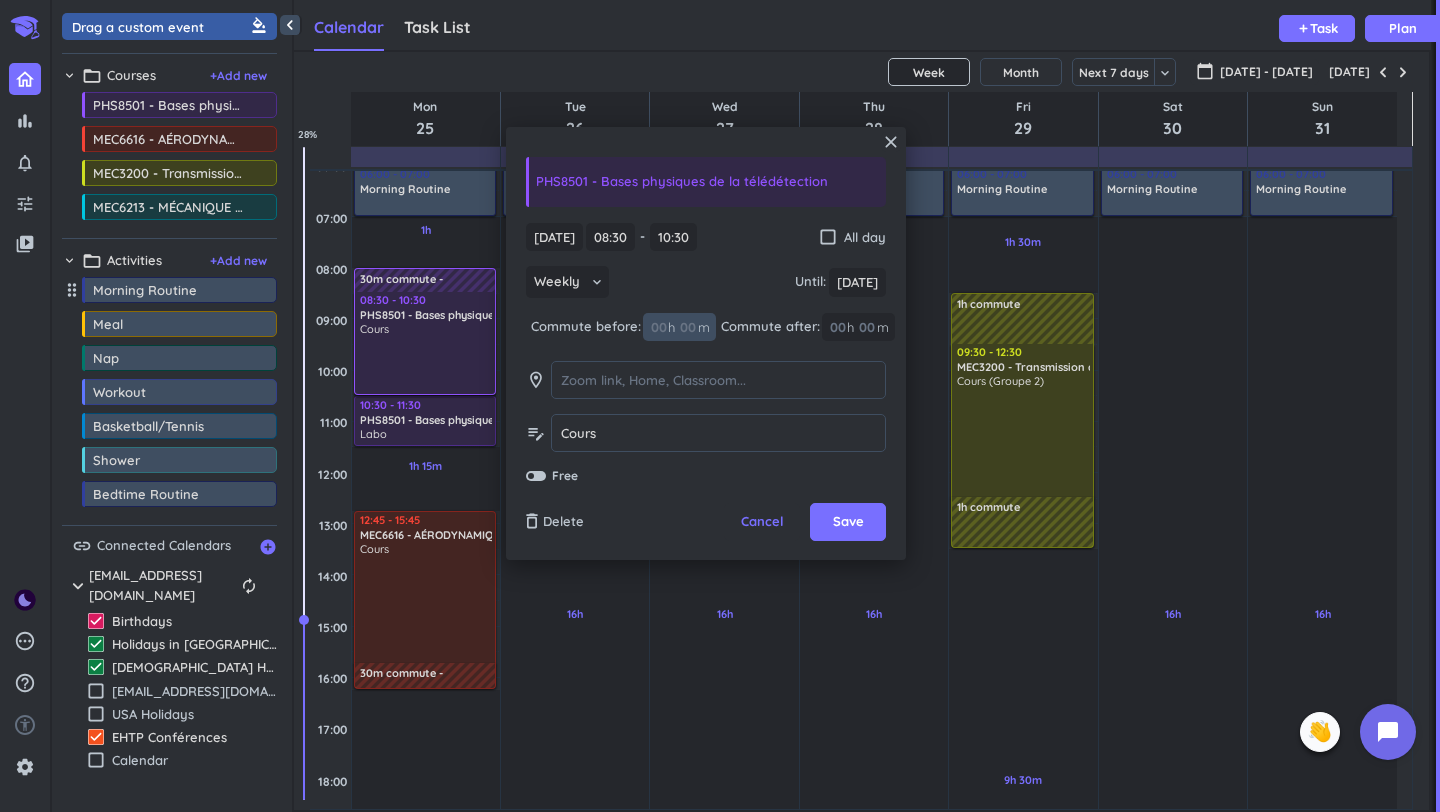 click at bounding box center (658, 327) 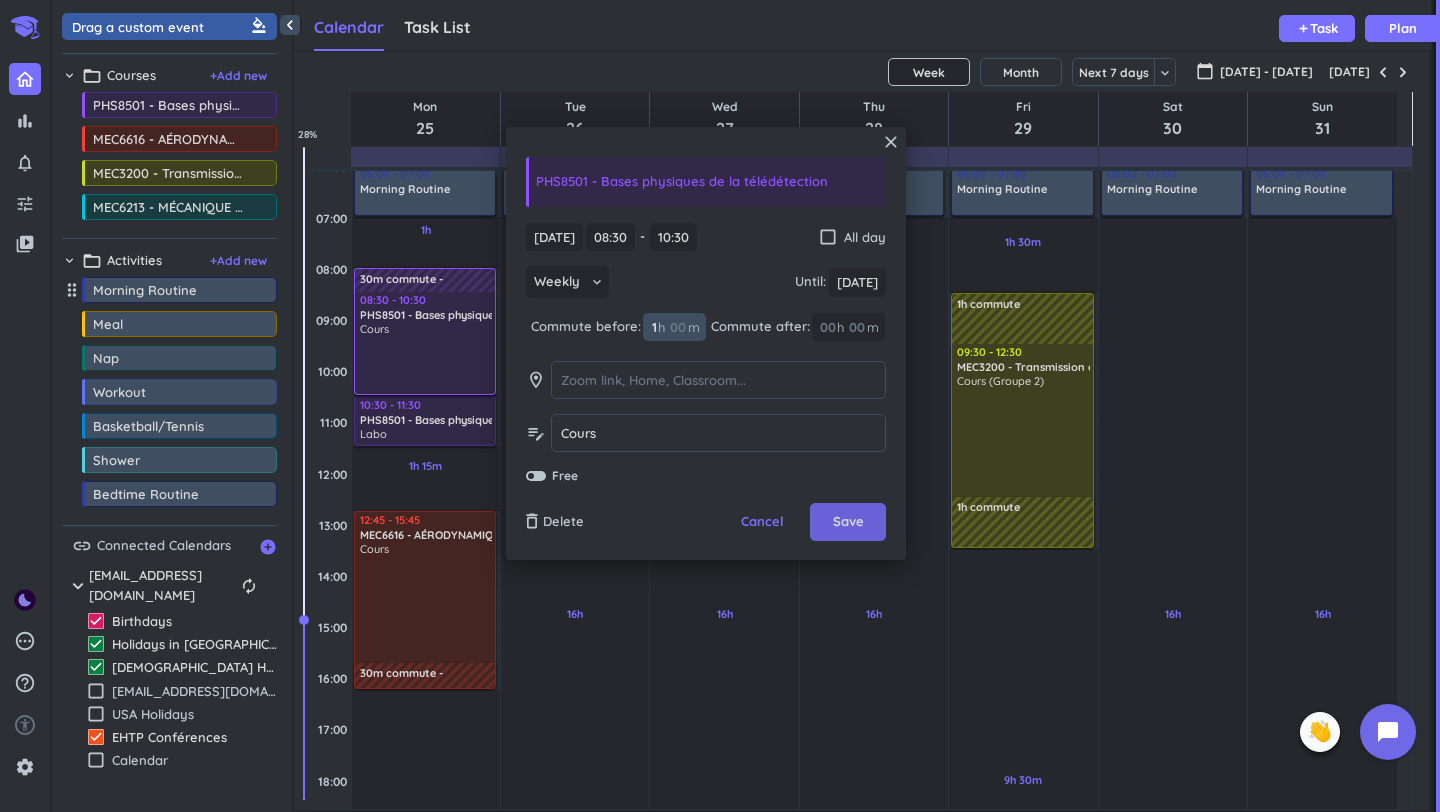 type on "1" 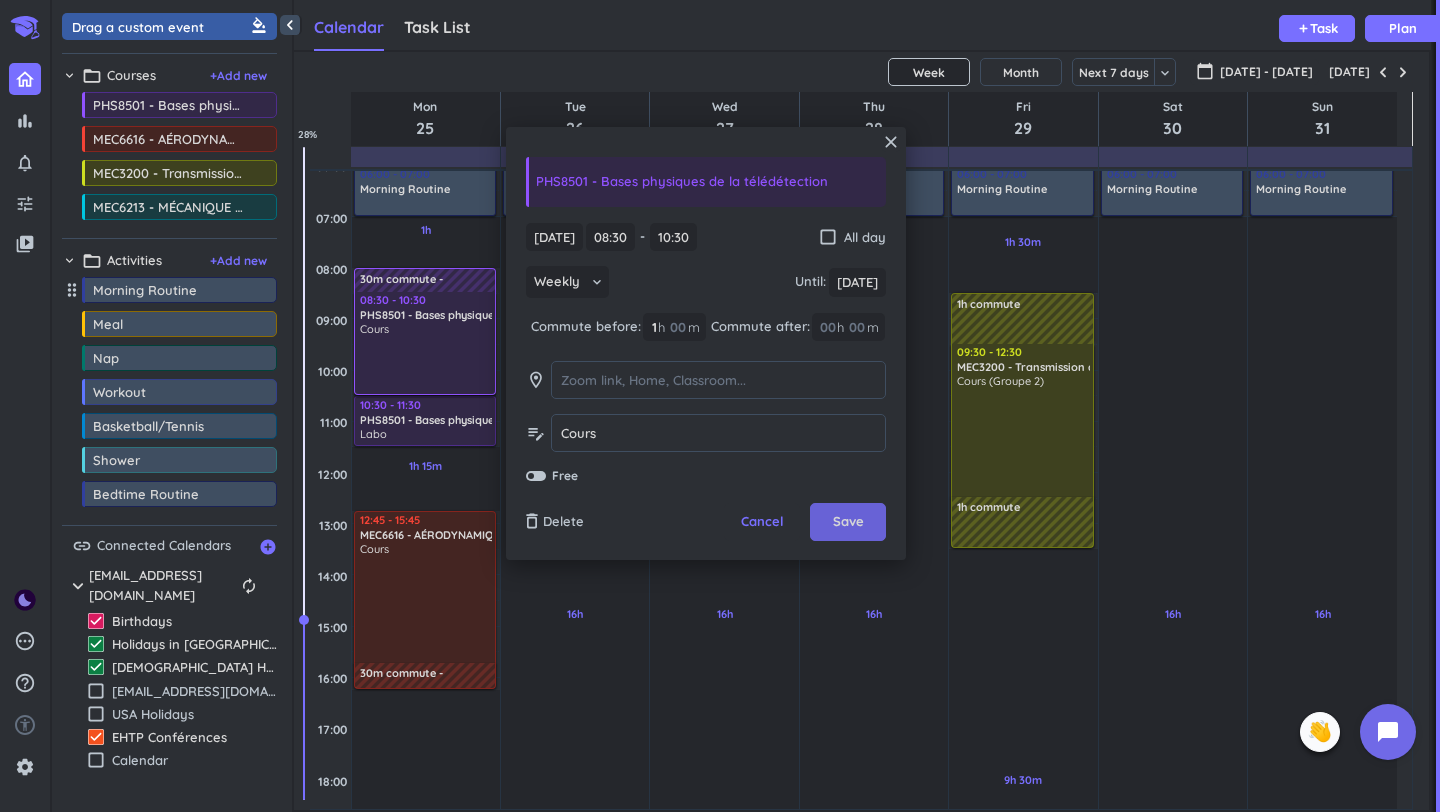 click on "Save" at bounding box center [848, 522] 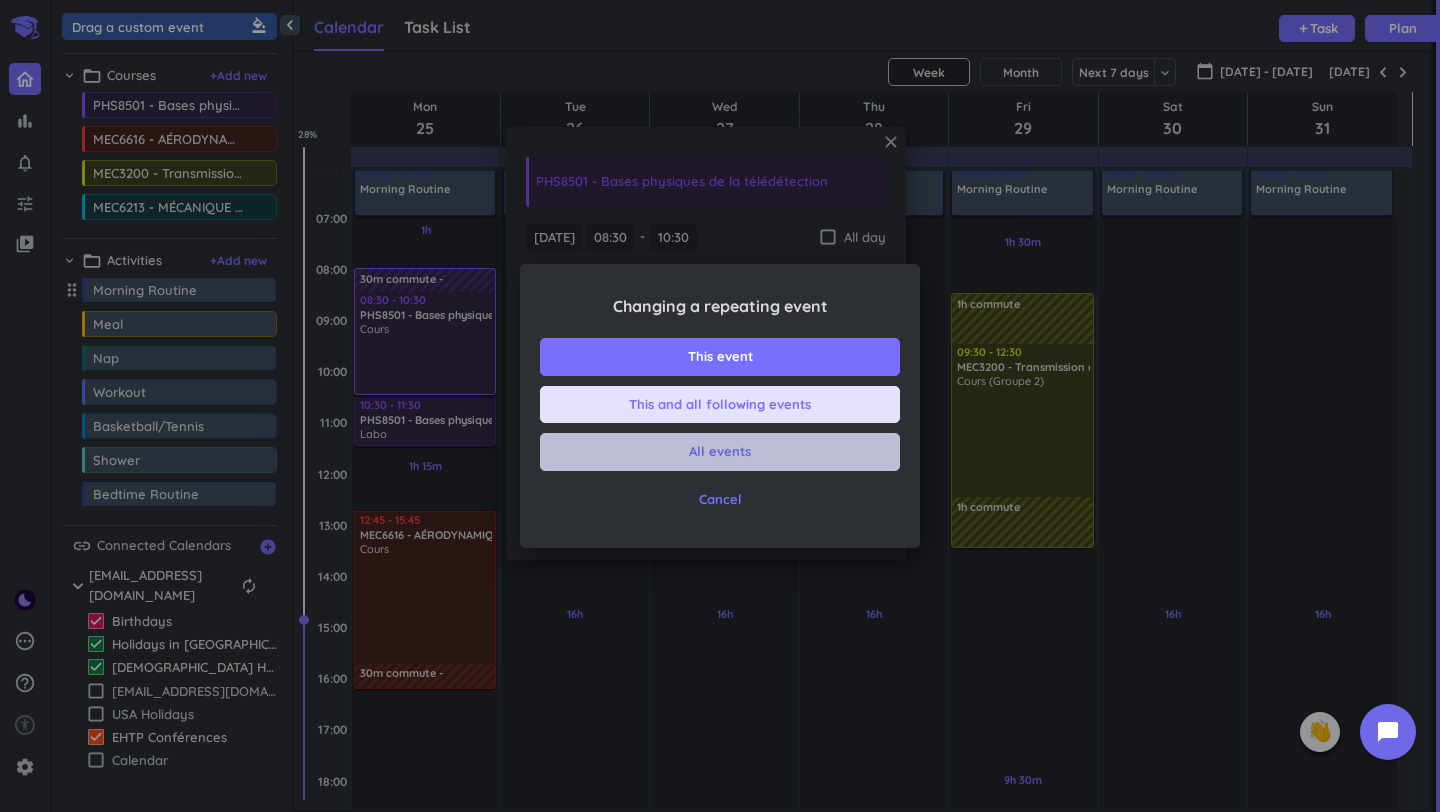 click on "All events" at bounding box center [720, 452] 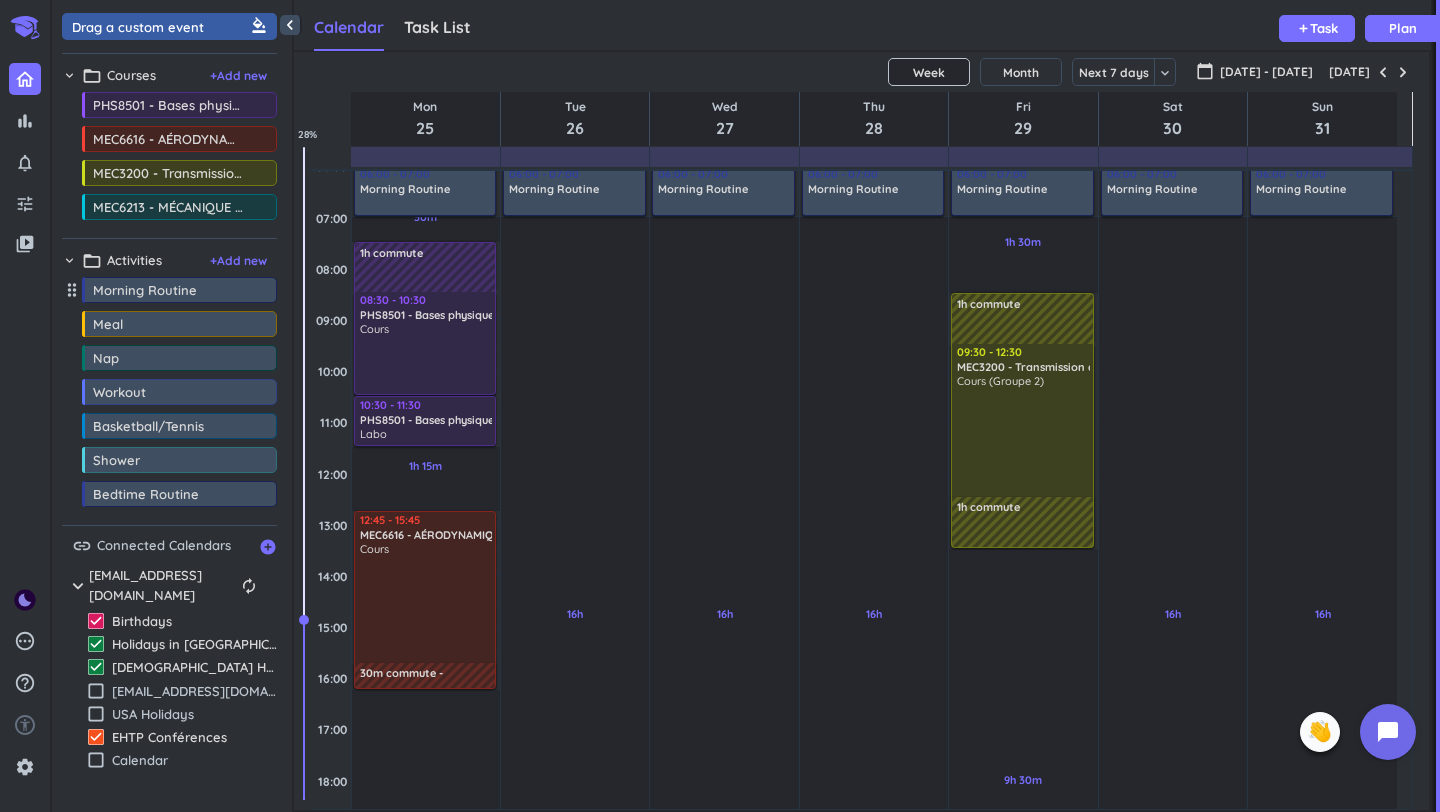 click on "Cours" at bounding box center (426, 602) 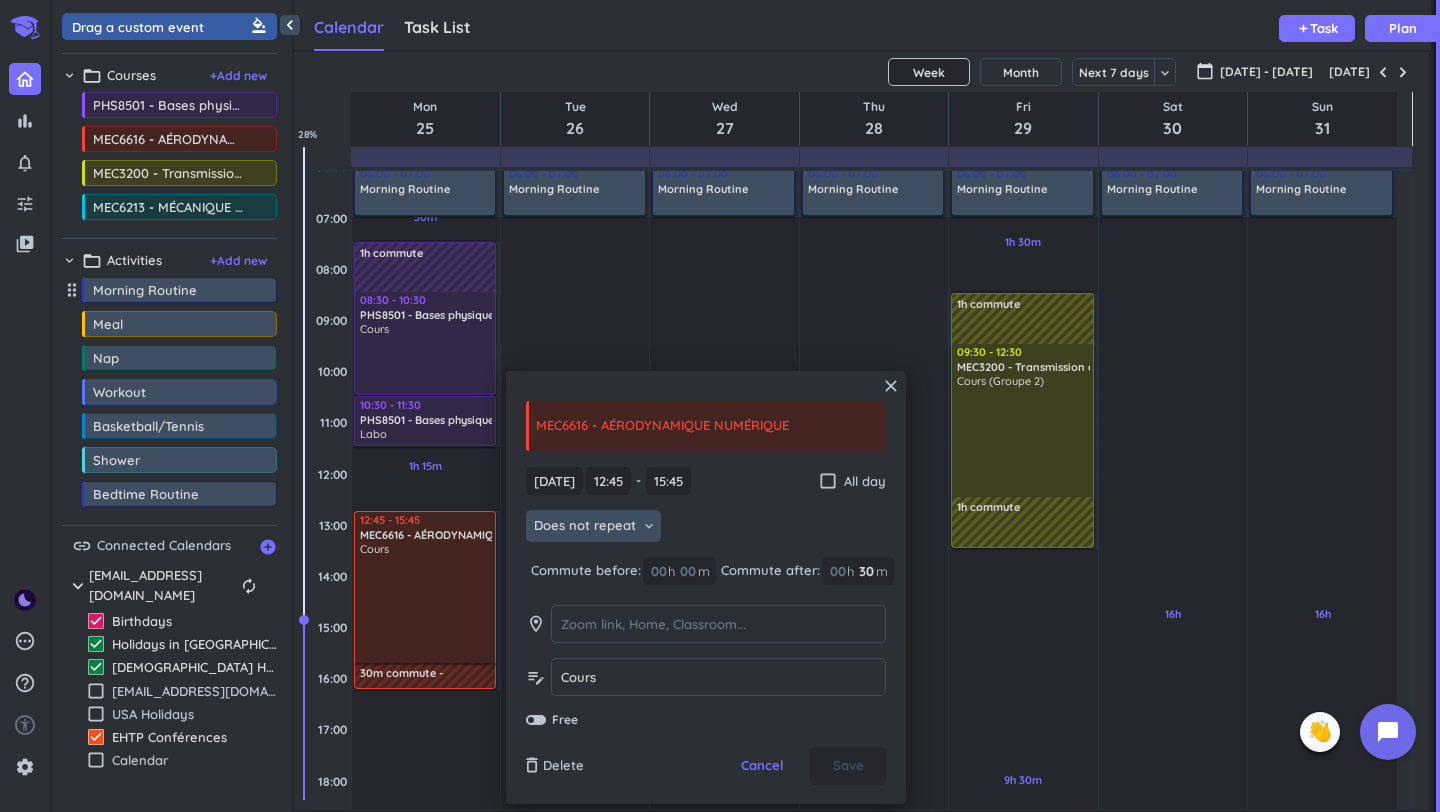 click on "Does not repeat keyboard_arrow_down" at bounding box center (593, 526) 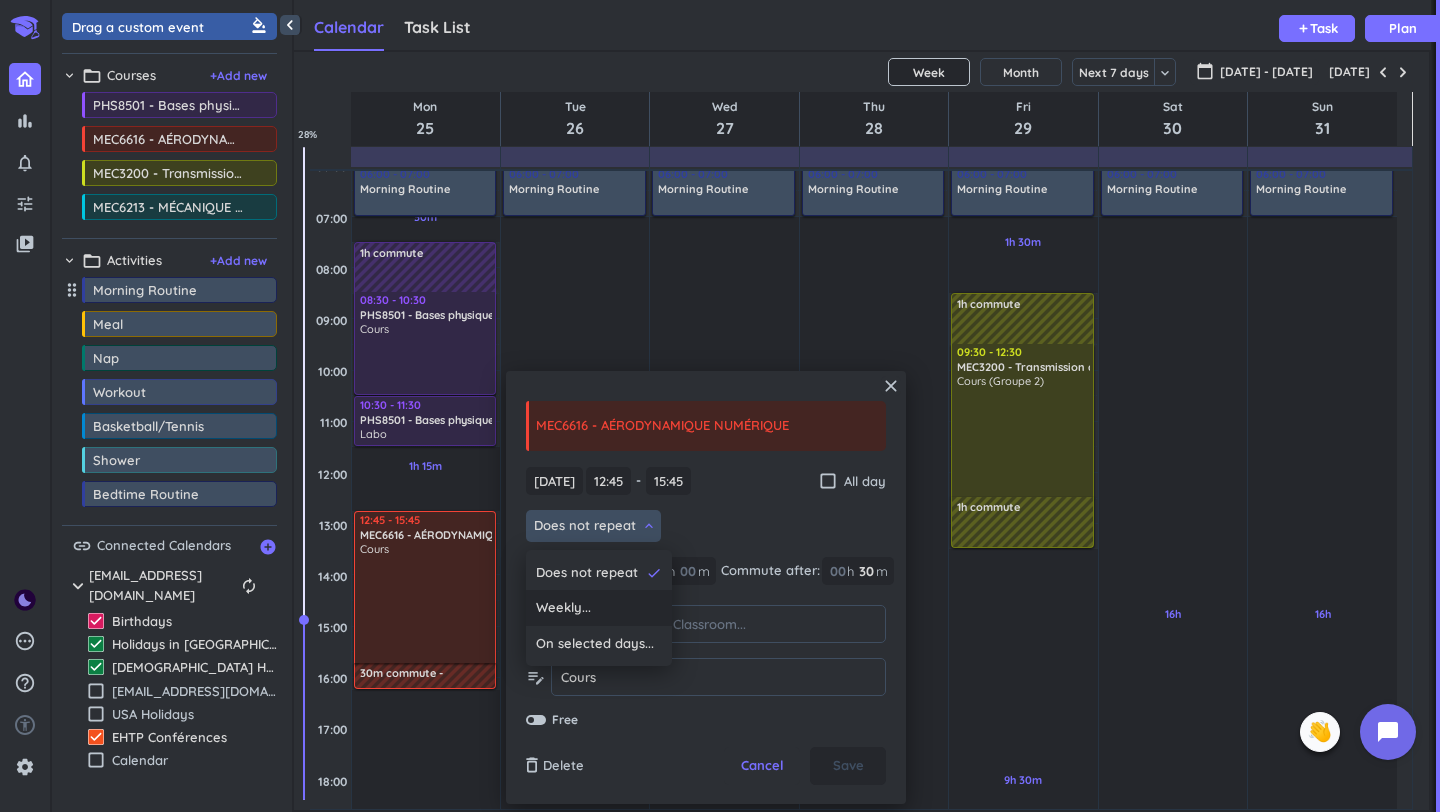 click on "Weekly..." at bounding box center [599, 608] 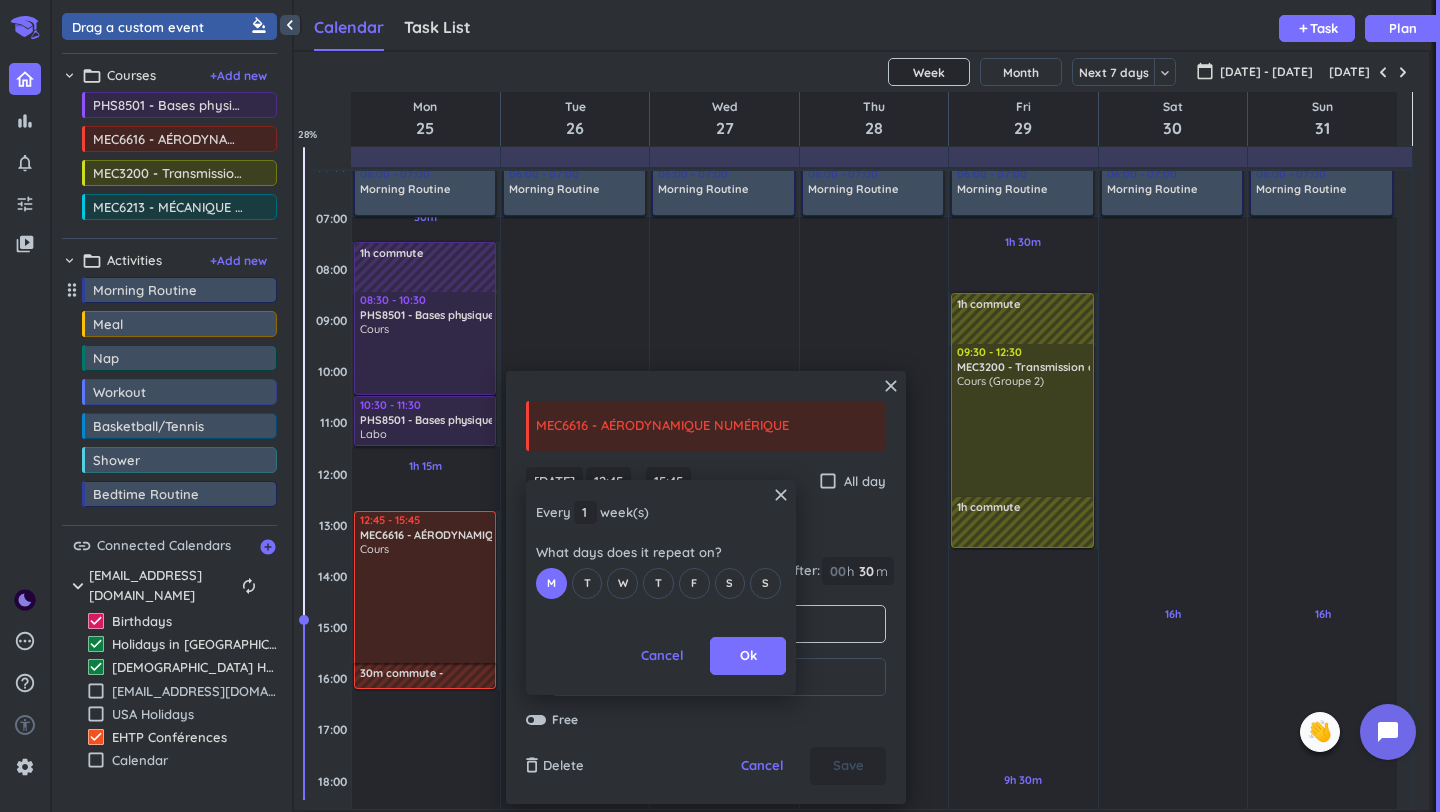 drag, startPoint x: 724, startPoint y: 633, endPoint x: 702, endPoint y: 619, distance: 26.076809 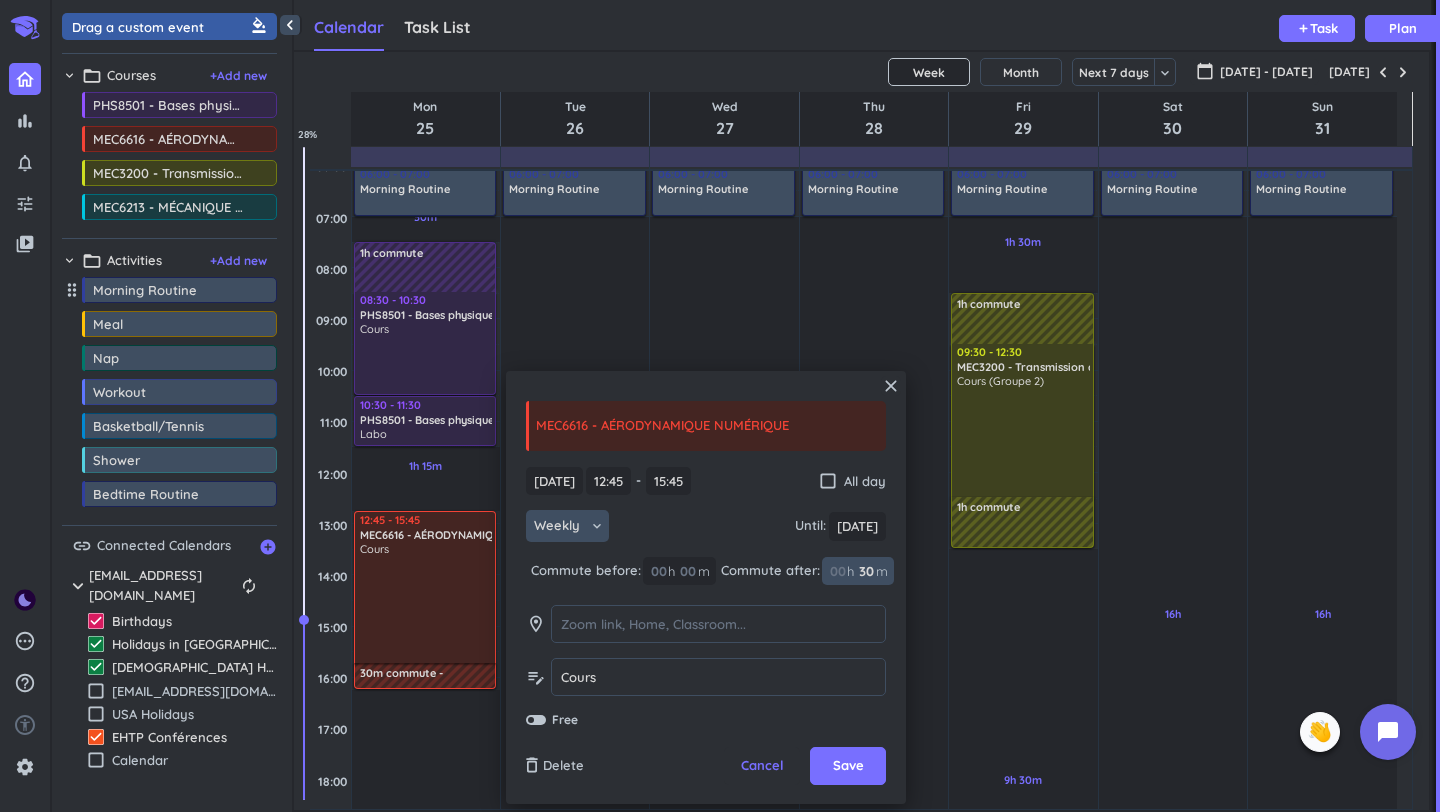 click on "30" at bounding box center (865, 571) 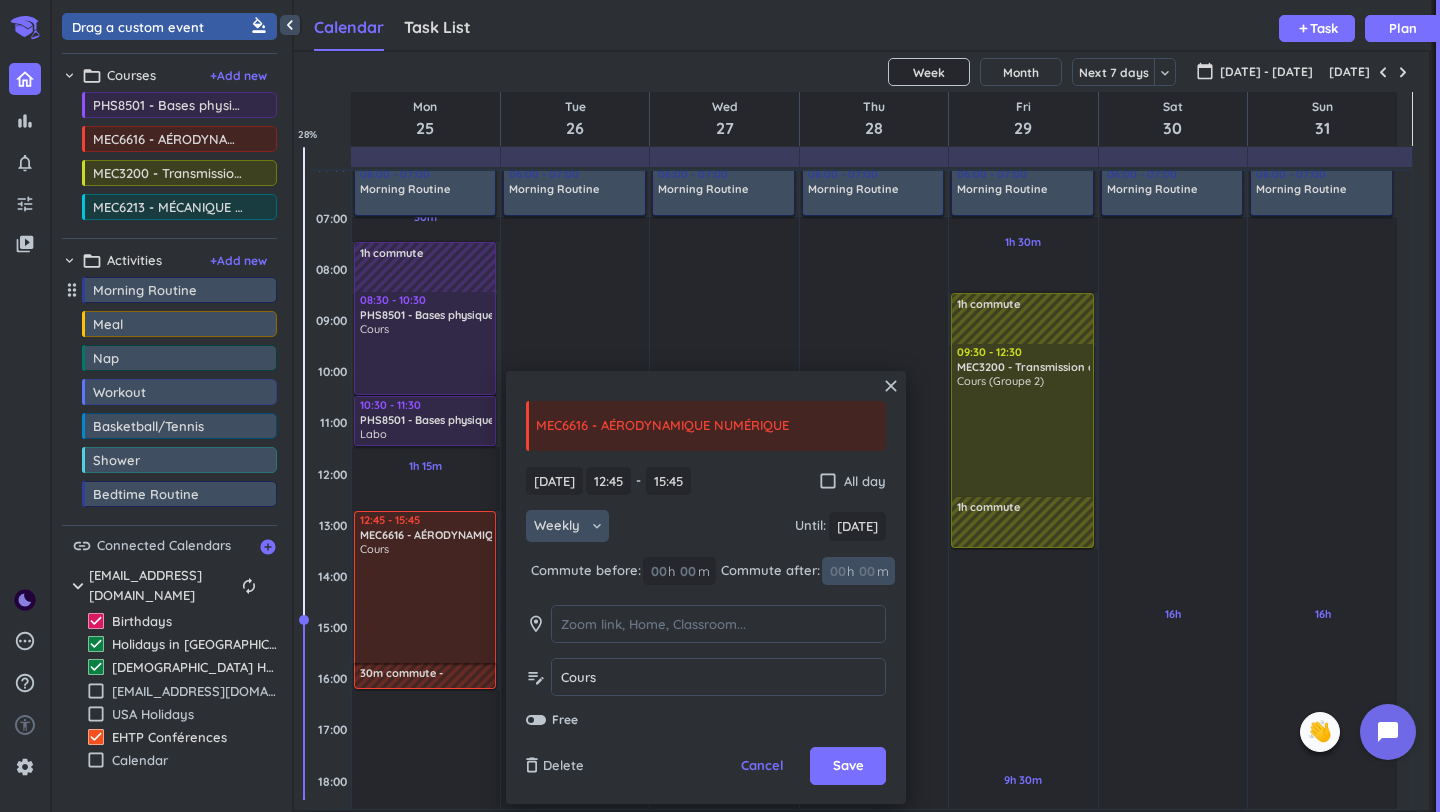type 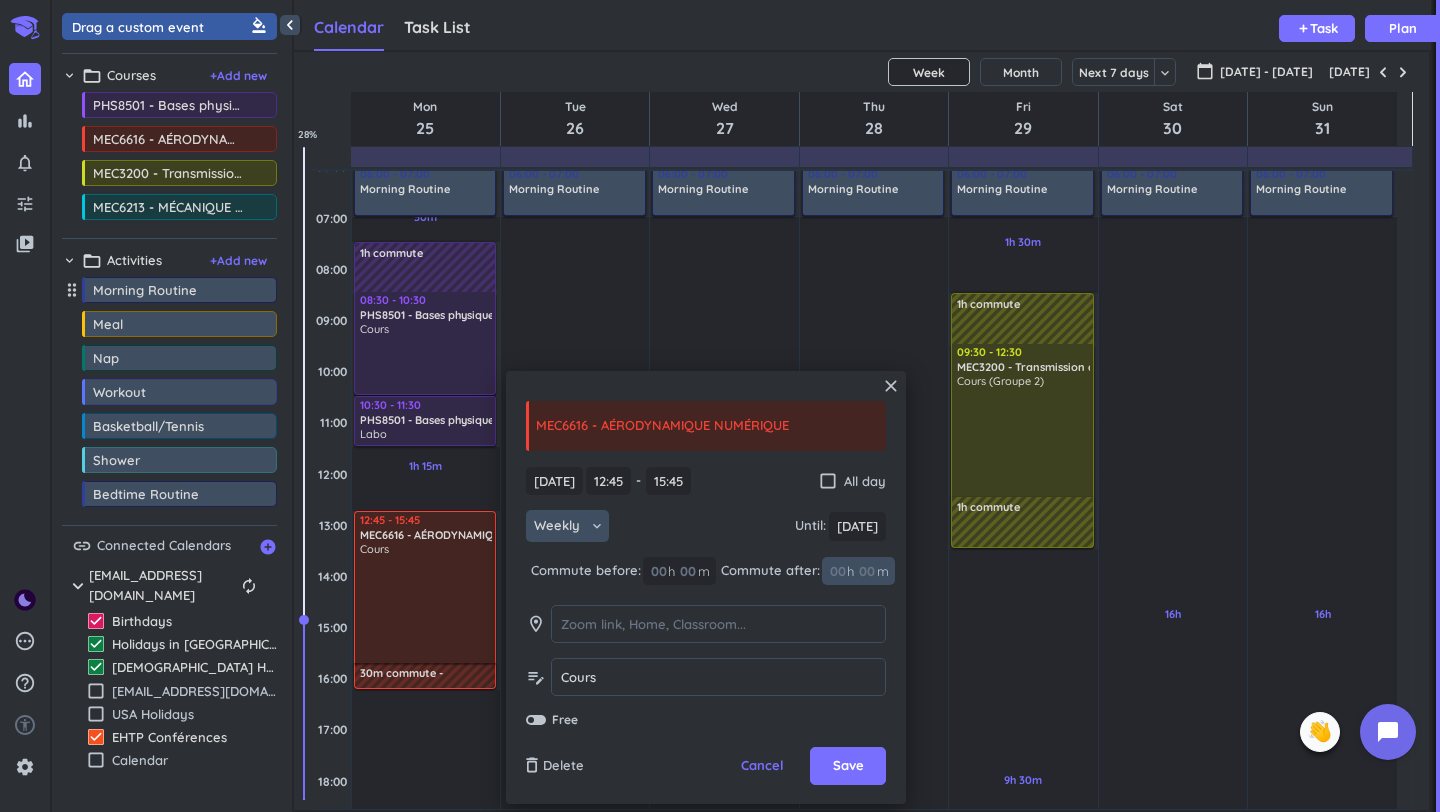 click at bounding box center (837, 571) 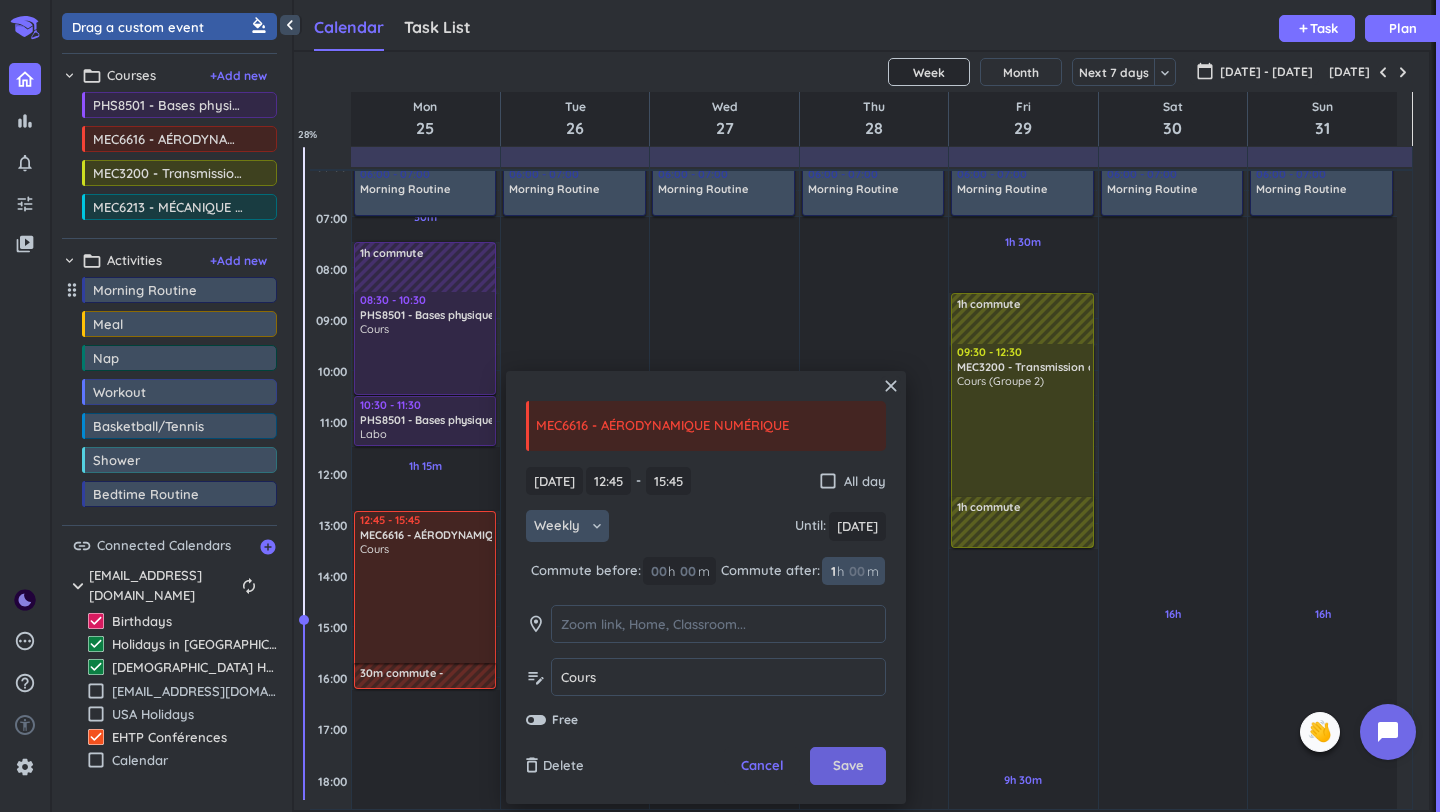 type on "1" 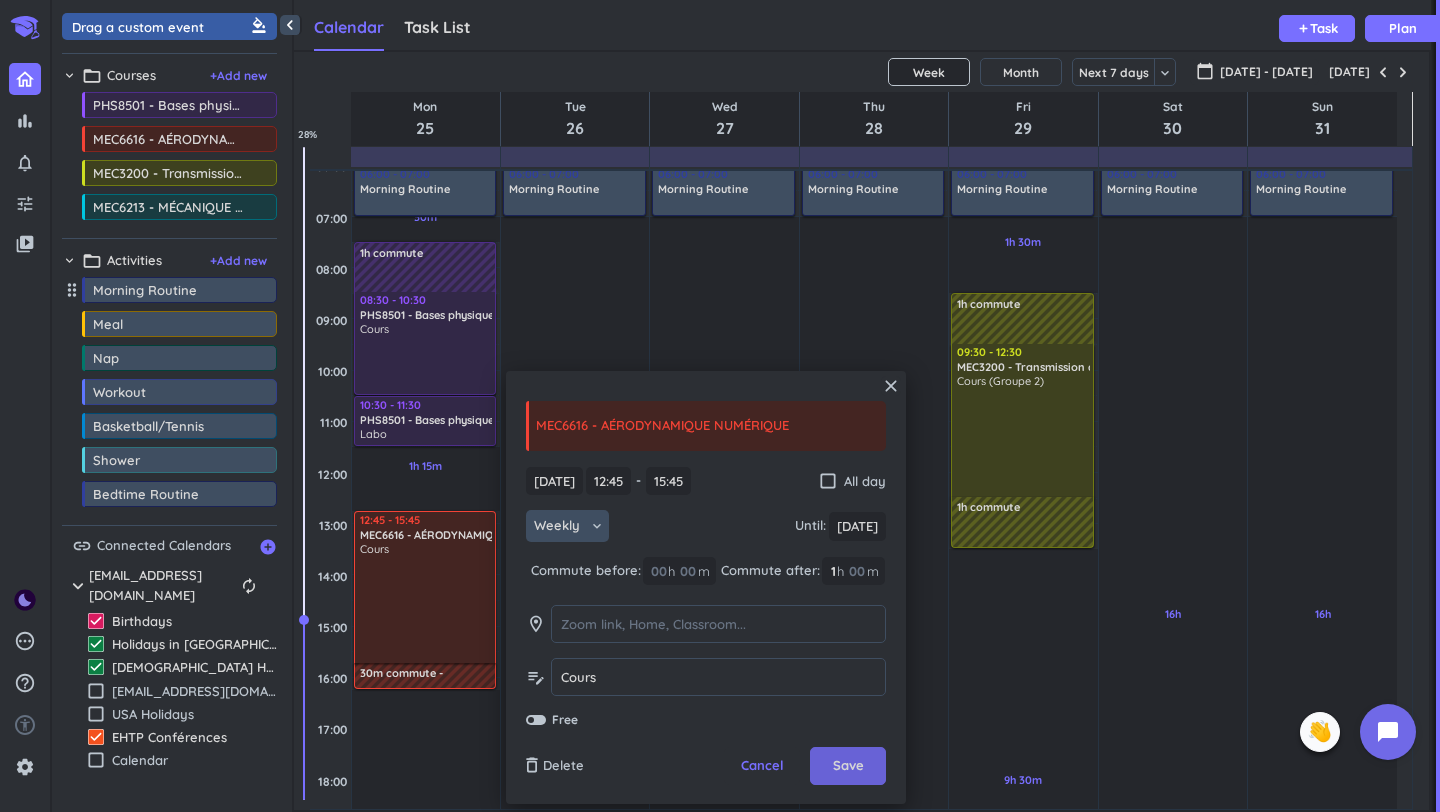 click on "Save" at bounding box center [848, 766] 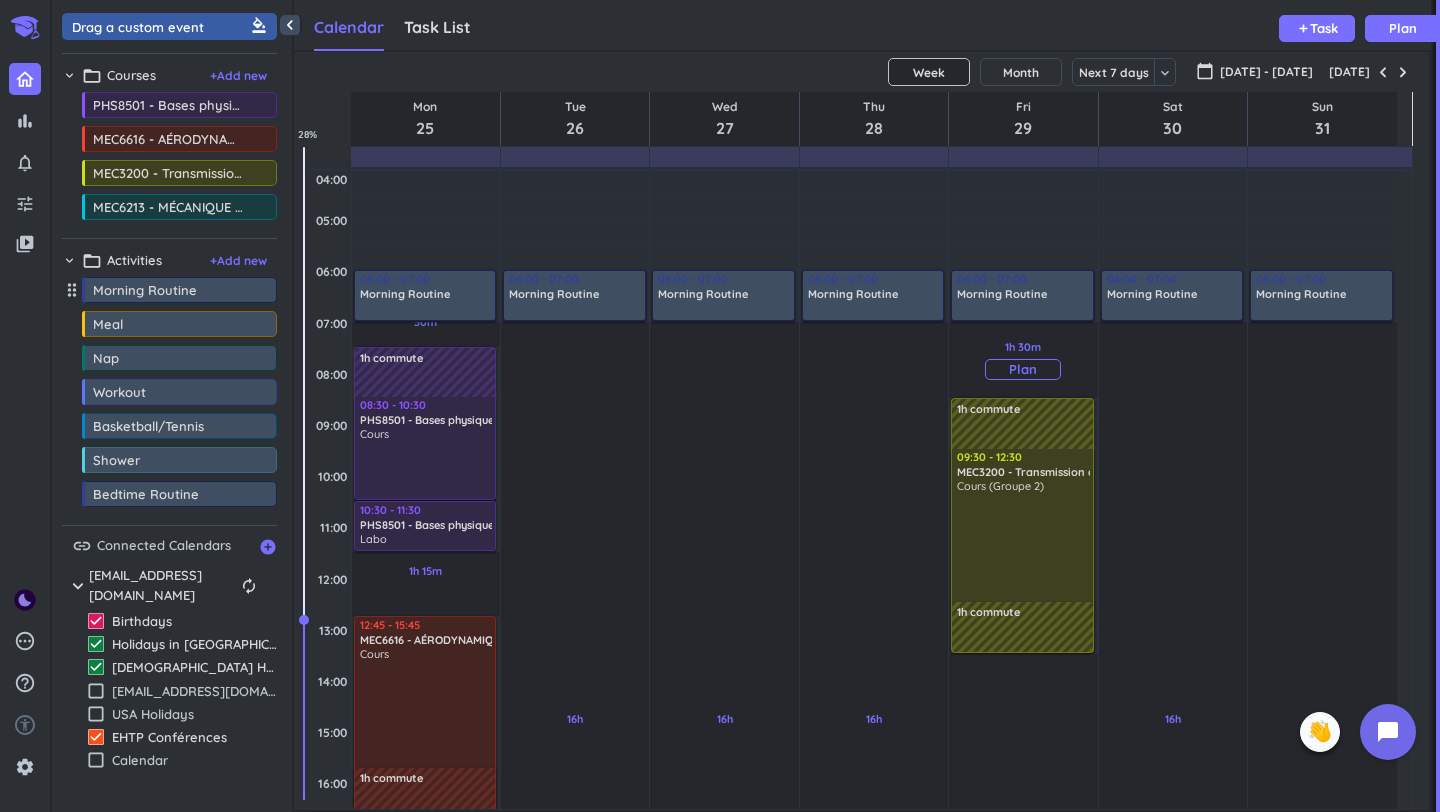 scroll, scrollTop: 0, scrollLeft: 0, axis: both 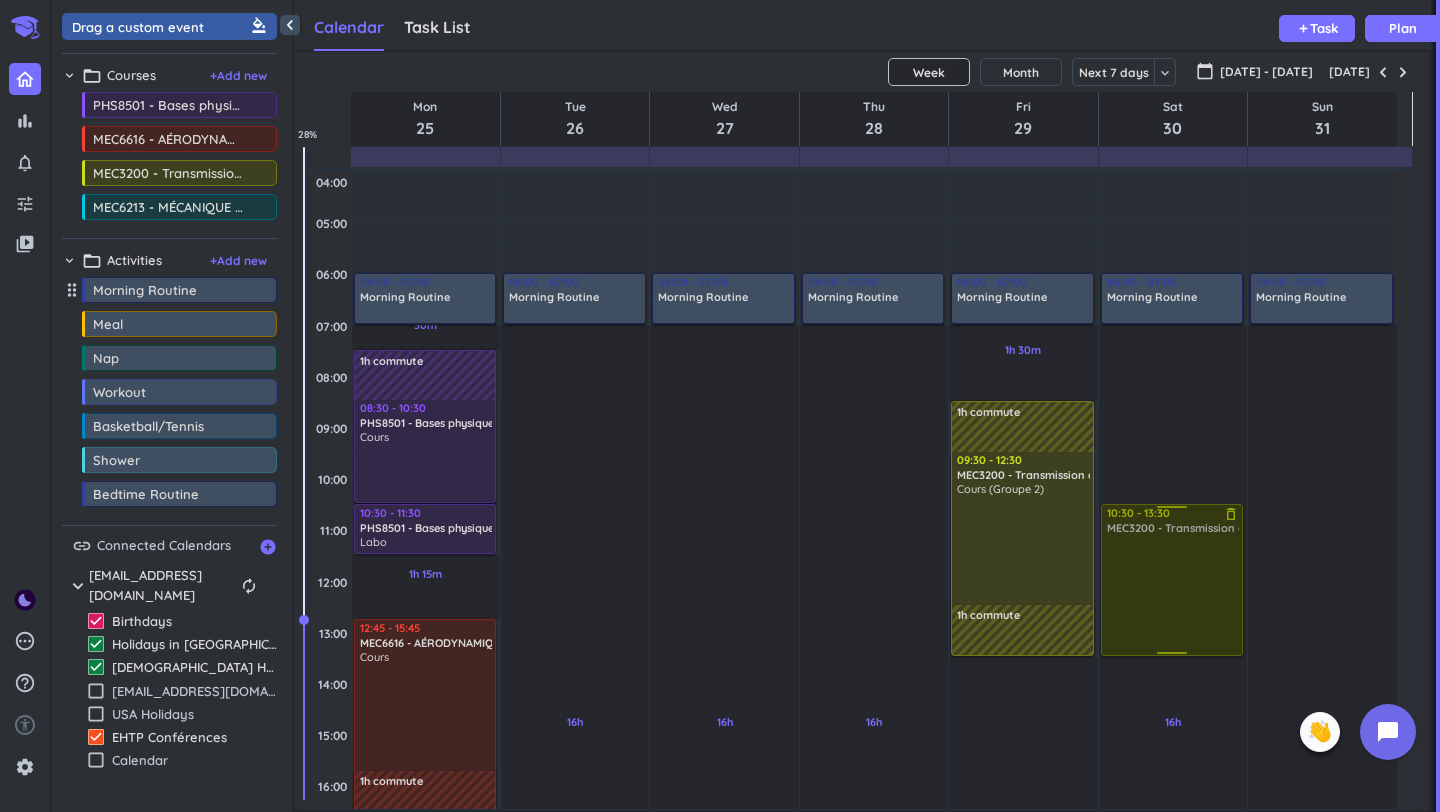 drag, startPoint x: 175, startPoint y: 171, endPoint x: 1202, endPoint y: 507, distance: 1080.567 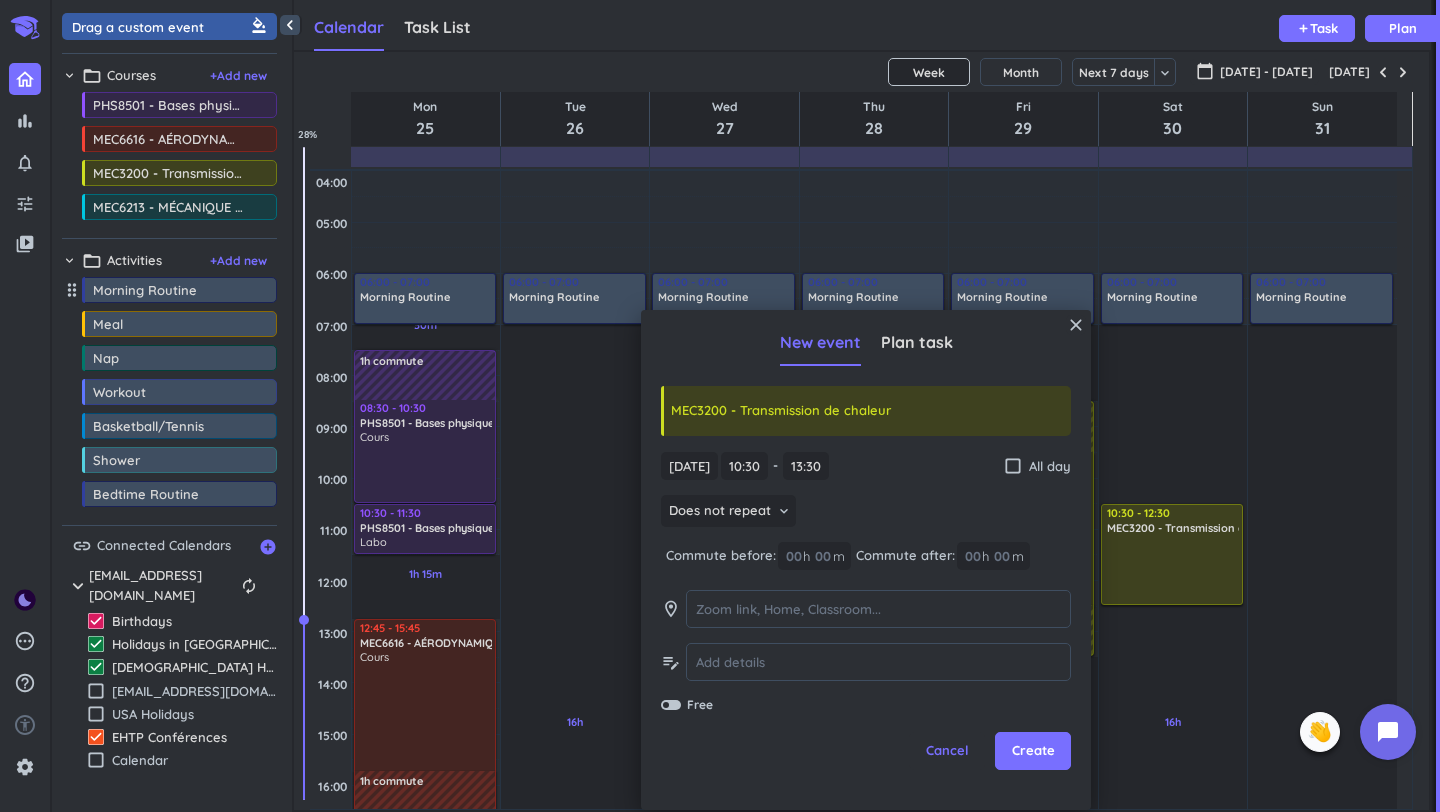 drag, startPoint x: 1175, startPoint y: 651, endPoint x: 1177, endPoint y: 641, distance: 10.198039 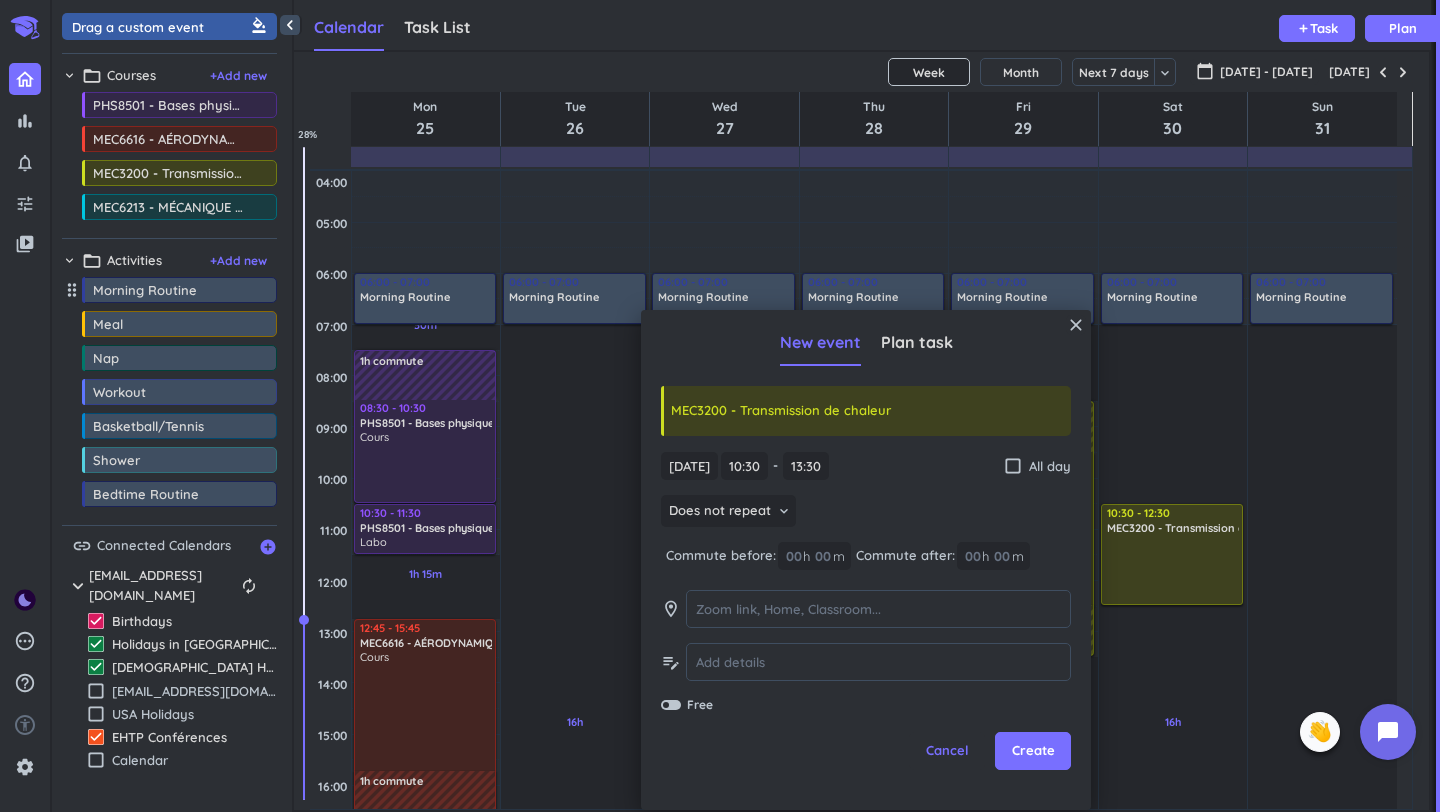 click on "16h  Past due Plan Adjust Awake Time Adjust Awake Time 06:00 - 07:00 Morning Routine delete_outline 10:30 - 13:30 MEC3200 - Transmission de chaleur delete_outline 10:30 - 12:30 MEC3200 - Transmission de chaleur delete_outline" at bounding box center (1173, 785) 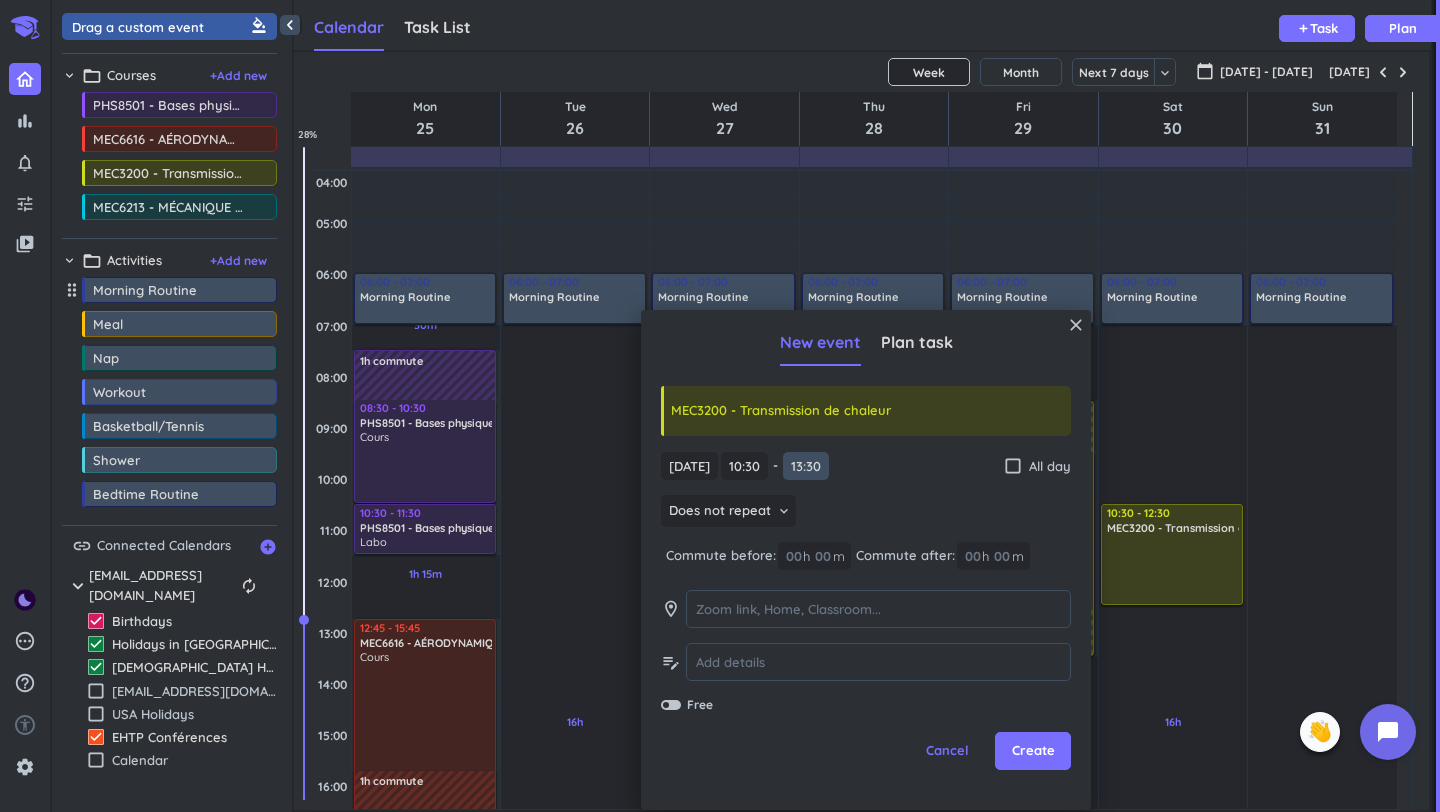 type on "12:30" 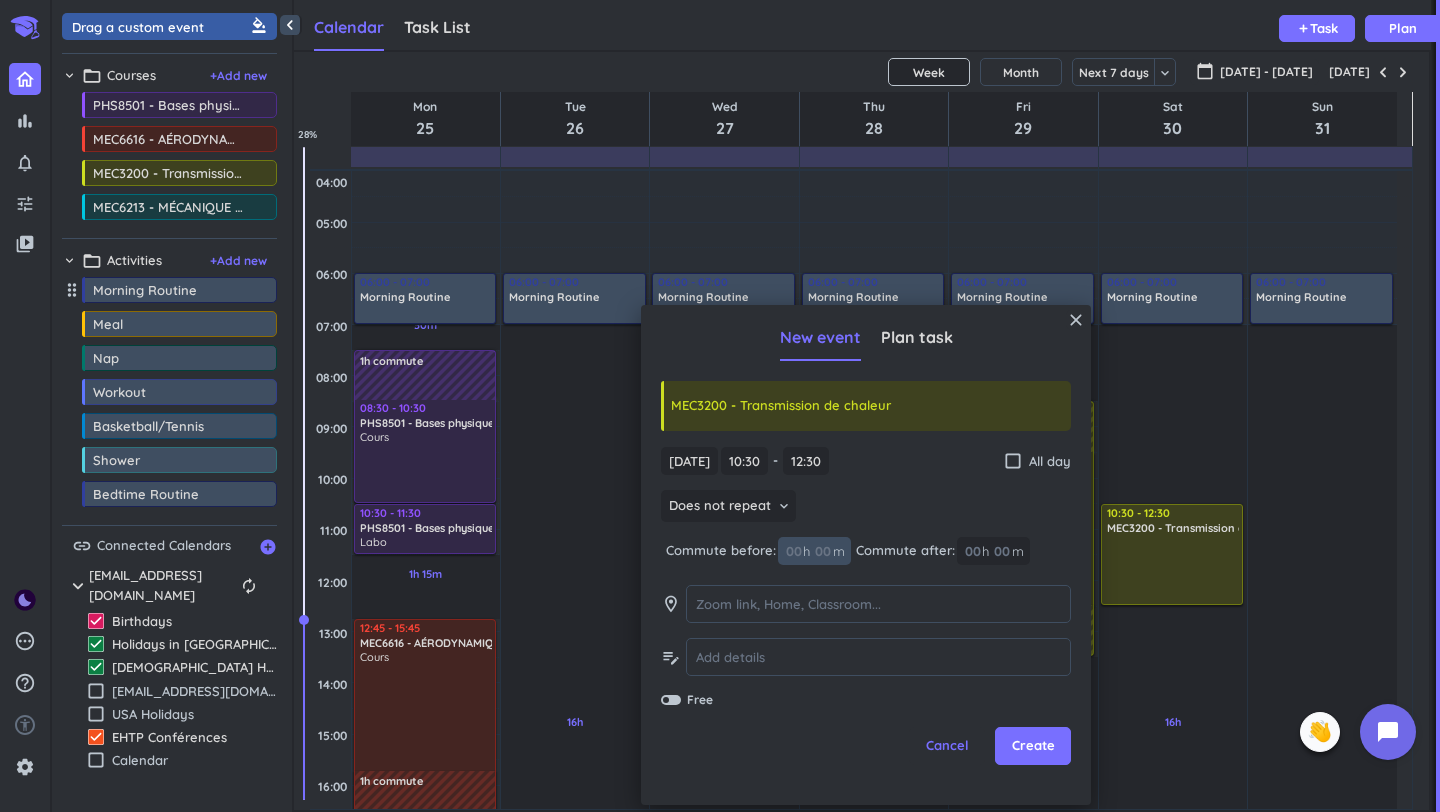 click at bounding box center [793, 551] 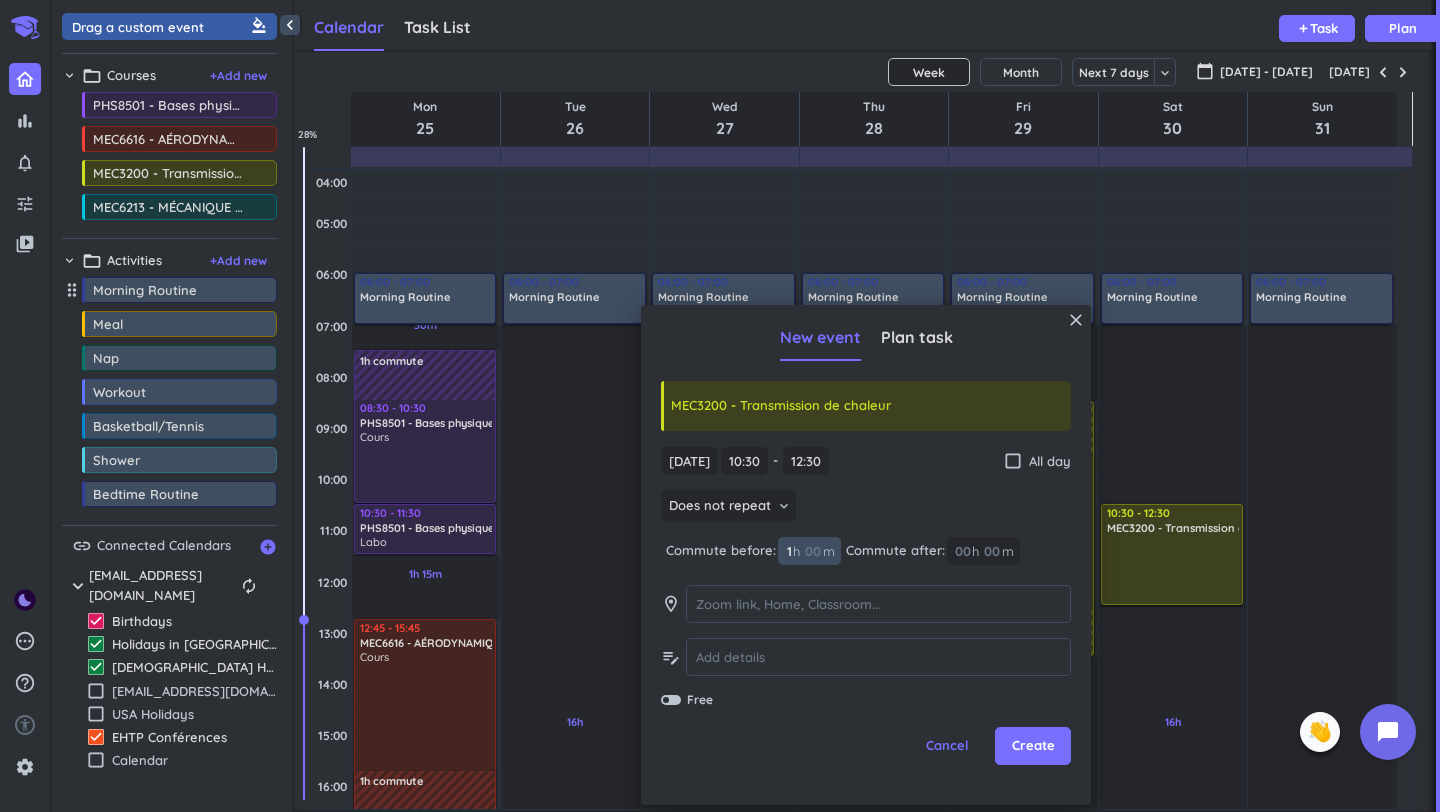 type on "1" 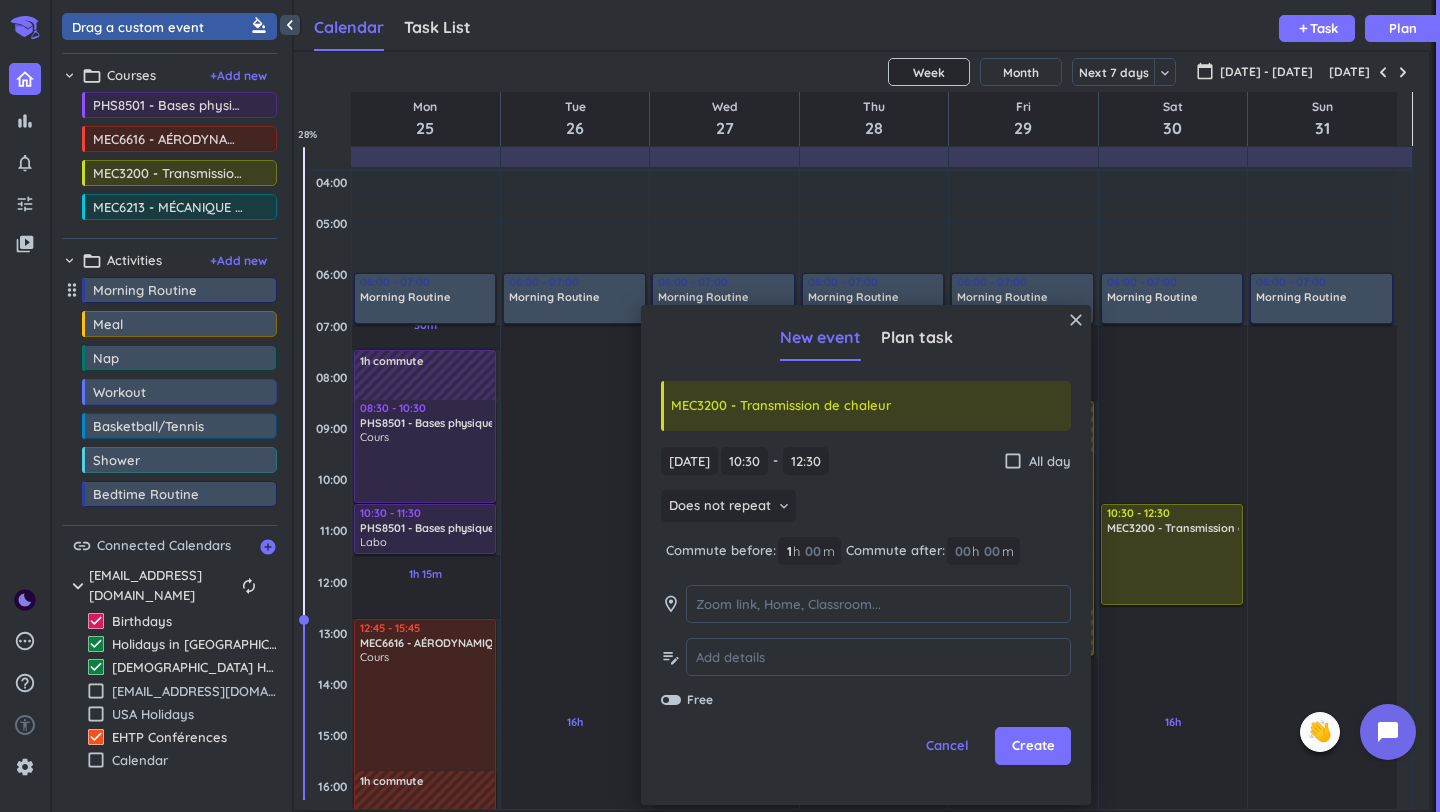 click on "Does not repeat keyboard_arrow_down" at bounding box center (866, 508) 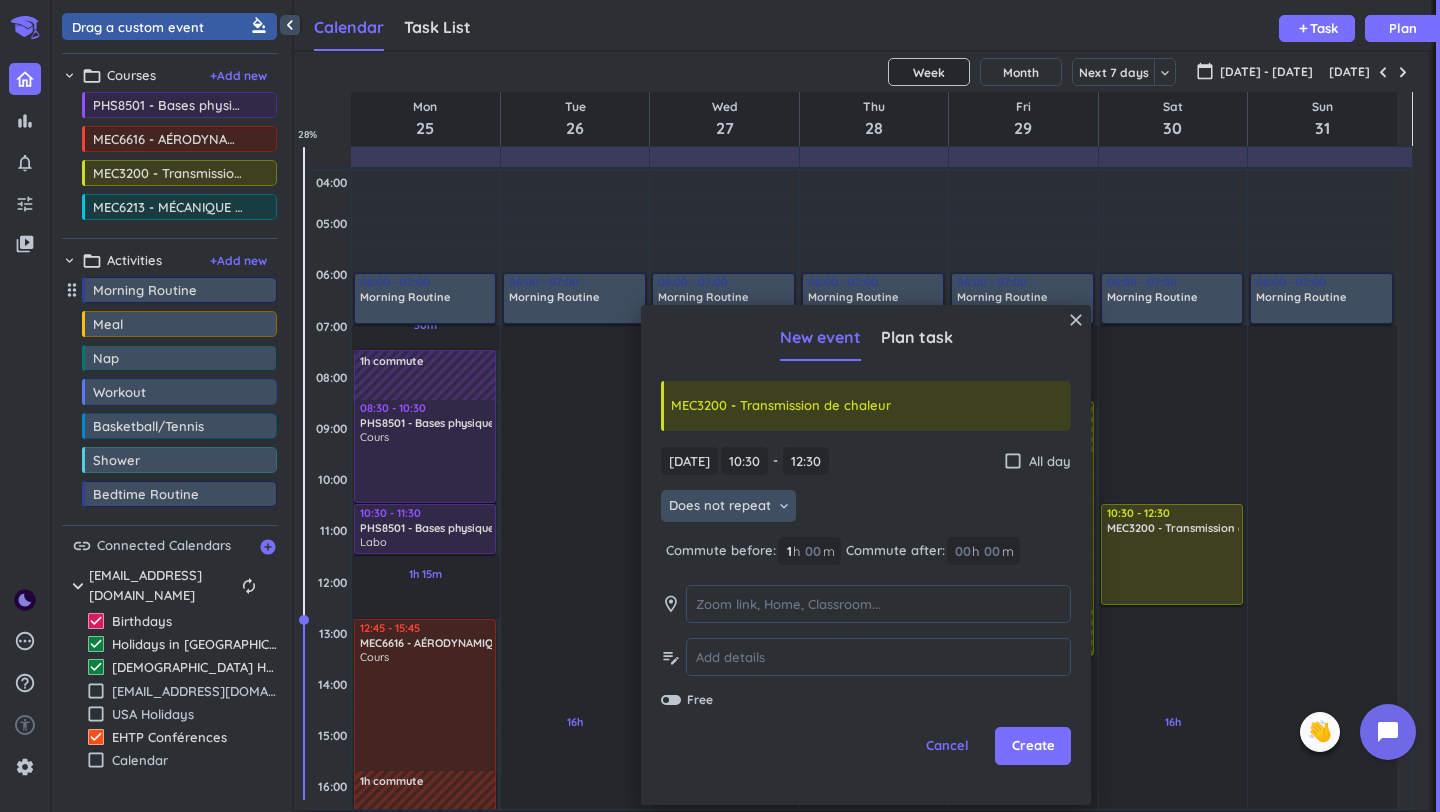 click on "Does not repeat" at bounding box center (720, 506) 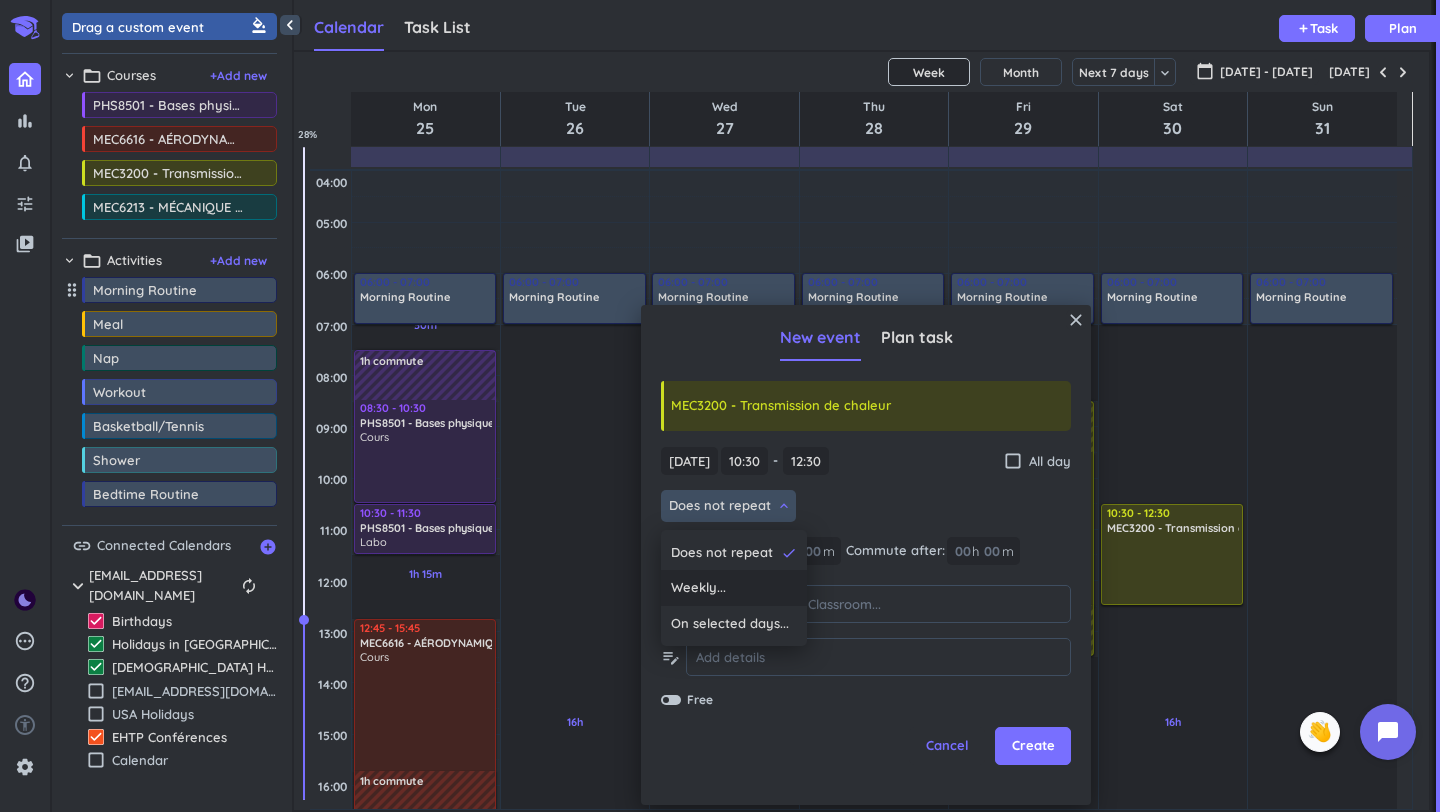 click on "Weekly..." at bounding box center [734, 588] 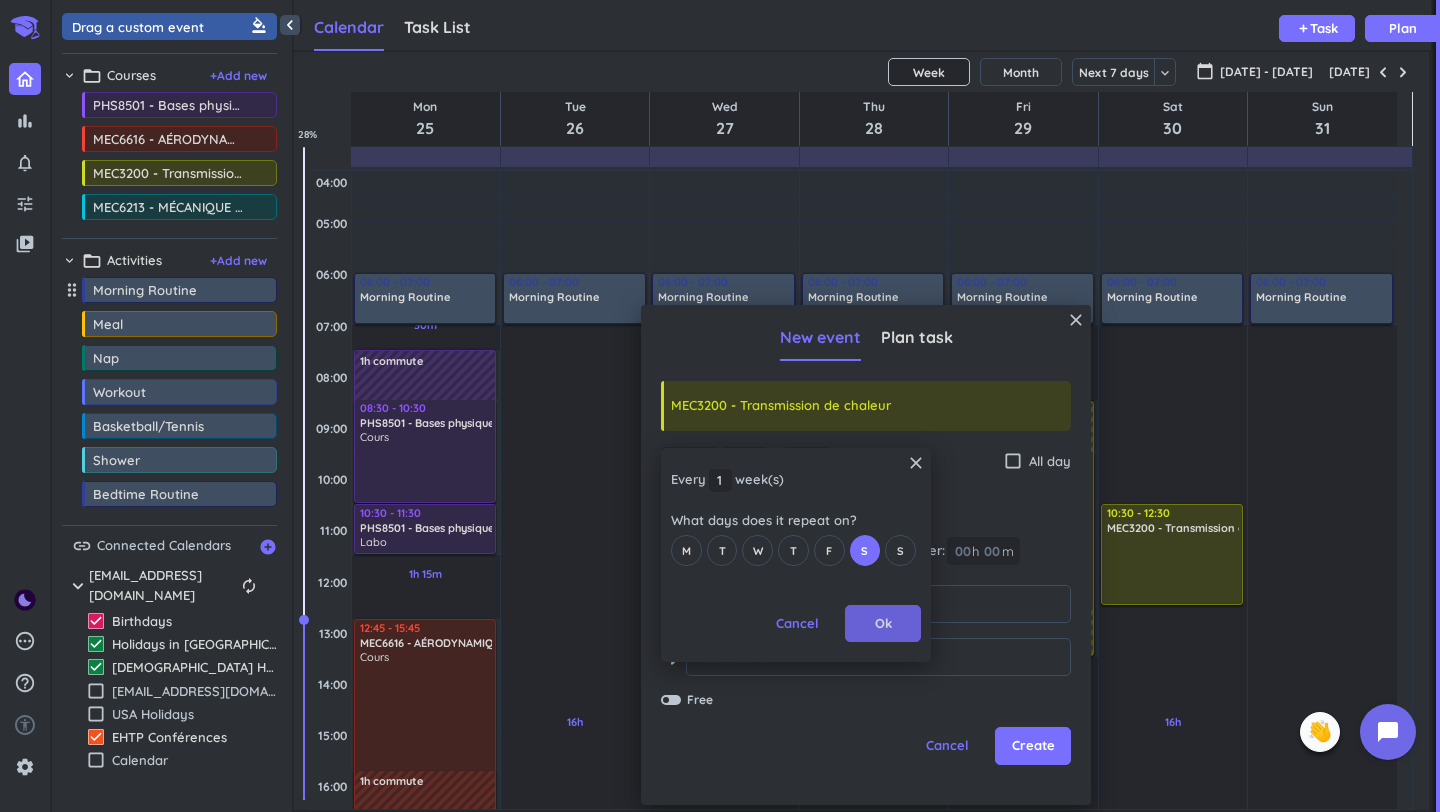 click on "Ok" at bounding box center (883, 624) 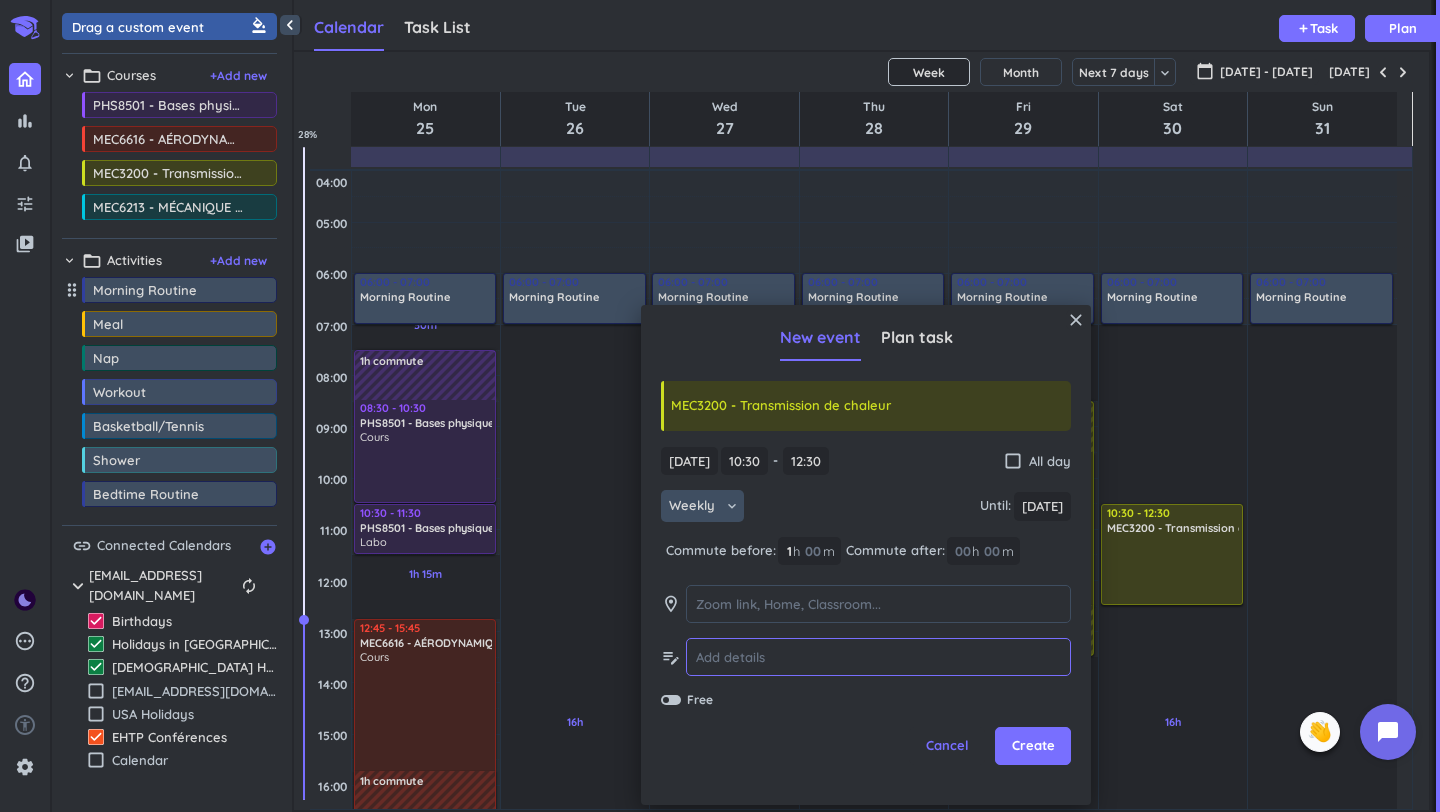 click at bounding box center [878, 657] 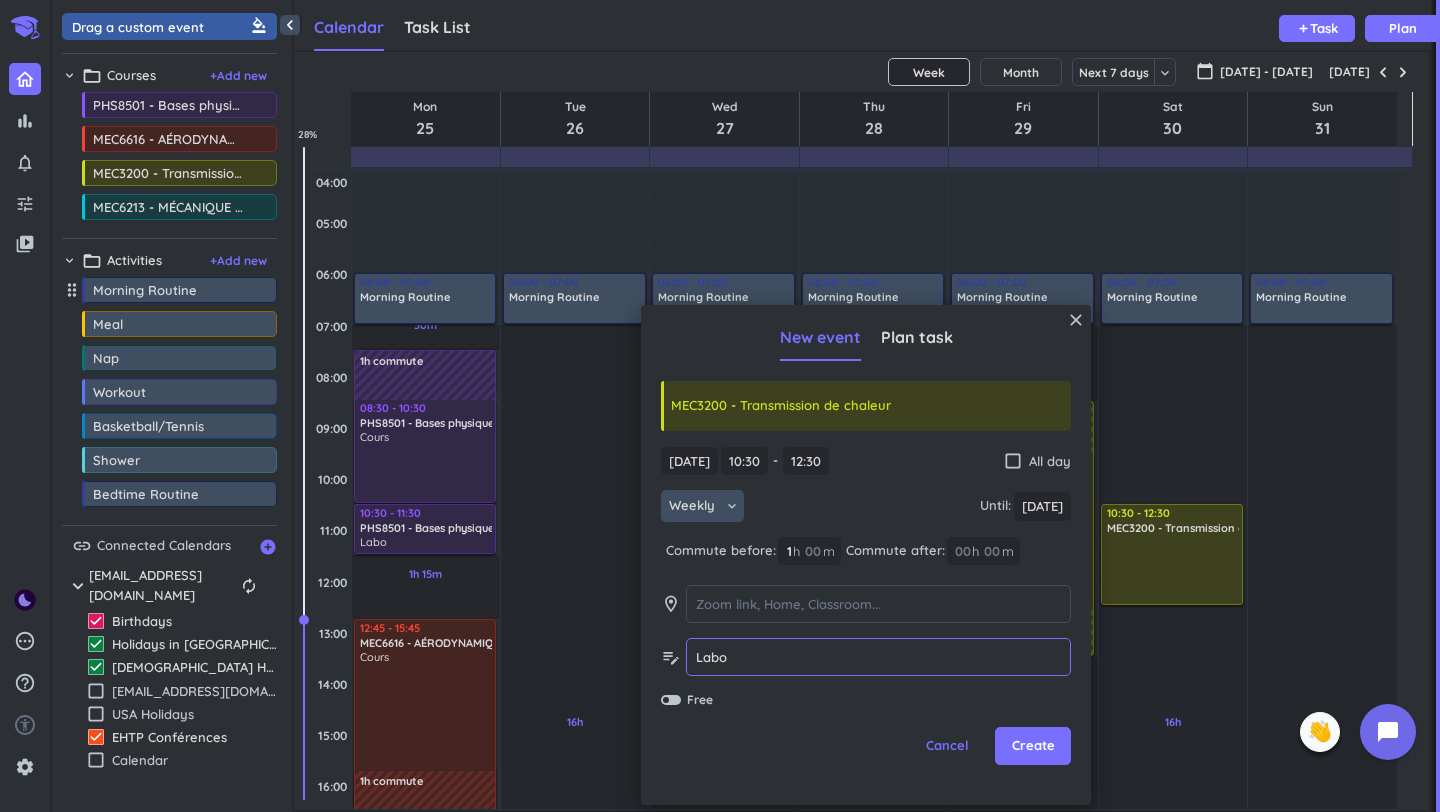 type on "Labo" 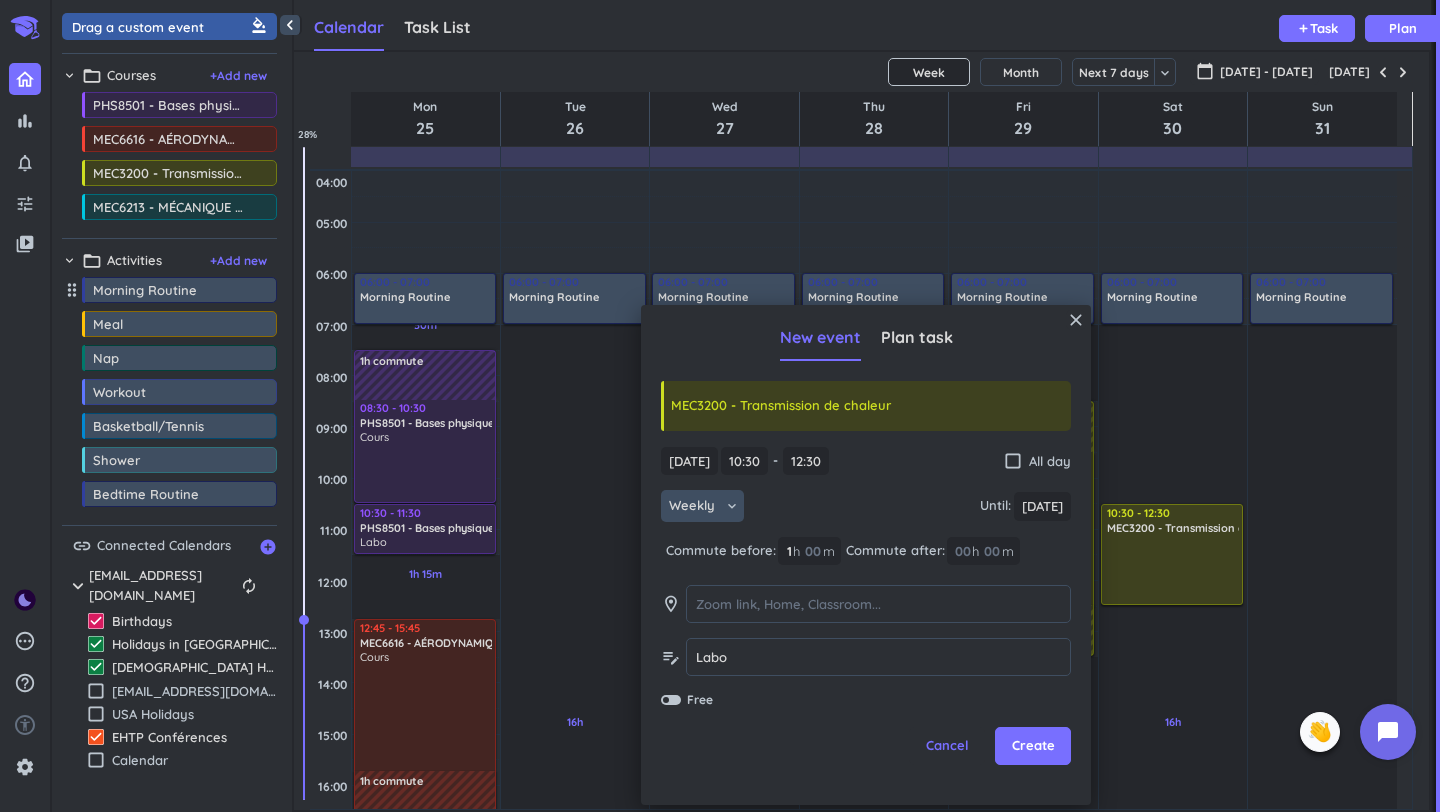 click on "Cancel Create" at bounding box center [866, 746] 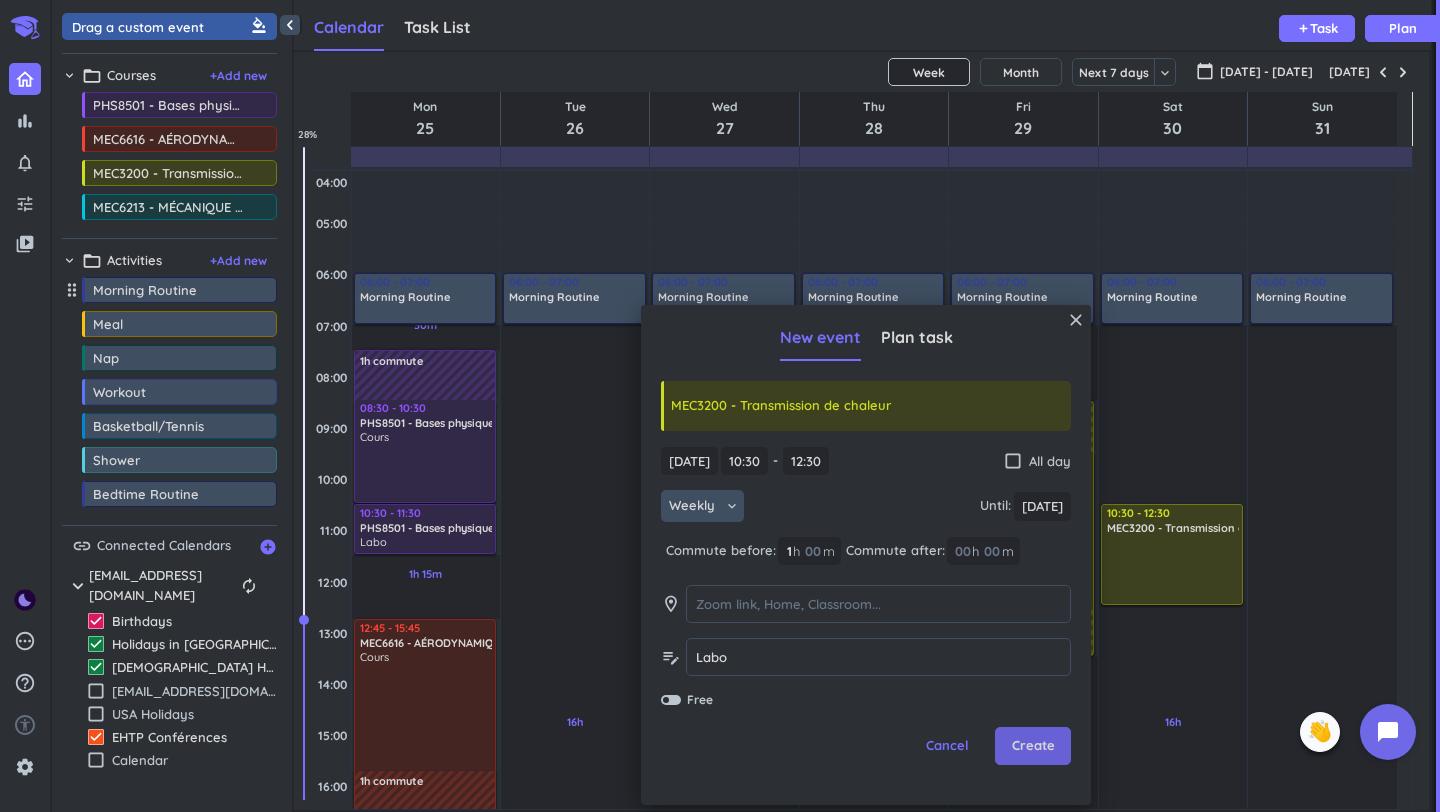 click on "Create" at bounding box center (1033, 746) 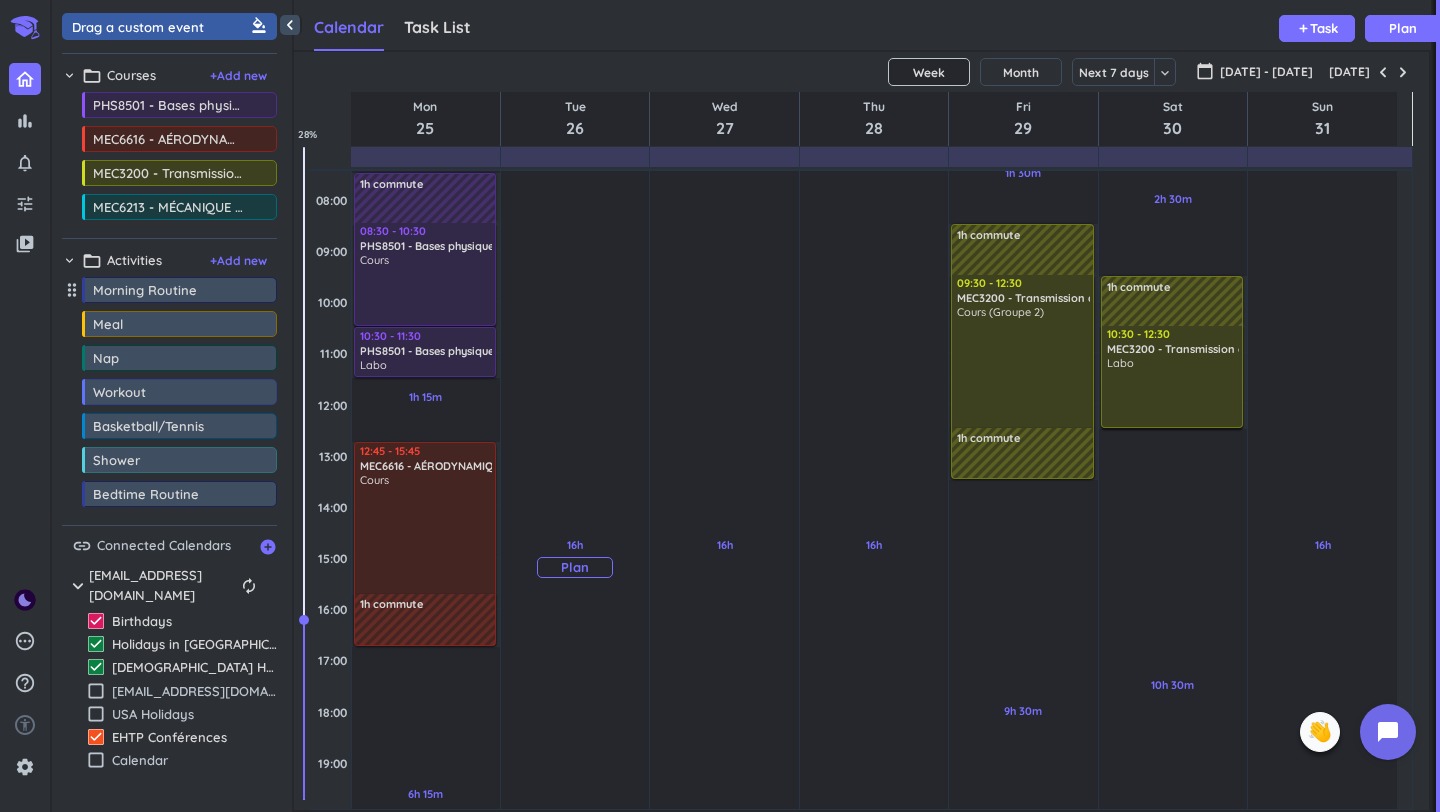 scroll, scrollTop: 176, scrollLeft: 0, axis: vertical 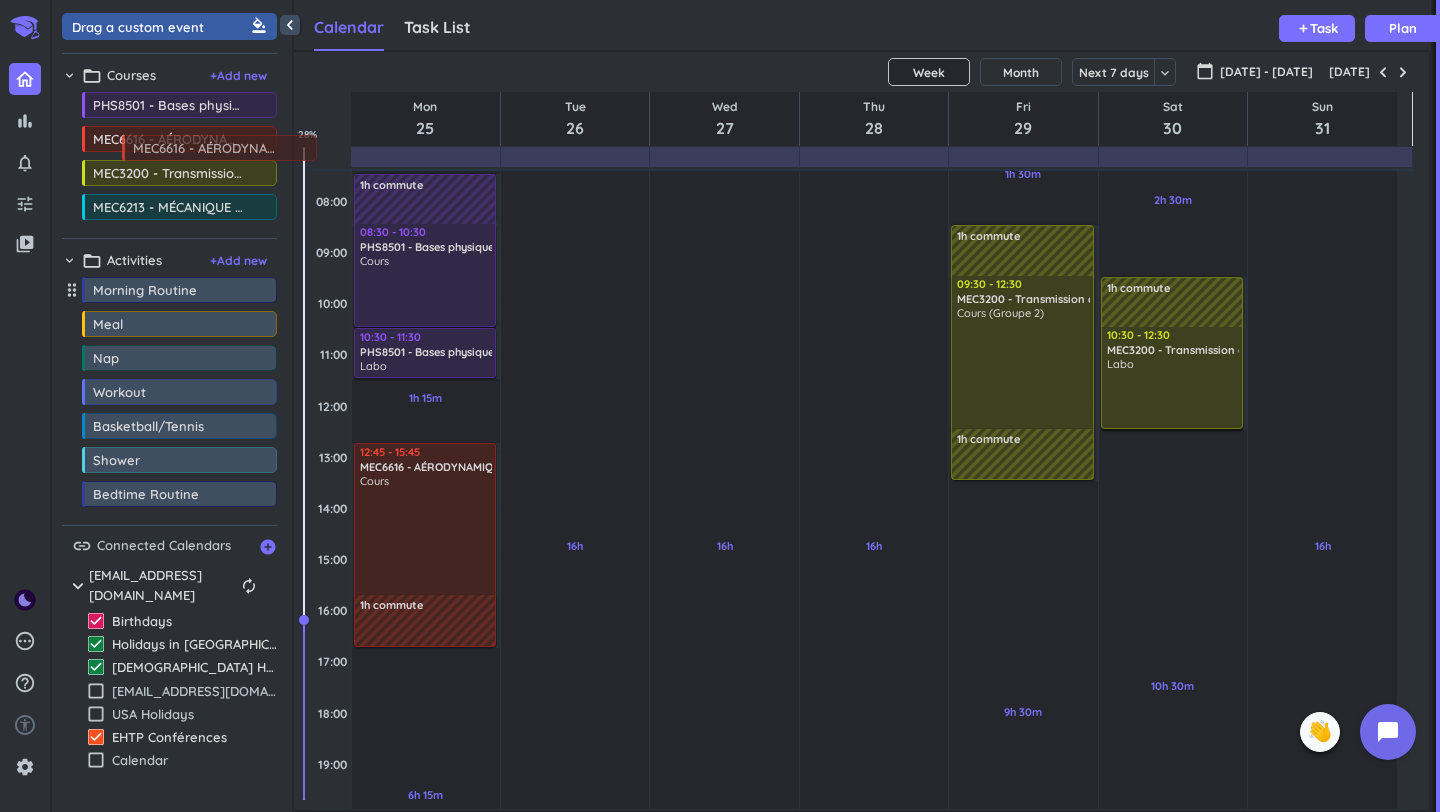 drag, startPoint x: 171, startPoint y: 146, endPoint x: 211, endPoint y: 155, distance: 41 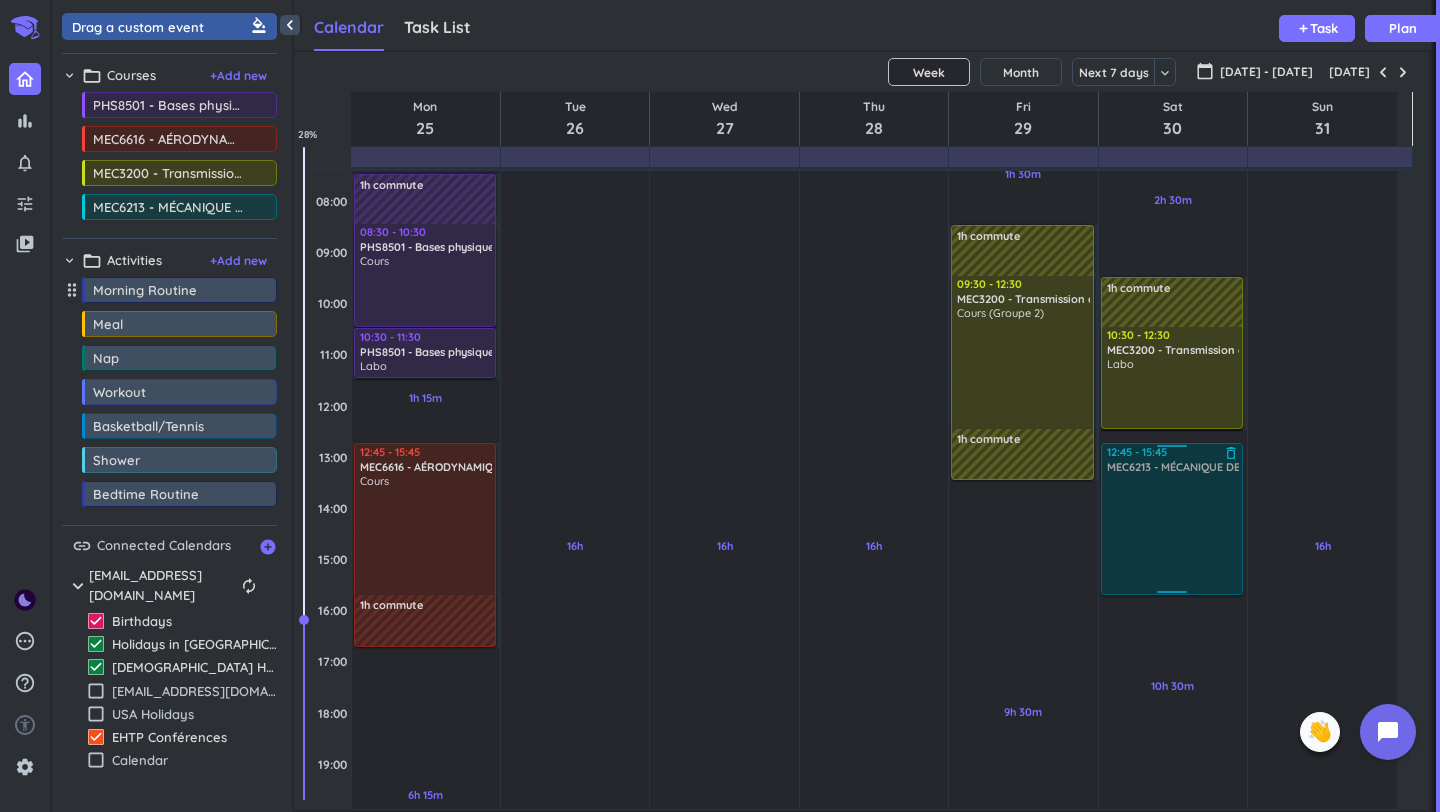 drag, startPoint x: 189, startPoint y: 211, endPoint x: 1220, endPoint y: 445, distance: 1057.2213 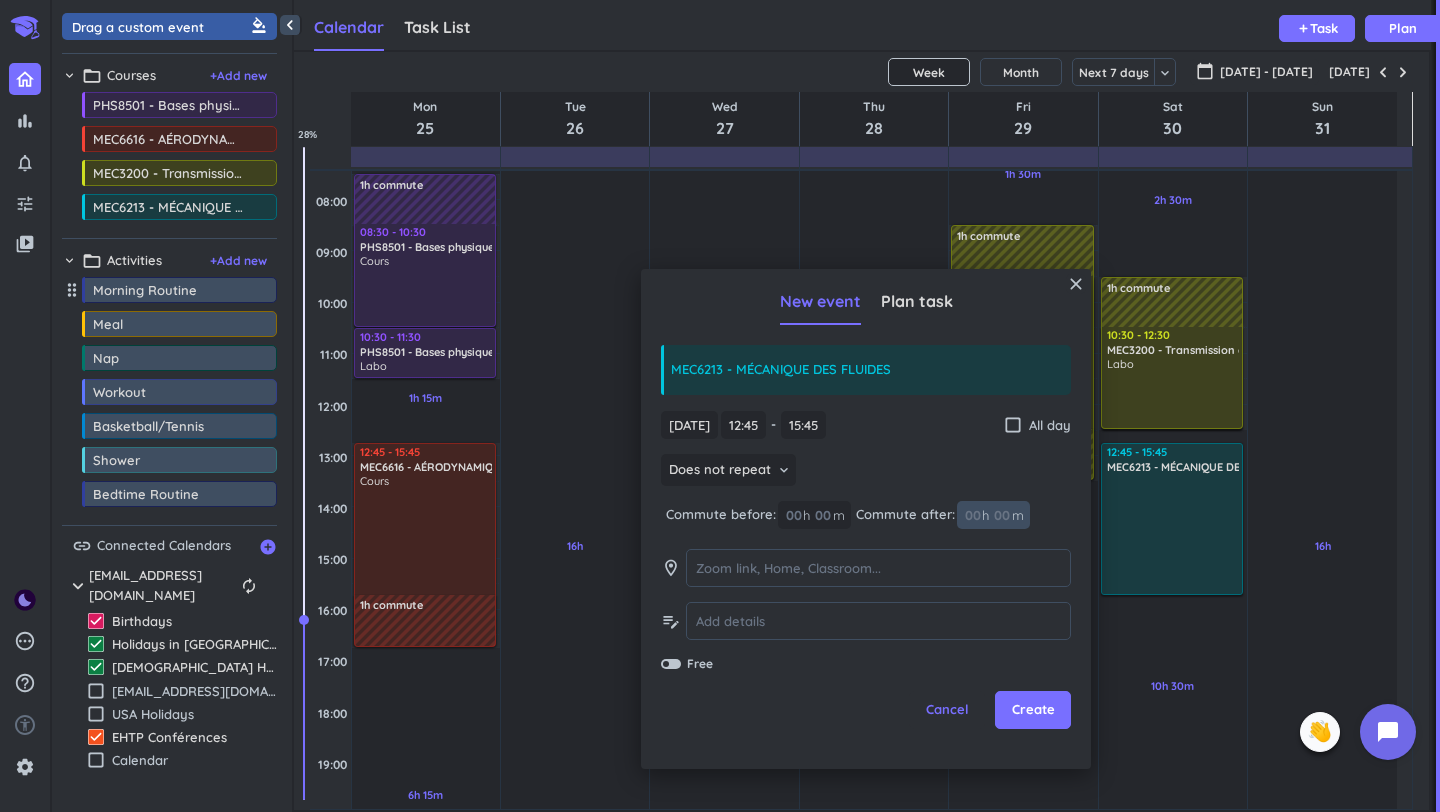 click at bounding box center [972, 515] 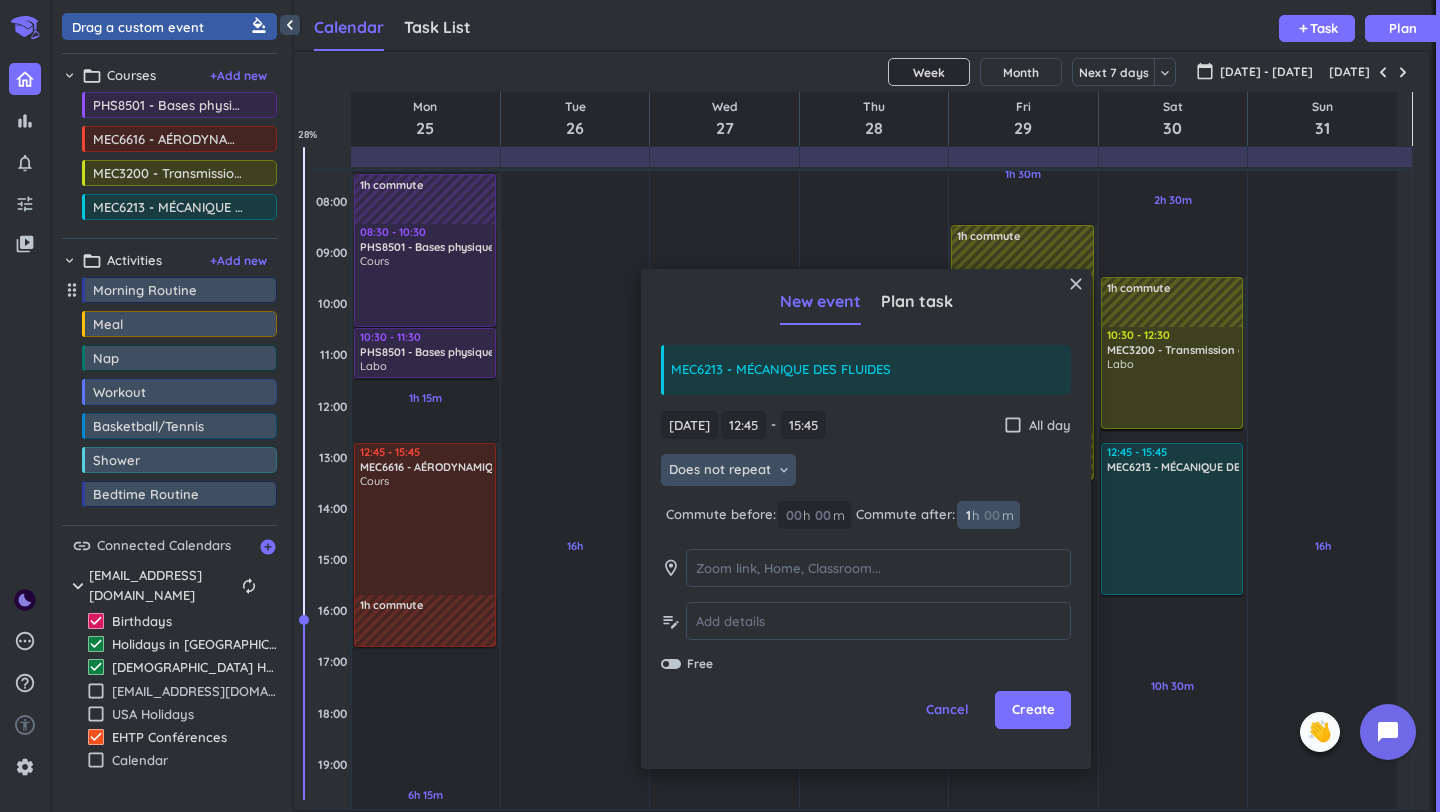 type on "1" 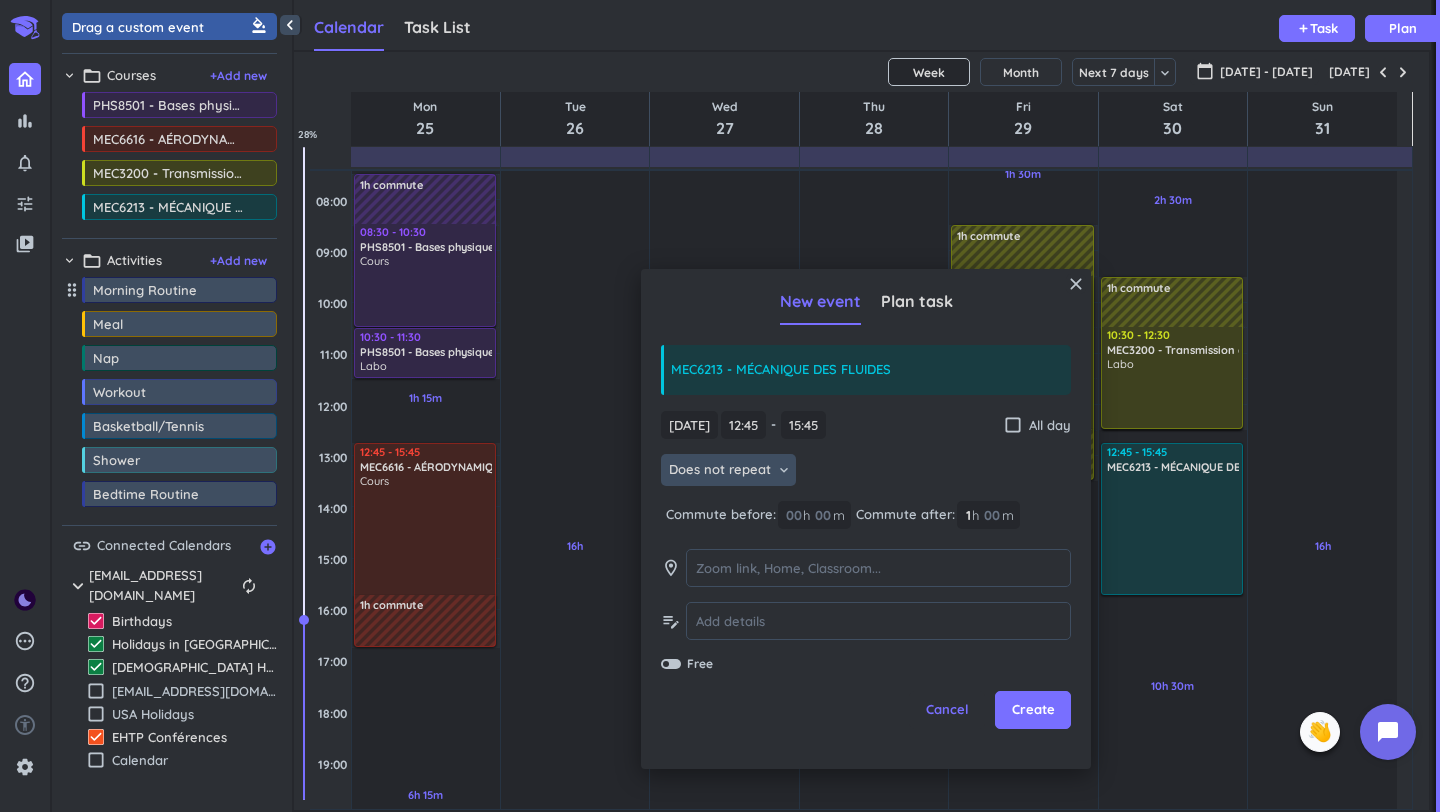 click on "Does not repeat" at bounding box center [720, 470] 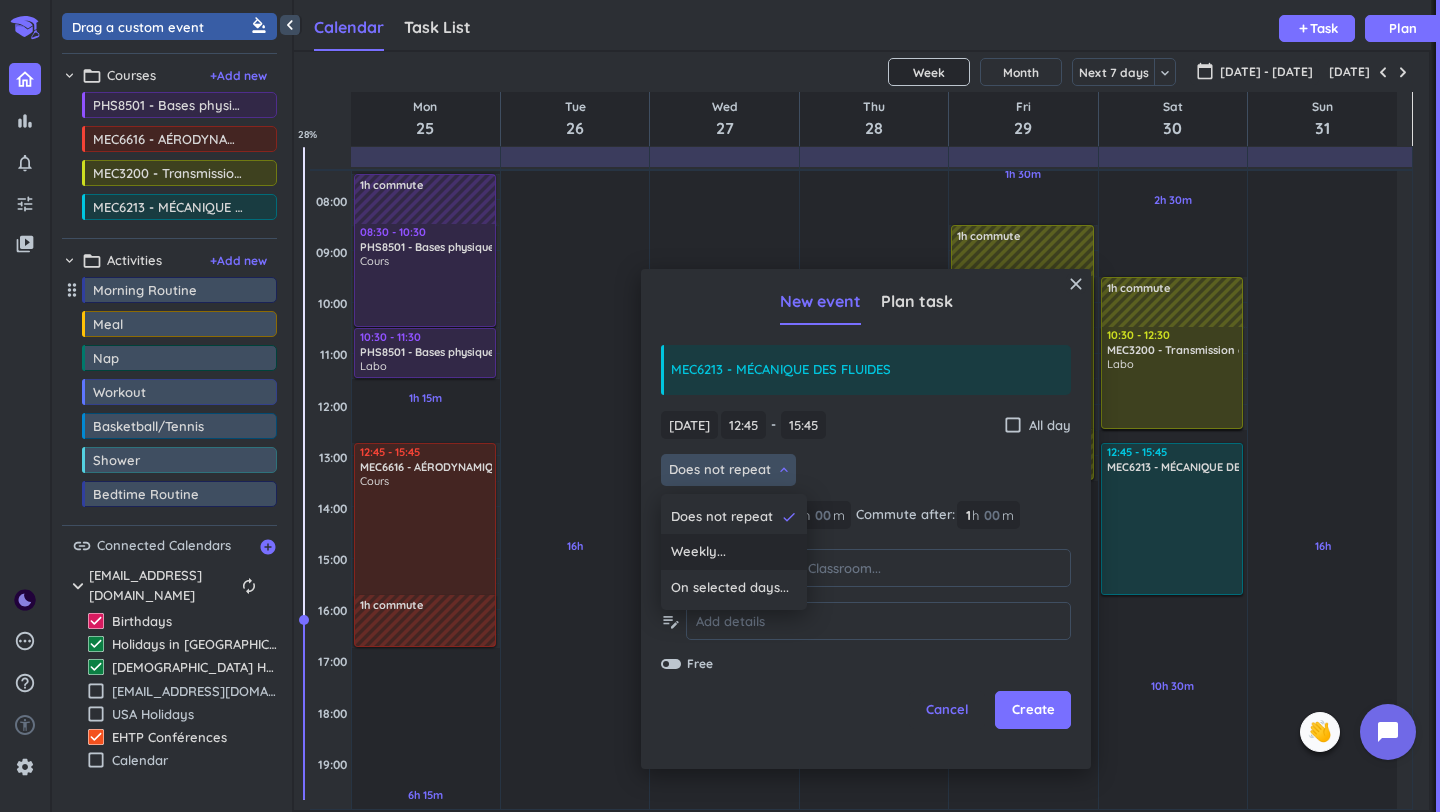 click on "Weekly..." at bounding box center [734, 552] 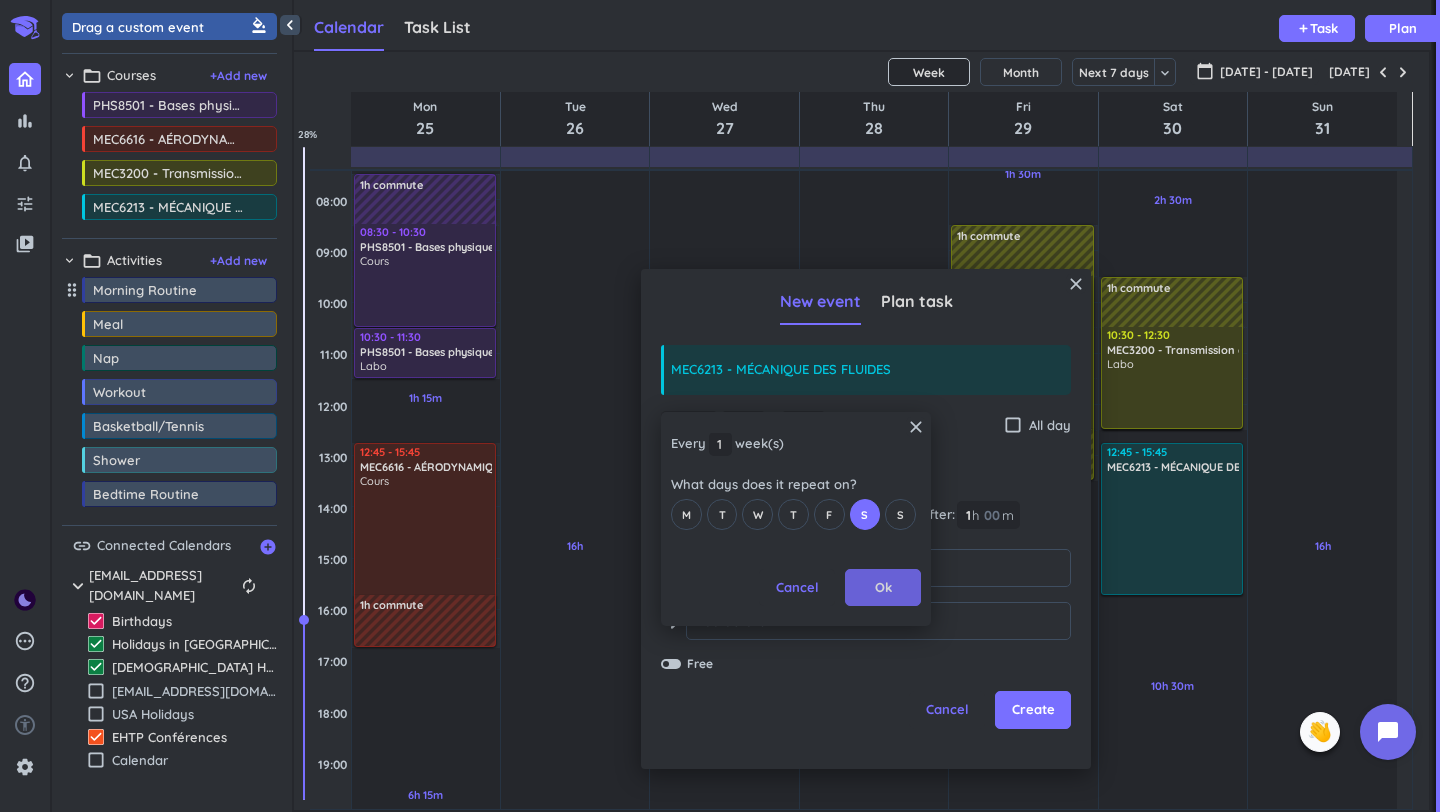 click on "Ok" at bounding box center [883, 588] 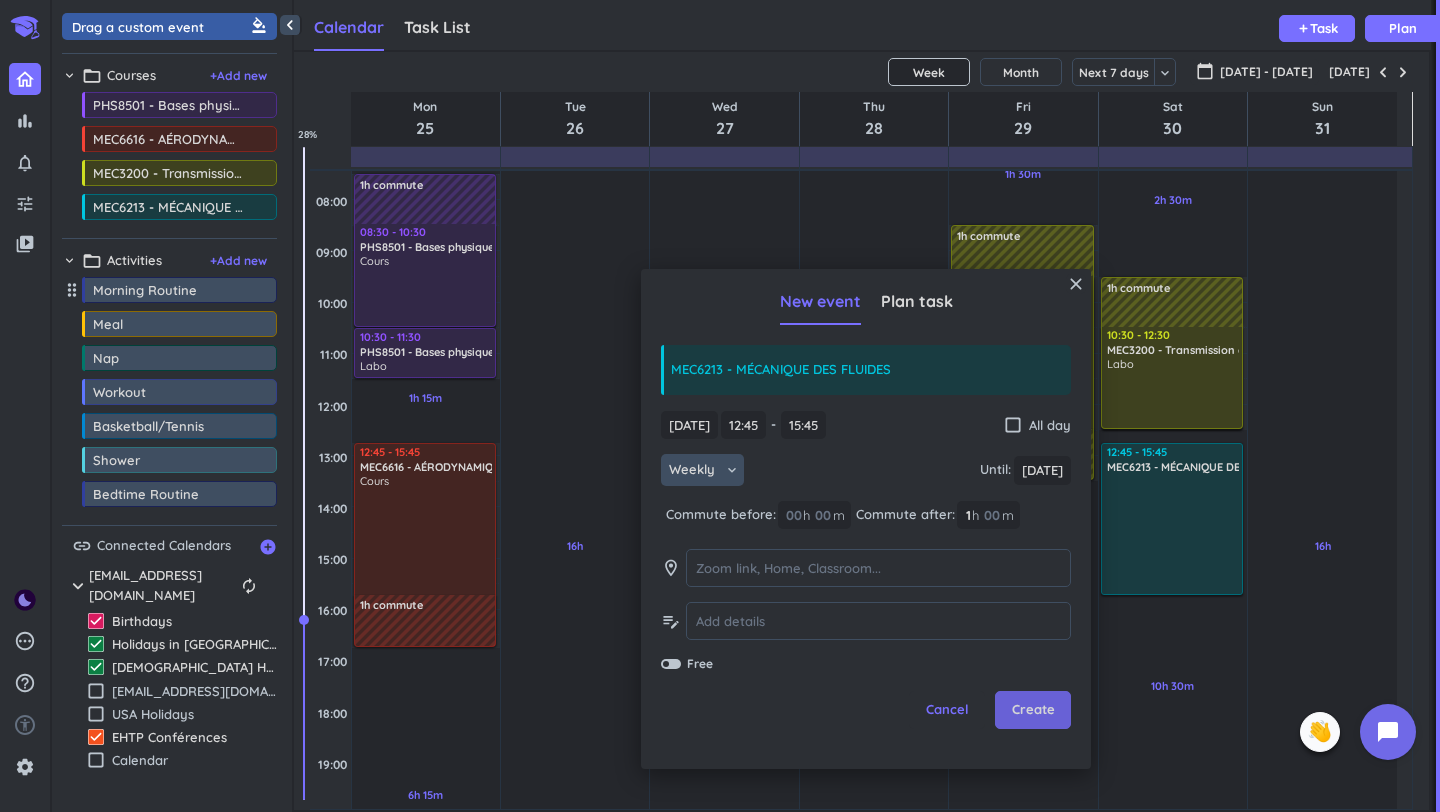 click on "Create" at bounding box center (1033, 710) 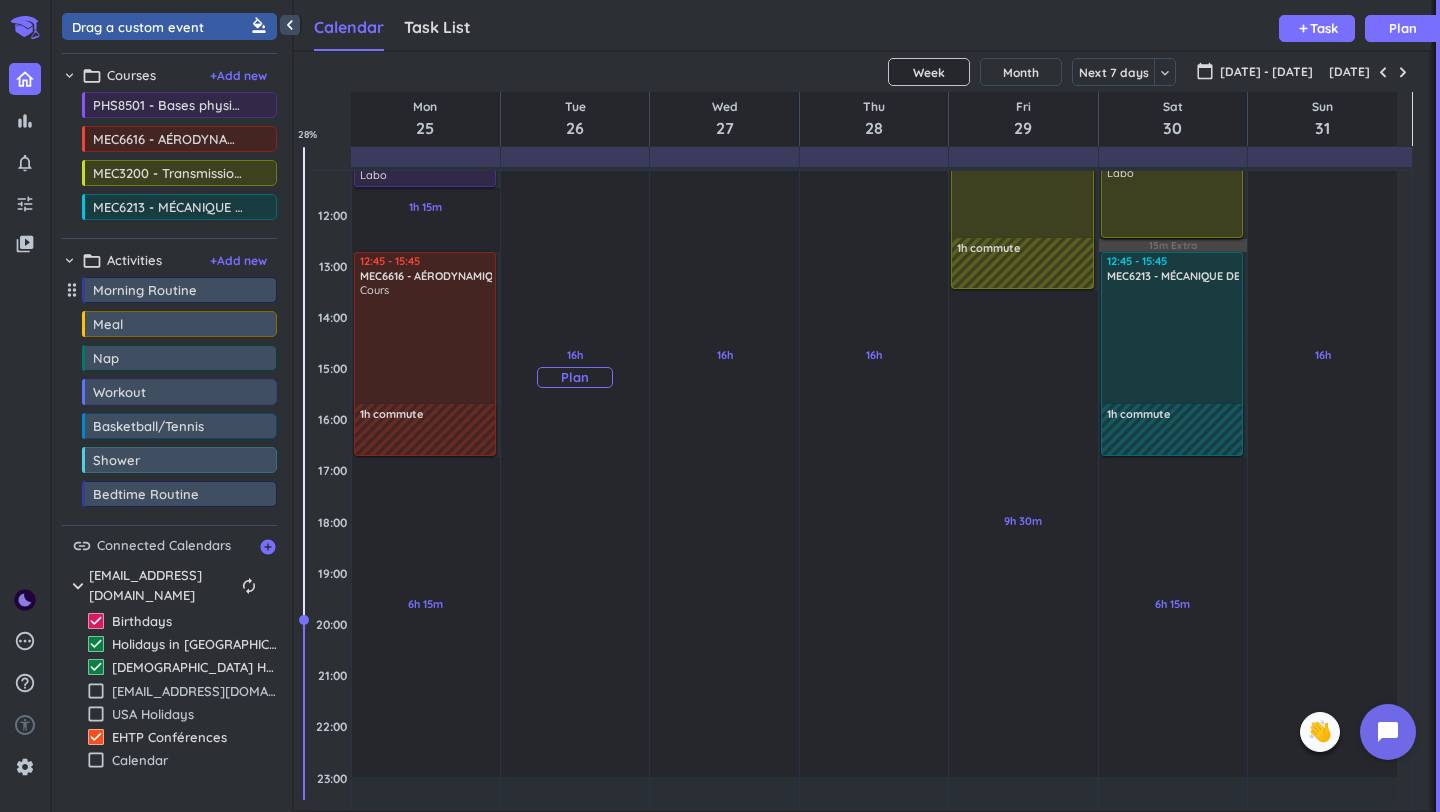 scroll, scrollTop: 368, scrollLeft: 0, axis: vertical 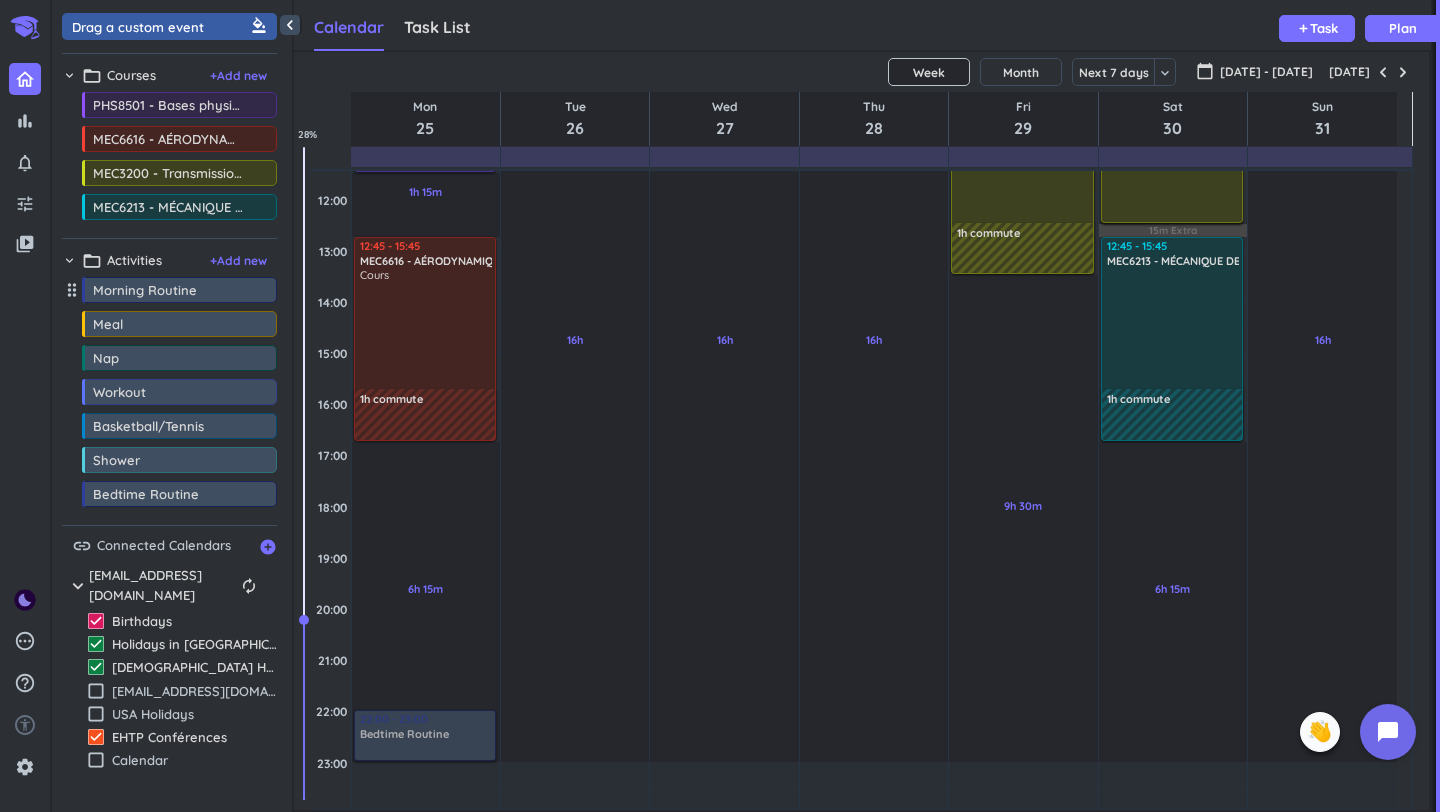 drag, startPoint x: 184, startPoint y: 494, endPoint x: 462, endPoint y: 711, distance: 352.66556 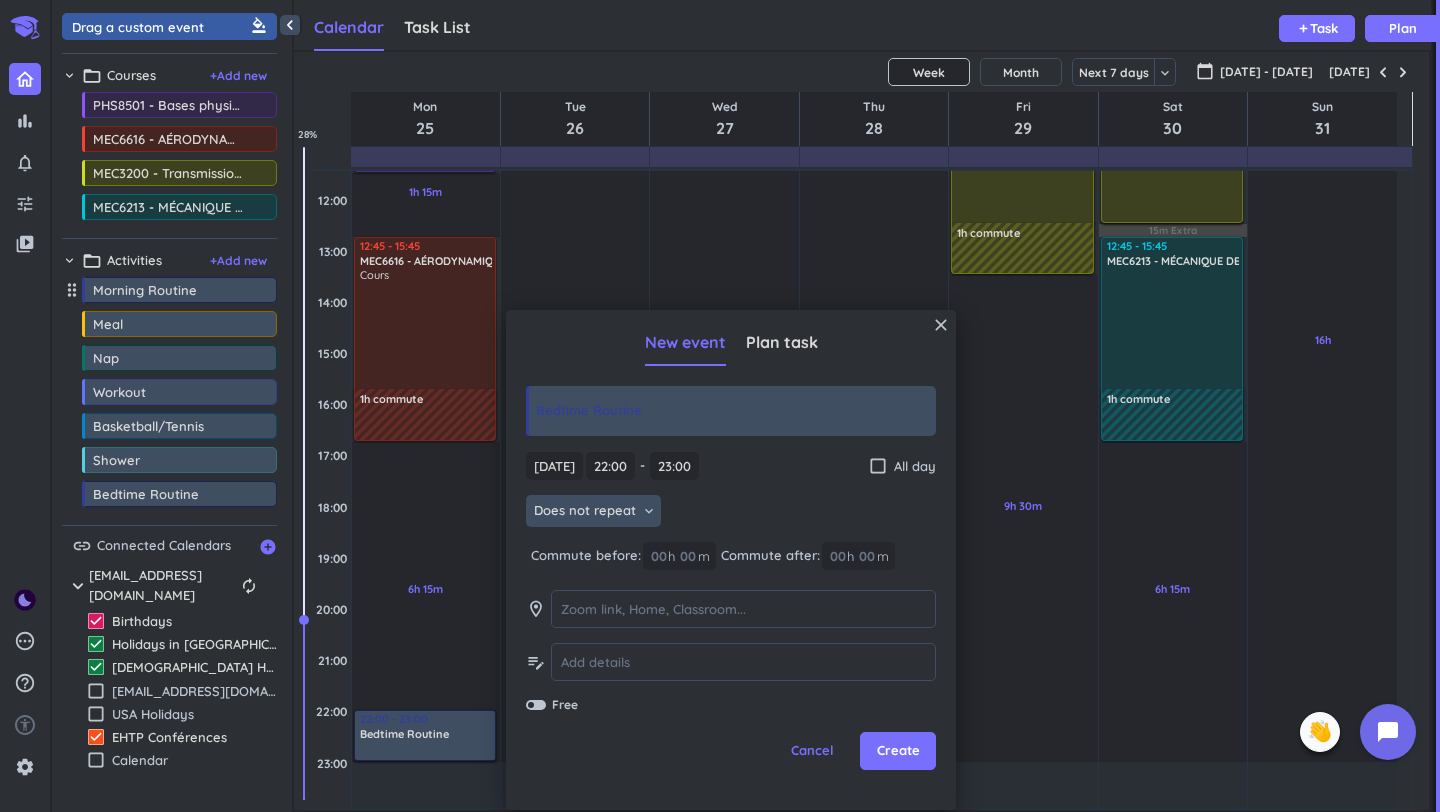 click on "Does not repeat keyboard_arrow_down" at bounding box center [593, 511] 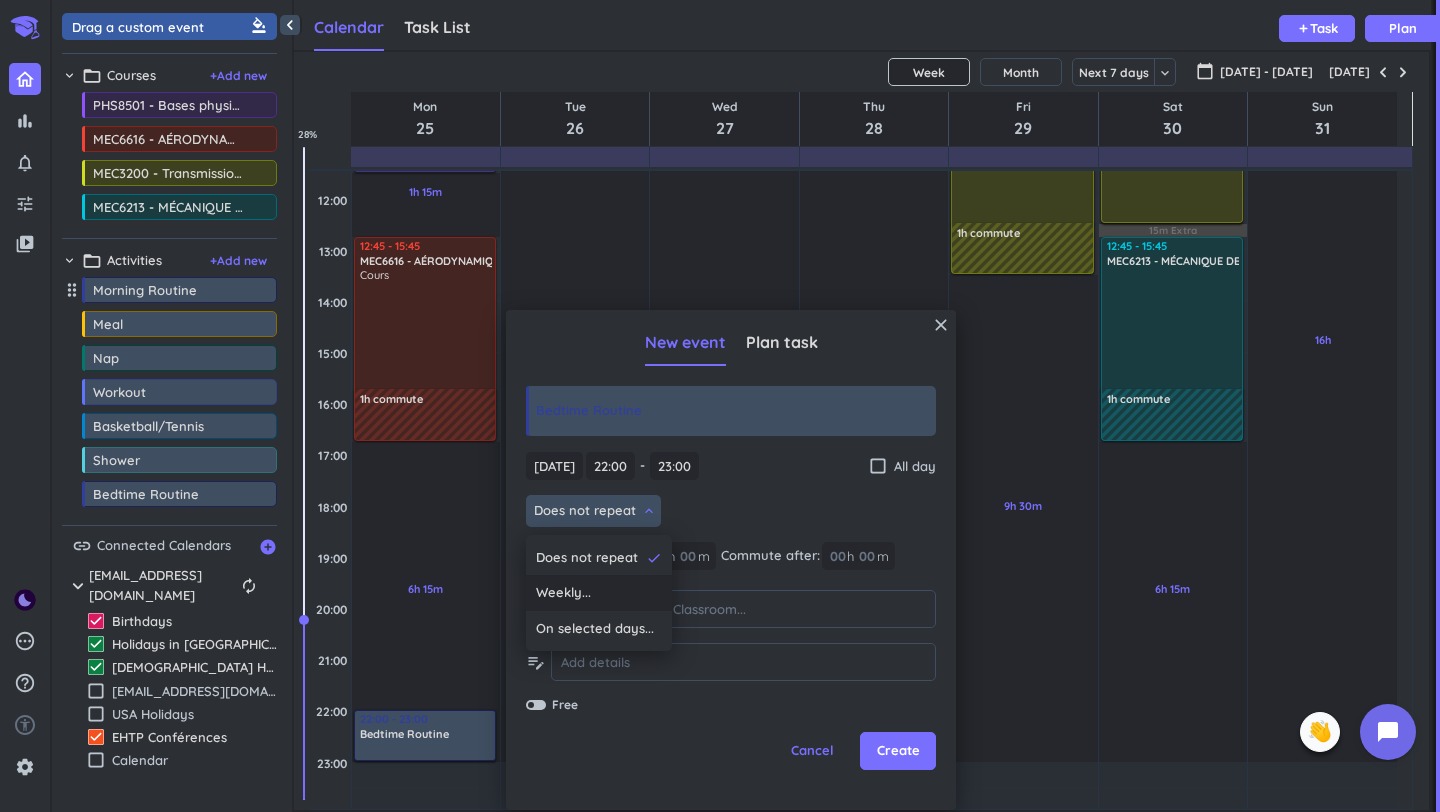 click on "Weekly..." at bounding box center [599, 593] 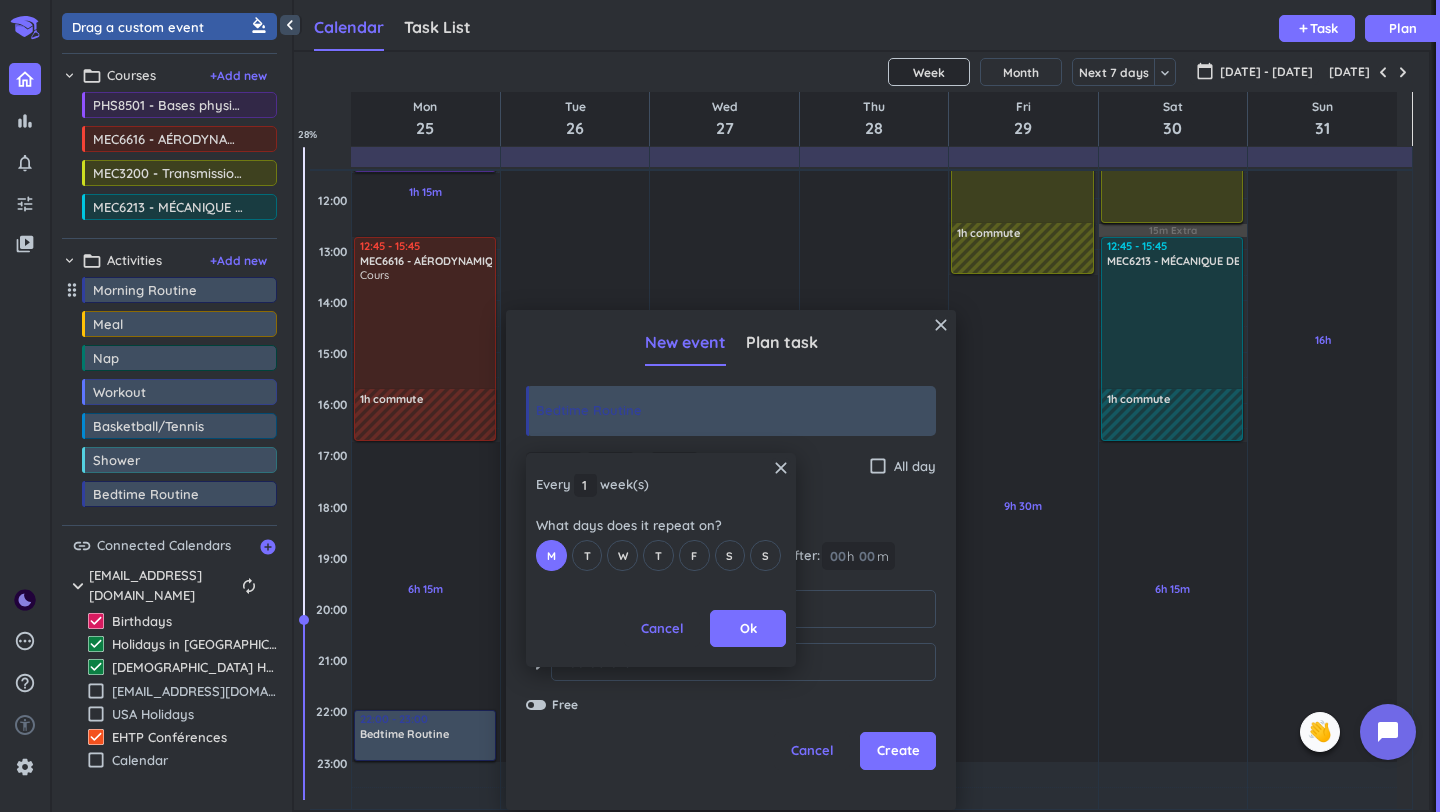 drag, startPoint x: 589, startPoint y: 536, endPoint x: 605, endPoint y: 536, distance: 16 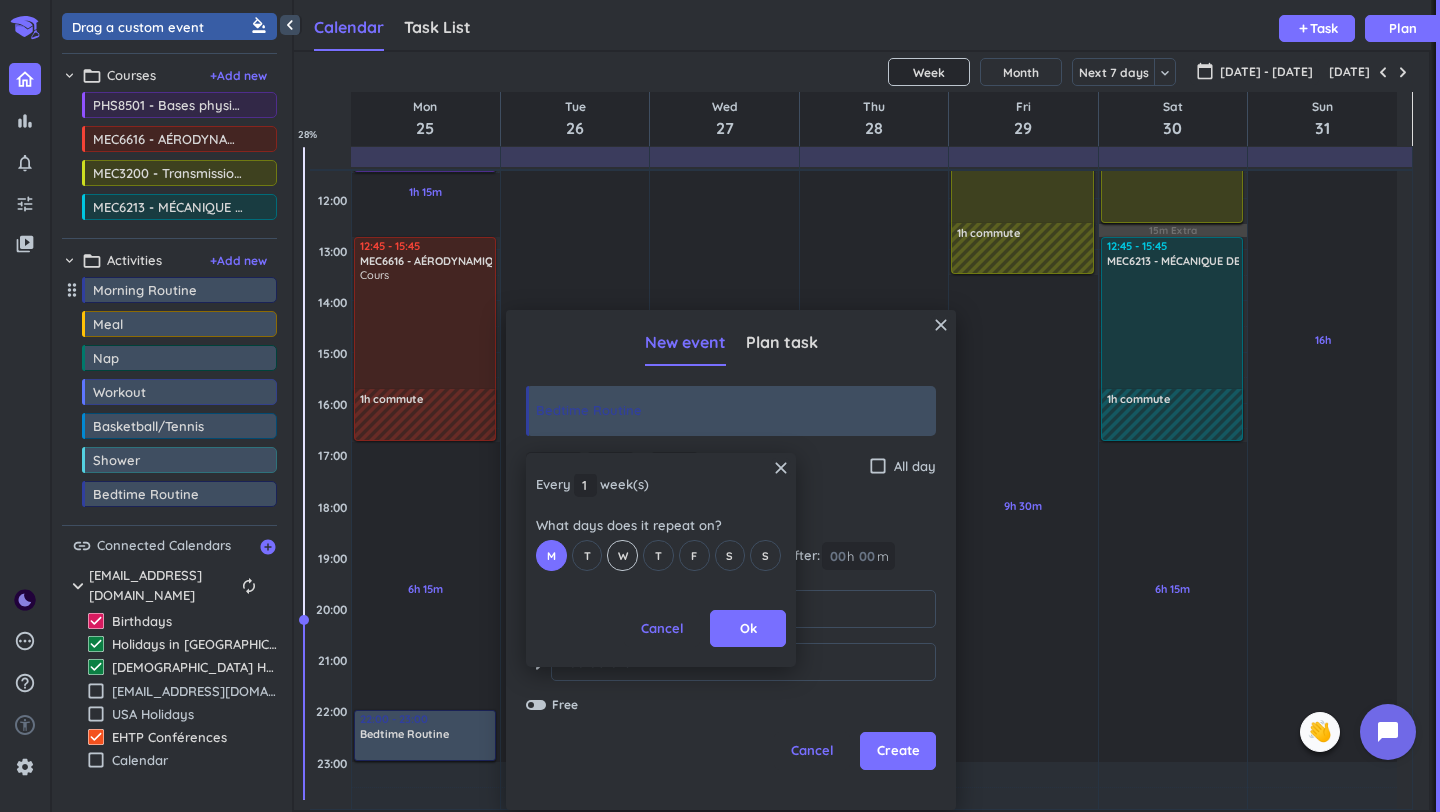 click on "W" at bounding box center (623, 556) 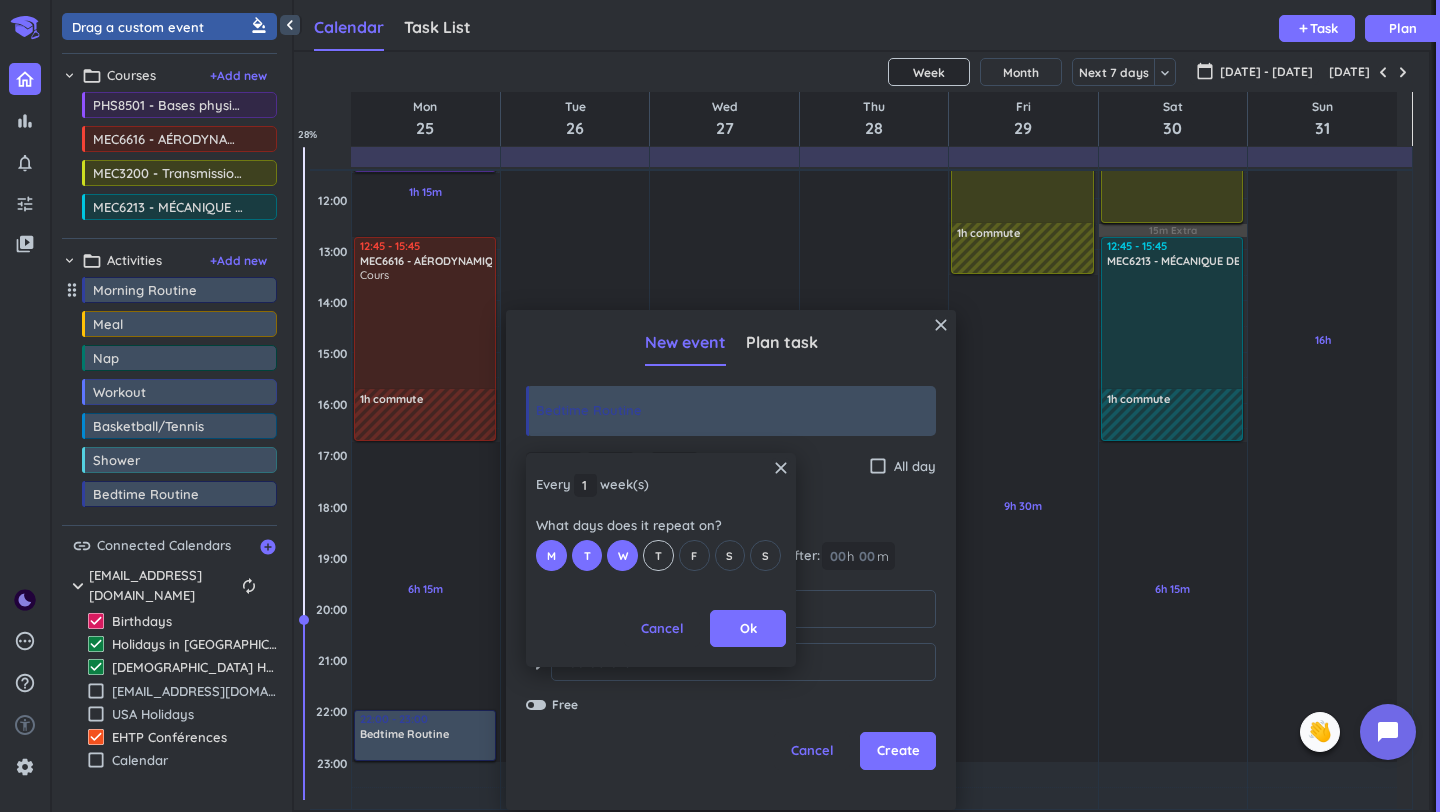 click on "M T W T F S S" at bounding box center [661, 555] 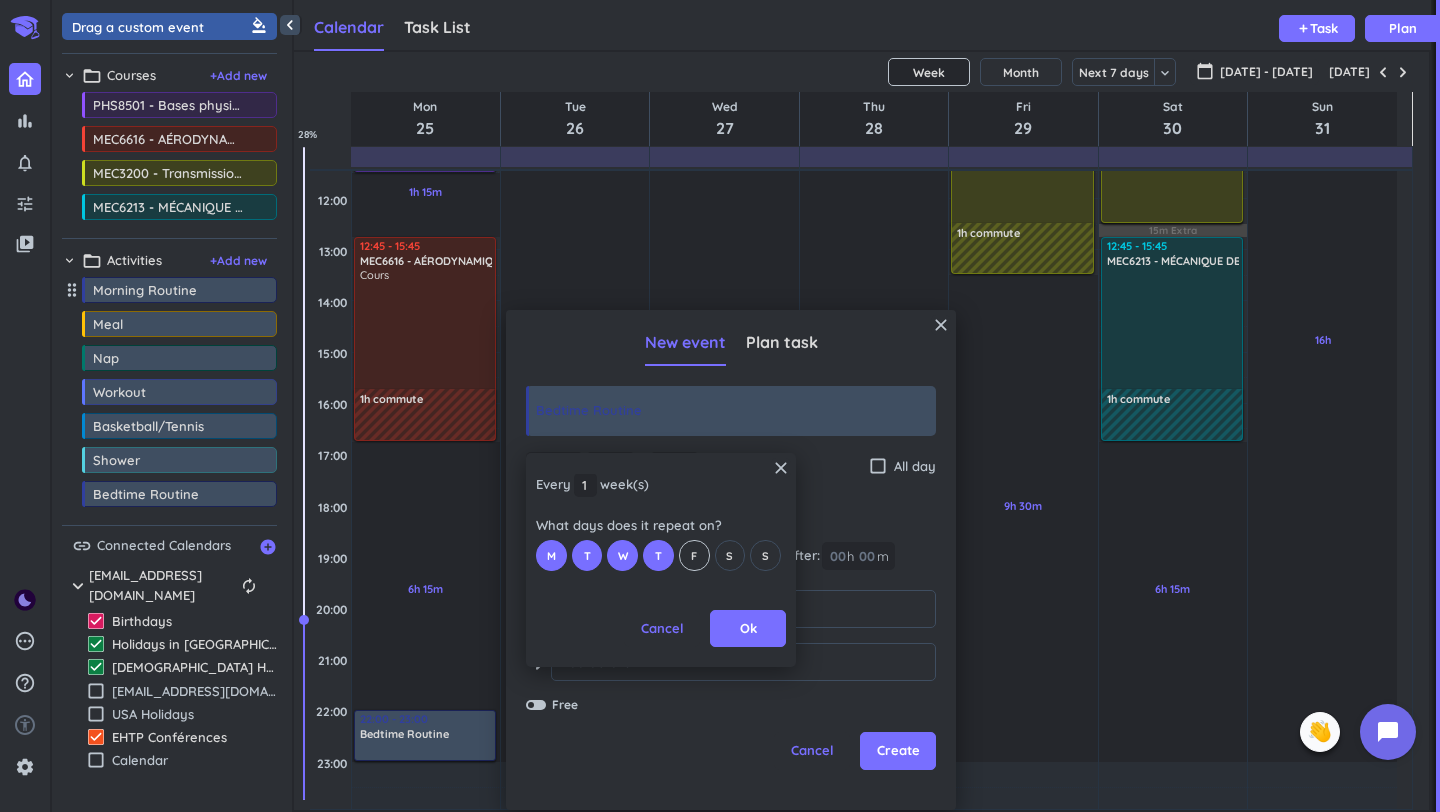 click on "F" at bounding box center [694, 555] 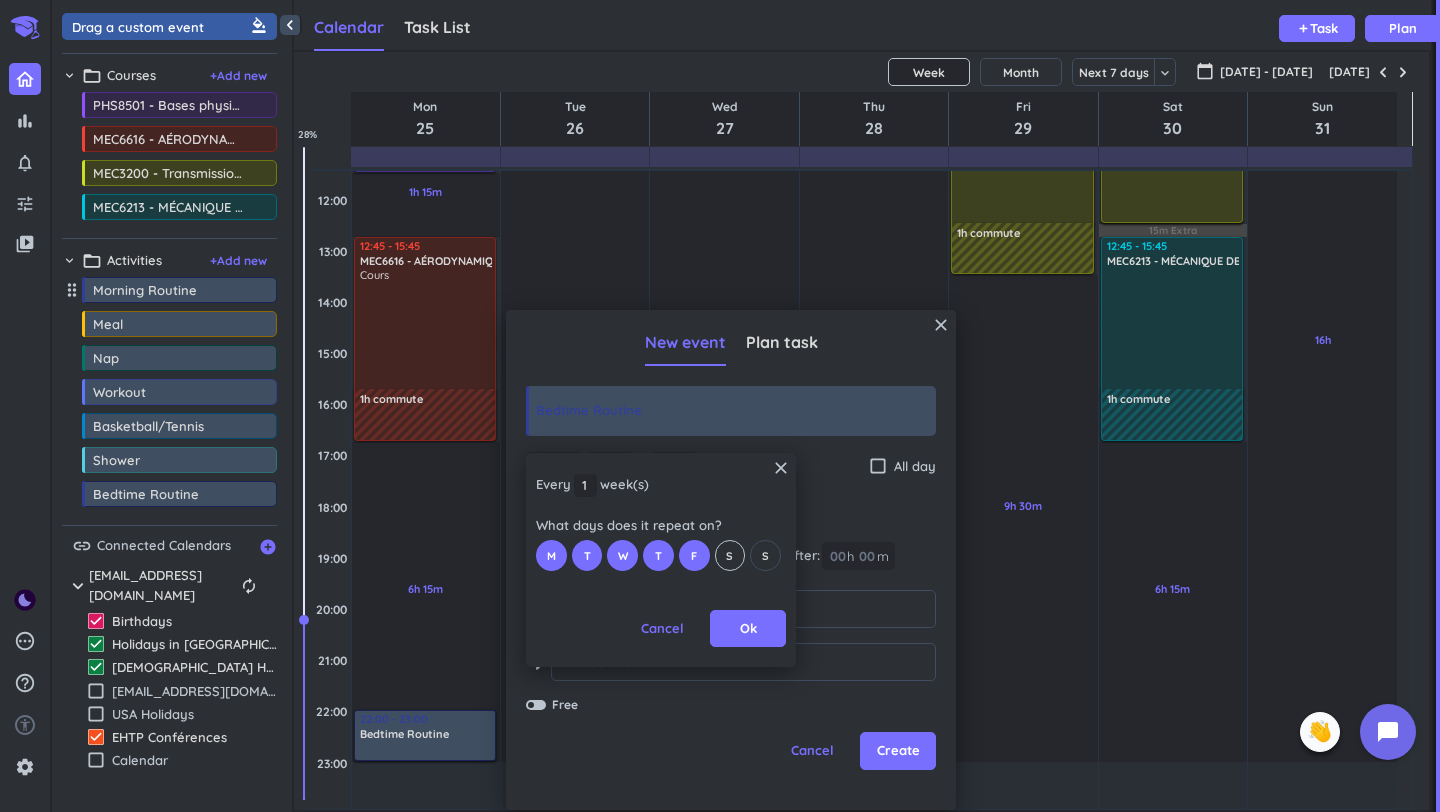 click on "S" at bounding box center [729, 556] 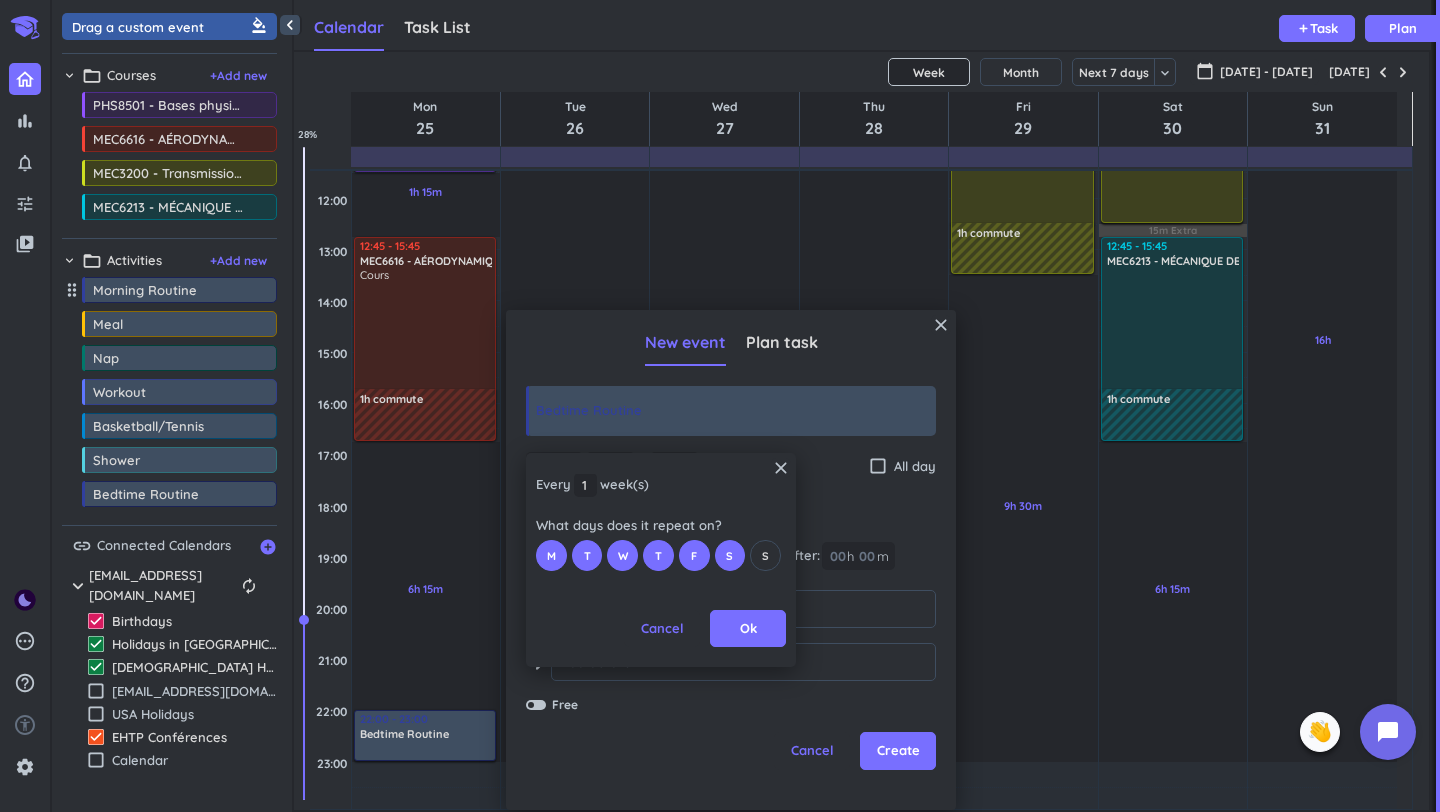 click on "M T W T F S S" at bounding box center (661, 555) 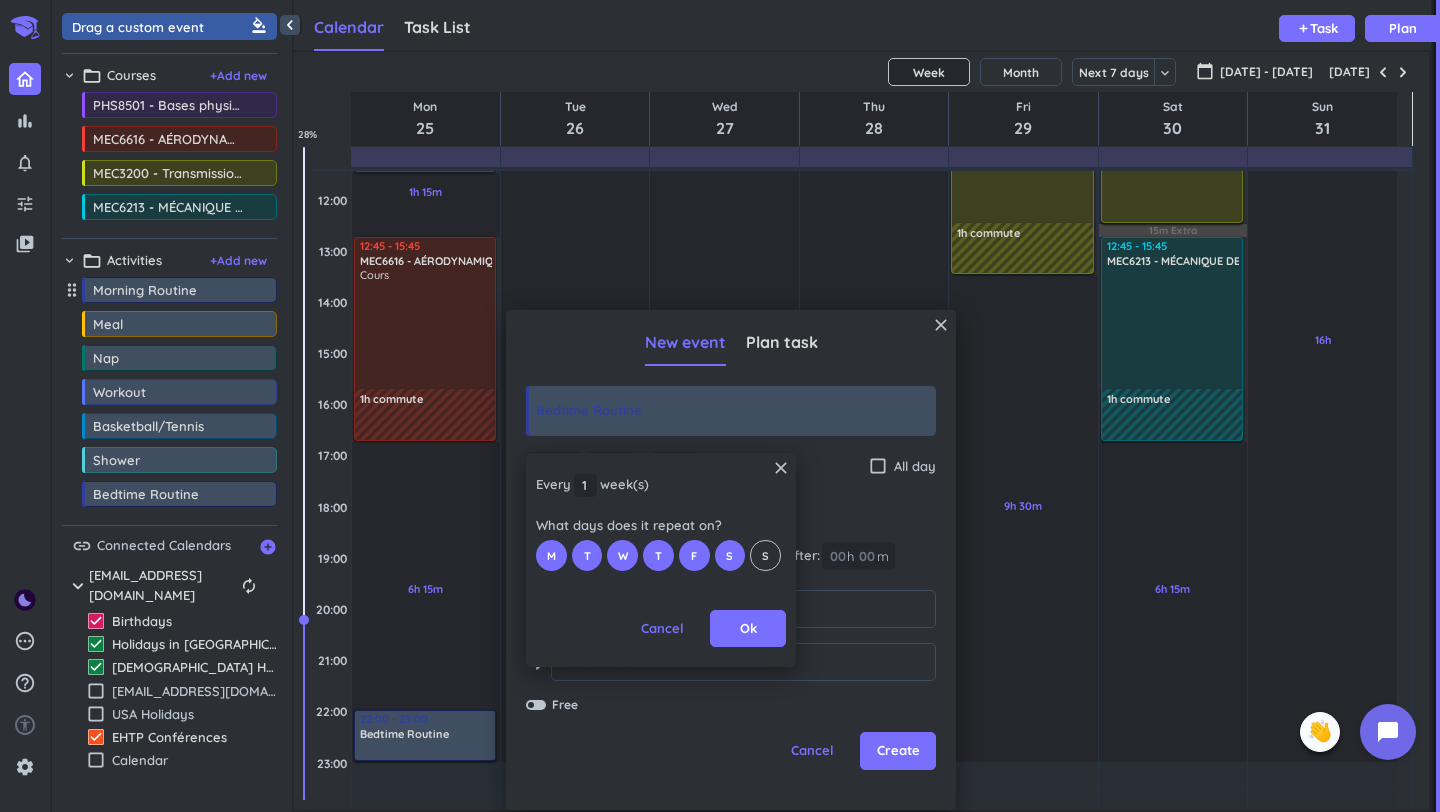 click on "S" at bounding box center [765, 556] 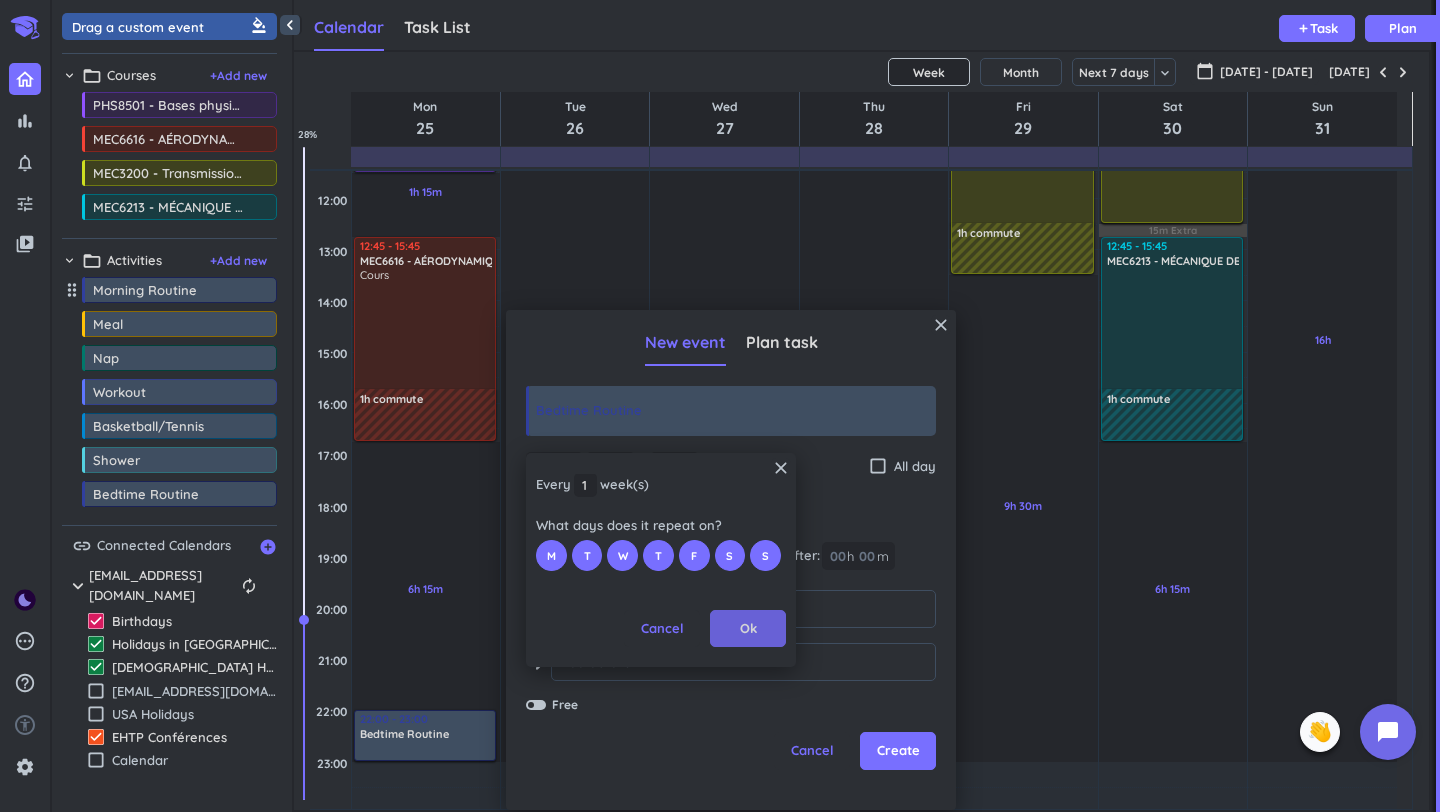 click on "Ok" at bounding box center (748, 629) 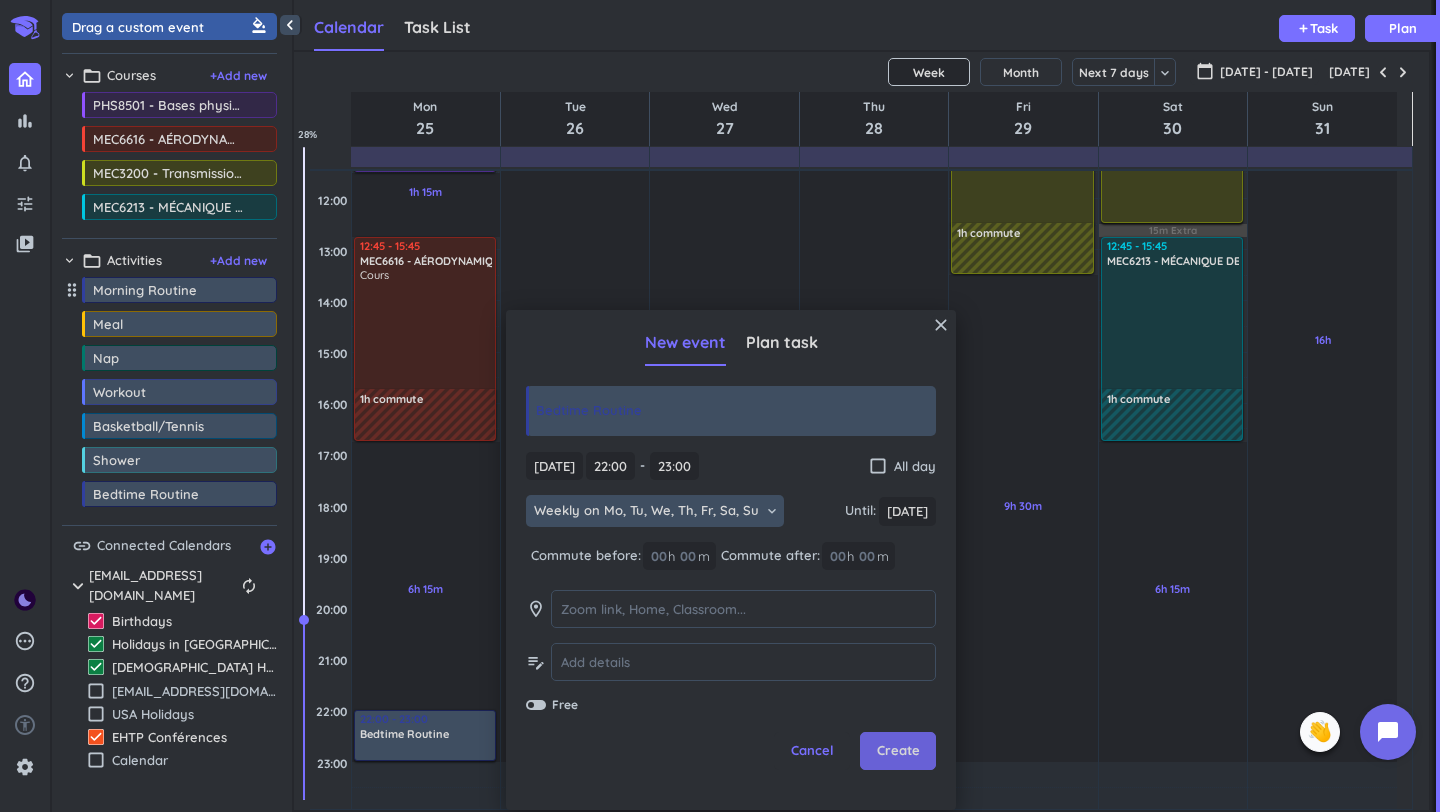 click on "Create" at bounding box center (898, 751) 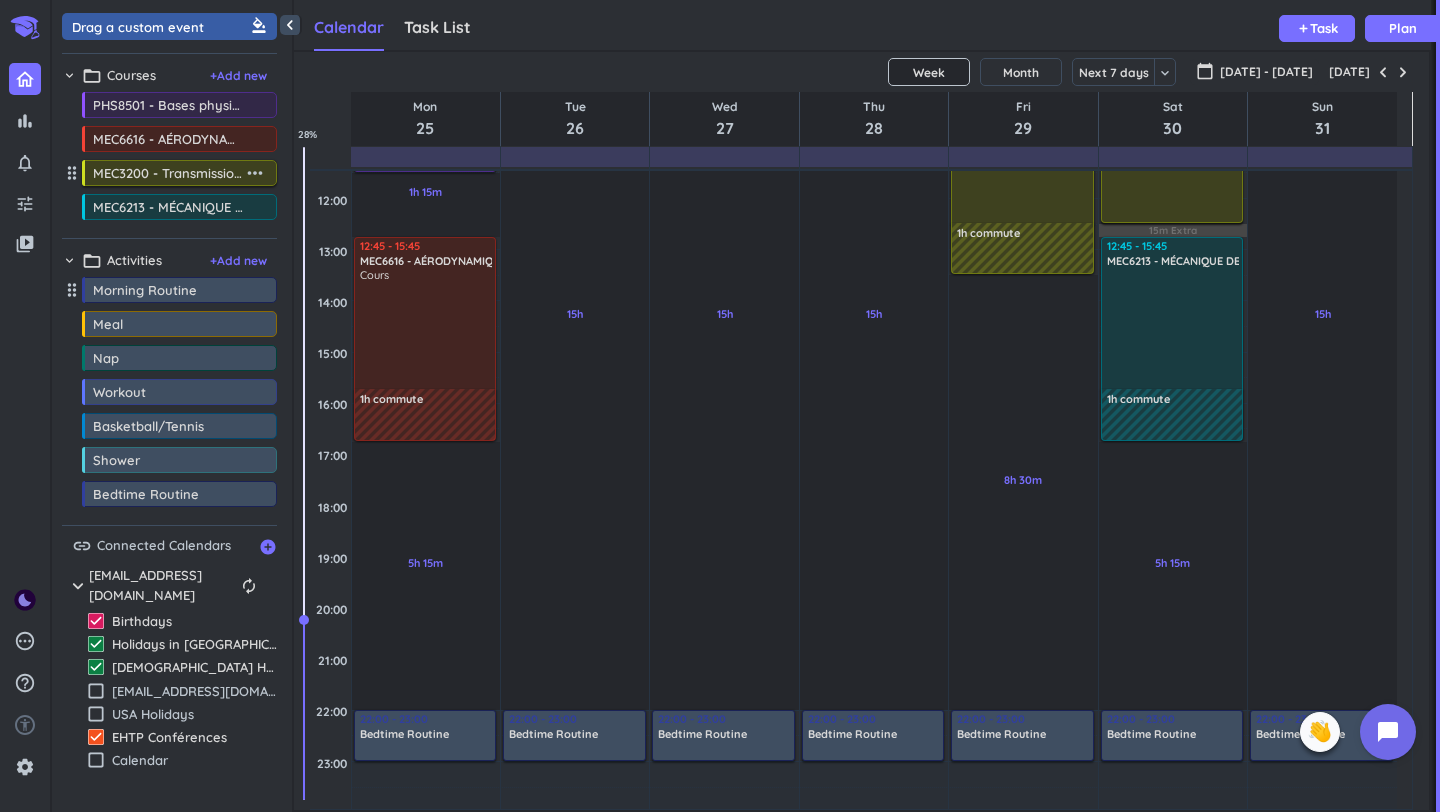 click on "MEC3200 - Transmission de chaleur" at bounding box center [168, 173] 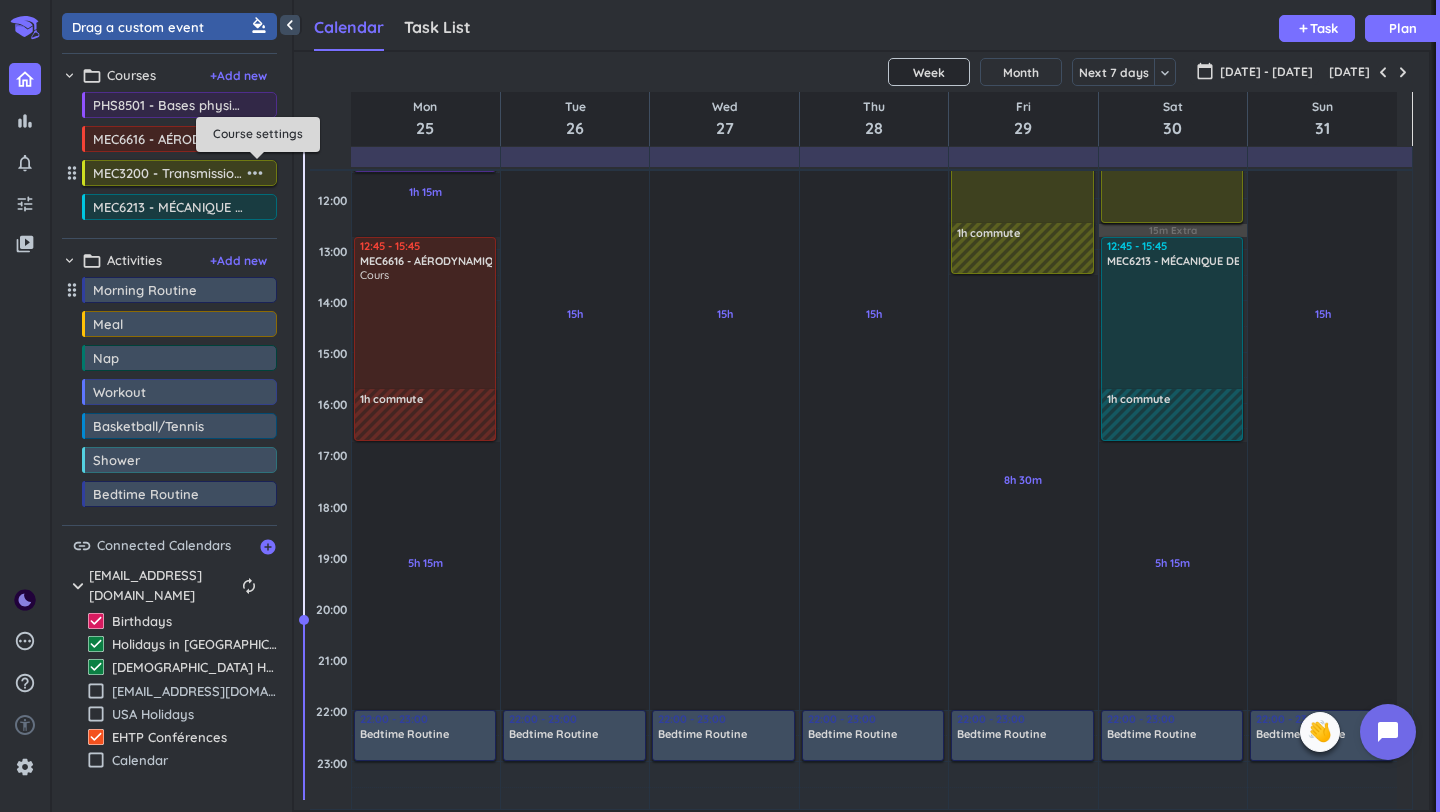 click on "more_horiz" at bounding box center (255, 173) 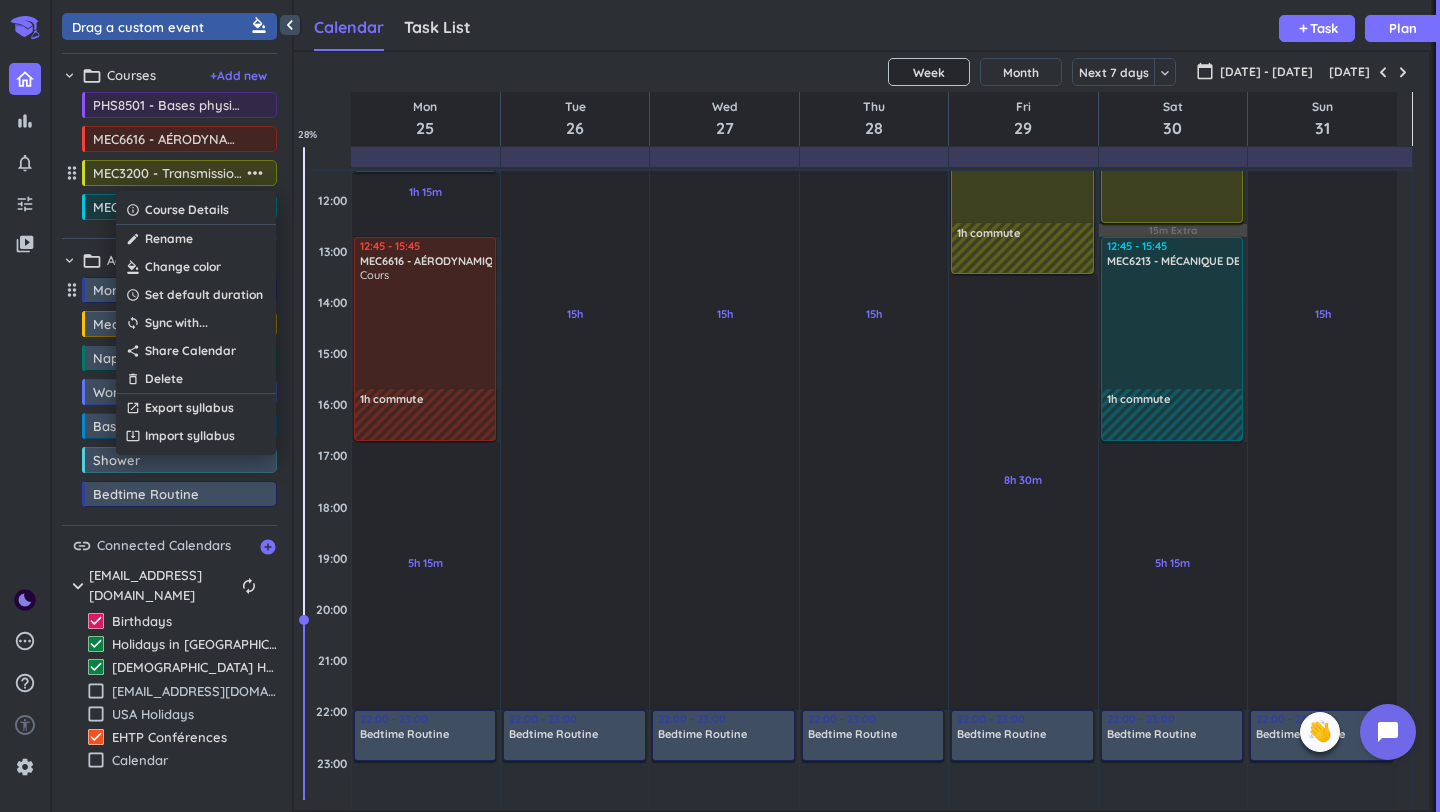 click at bounding box center (196, 267) 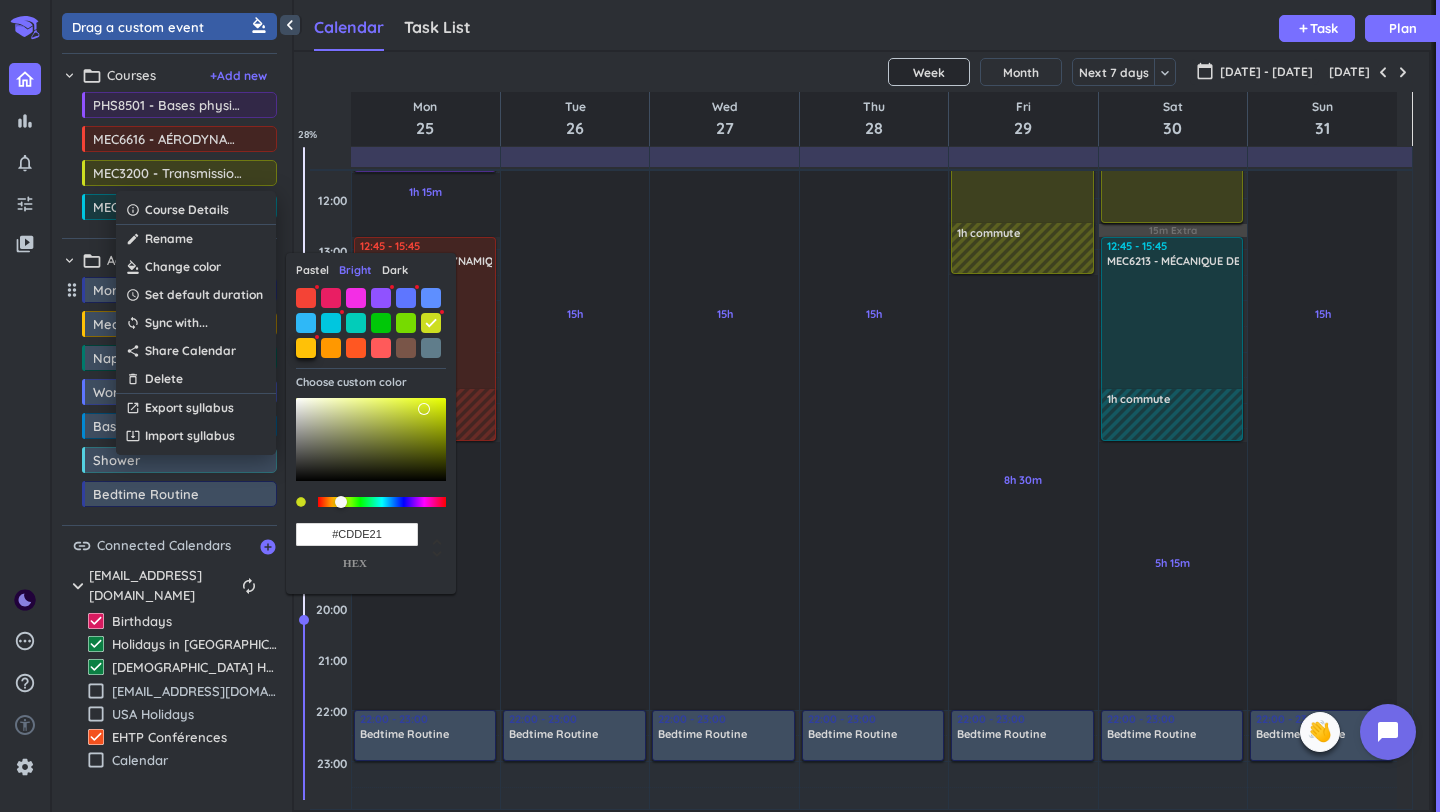 click at bounding box center (306, 348) 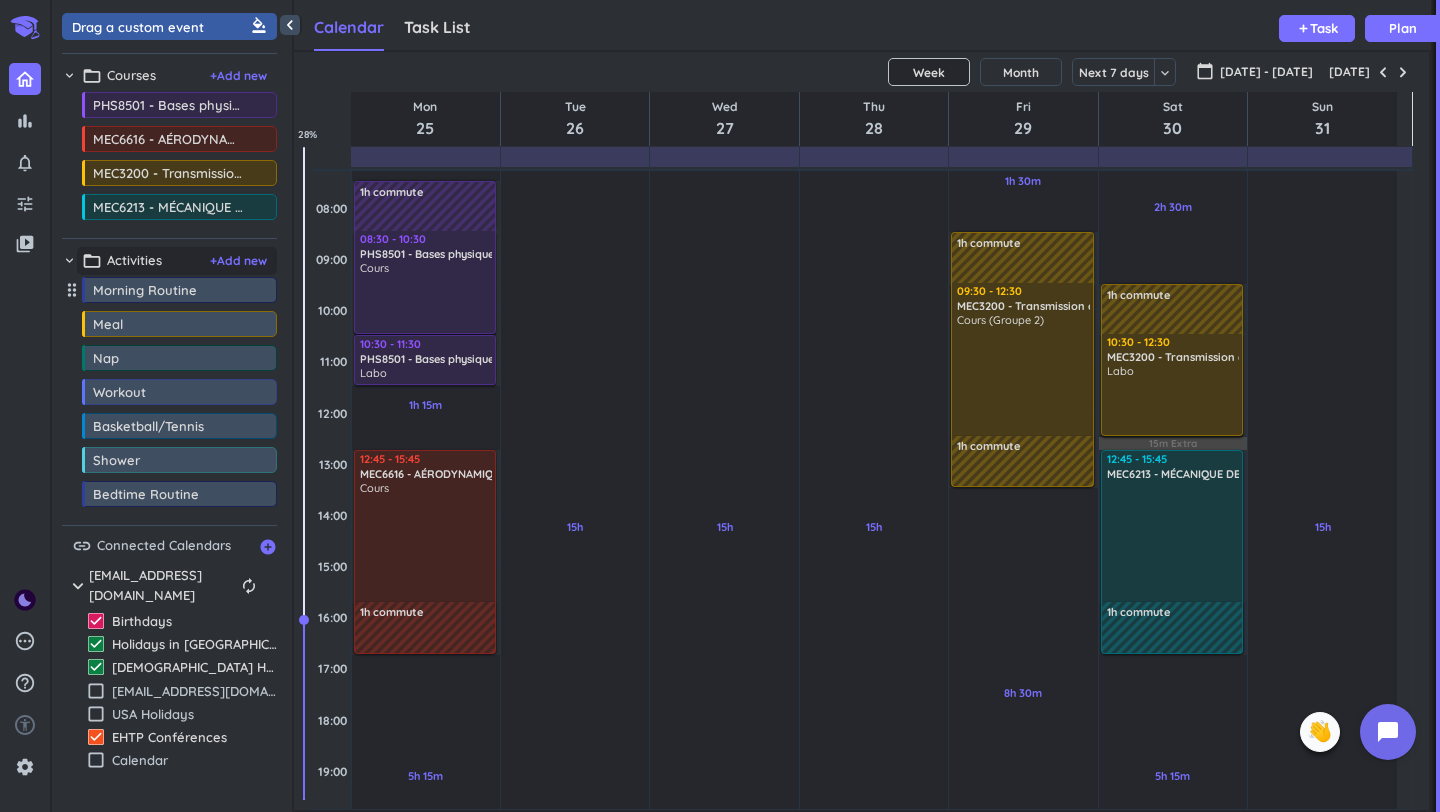 scroll, scrollTop: 180, scrollLeft: 0, axis: vertical 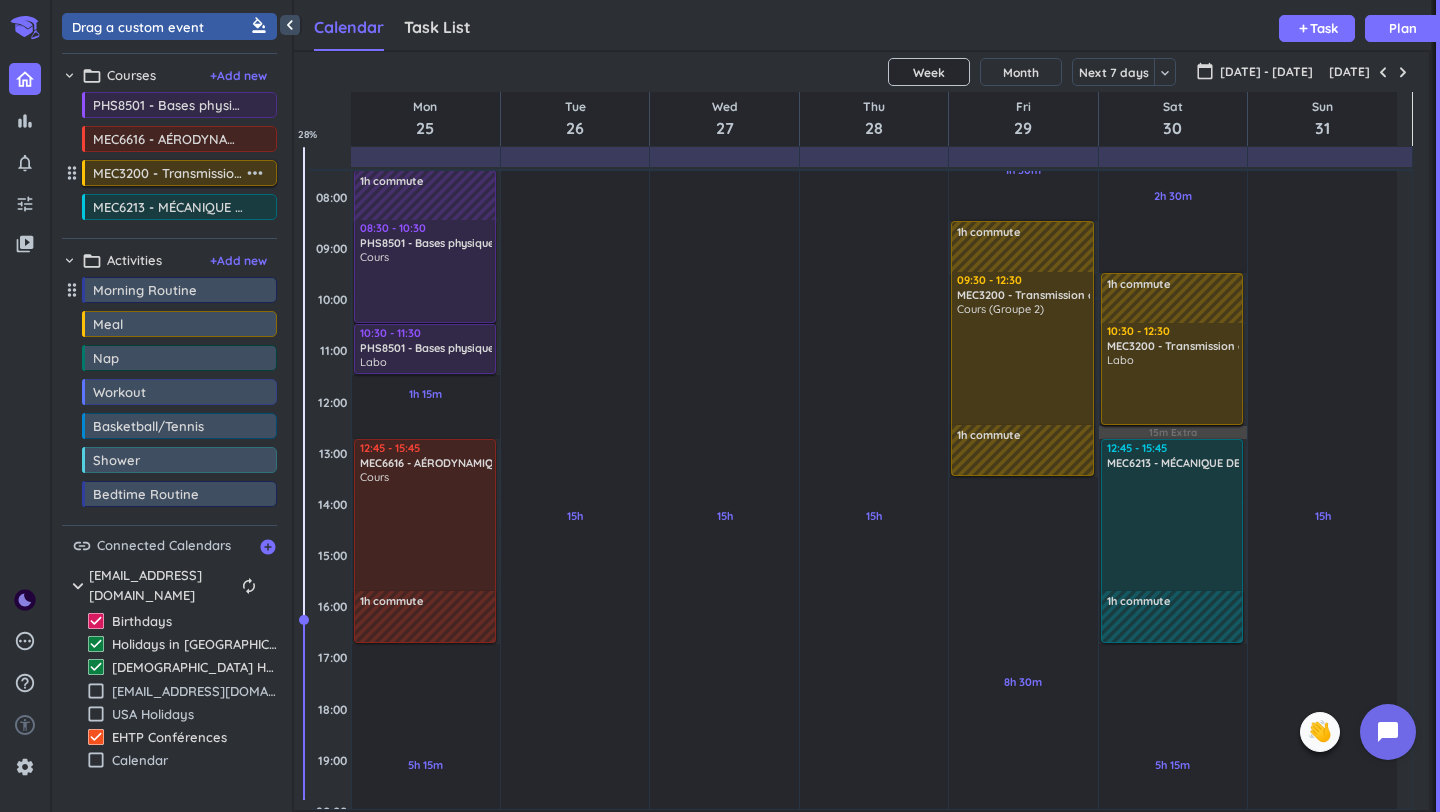 click on "more_horiz" at bounding box center (255, 173) 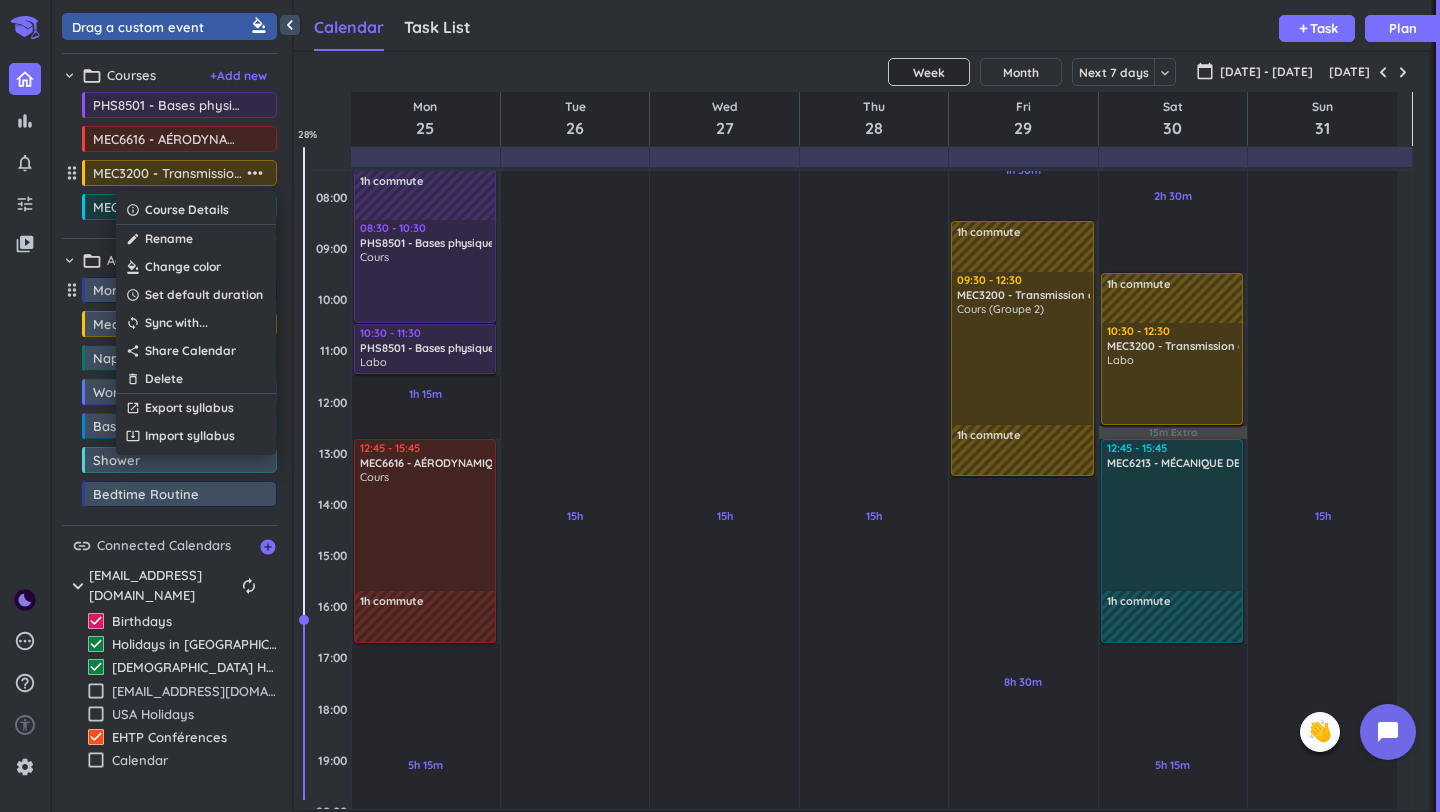 click at bounding box center [196, 267] 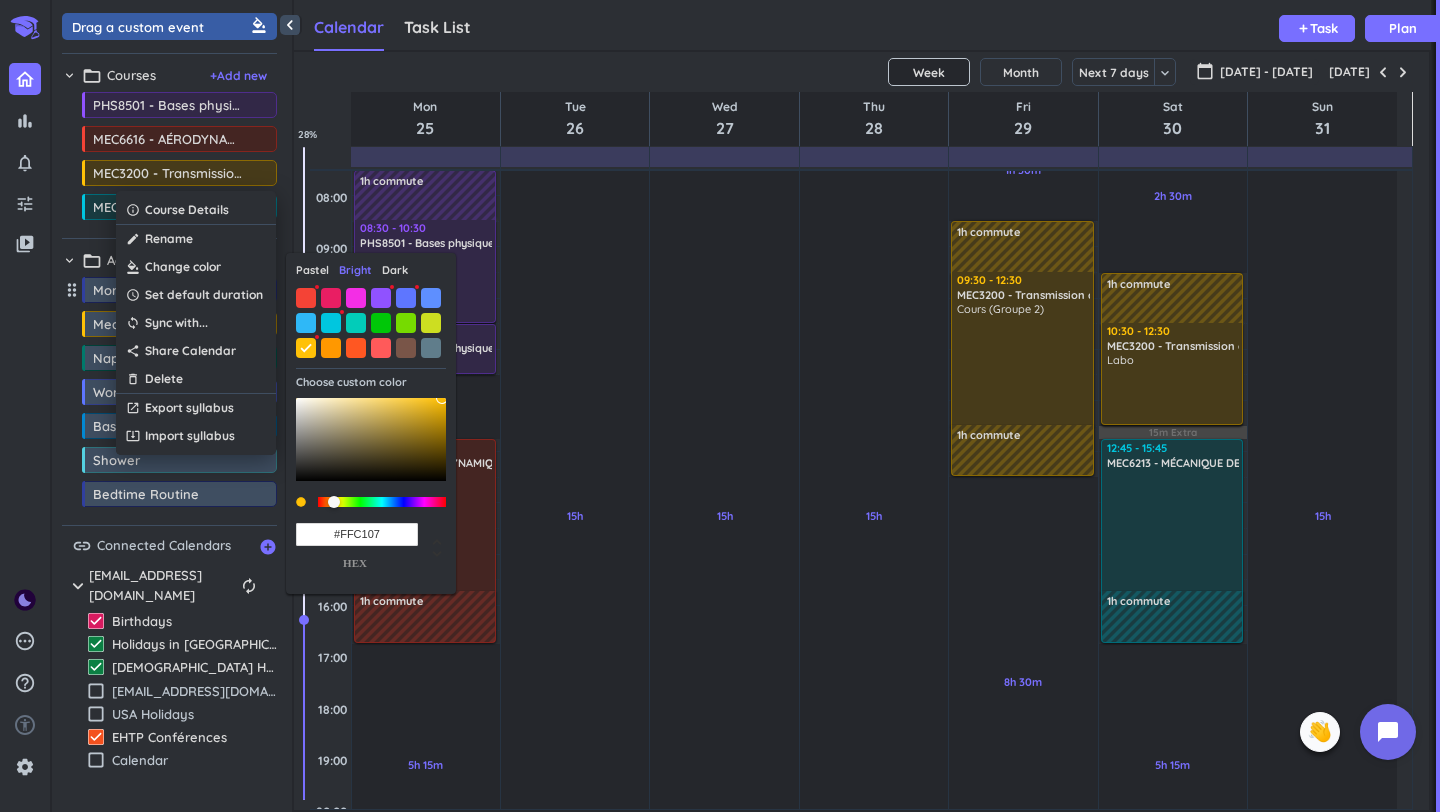 click on "Pastel" at bounding box center [312, 270] 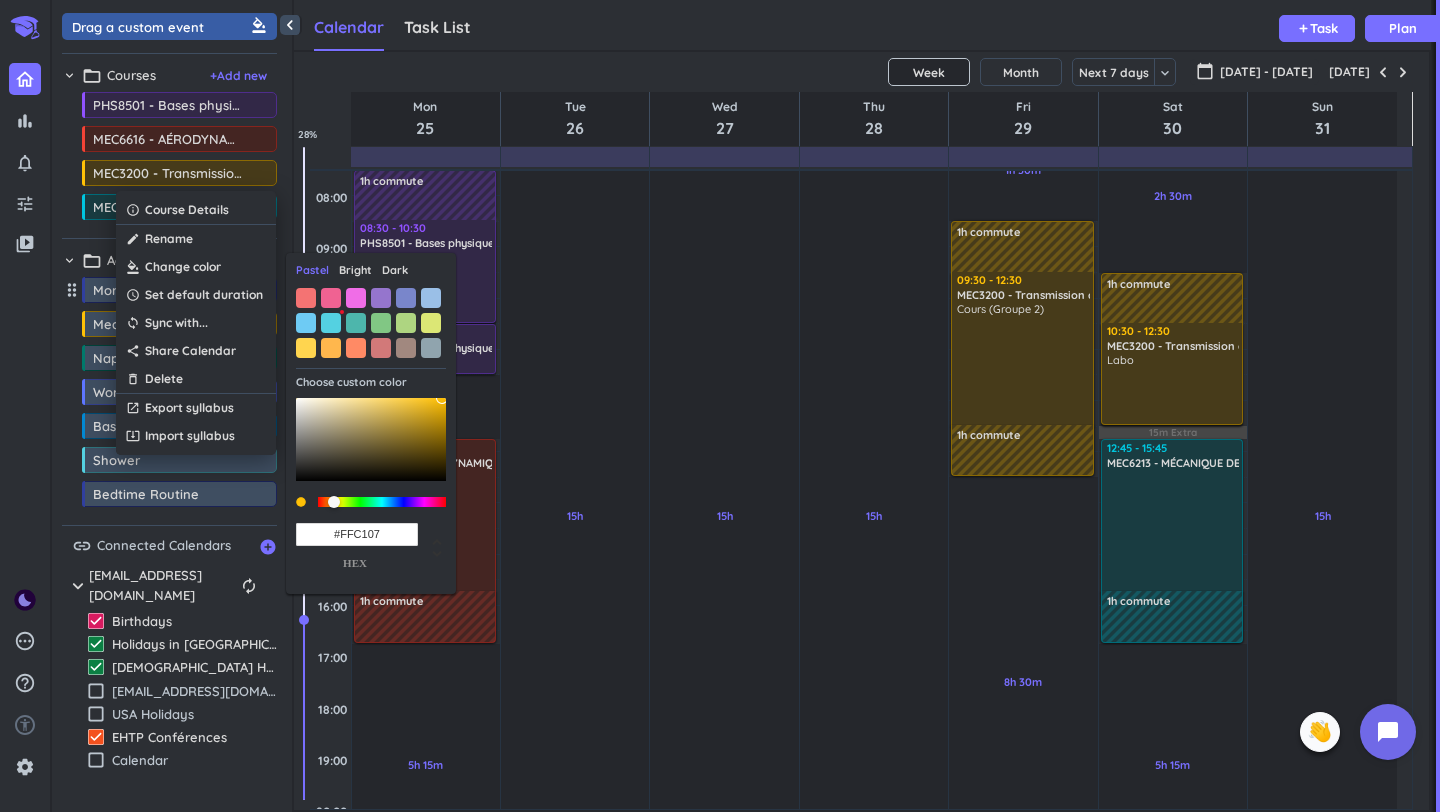 click on "Bright" at bounding box center (355, 270) 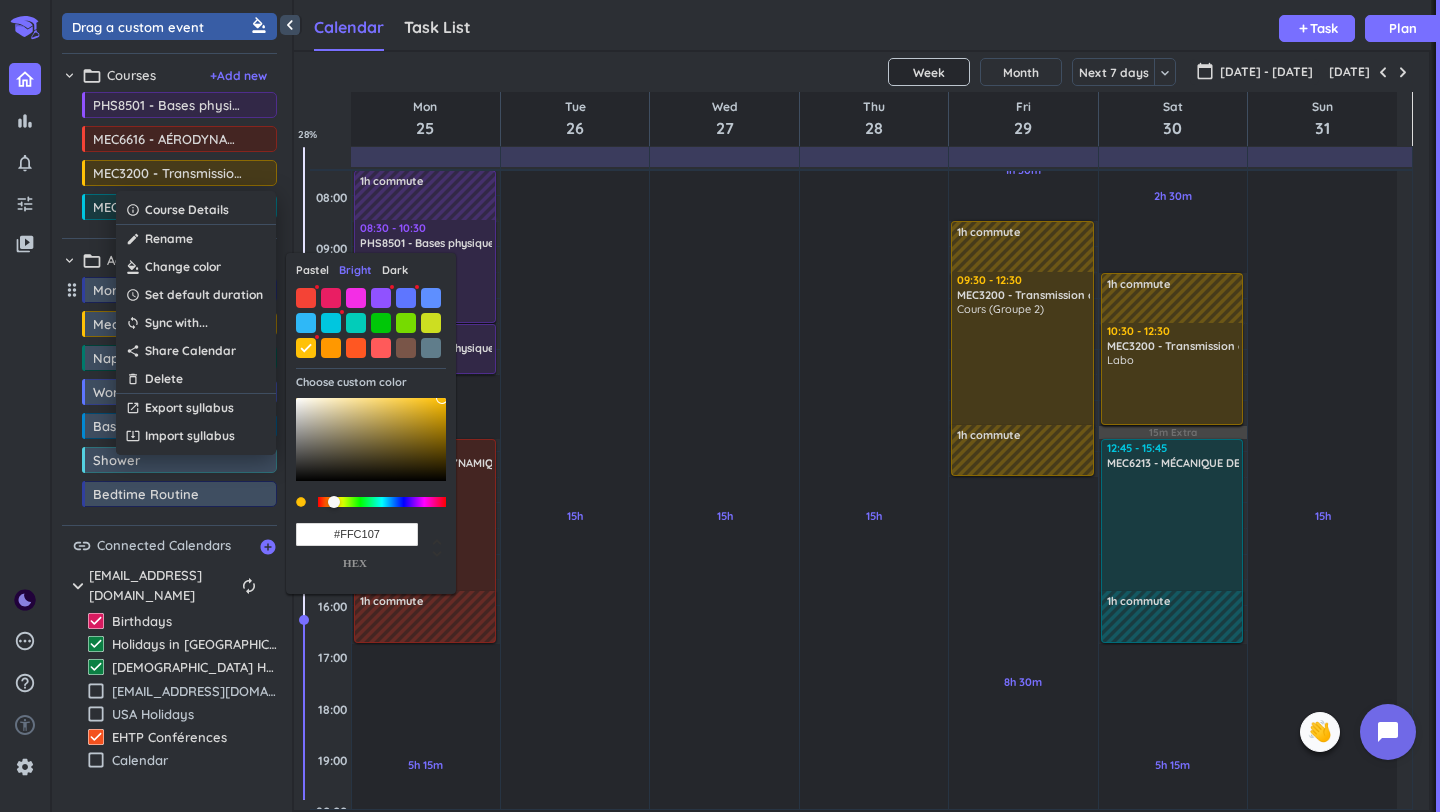 click on "Pastel Bright Dark" at bounding box center (371, 272) 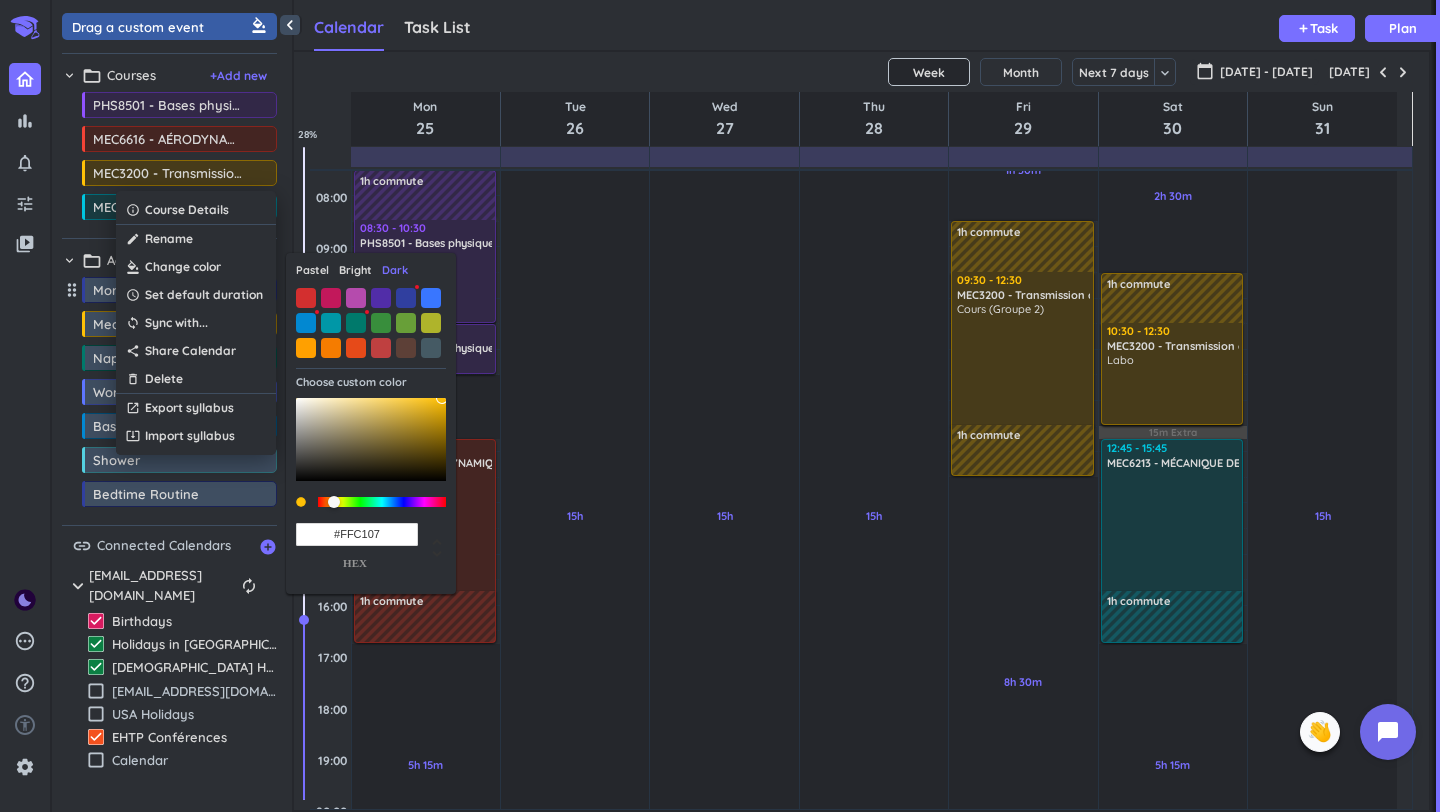 click on "Bright" at bounding box center (355, 270) 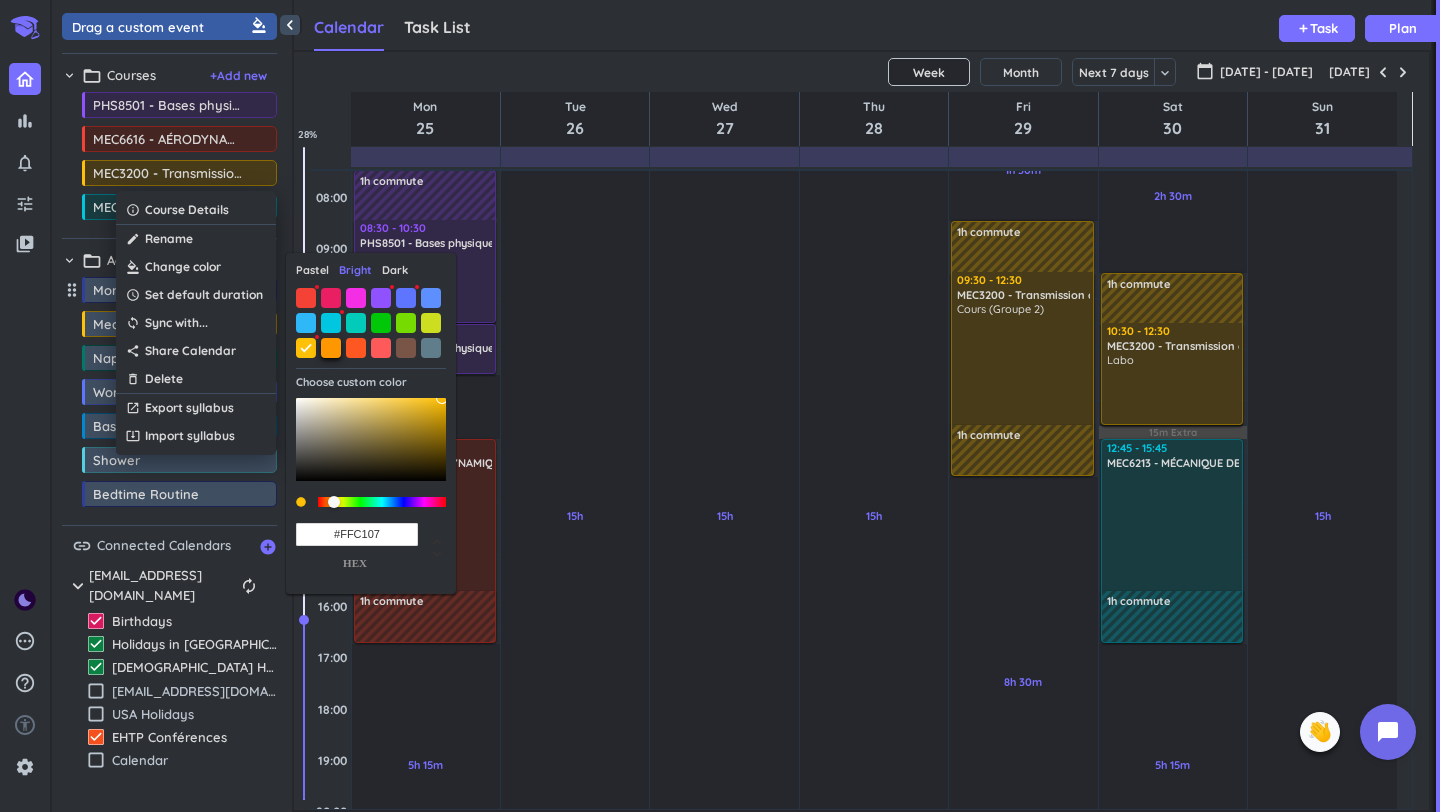 click at bounding box center [331, 348] 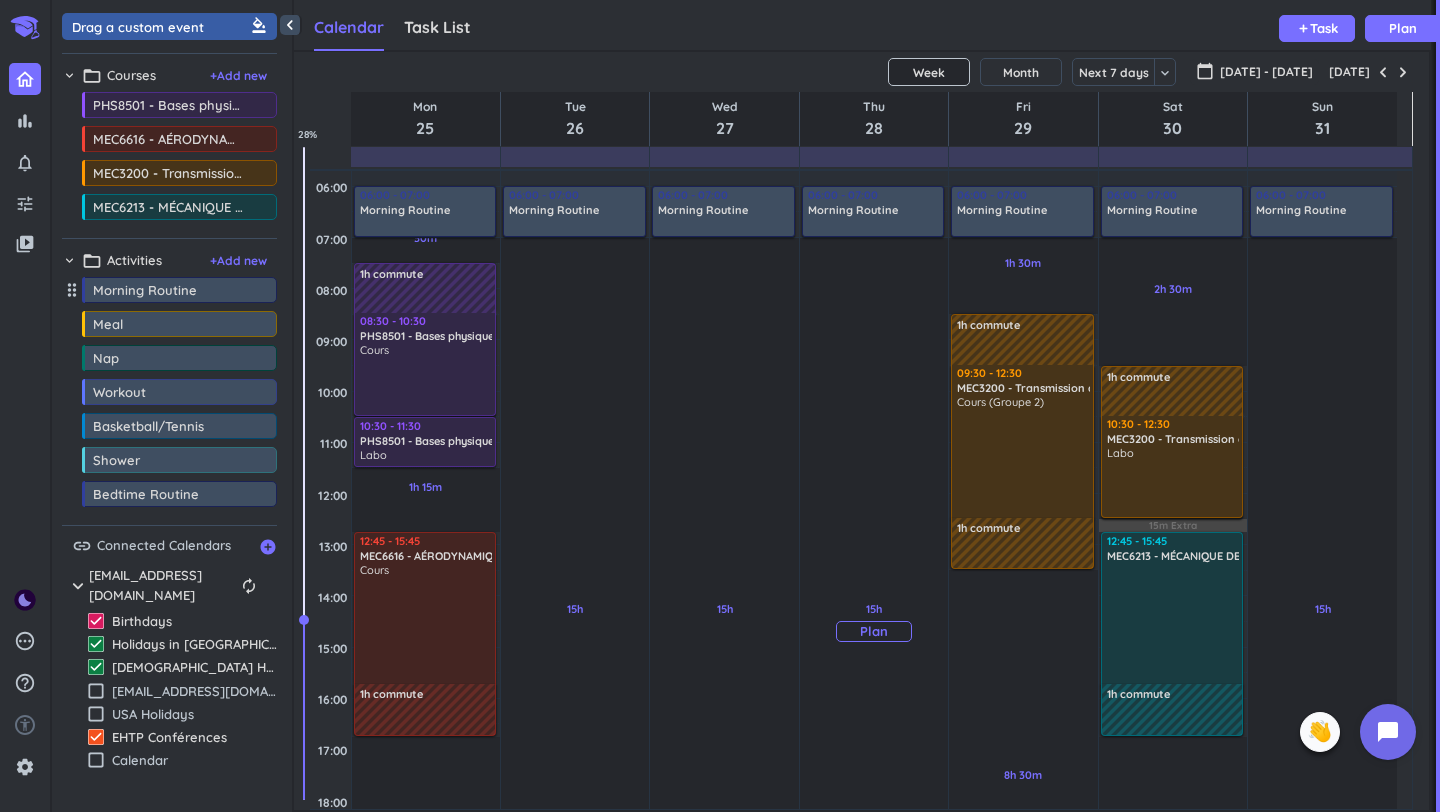 scroll, scrollTop: 6, scrollLeft: 0, axis: vertical 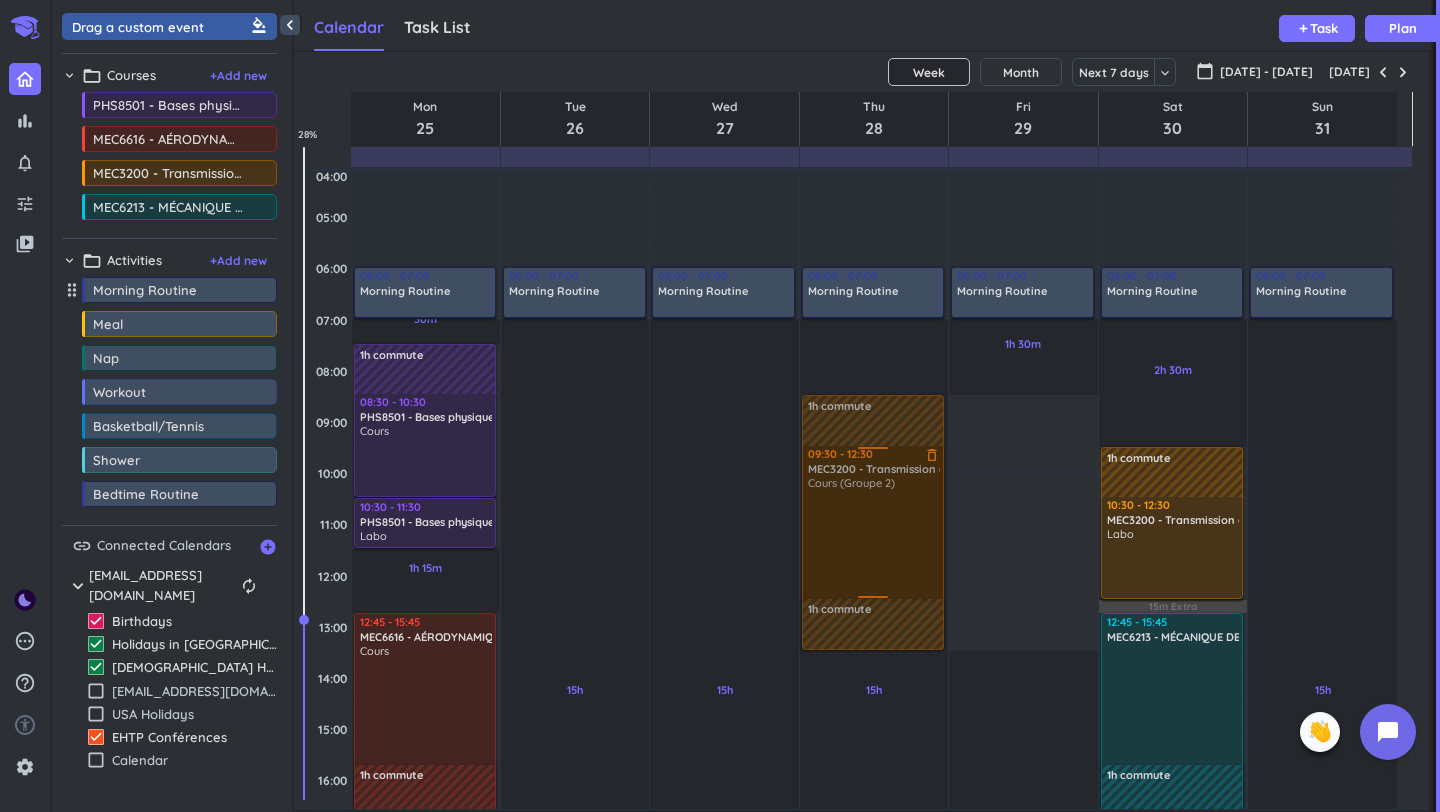 drag, startPoint x: 1012, startPoint y: 510, endPoint x: 863, endPoint y: 507, distance: 149.0302 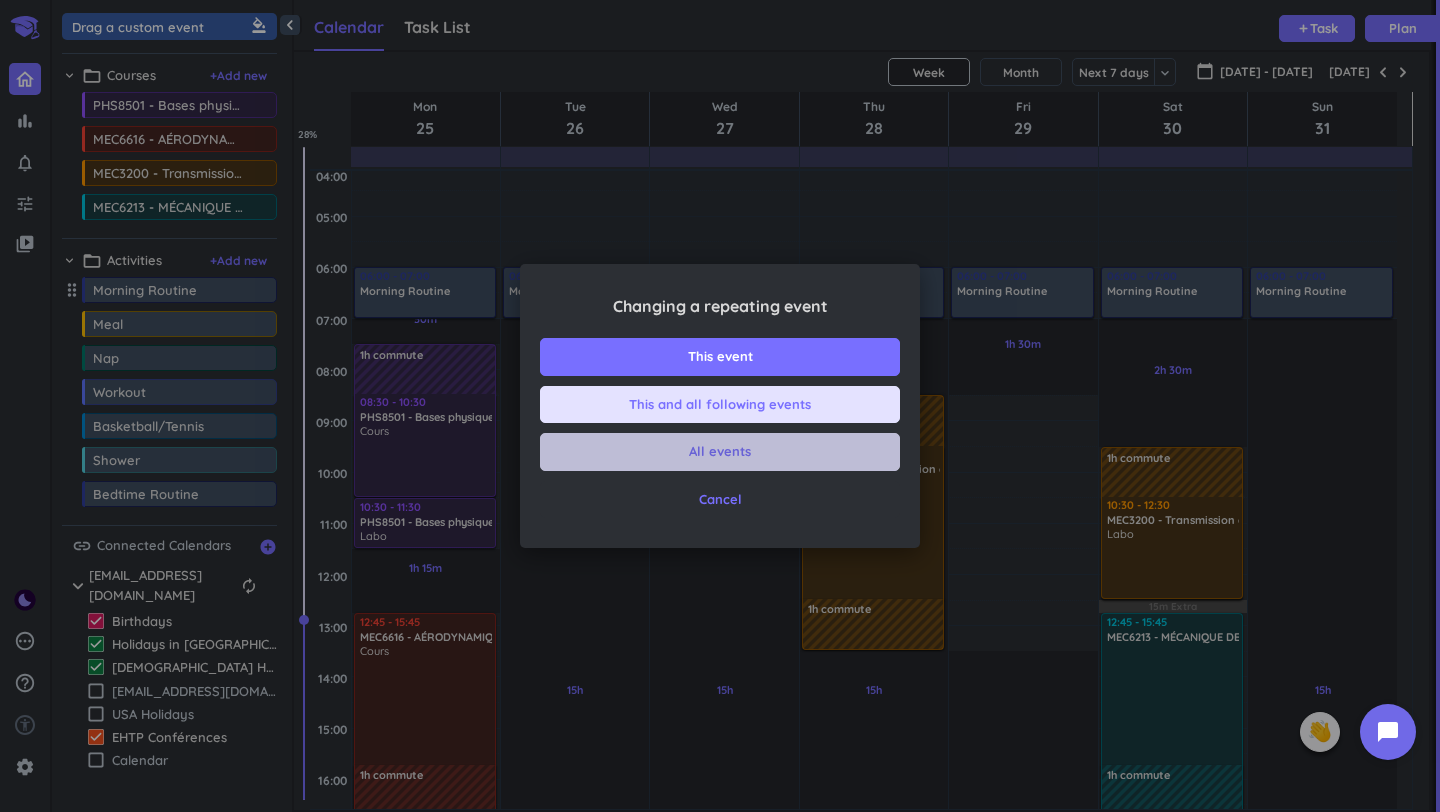 click on "All events" at bounding box center (720, 452) 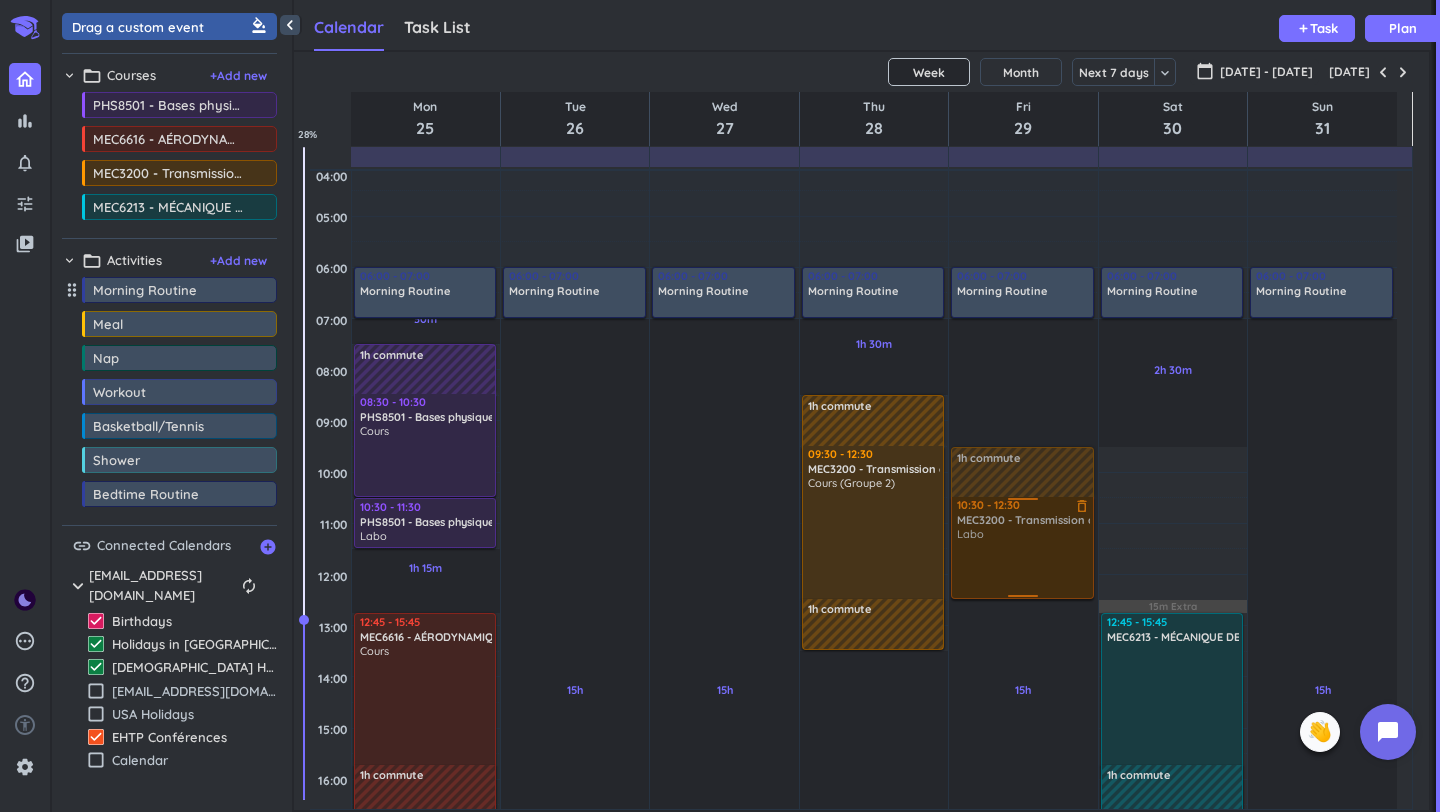 drag, startPoint x: 1129, startPoint y: 529, endPoint x: 1012, endPoint y: 522, distance: 117.20921 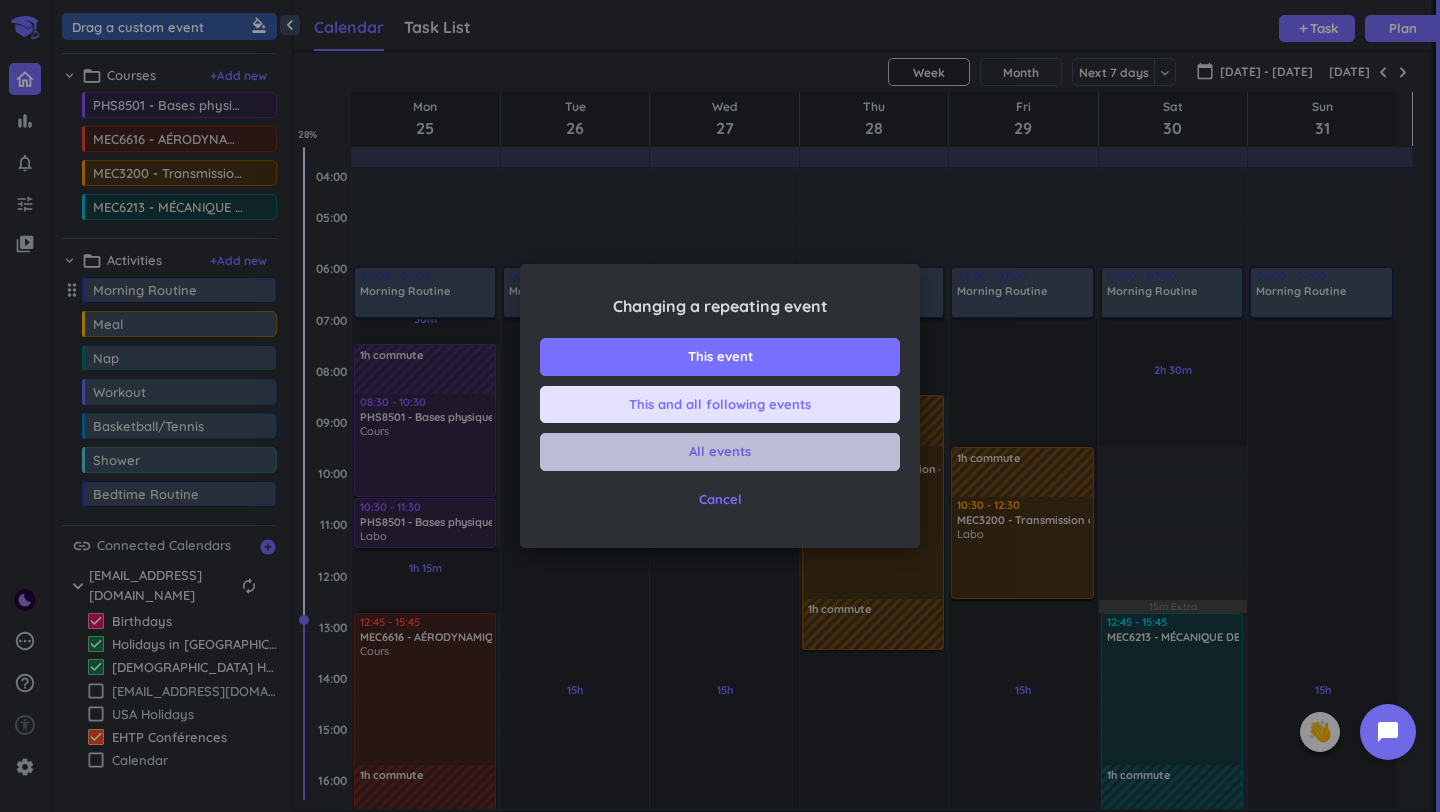 click on "All events" at bounding box center [720, 452] 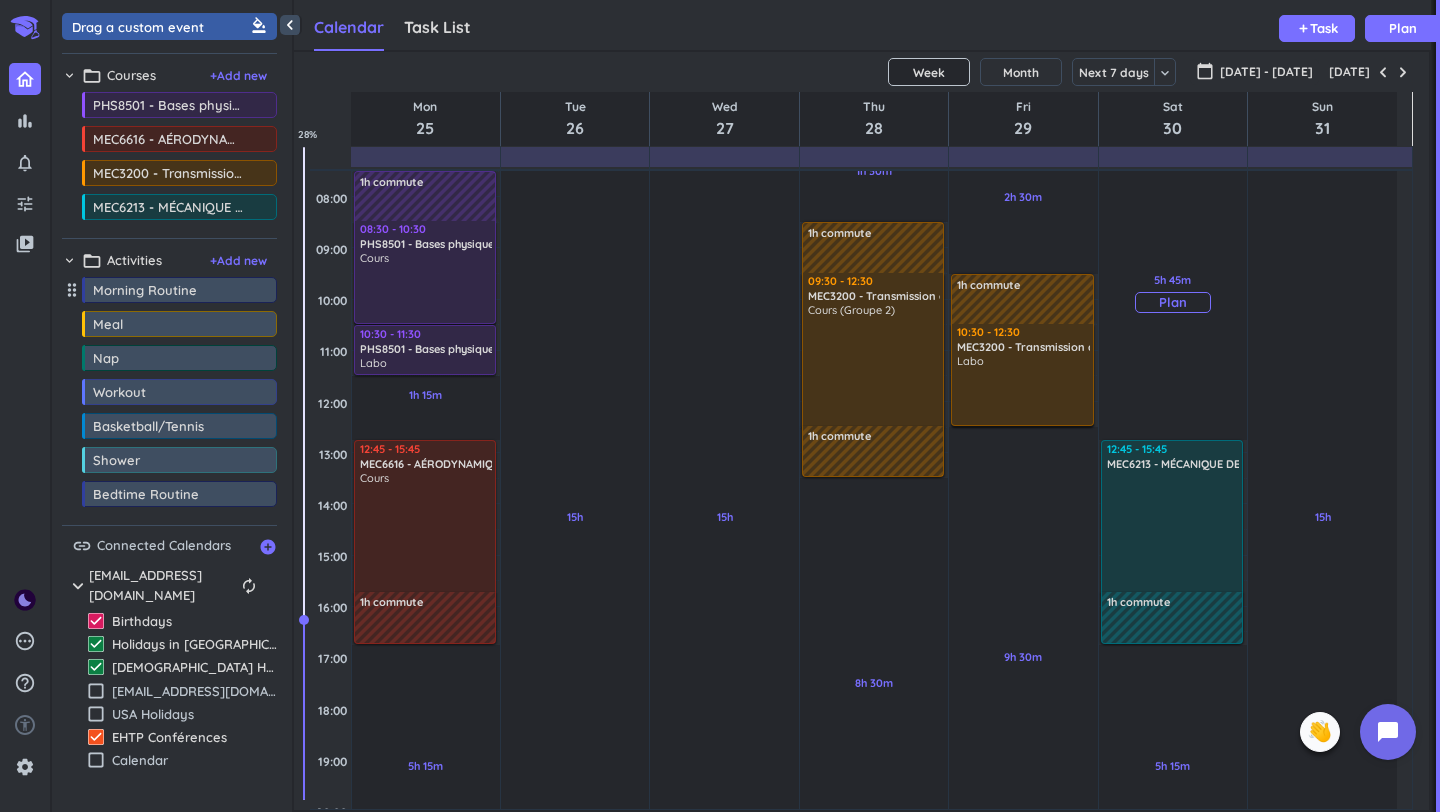 scroll, scrollTop: 194, scrollLeft: 0, axis: vertical 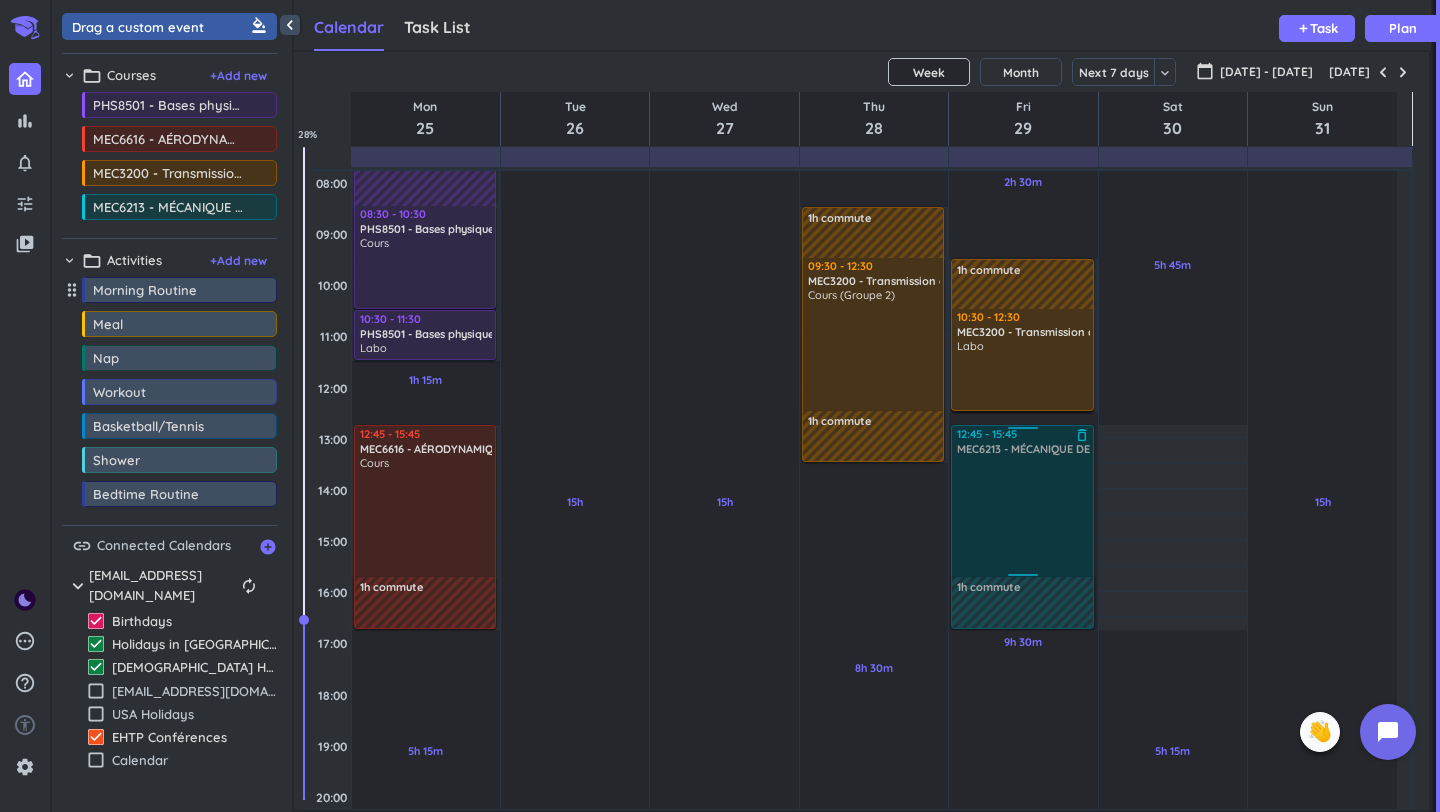 drag, startPoint x: 1161, startPoint y: 519, endPoint x: 1043, endPoint y: 512, distance: 118.20744 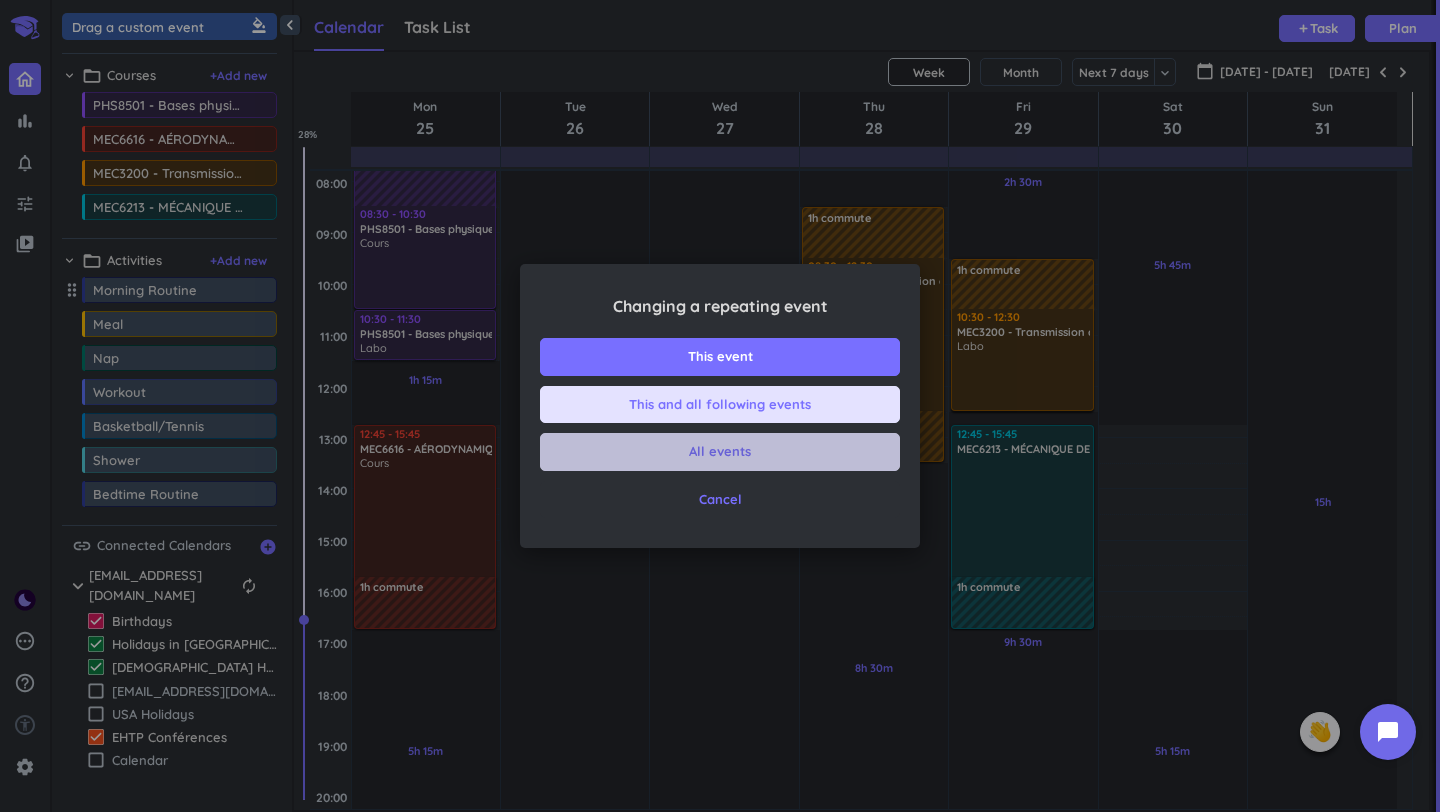 click on "All events" at bounding box center [720, 452] 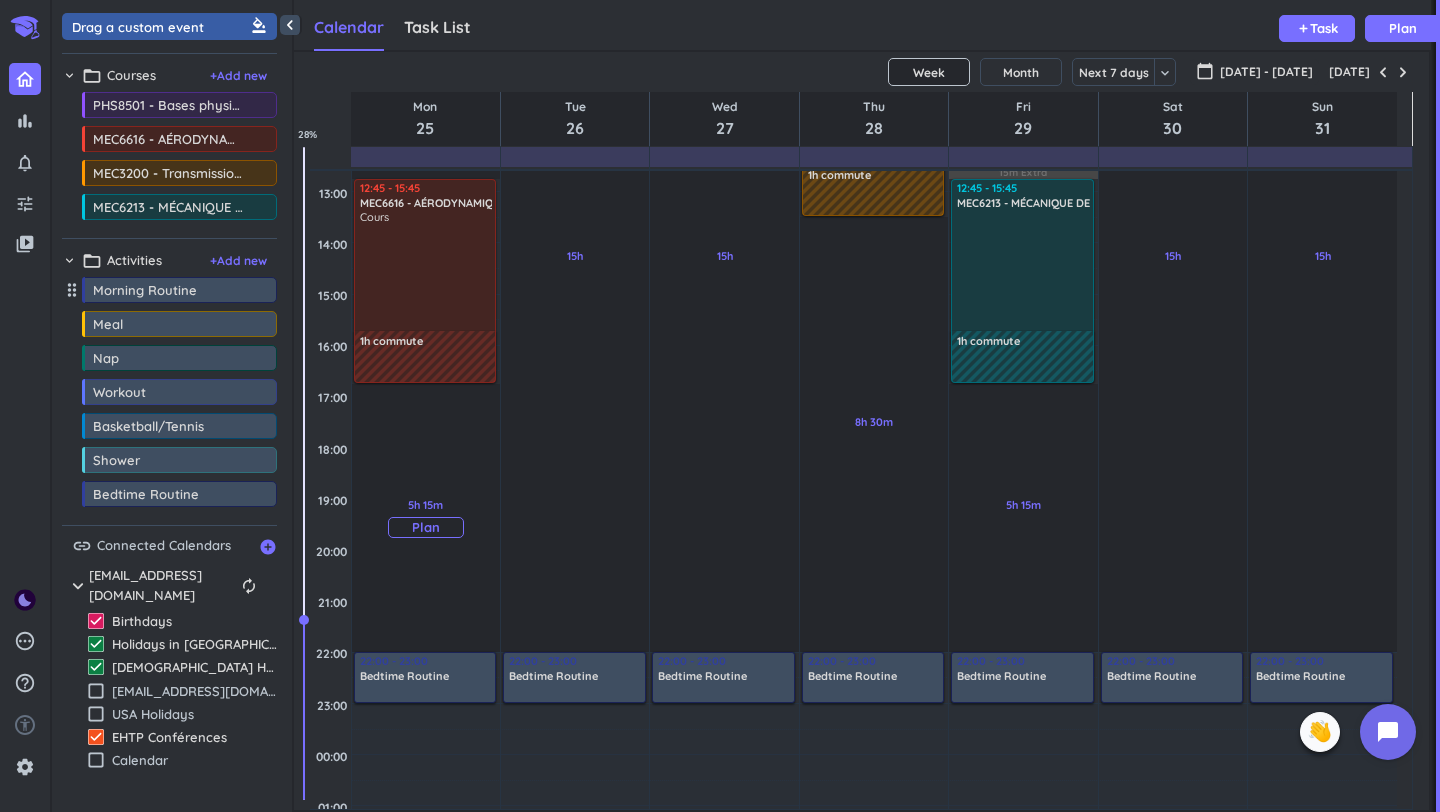 scroll, scrollTop: 442, scrollLeft: 0, axis: vertical 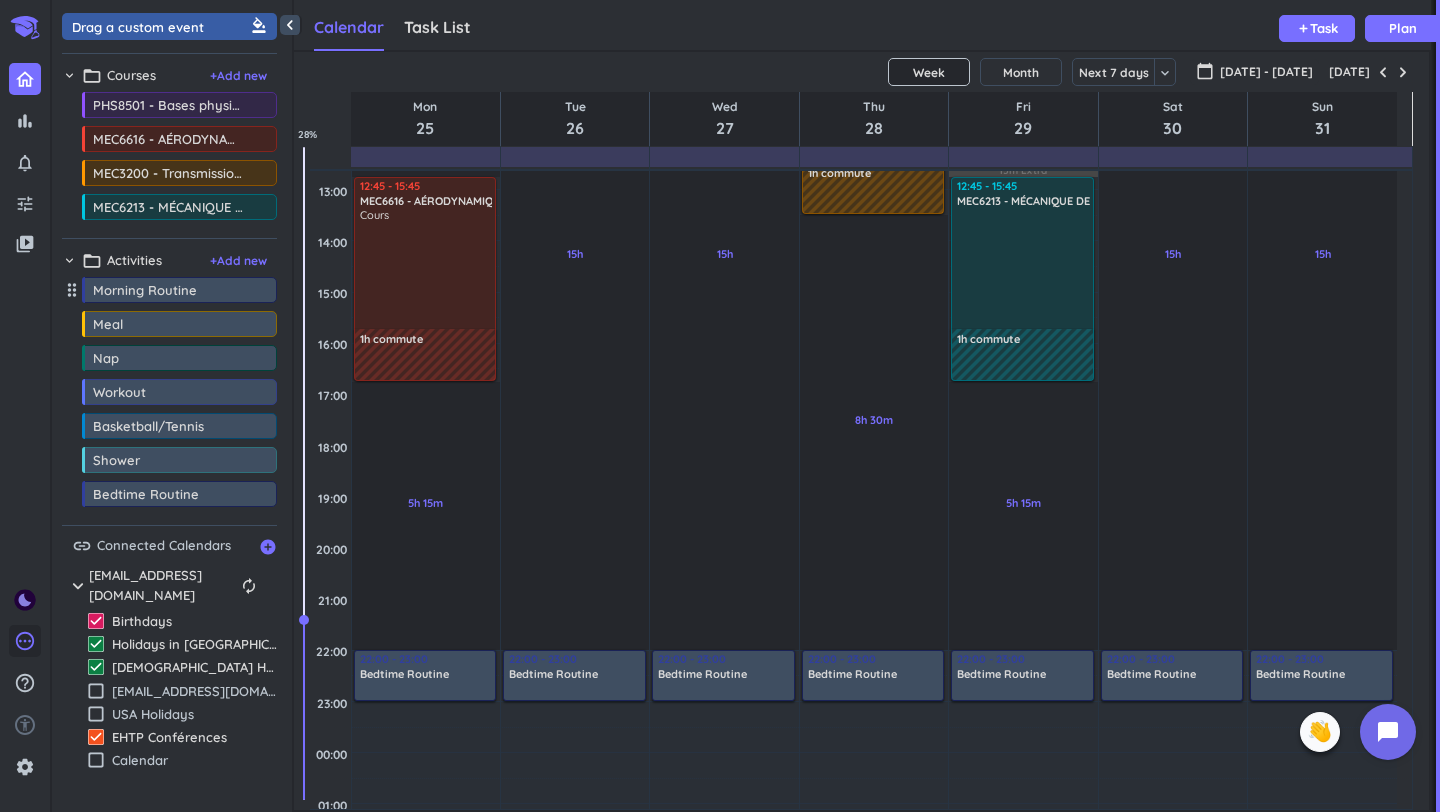 click on "pending" at bounding box center [25, 641] 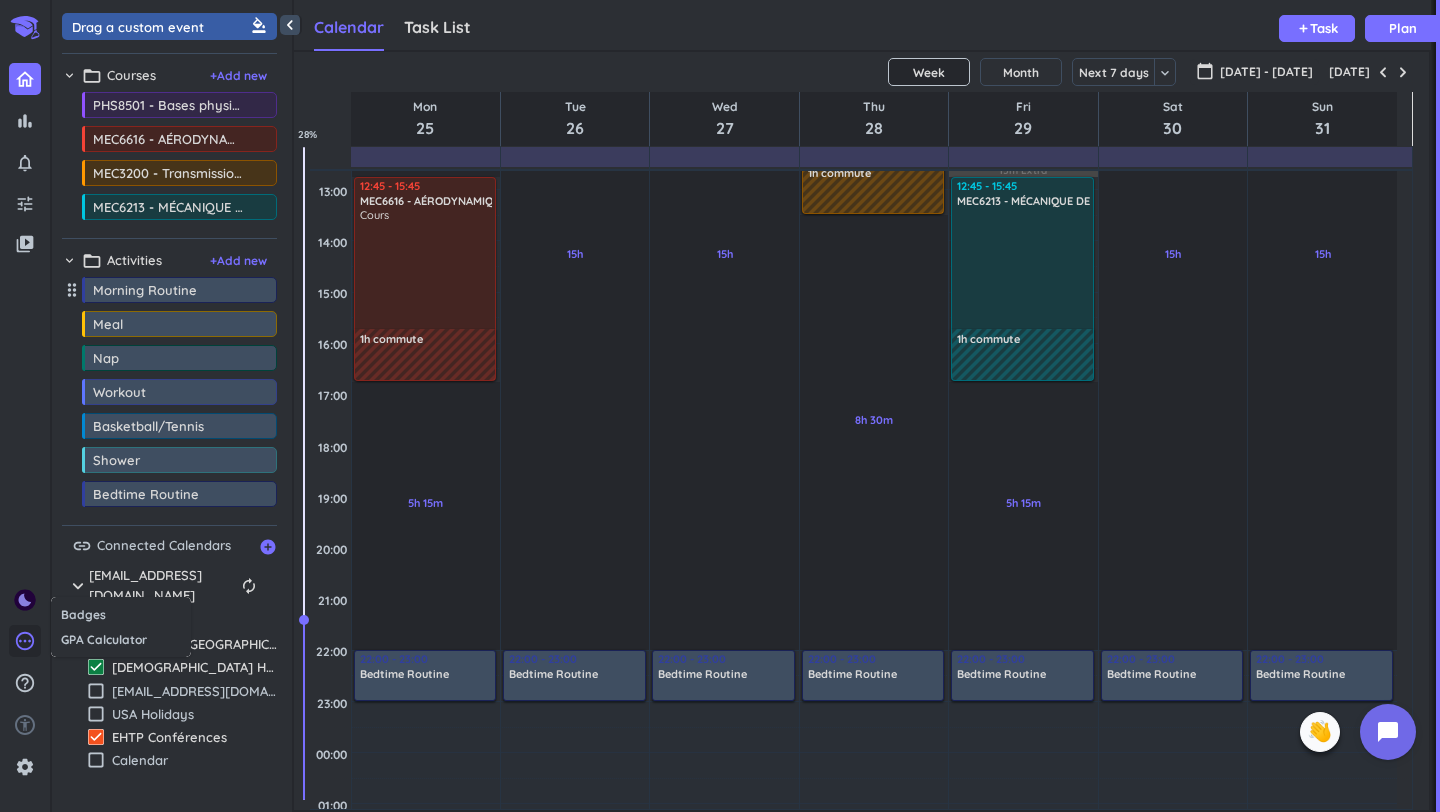 click at bounding box center [720, 406] 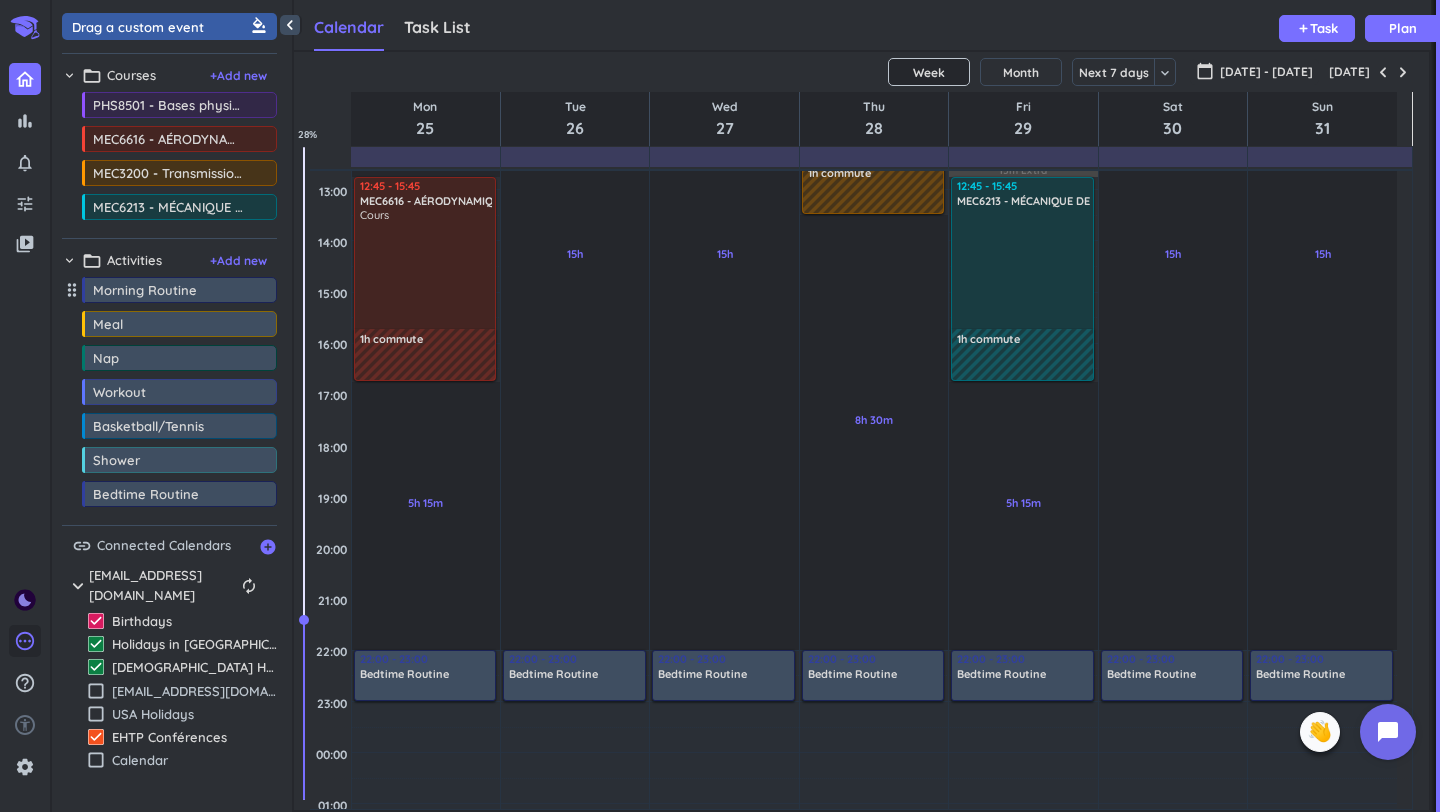 click on "pending" at bounding box center (25, 641) 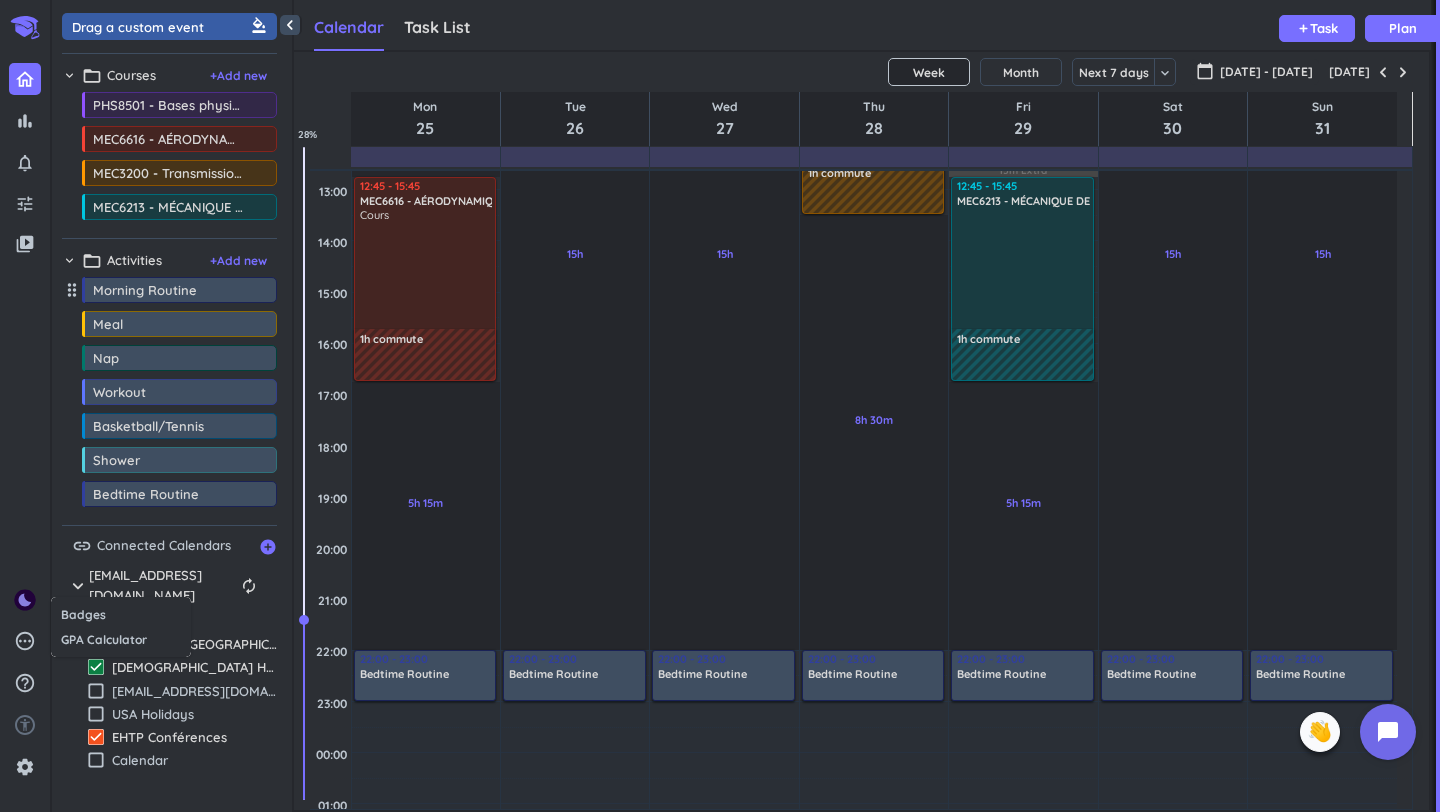 click at bounding box center (720, 406) 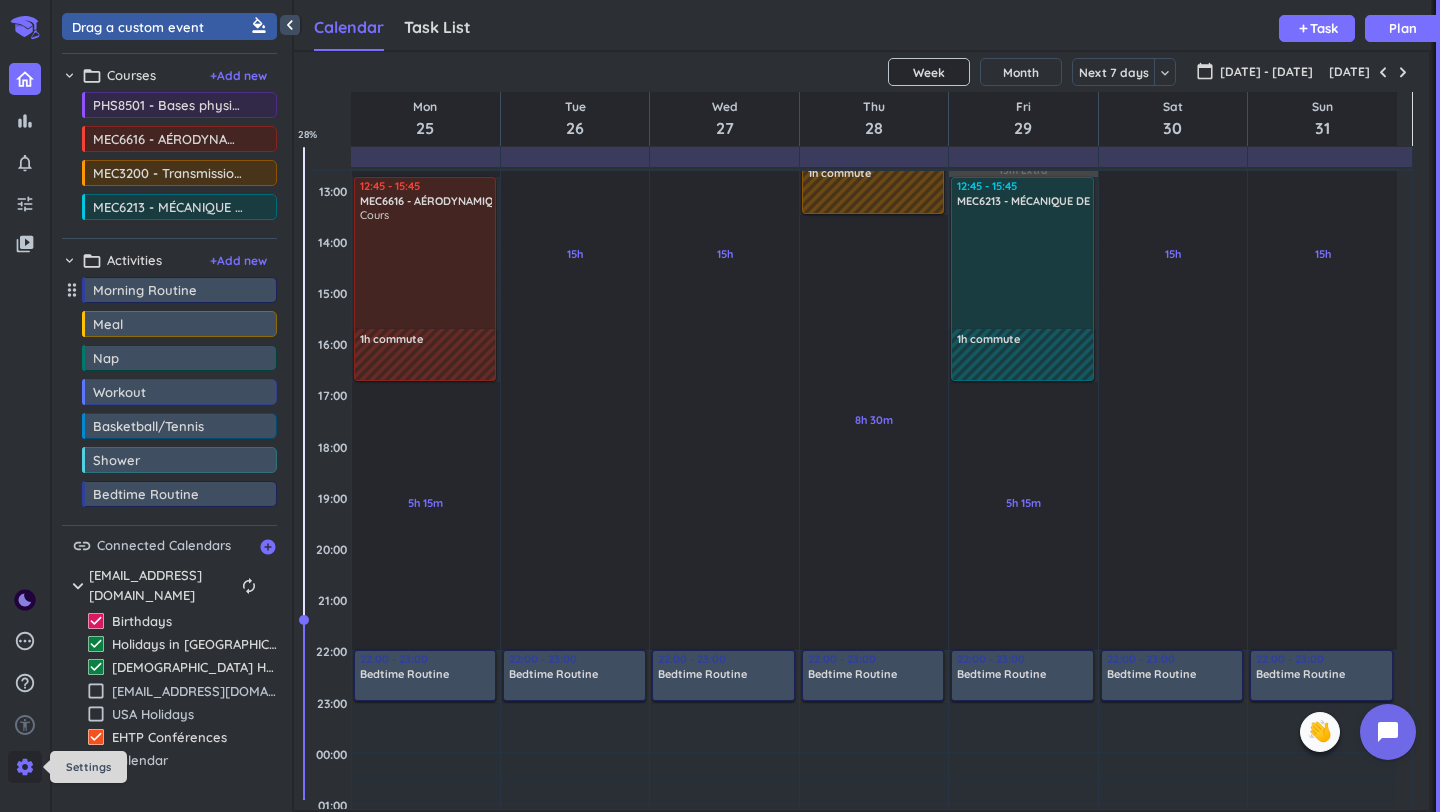 click on "settings" at bounding box center (25, 767) 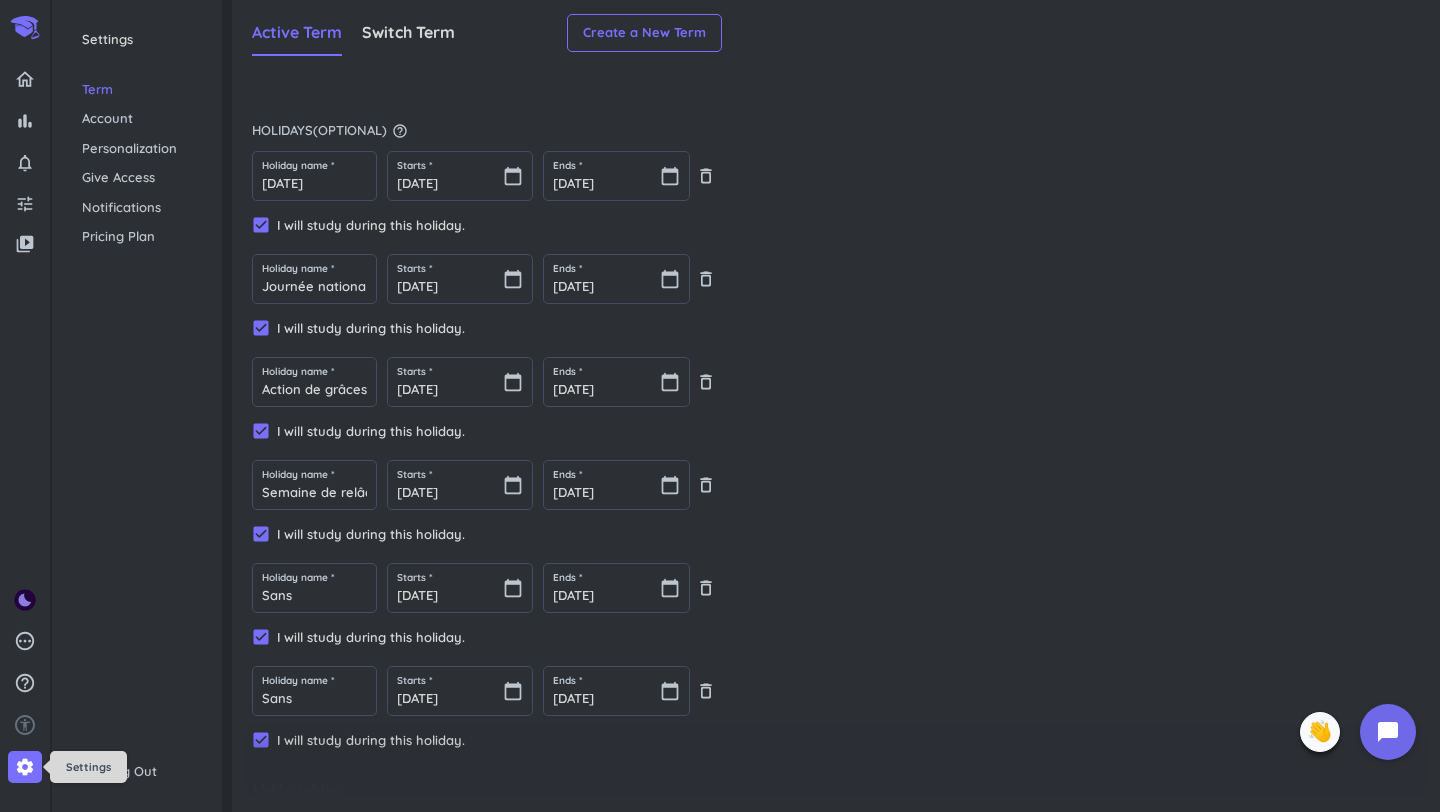 type on "Semaine de relâche" 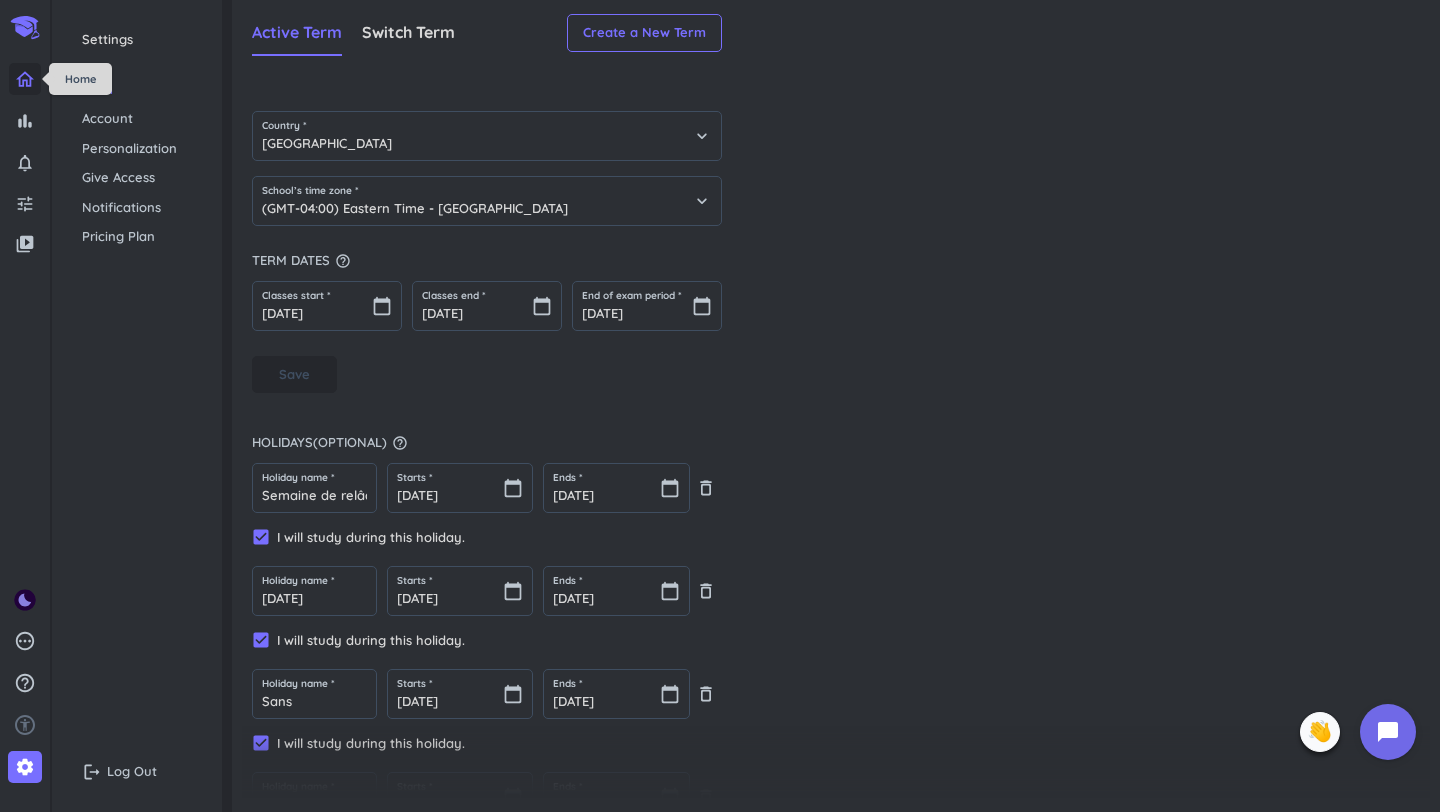 click at bounding box center [25, 79] 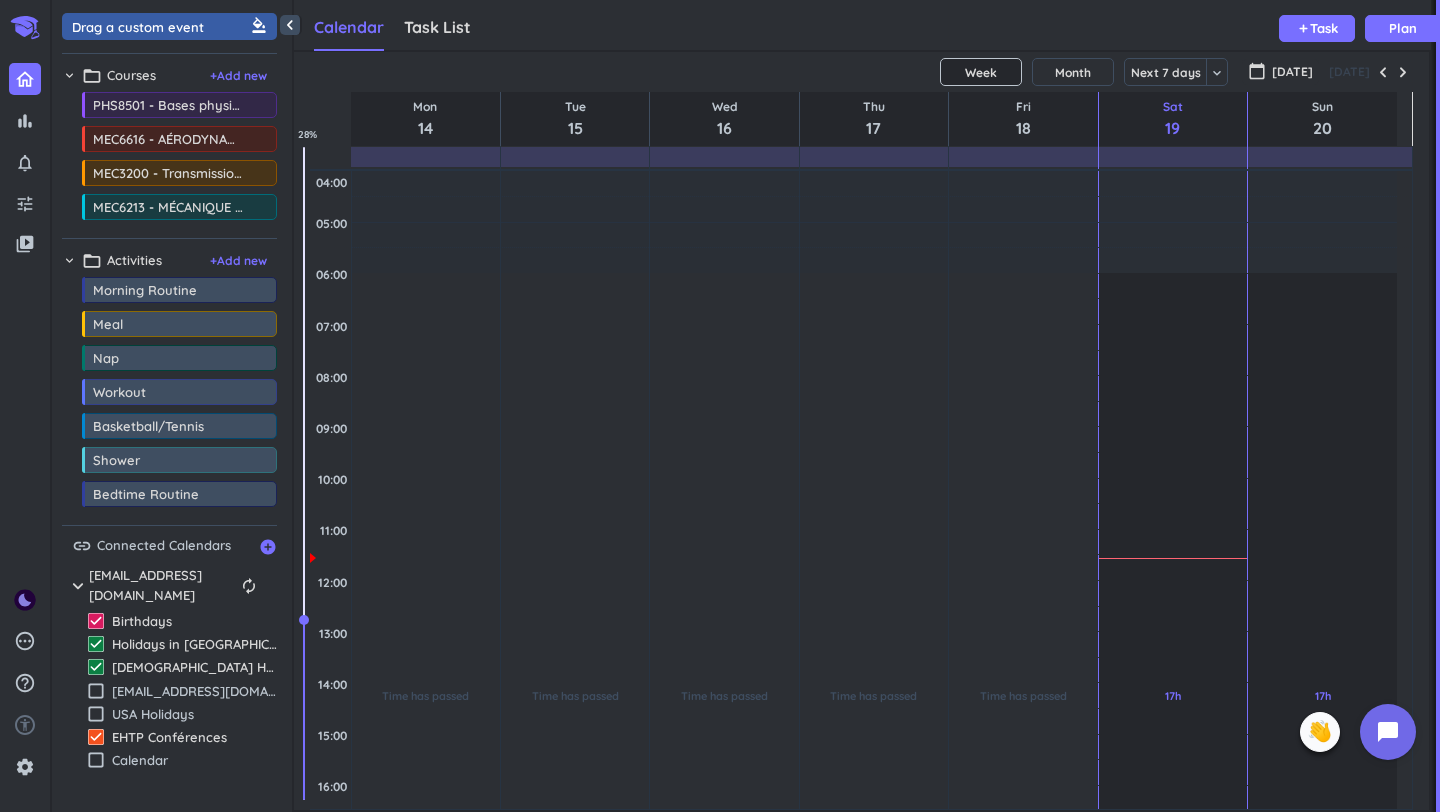 scroll, scrollTop: 16, scrollLeft: 16, axis: both 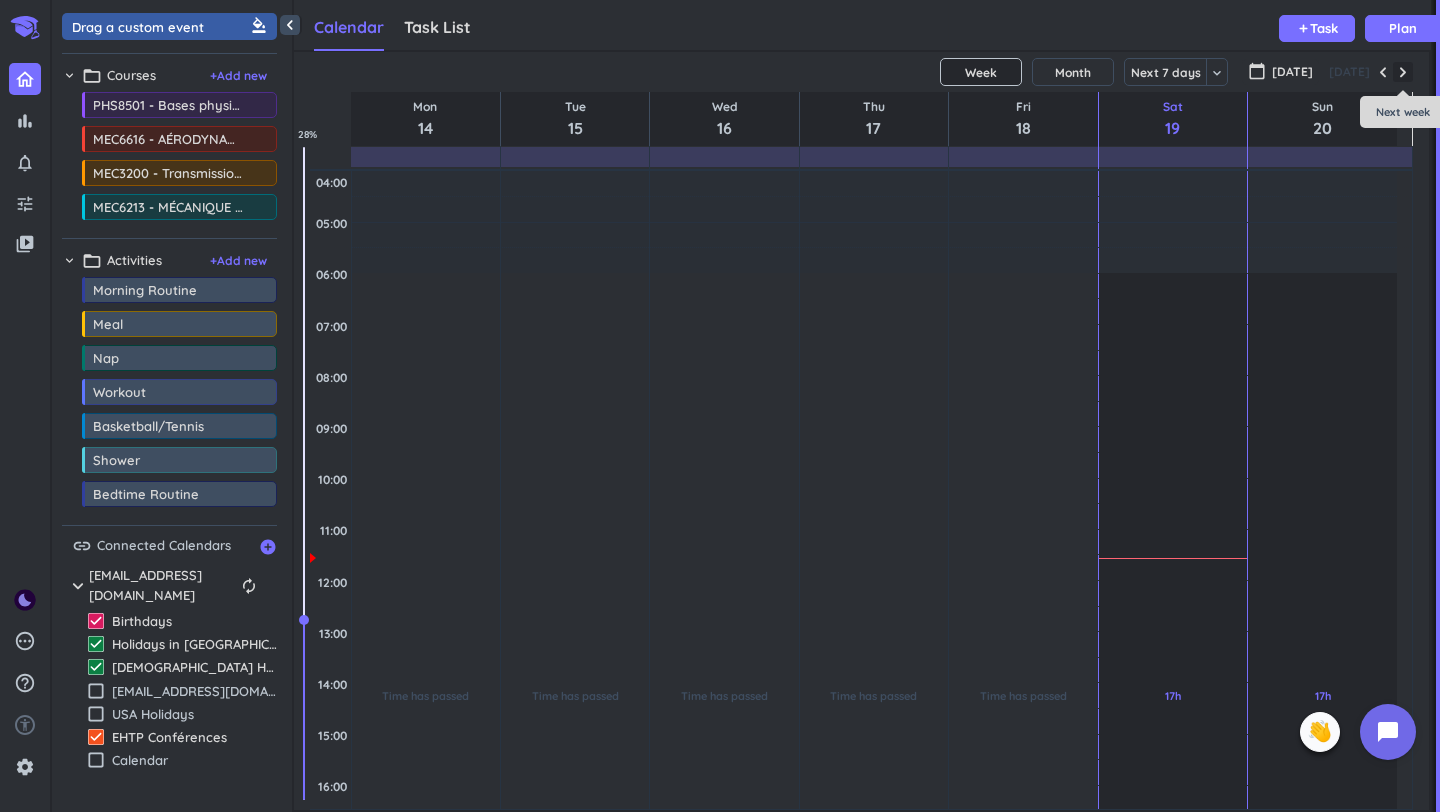 click at bounding box center (1403, 72) 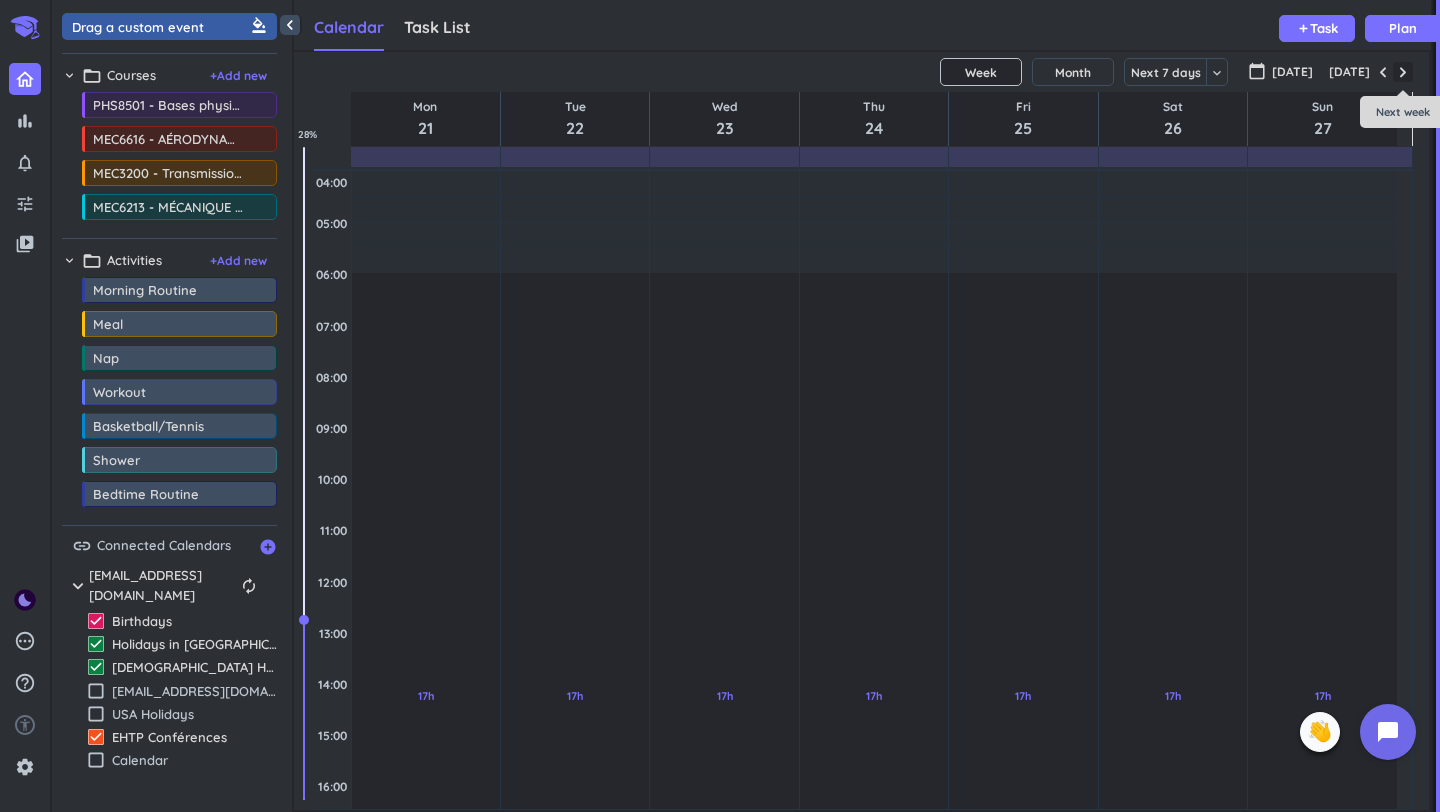 click at bounding box center [1403, 72] 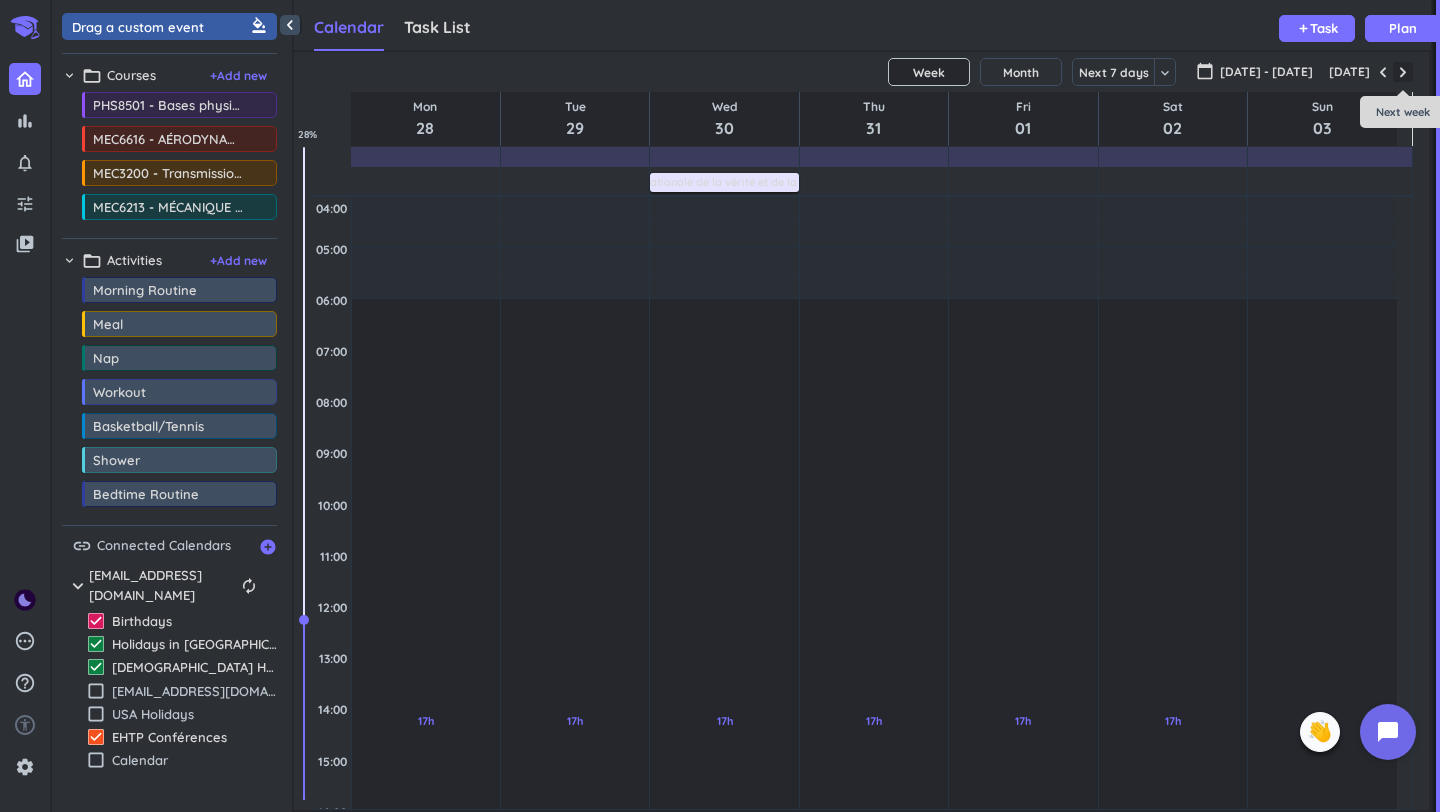 click at bounding box center [1403, 72] 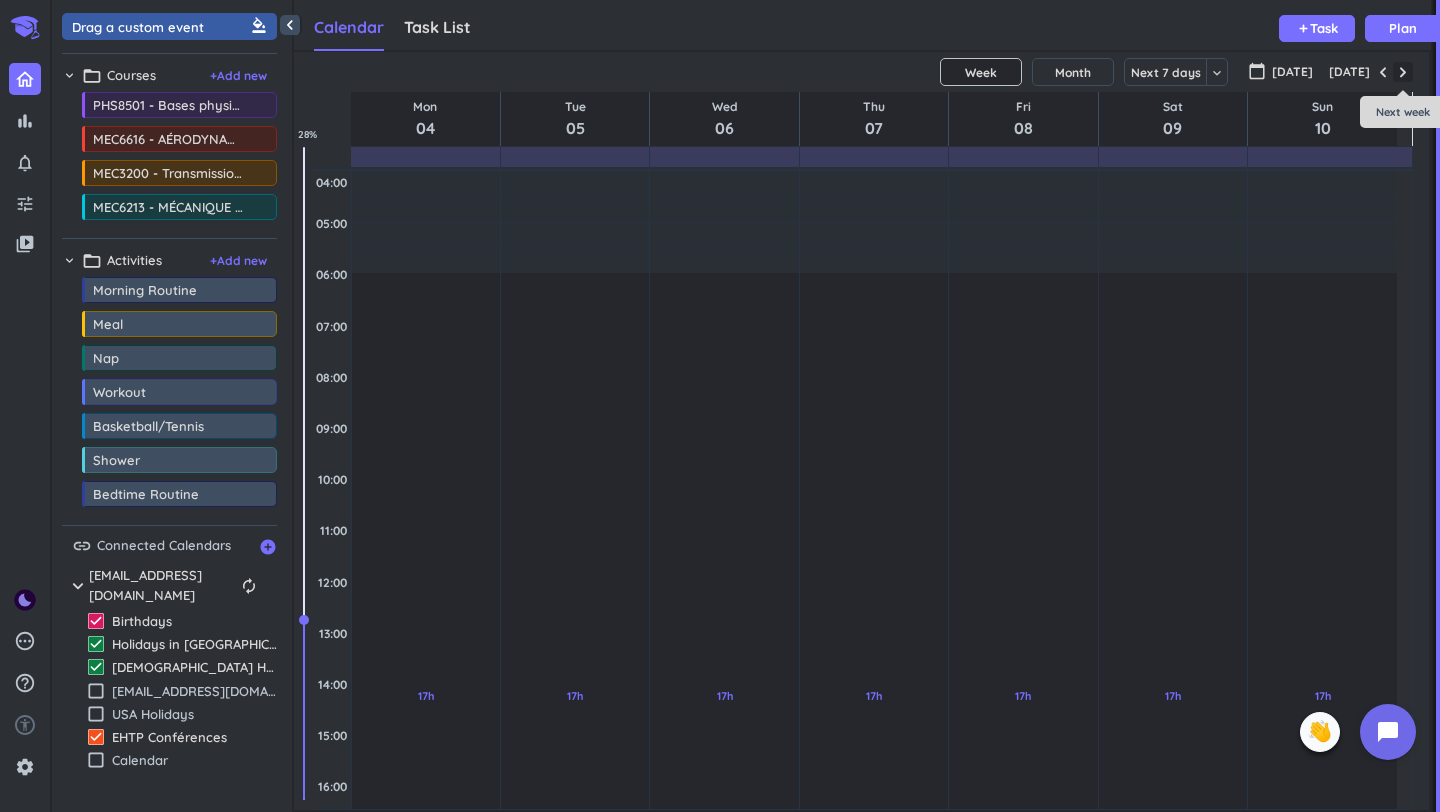 click at bounding box center (1403, 72) 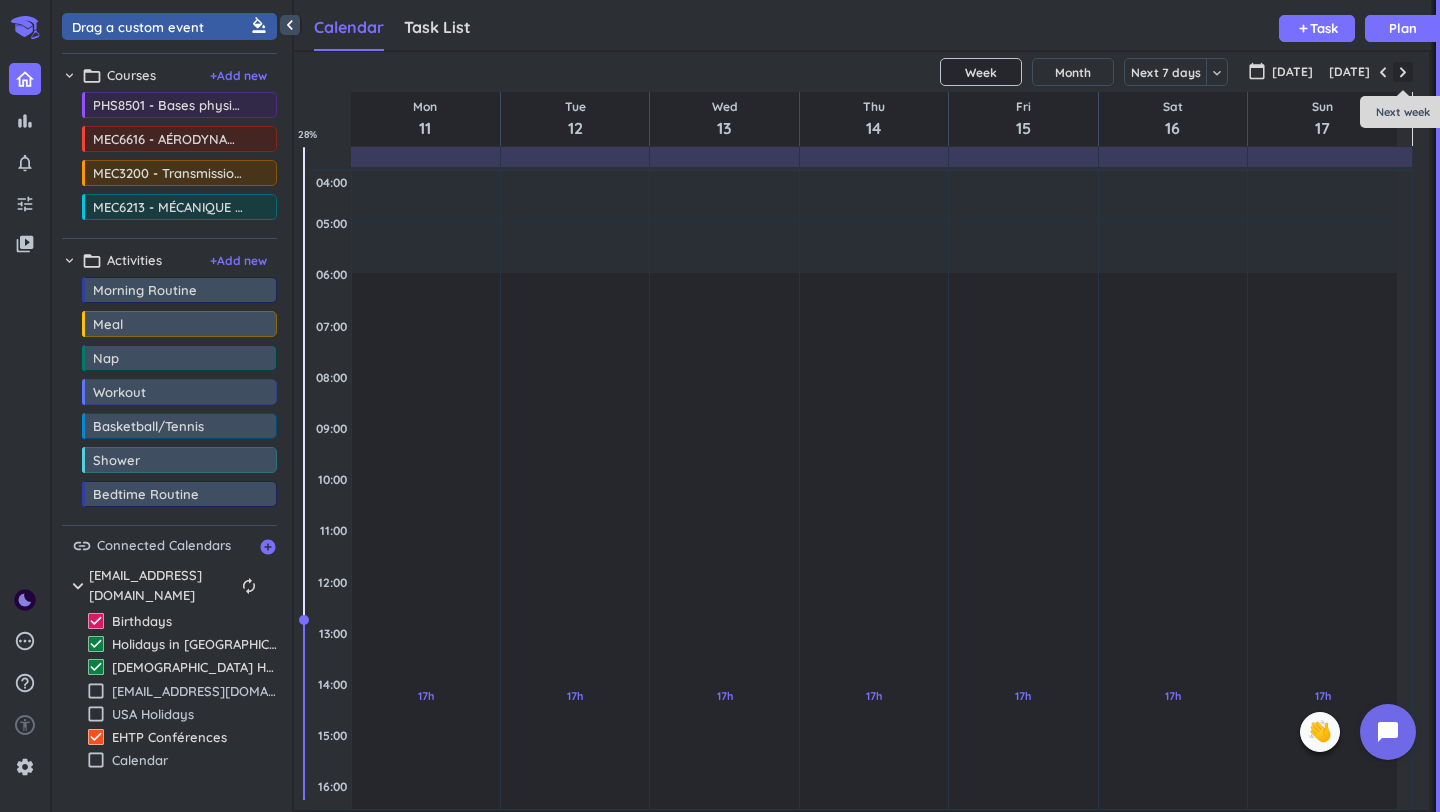 click at bounding box center [1403, 72] 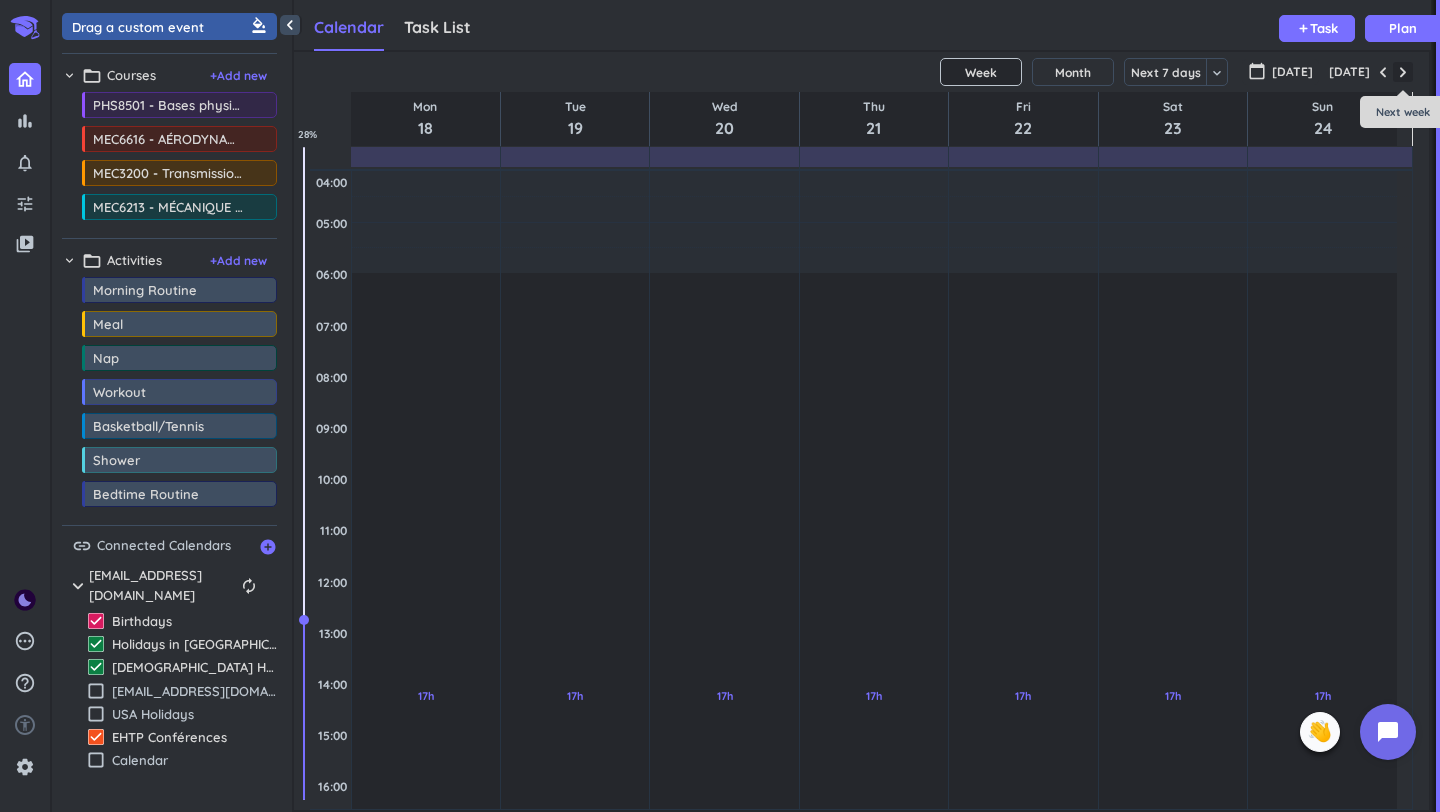 click at bounding box center [1403, 72] 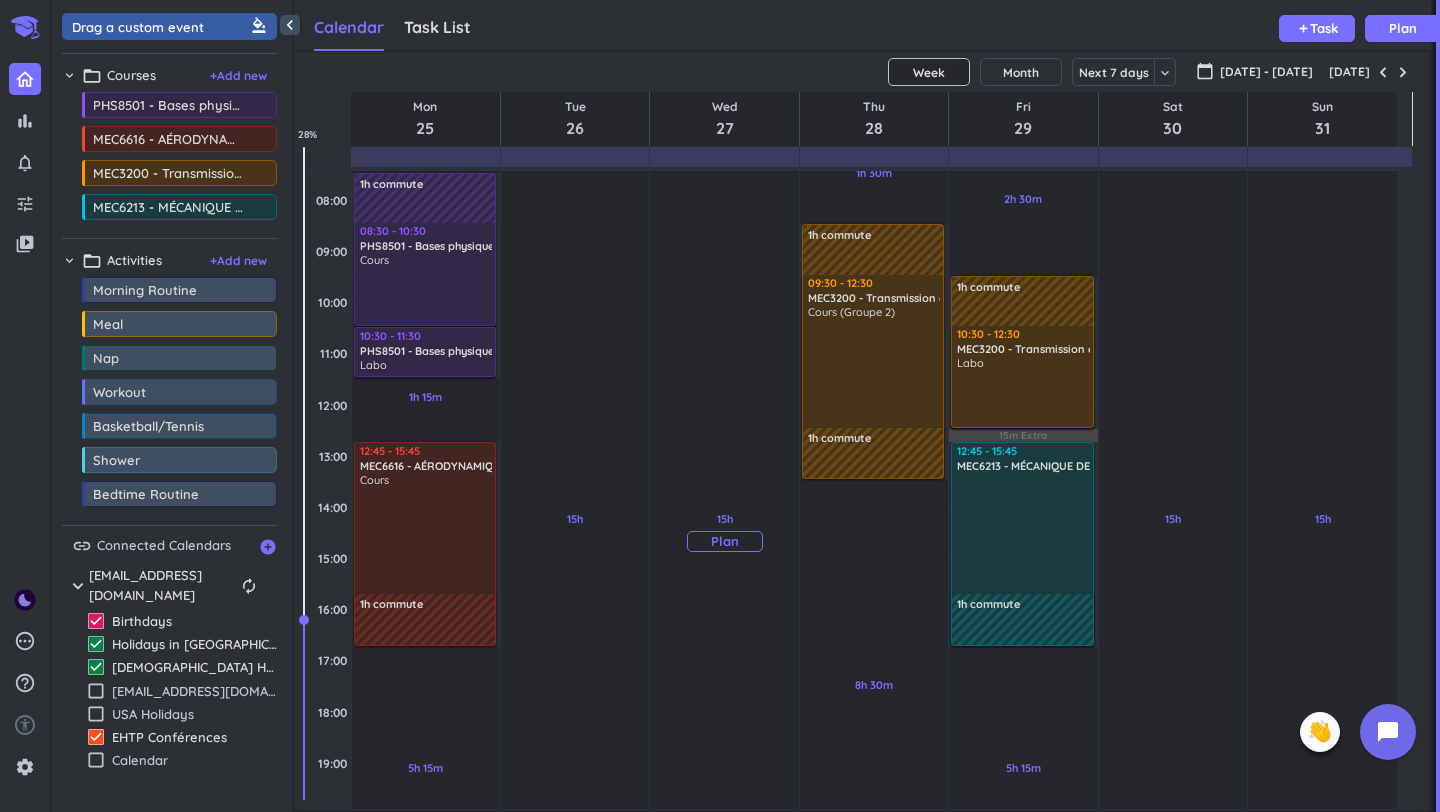scroll, scrollTop: 149, scrollLeft: 0, axis: vertical 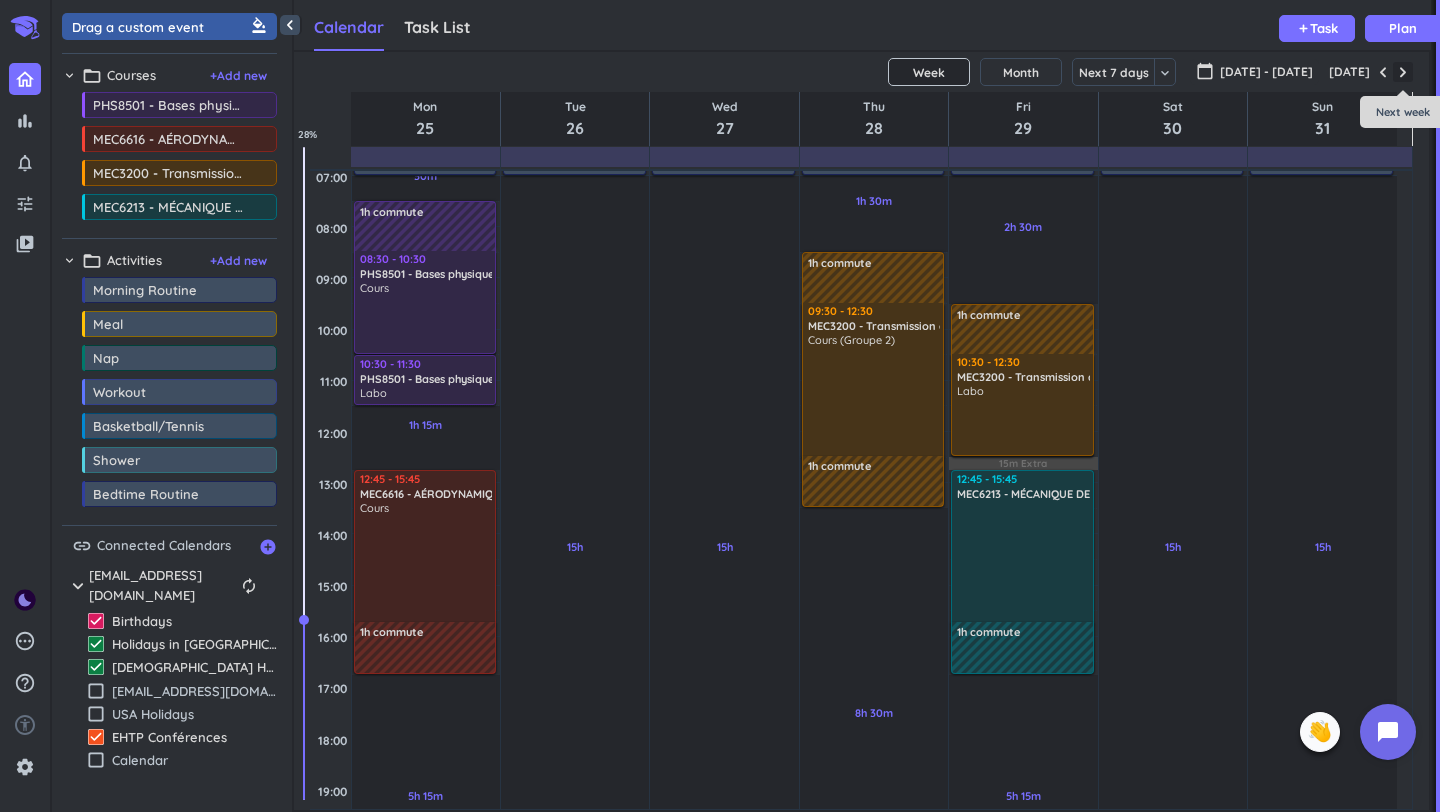 click at bounding box center [1403, 72] 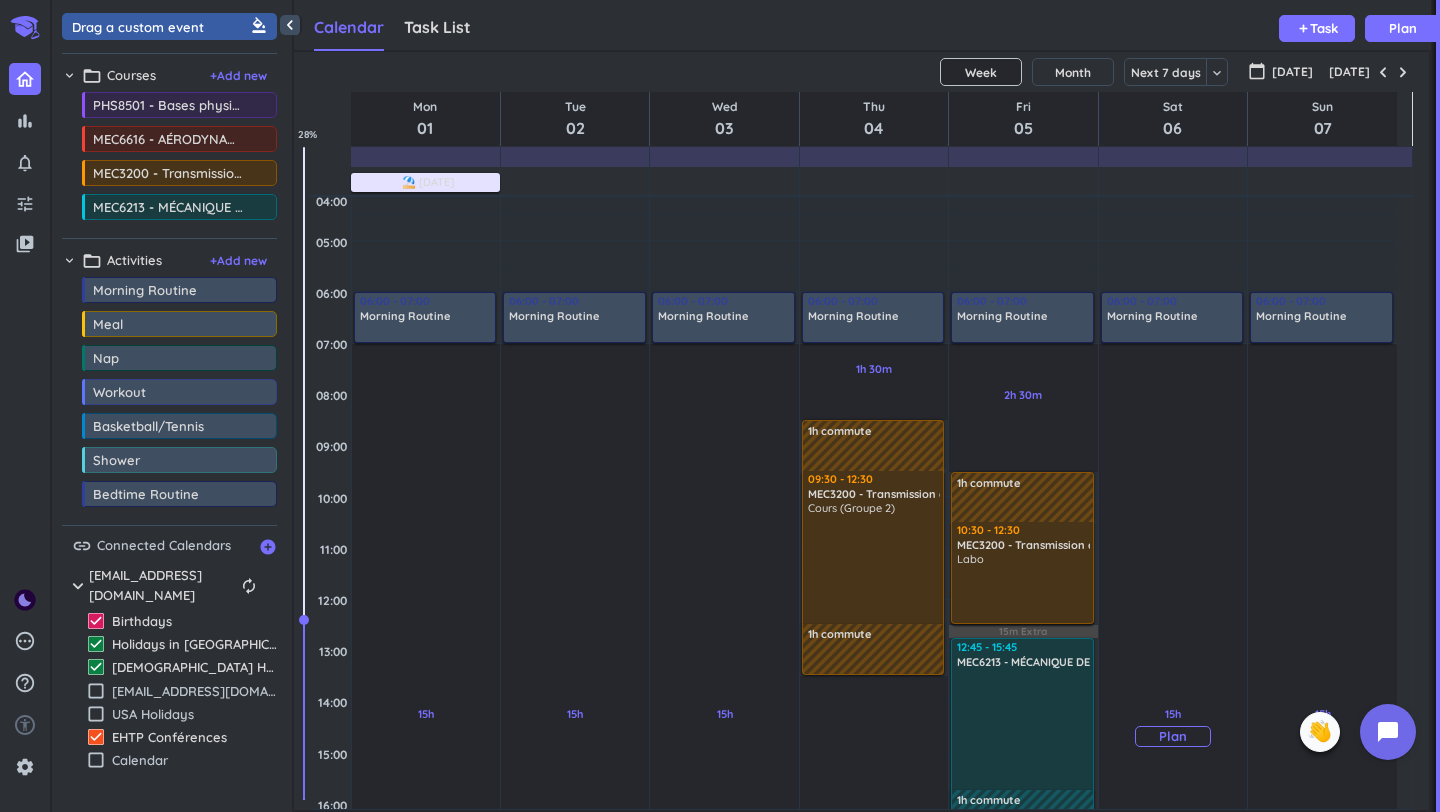 scroll, scrollTop: 0, scrollLeft: 0, axis: both 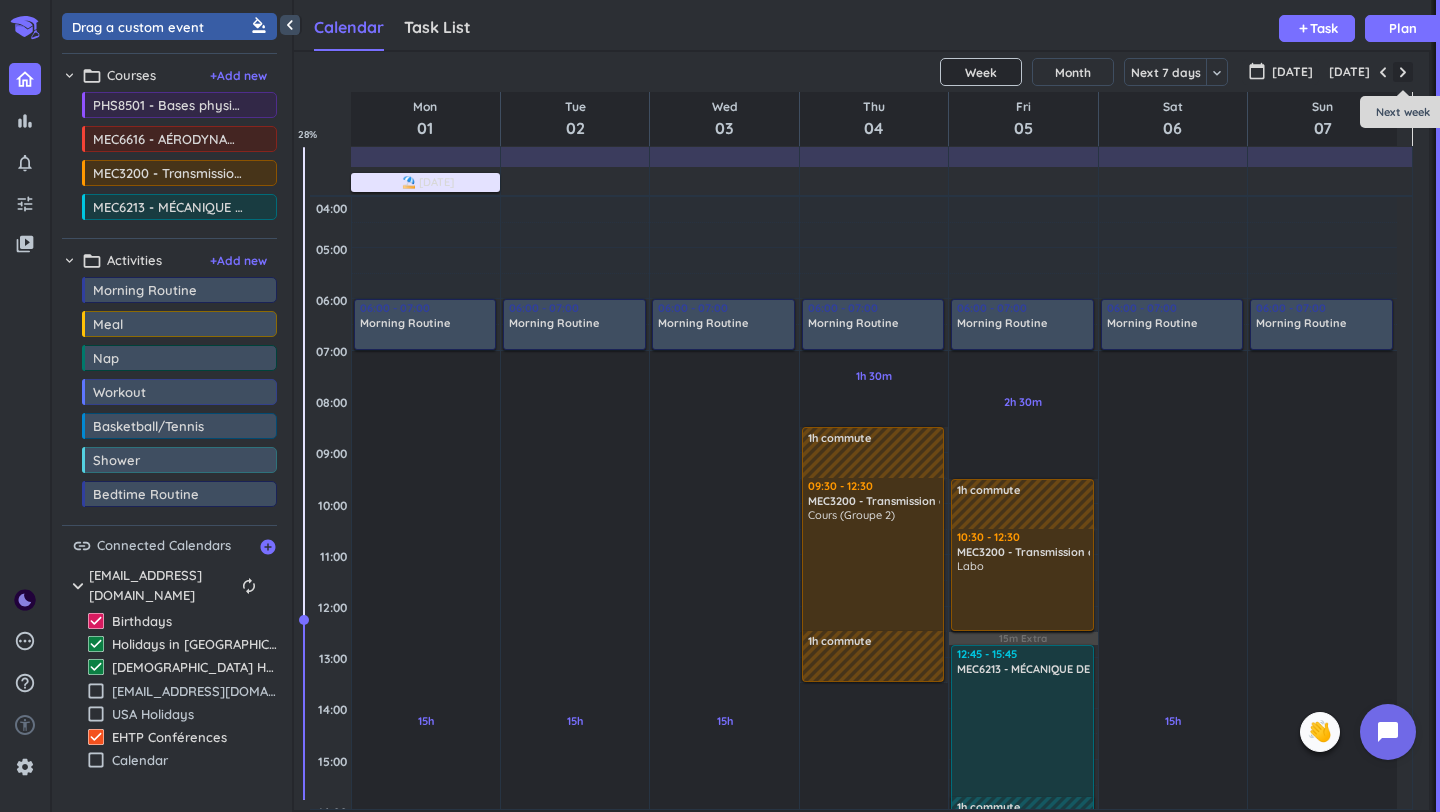 click at bounding box center [1403, 72] 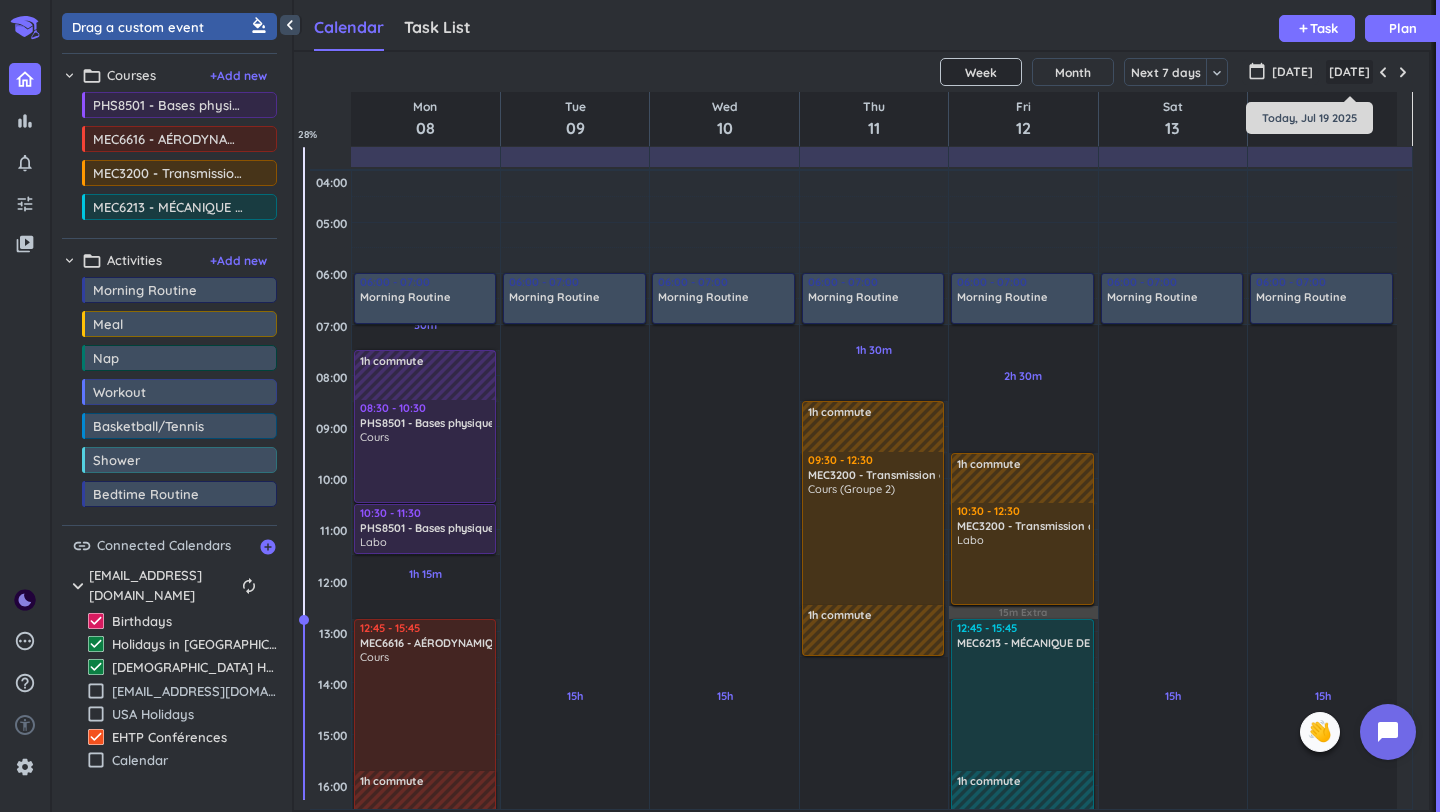 click on "[DATE]" at bounding box center [1349, 72] 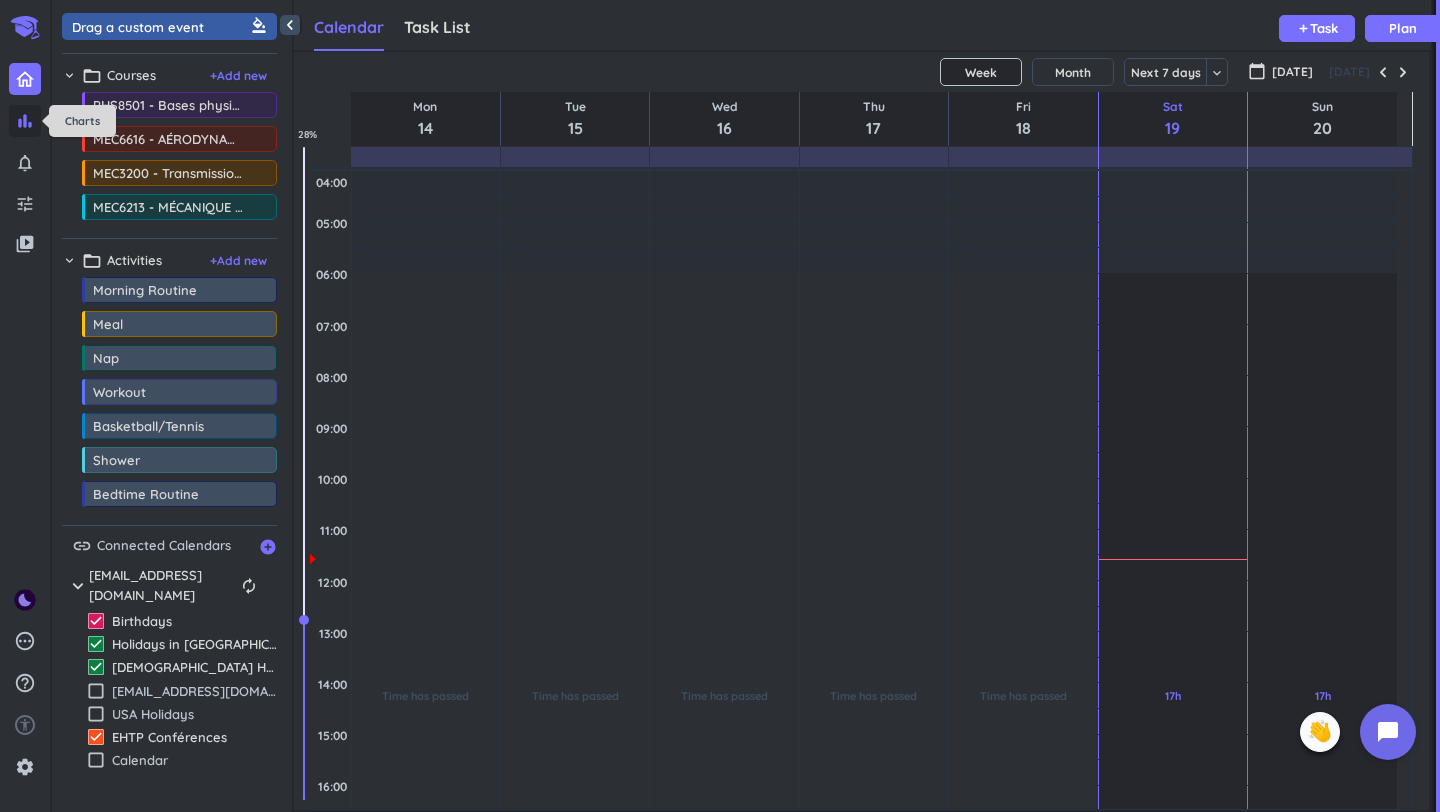 click on "bar_chart" at bounding box center [25, 121] 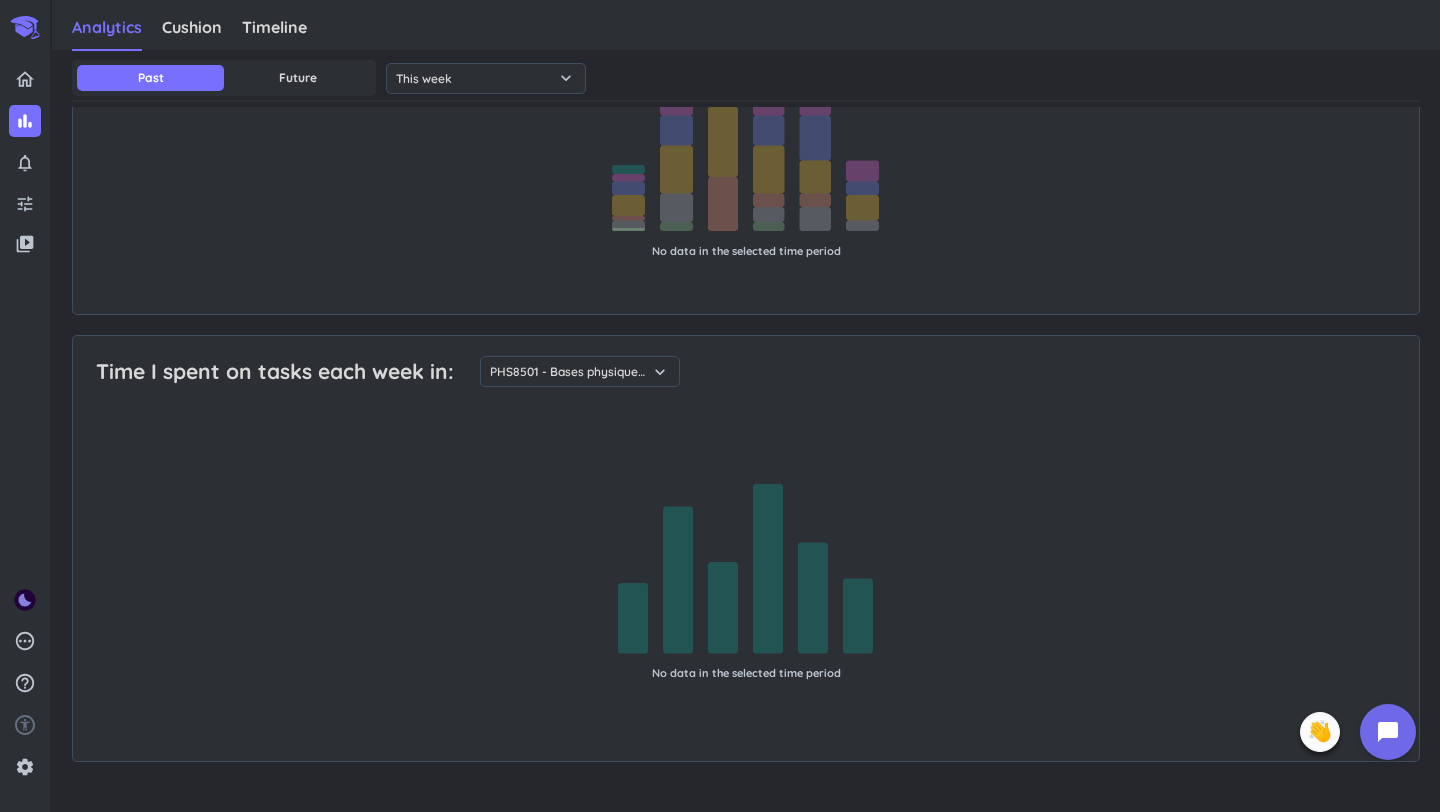 scroll, scrollTop: 1706, scrollLeft: 0, axis: vertical 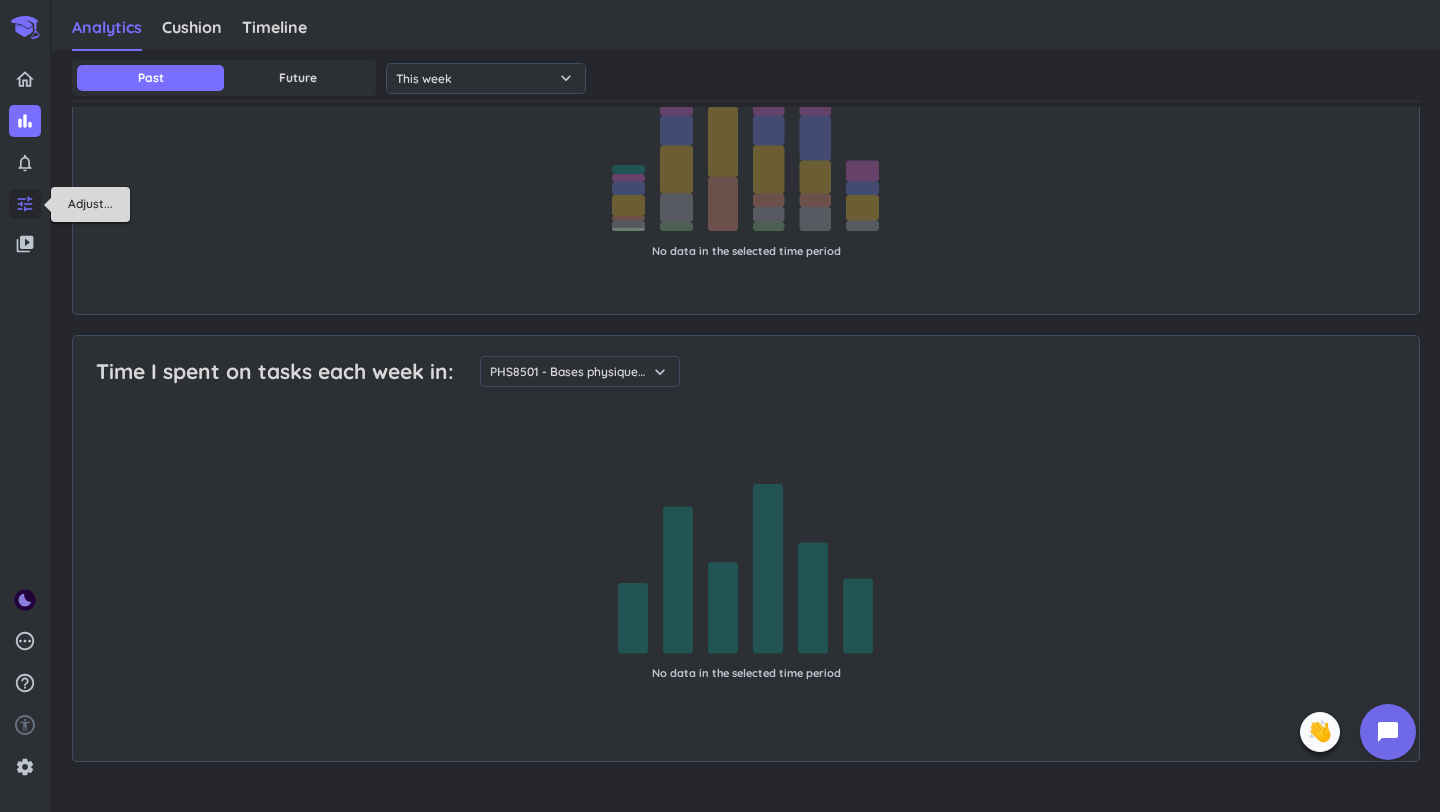 click on "tune" at bounding box center (25, 204) 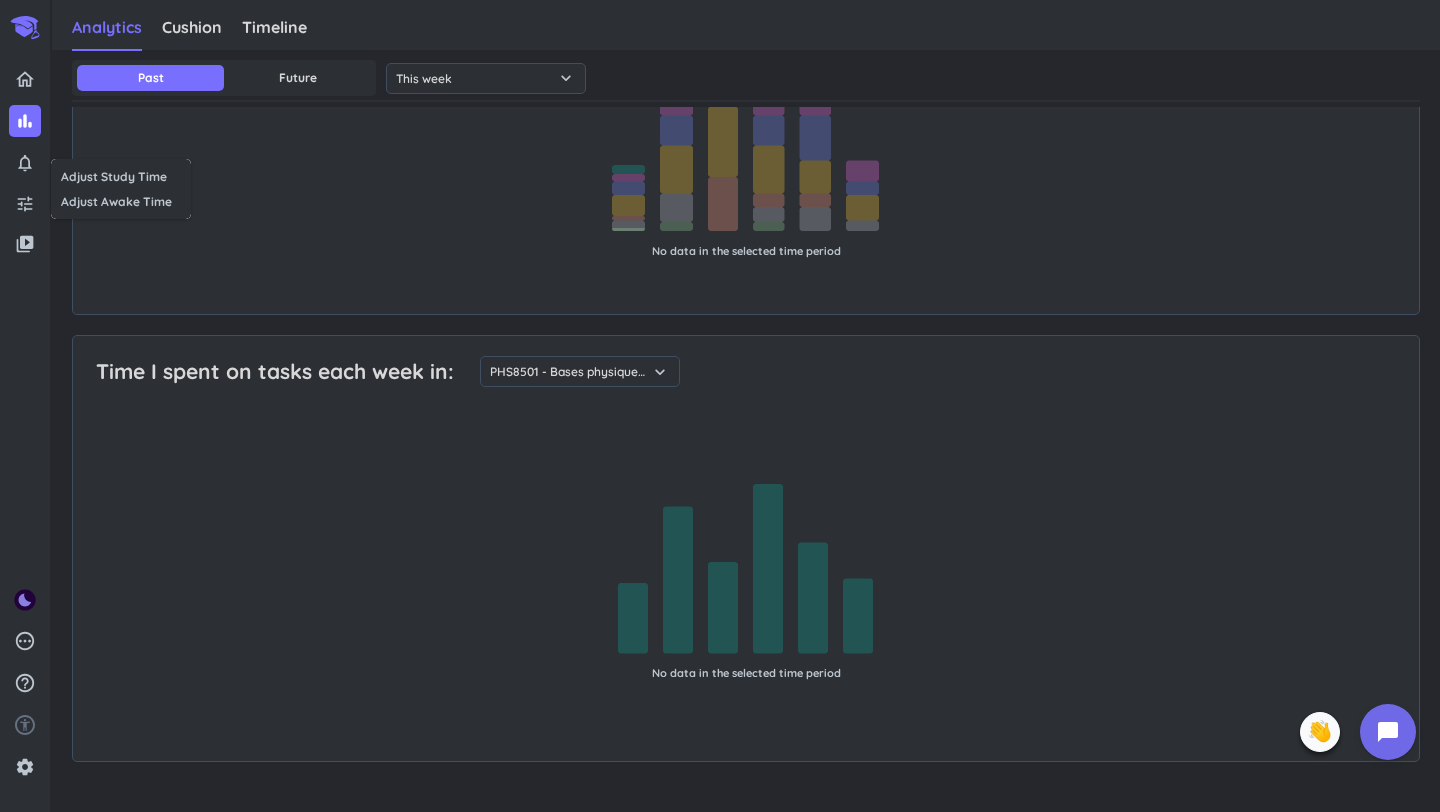 click at bounding box center [720, 406] 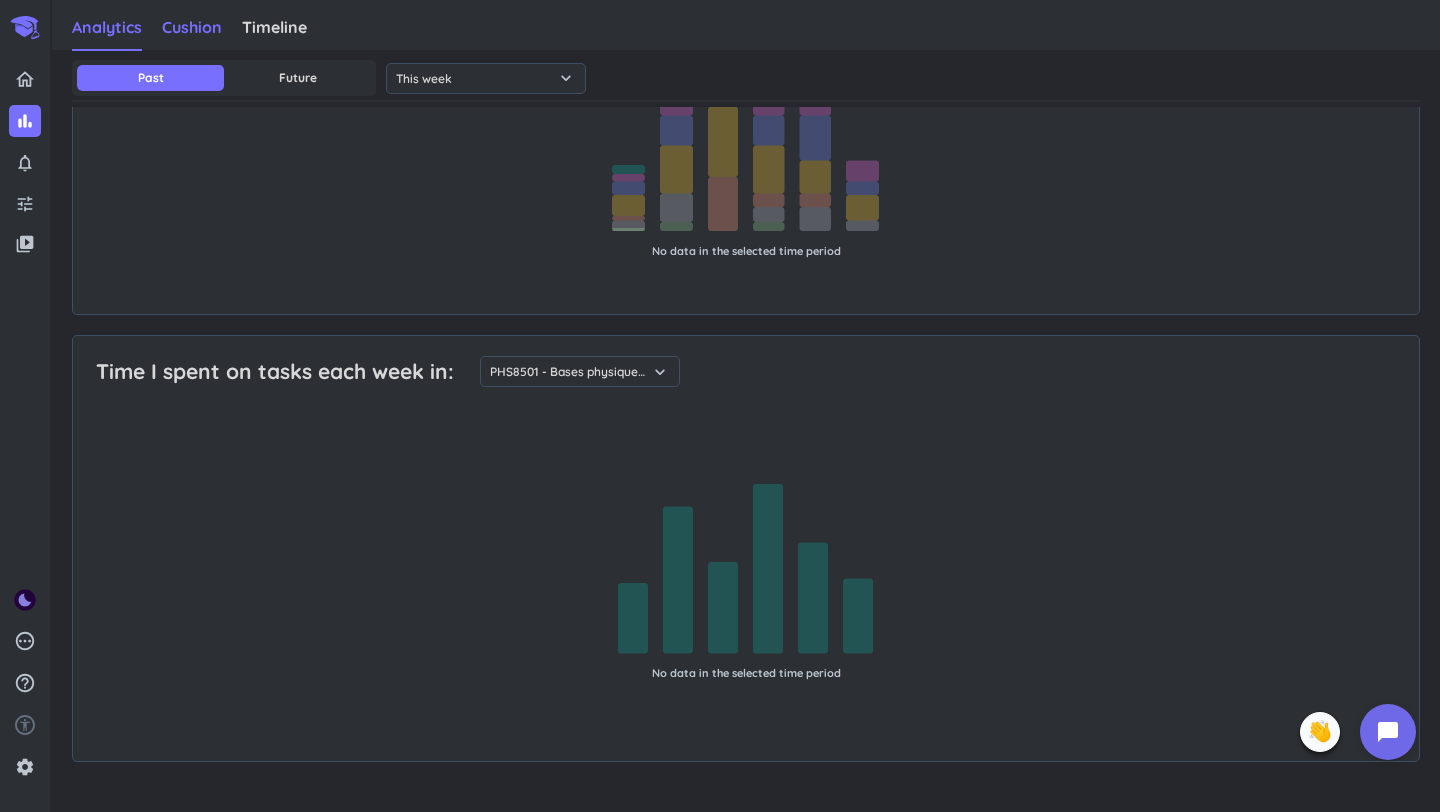 click on "Cushion" at bounding box center (192, 27) 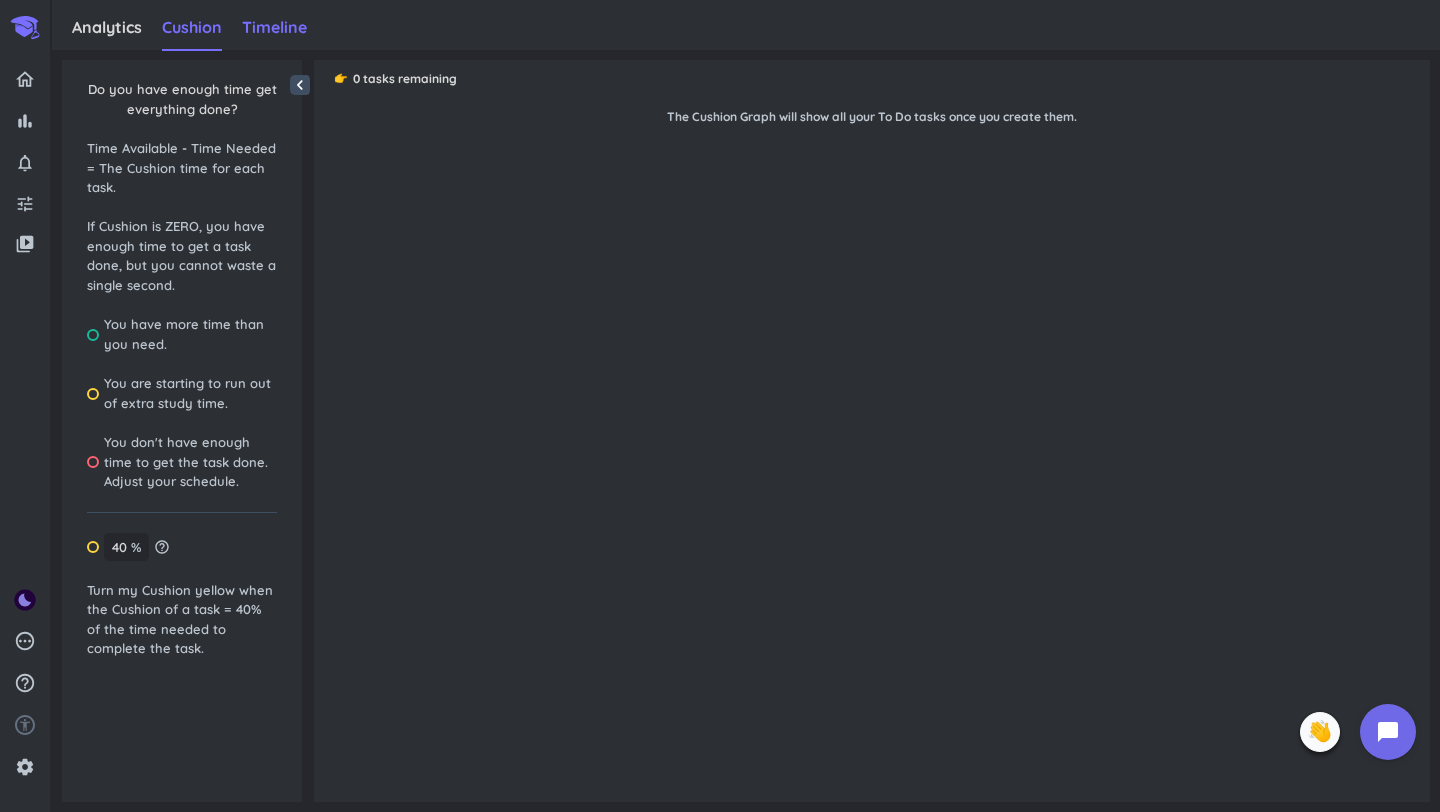 click on "Timeline" at bounding box center [274, 27] 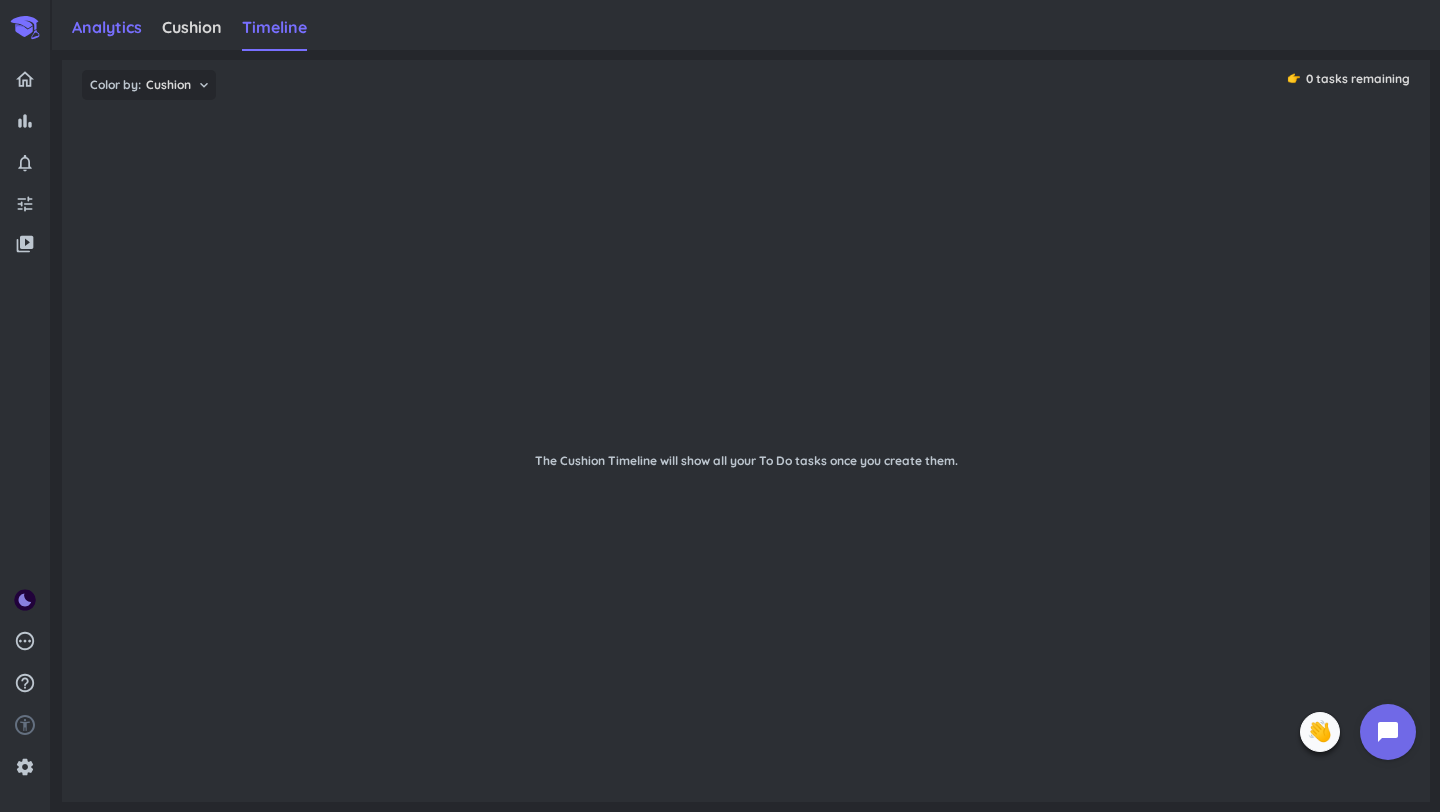 click on "Analytics" at bounding box center (107, 28) 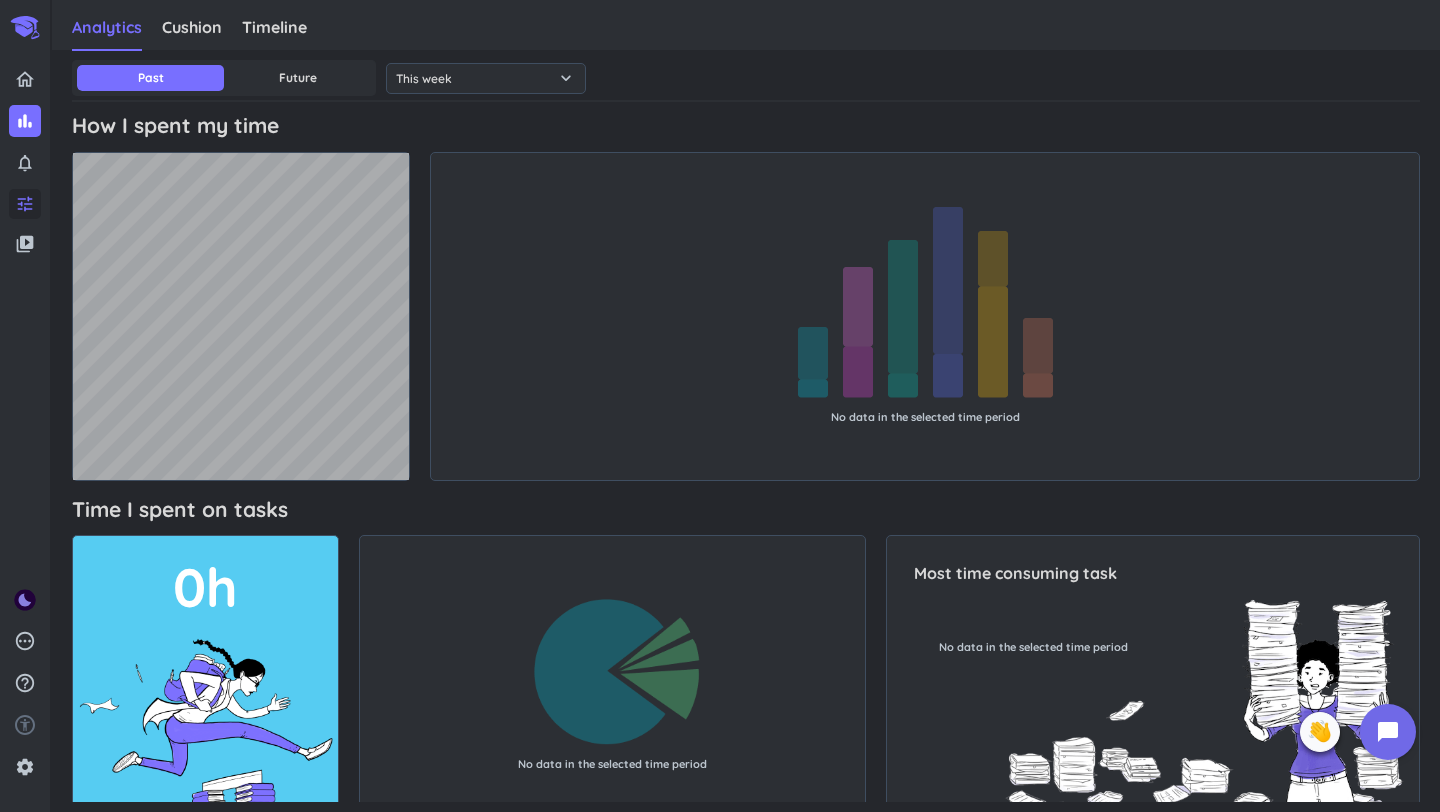 click on "tune" at bounding box center [25, 204] 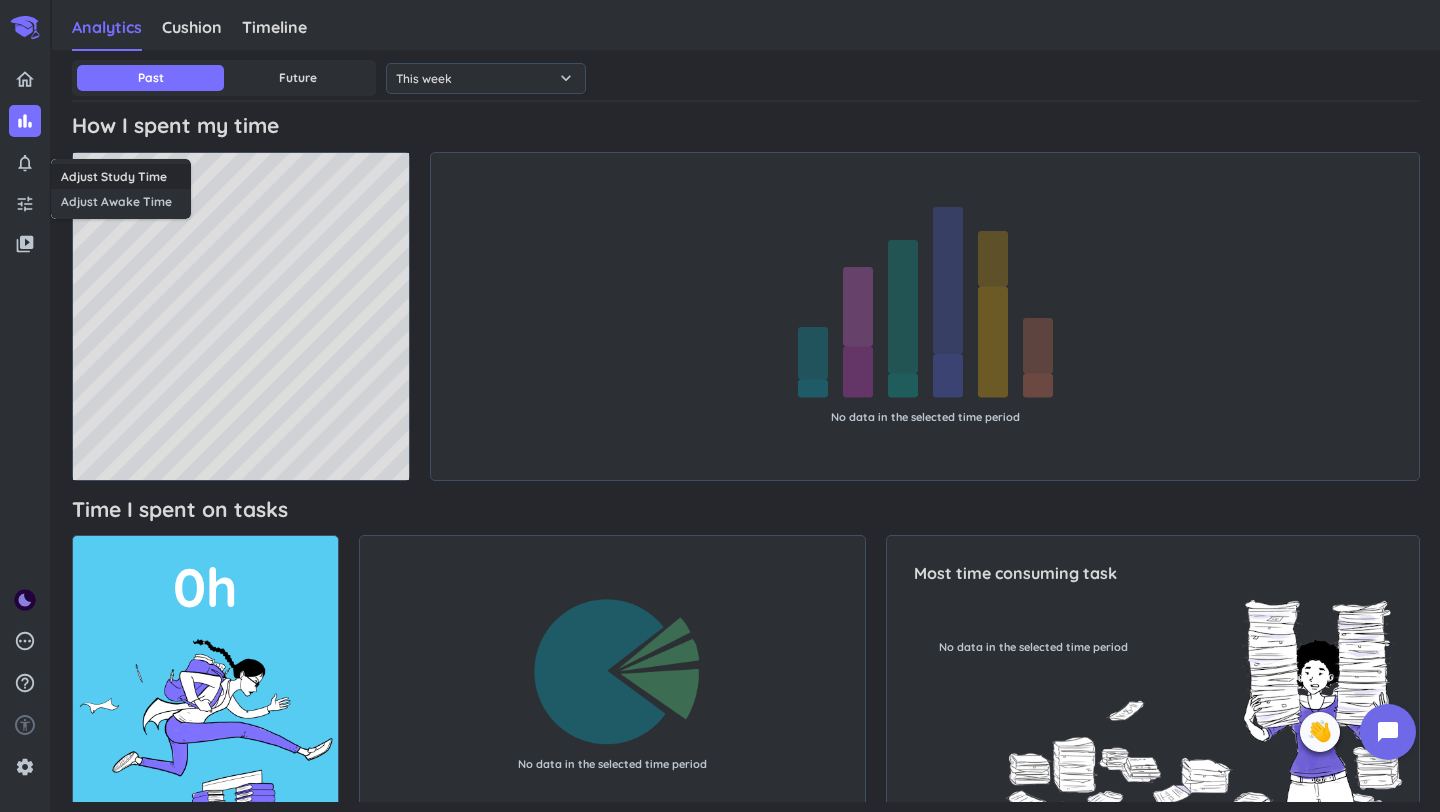 click on "Adjust Study Time" at bounding box center [121, 176] 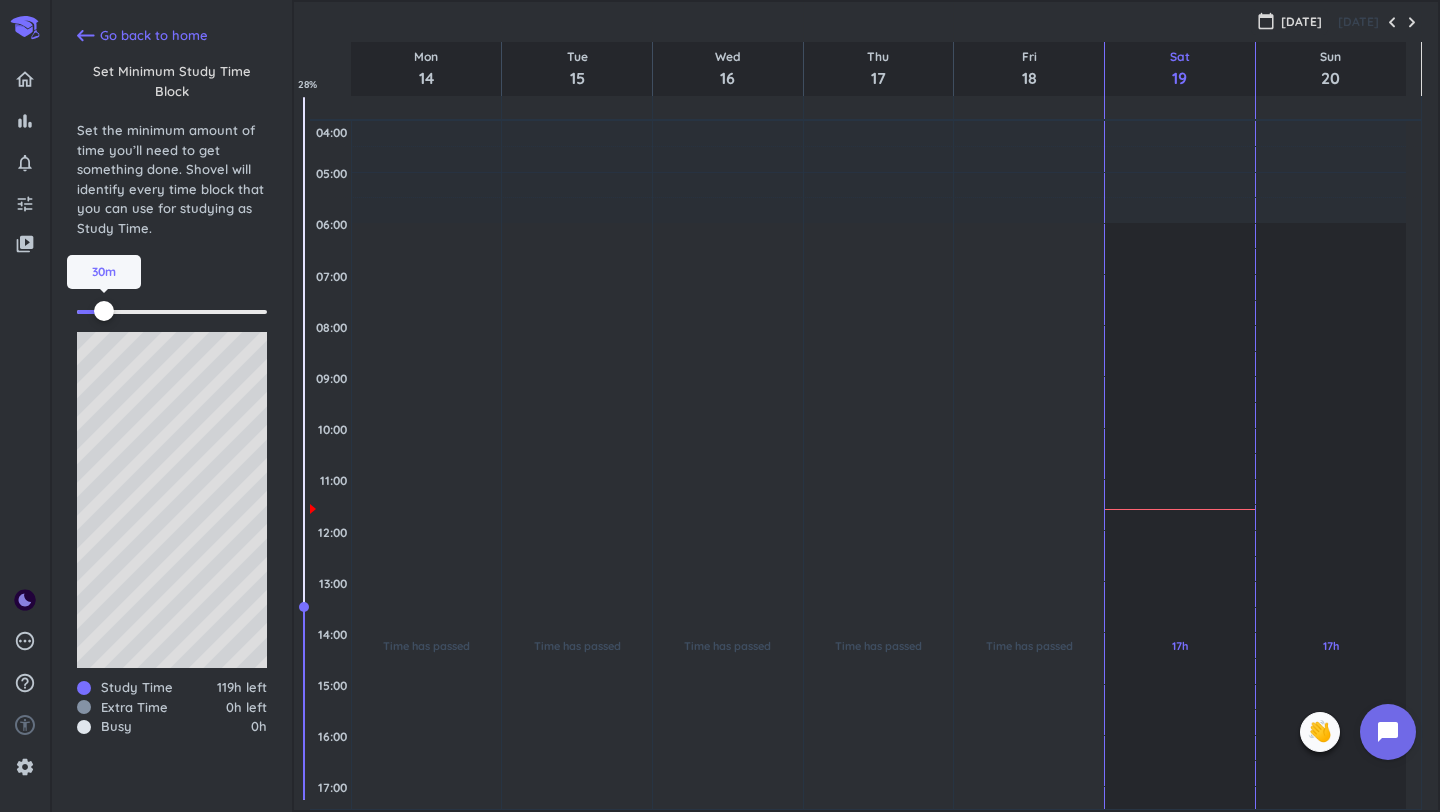 scroll, scrollTop: 16, scrollLeft: 16, axis: both 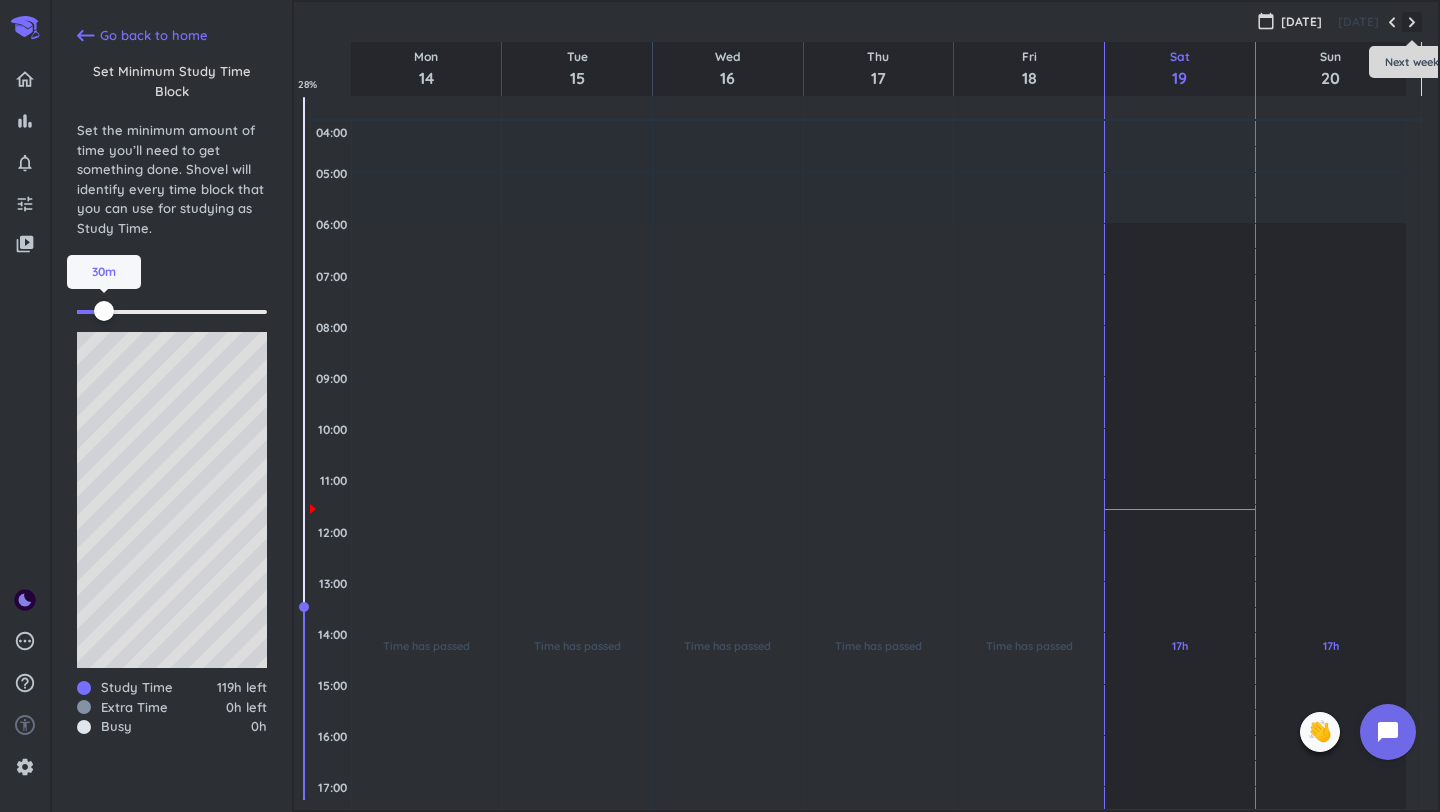 click at bounding box center [1412, 22] 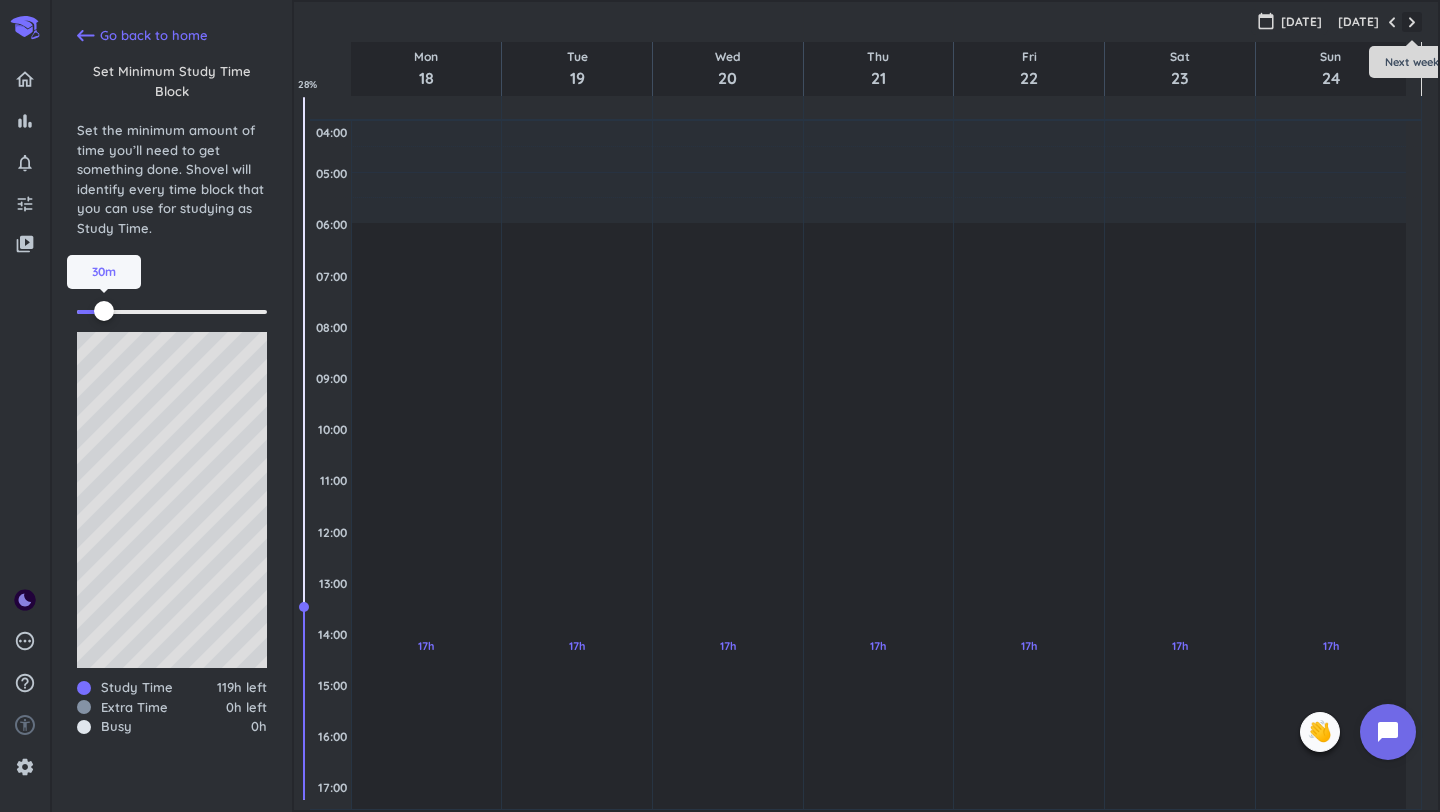 click at bounding box center [1412, 22] 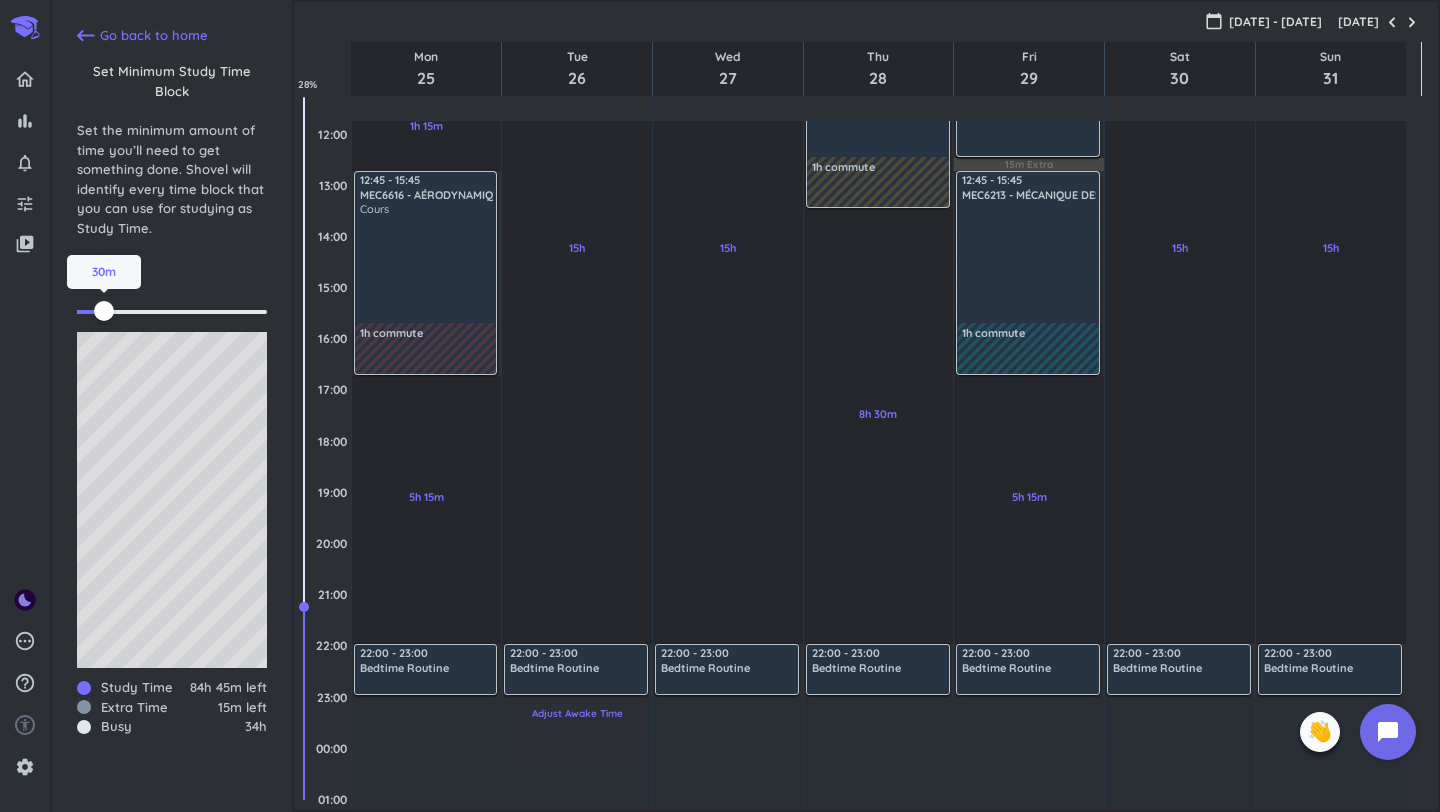 scroll, scrollTop: 442, scrollLeft: 0, axis: vertical 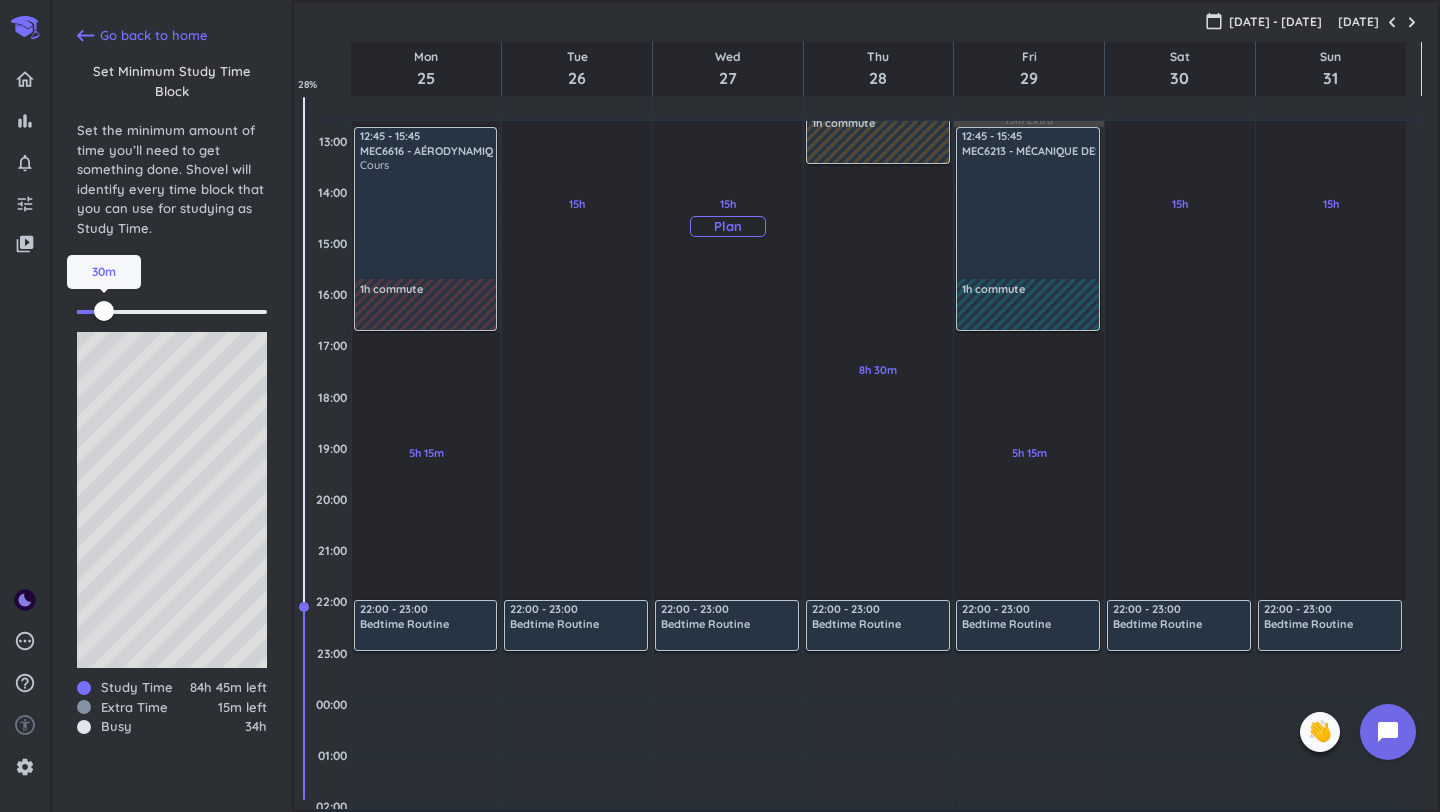 click on "Plan" at bounding box center (728, 226) 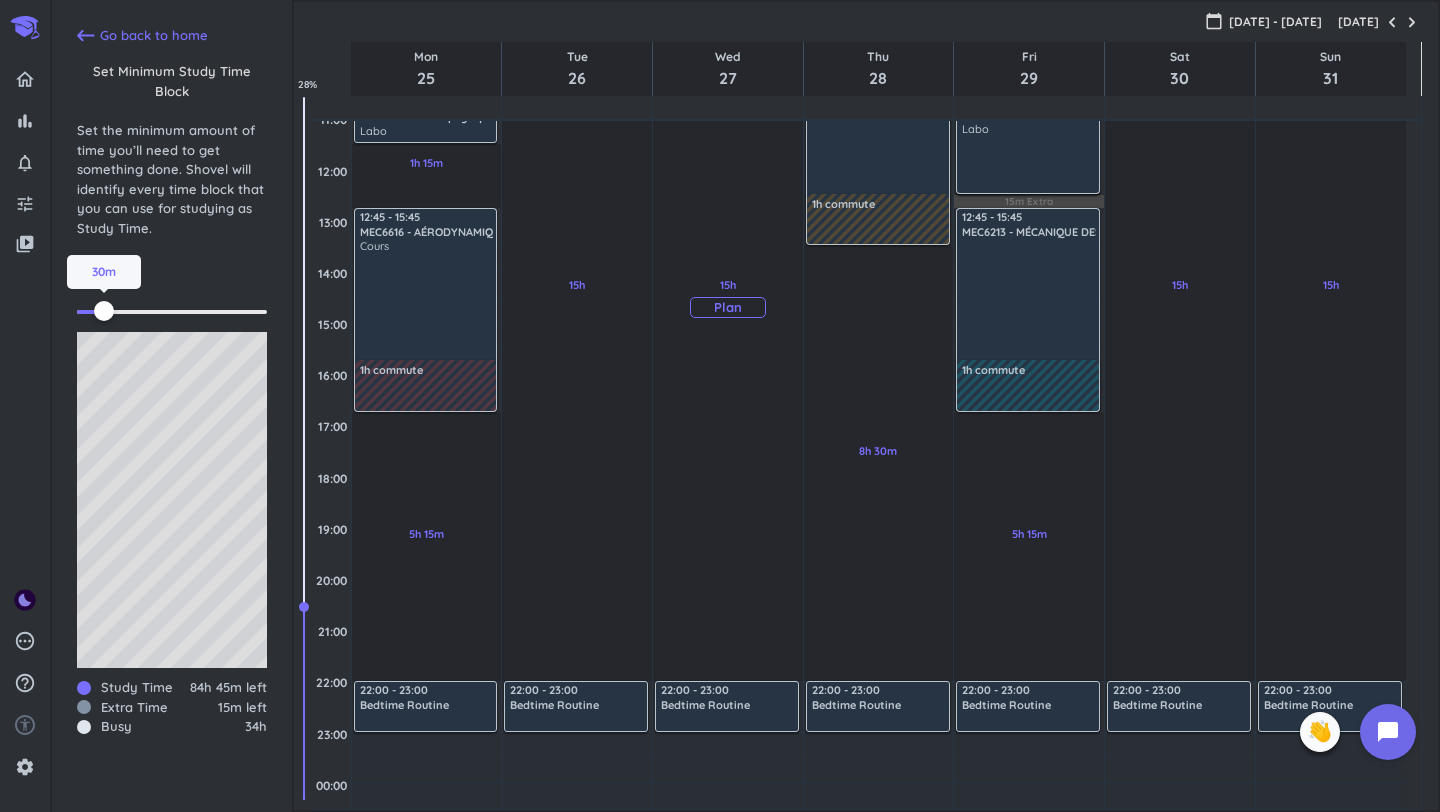 scroll, scrollTop: 0, scrollLeft: 0, axis: both 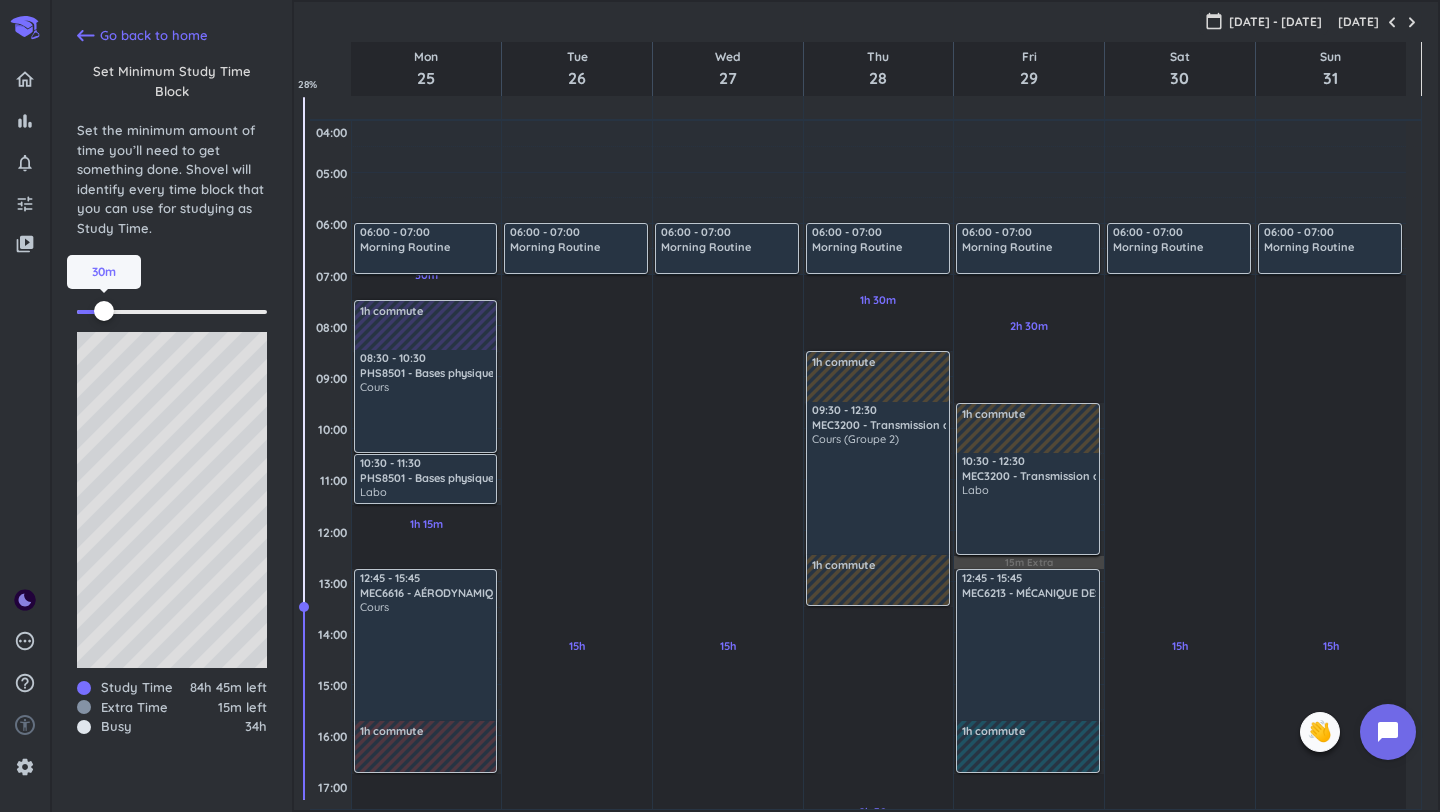 click on "Set the minimum amount of time you’ll need to get something done. Shovel will identify every time block that you can use for studying as Study Time." at bounding box center (172, 179) 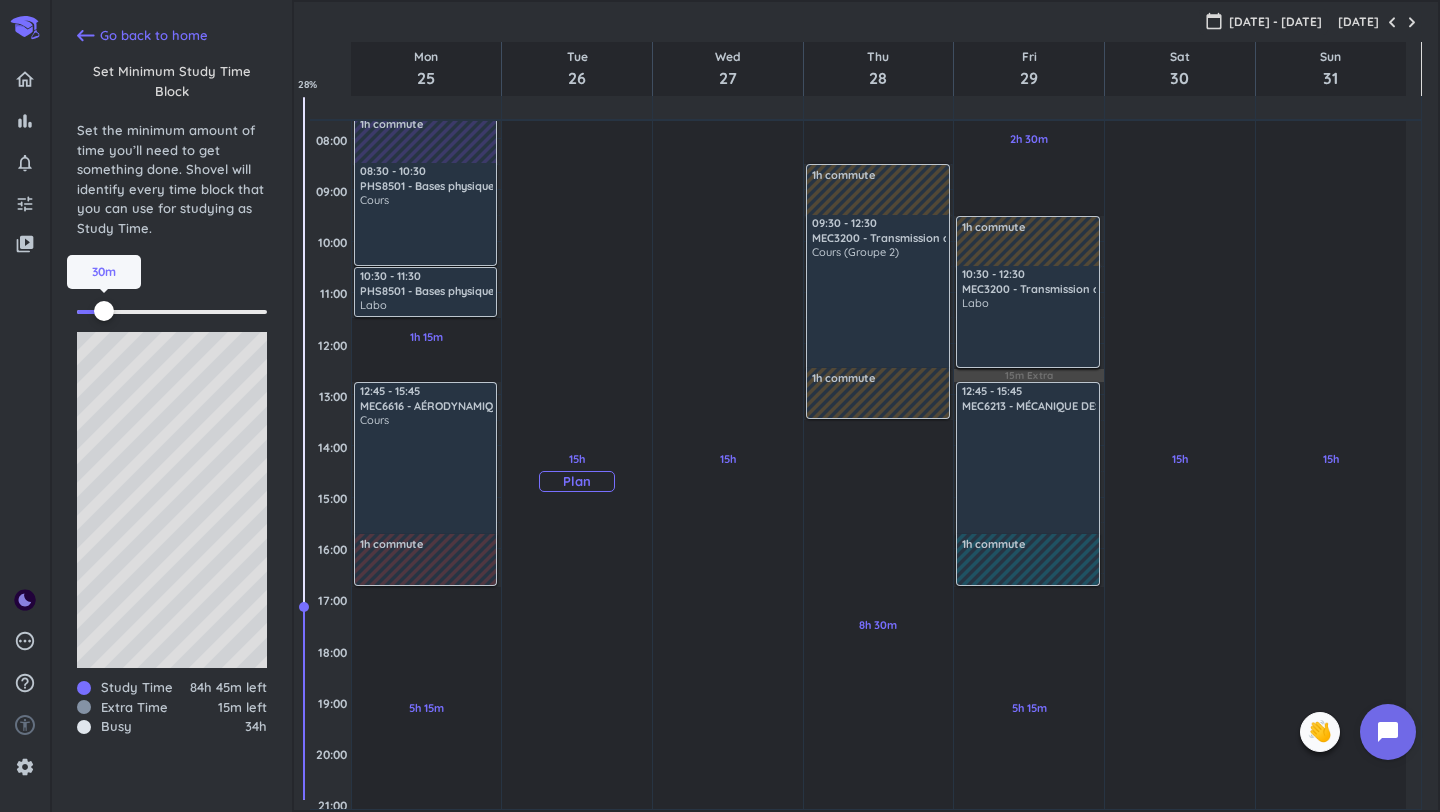 scroll, scrollTop: 0, scrollLeft: 0, axis: both 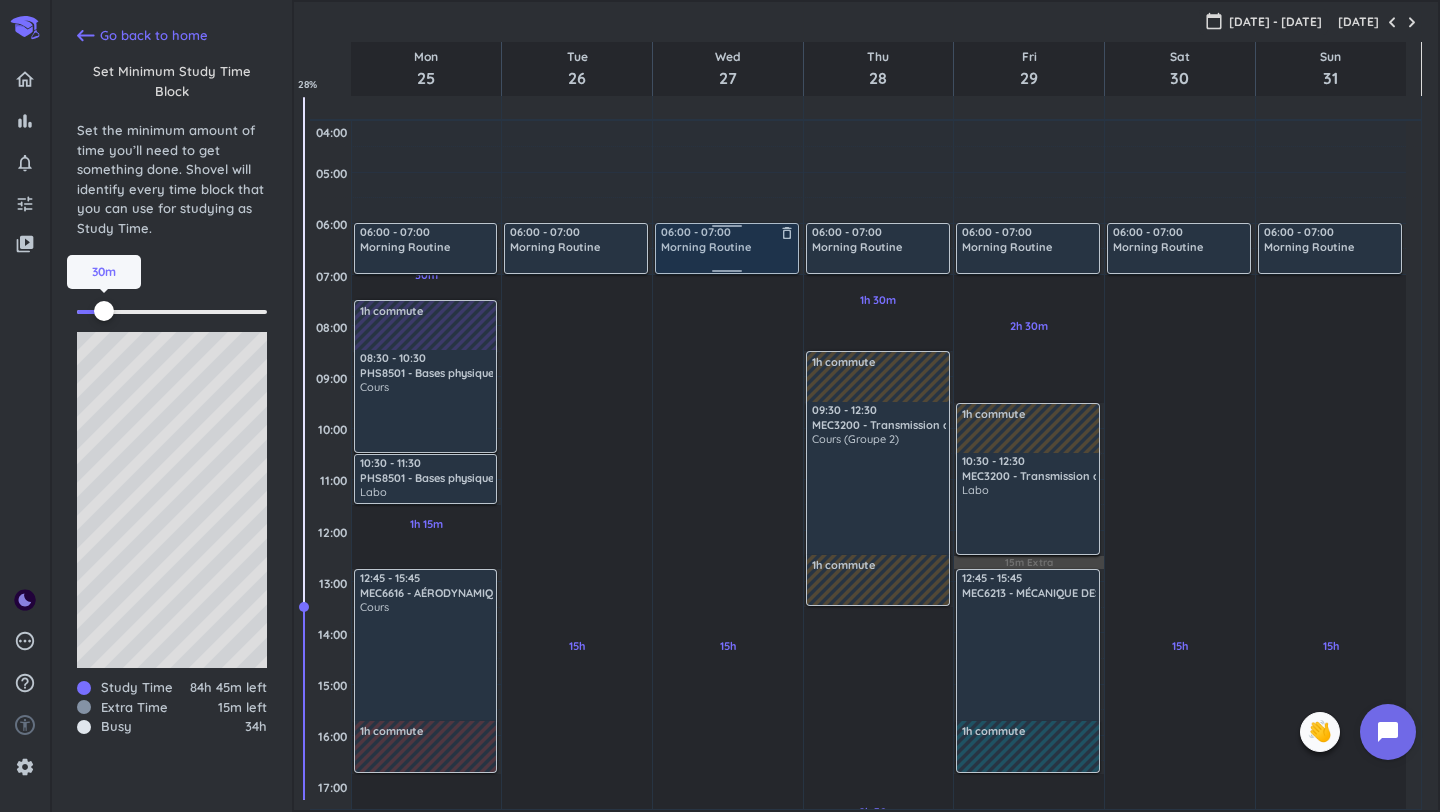 click on "Morning Routine" at bounding box center (706, 247) 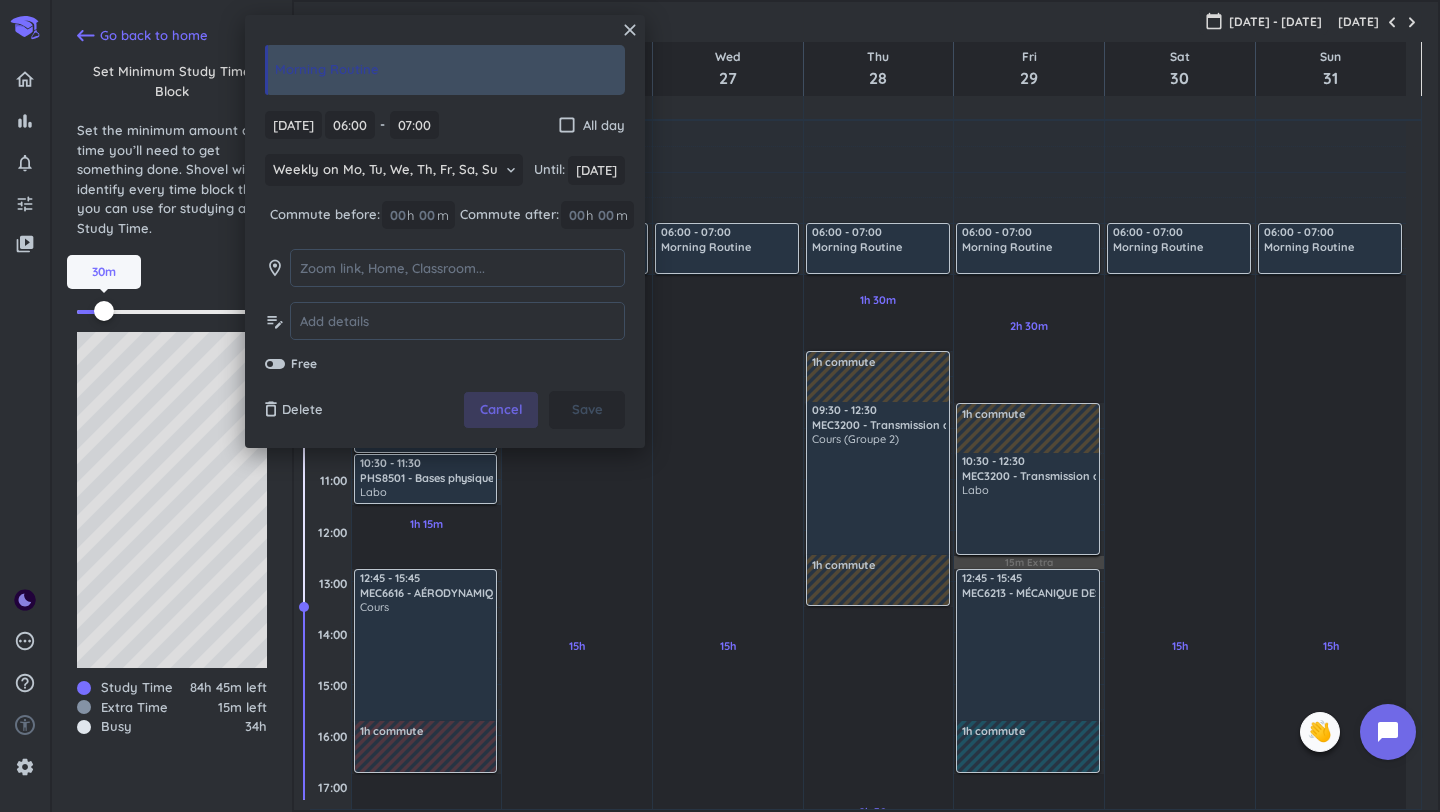 click on "Cancel" at bounding box center [501, 410] 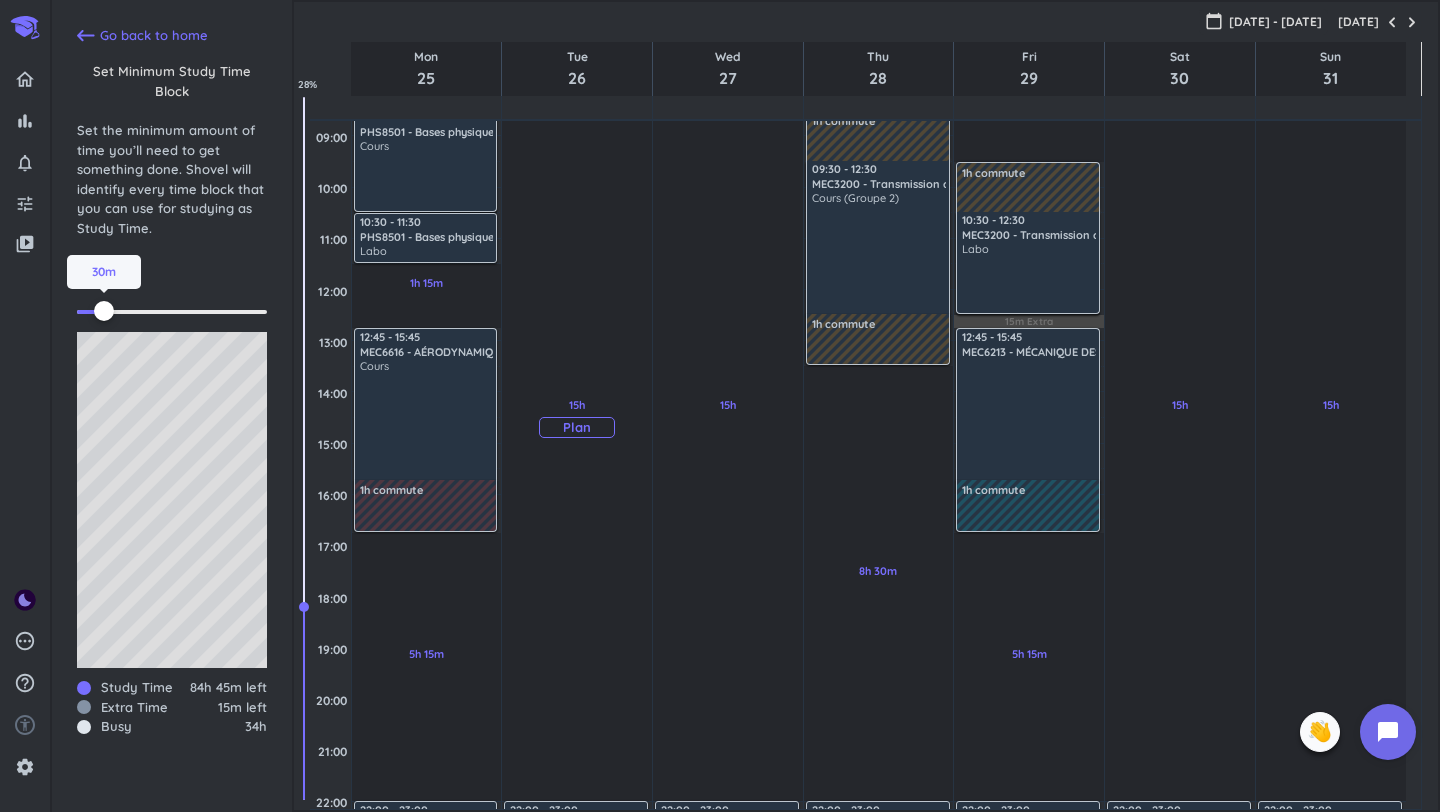 scroll, scrollTop: 0, scrollLeft: 0, axis: both 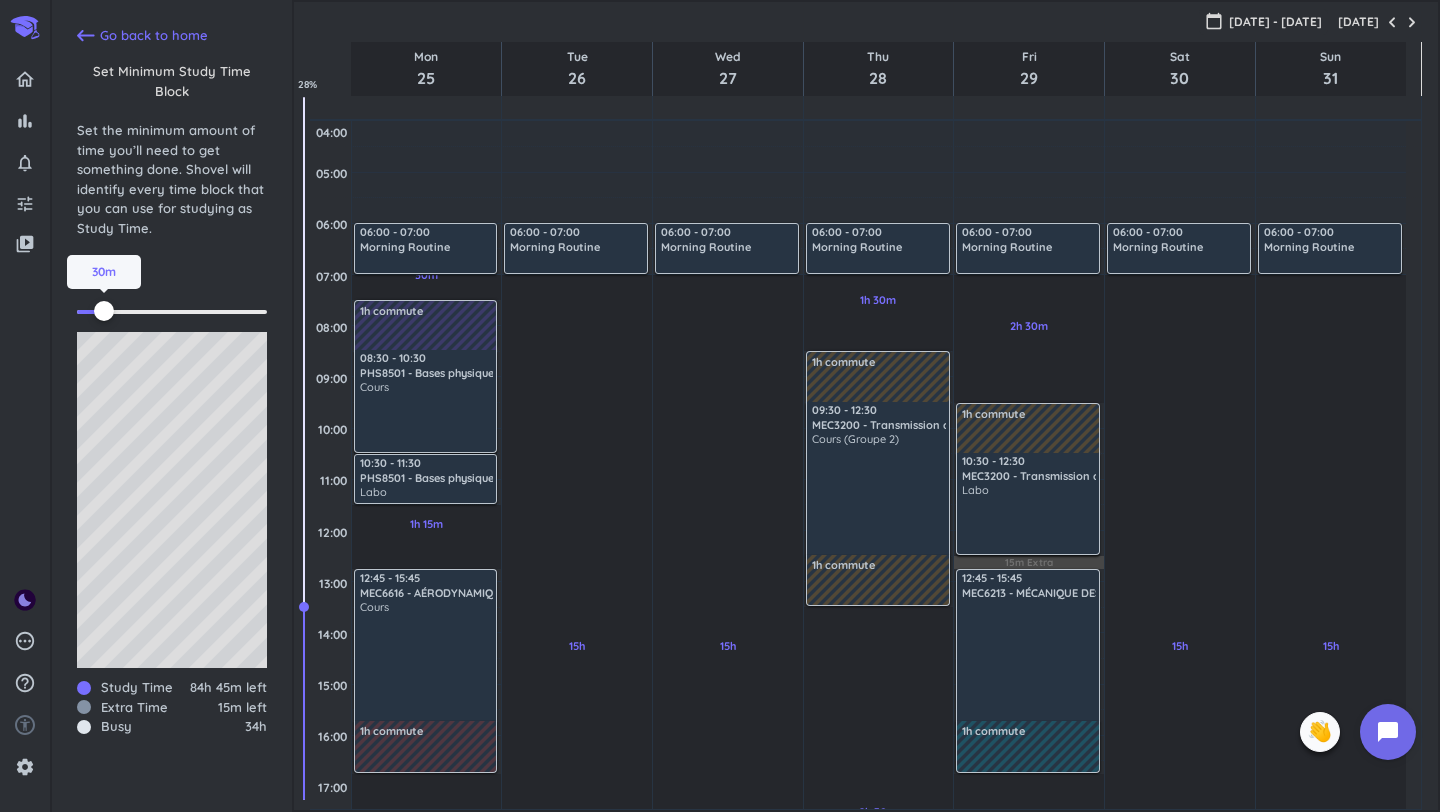 click on "Set the minimum amount of time you’ll need to get something done. Shovel will identify every time block that you can use for studying as Study Time." at bounding box center [172, 179] 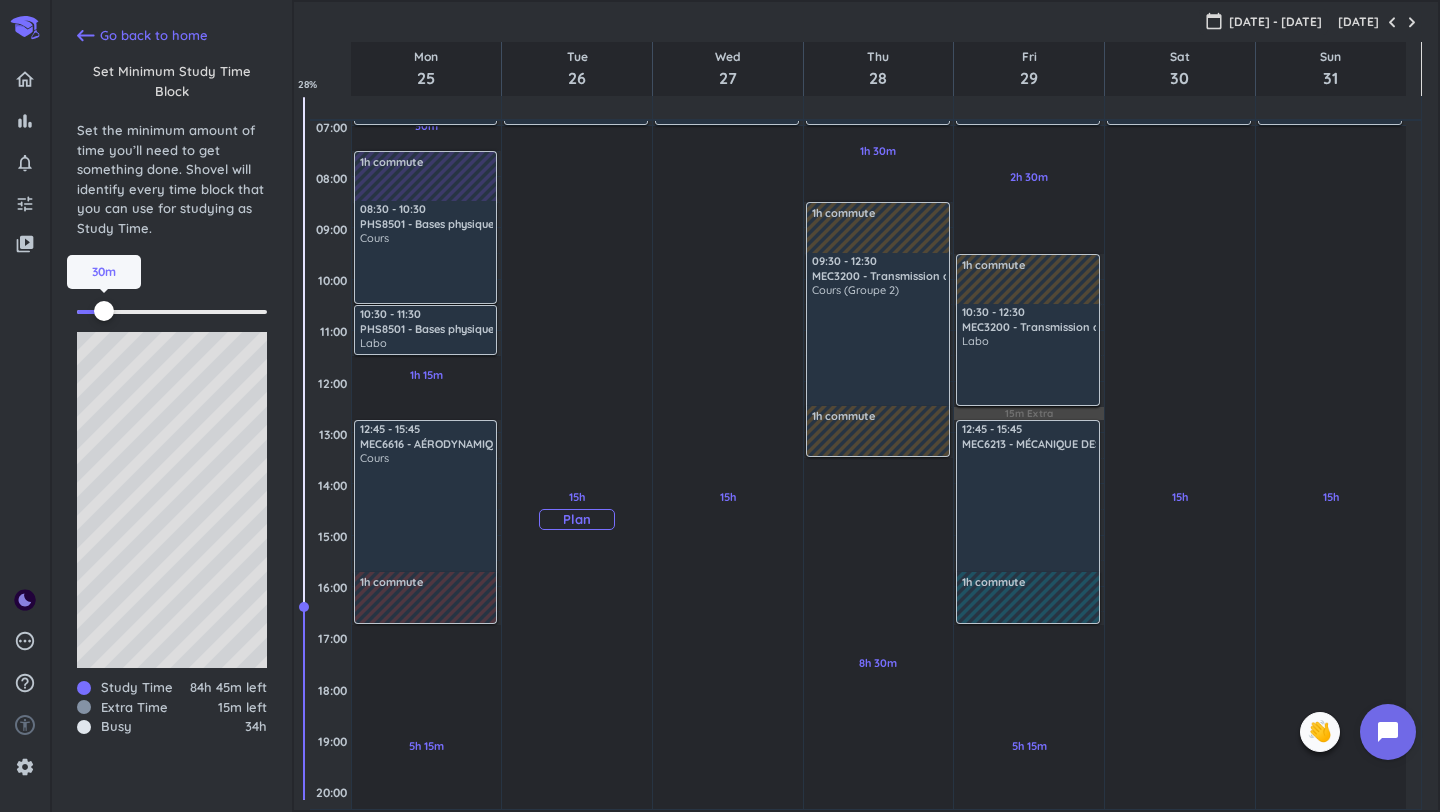 scroll, scrollTop: 0, scrollLeft: 0, axis: both 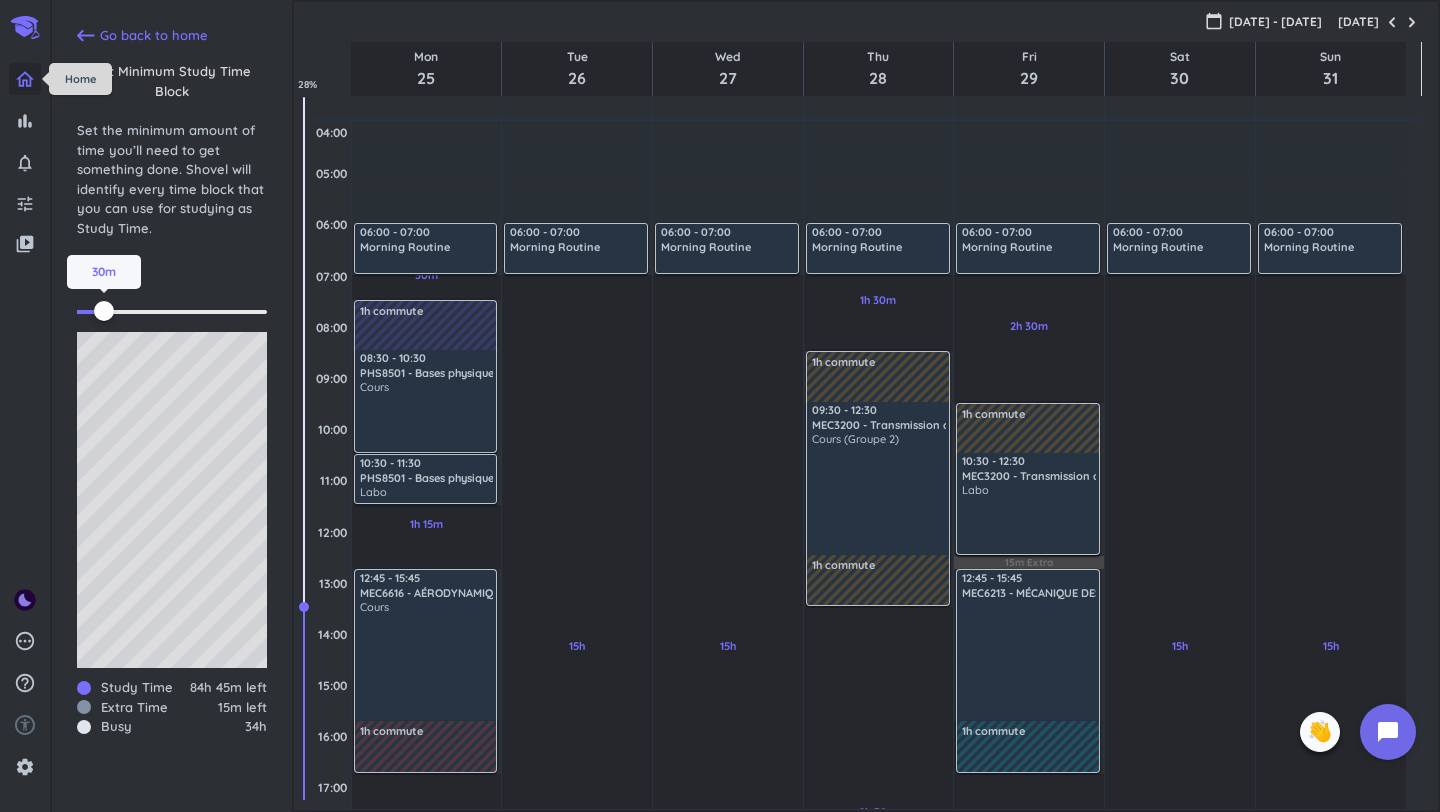click at bounding box center [25, 79] 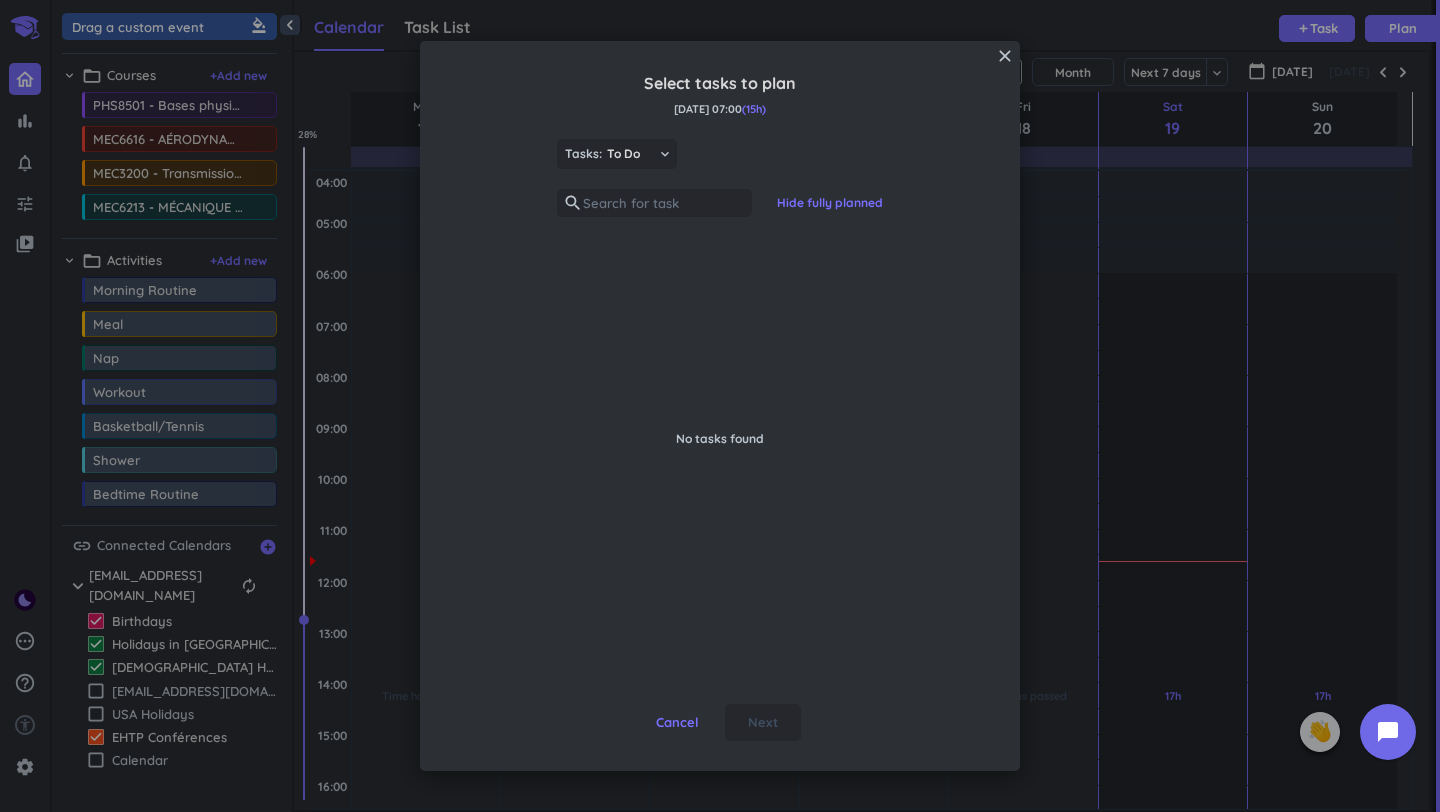 scroll, scrollTop: 16, scrollLeft: 16, axis: both 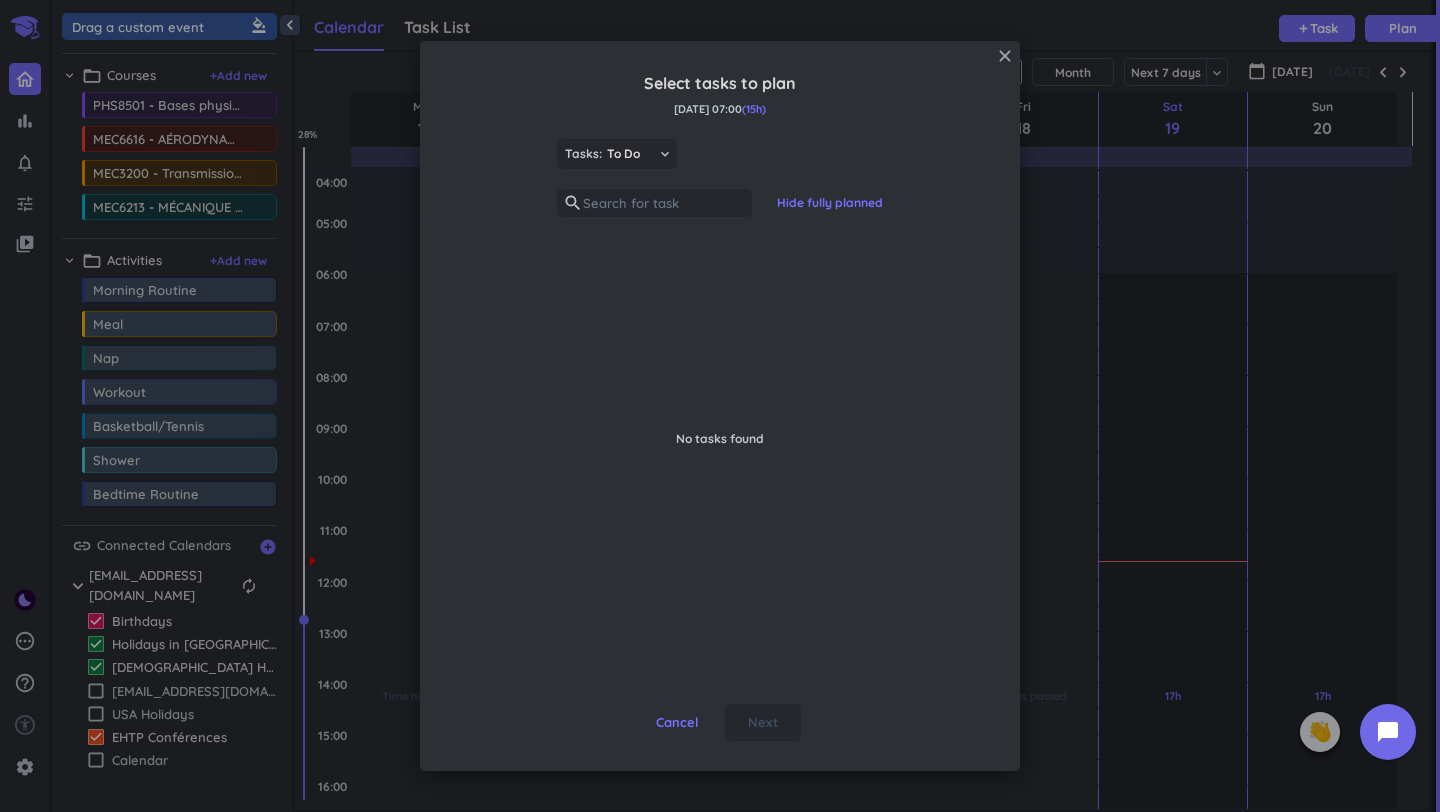 click on "close" at bounding box center [1005, 56] 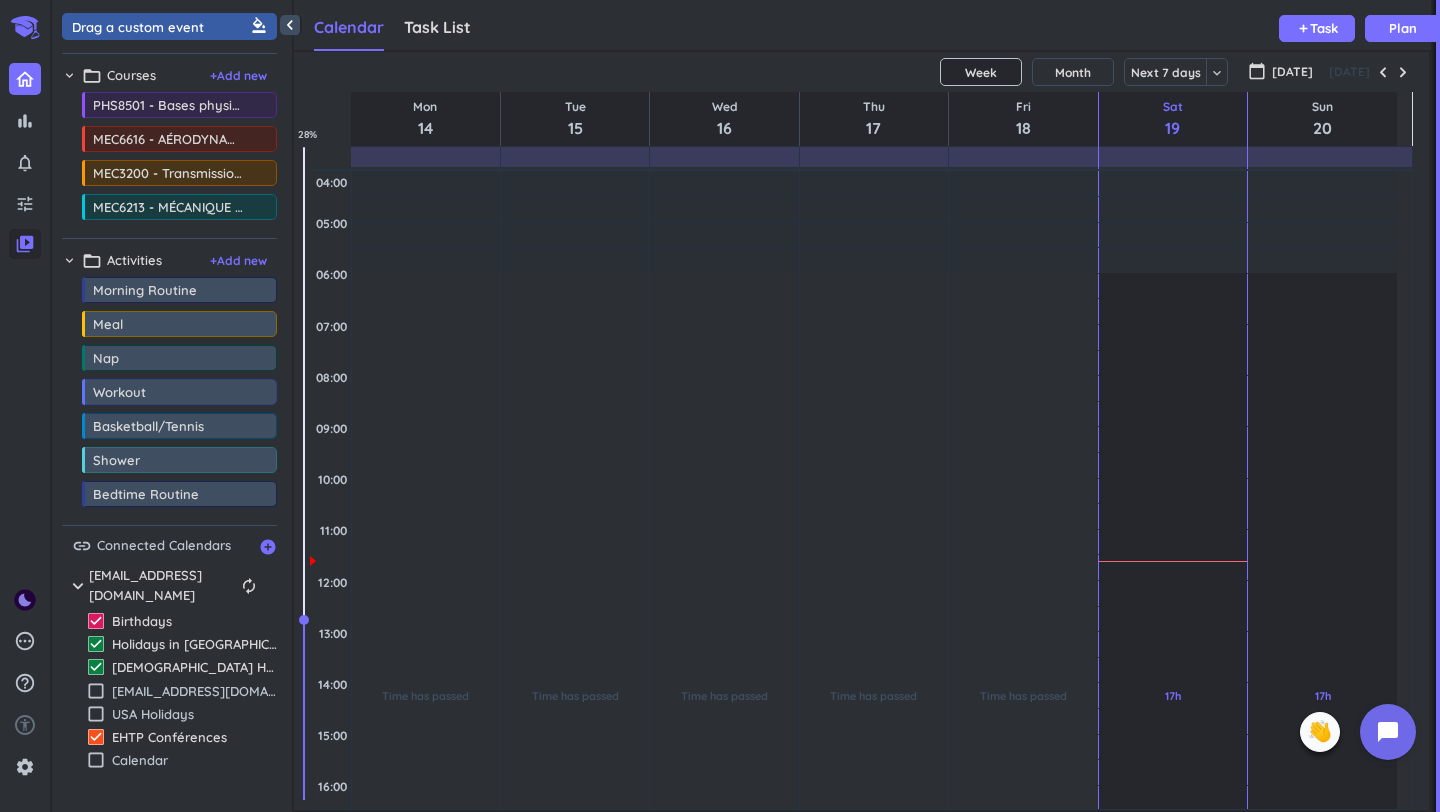 click on "video_library" at bounding box center (25, 244) 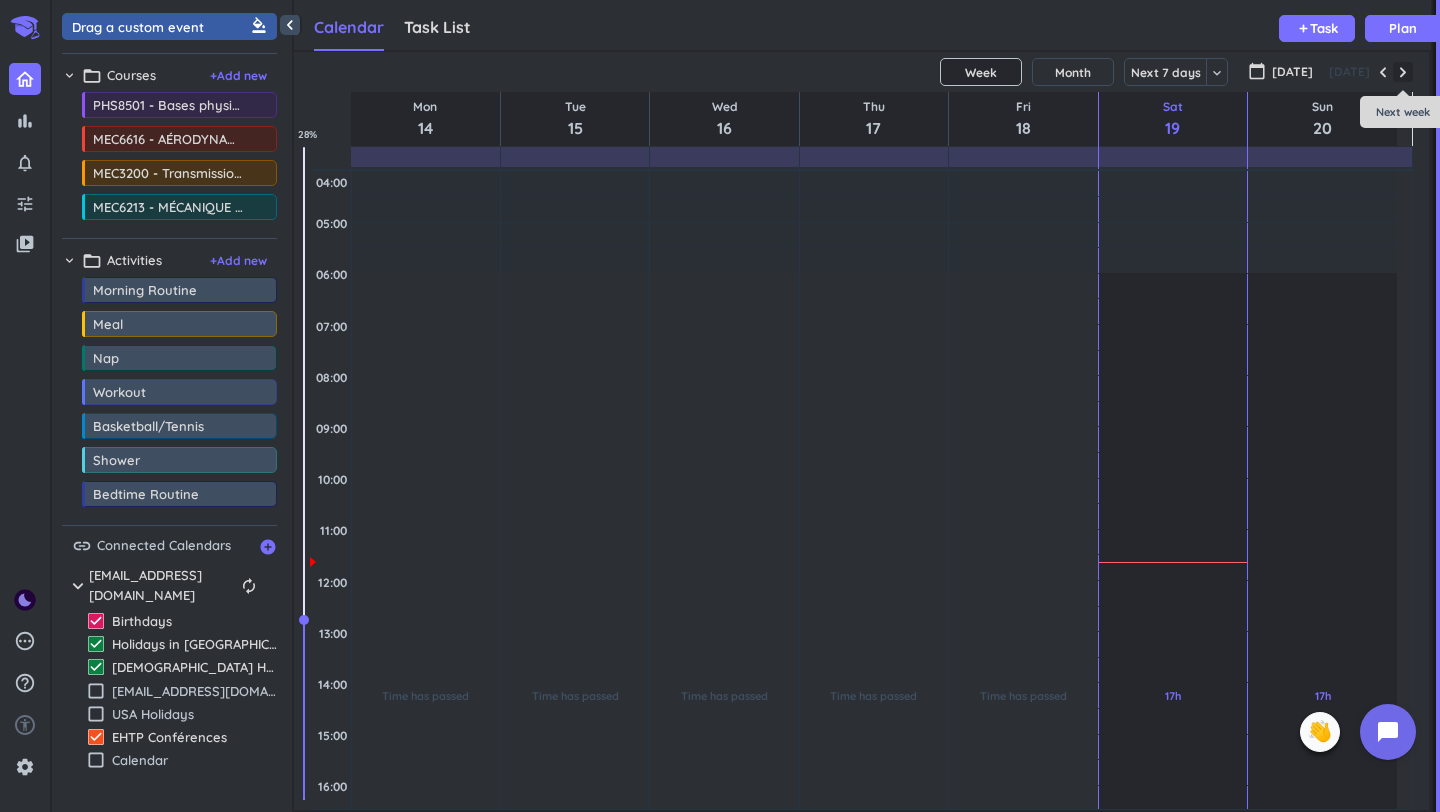 click at bounding box center (1403, 72) 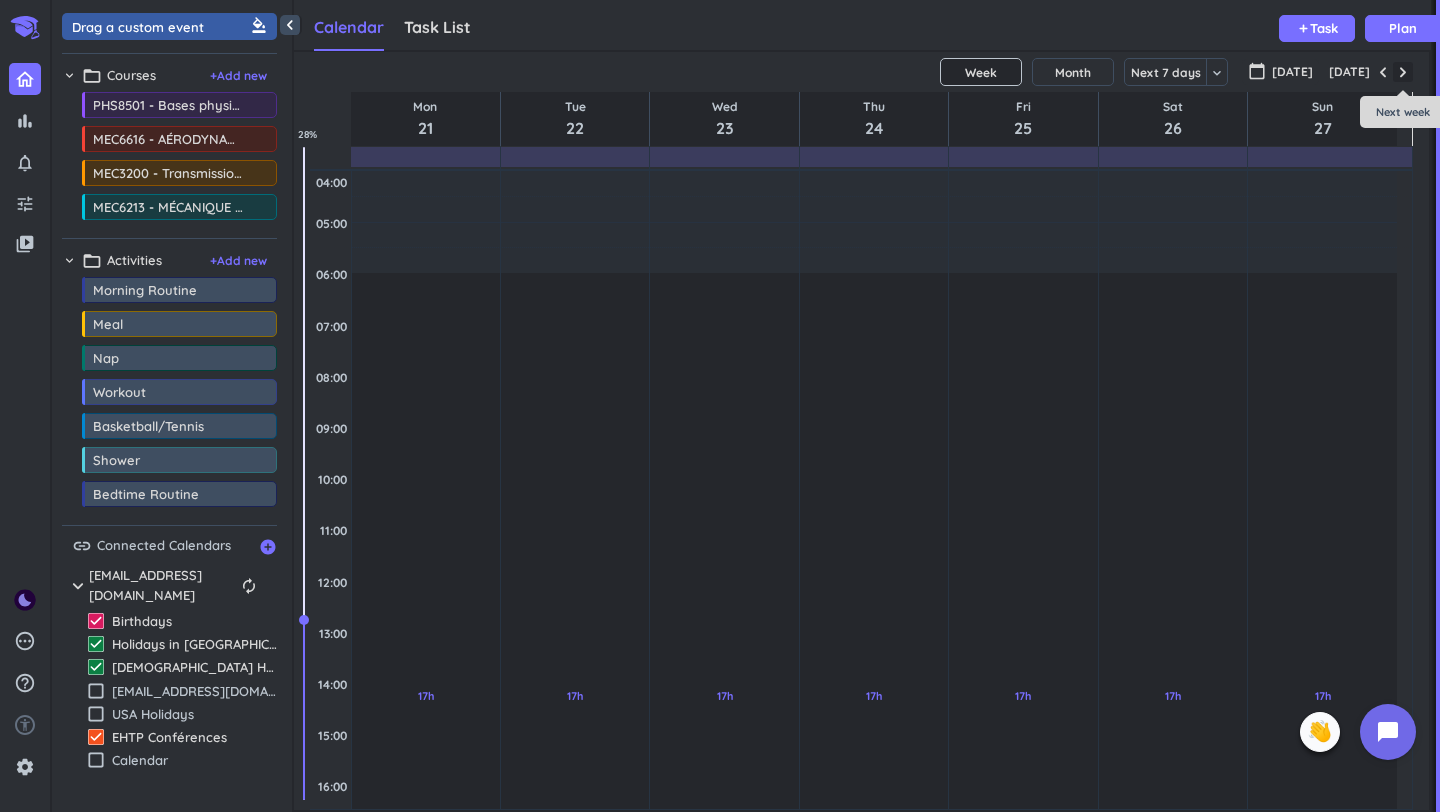 click at bounding box center [1403, 72] 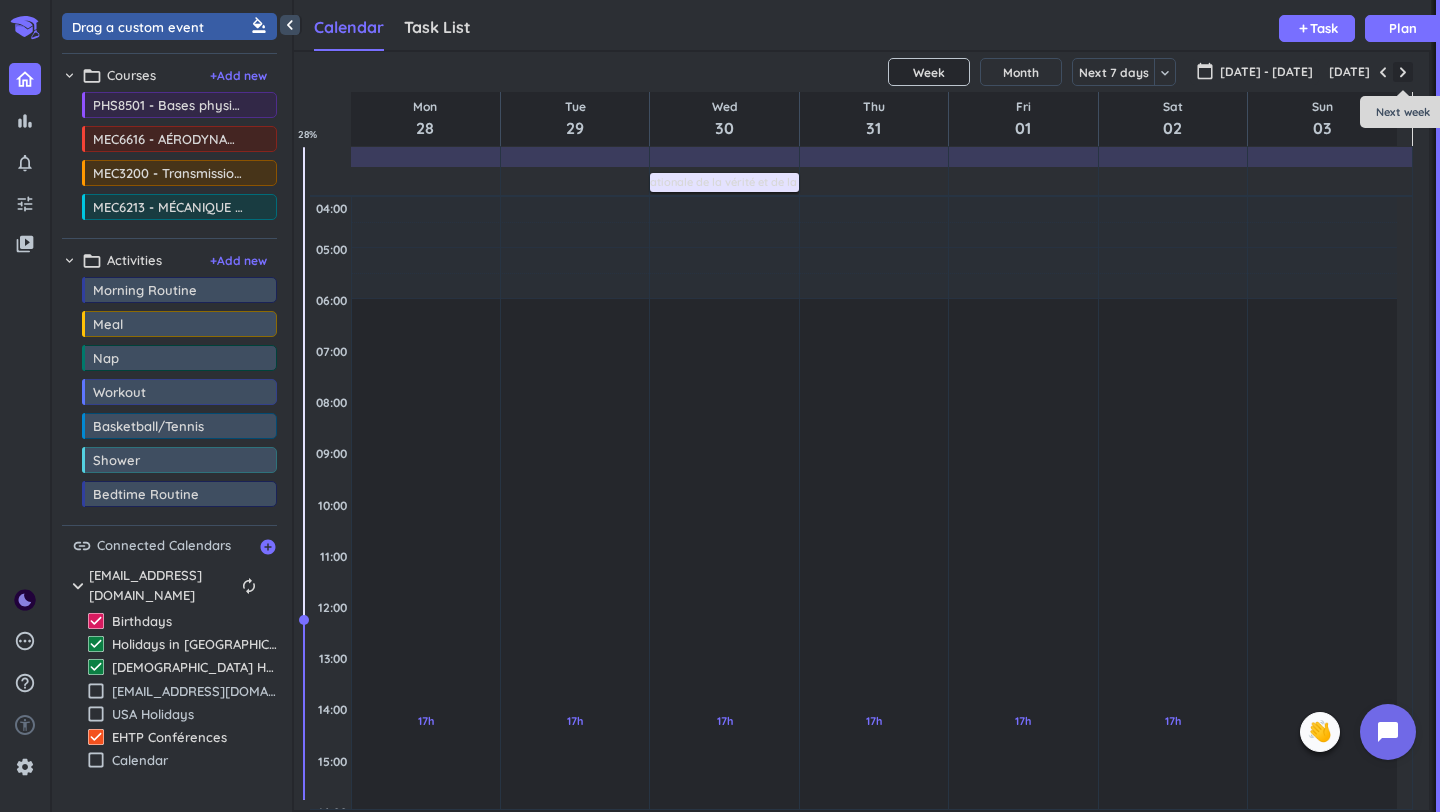 click at bounding box center (1403, 72) 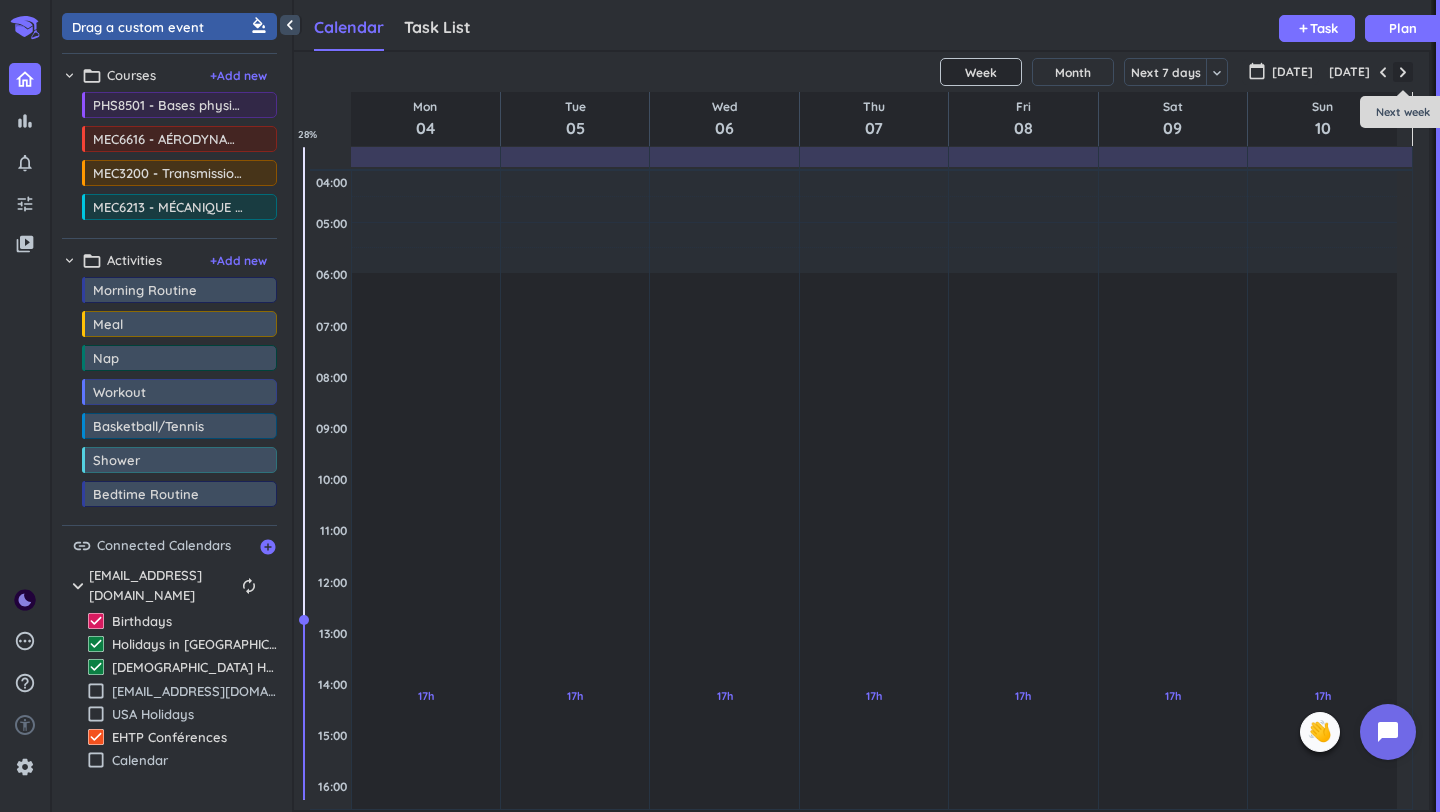 click at bounding box center [1403, 72] 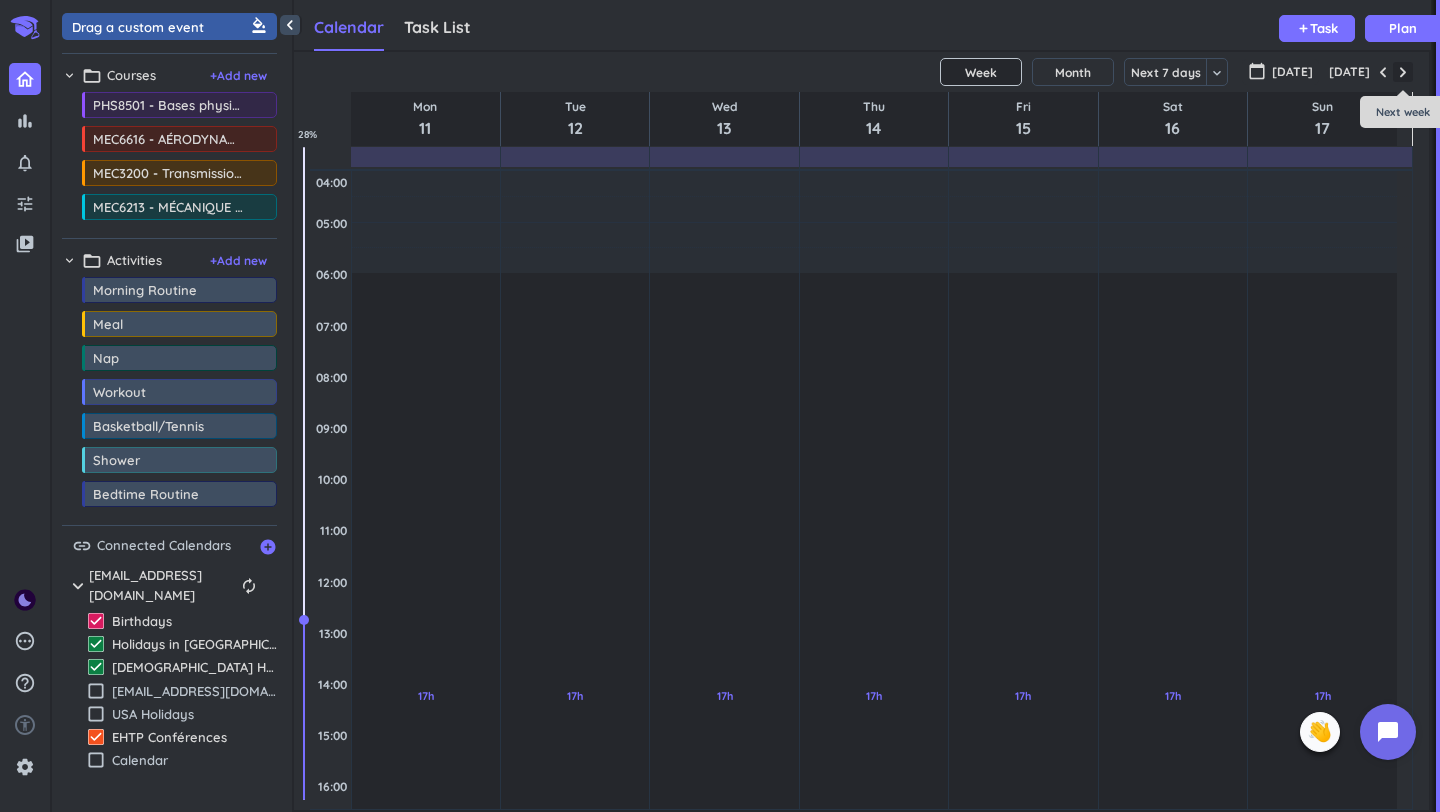 click at bounding box center (1403, 72) 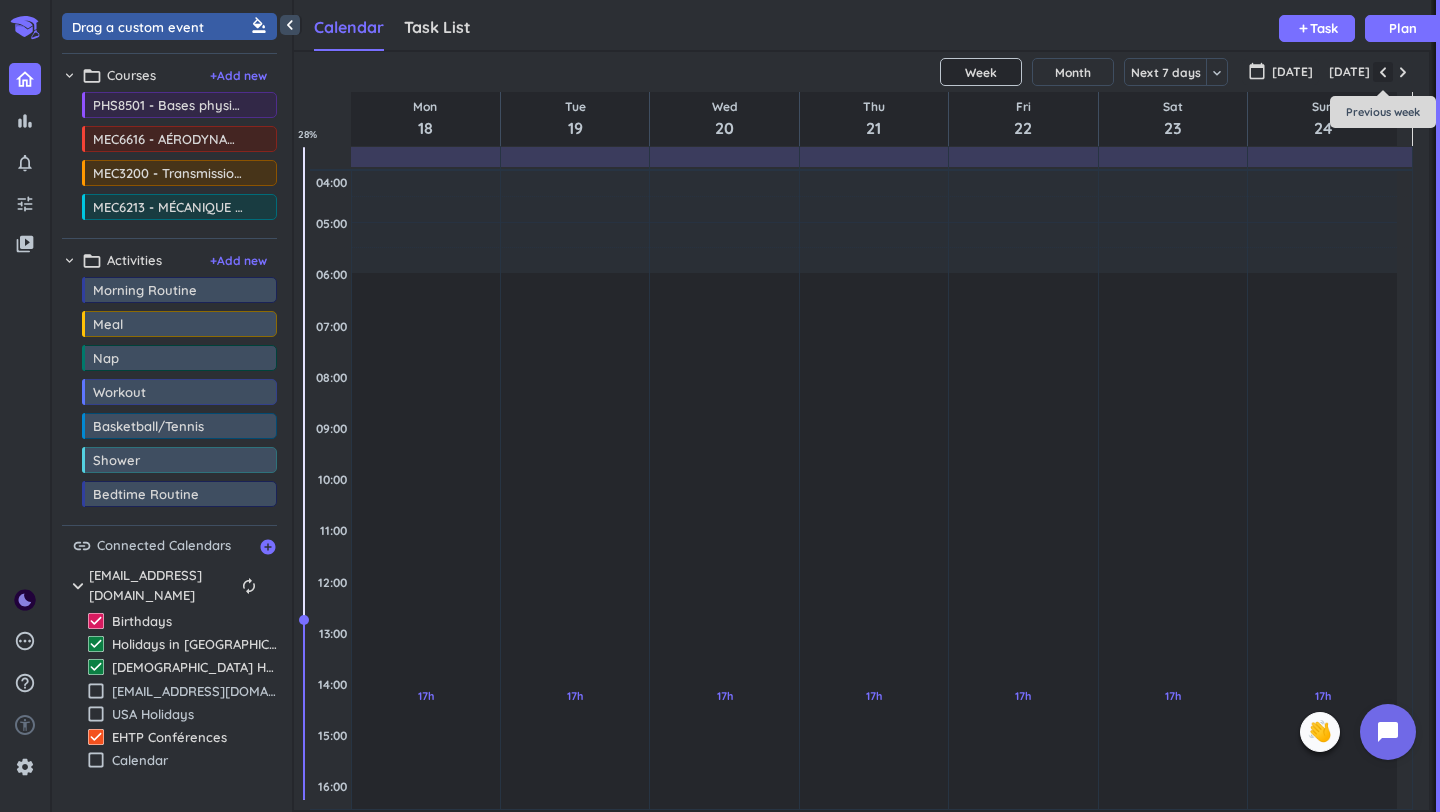 click at bounding box center [1383, 72] 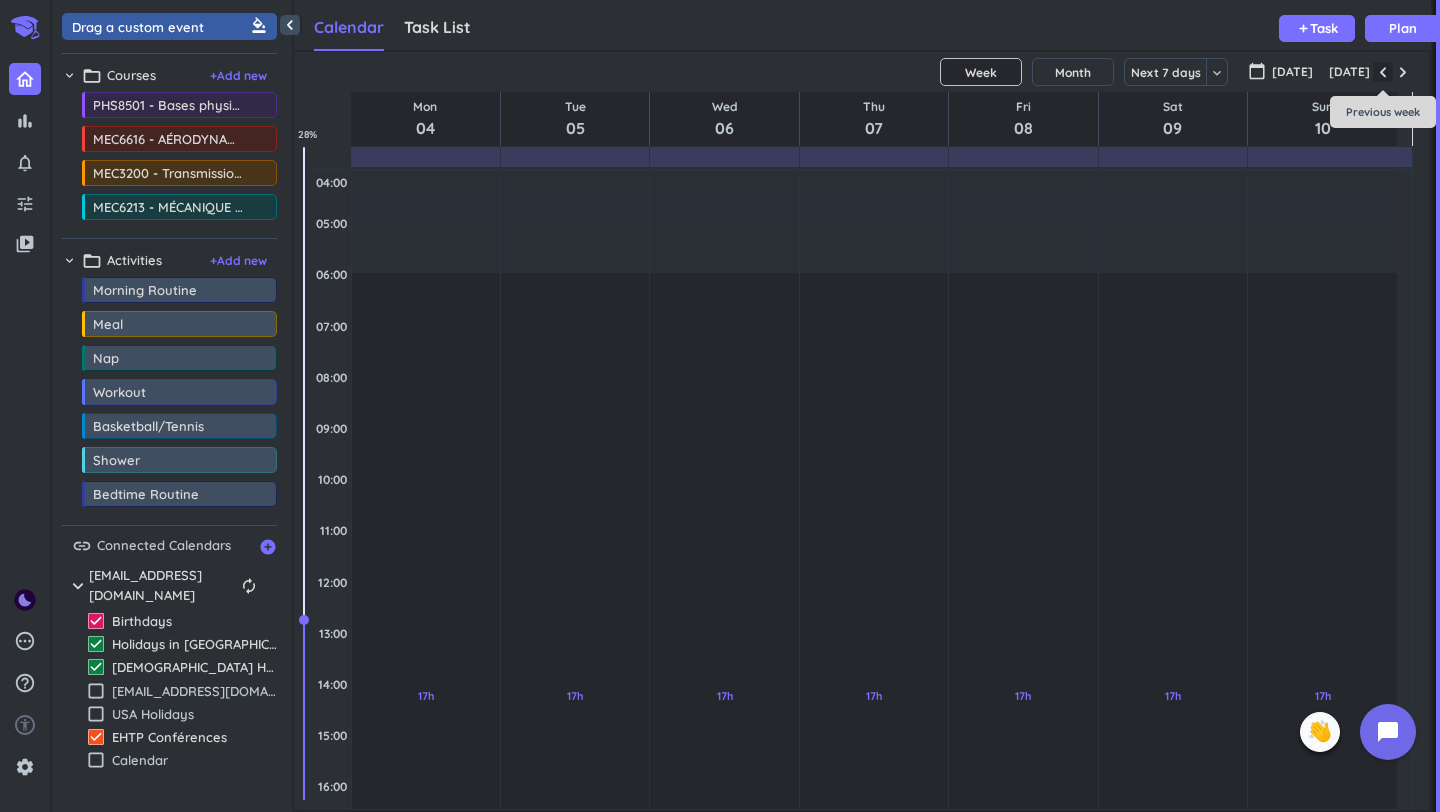 click at bounding box center [1383, 72] 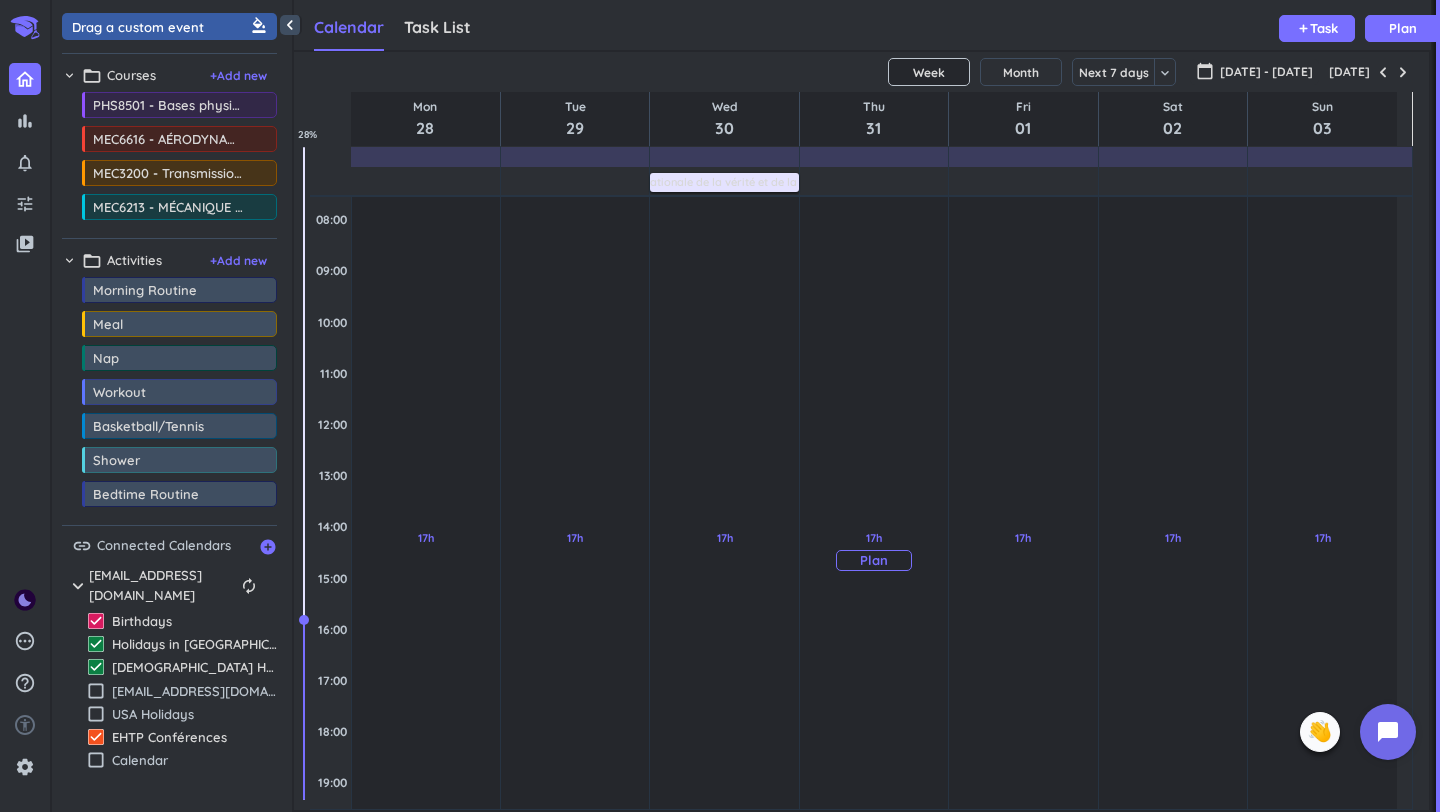 scroll, scrollTop: 0, scrollLeft: 0, axis: both 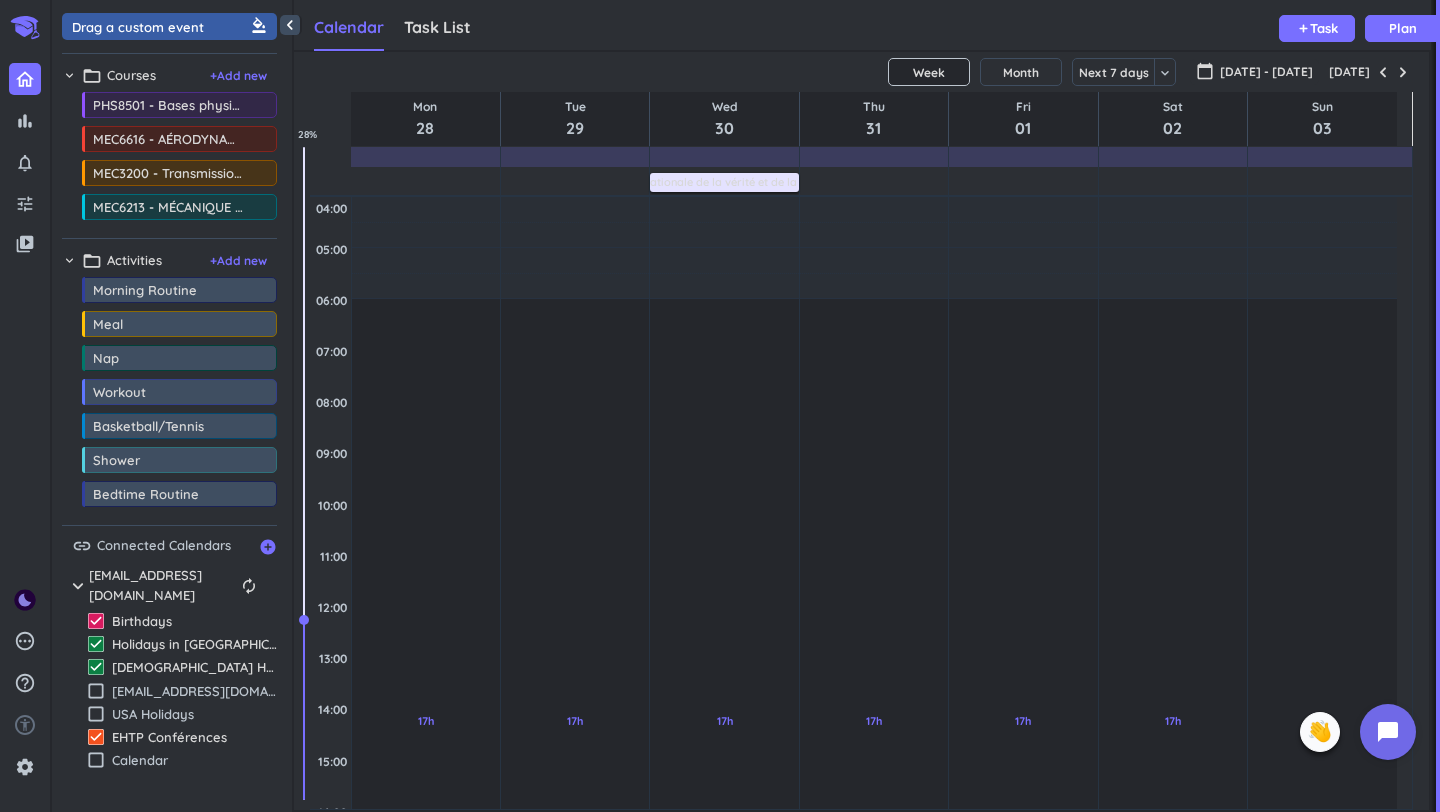 click on "⛱️ Journée nationale de la vérité et de la réconciliation" at bounding box center [727, 182] 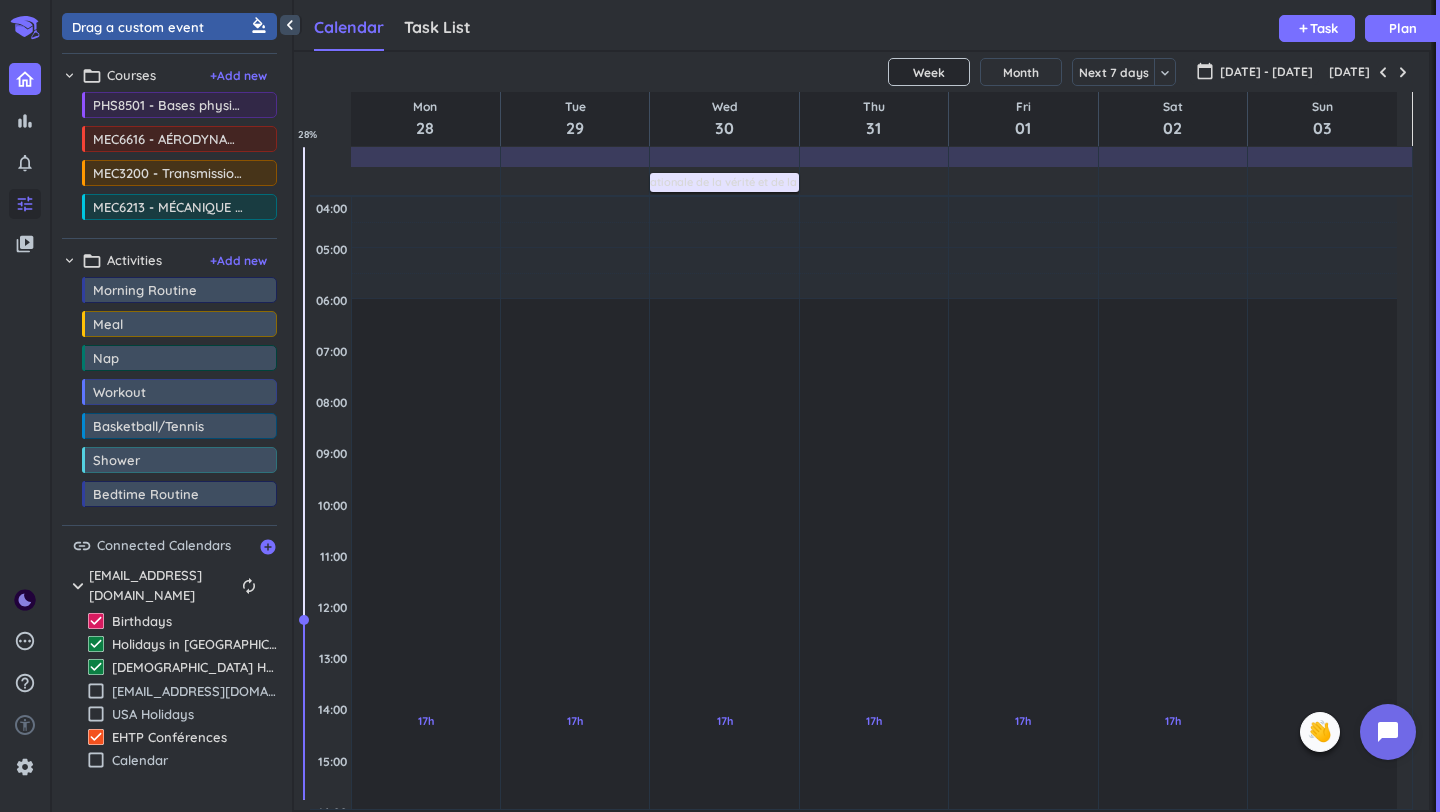 click on "tune" at bounding box center [25, 204] 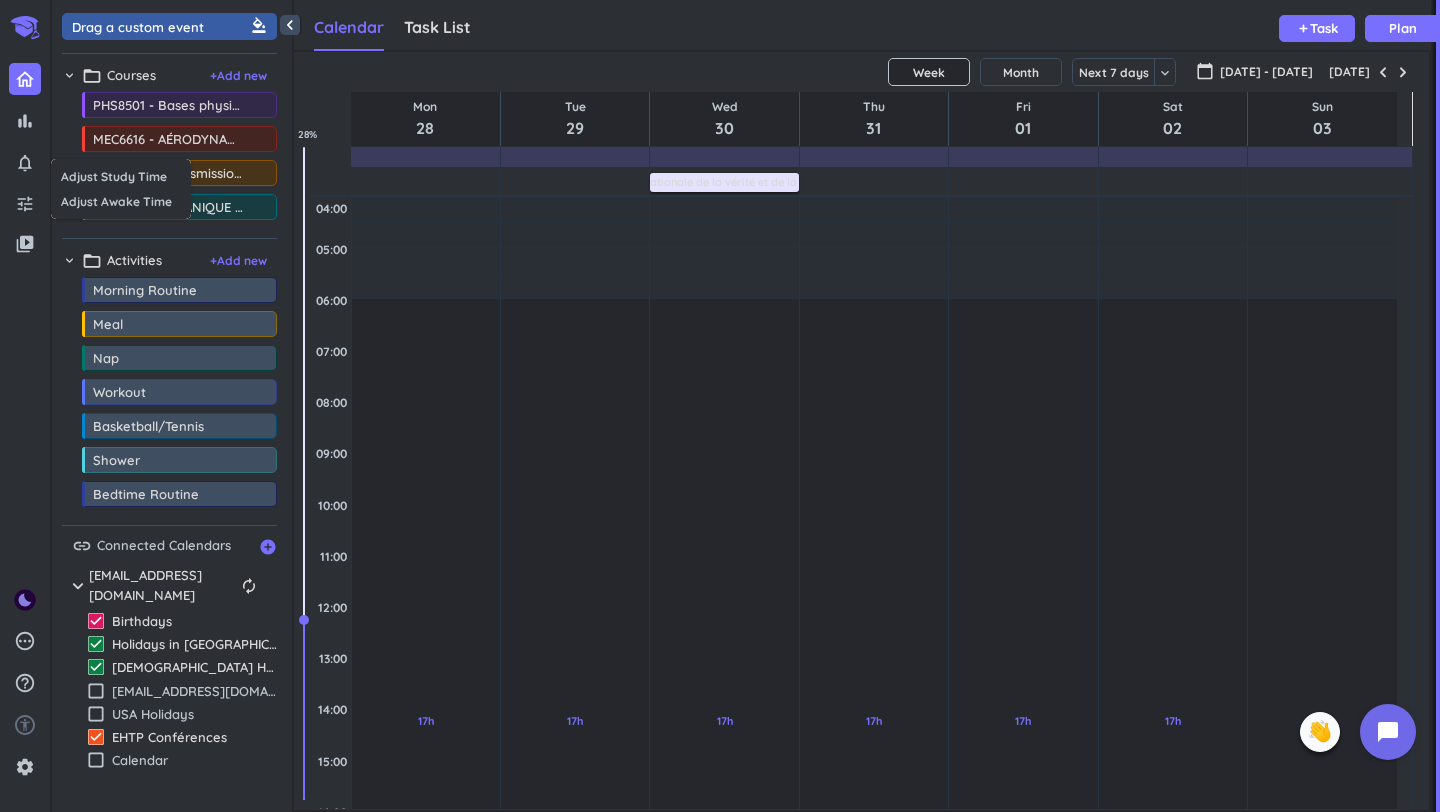 click at bounding box center (720, 406) 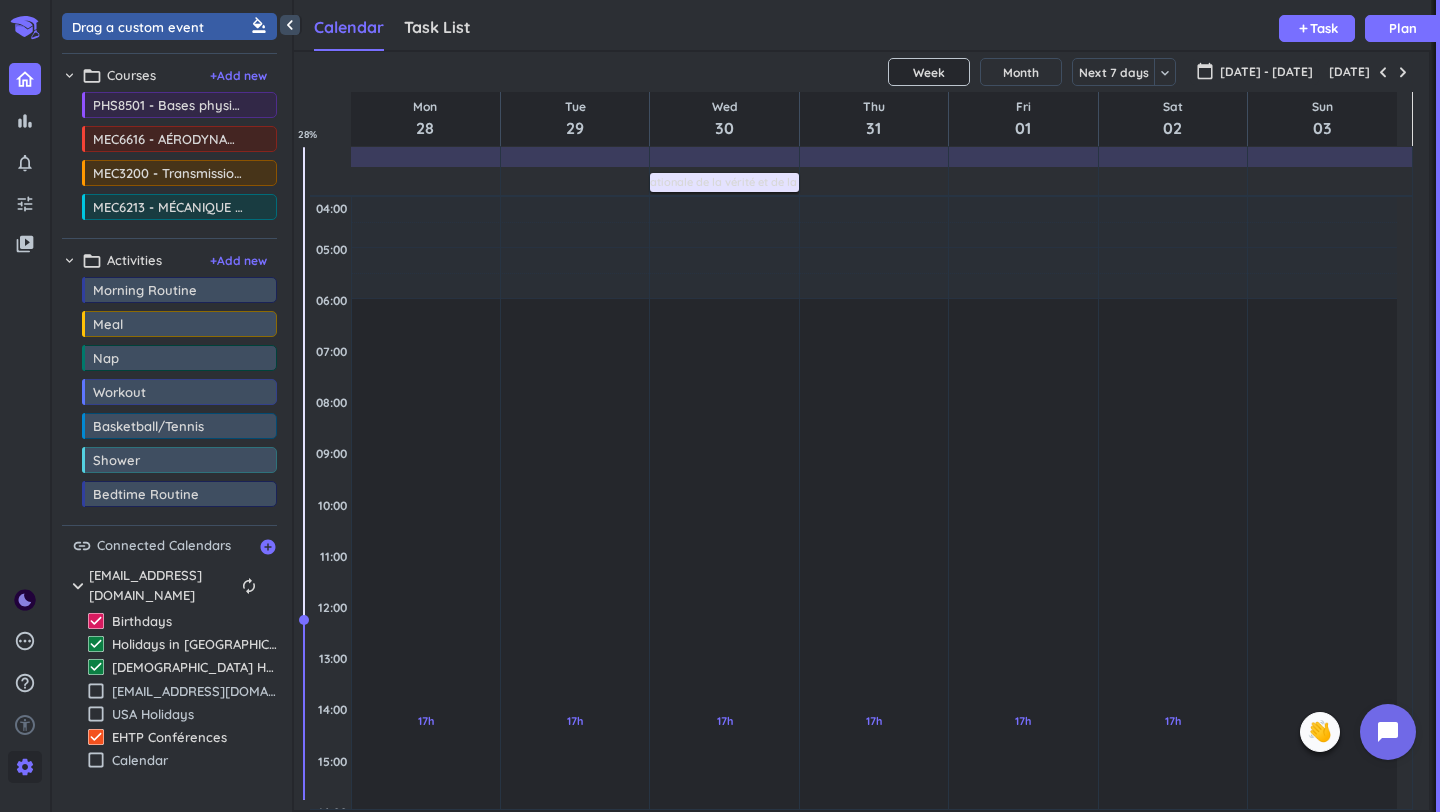 click on "settings" at bounding box center [25, 767] 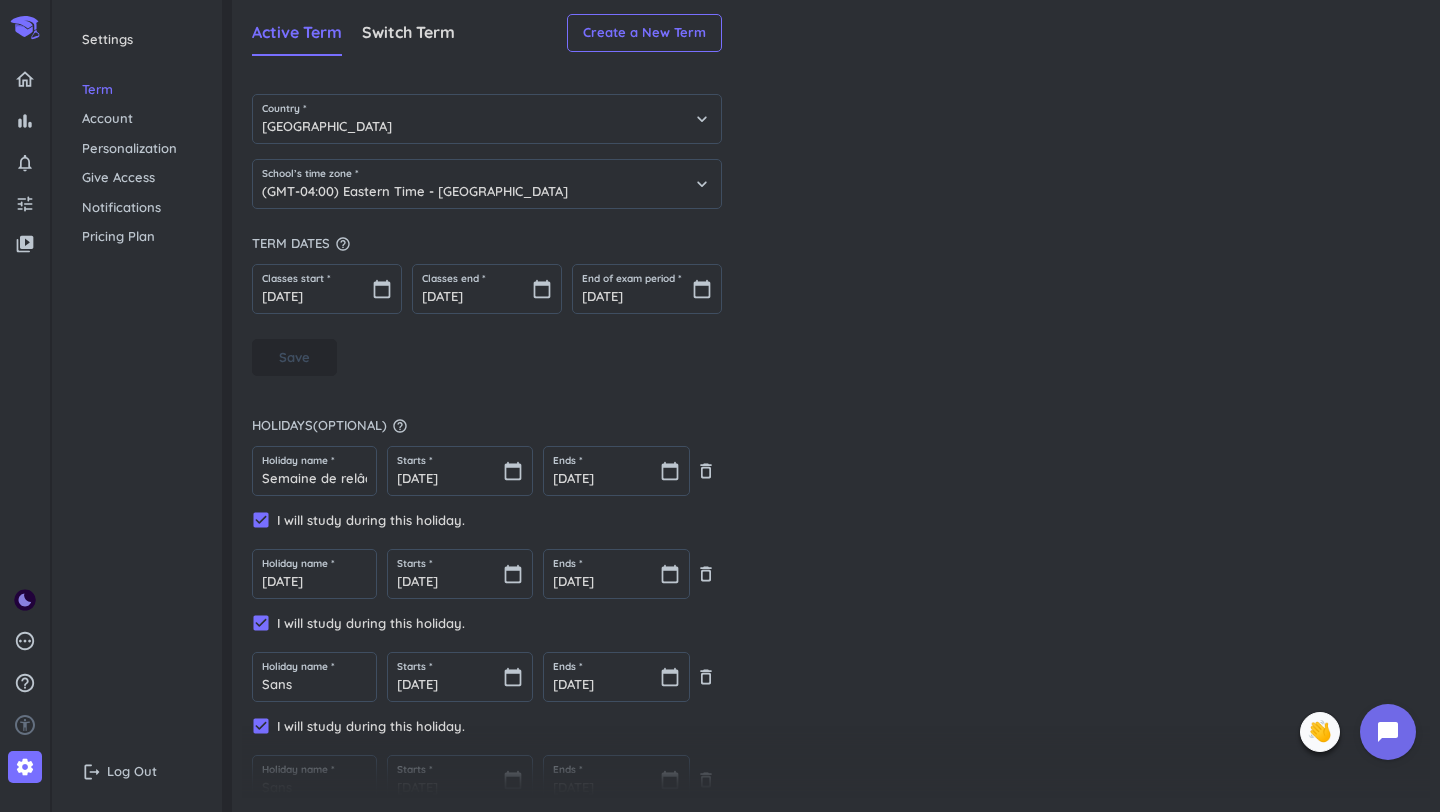 scroll, scrollTop: 0, scrollLeft: 0, axis: both 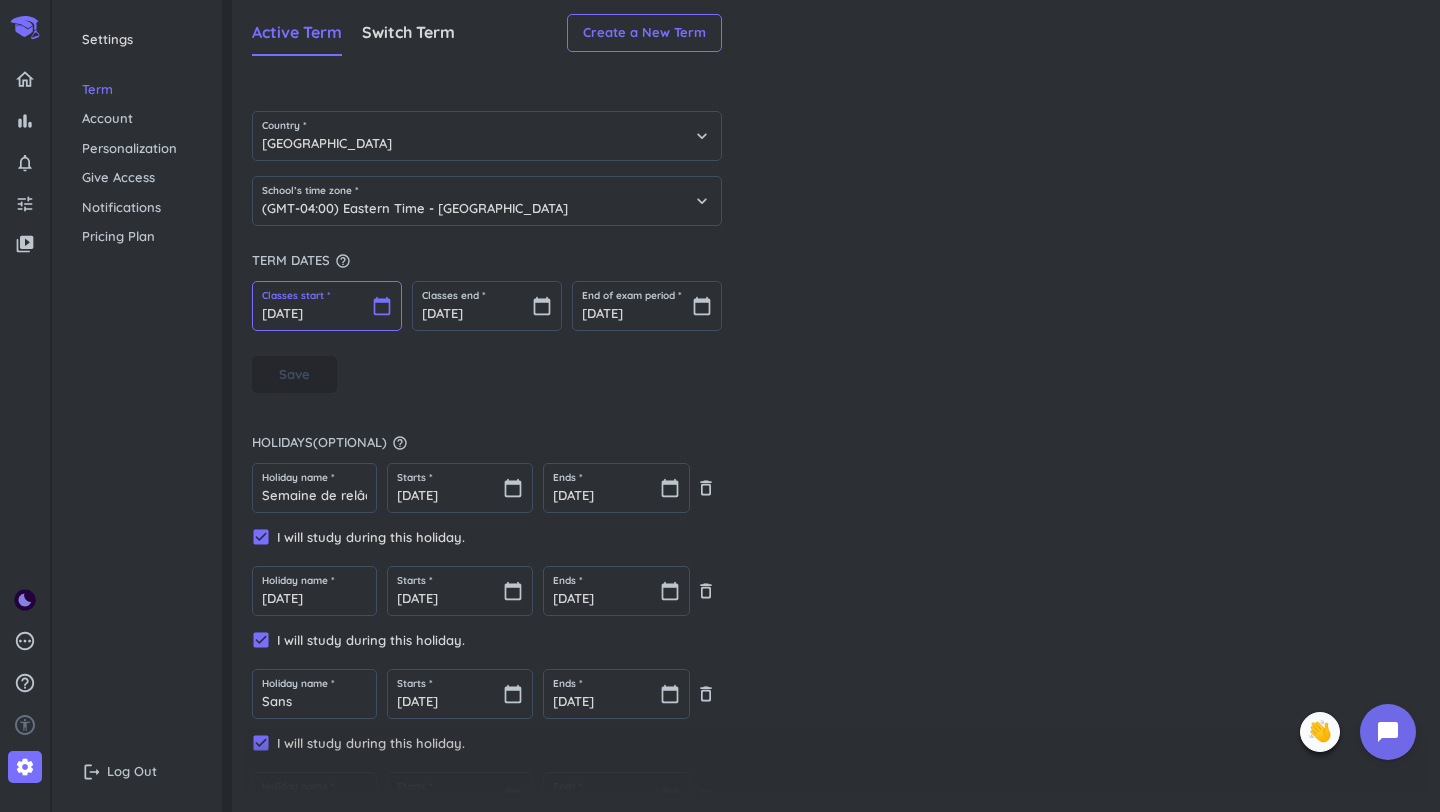 click on "[DATE]" at bounding box center (327, 306) 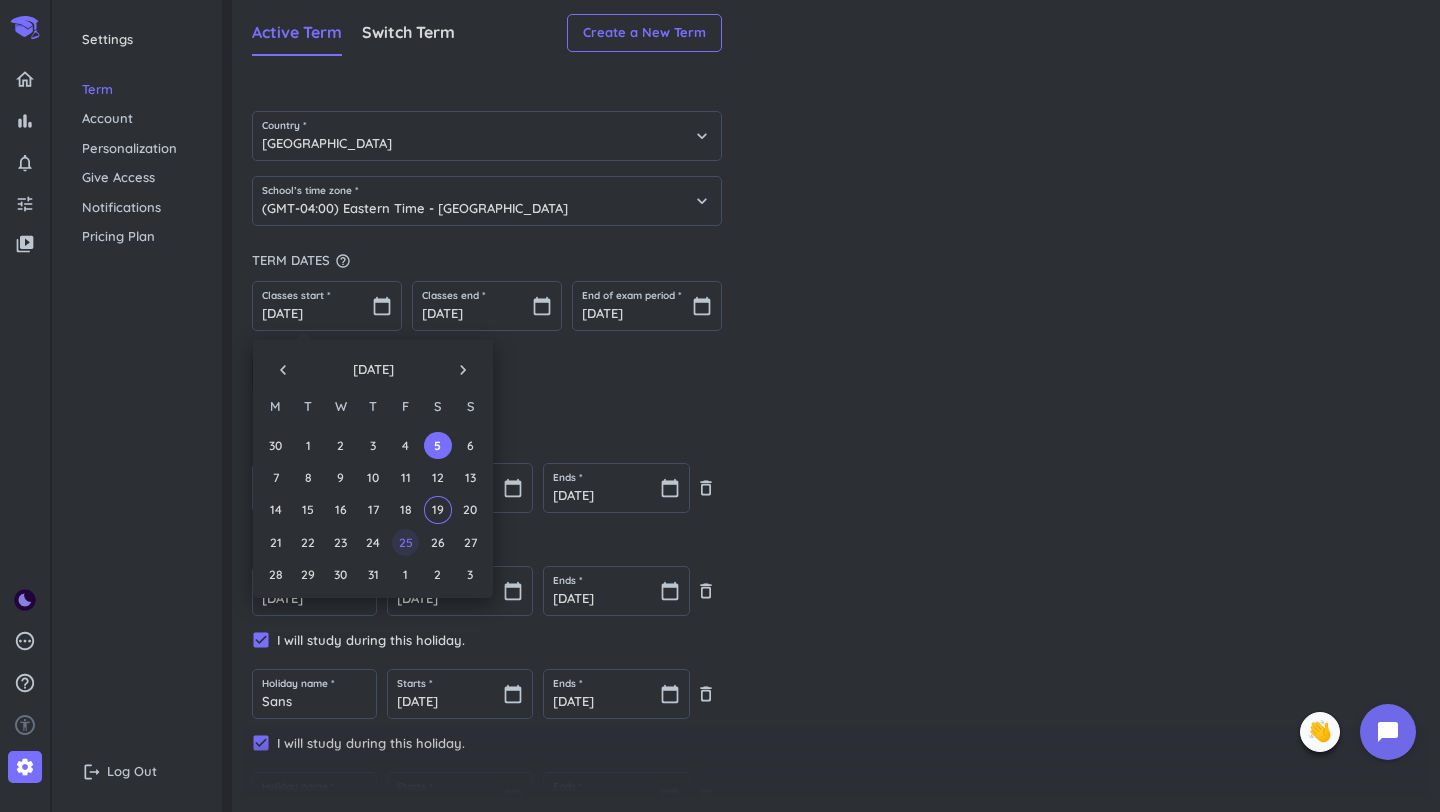 click on "25" at bounding box center [405, 542] 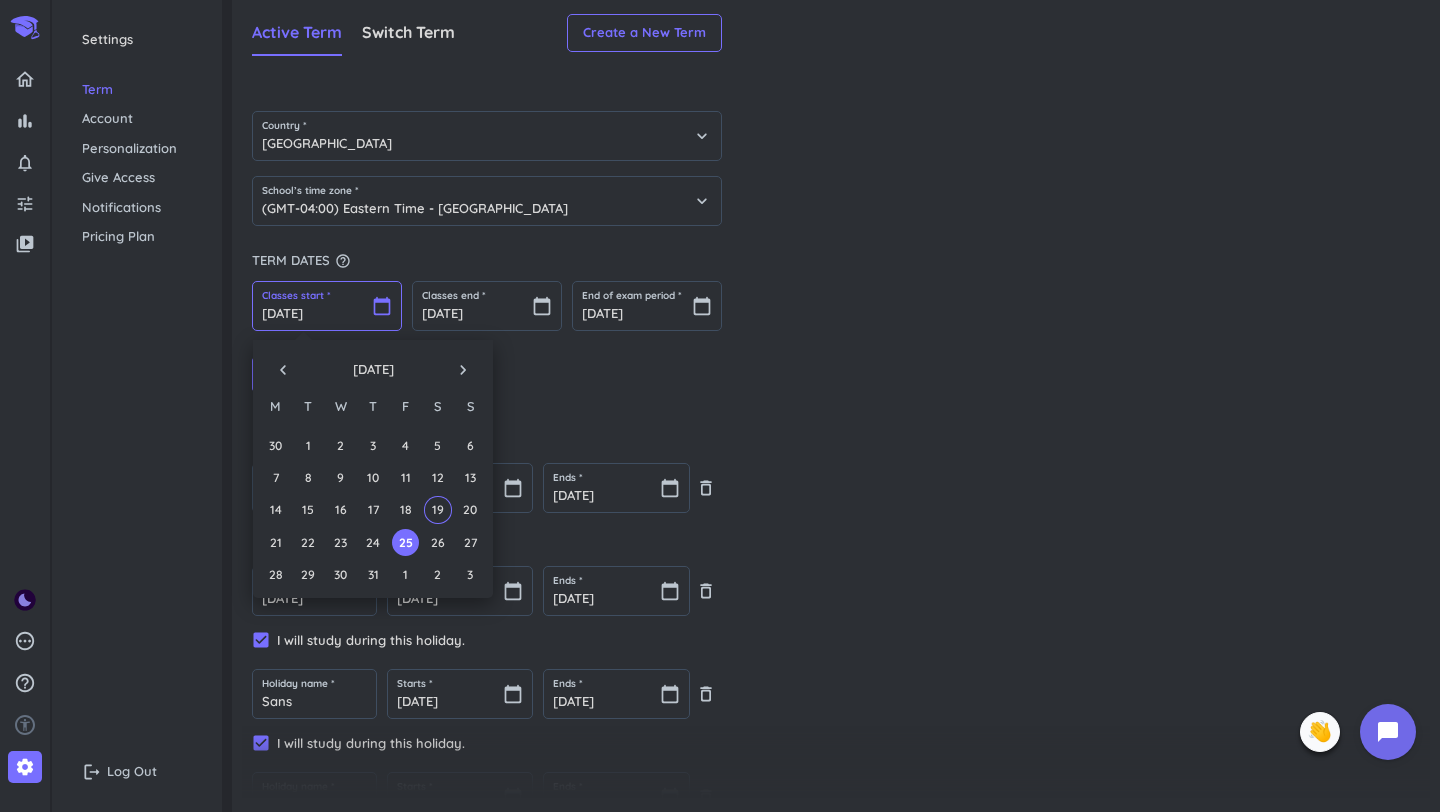 click on "[DATE]" at bounding box center (327, 306) 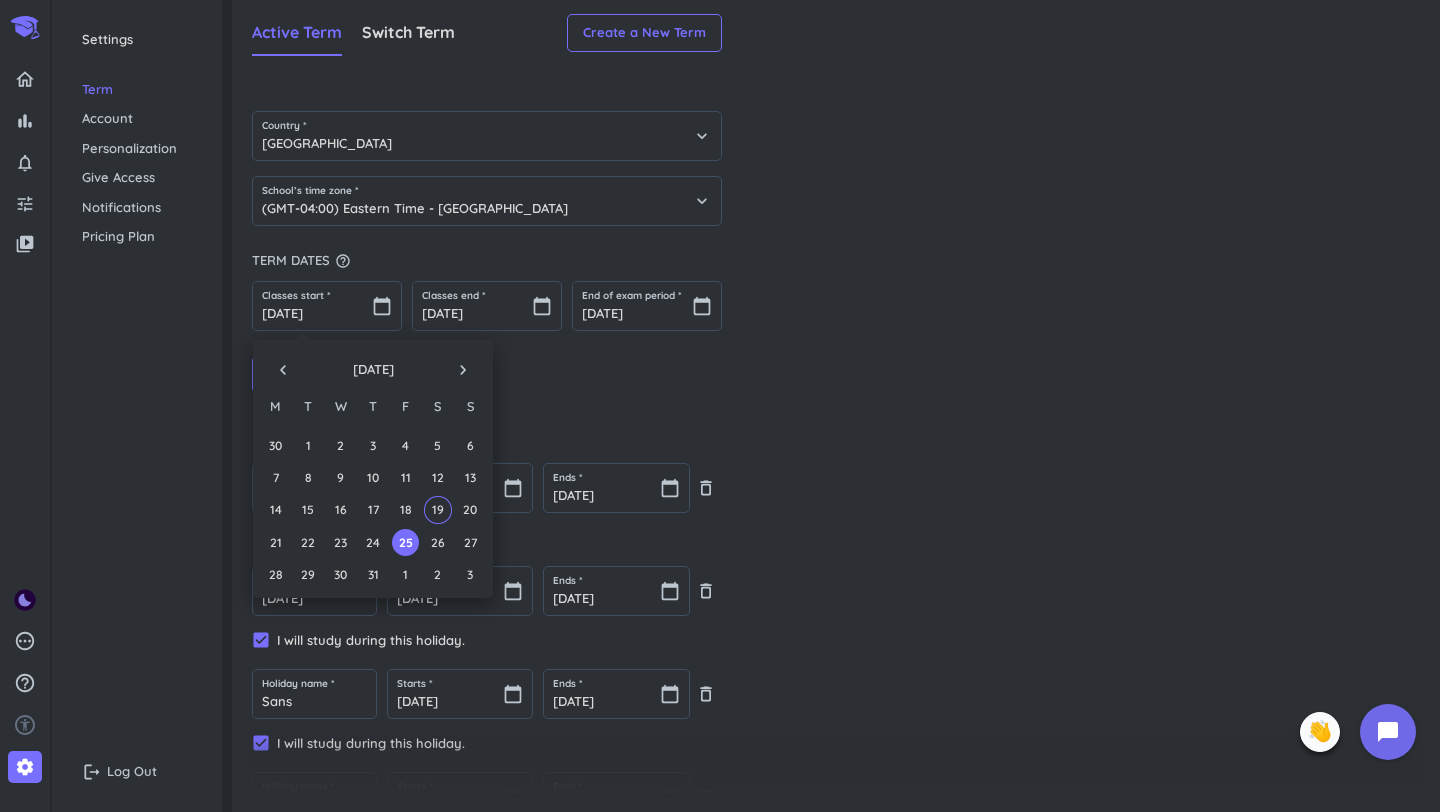 click on "navigate_next" at bounding box center (463, 370) 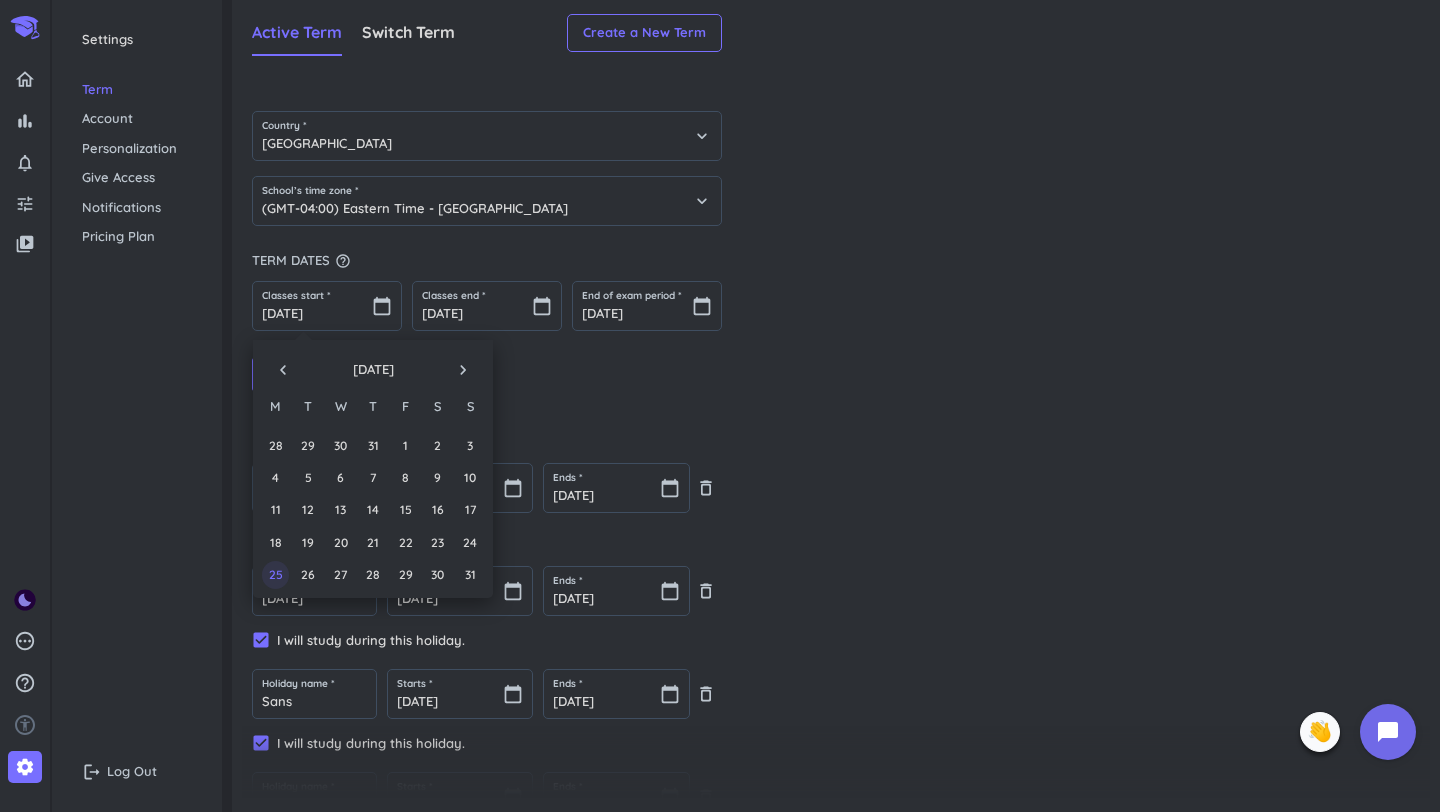 click on "25" at bounding box center [275, 574] 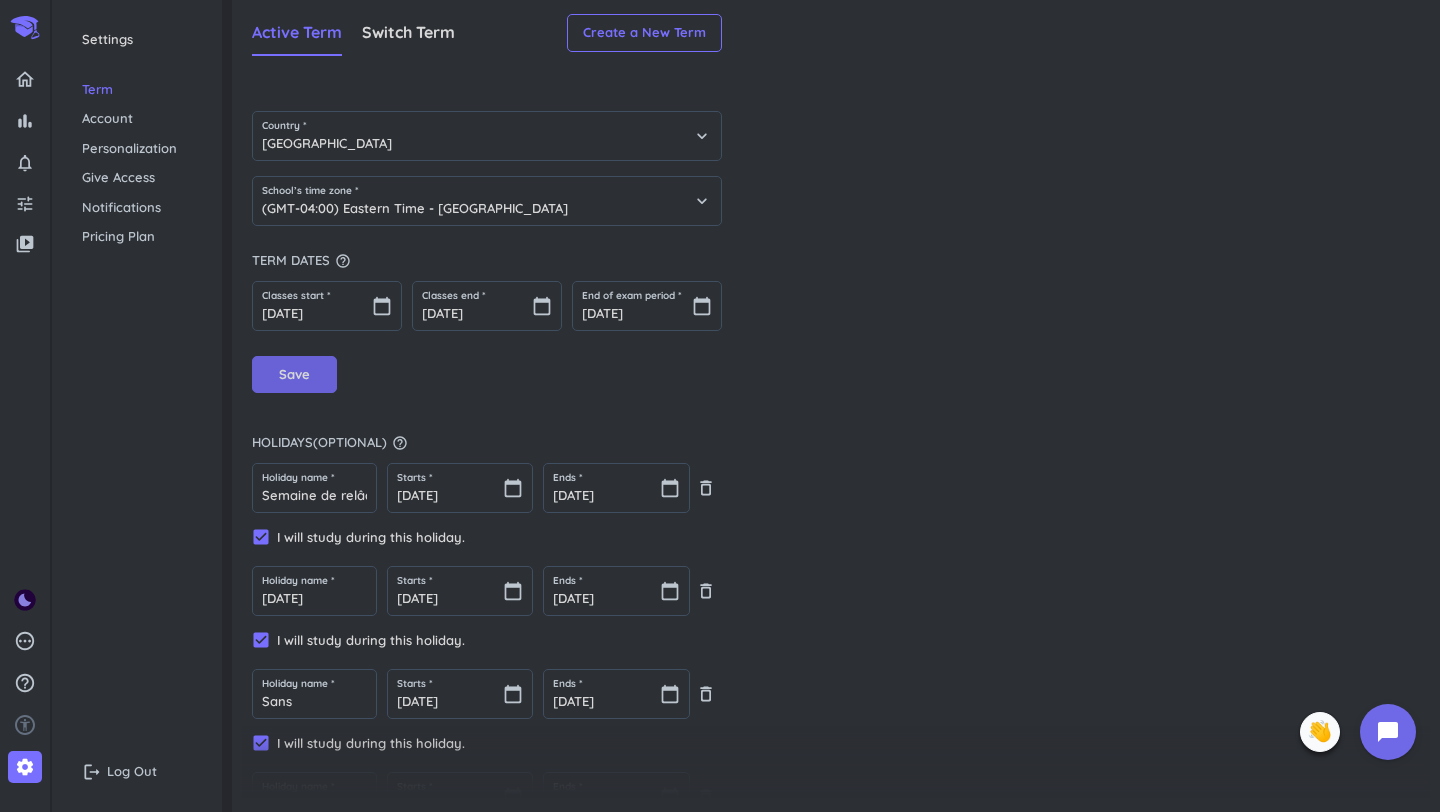 click on "Save" at bounding box center [294, 375] 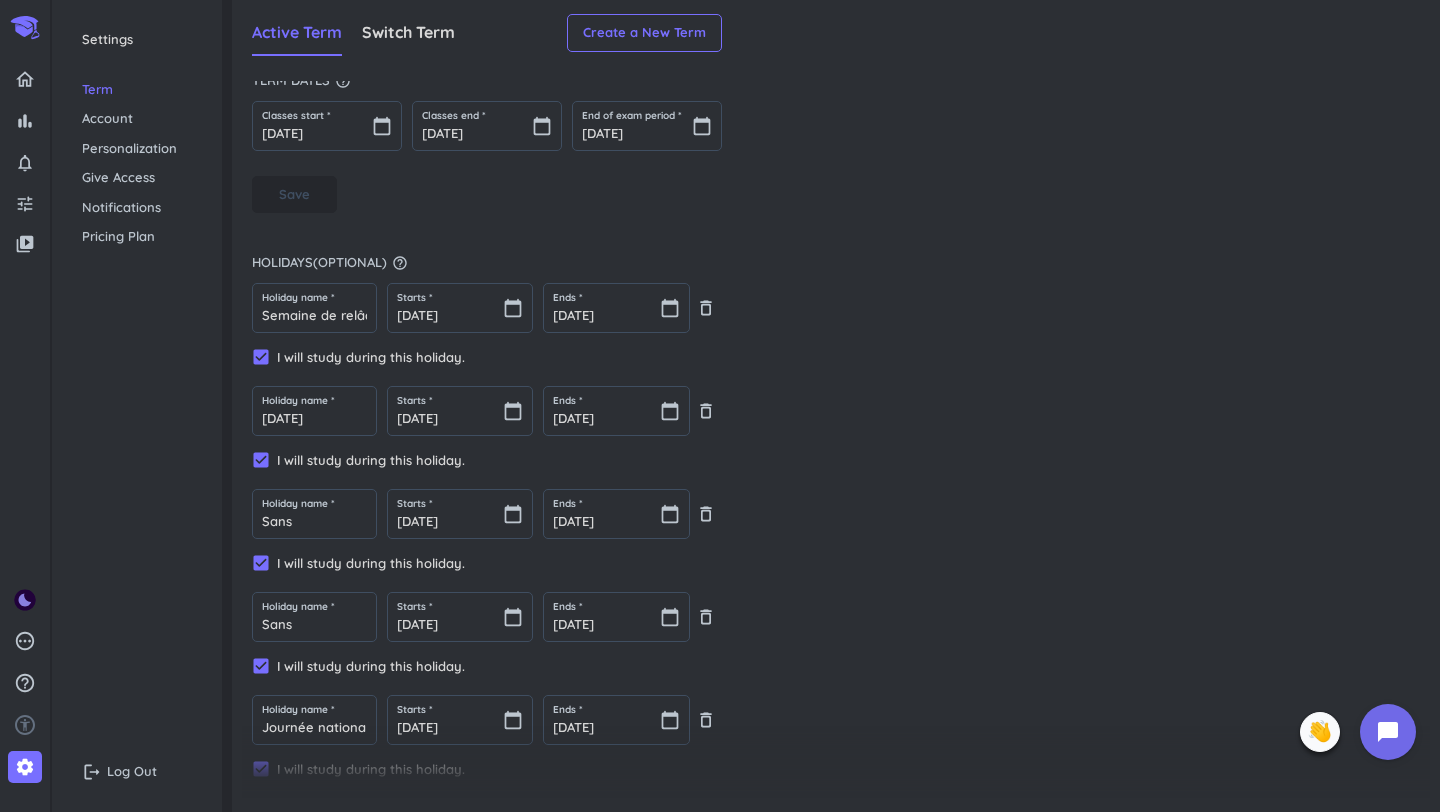 scroll, scrollTop: 182, scrollLeft: 0, axis: vertical 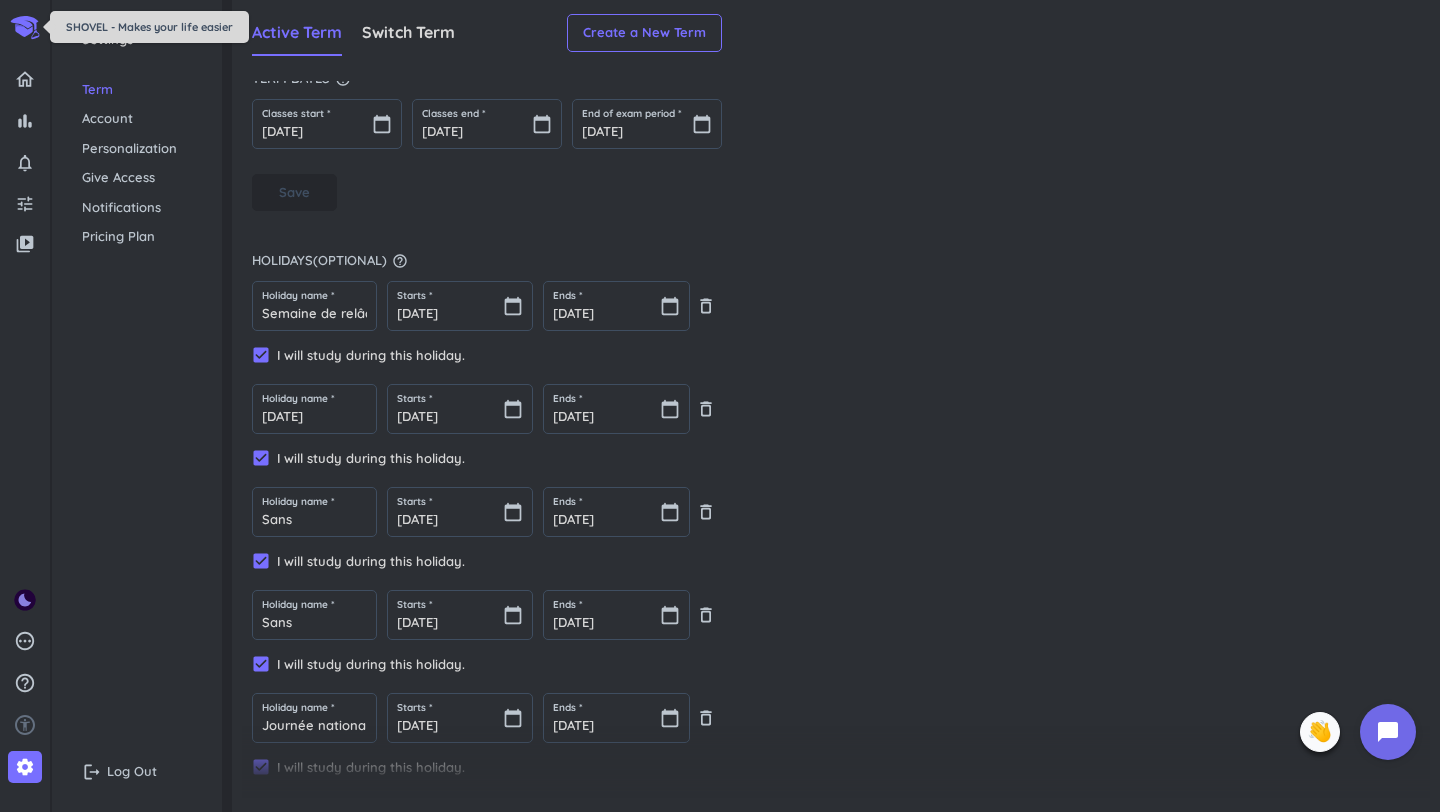 click 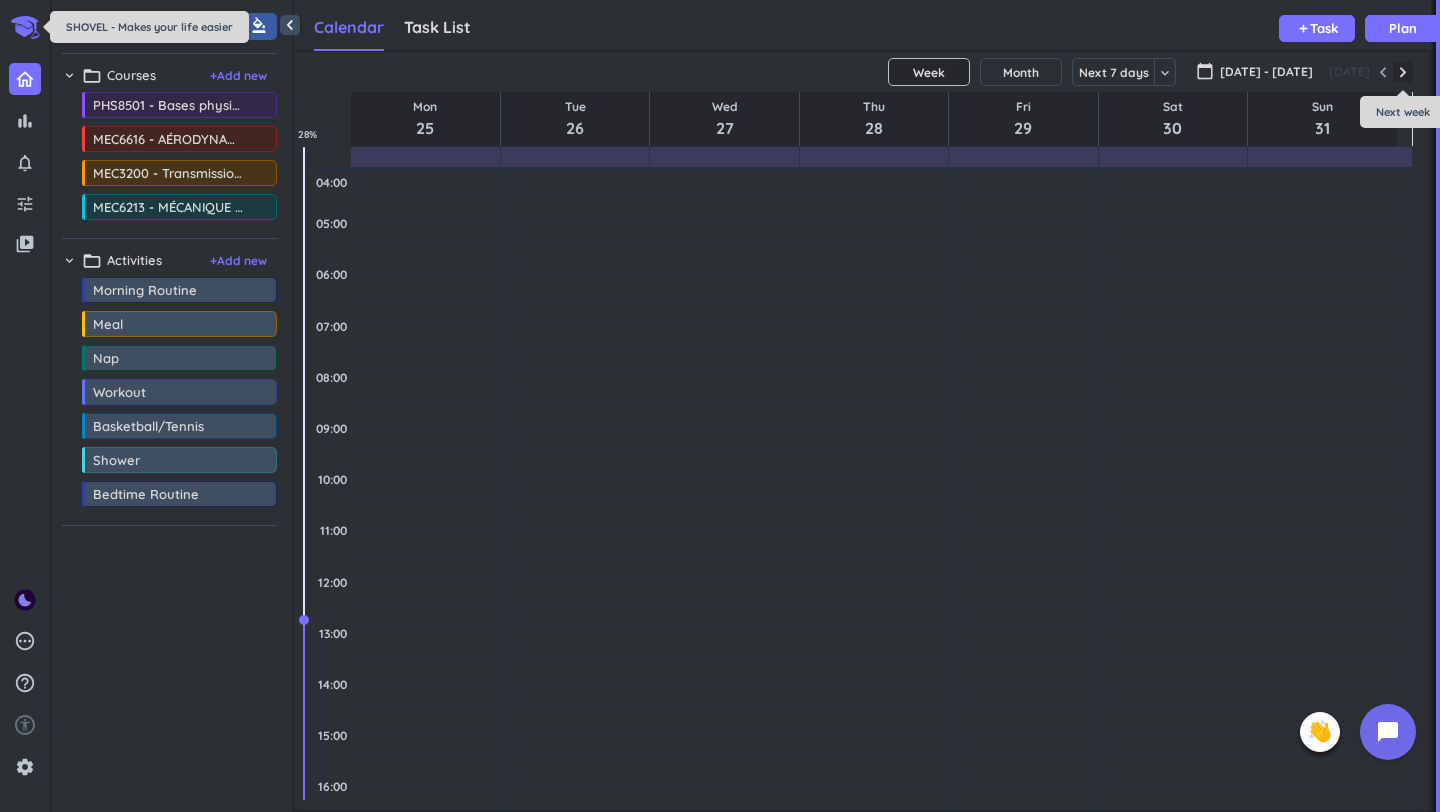 click at bounding box center (1403, 72) 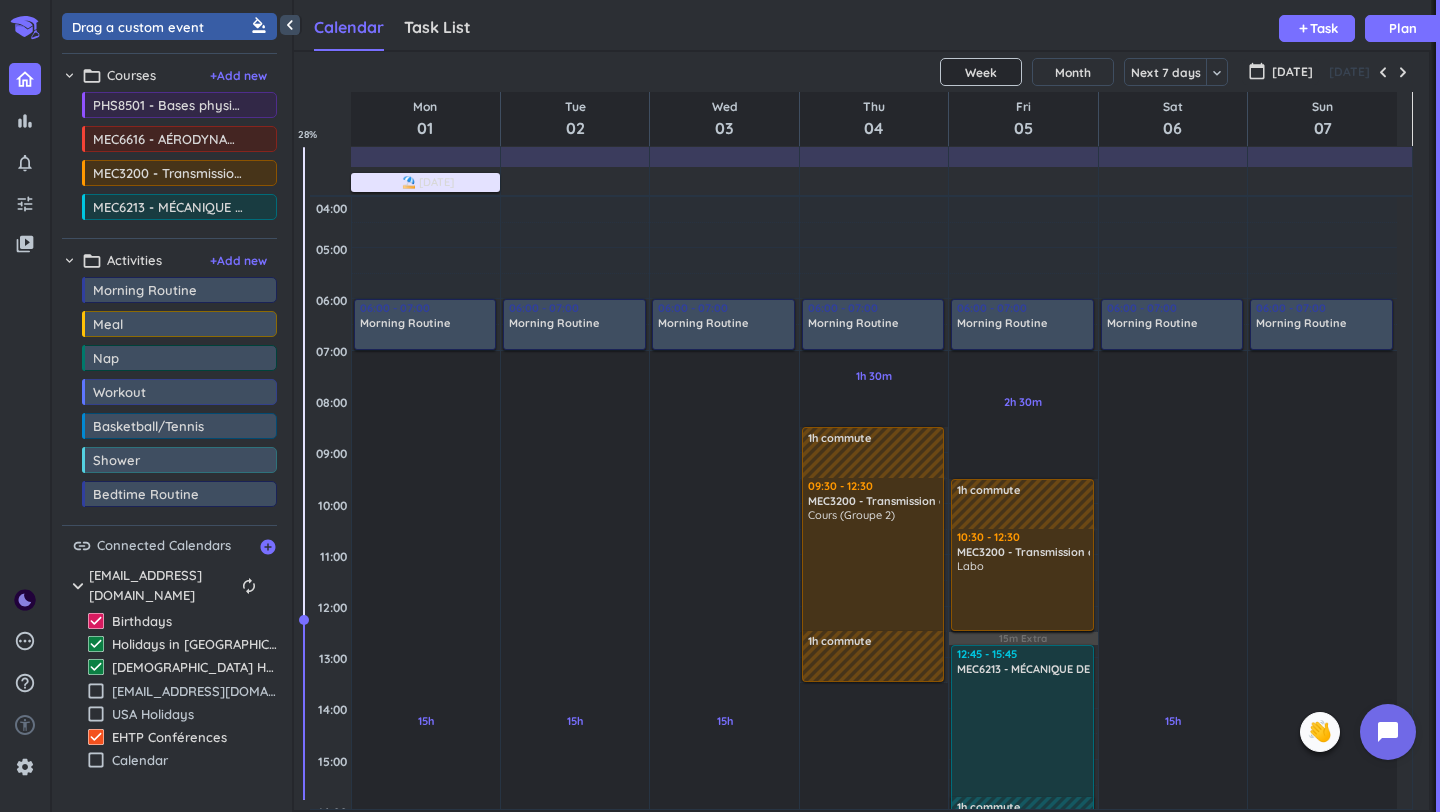 scroll, scrollTop: 16, scrollLeft: 16, axis: both 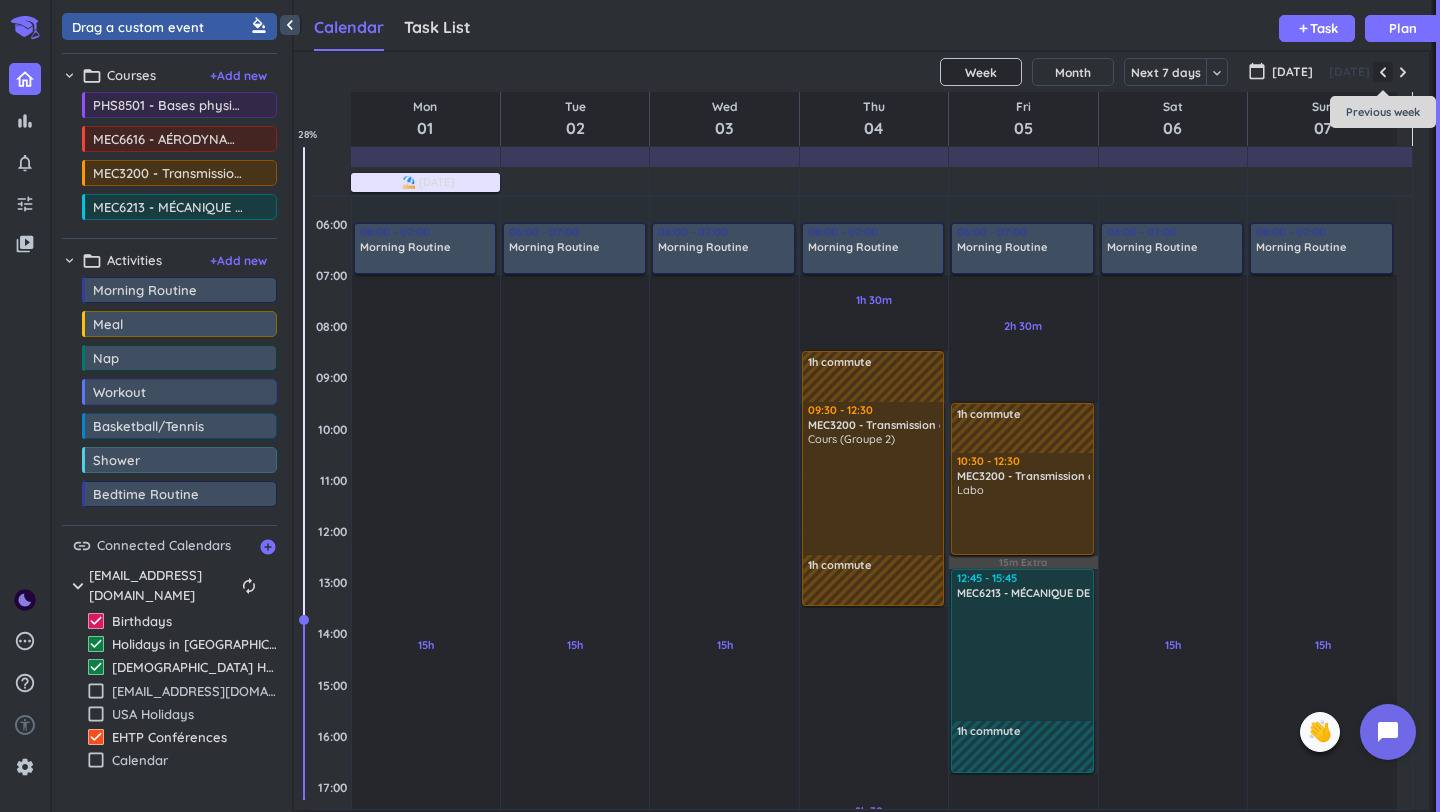click at bounding box center [1383, 72] 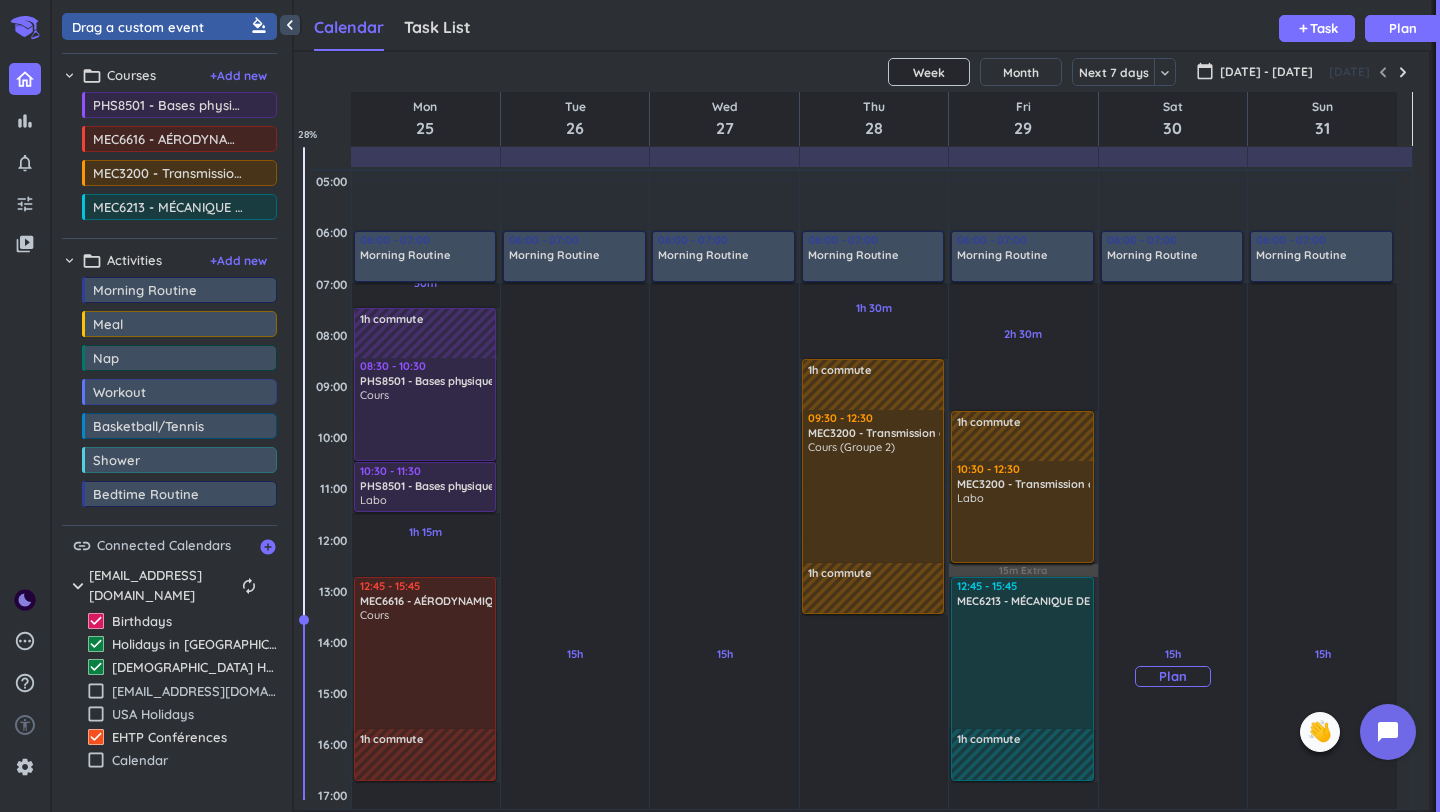 scroll, scrollTop: 0, scrollLeft: 0, axis: both 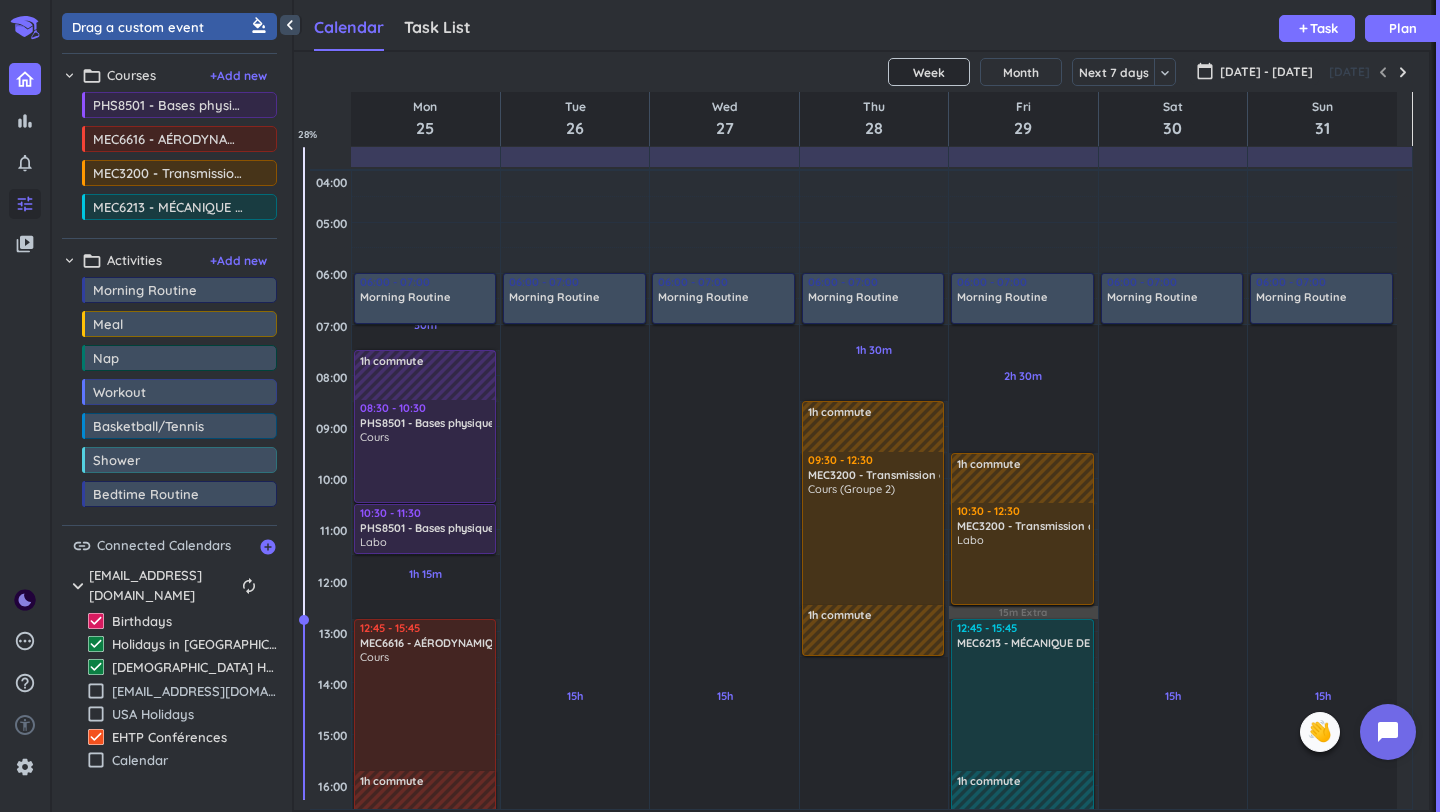 click on "tune" at bounding box center [25, 204] 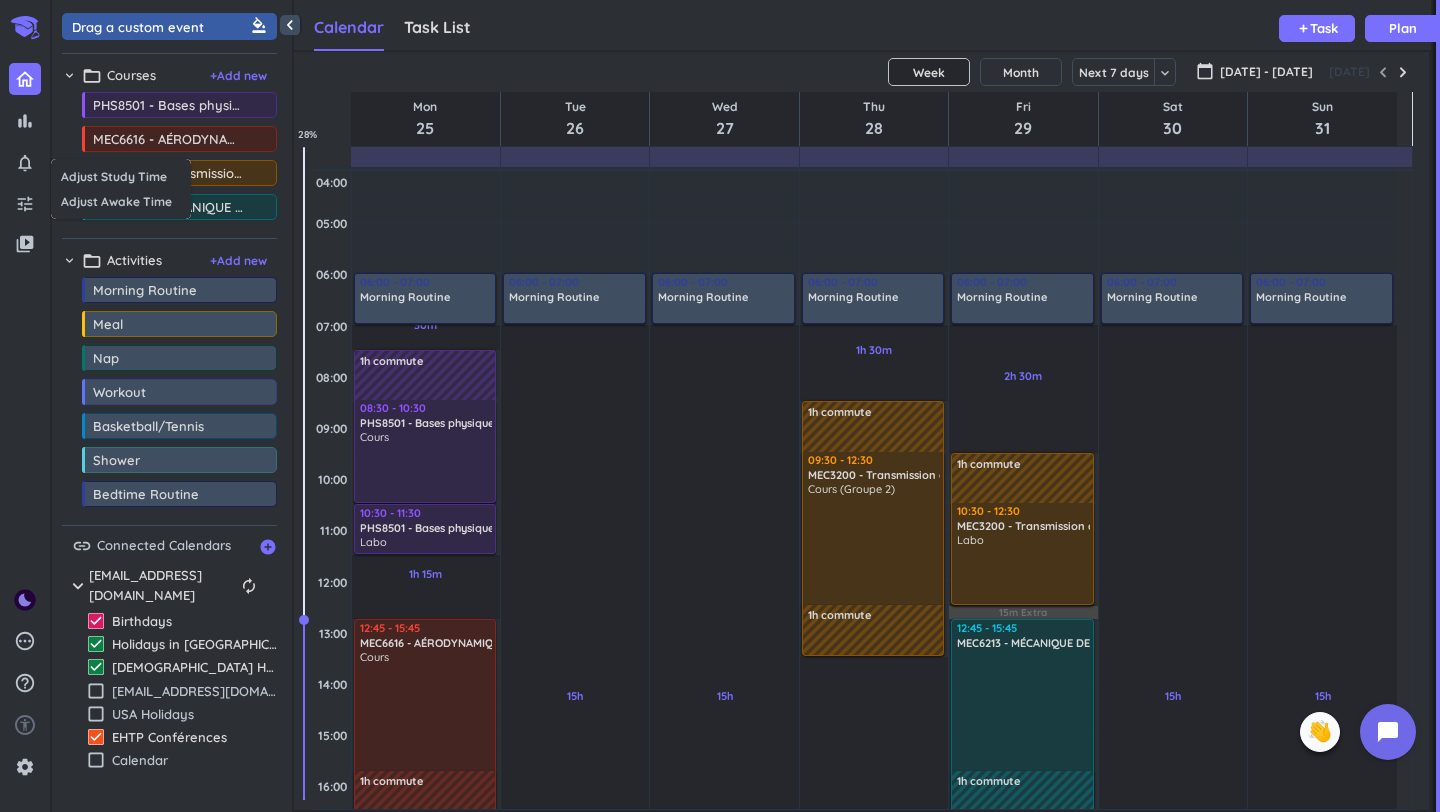 click at bounding box center [720, 406] 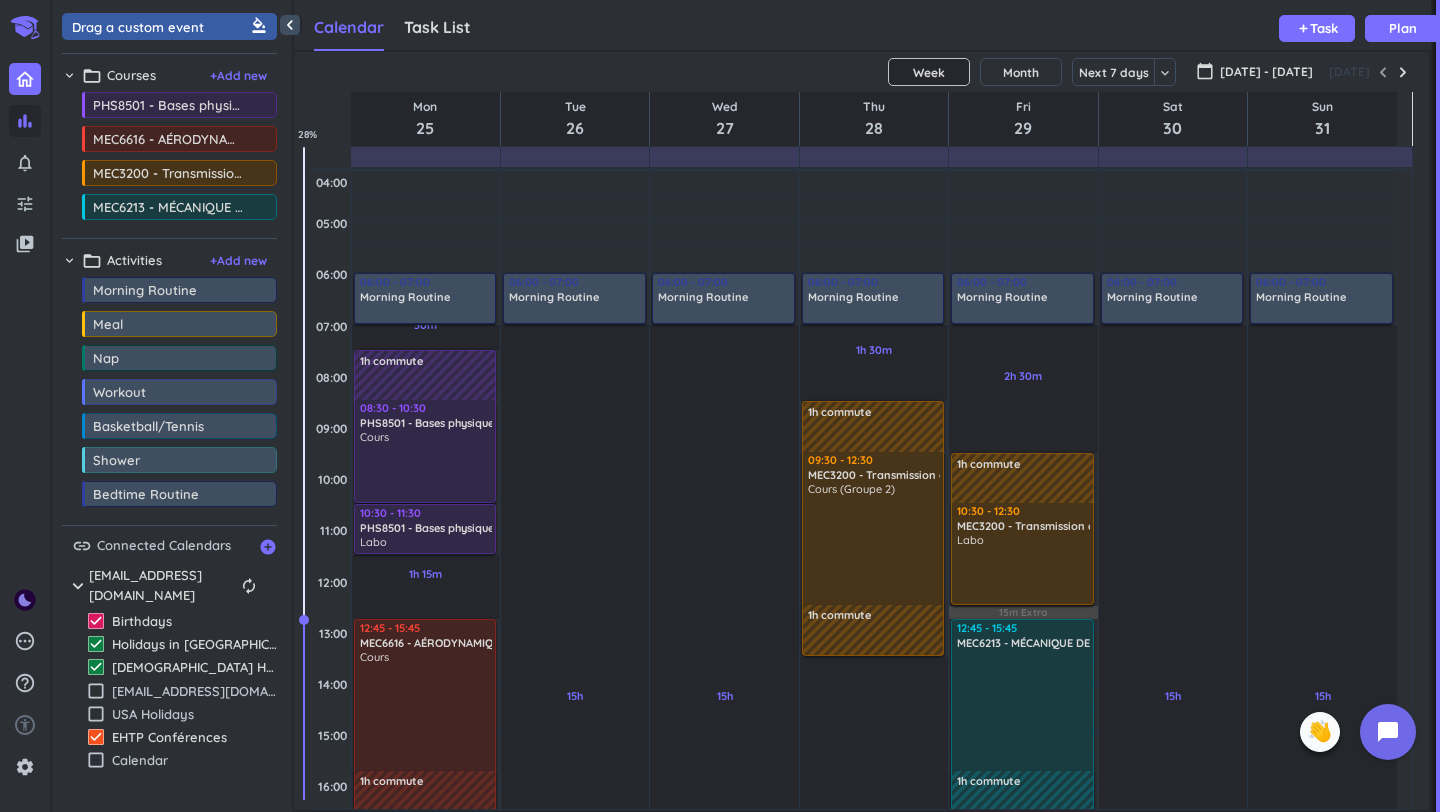 click on "bar_chart" at bounding box center (25, 121) 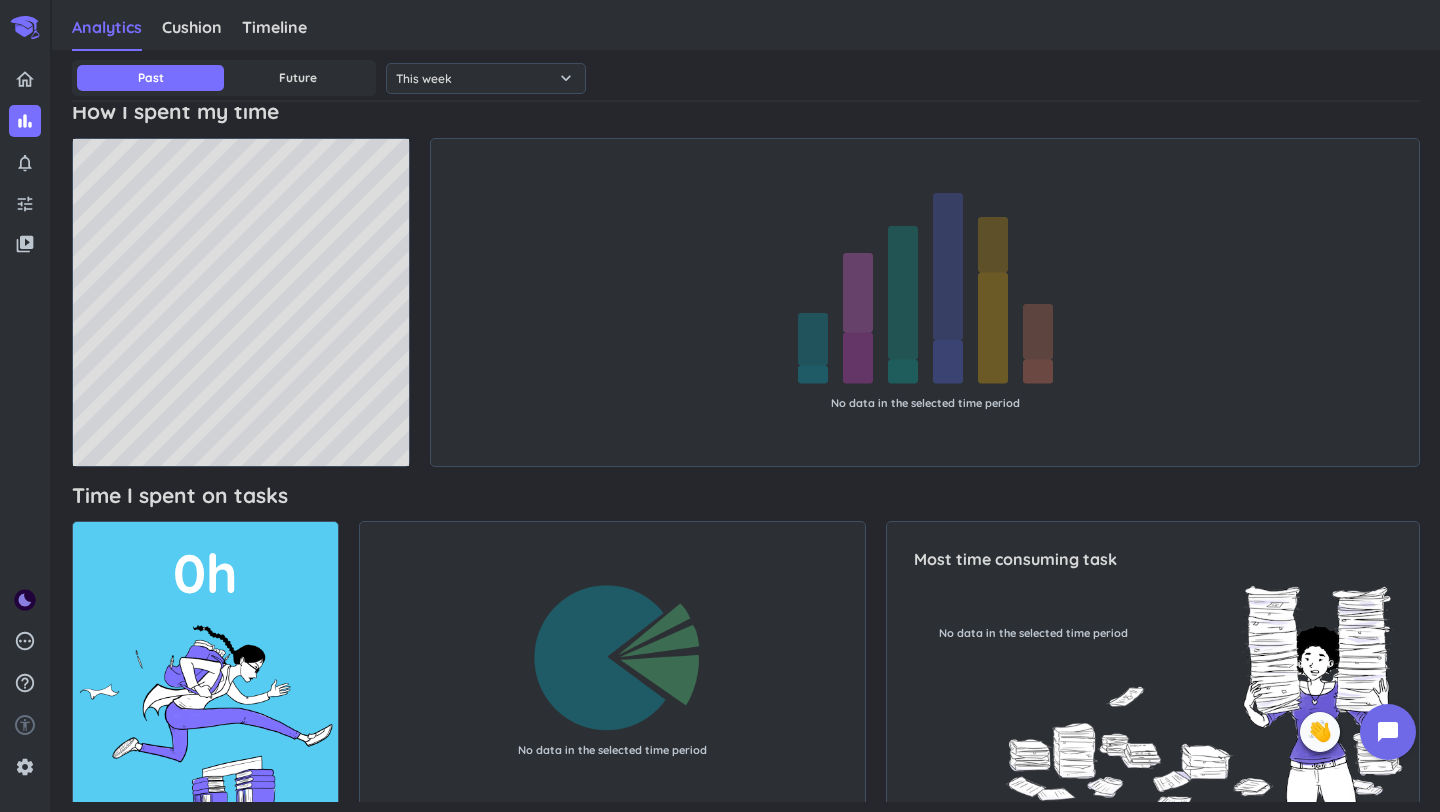scroll, scrollTop: 0, scrollLeft: 0, axis: both 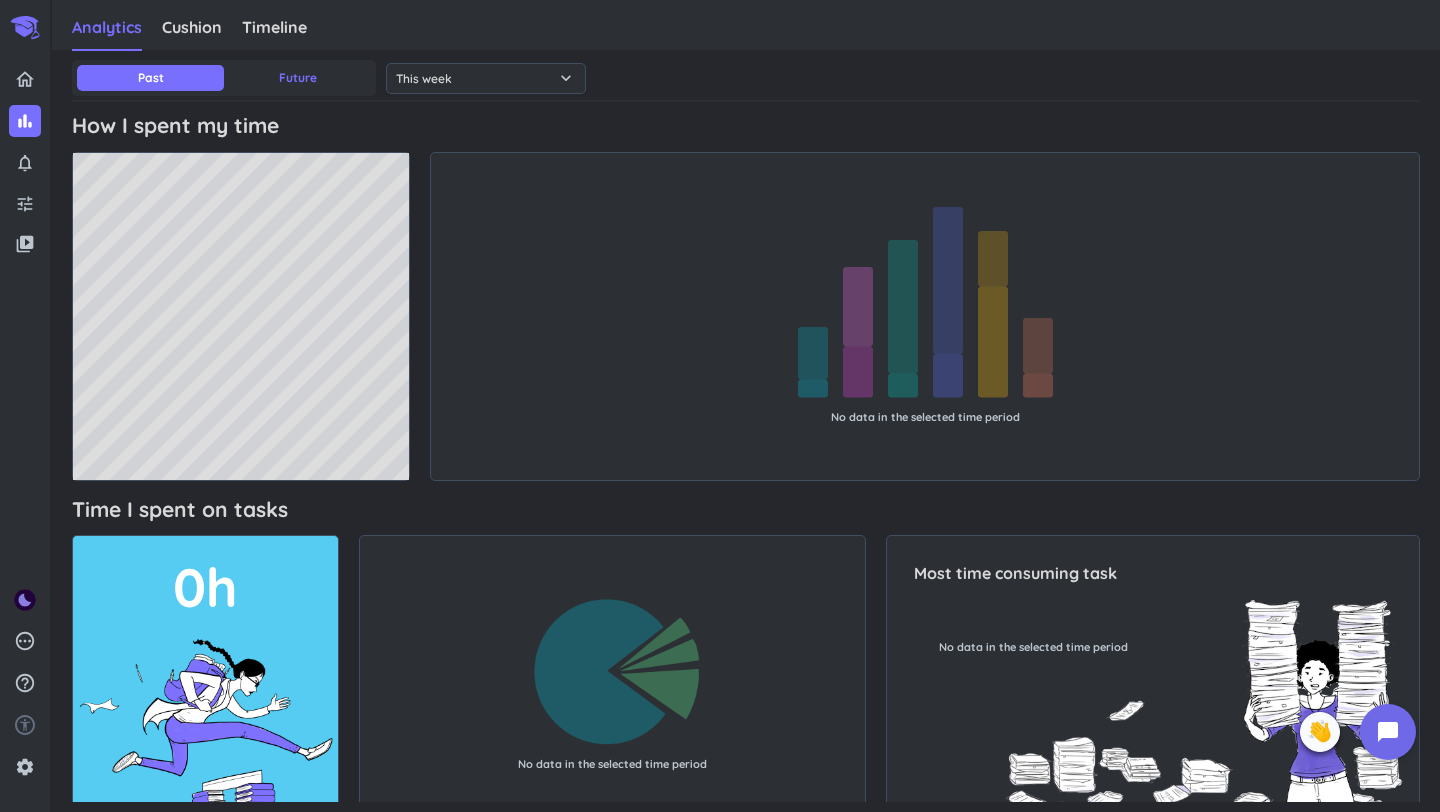 click on "Future" at bounding box center (297, 78) 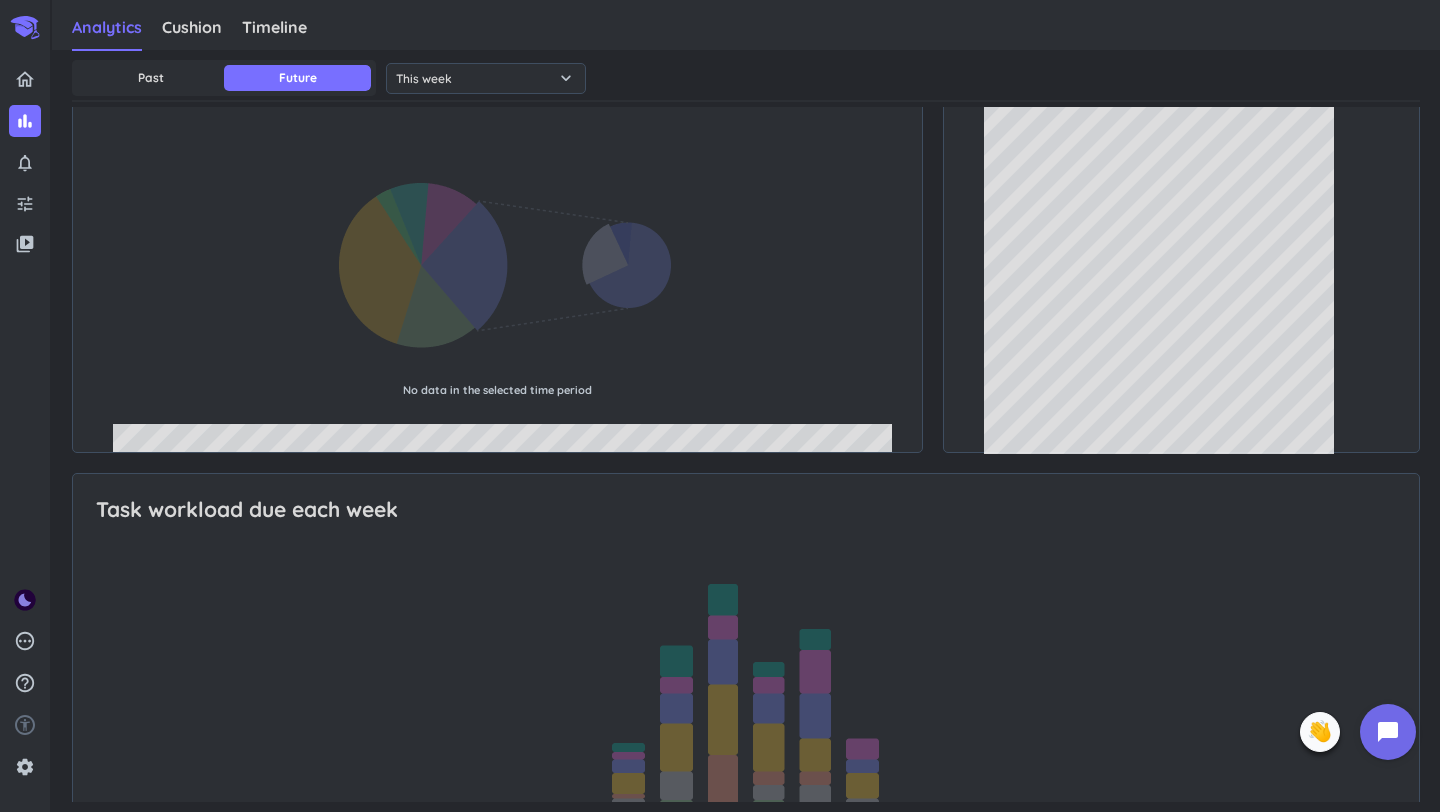 scroll, scrollTop: 0, scrollLeft: 0, axis: both 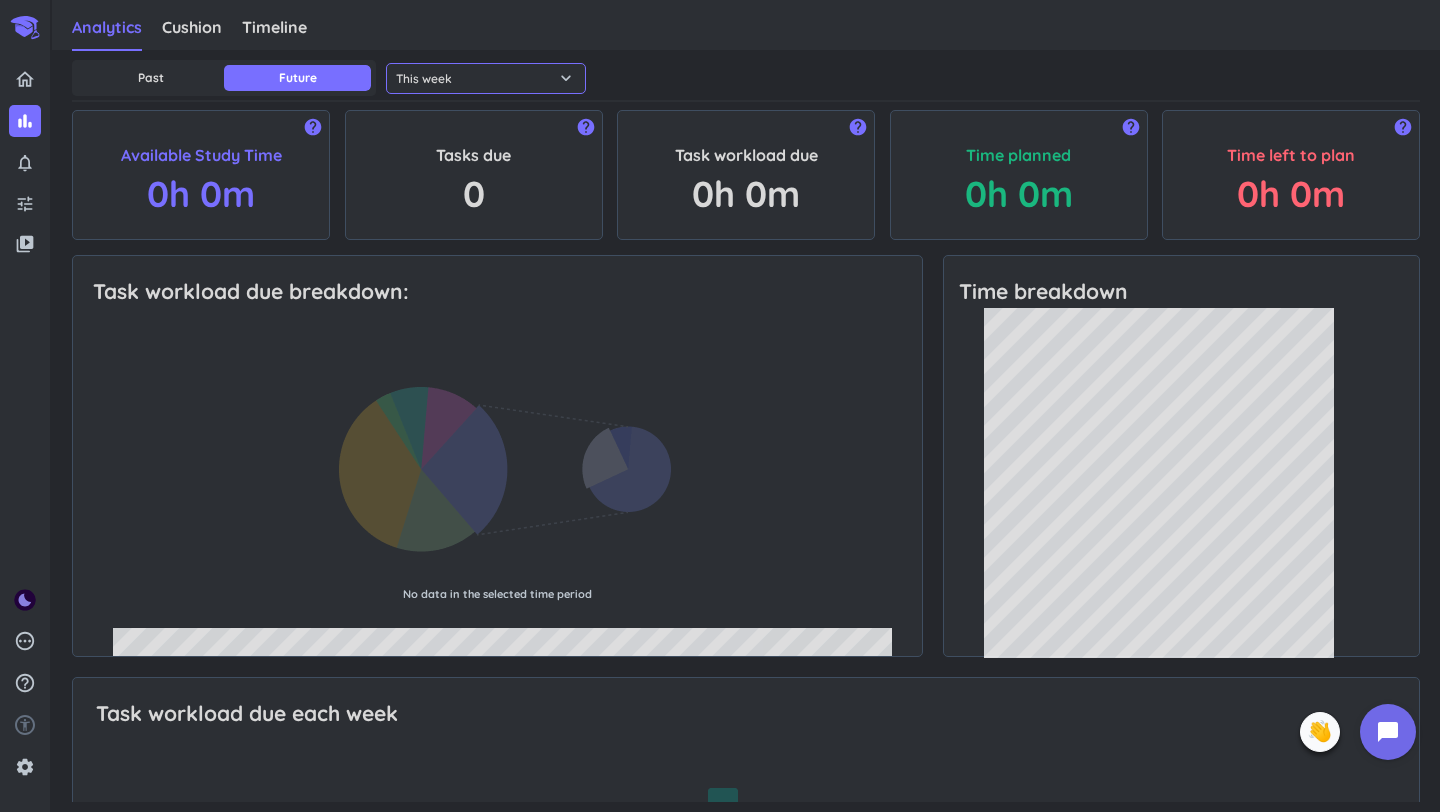 click on "This week" 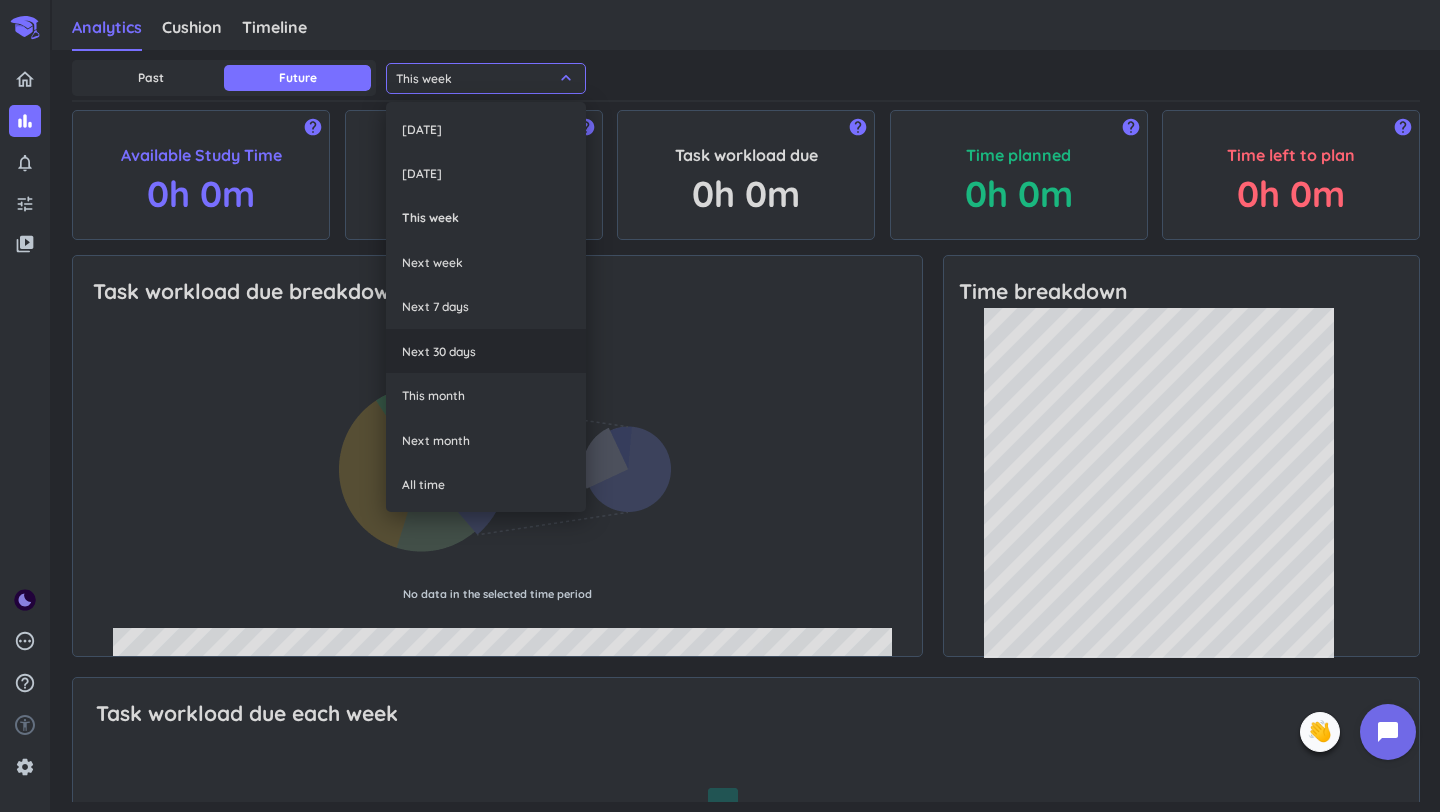 click on "Next 30 days" at bounding box center [486, 351] 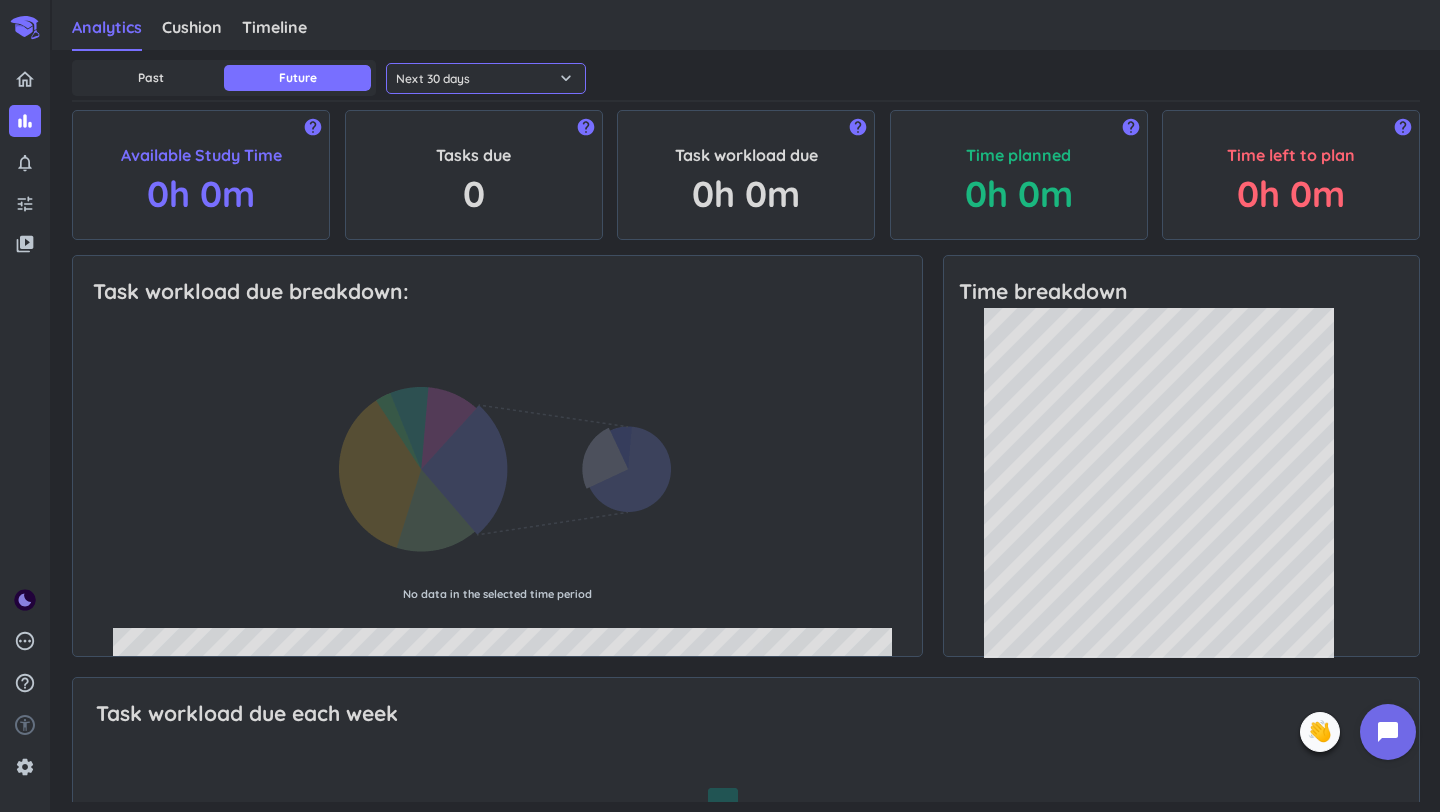 click on "Next 30 days" 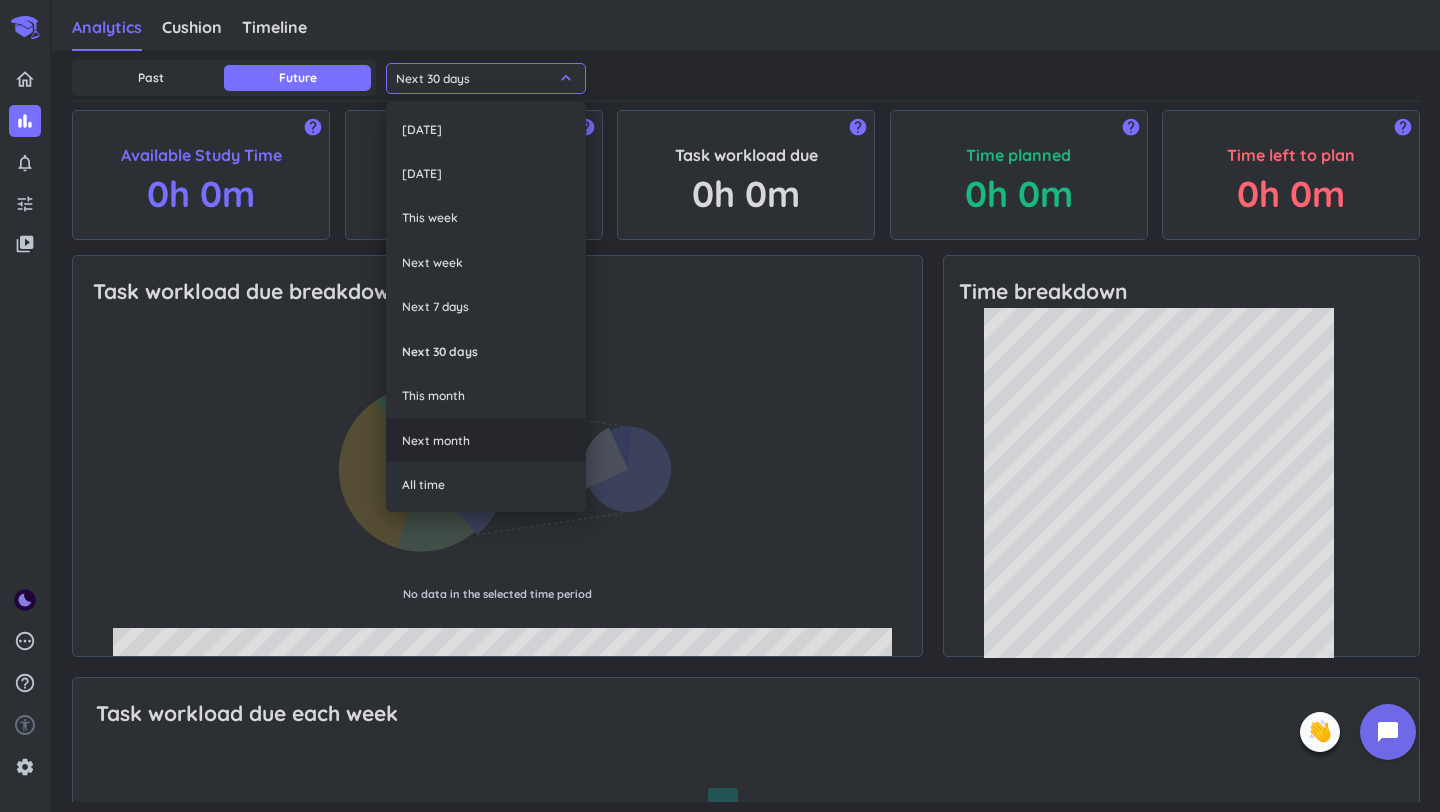 click on "Next month" at bounding box center [486, 440] 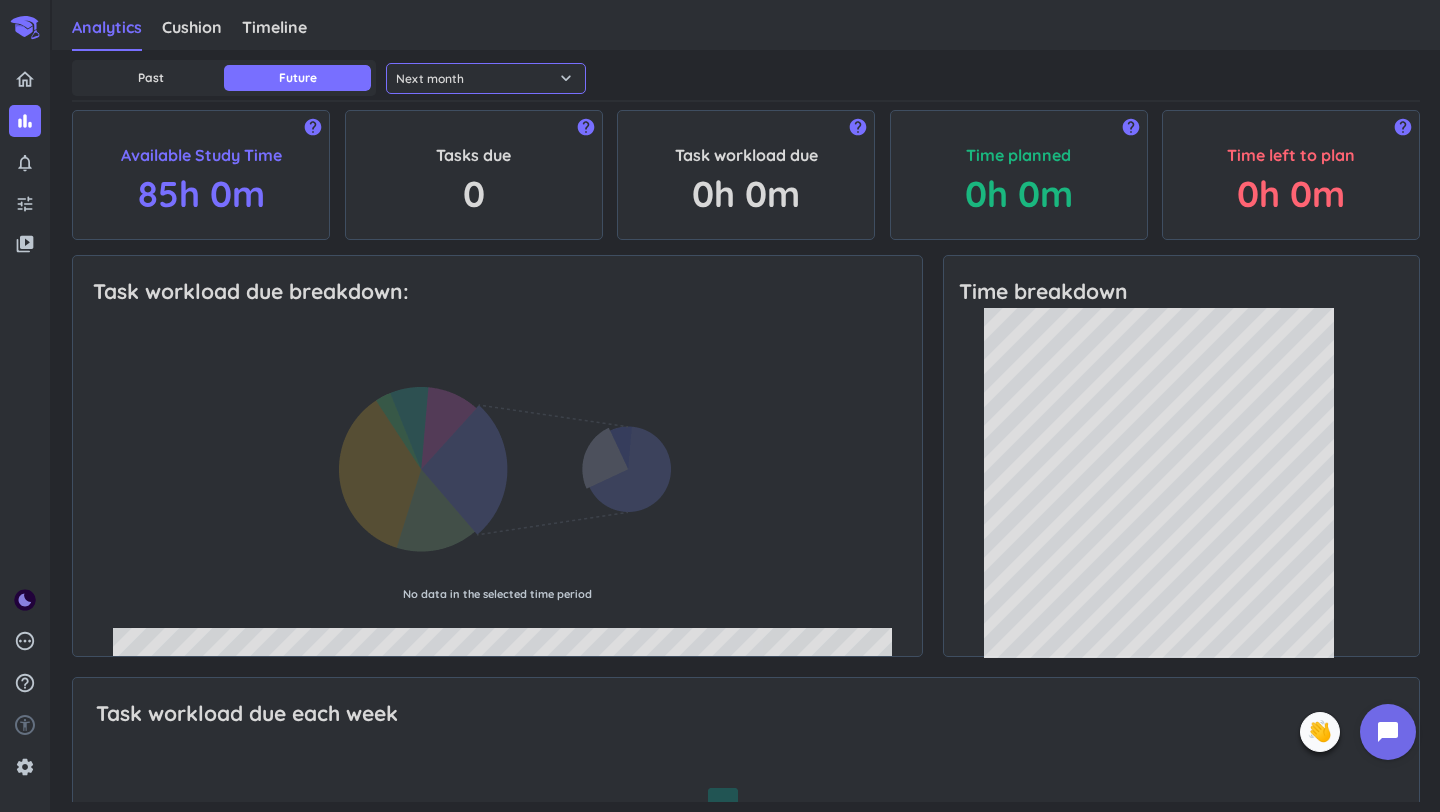 click on "Next month" 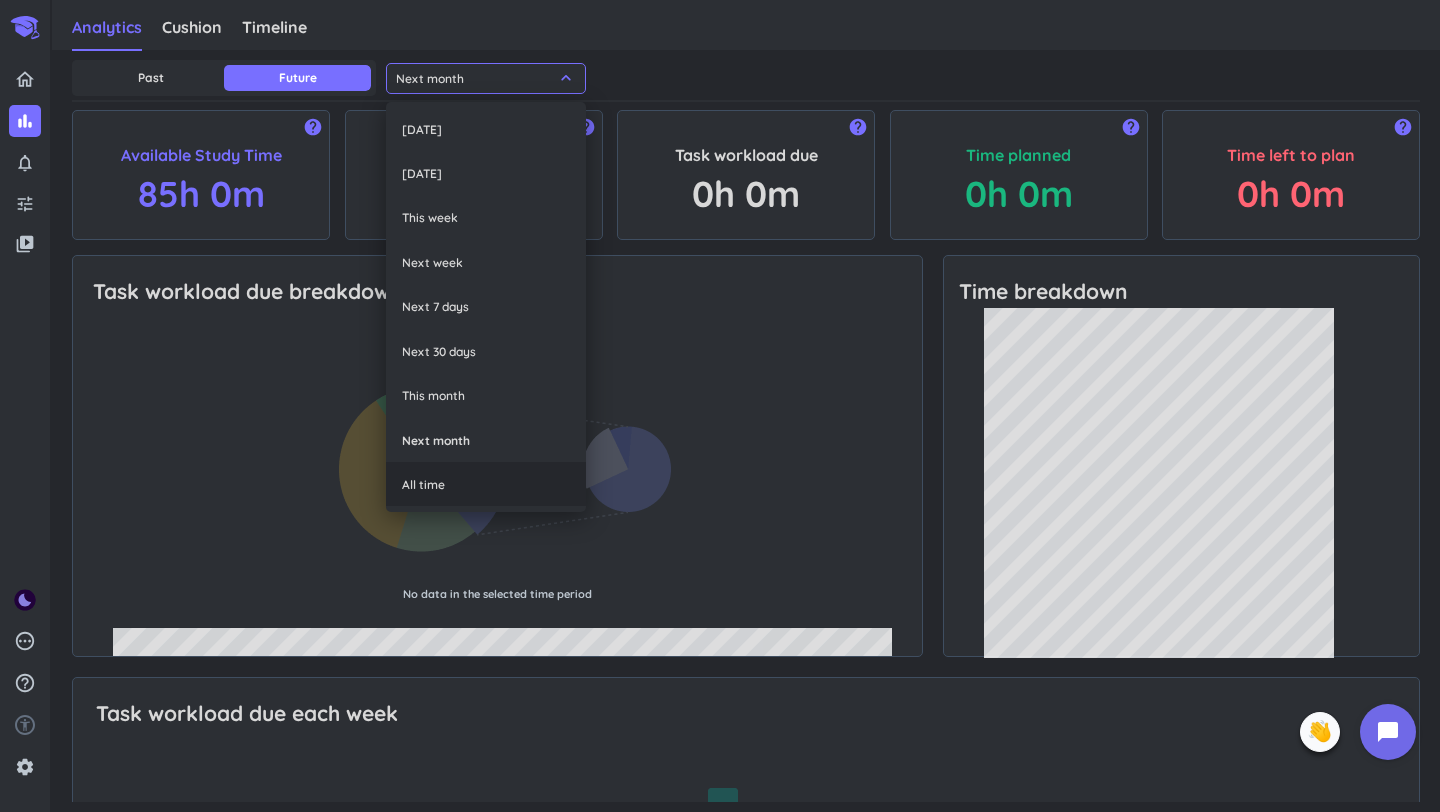 click on "All time" at bounding box center [486, 484] 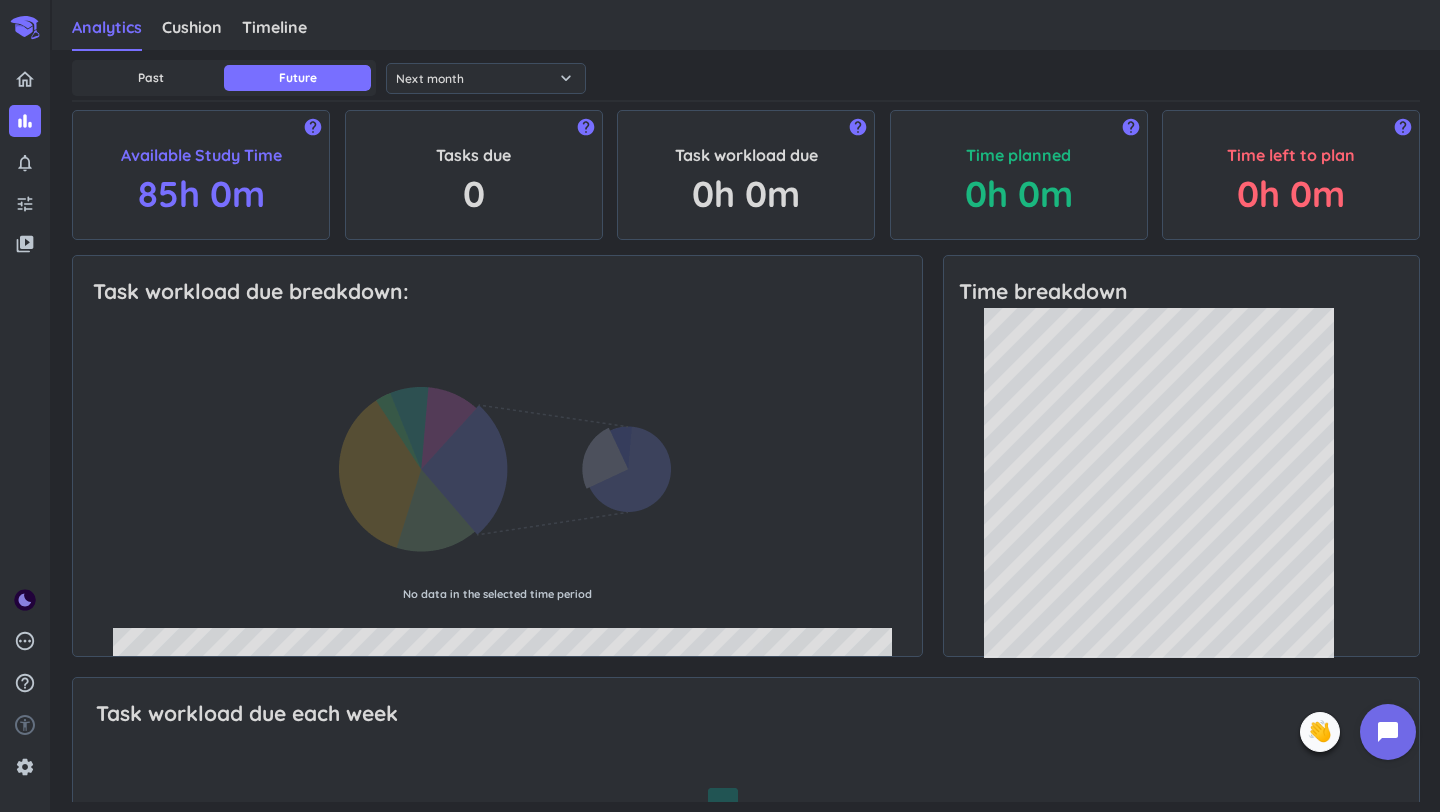 type on "All time" 